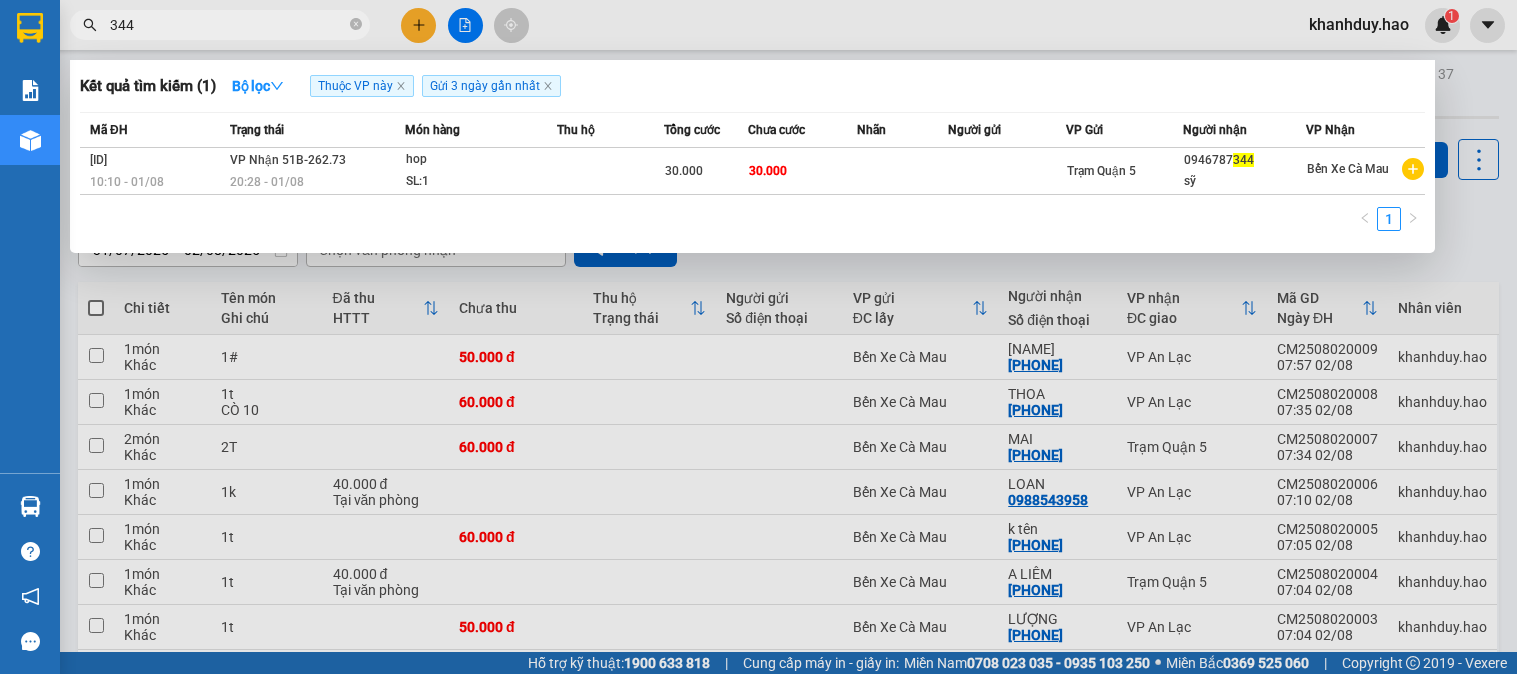 scroll, scrollTop: 0, scrollLeft: 0, axis: both 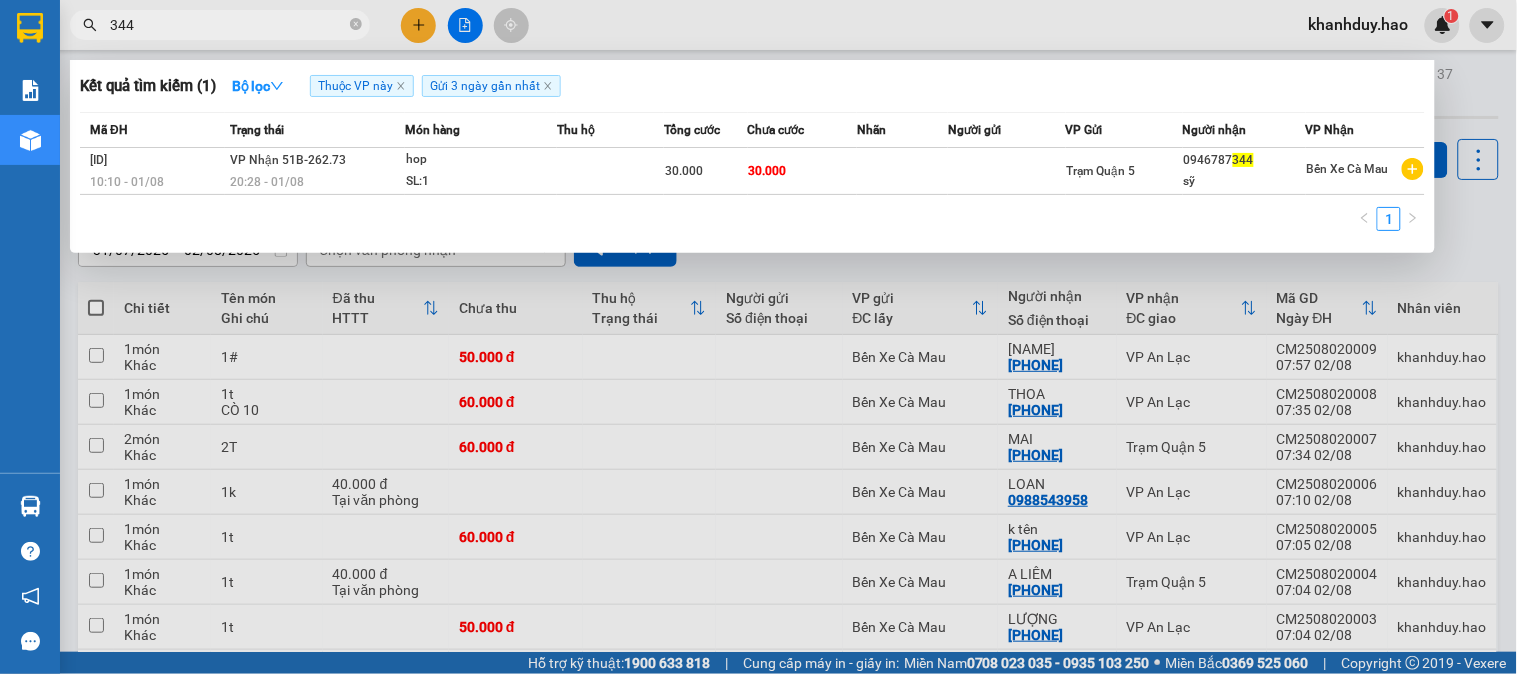 type on "344" 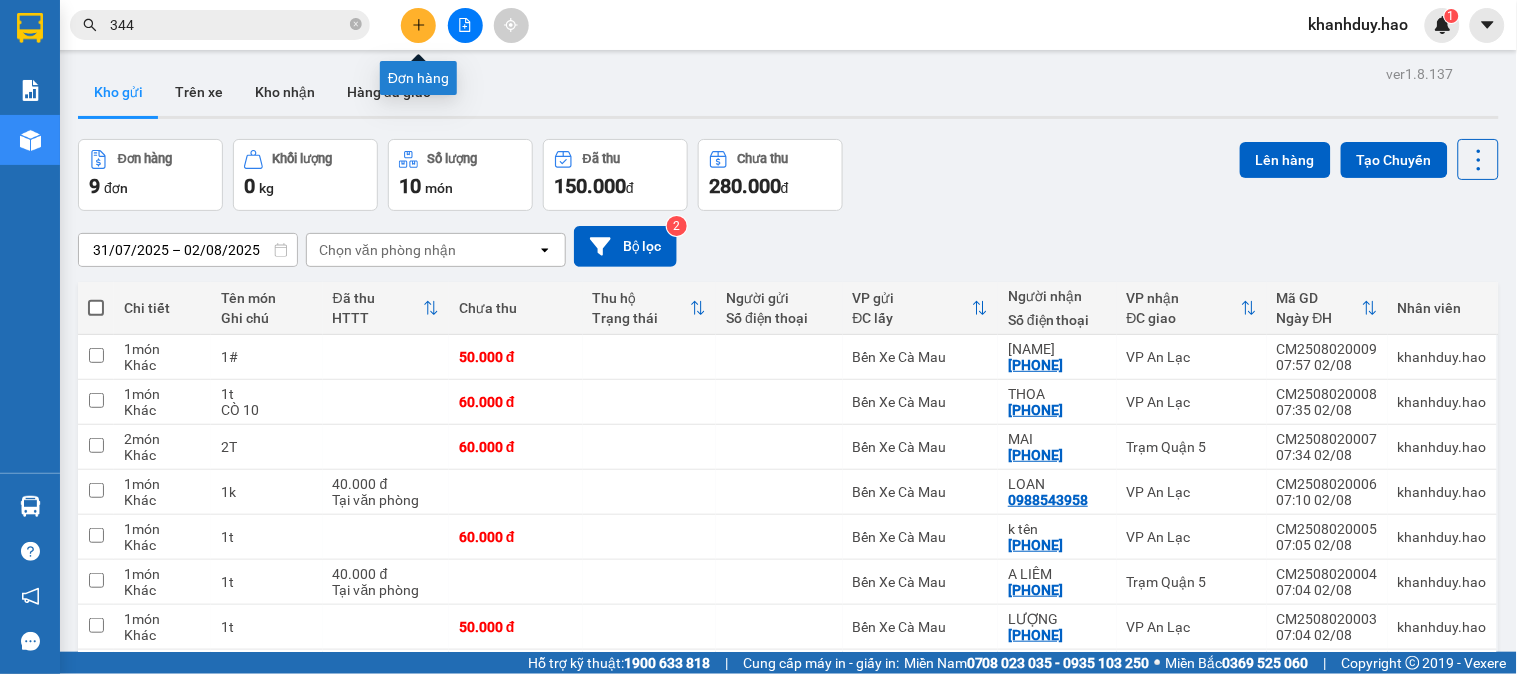 click 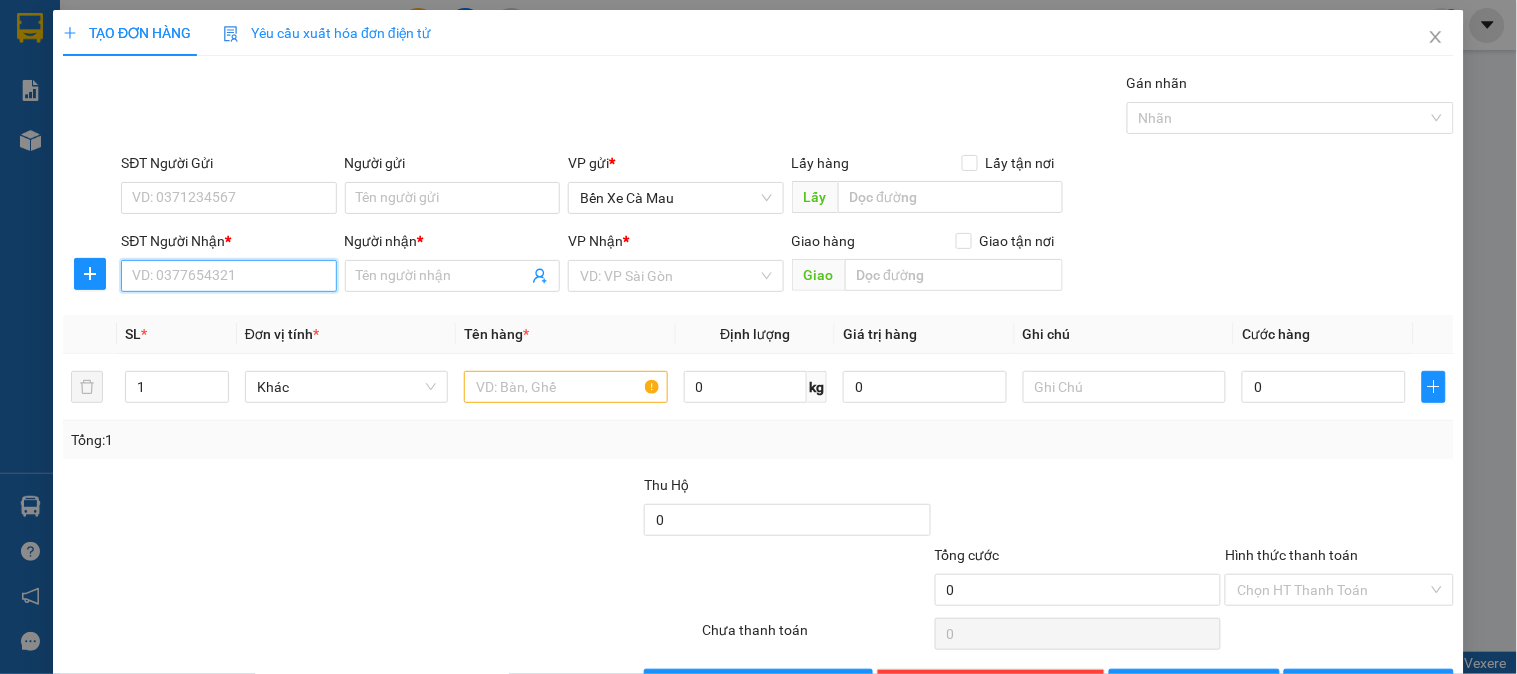 click on "SĐT Người Nhận  *" at bounding box center [228, 276] 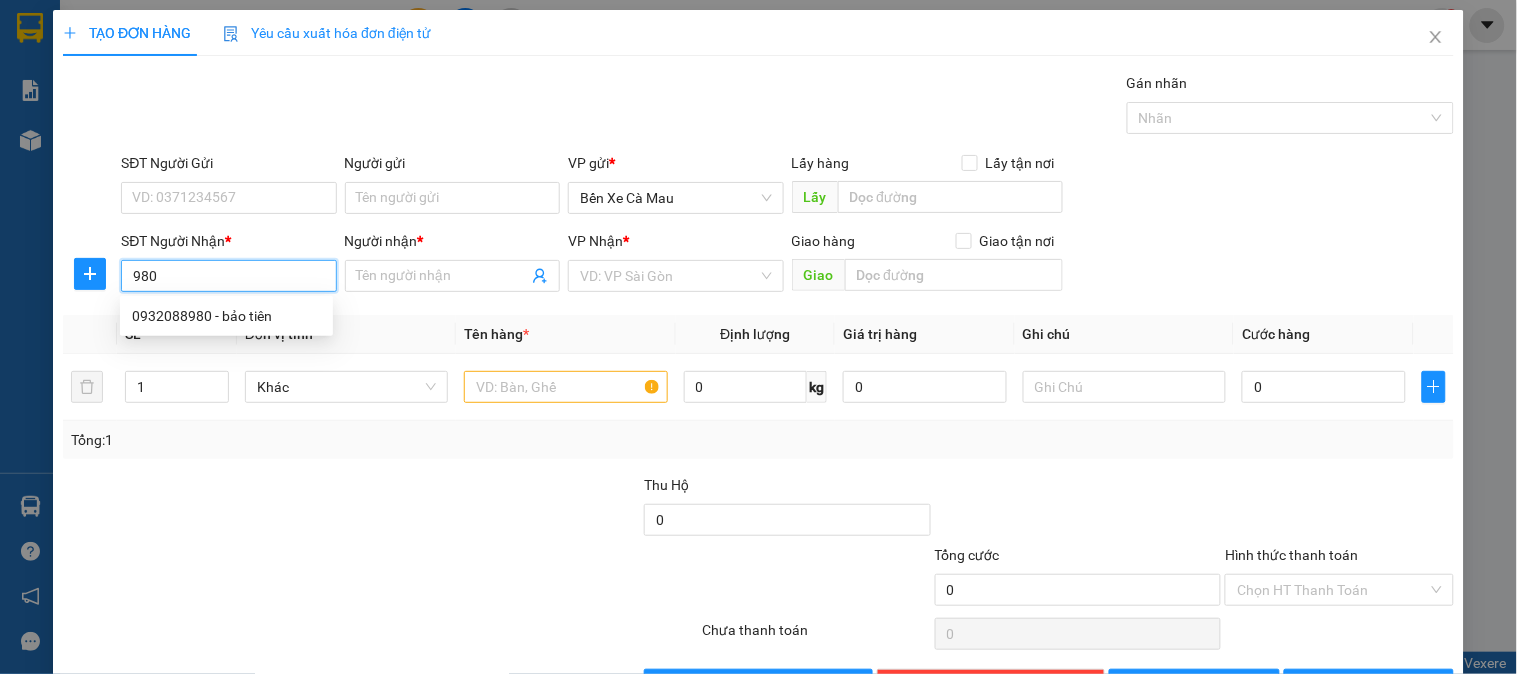 click on "0932088980 - bảo tiên" at bounding box center [226, 316] 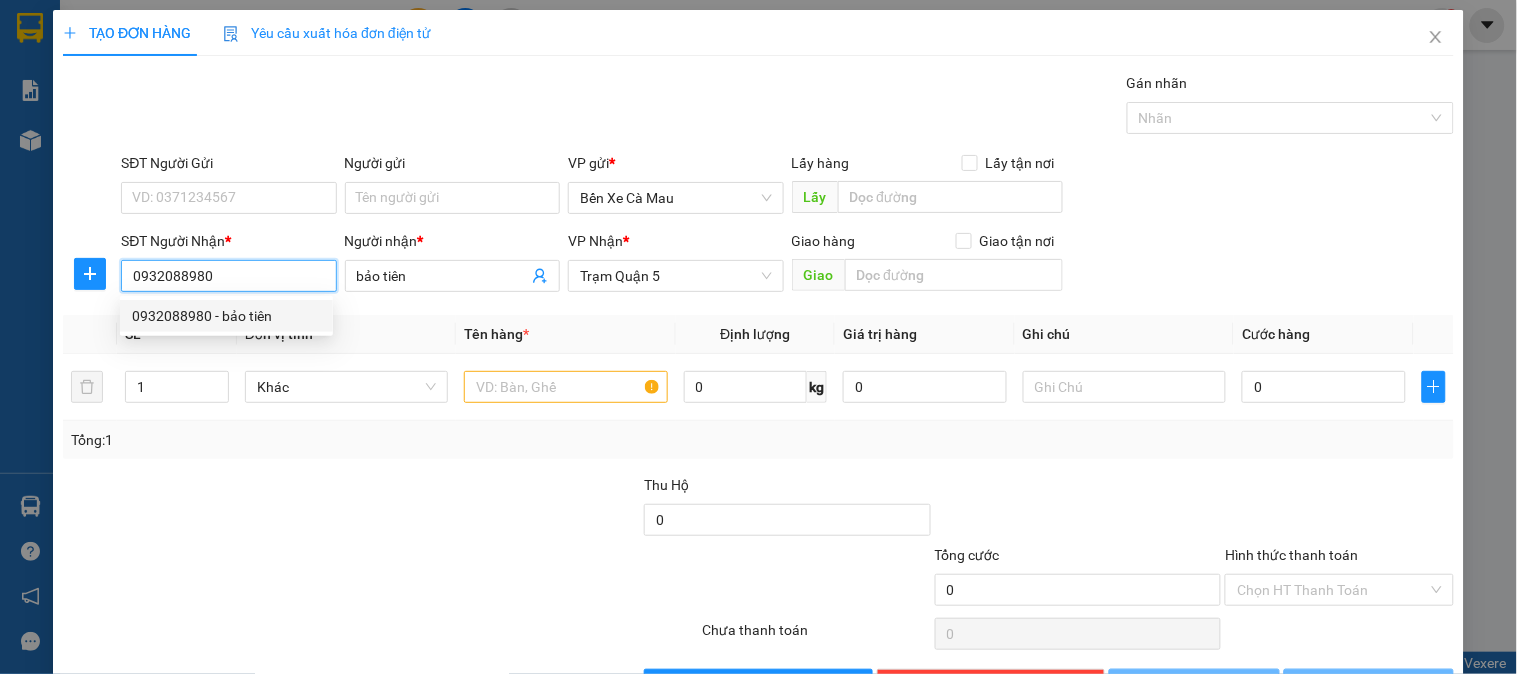 type on "120.000" 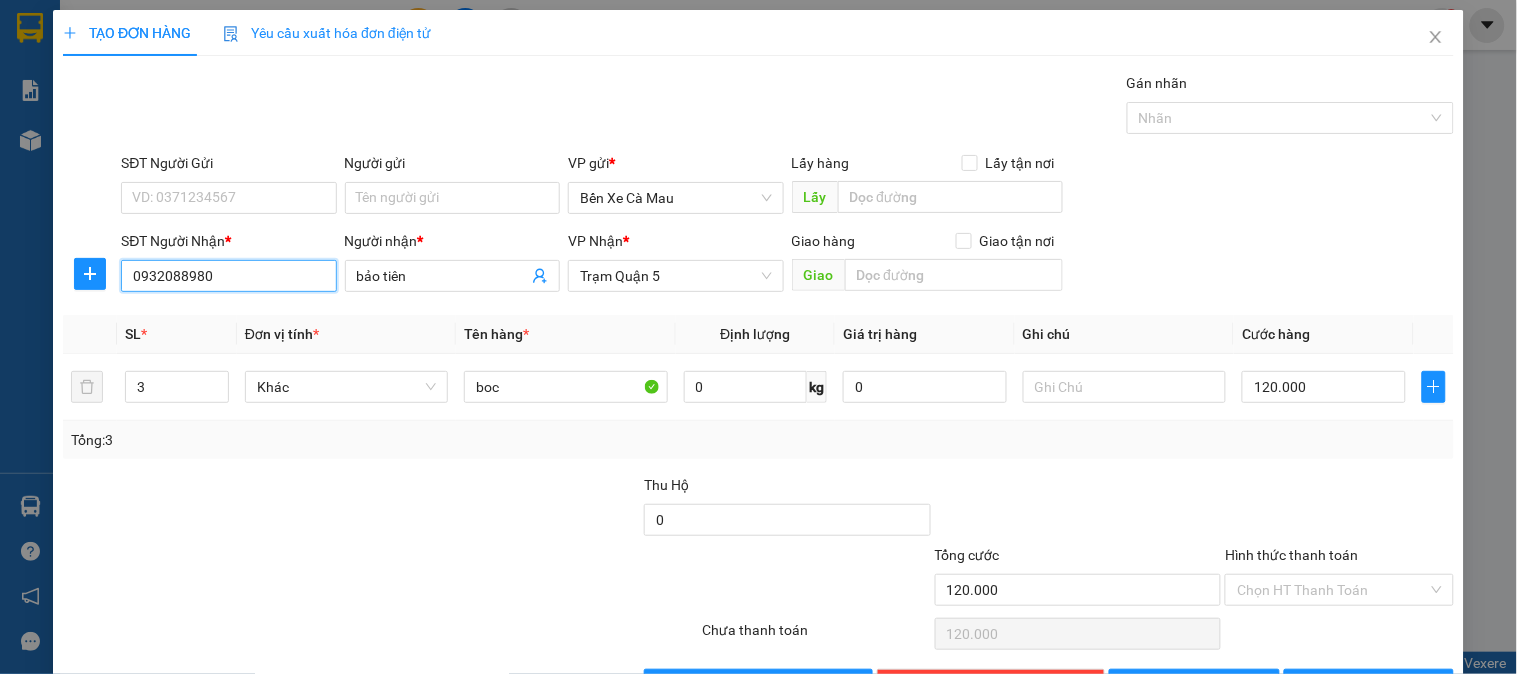 scroll, scrollTop: 65, scrollLeft: 0, axis: vertical 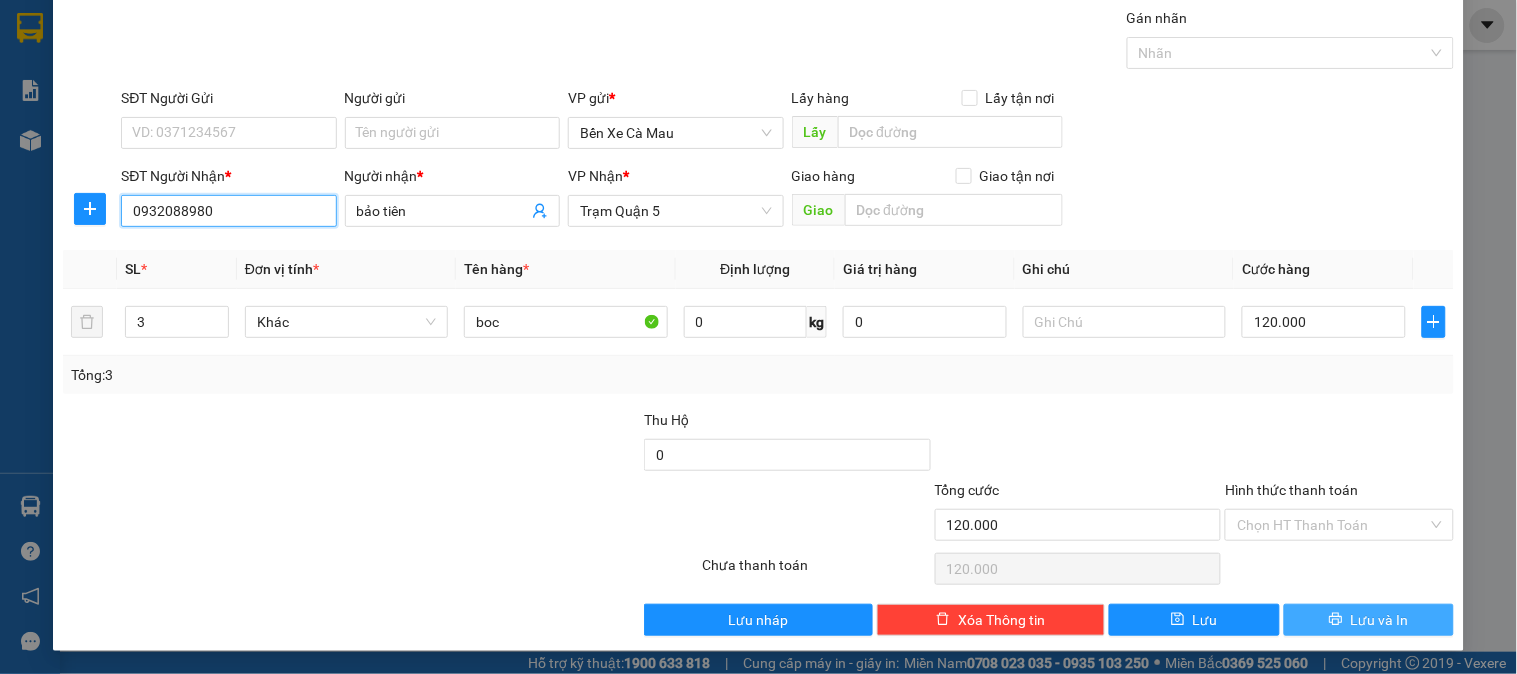 type on "0932088980" 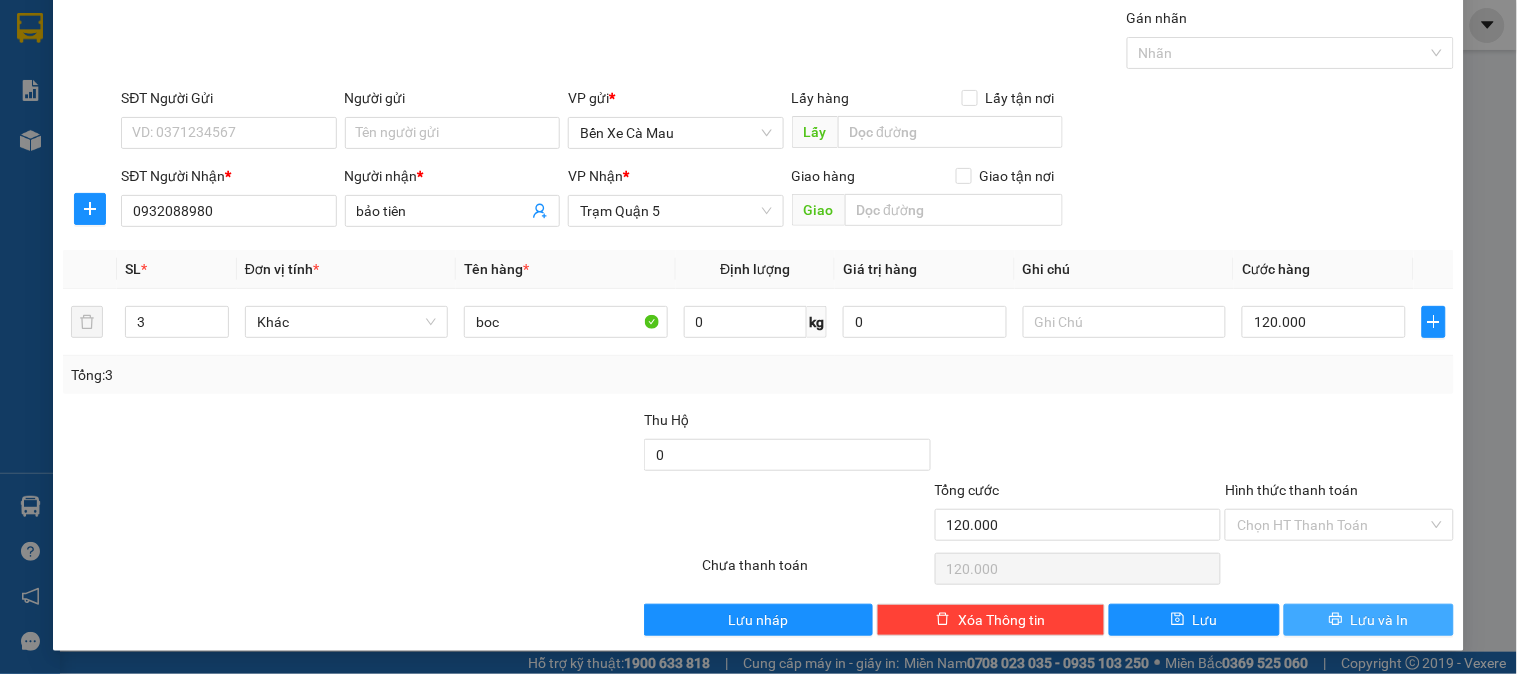 click on "Lưu và In" at bounding box center (1369, 620) 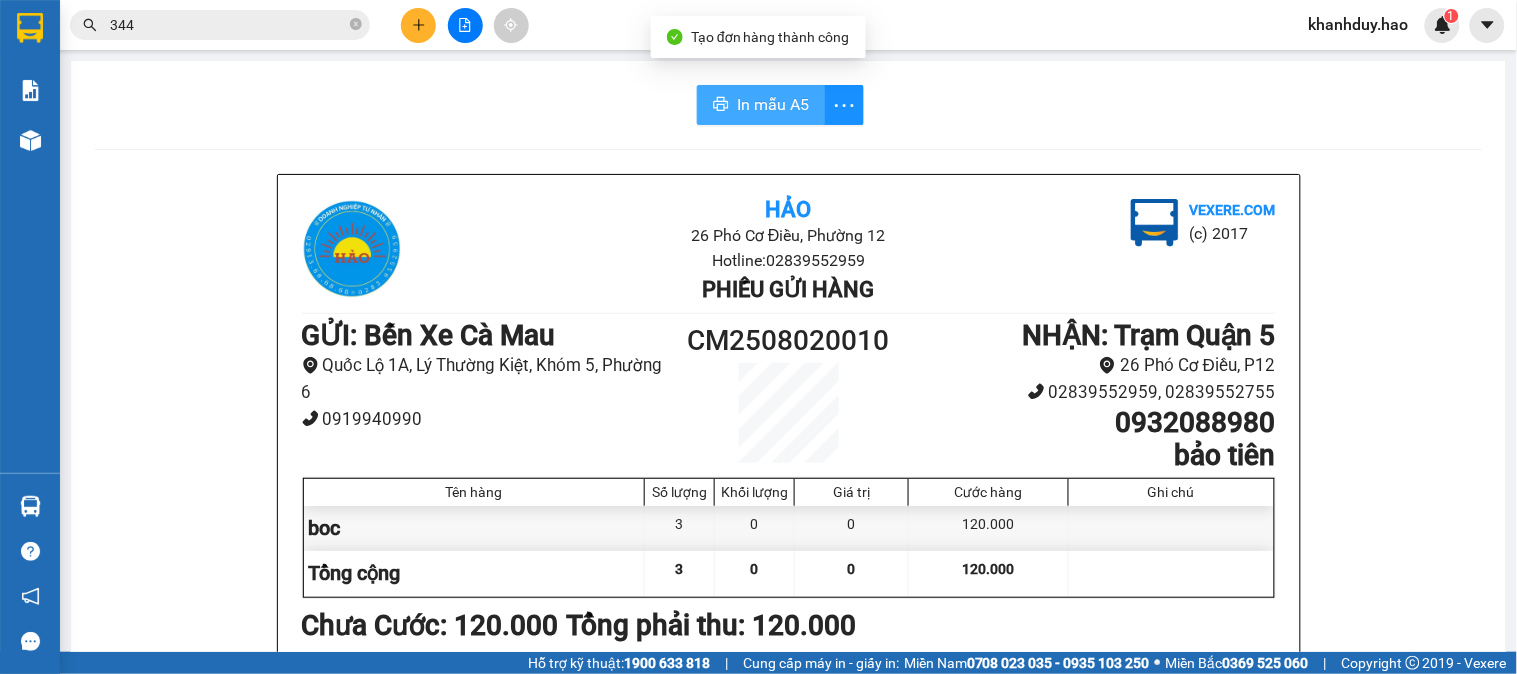 click on "In mẫu A5" at bounding box center (773, 104) 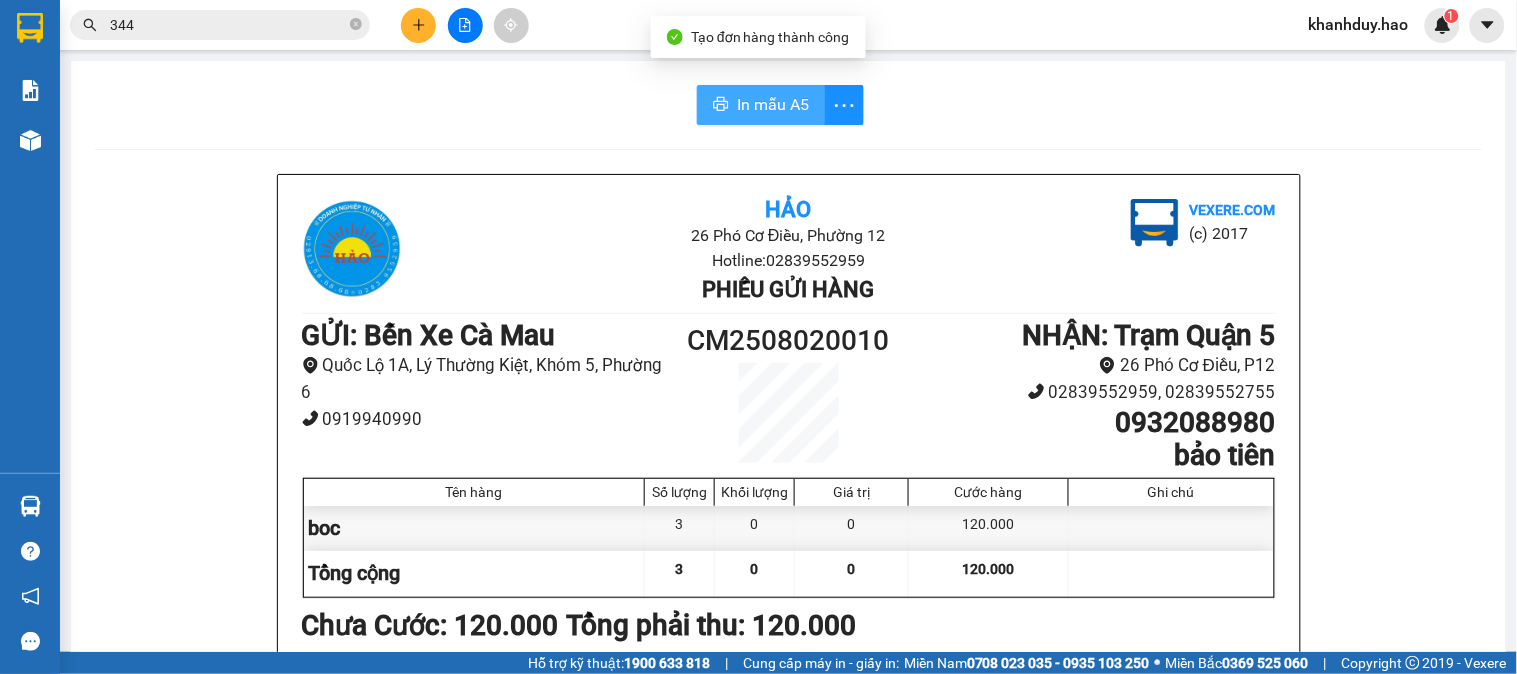 scroll, scrollTop: 0, scrollLeft: 0, axis: both 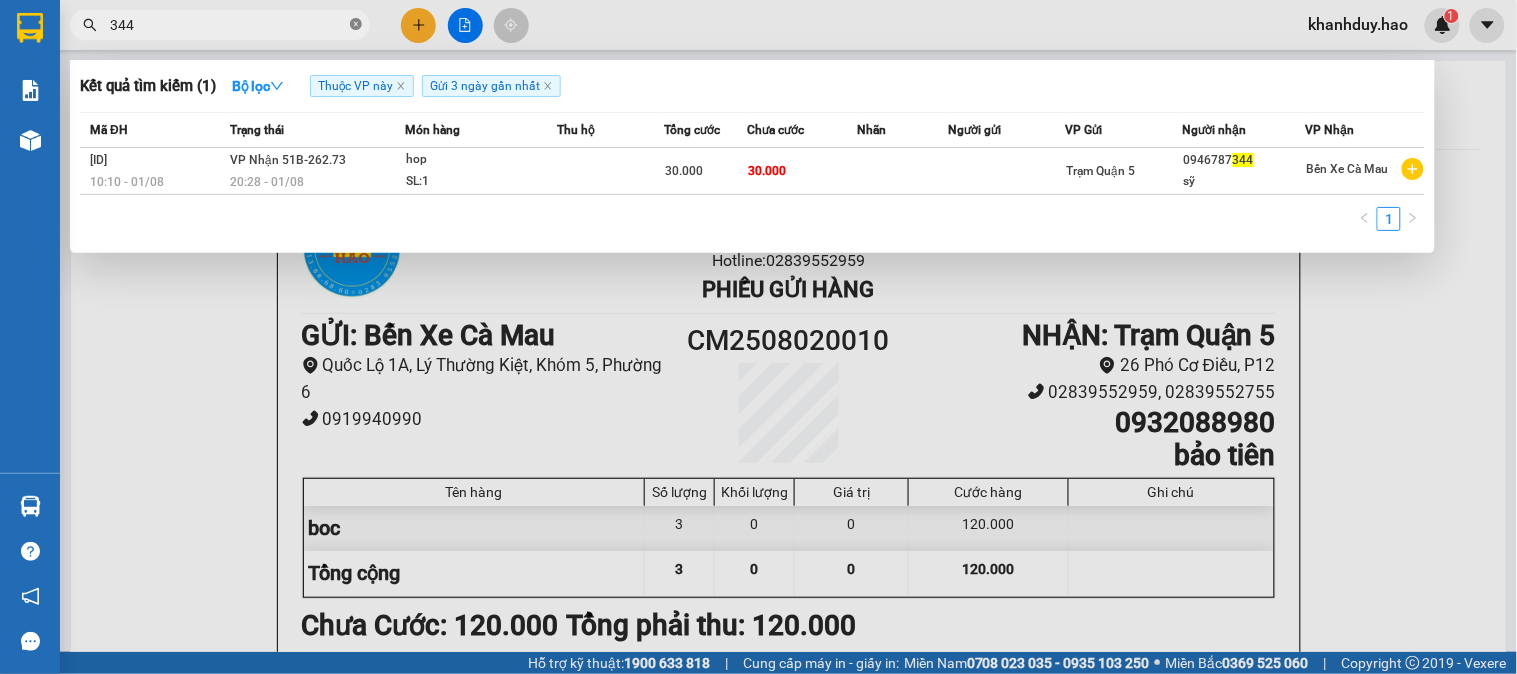 click 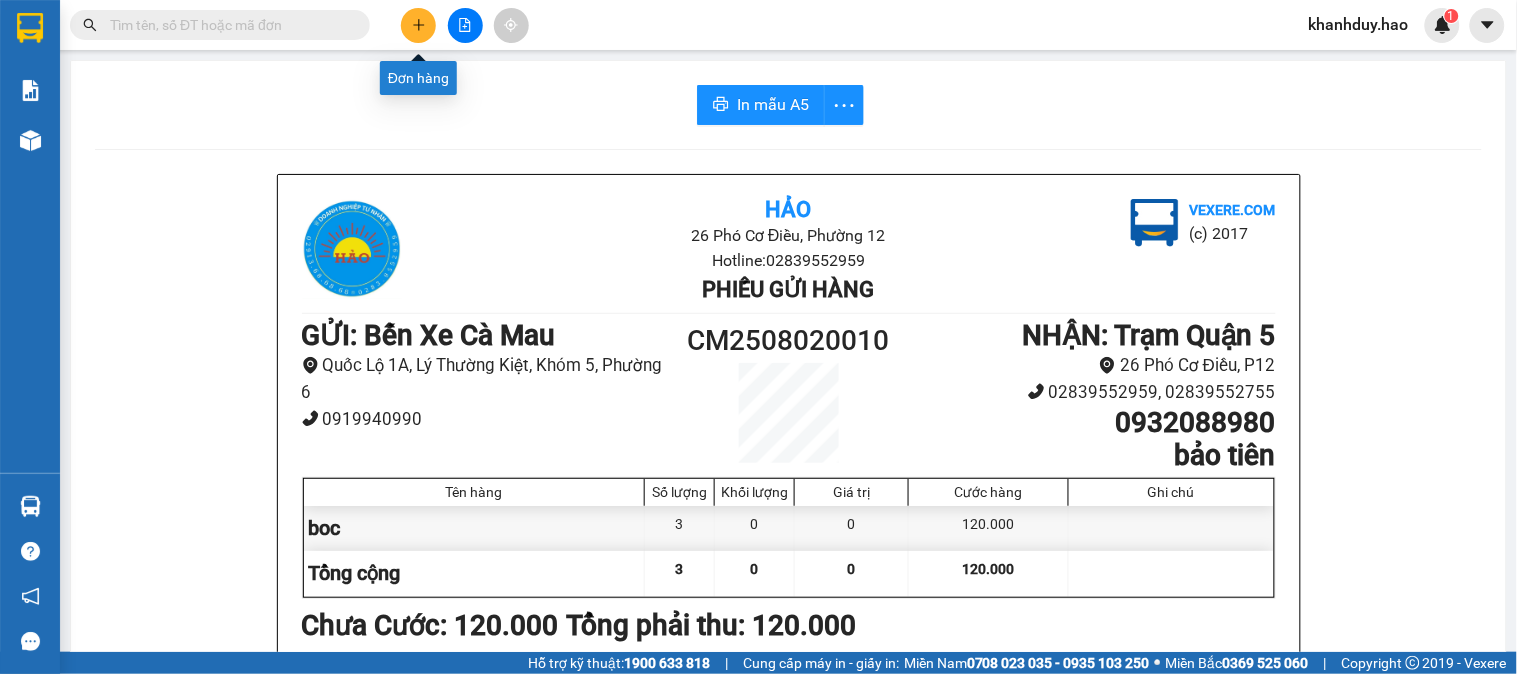 click 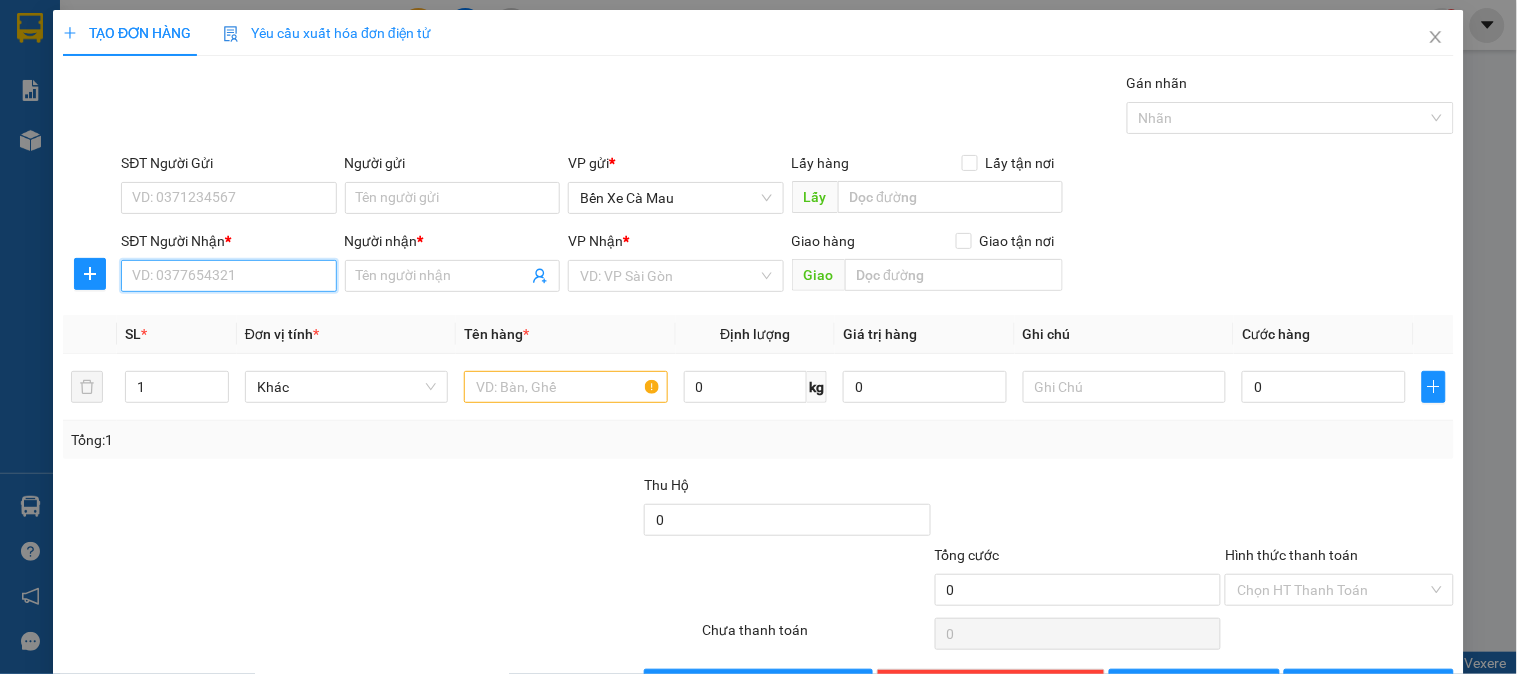 click on "SĐT Người Nhận  *" at bounding box center [228, 276] 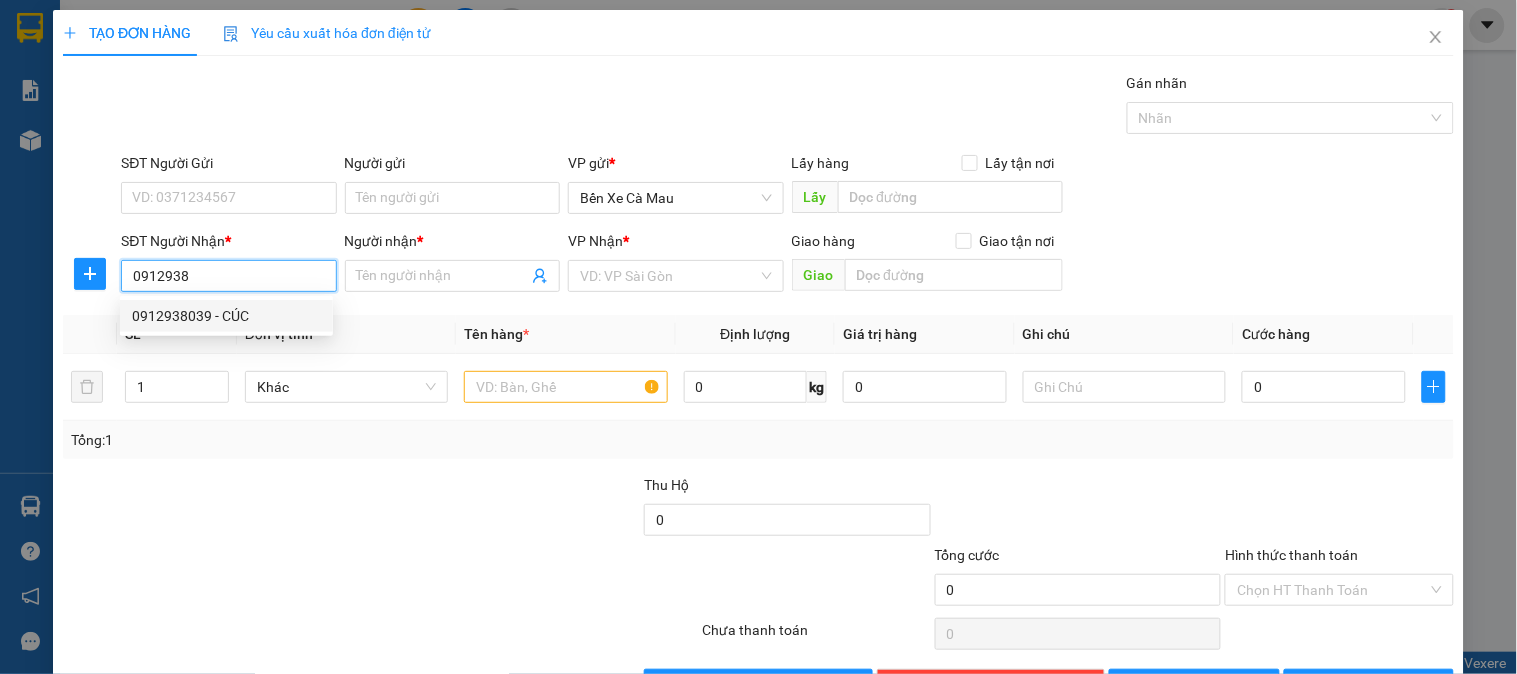 click on "0912938039 - CÚC" at bounding box center [226, 316] 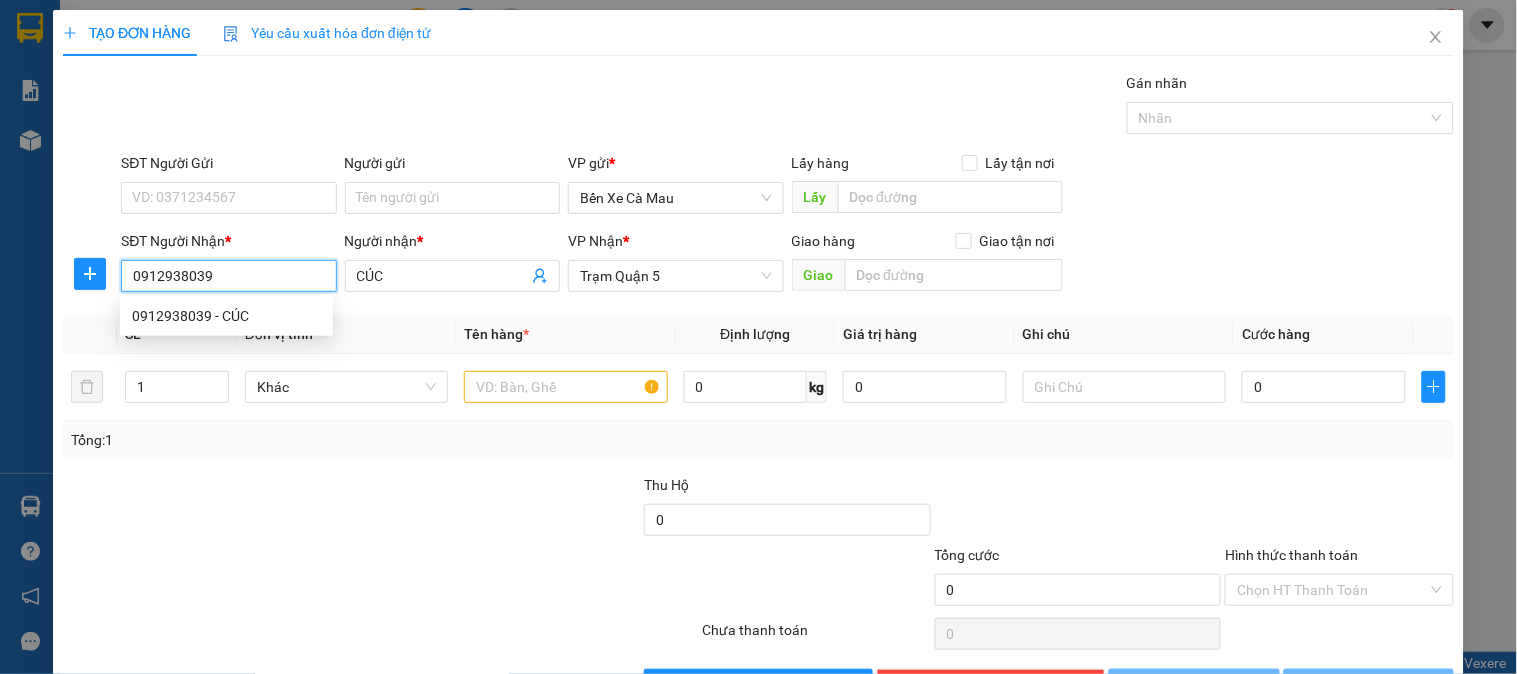 type on "40.000" 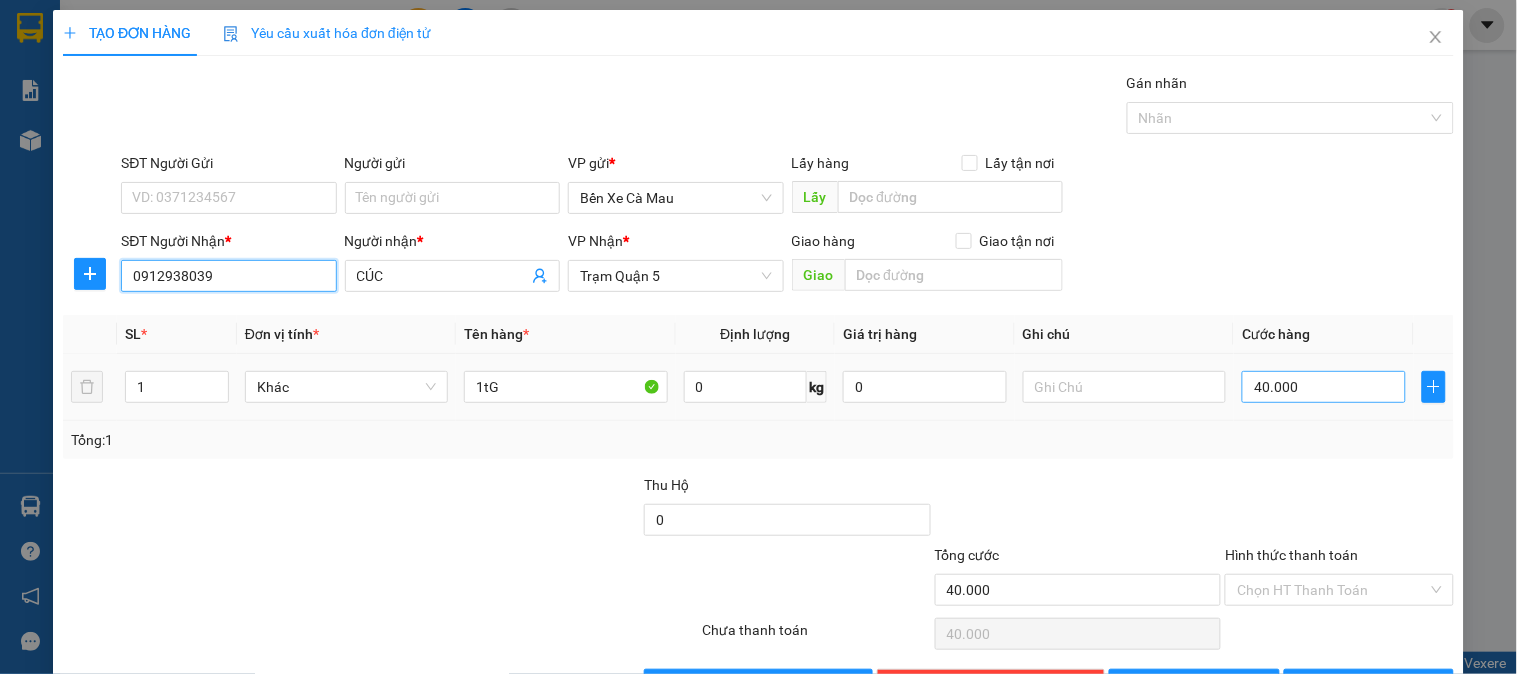 type on "0912938039" 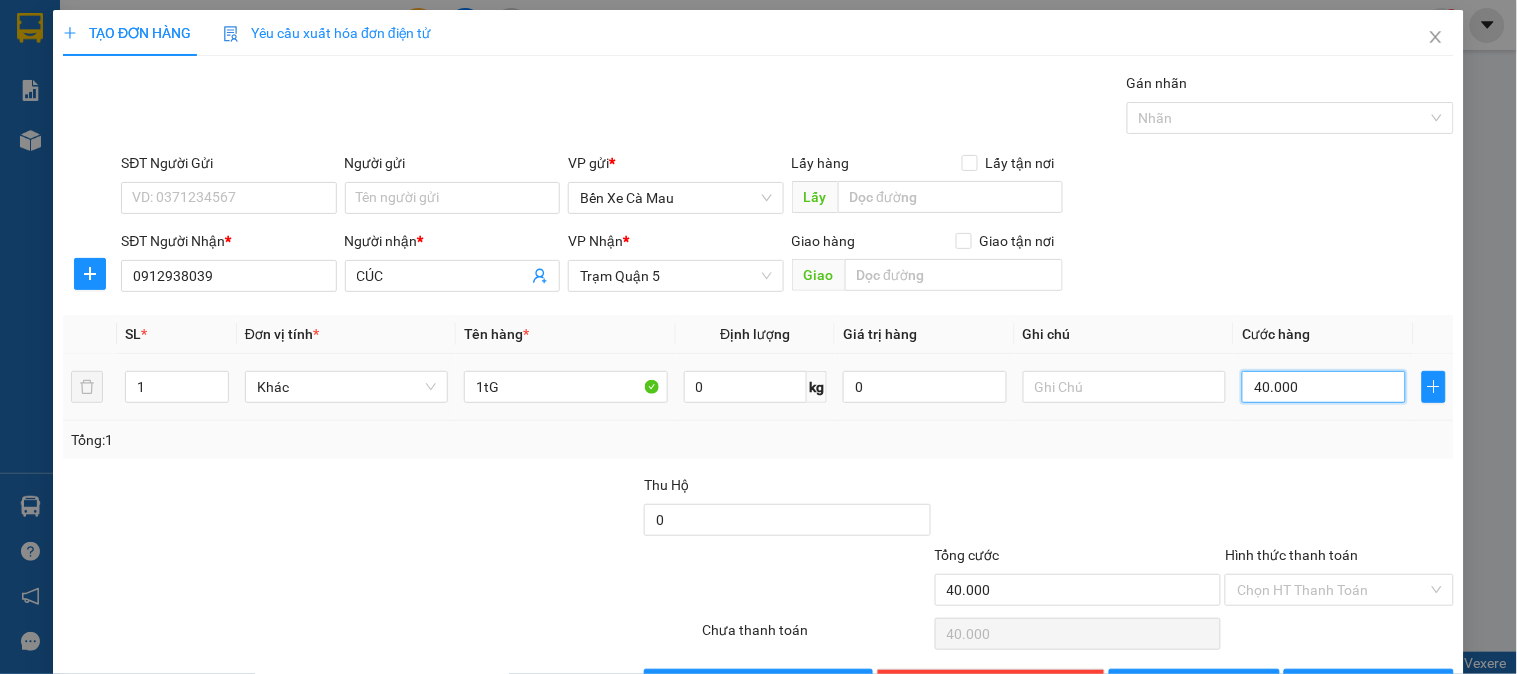 click on "40.000" at bounding box center (1324, 387) 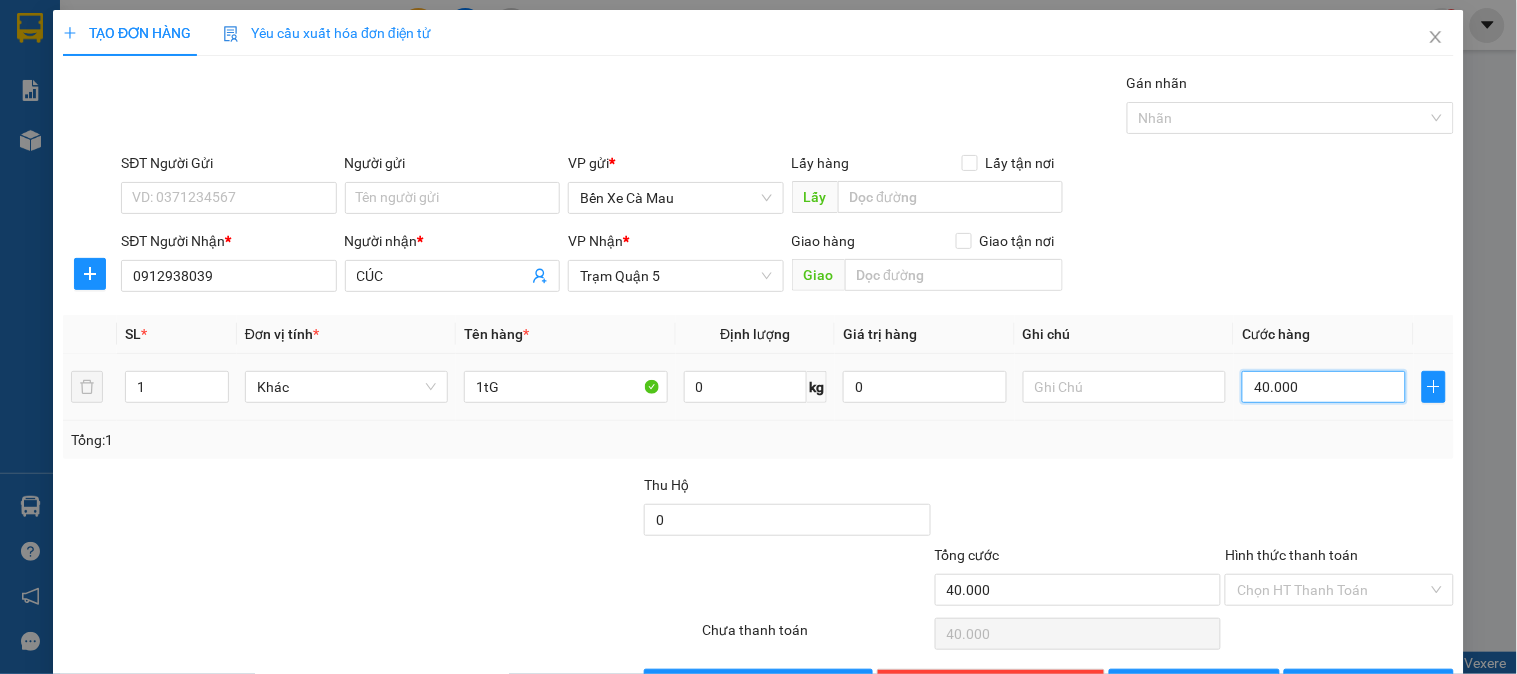 type on "0" 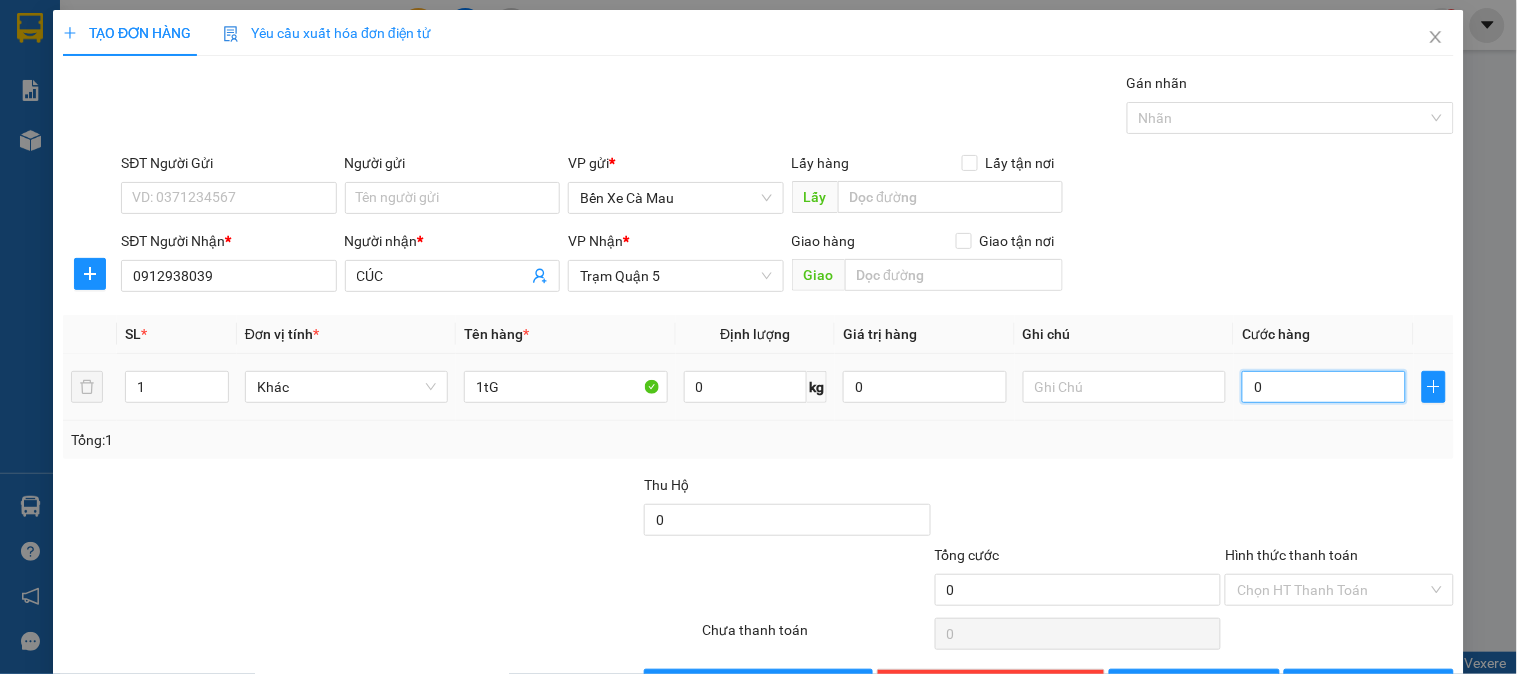 type on "003" 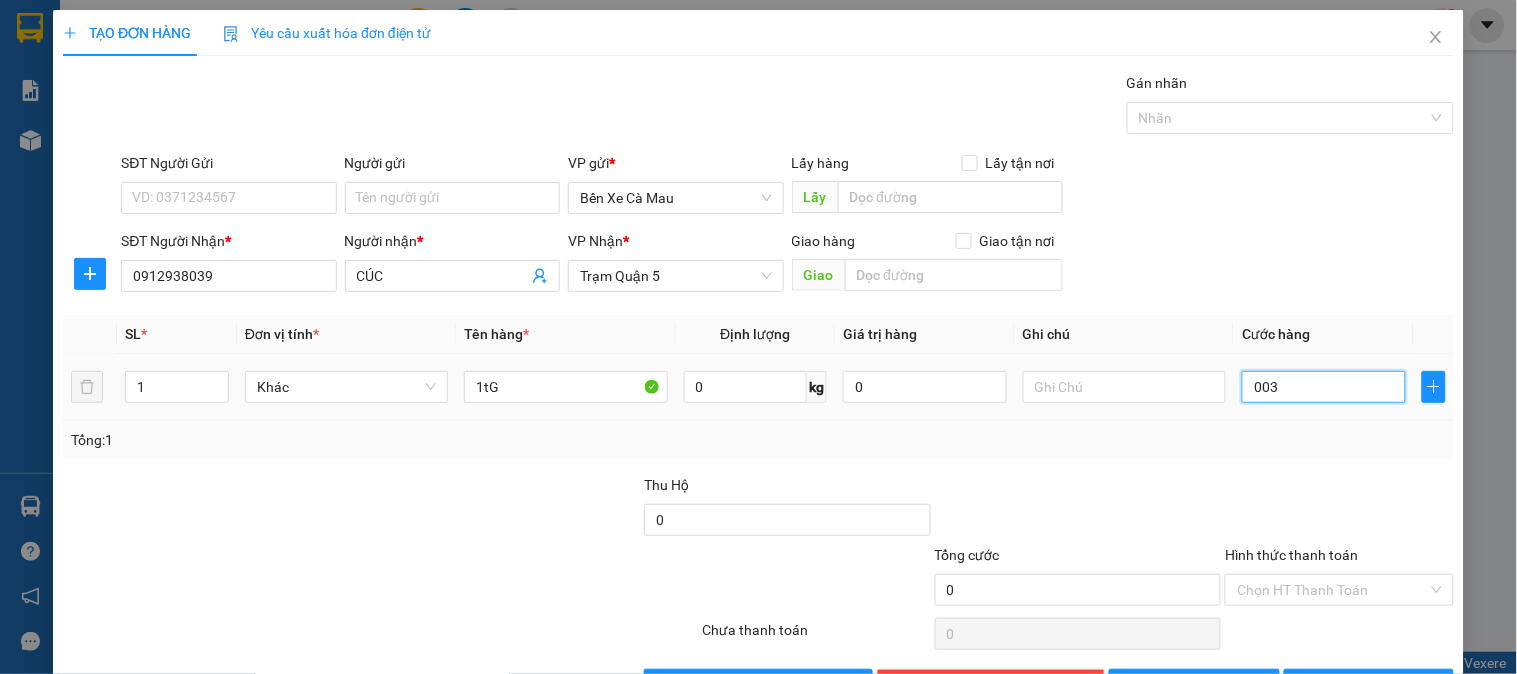 type on "3" 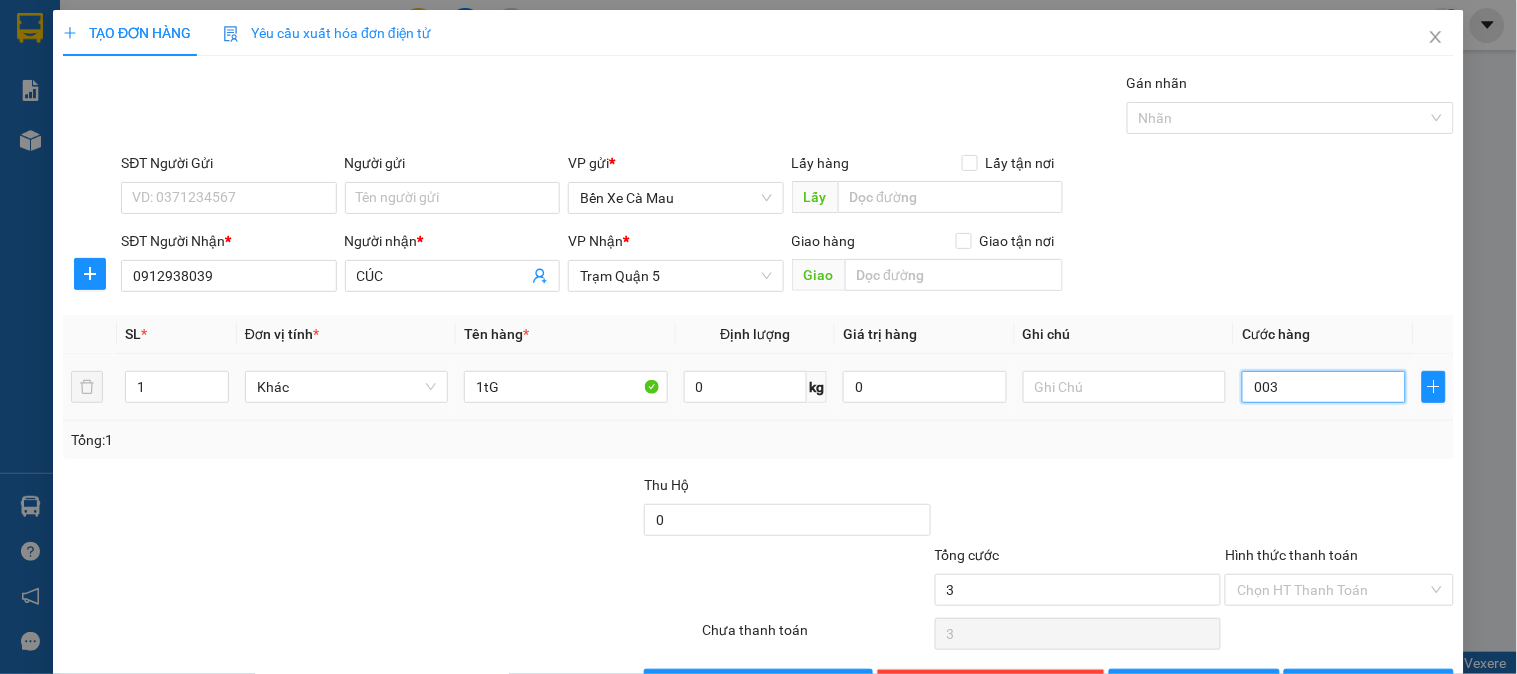 type on "0.030" 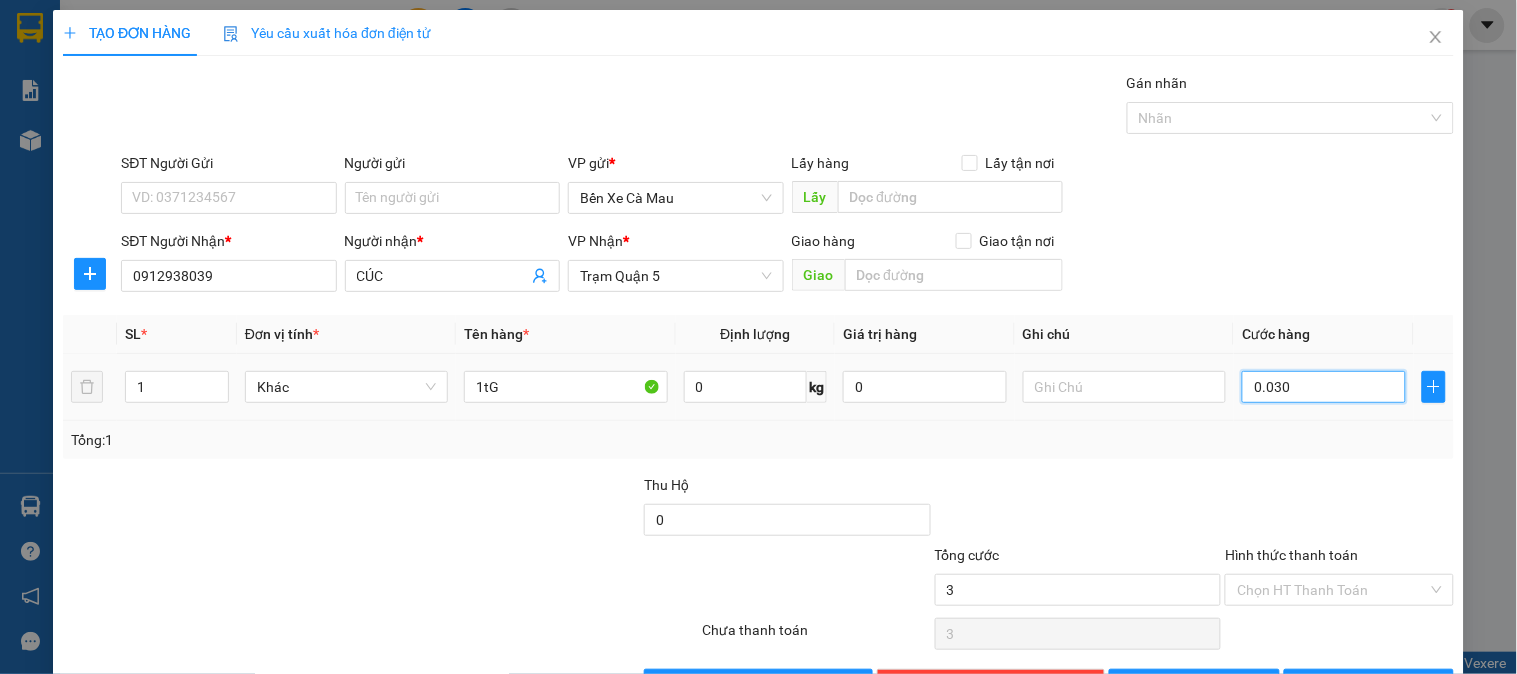 type on "30" 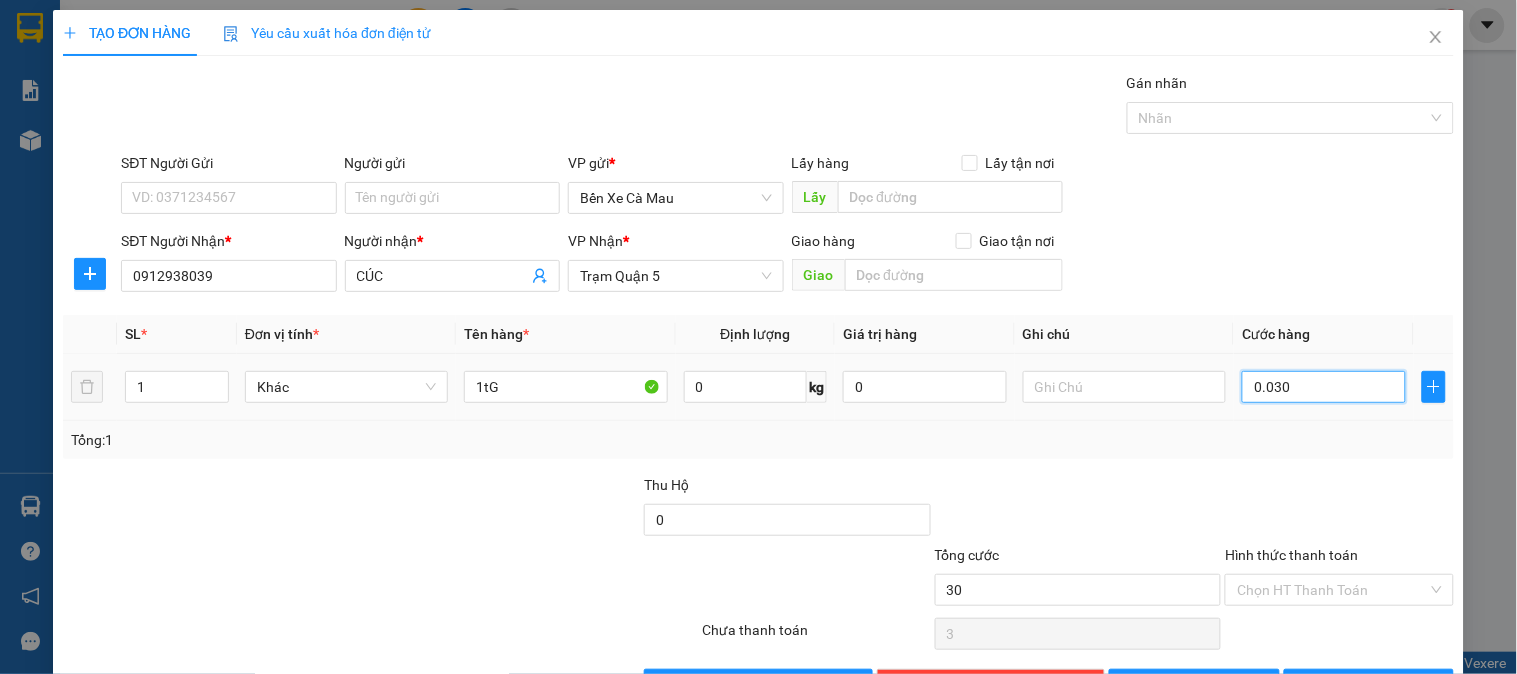 type on "30" 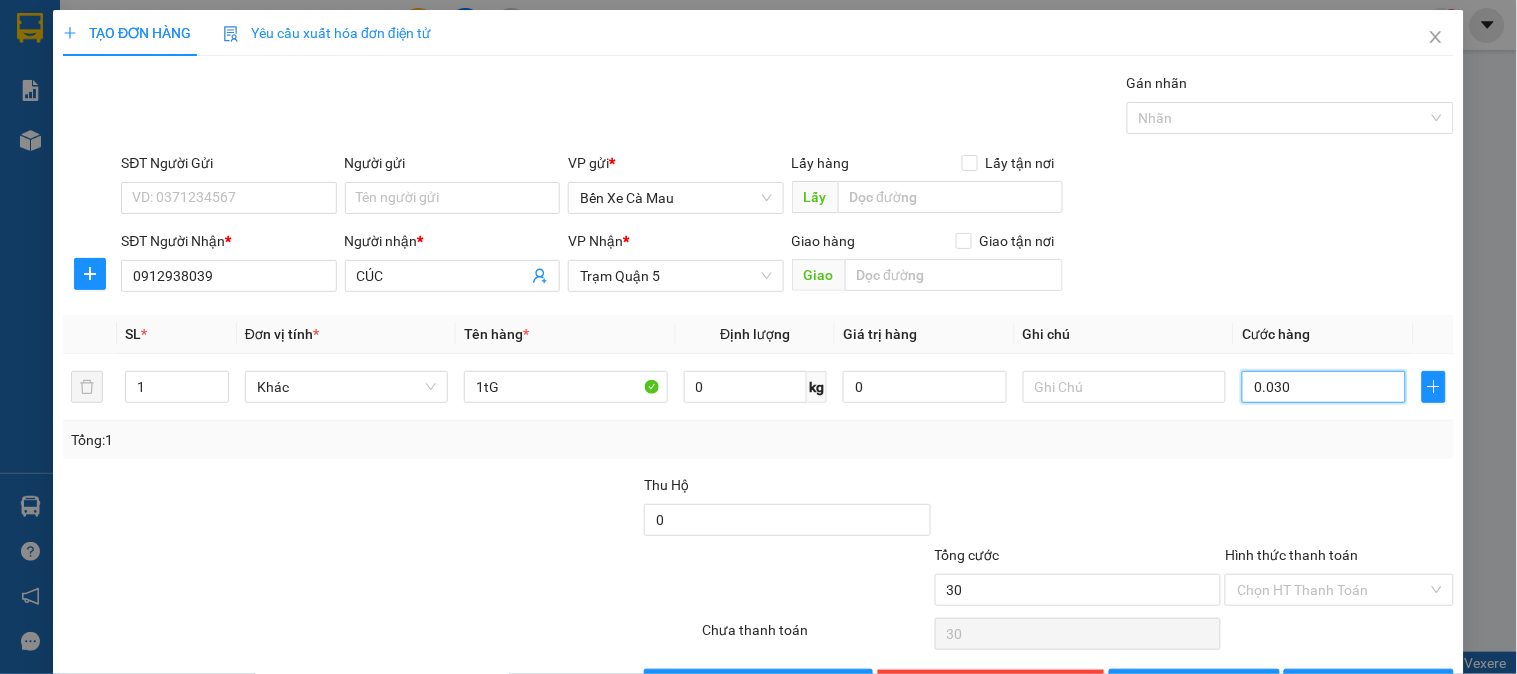 scroll, scrollTop: 65, scrollLeft: 0, axis: vertical 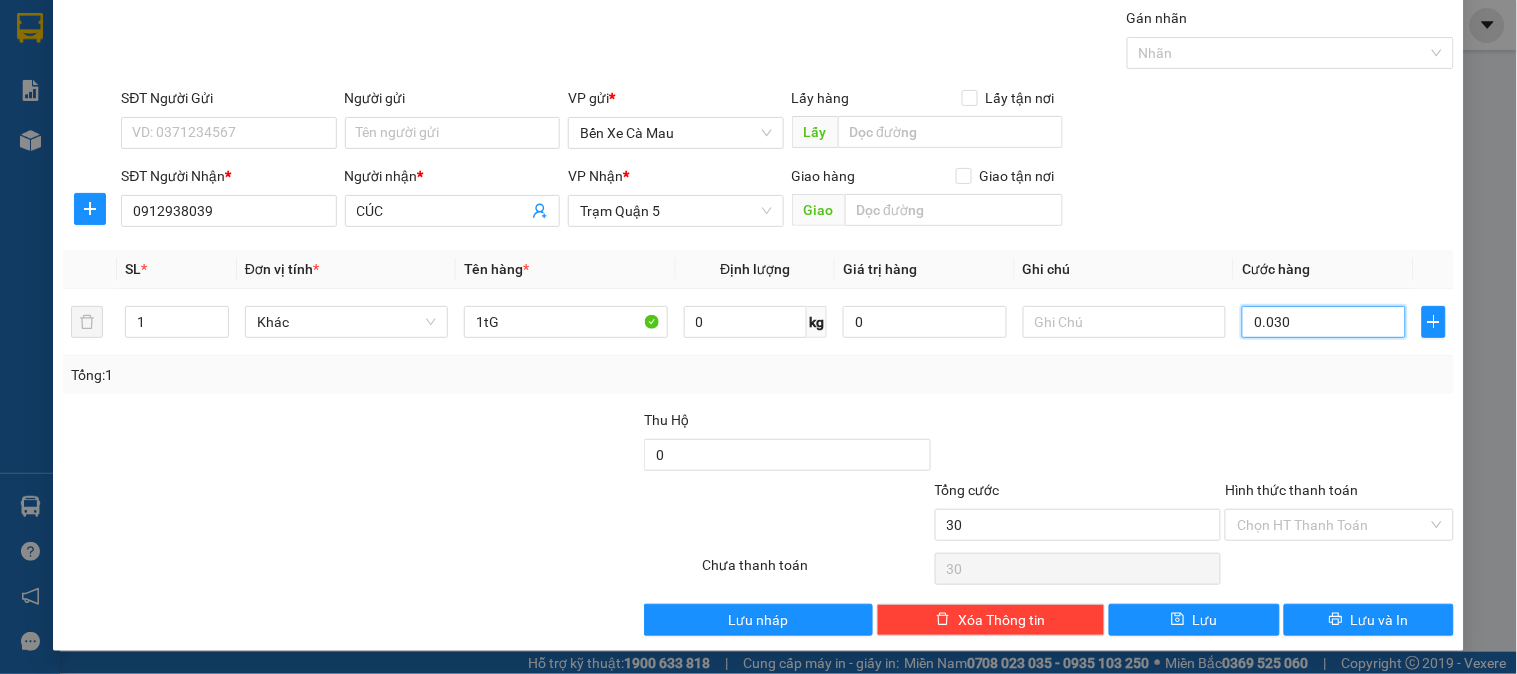 type on "0.030" 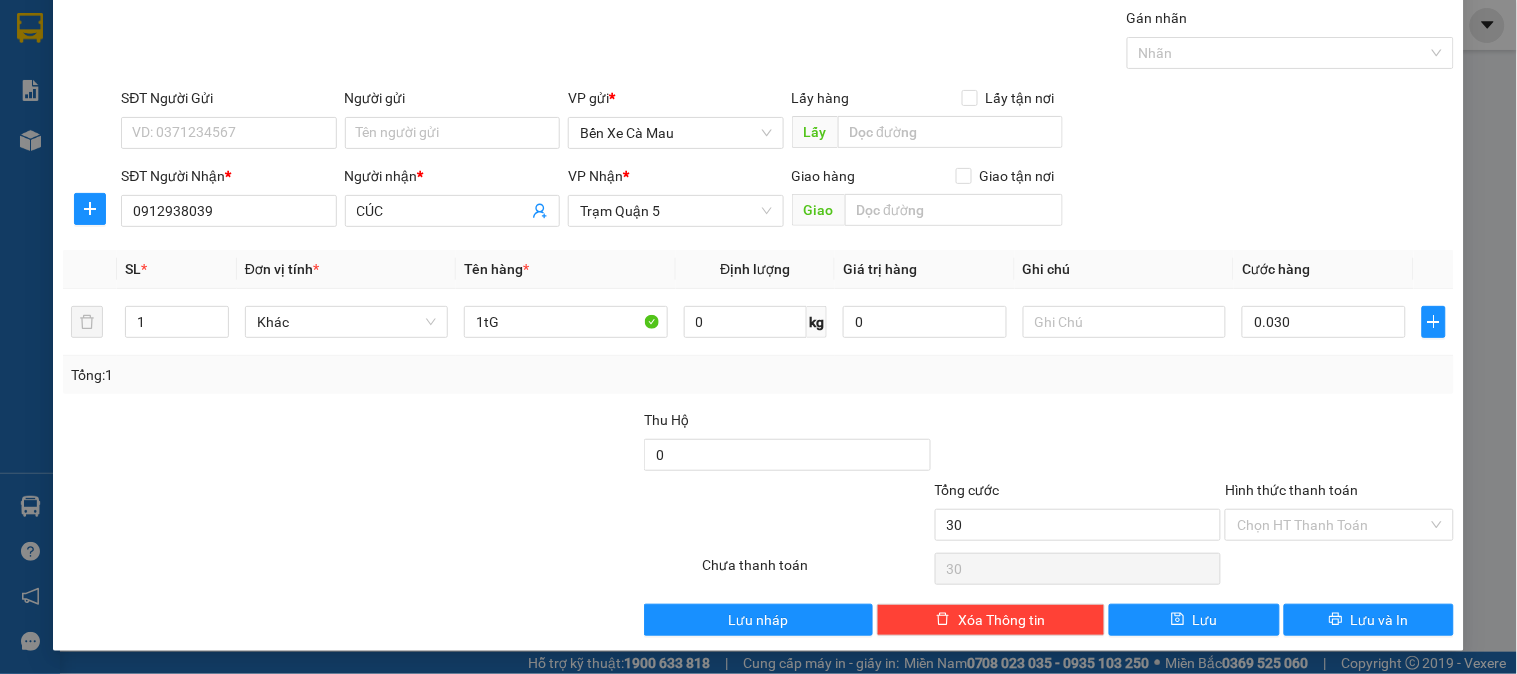 type on "30.000" 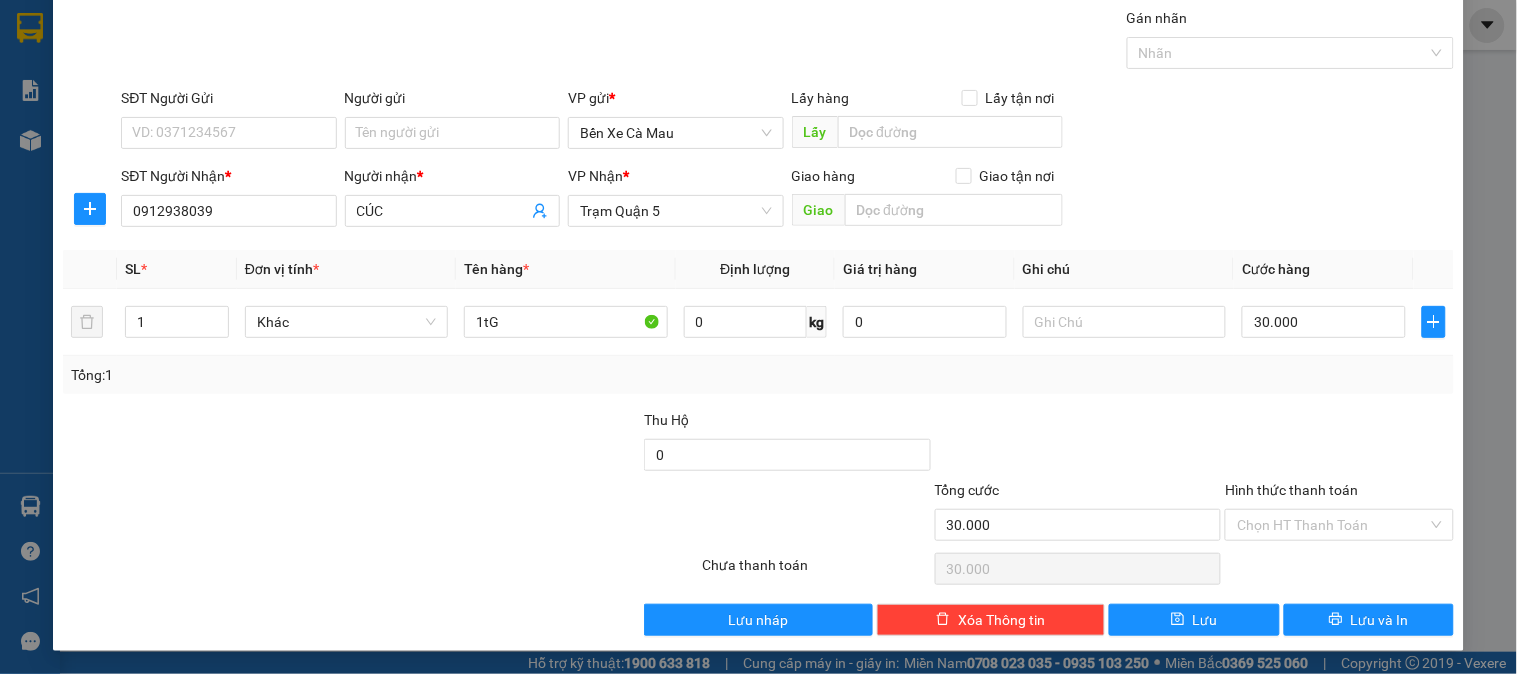 click on "Hình thức thanh toán" at bounding box center [1291, 490] 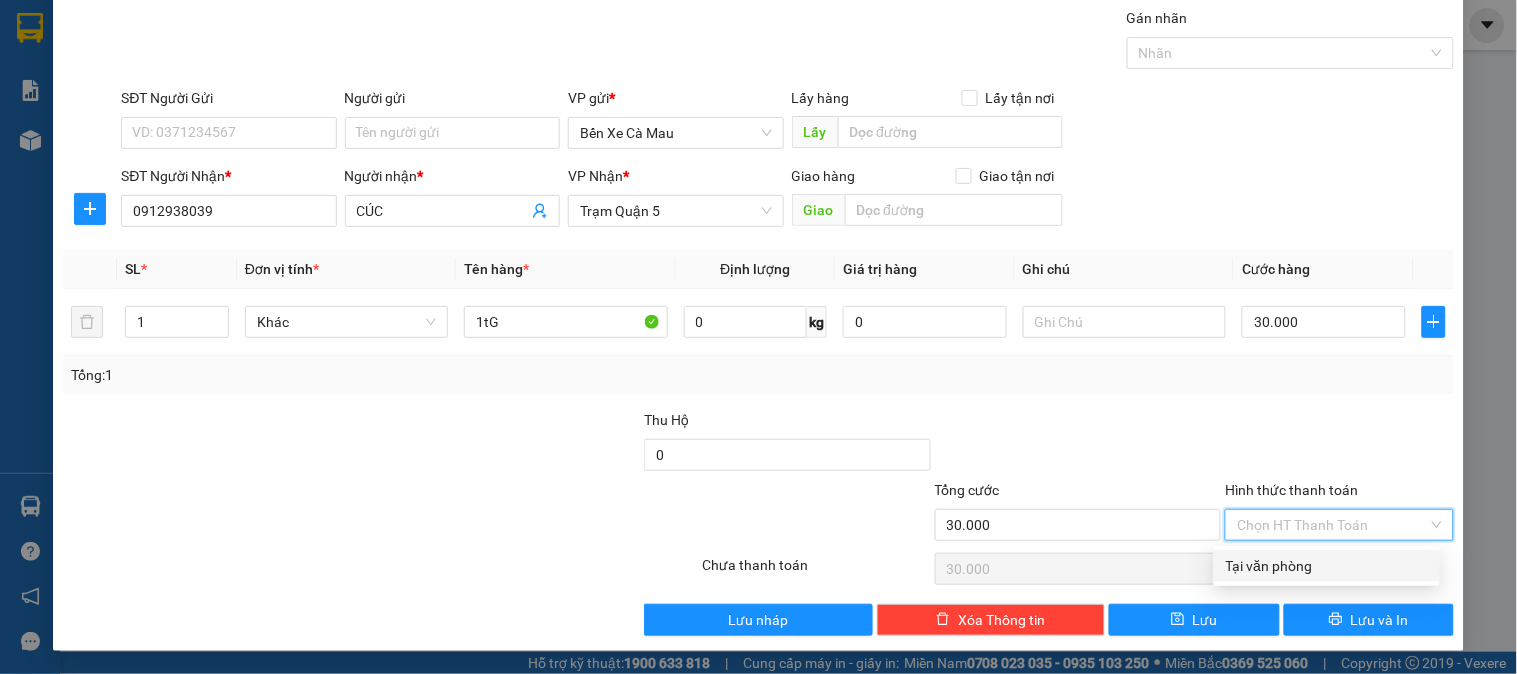 click on "Tại văn phòng" at bounding box center (1327, 566) 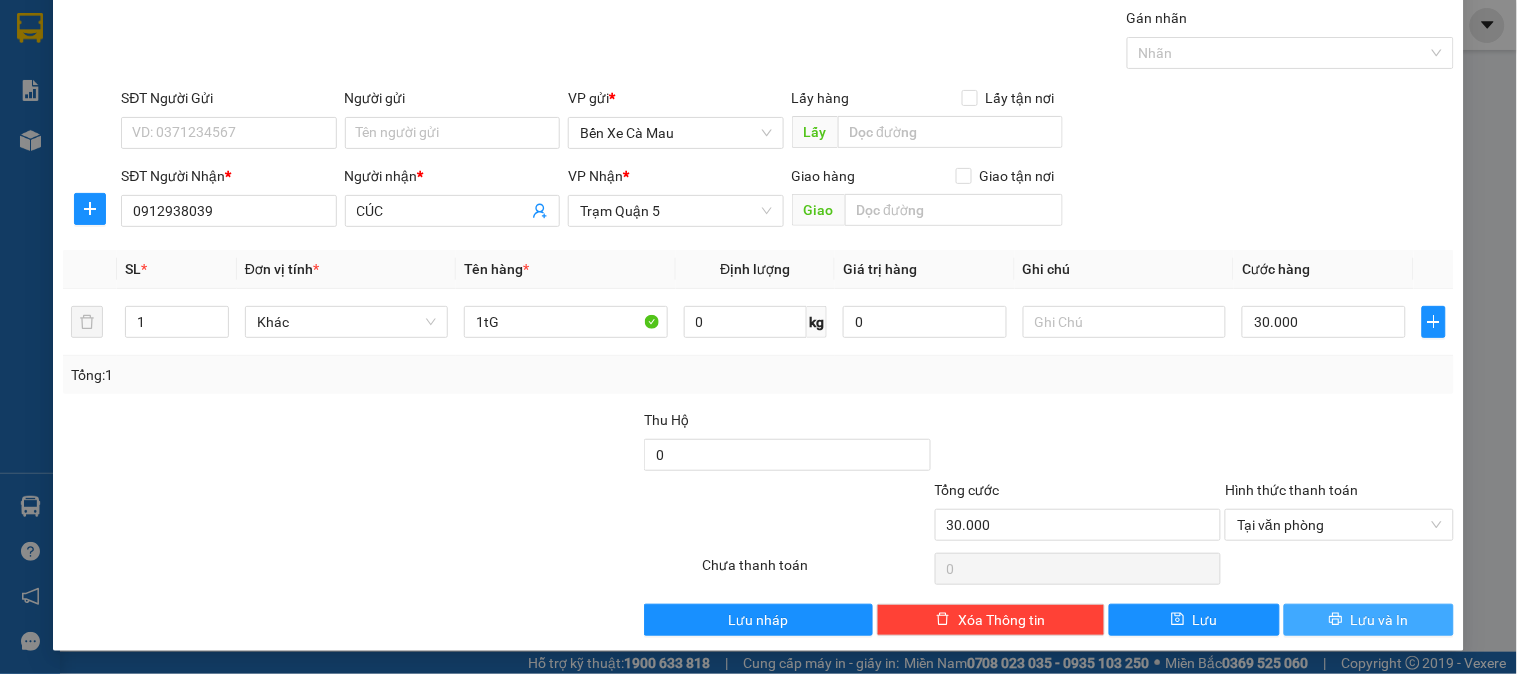 click on "Lưu và In" at bounding box center (1369, 620) 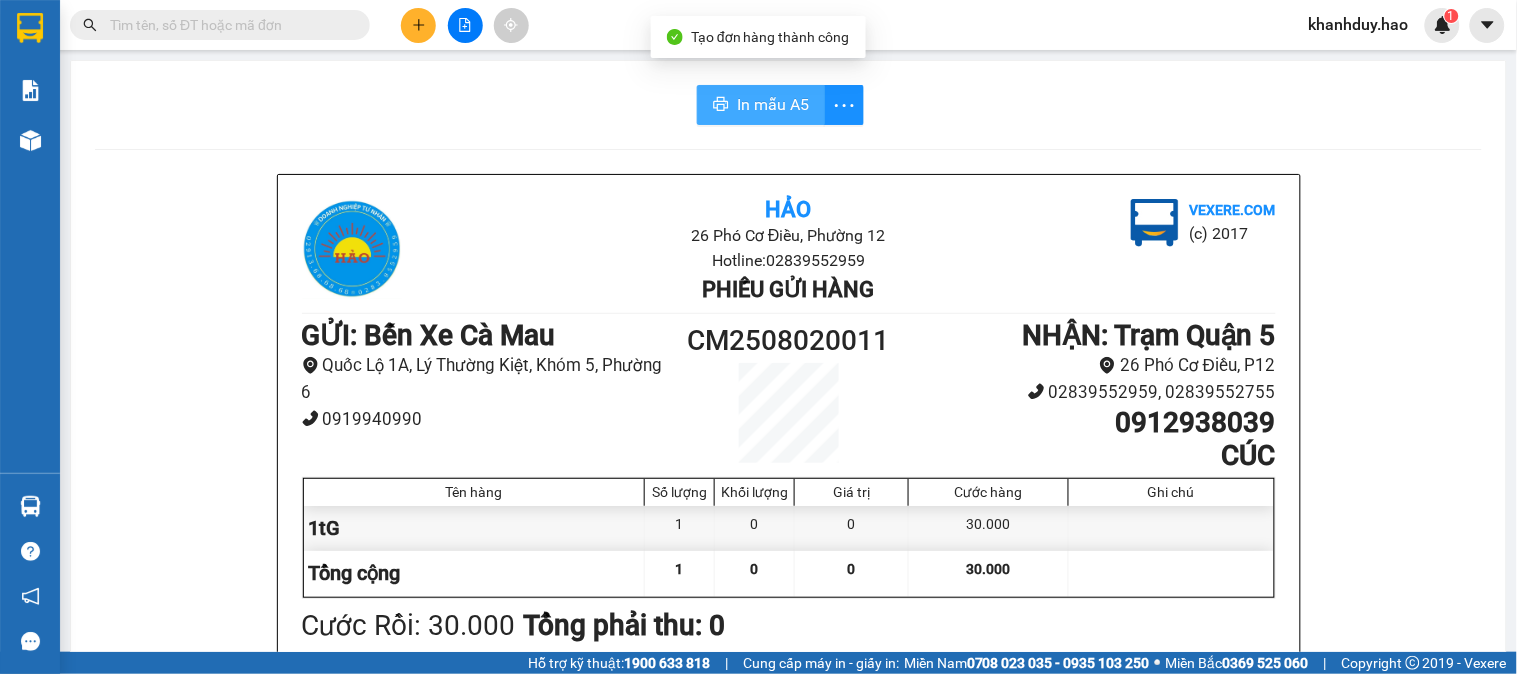 click on "In mẫu A5" at bounding box center (773, 104) 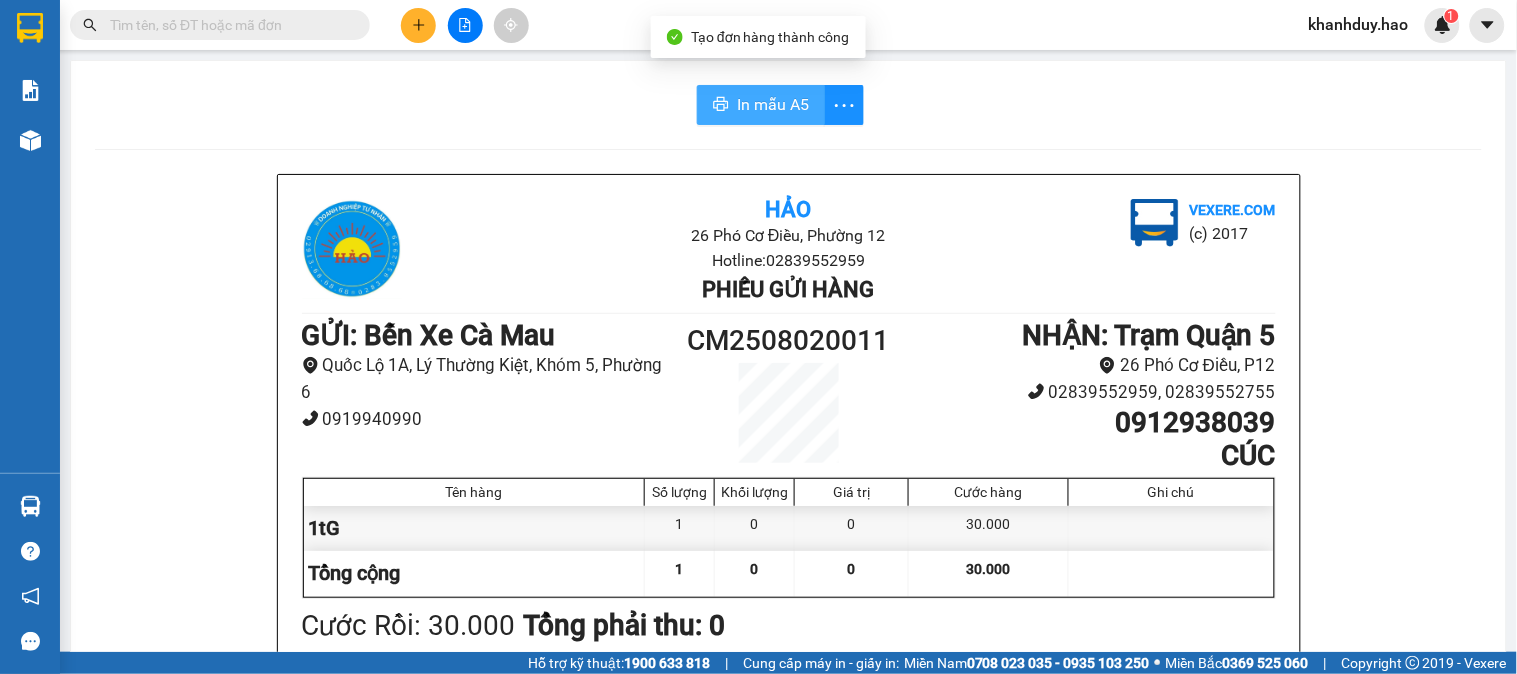 scroll, scrollTop: 0, scrollLeft: 0, axis: both 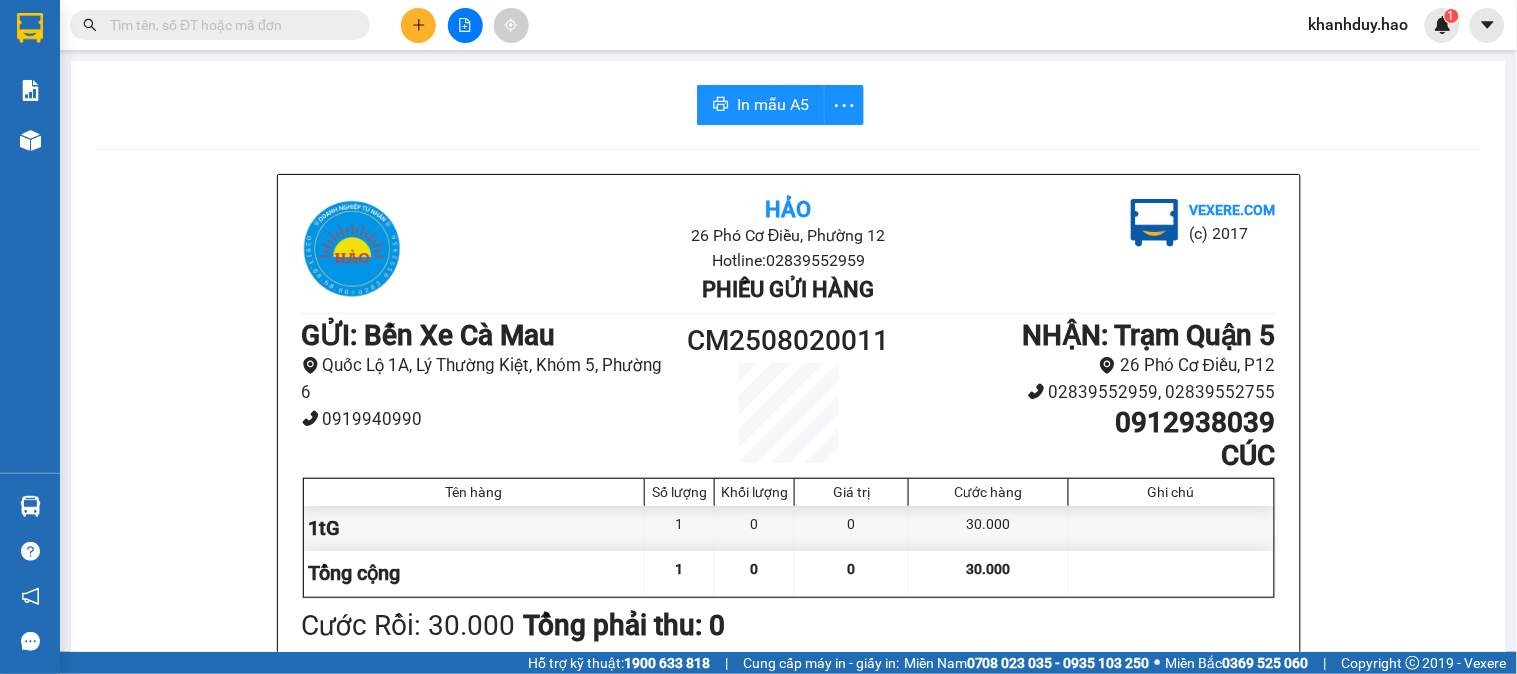 click at bounding box center [228, 25] 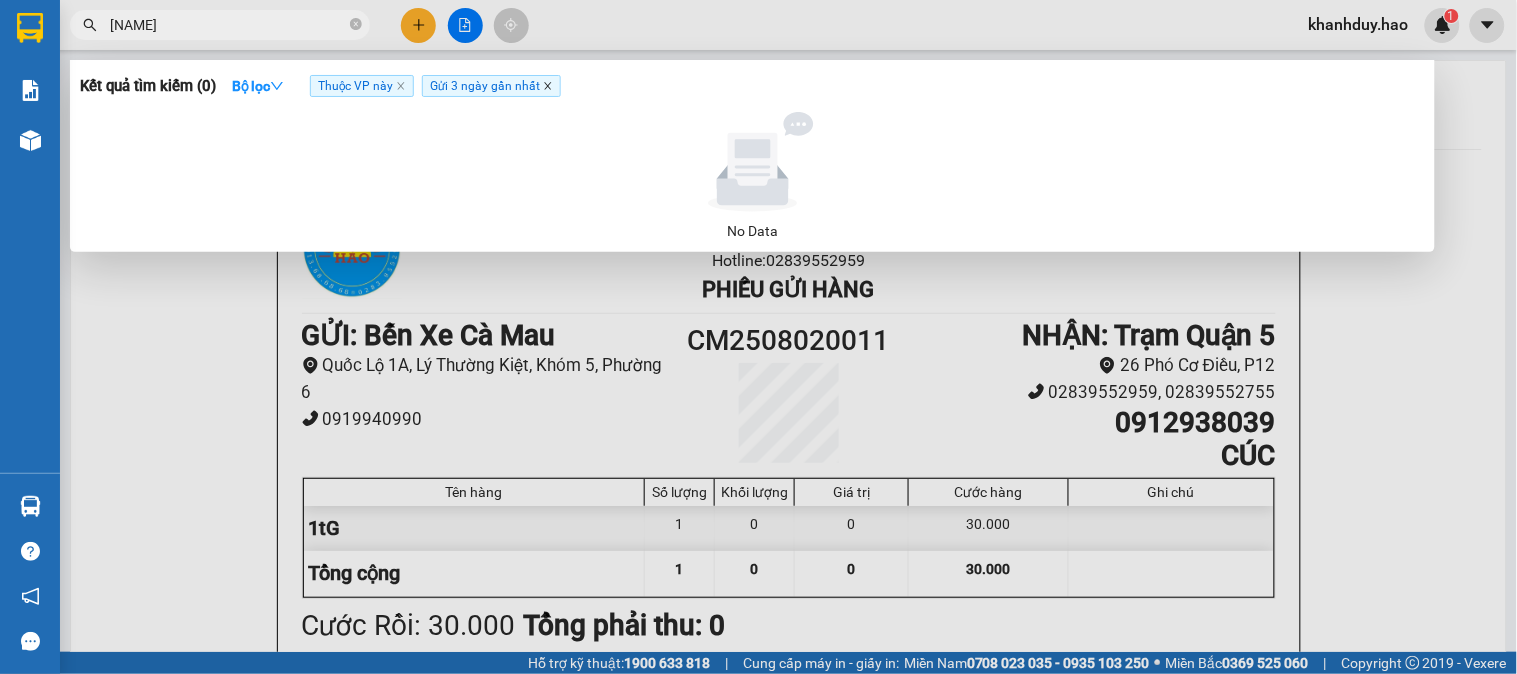 type on "[NAME]" 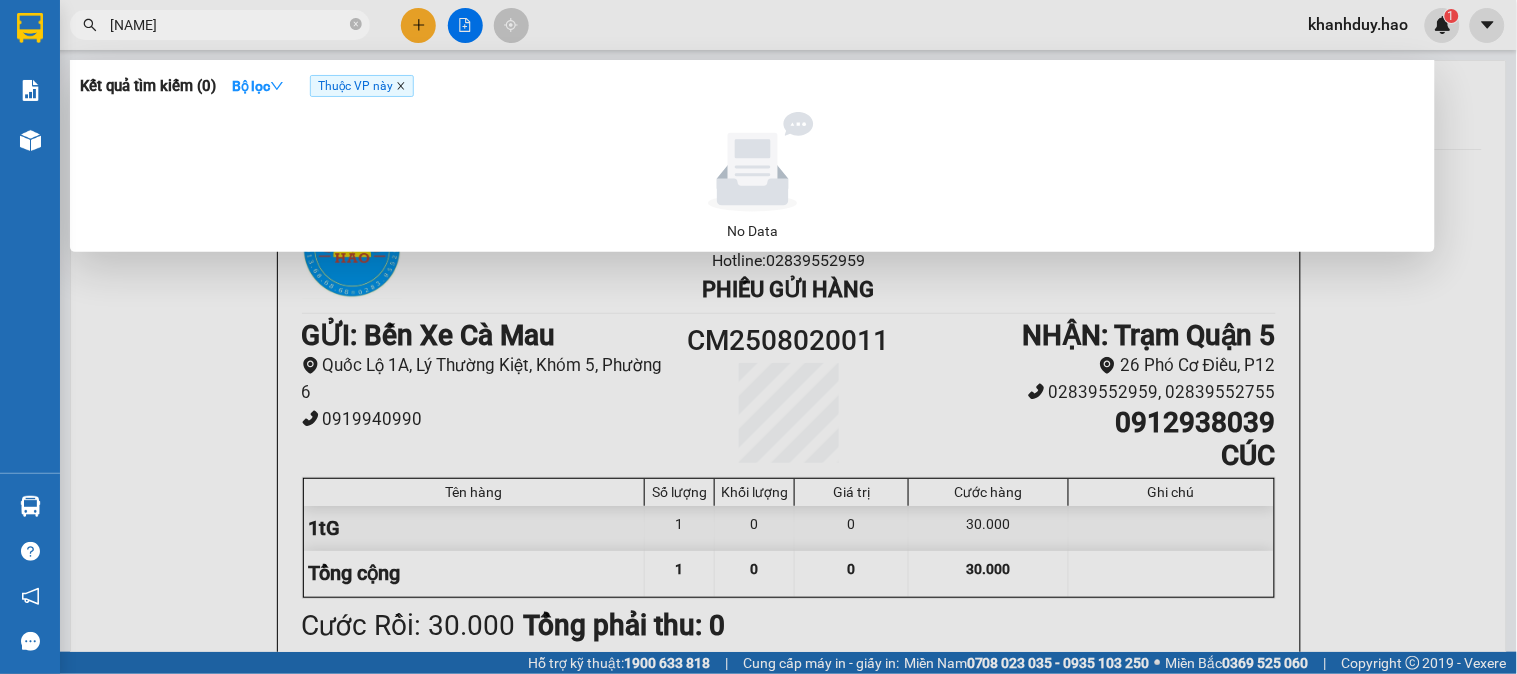 click 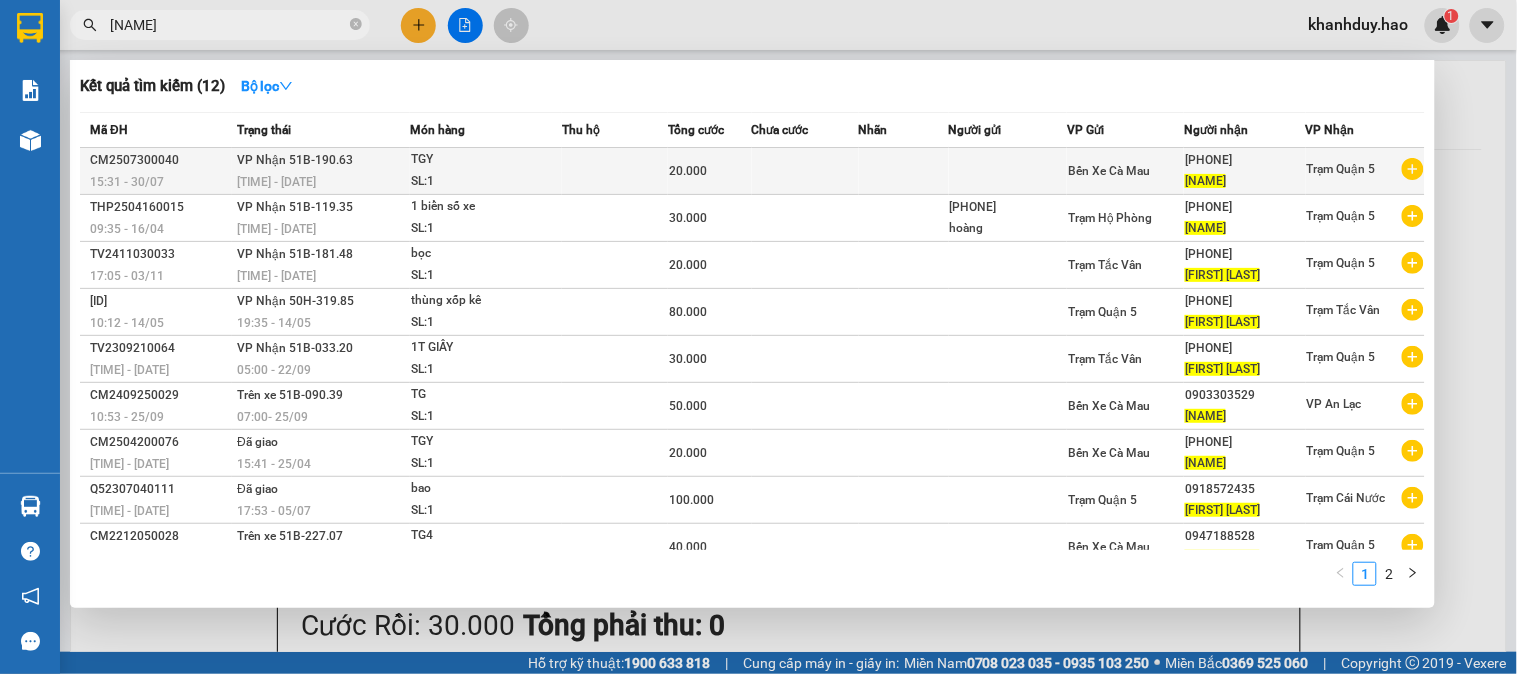 click on "20.000" at bounding box center (710, 171) 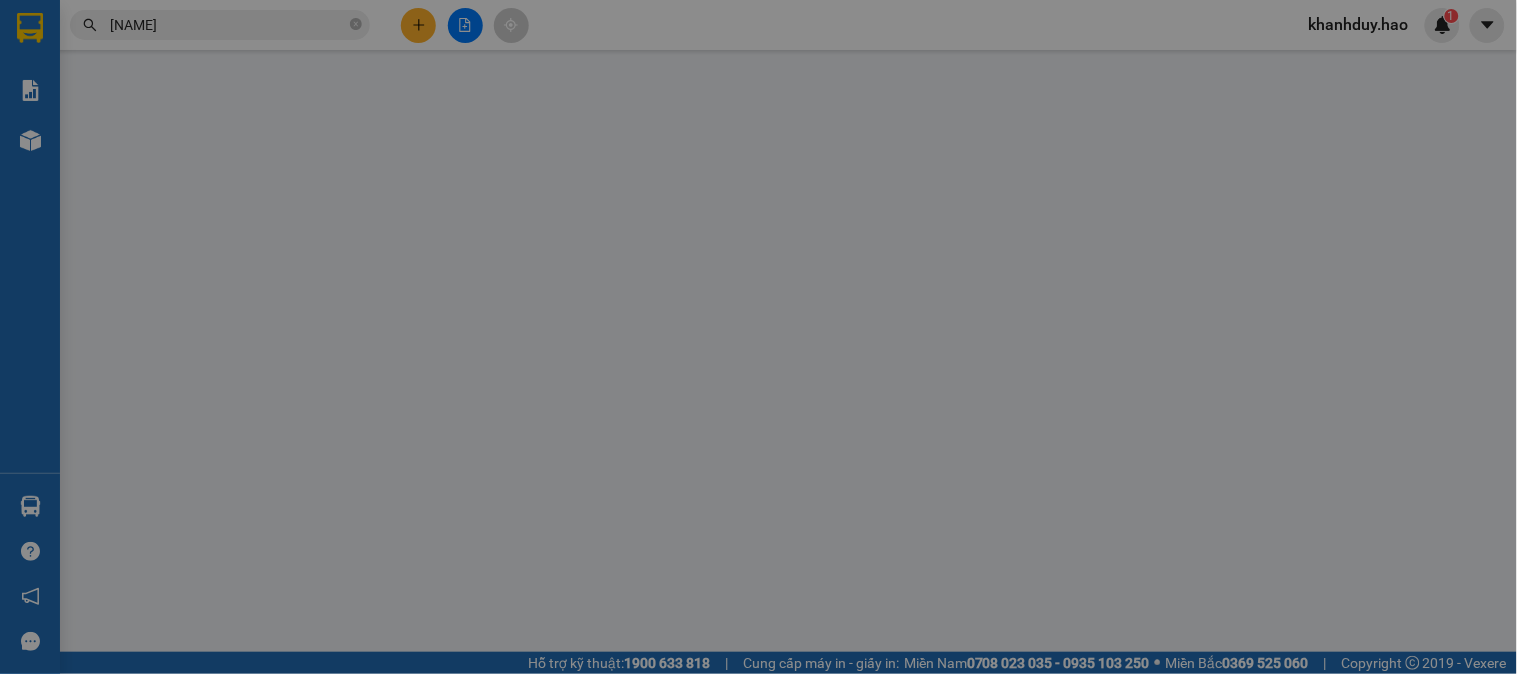 click on "VP gửi  *" at bounding box center (675, 167) 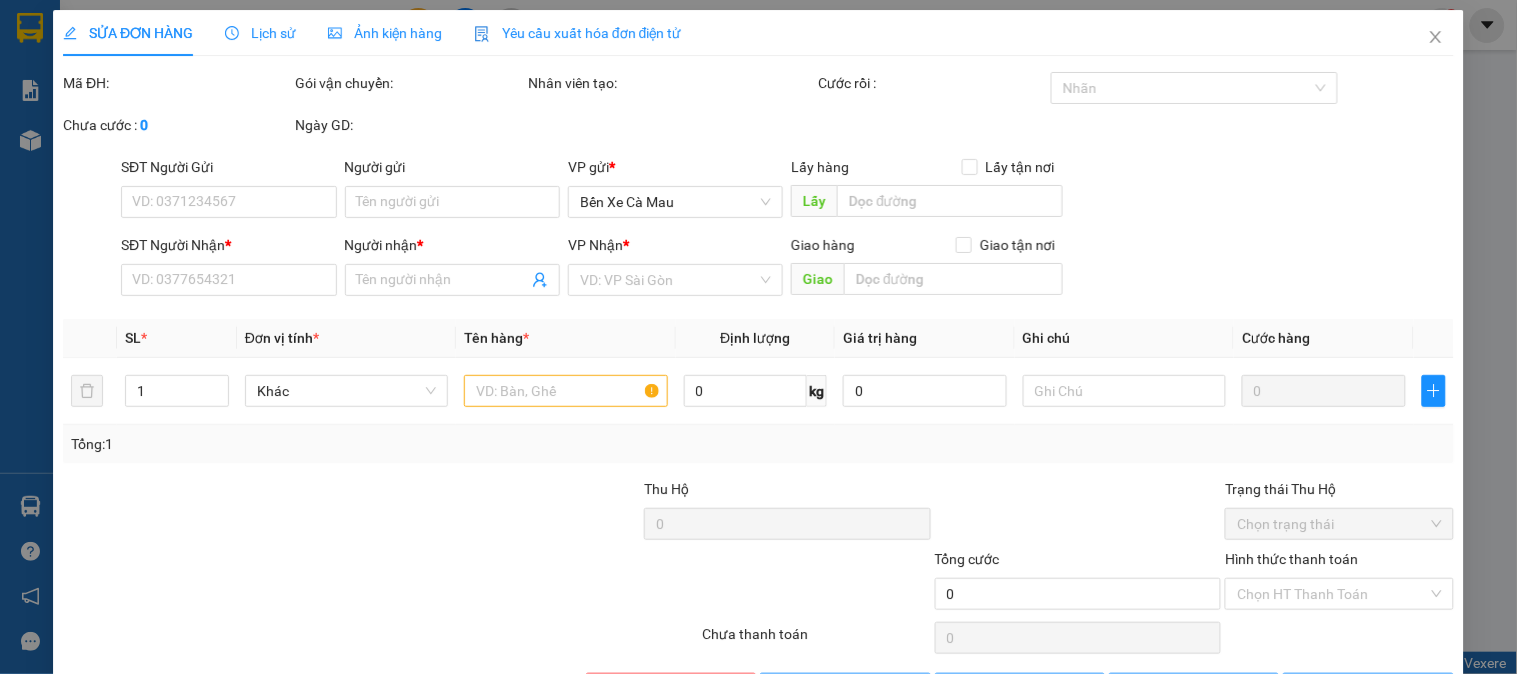type on "[PHONE]" 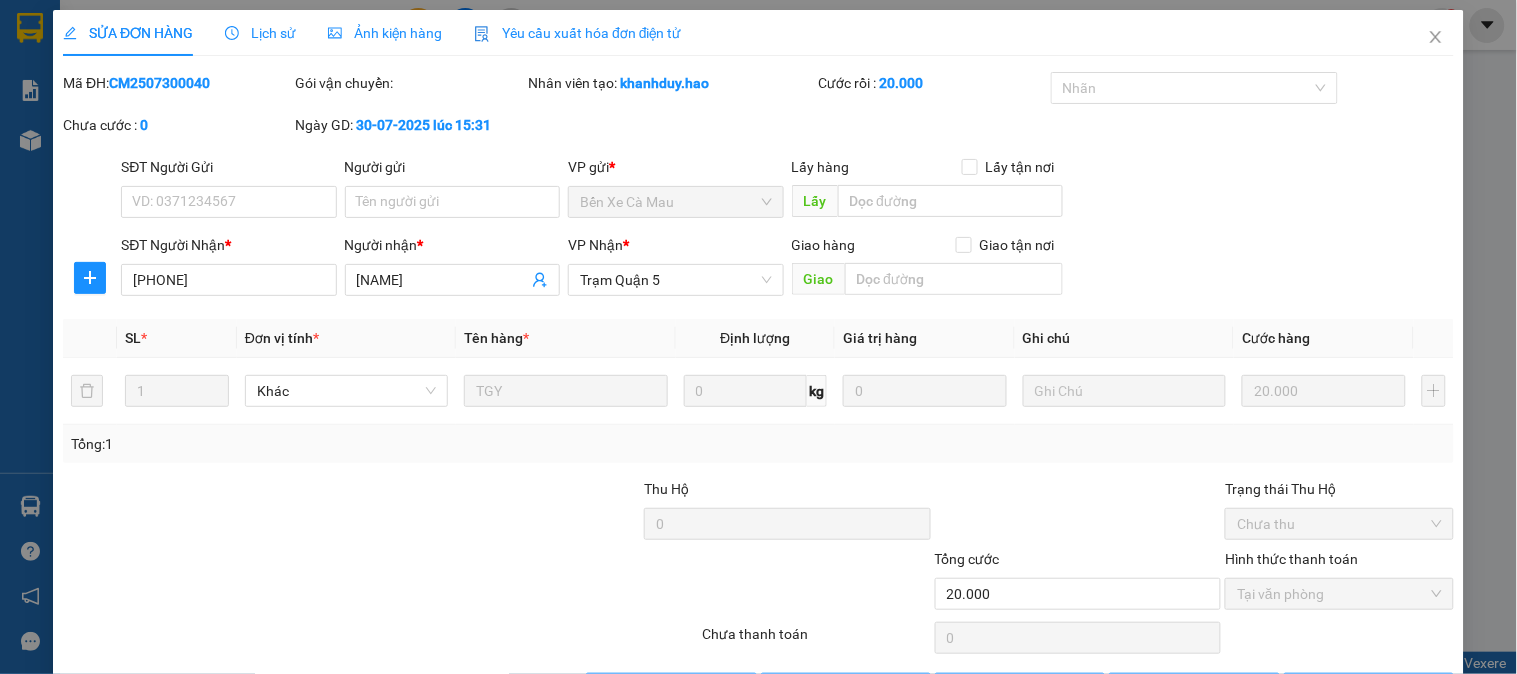 click on "Ảnh kiện hàng" at bounding box center [385, 33] 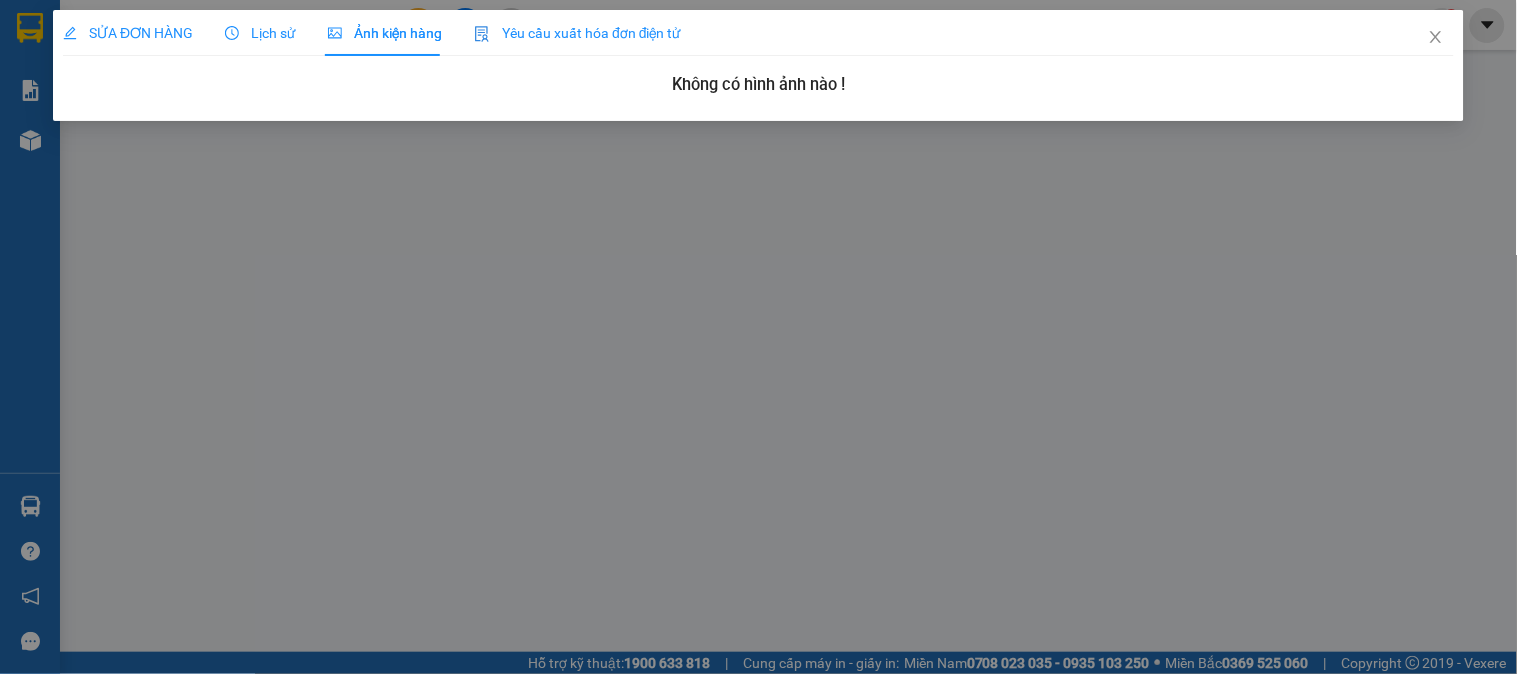 click on "Lịch sử" at bounding box center [260, 33] 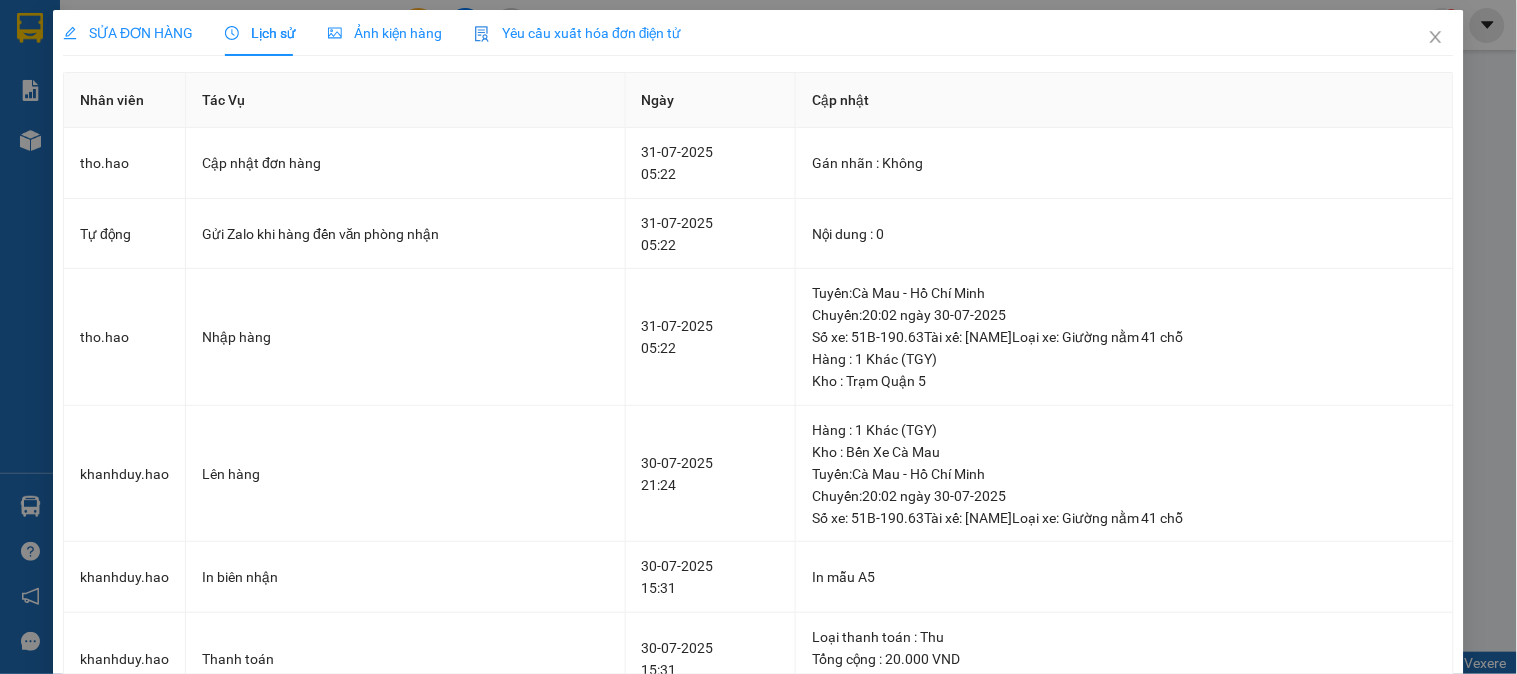 click on "SỬA ĐƠN HÀNG" at bounding box center (128, 33) 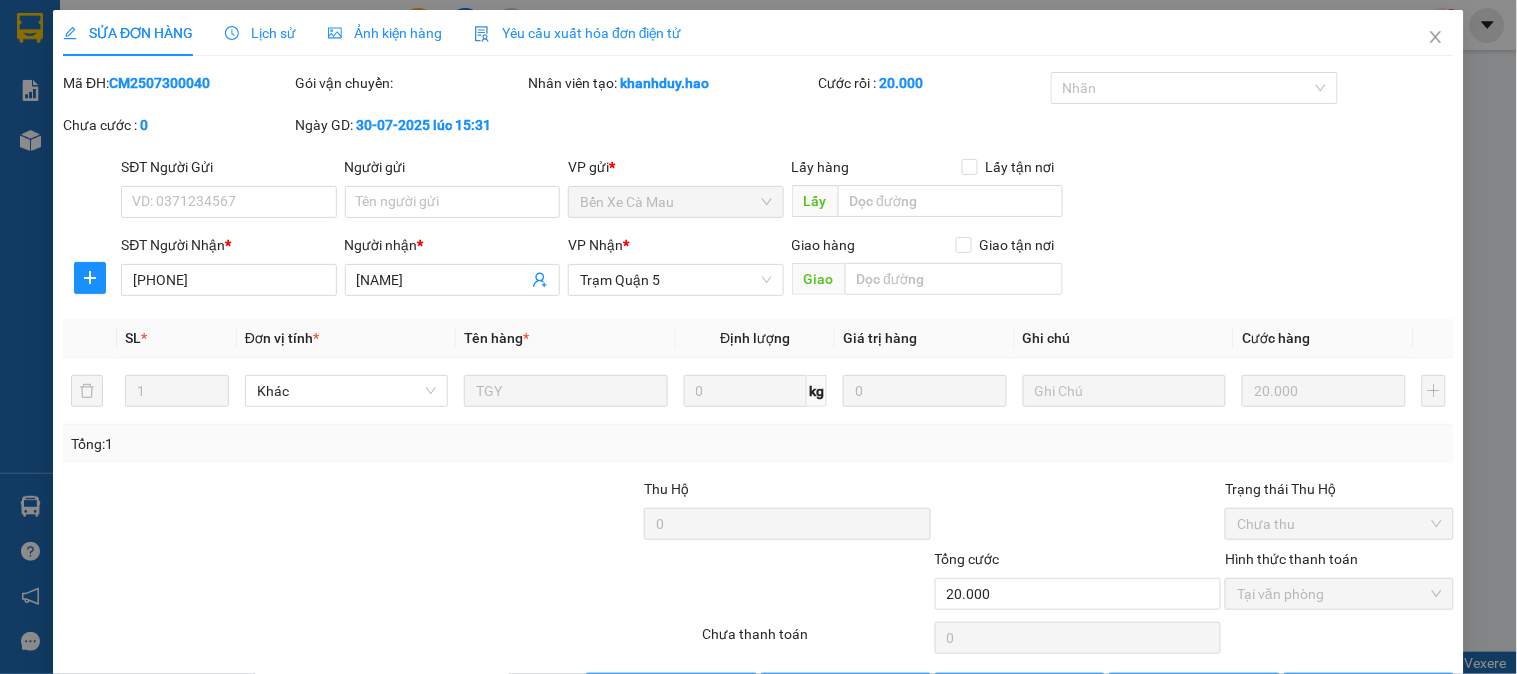 click on "Ảnh kiện hàng" at bounding box center [385, 33] 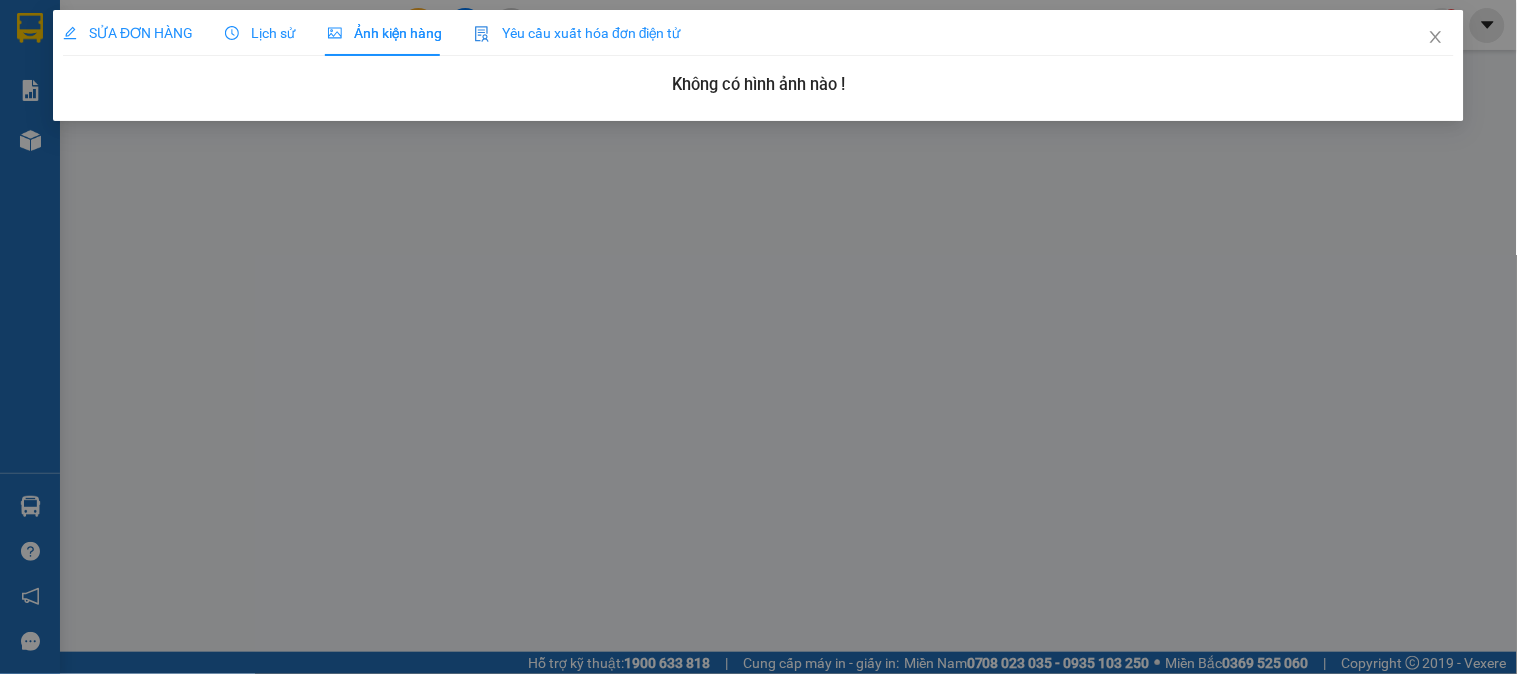 click 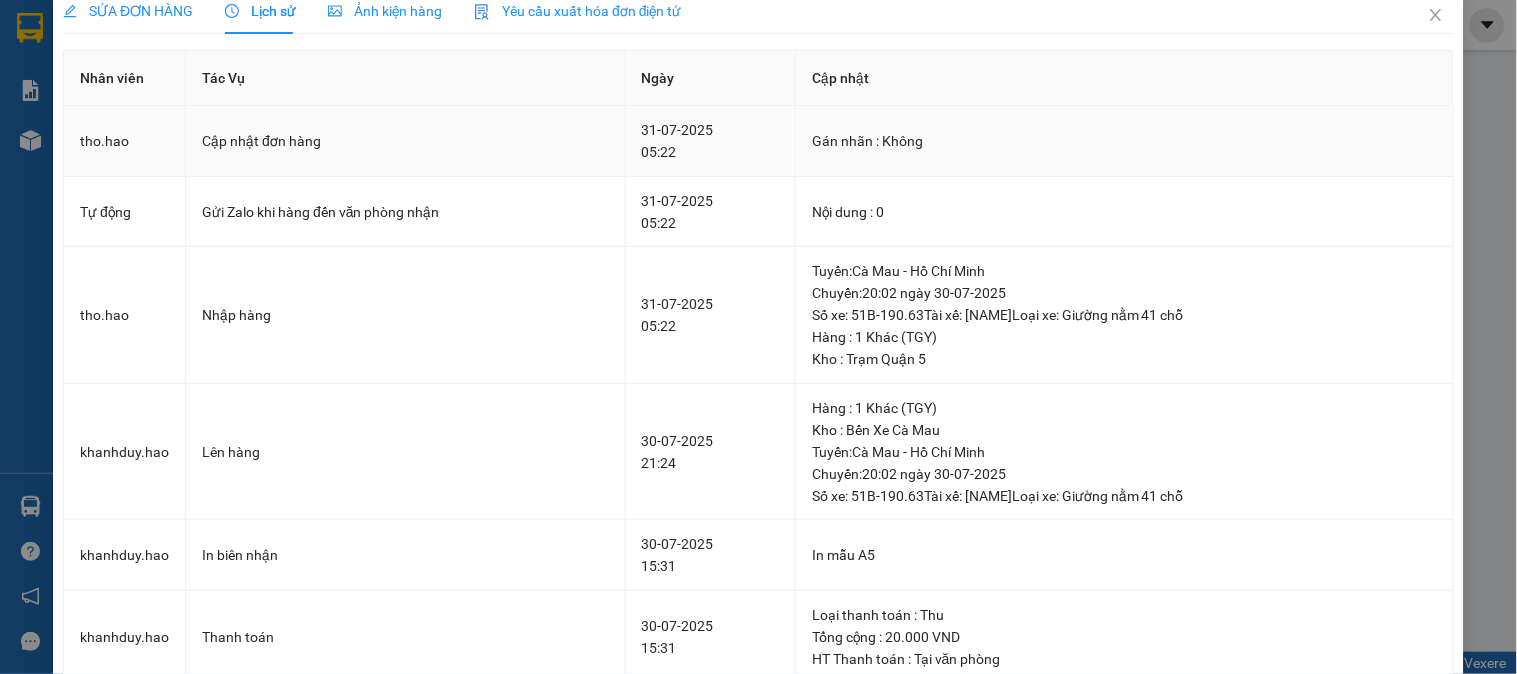 scroll, scrollTop: 0, scrollLeft: 0, axis: both 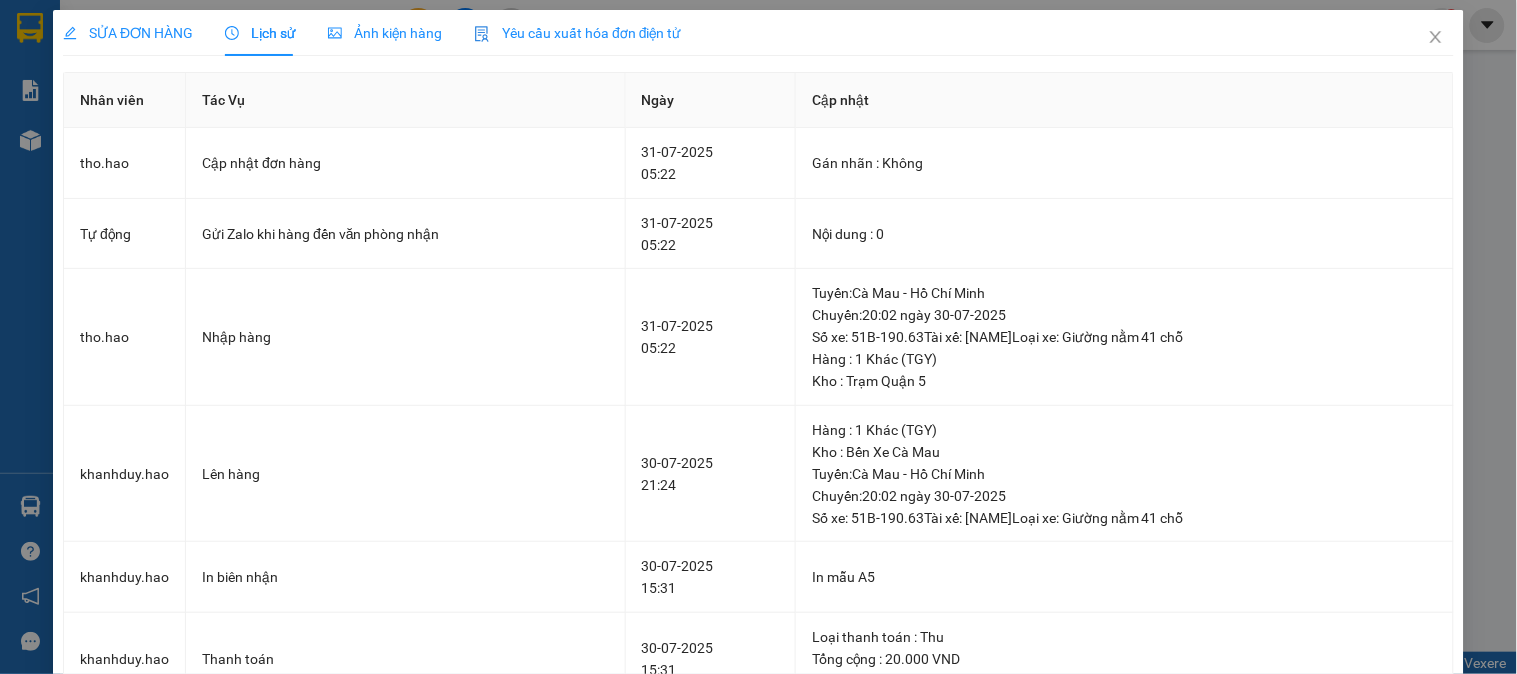 click on "SỬA ĐƠN HÀNG" at bounding box center (128, 33) 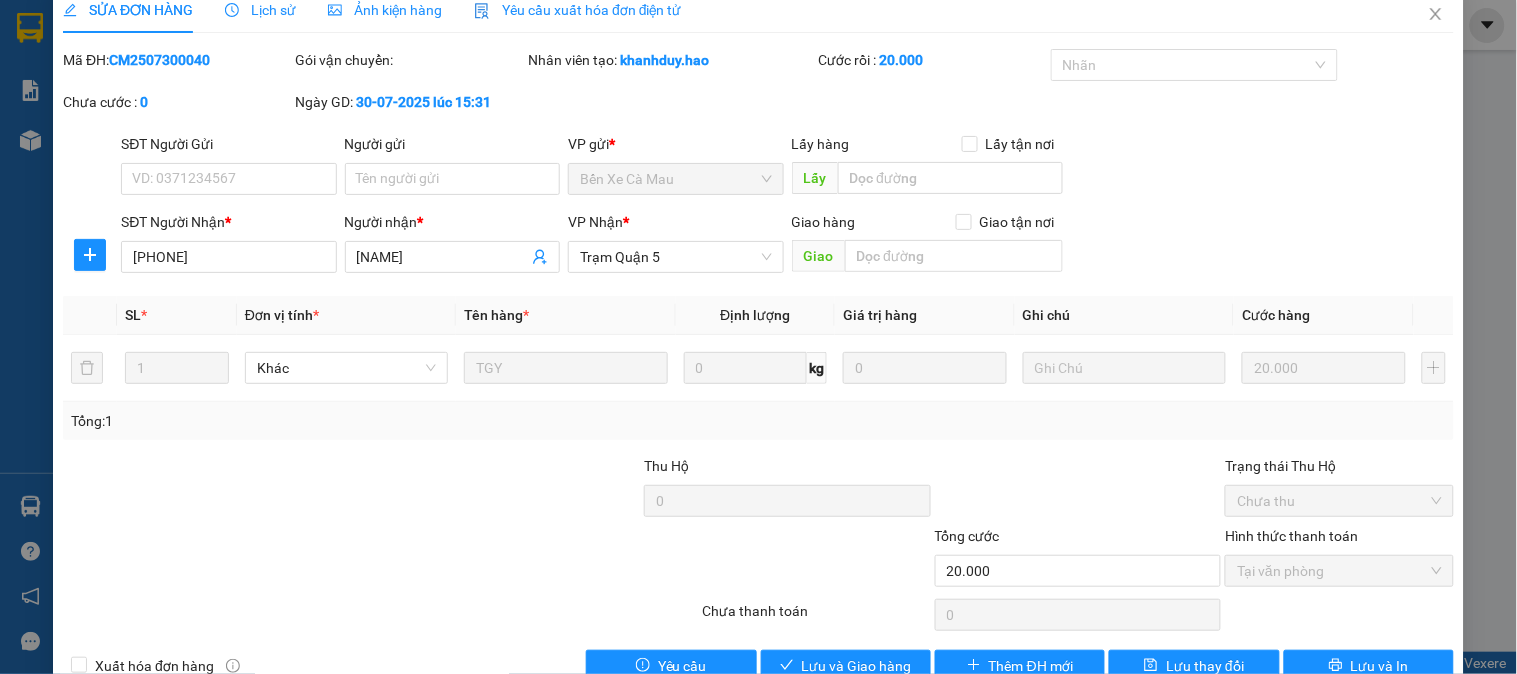 scroll, scrollTop: 0, scrollLeft: 0, axis: both 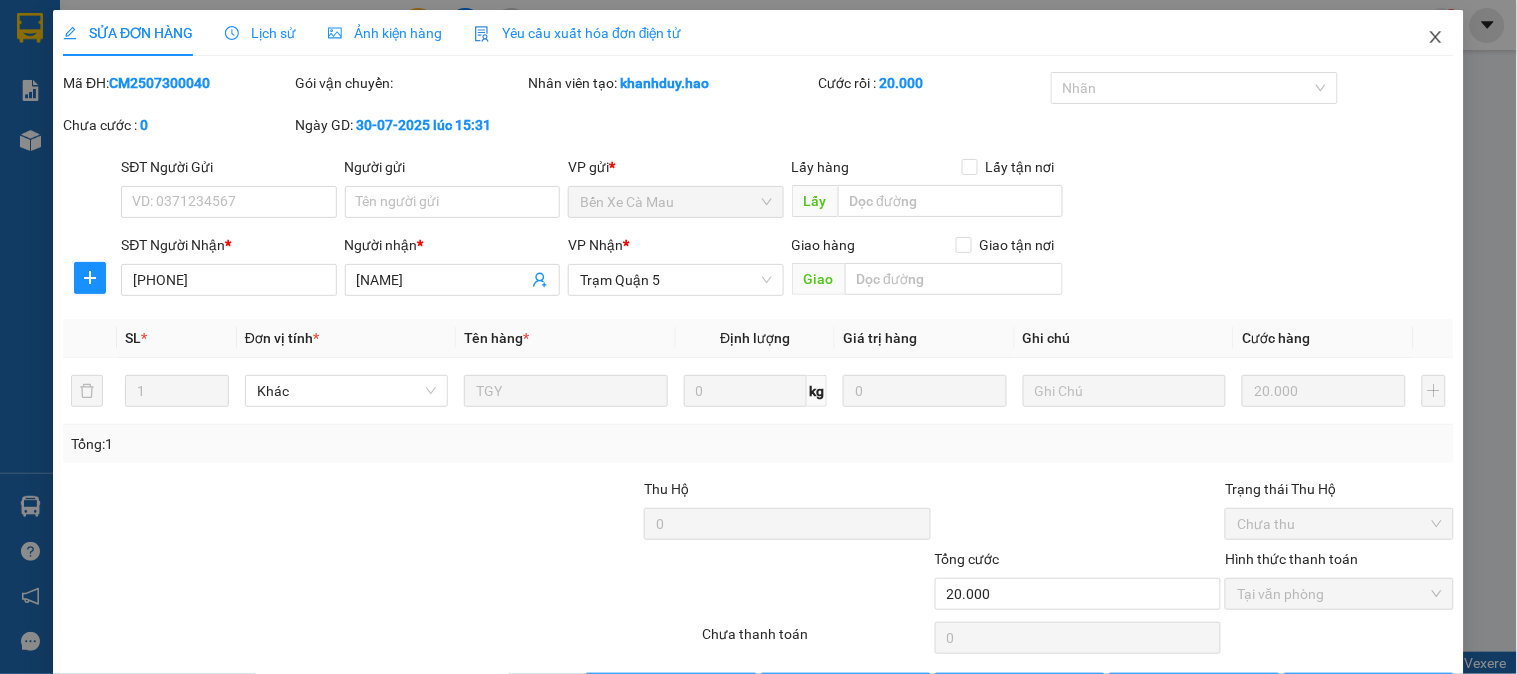 click at bounding box center [1436, 38] 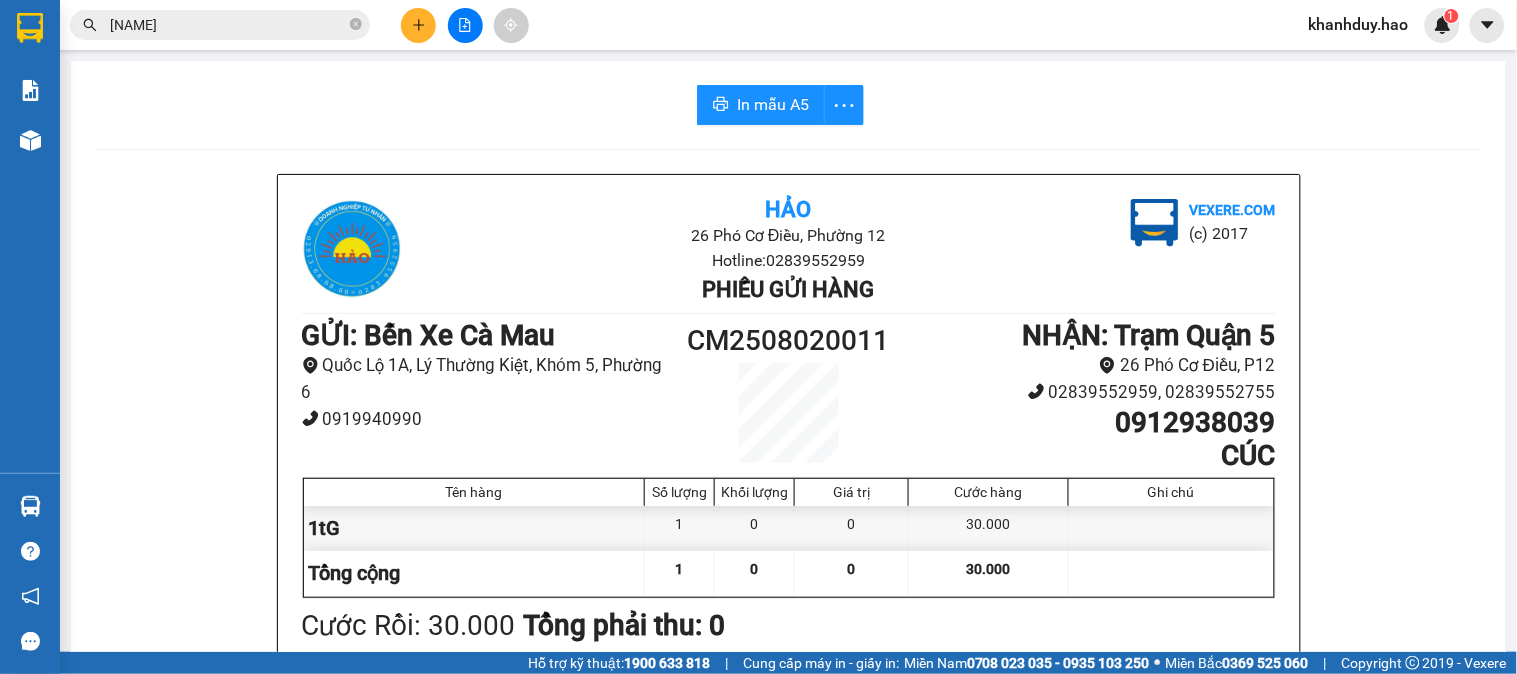 click on "[NAME]" at bounding box center (228, 25) 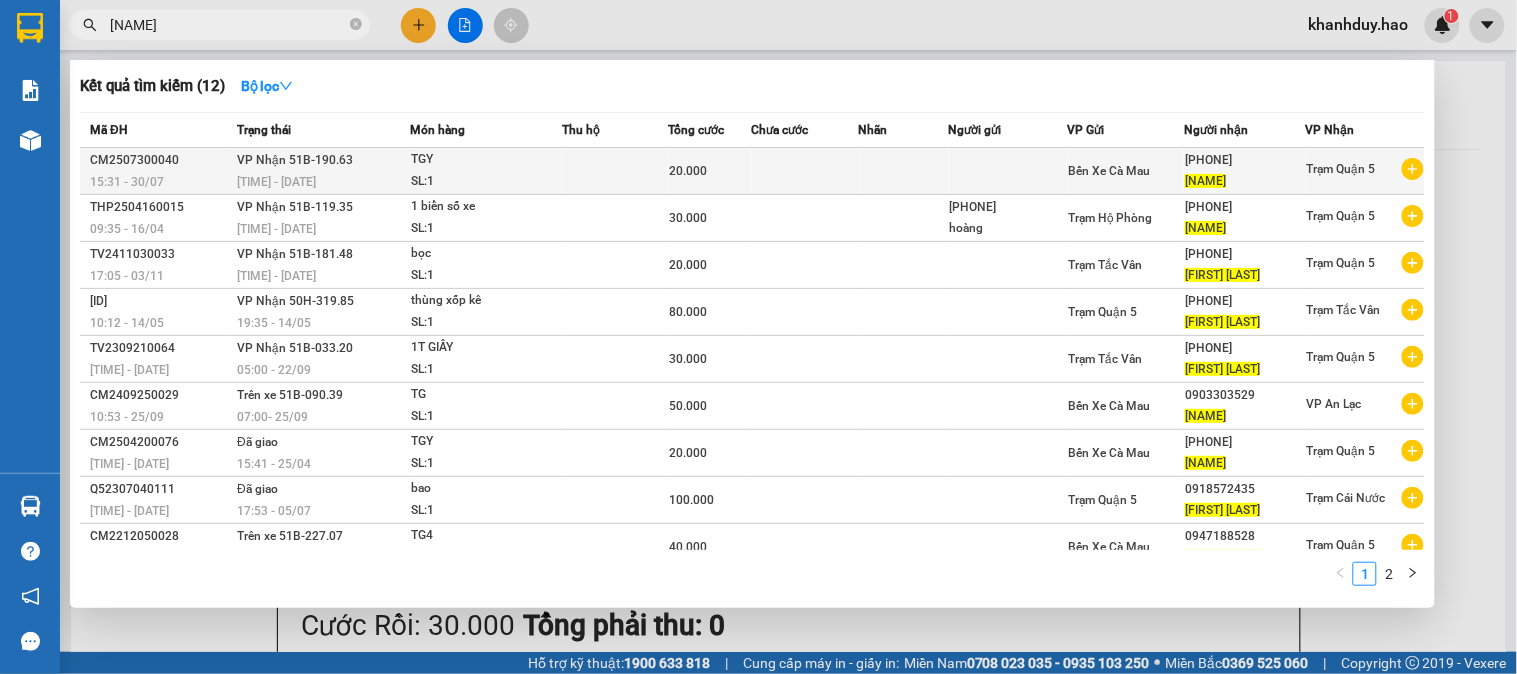 click on "TGY" at bounding box center (486, 160) 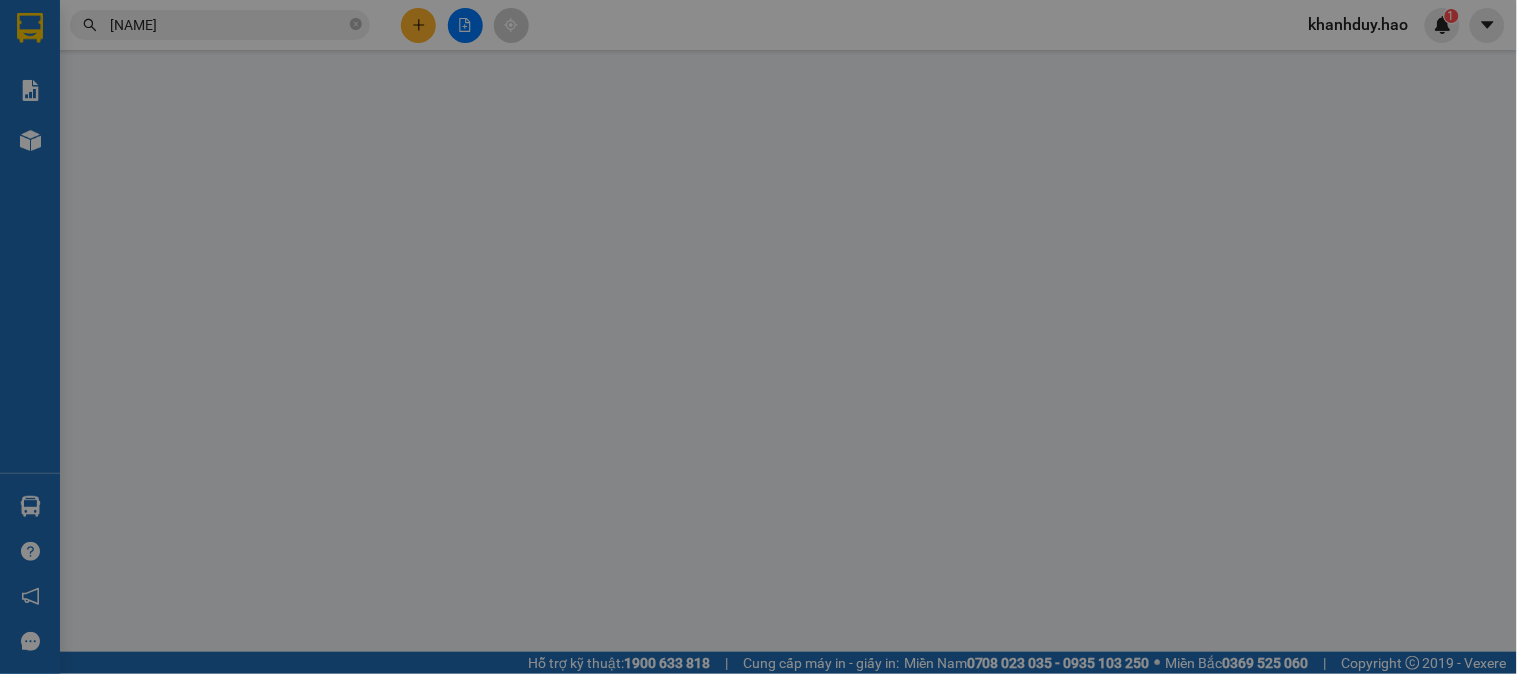type on "[PHONE]" 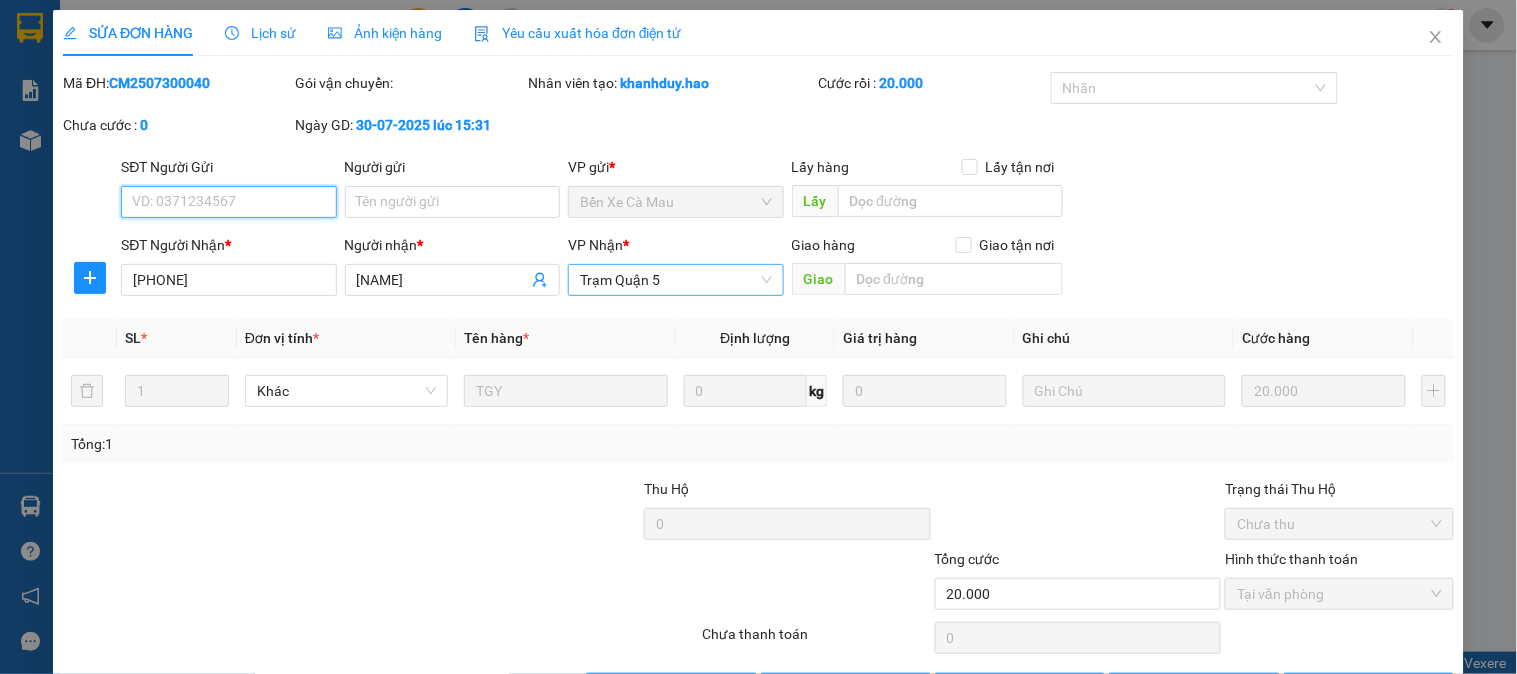 click on "Trạm Quận 5" at bounding box center (675, 280) 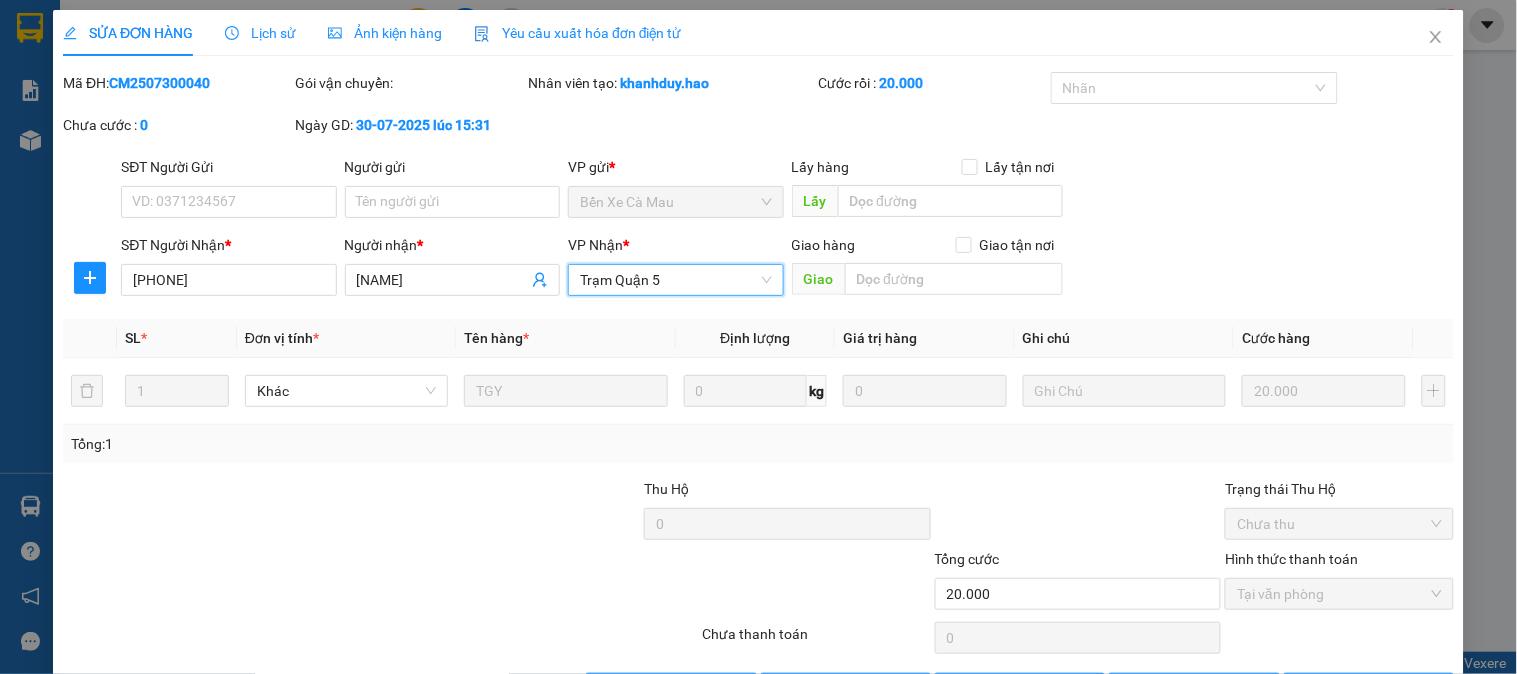 click on "SĐT Người Nhận * [PHONE] Người nhận * [NAME] VP Nhận * Trạm Quận 5 Trạm Quận 5 Giao hàng Giao tận nơi Giao" at bounding box center [787, 269] 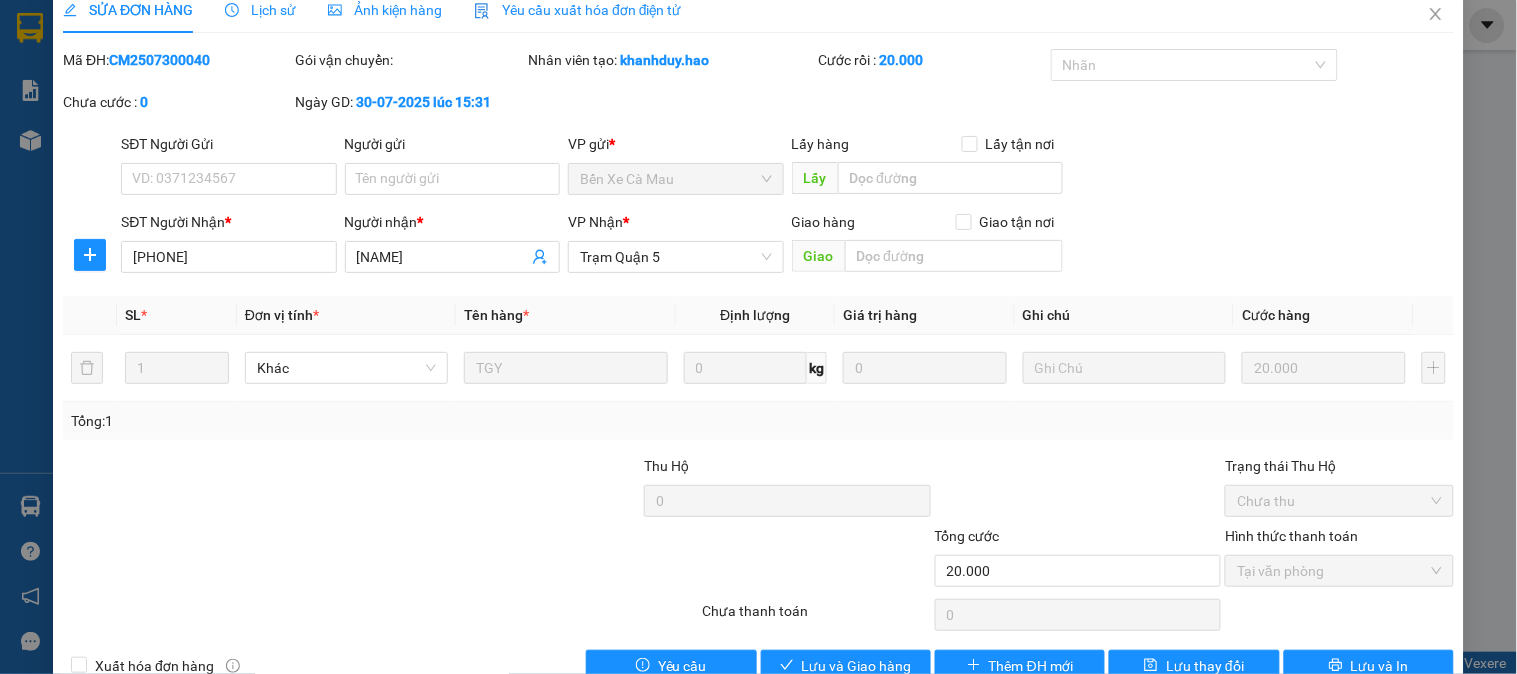 scroll, scrollTop: 0, scrollLeft: 0, axis: both 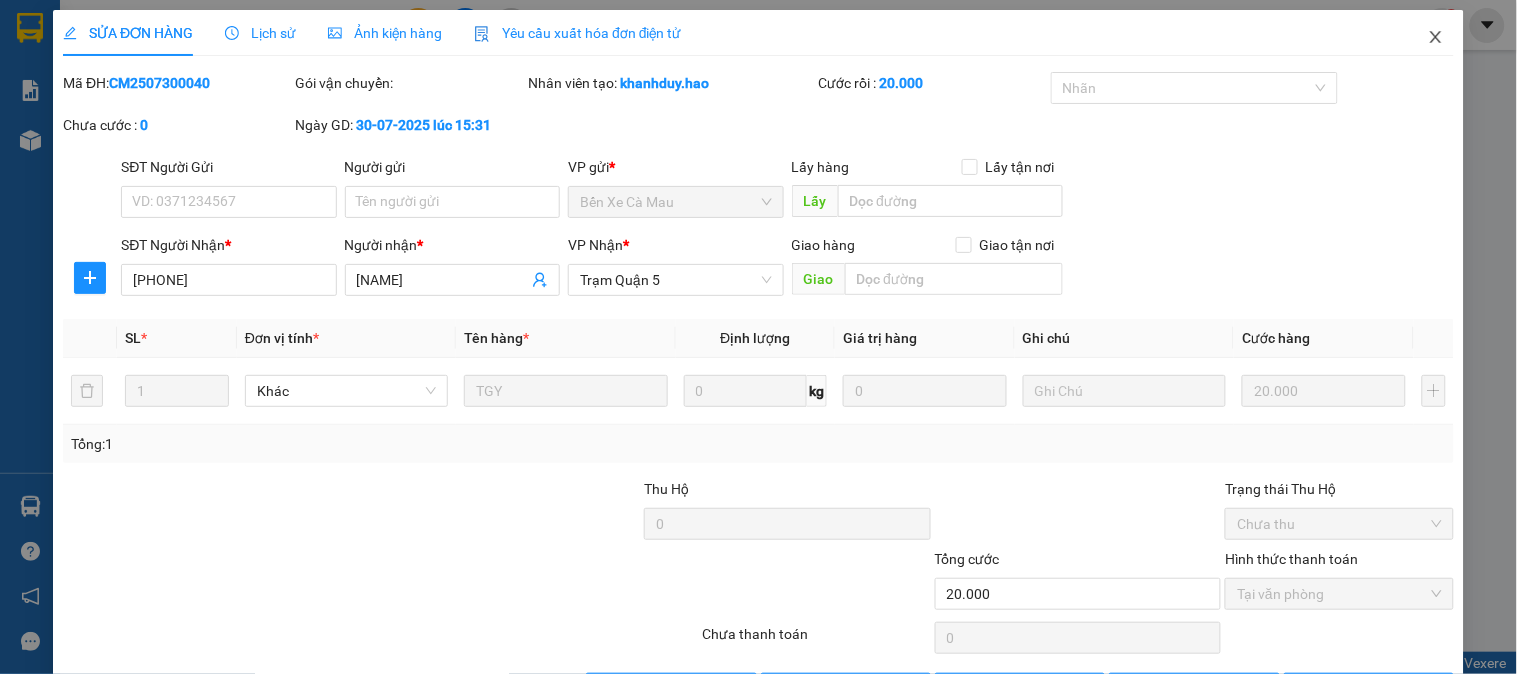 click at bounding box center [1436, 38] 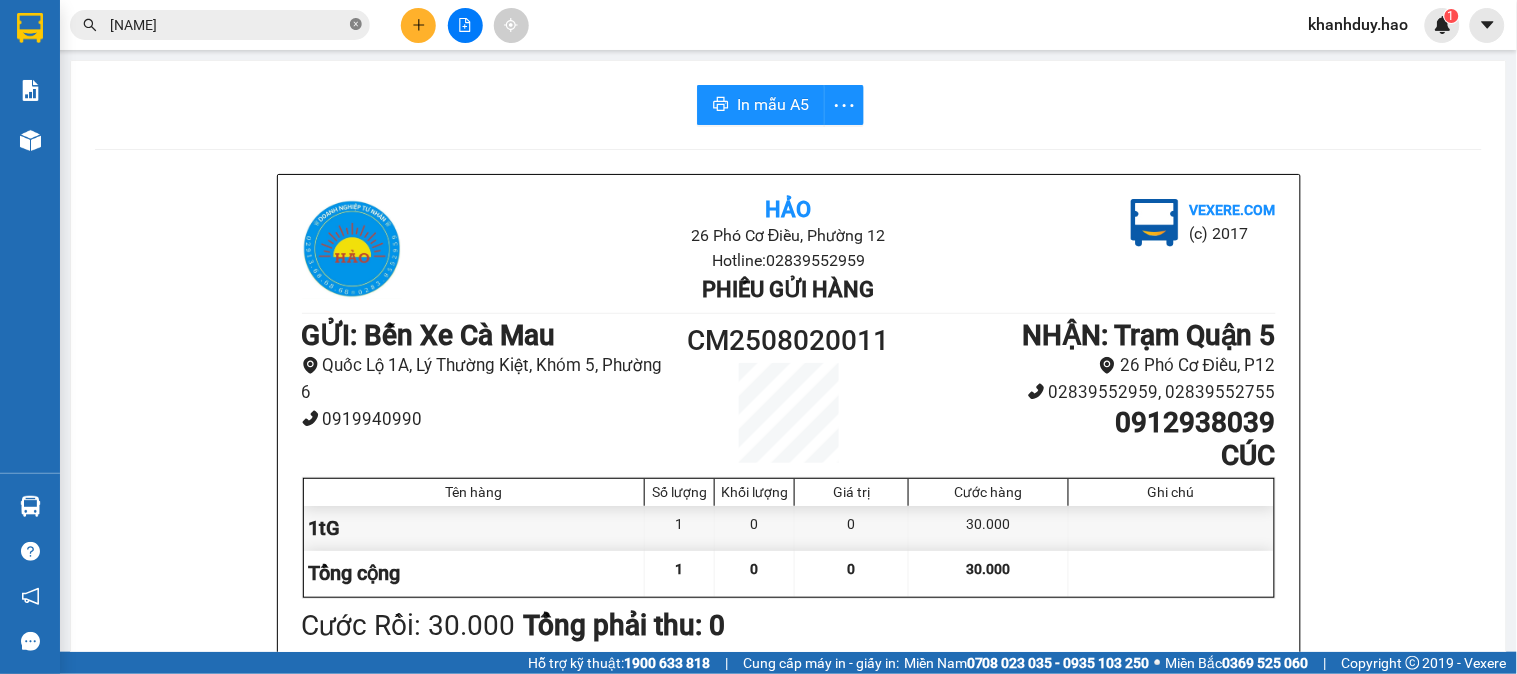 click 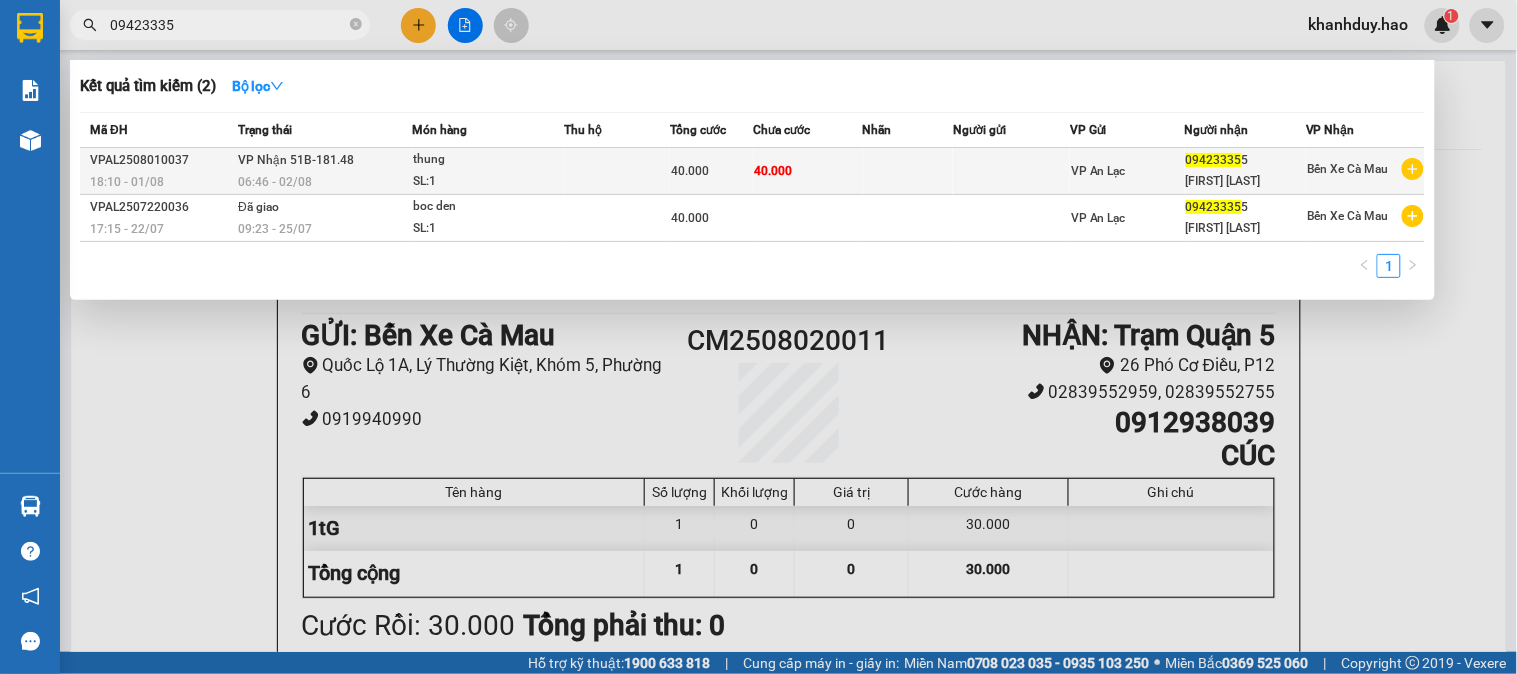 type on "094233353" 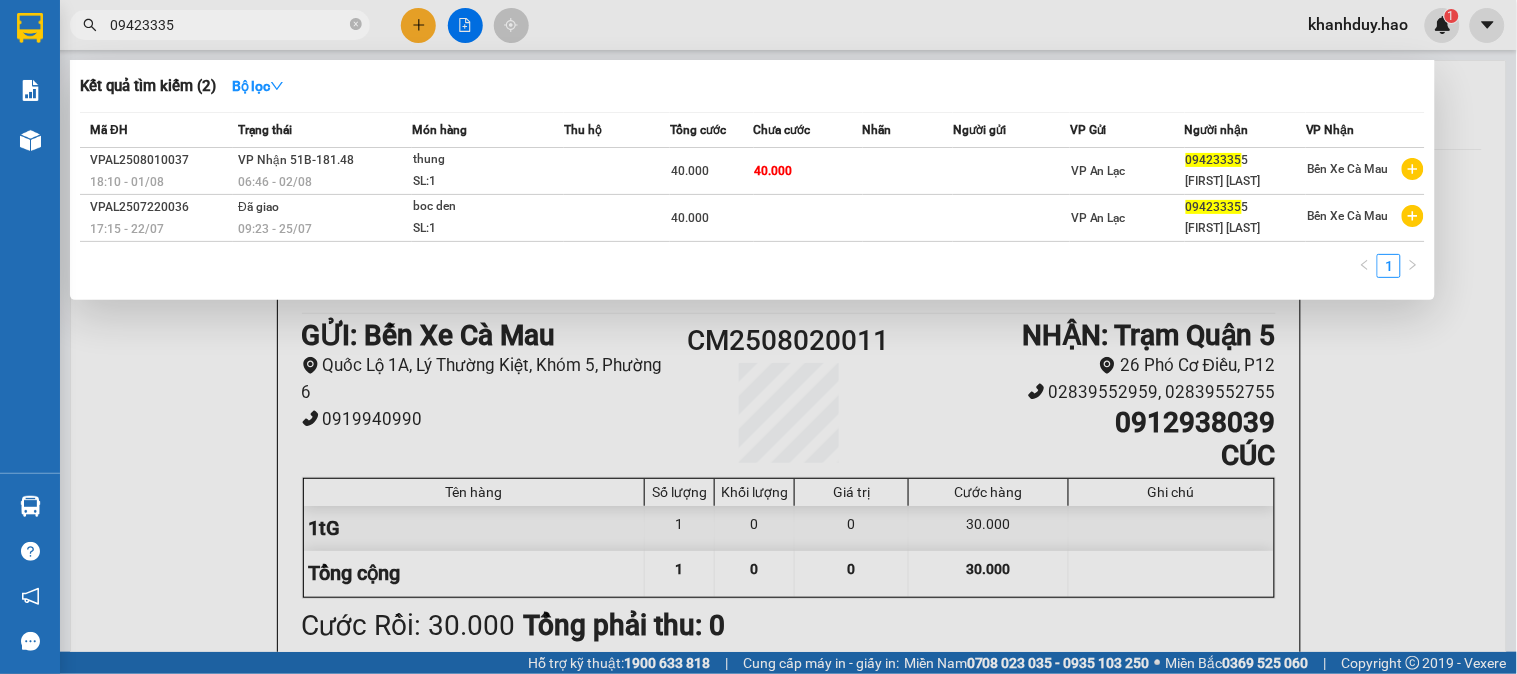 click at bounding box center [617, 171] 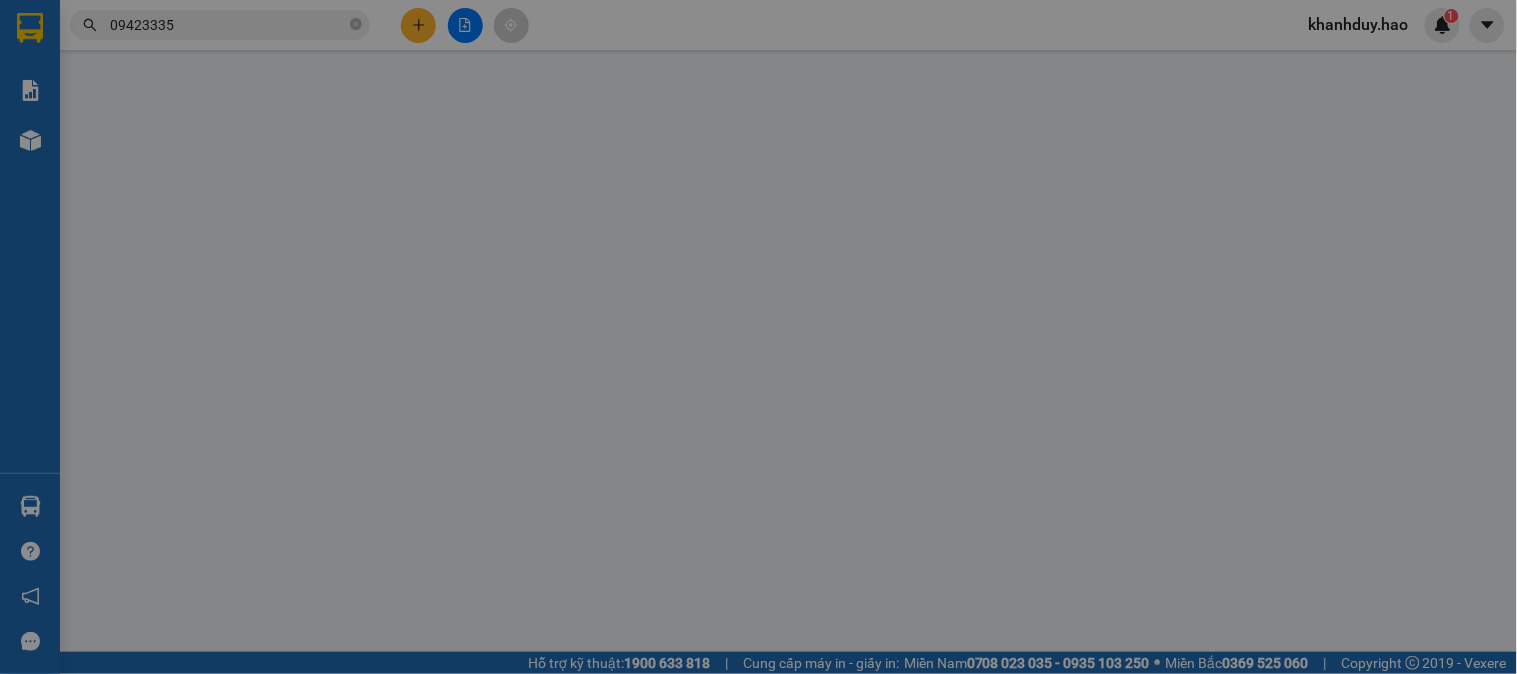 click on "Ảnh kiện hàng" at bounding box center (385, 33) 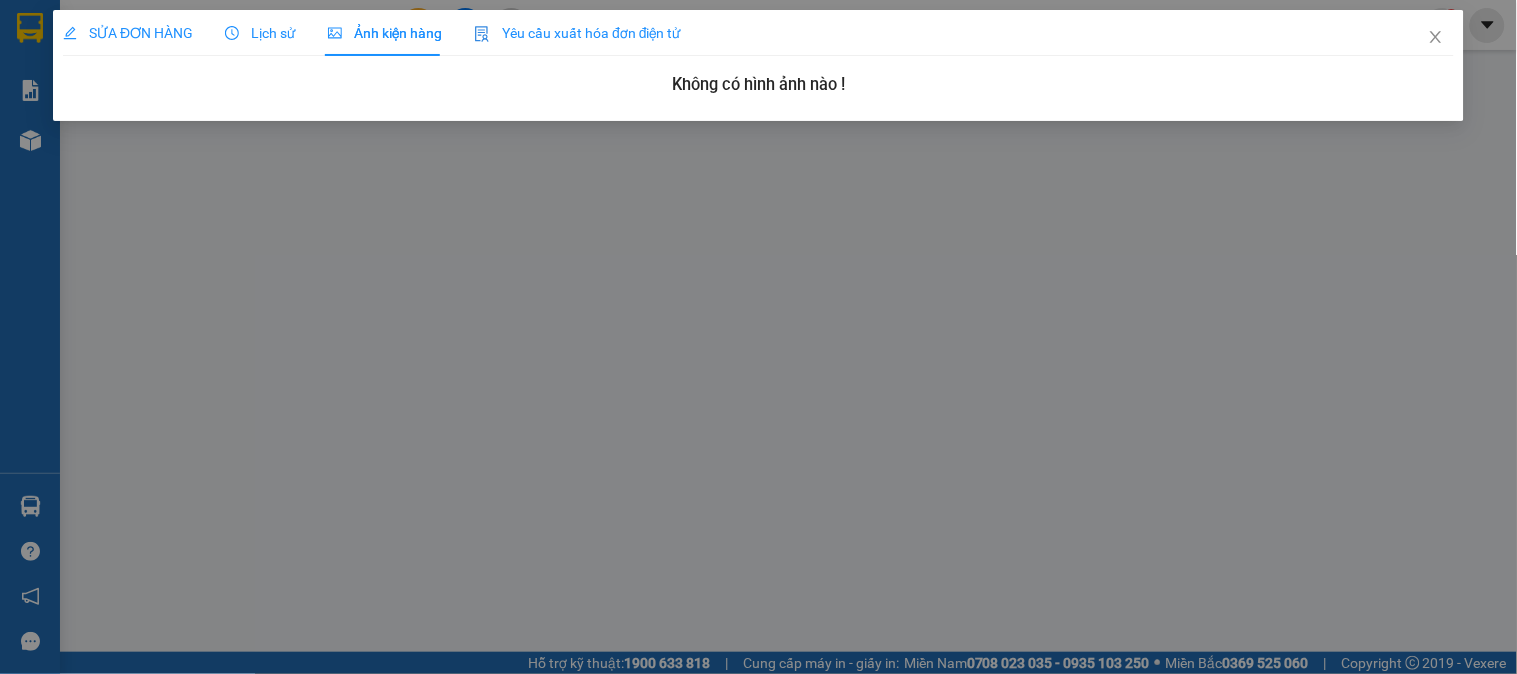 click on "SỬA ĐƠN HÀNG" at bounding box center [128, 33] 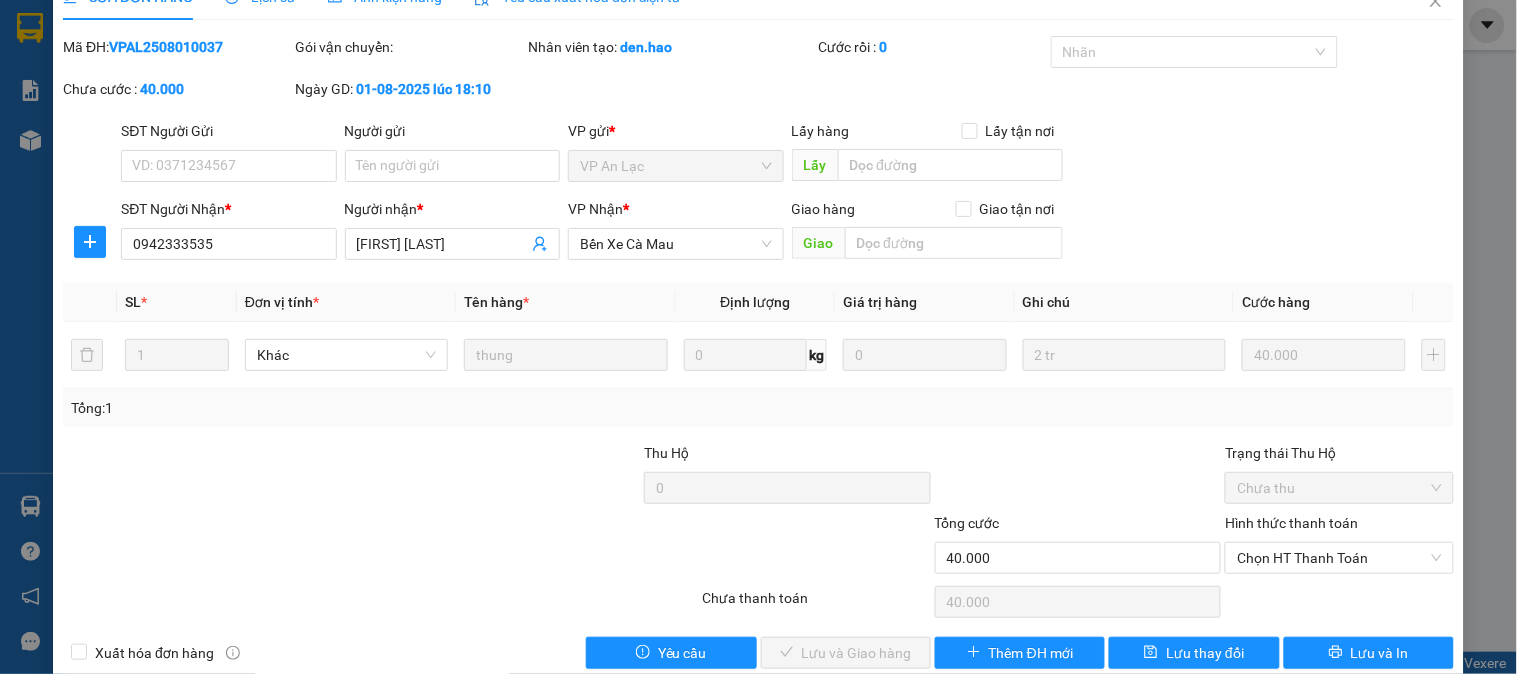 scroll, scrollTop: 70, scrollLeft: 0, axis: vertical 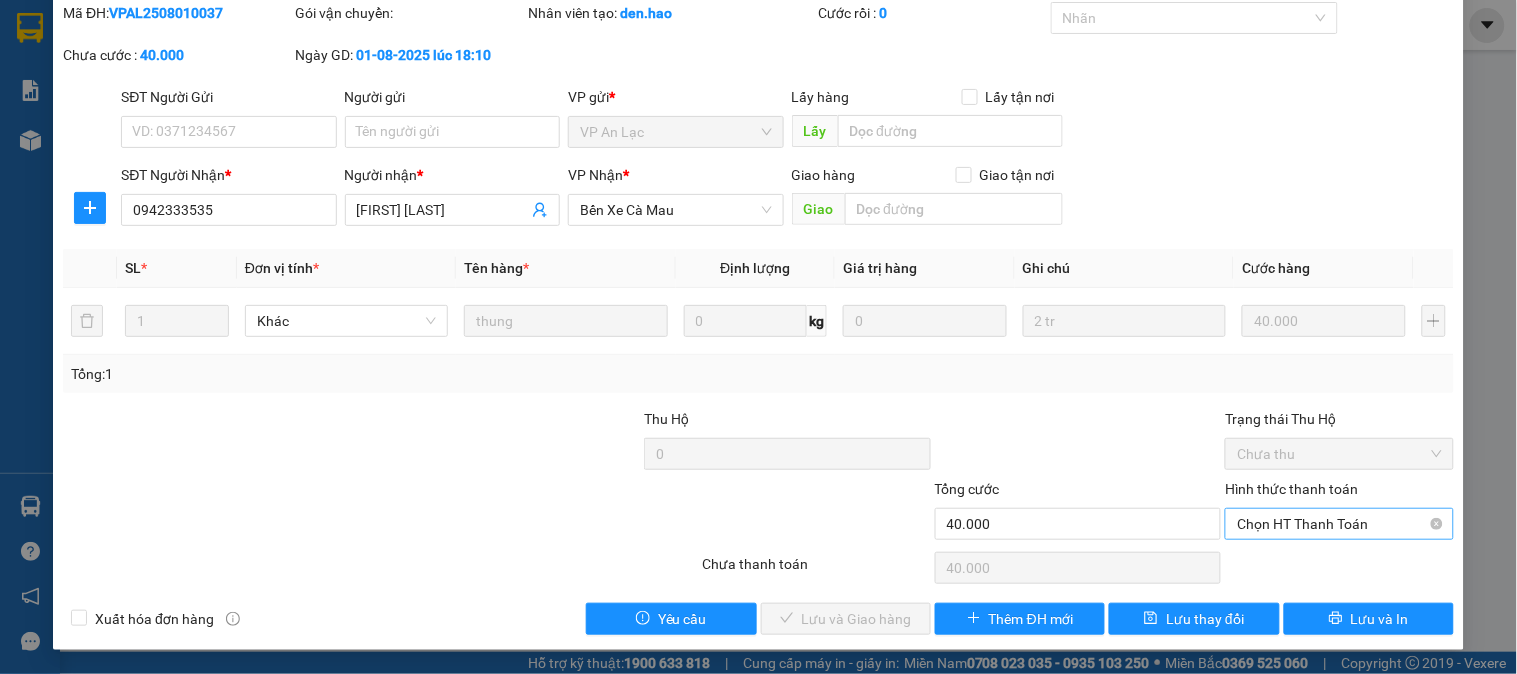 click on "Tổng cước 40.000 Hình thức thanh toán Chọn HT Thanh Toán" at bounding box center (758, 513) 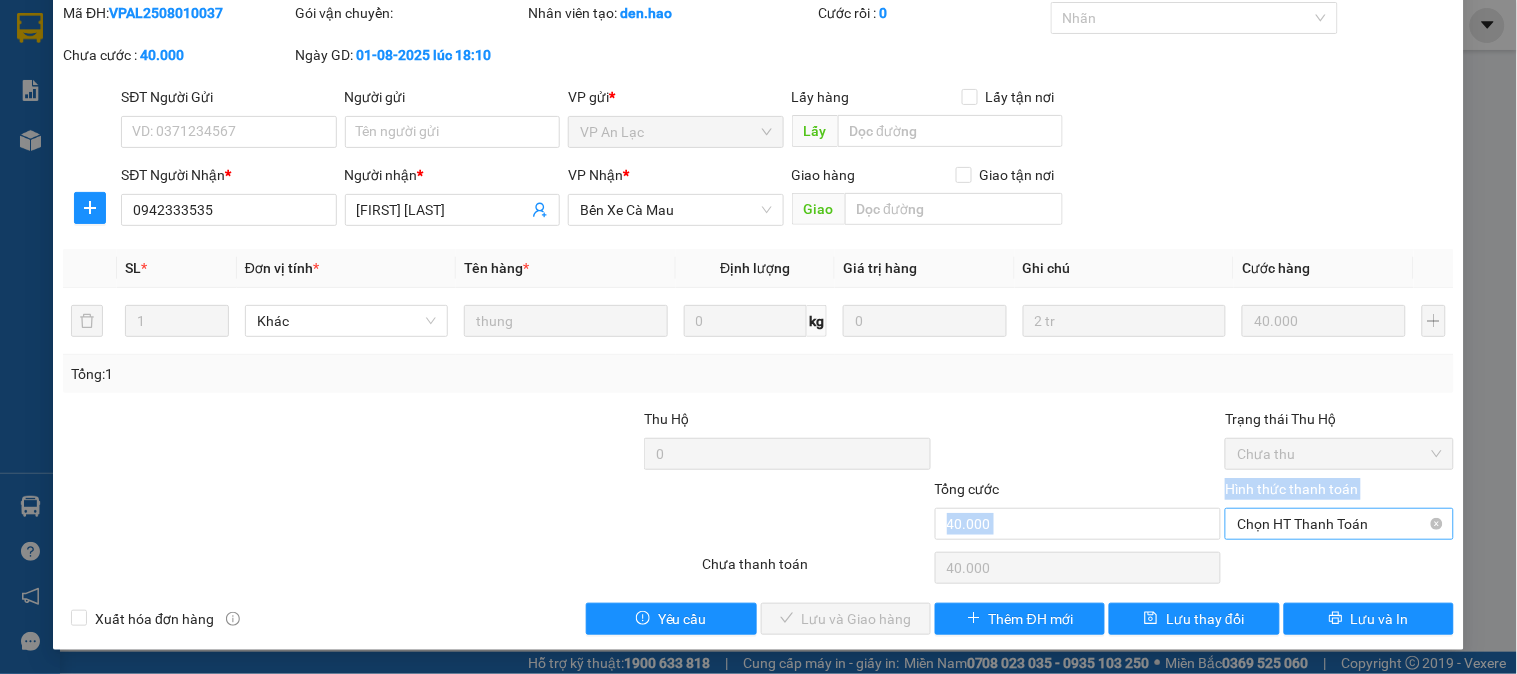 click on "Chọn HT Thanh Toán" at bounding box center (1339, 524) 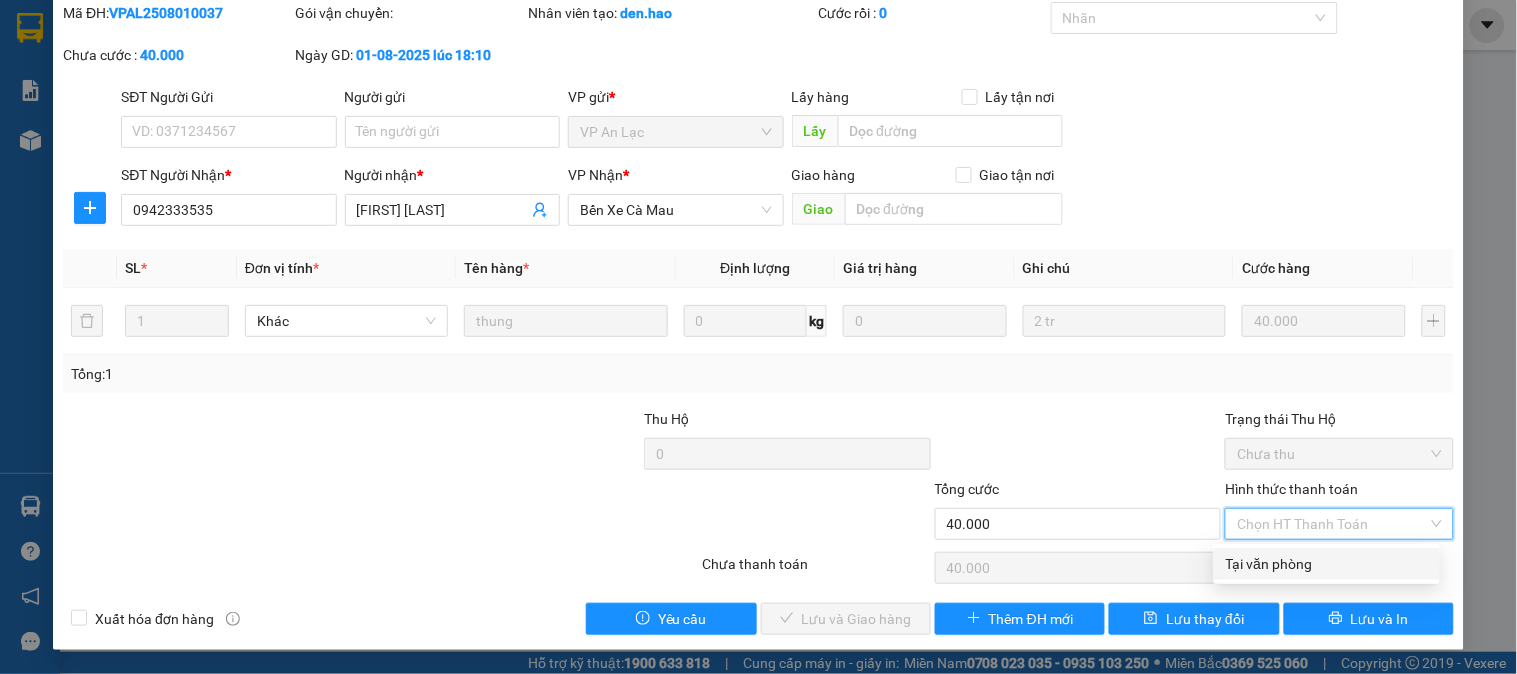 click on "Tại văn phòng" at bounding box center (1327, 564) 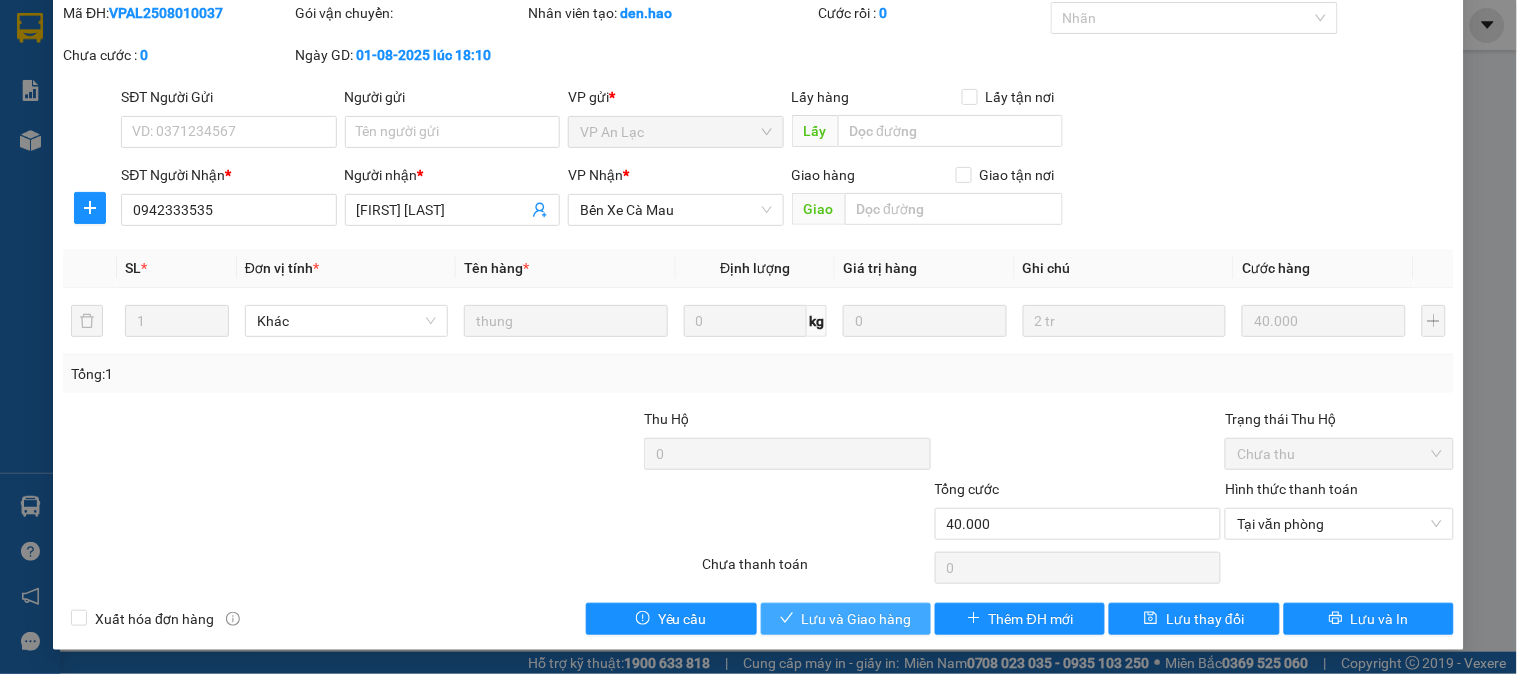 click on "Lưu và Giao hàng" at bounding box center [857, 619] 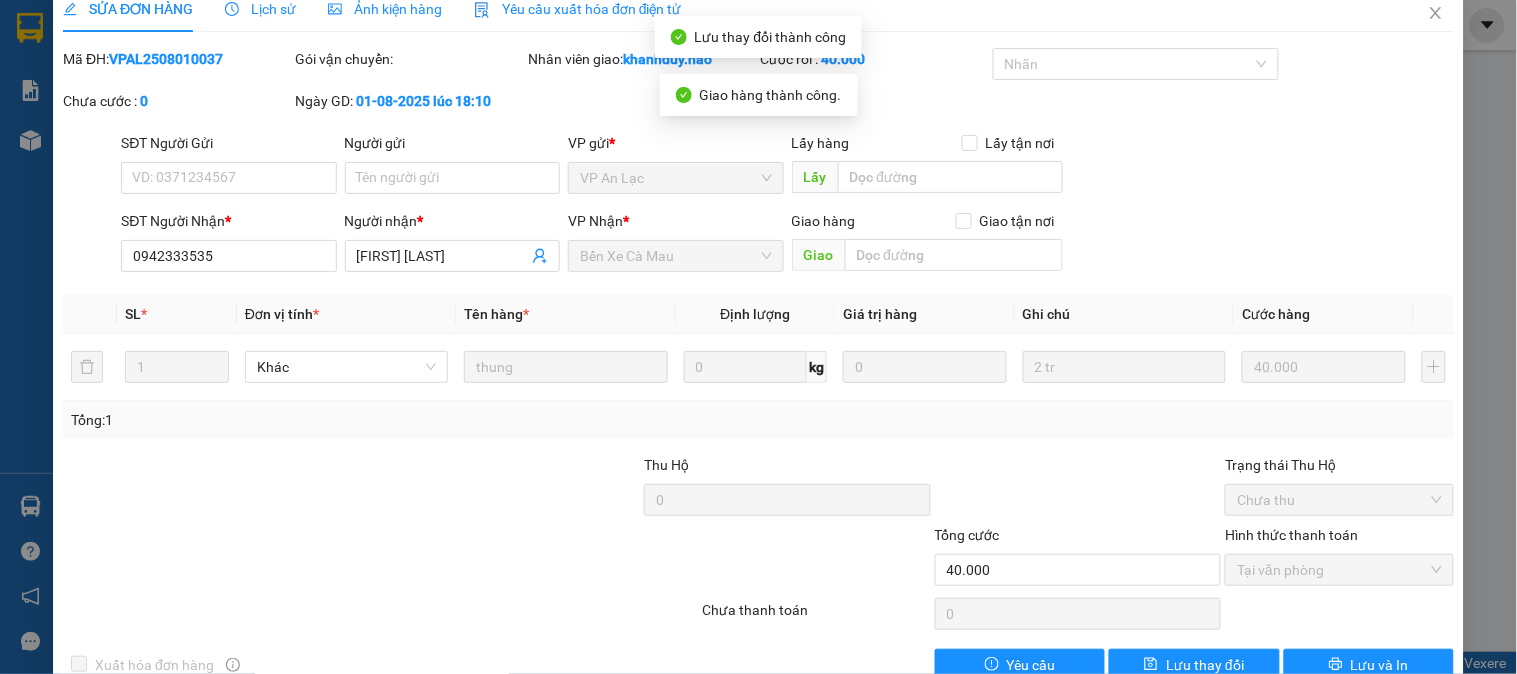 scroll, scrollTop: 0, scrollLeft: 0, axis: both 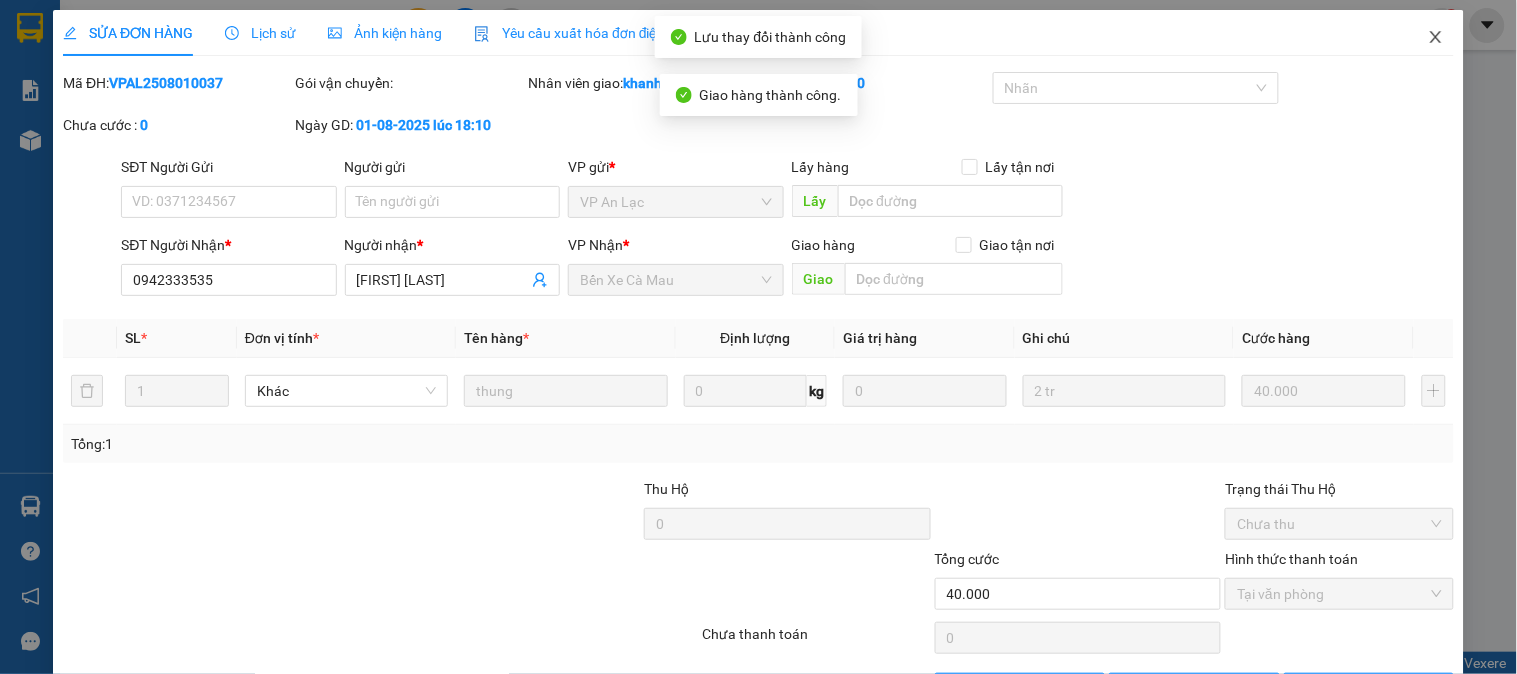click 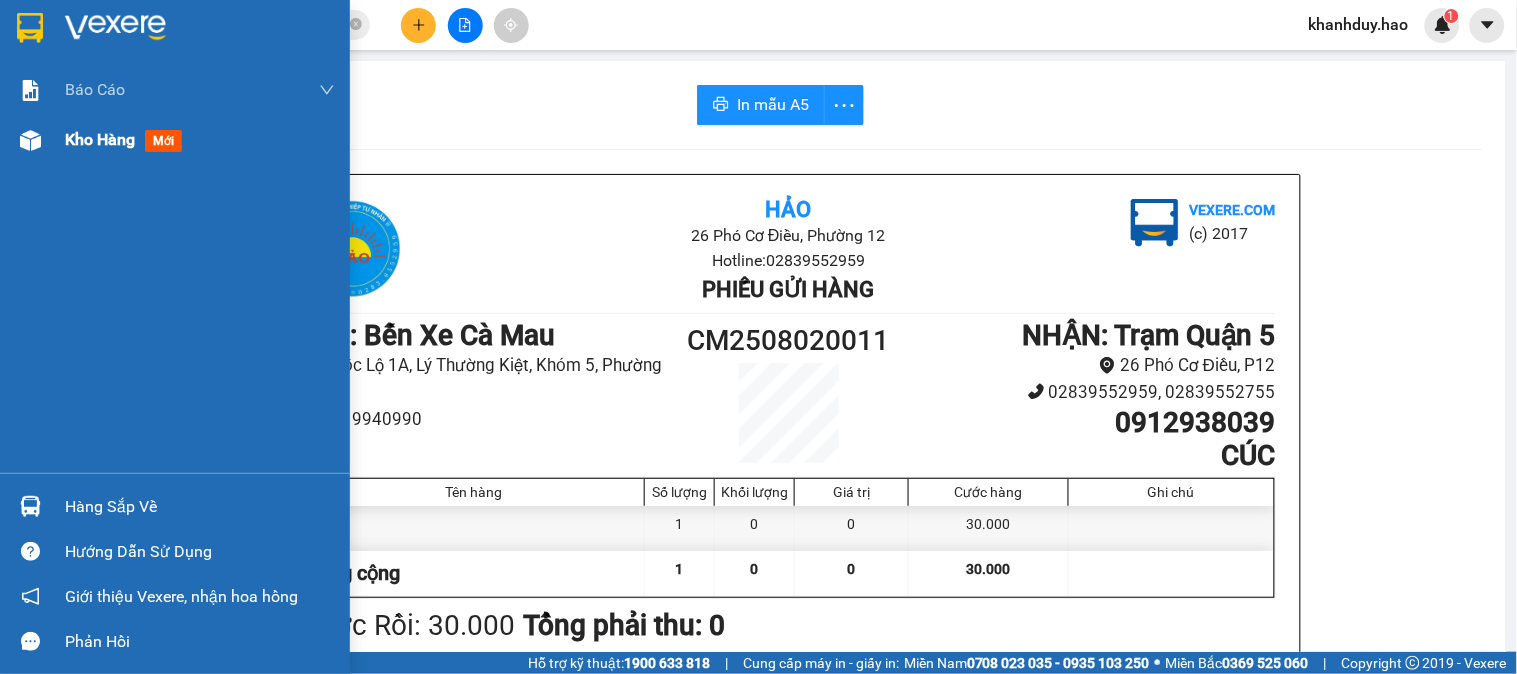 click at bounding box center (30, 140) 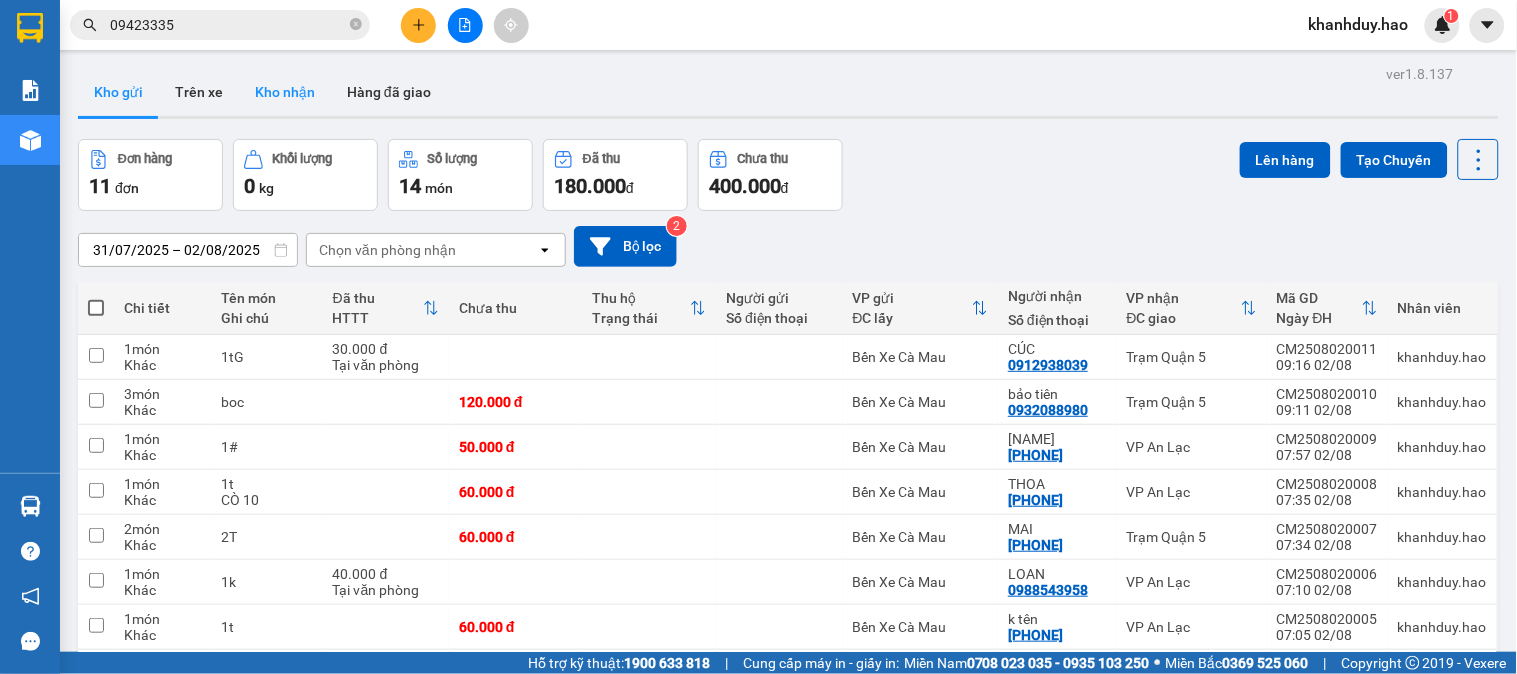 click on "Kho nhận" at bounding box center [285, 92] 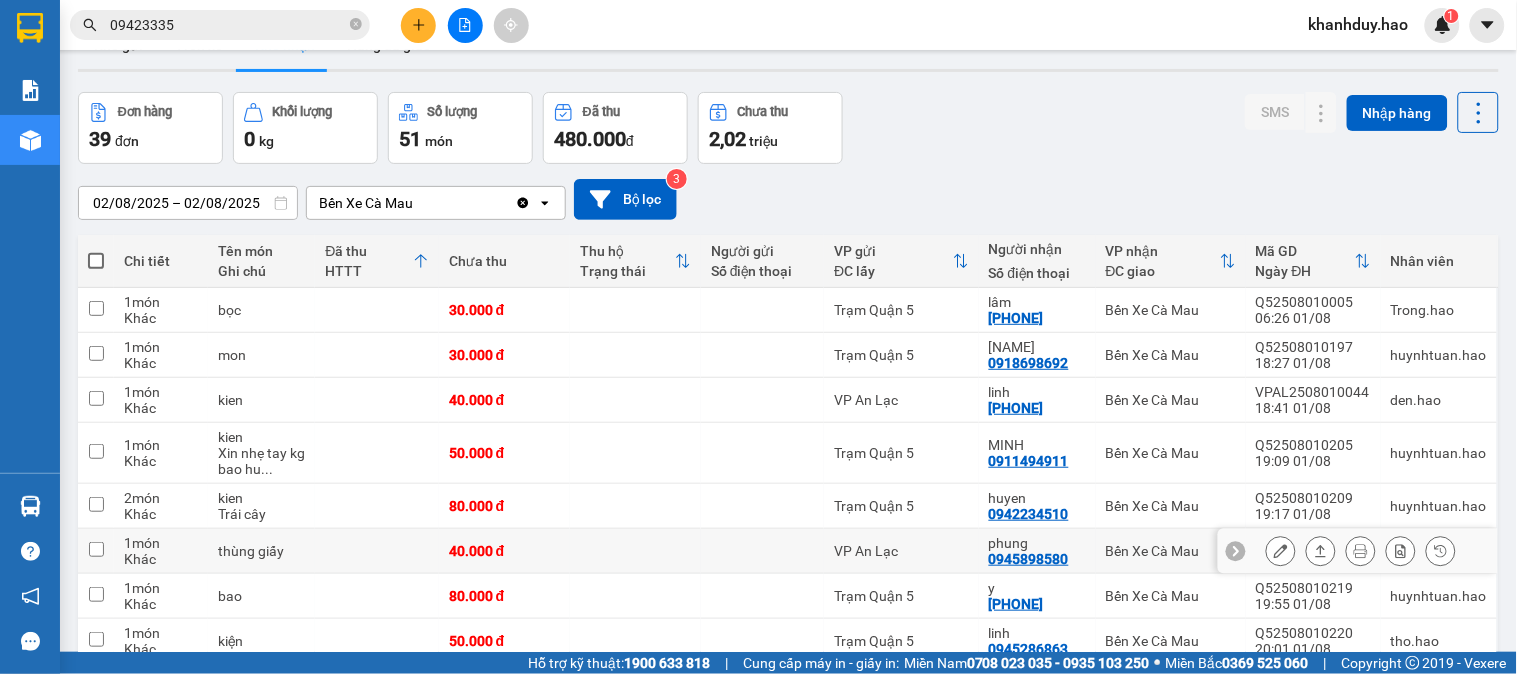 scroll, scrollTop: 0, scrollLeft: 0, axis: both 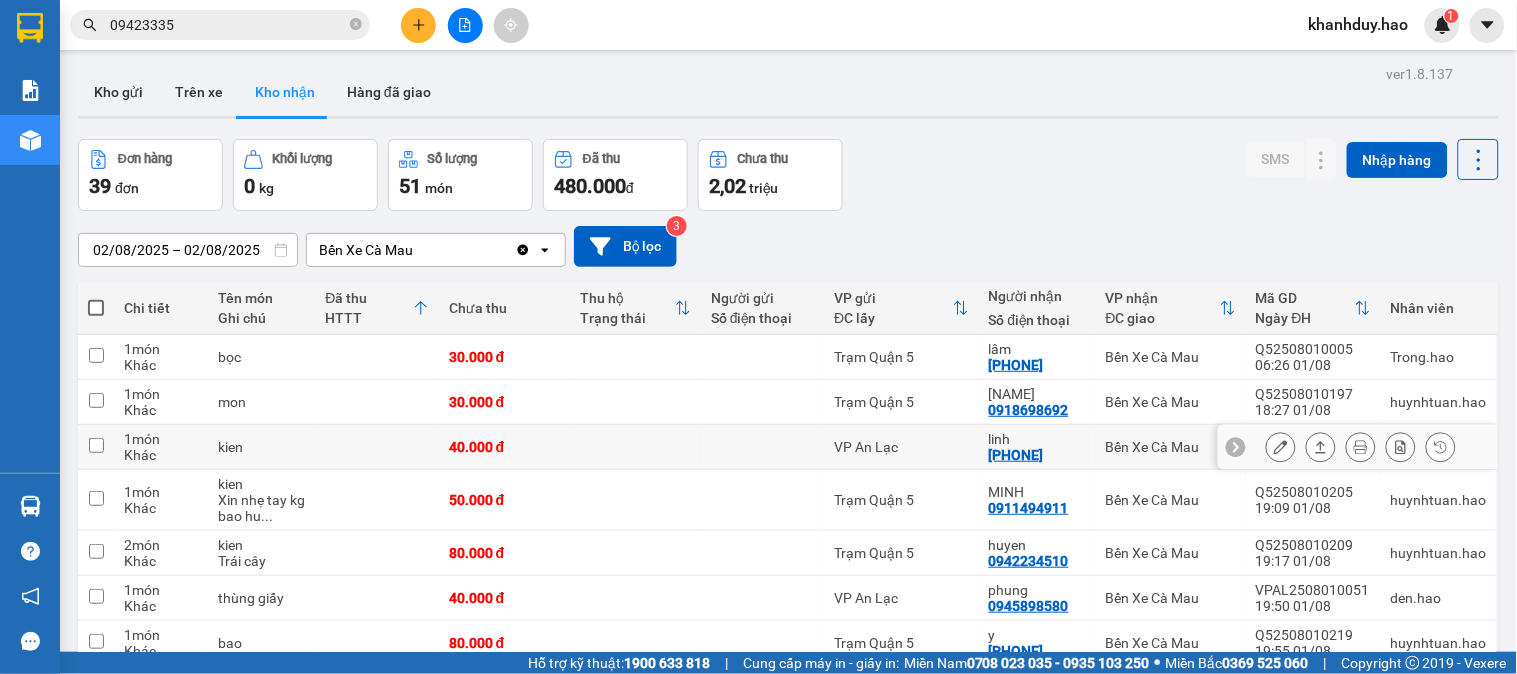 click at bounding box center [1321, 447] 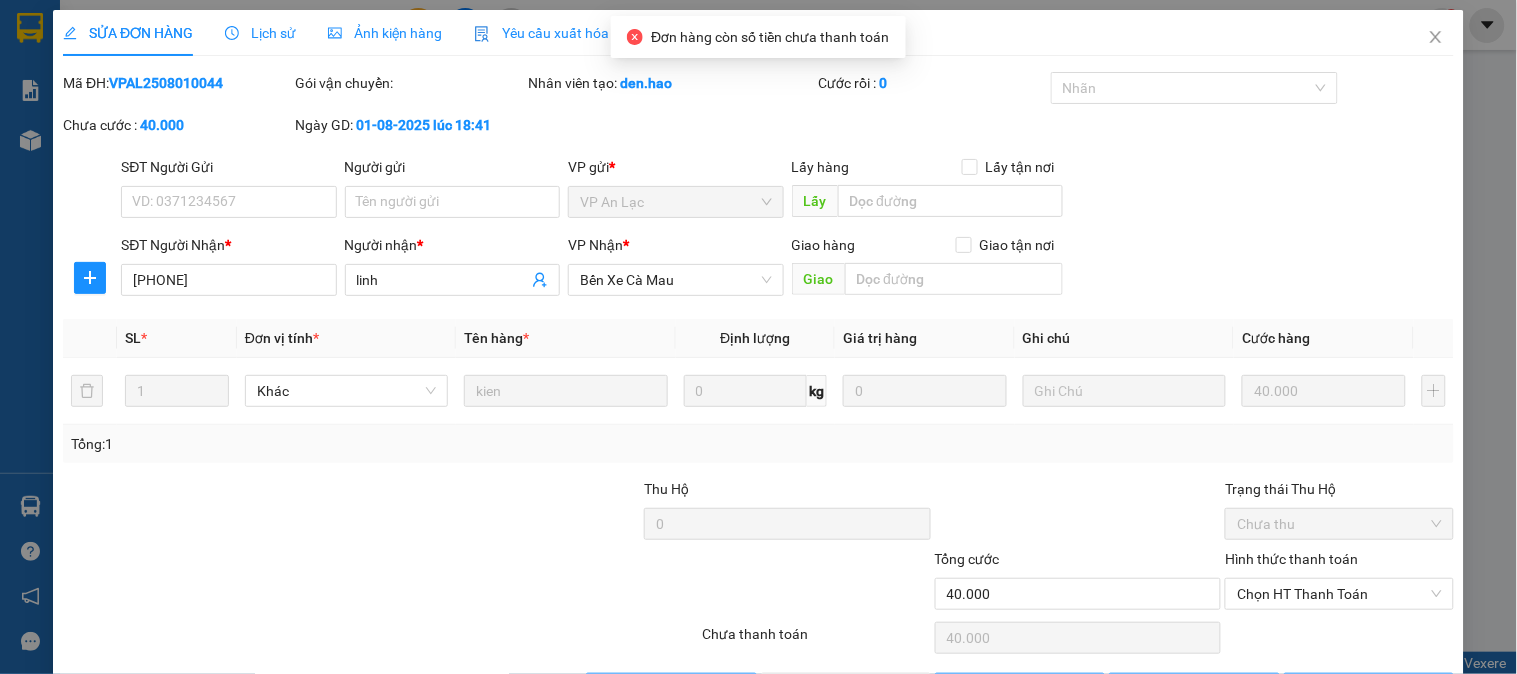 type on "0947345006" 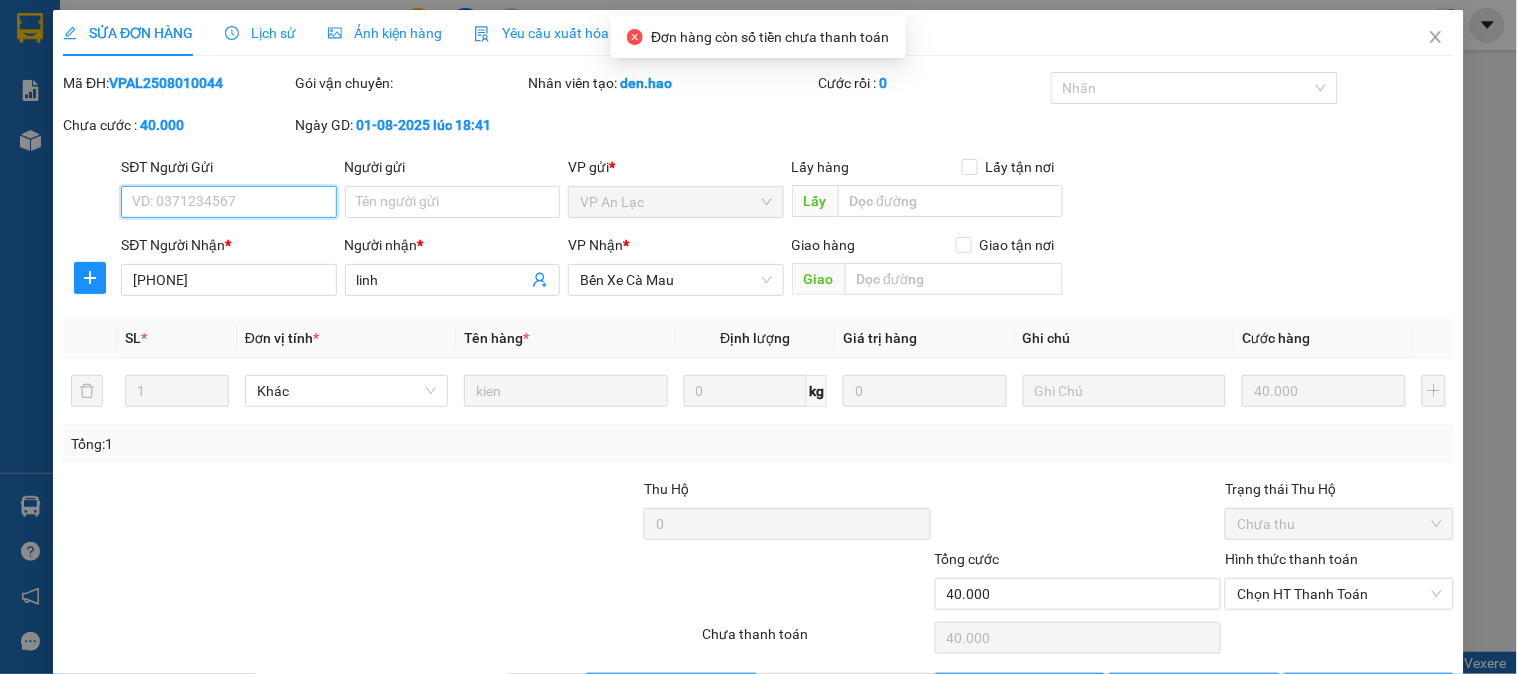 scroll, scrollTop: 70, scrollLeft: 0, axis: vertical 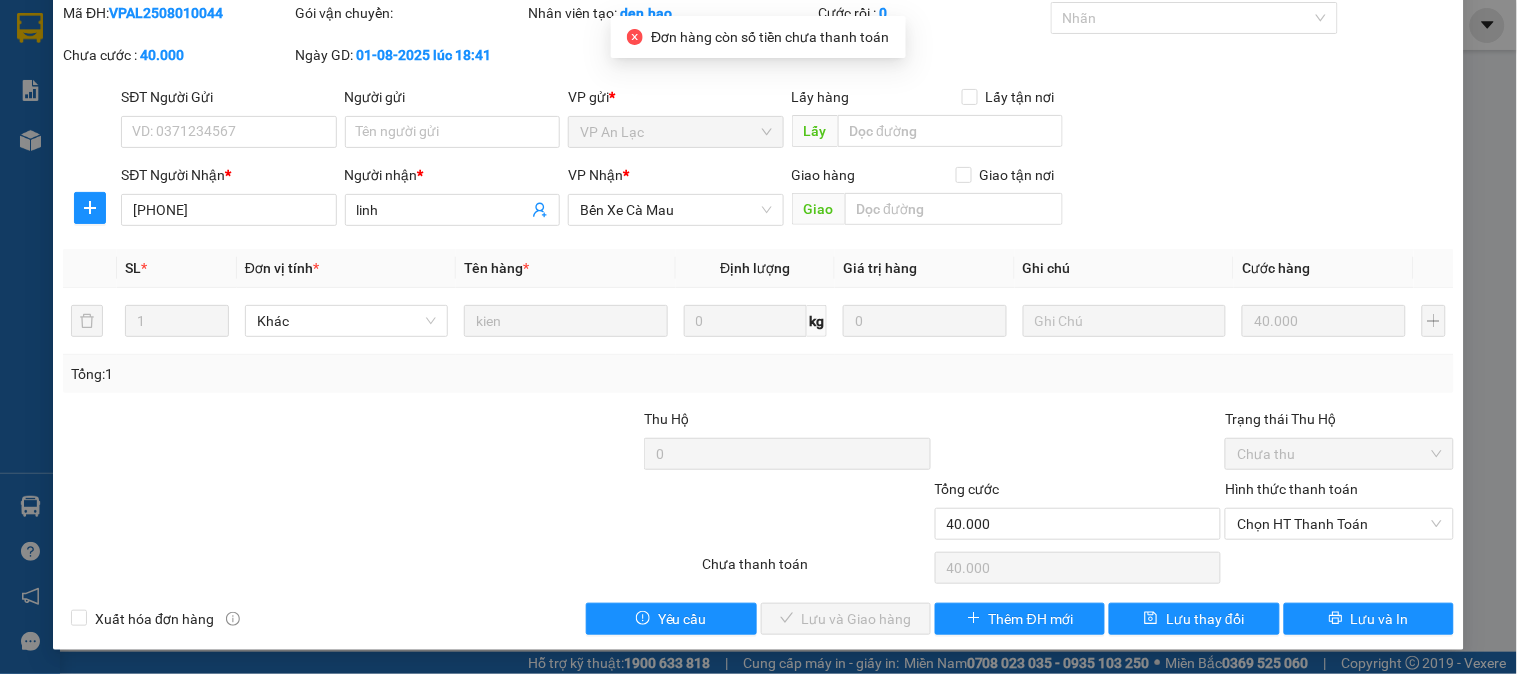click on "Hình thức thanh toán Chọn HT Thanh Toán" at bounding box center [1339, 513] 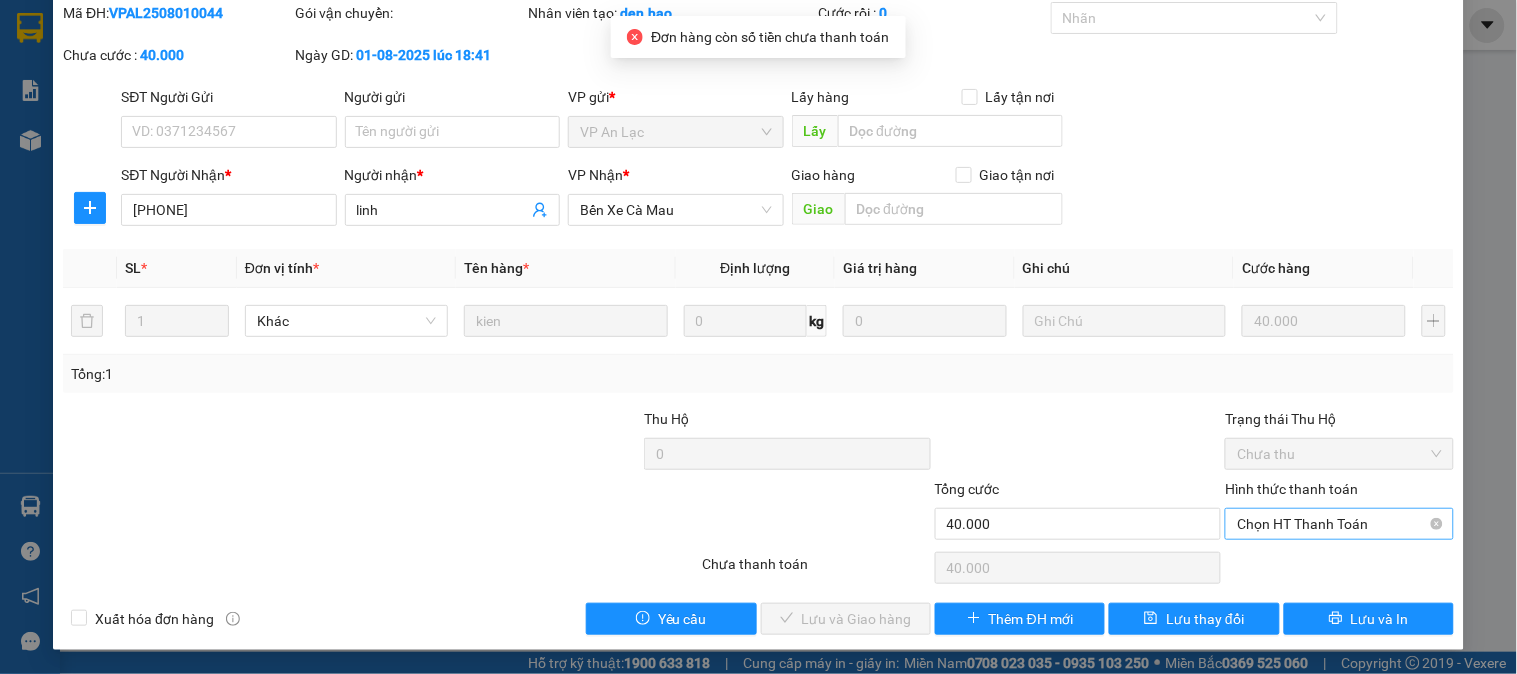 click on "Chọn HT Thanh Toán" at bounding box center (1339, 524) 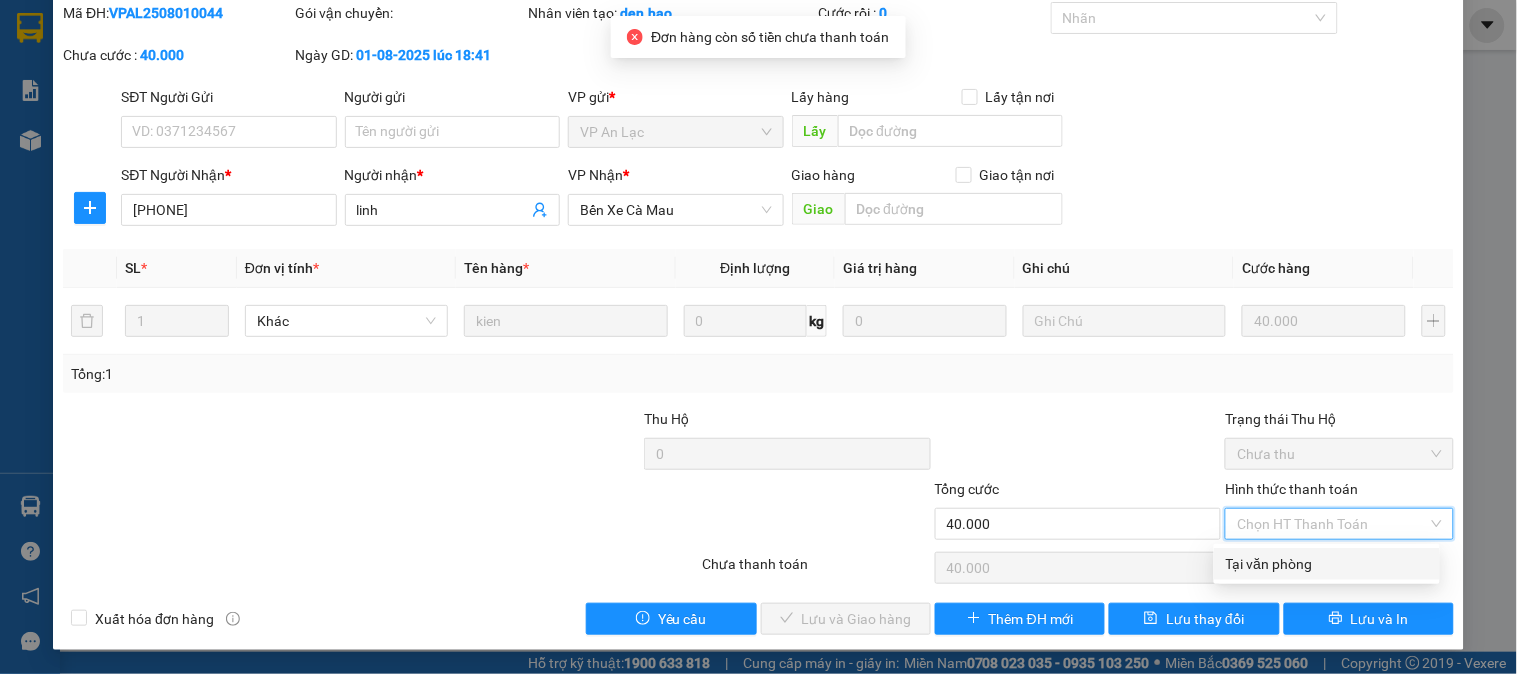 click on "Tại văn phòng" at bounding box center [1327, 564] 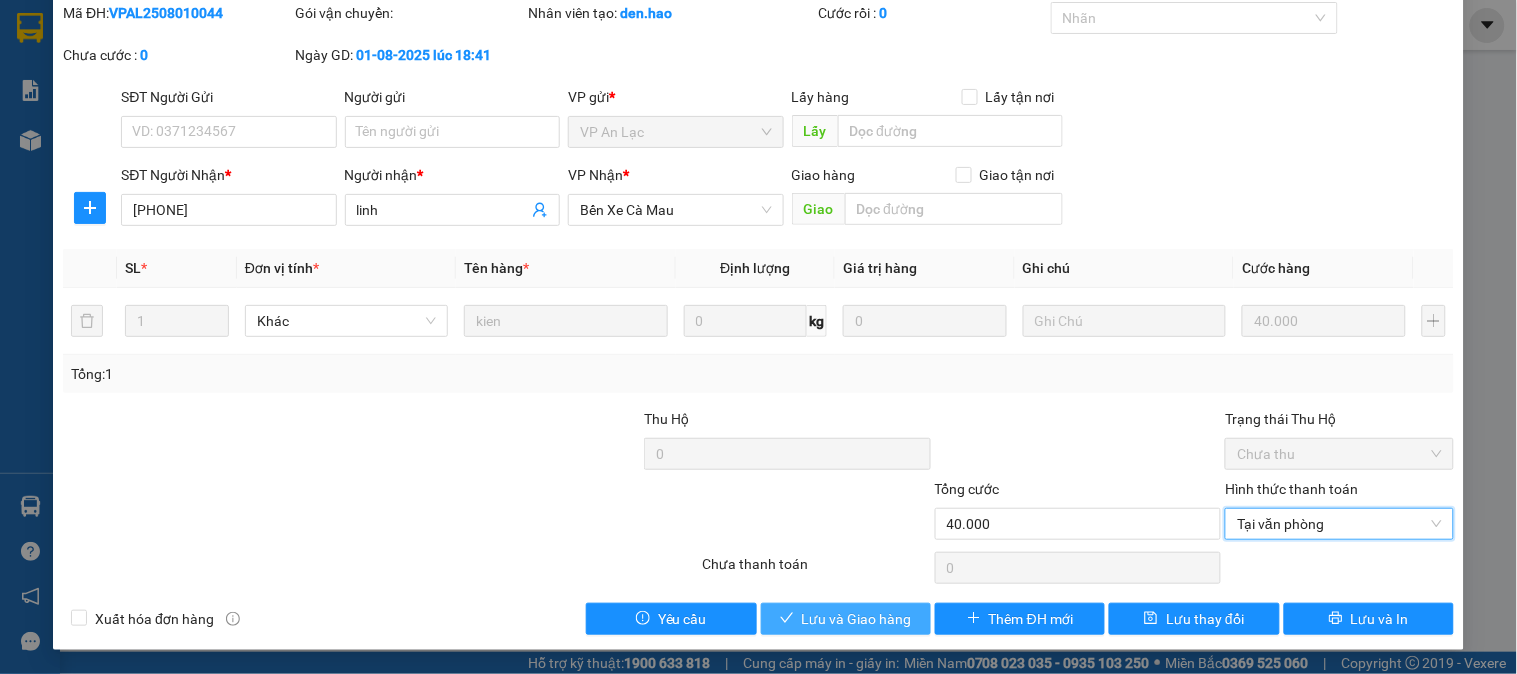 click on "Lưu và Giao hàng" at bounding box center (857, 619) 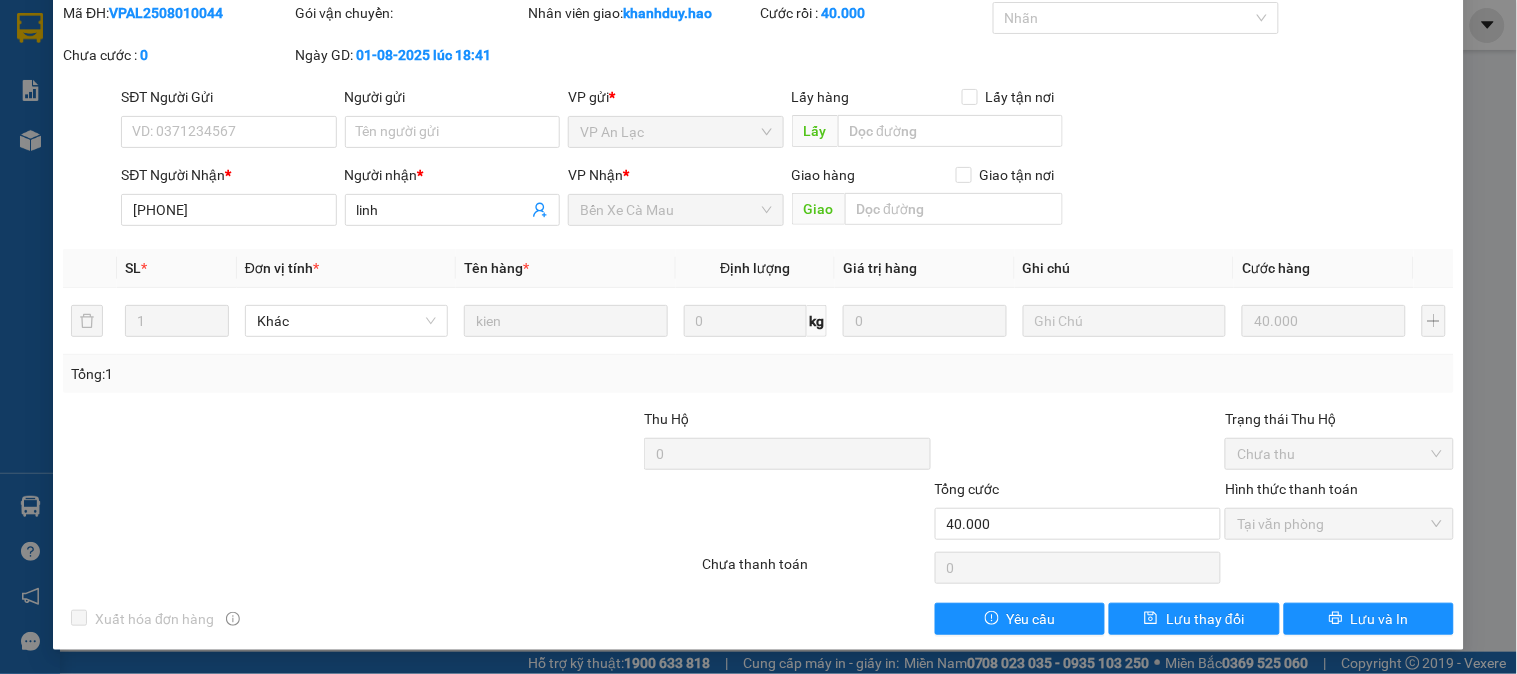 scroll, scrollTop: 0, scrollLeft: 0, axis: both 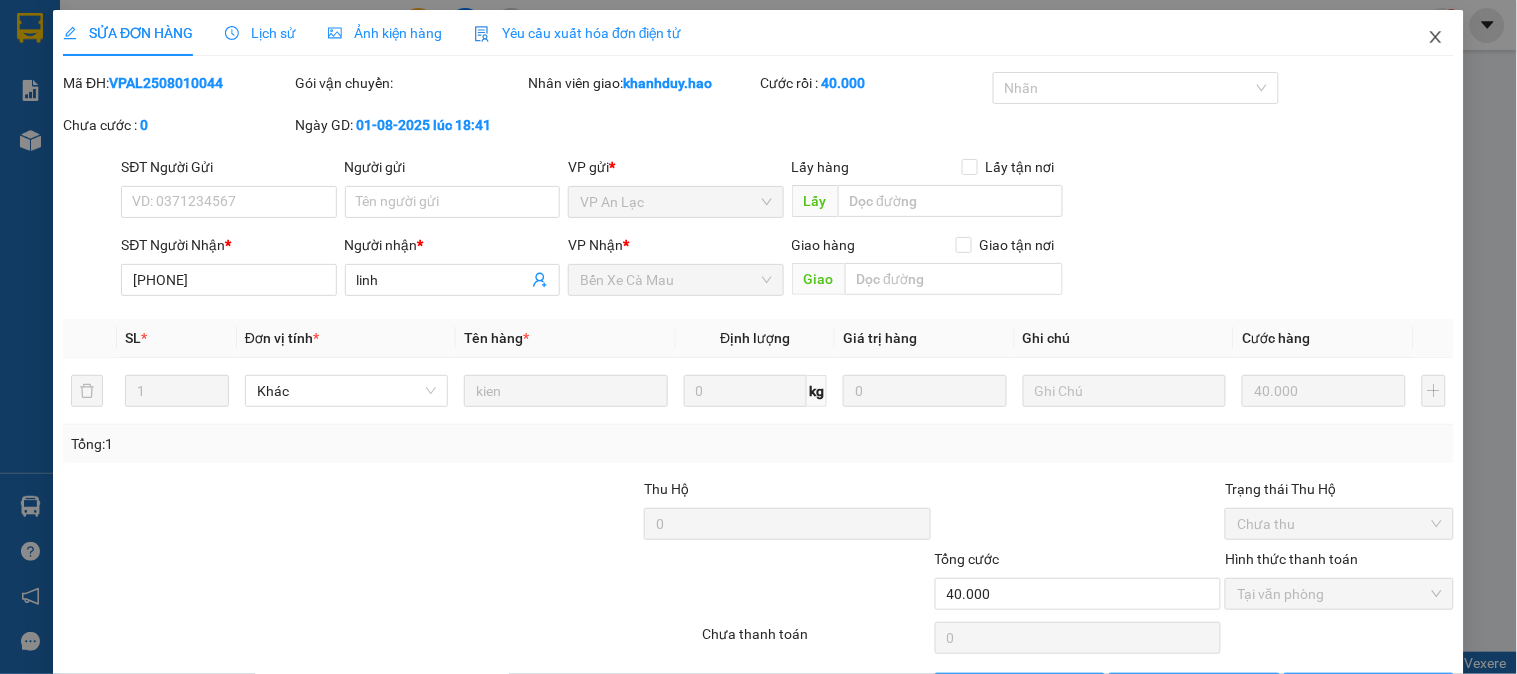 click 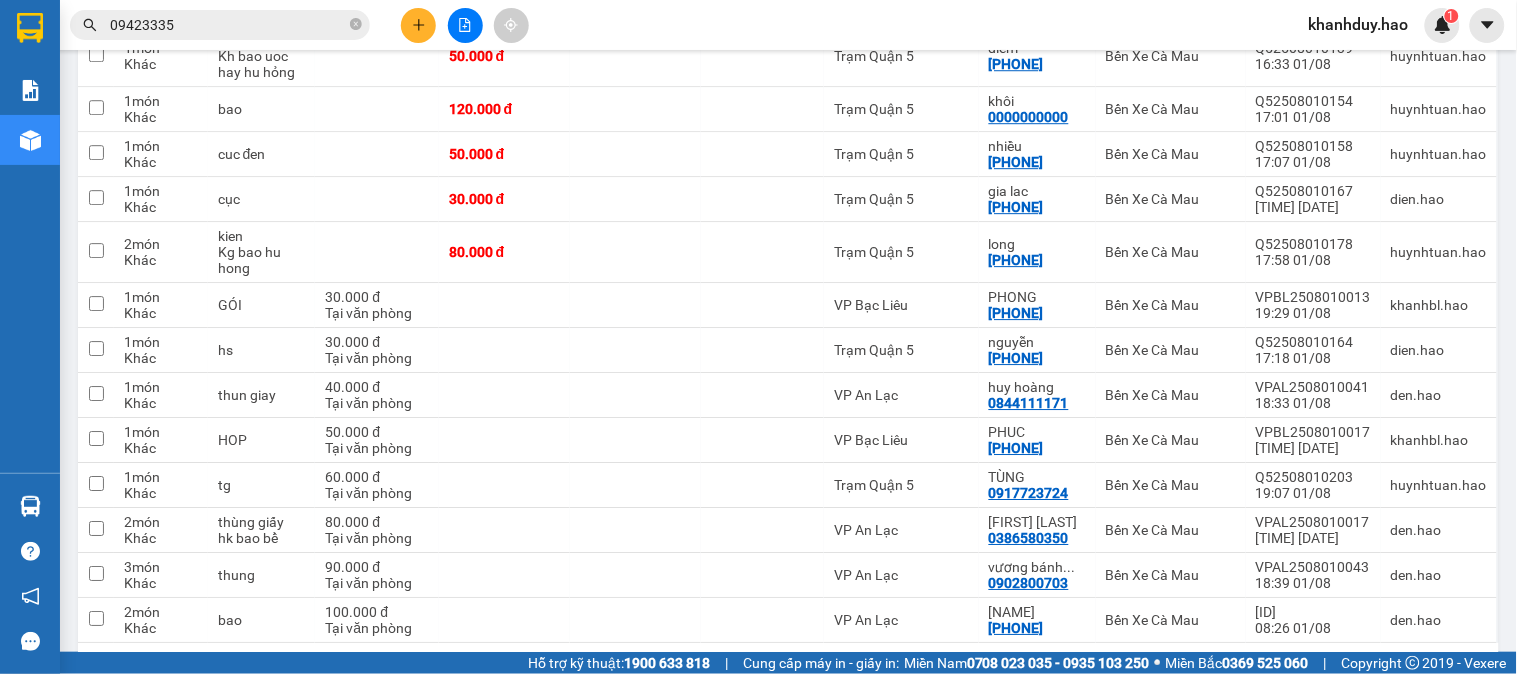 scroll, scrollTop: 1527, scrollLeft: 0, axis: vertical 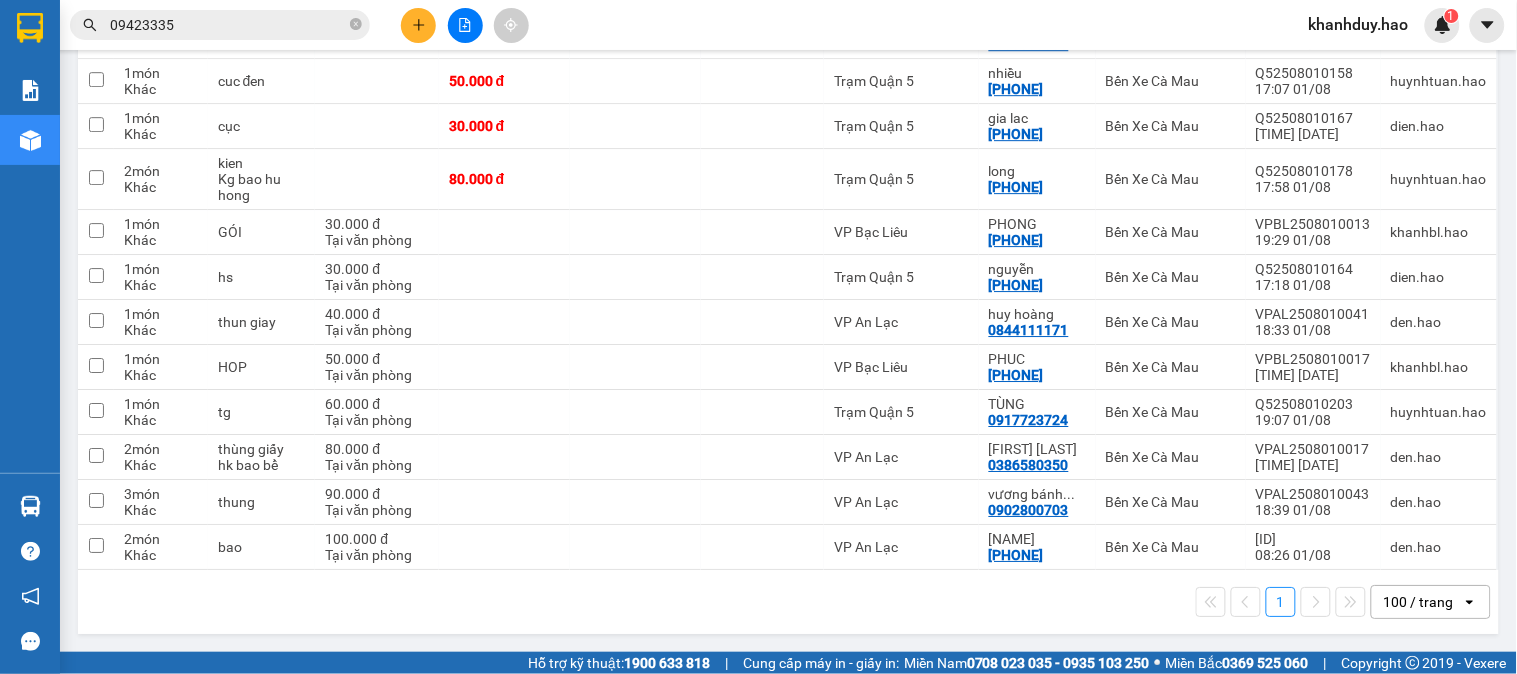 click on "094233353" at bounding box center [220, 25] 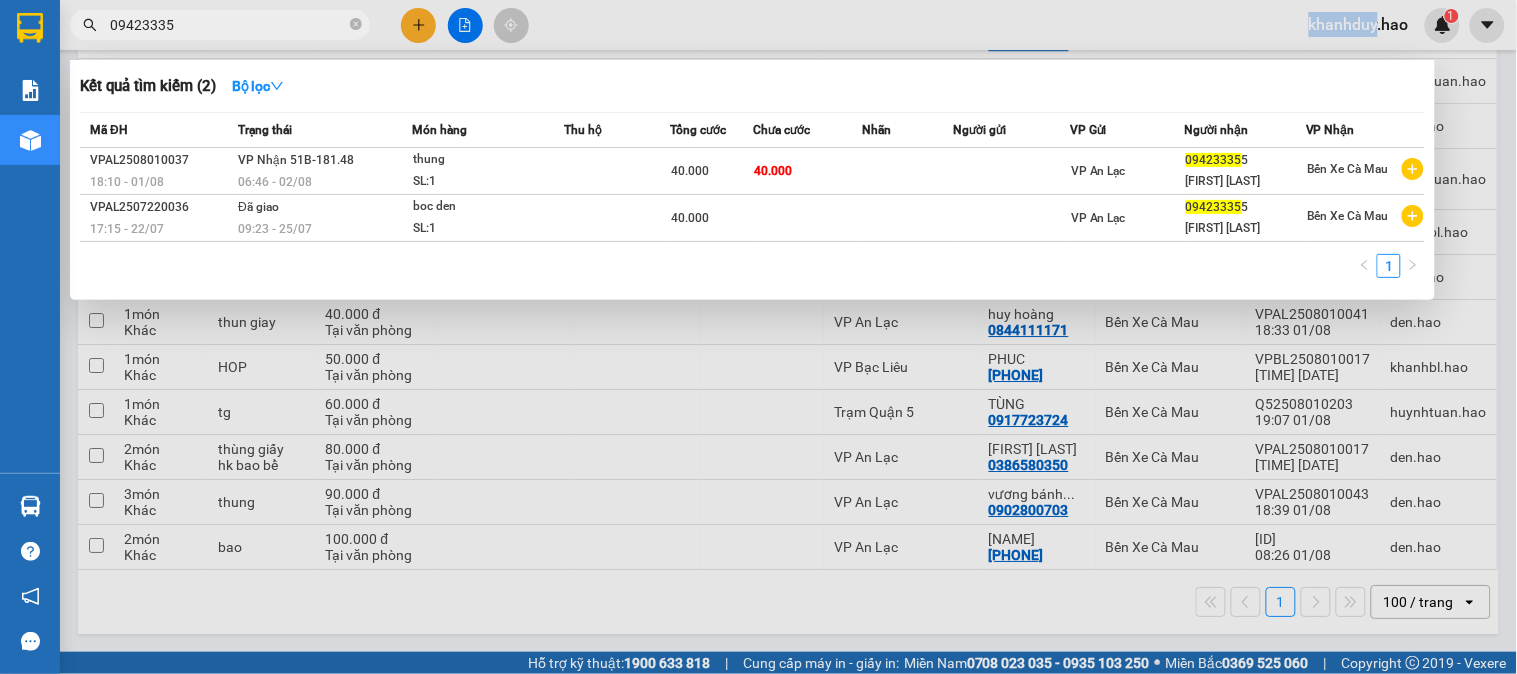 click on "094233353" at bounding box center [220, 25] 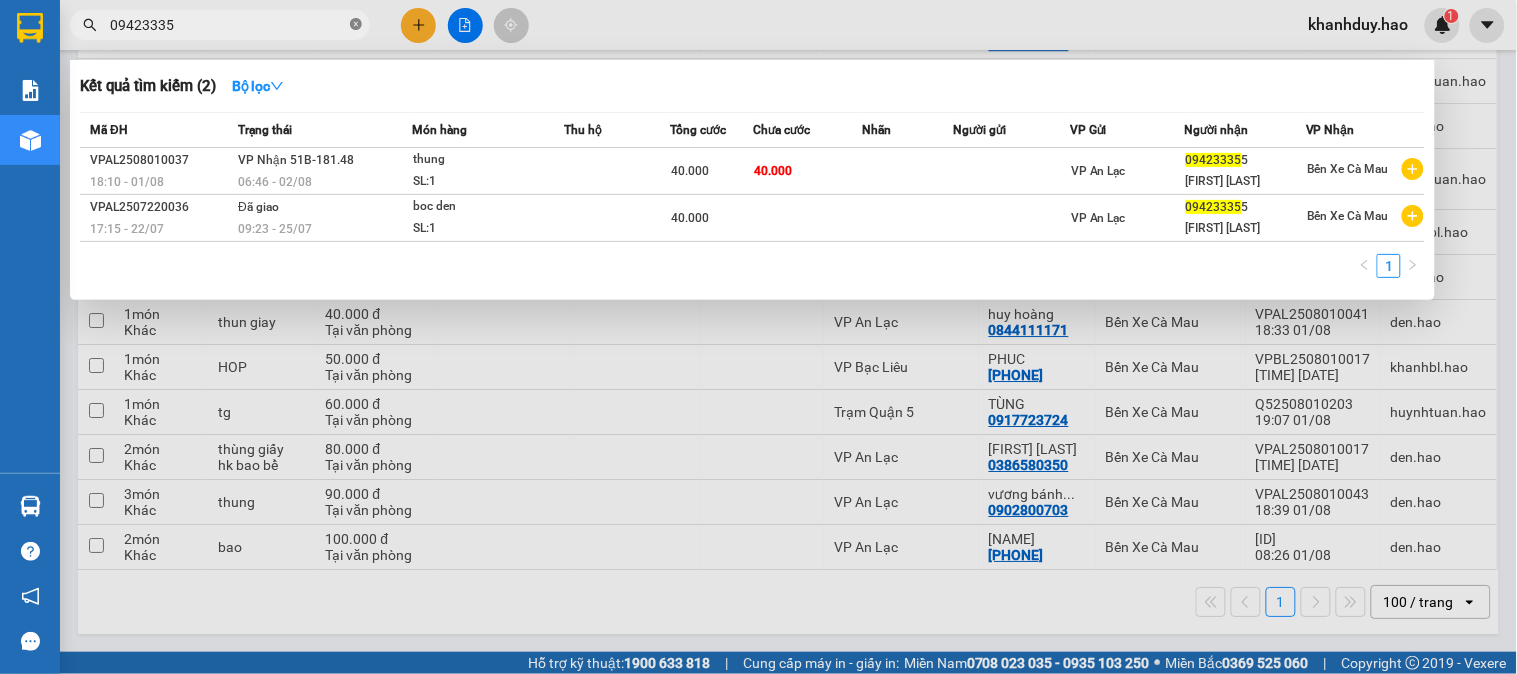 click 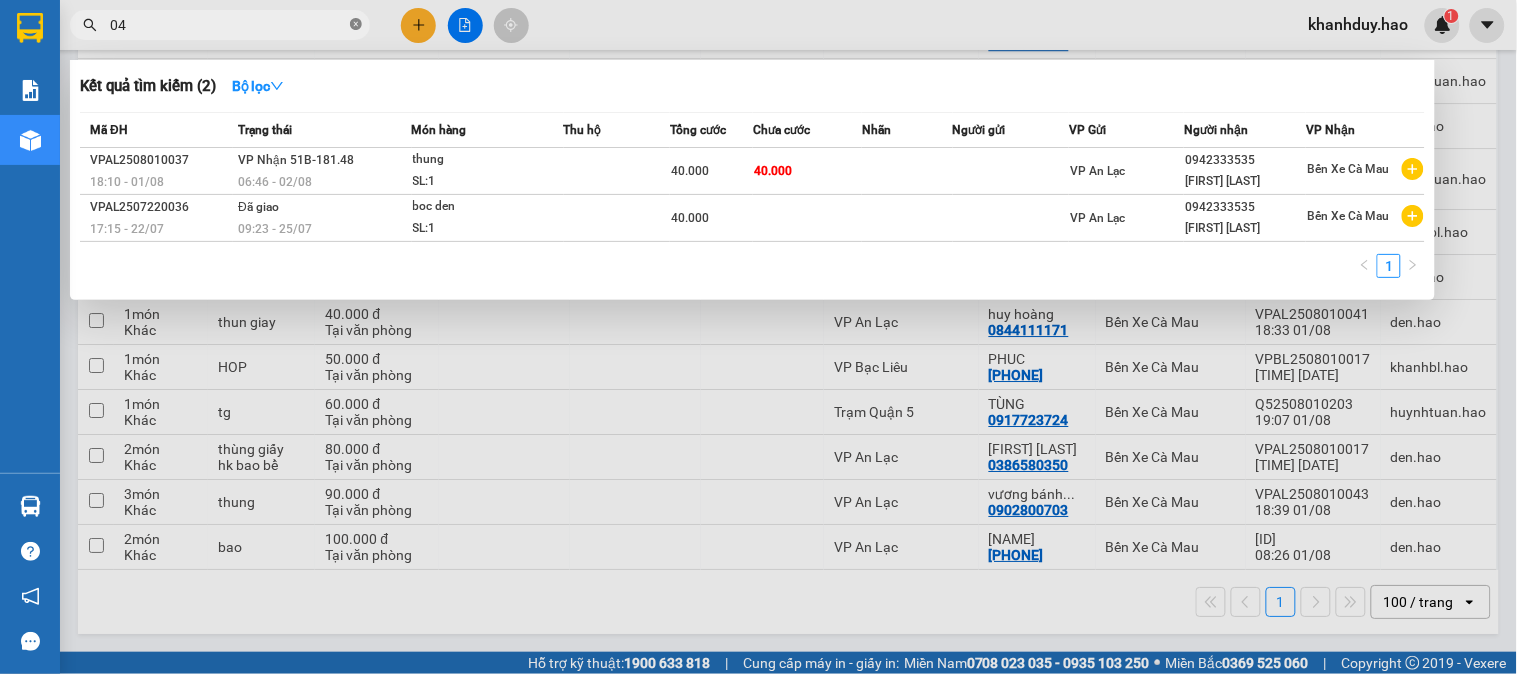 type on "0" 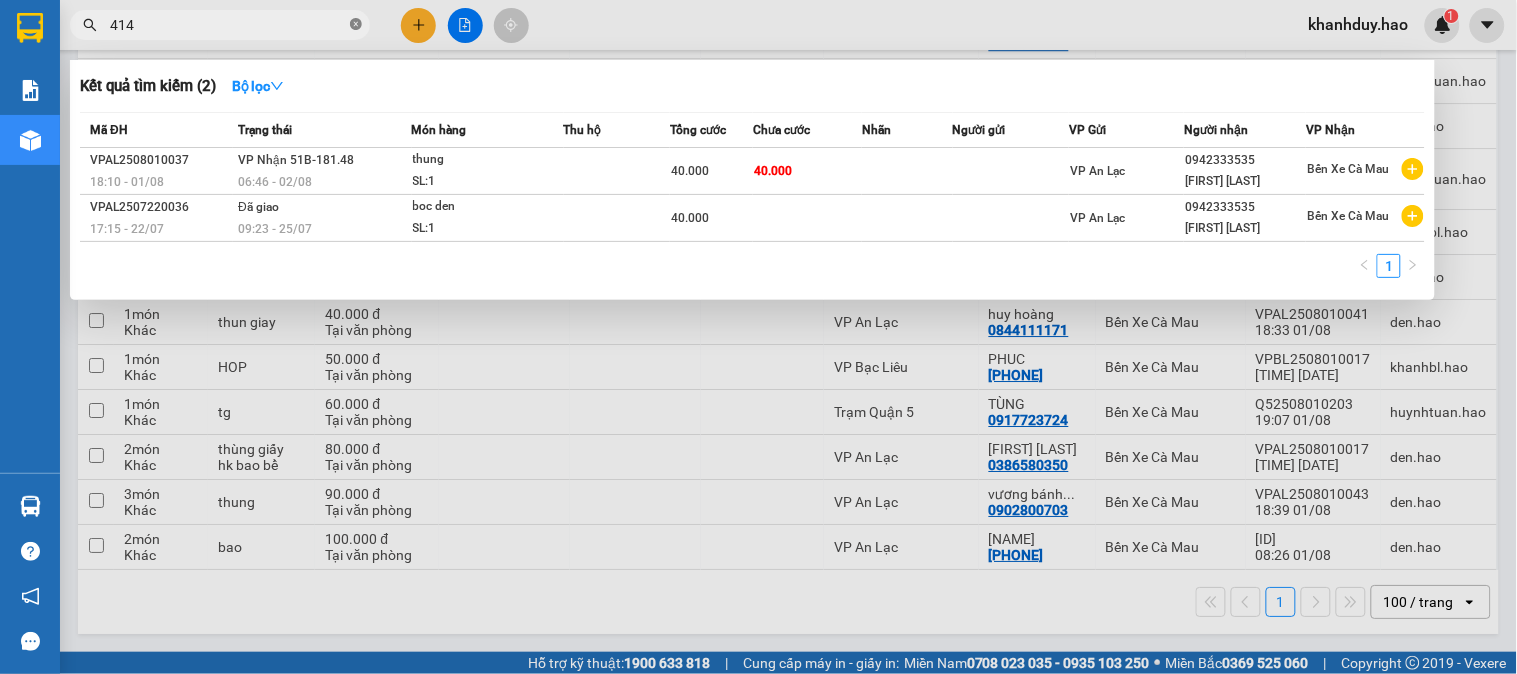 type on "4149" 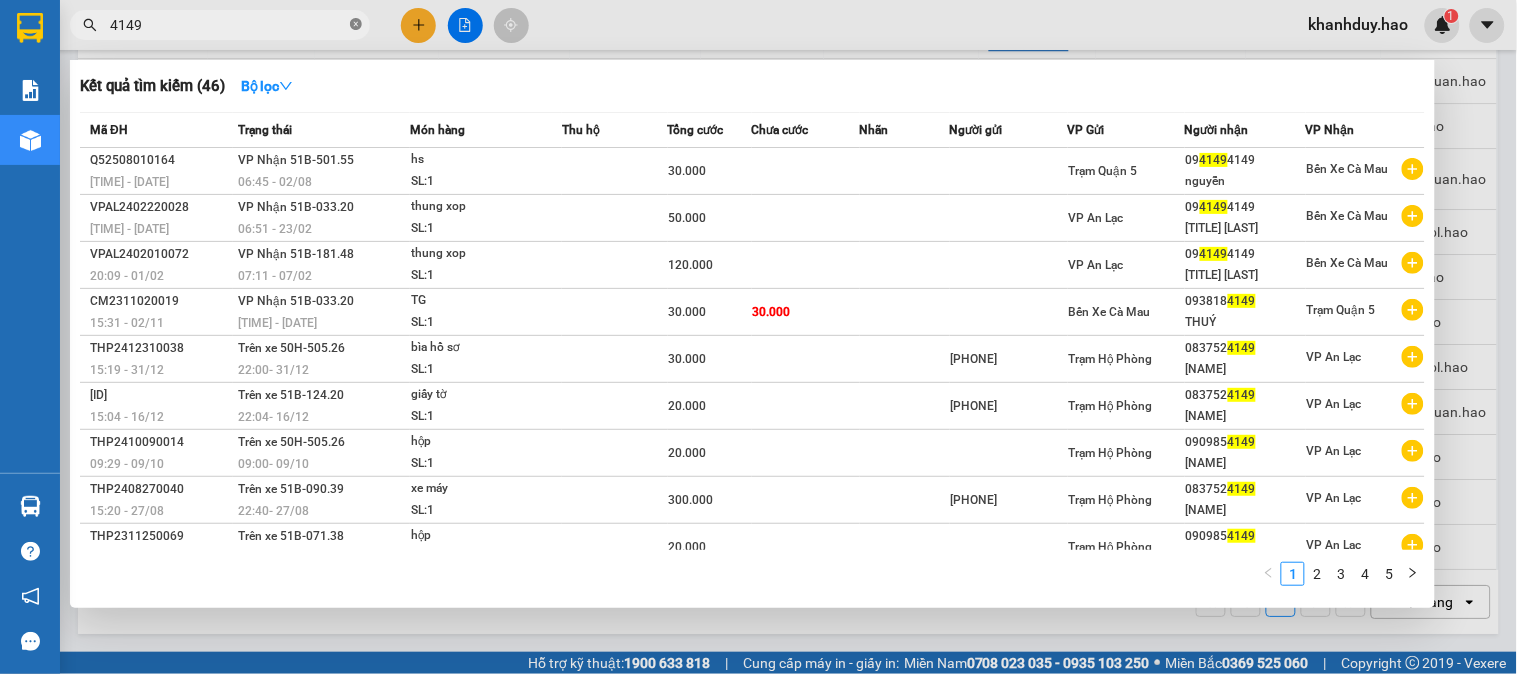 click 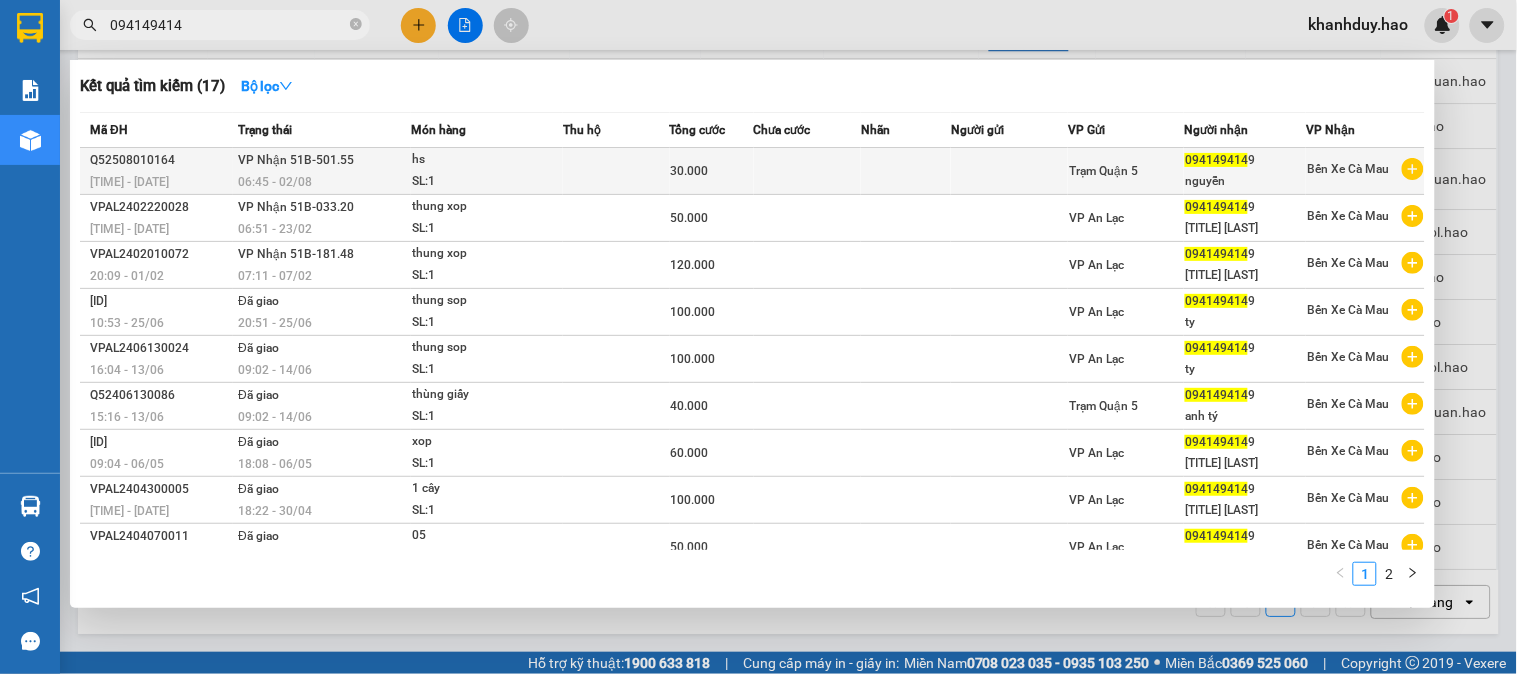 type on "094149414" 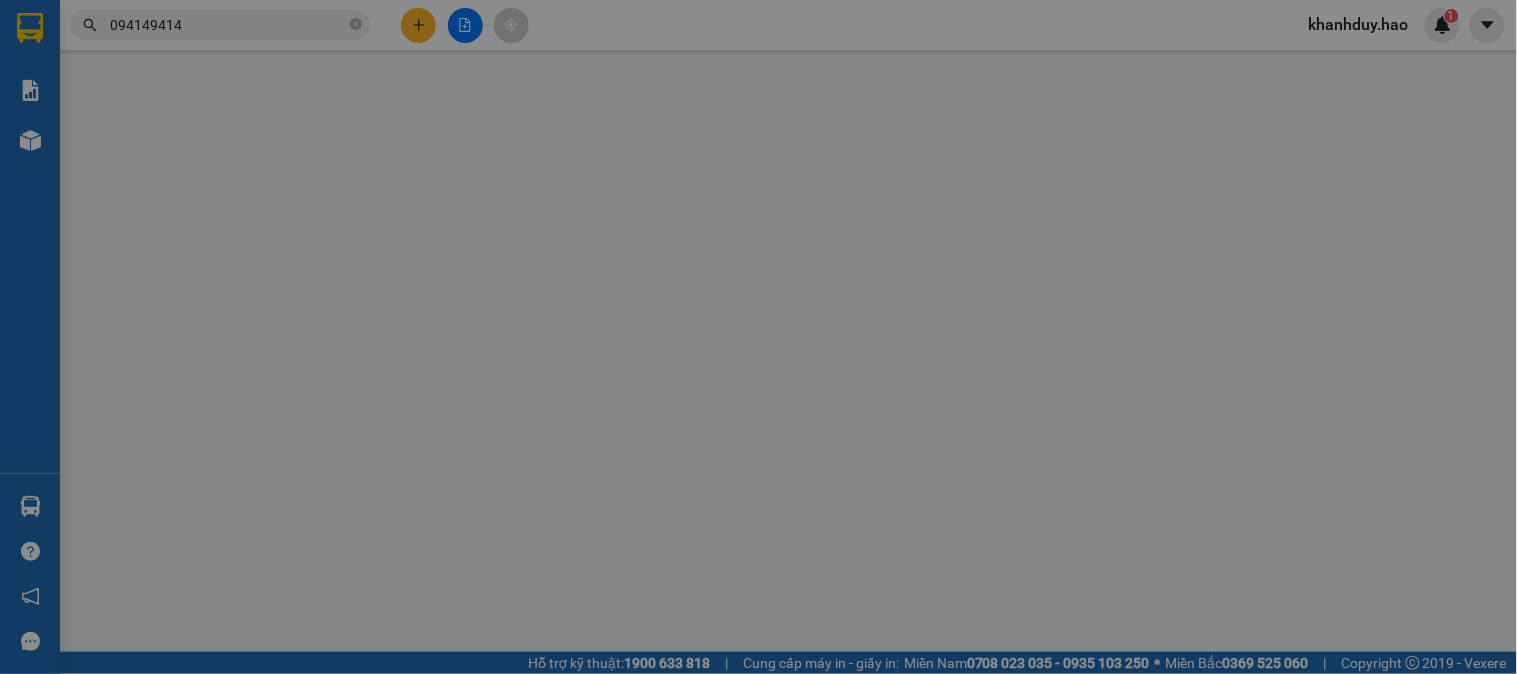 scroll, scrollTop: 0, scrollLeft: 0, axis: both 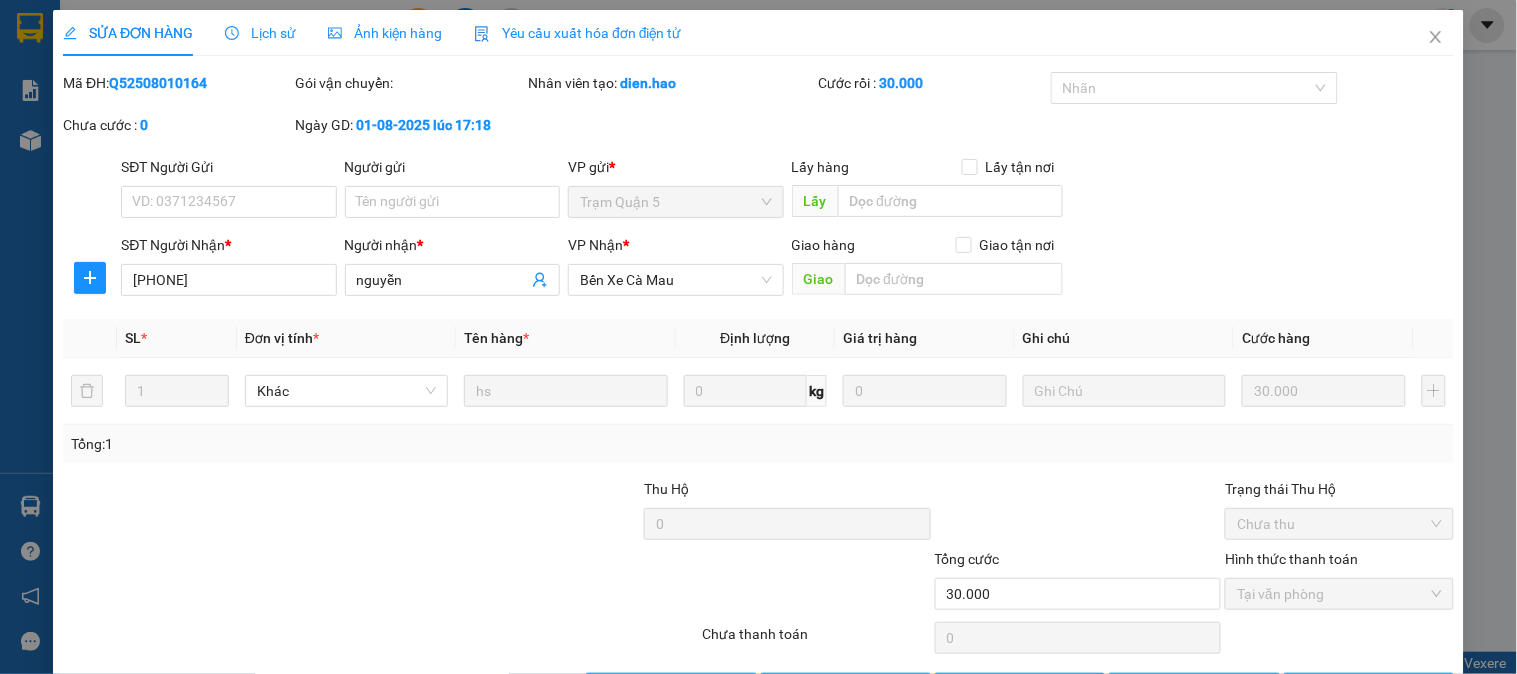 click on "Ảnh kiện hàng" at bounding box center [385, 33] 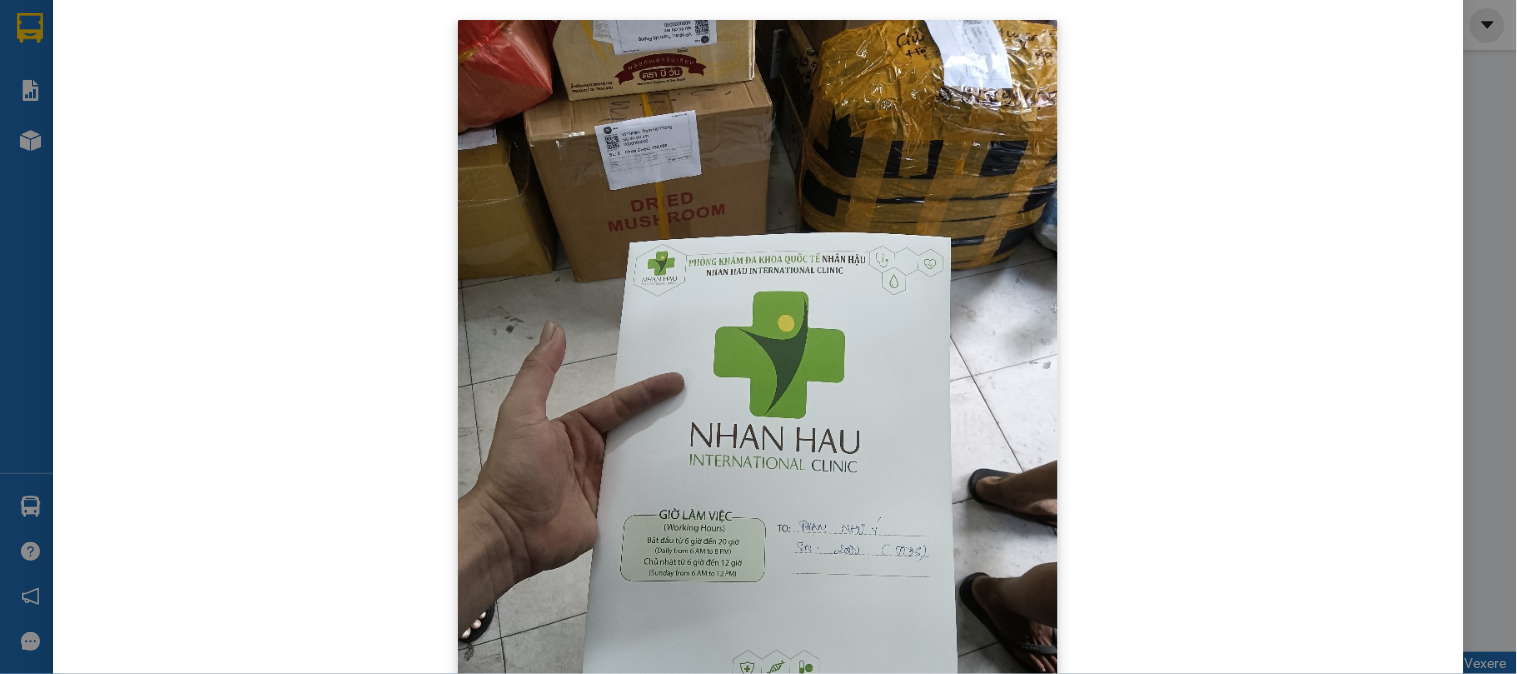 scroll, scrollTop: 111, scrollLeft: 0, axis: vertical 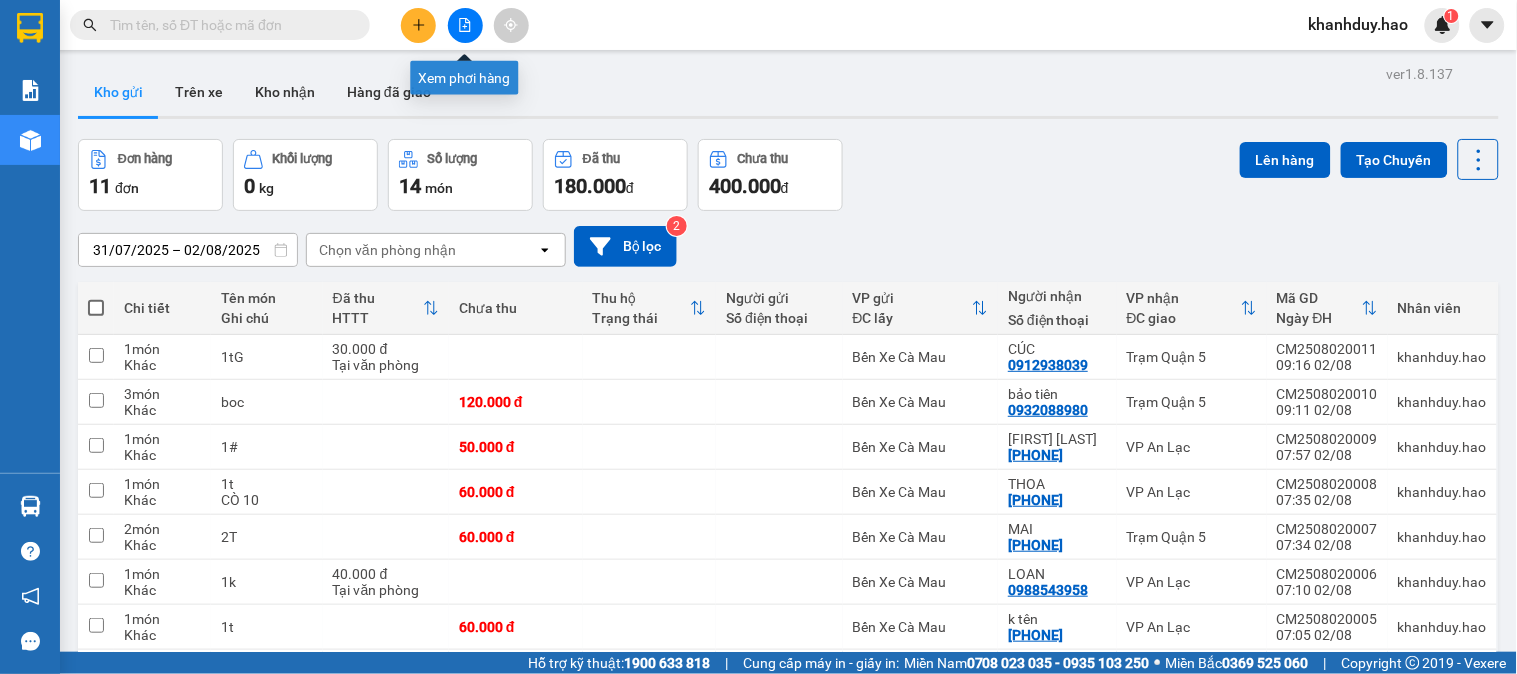 click at bounding box center (418, 25) 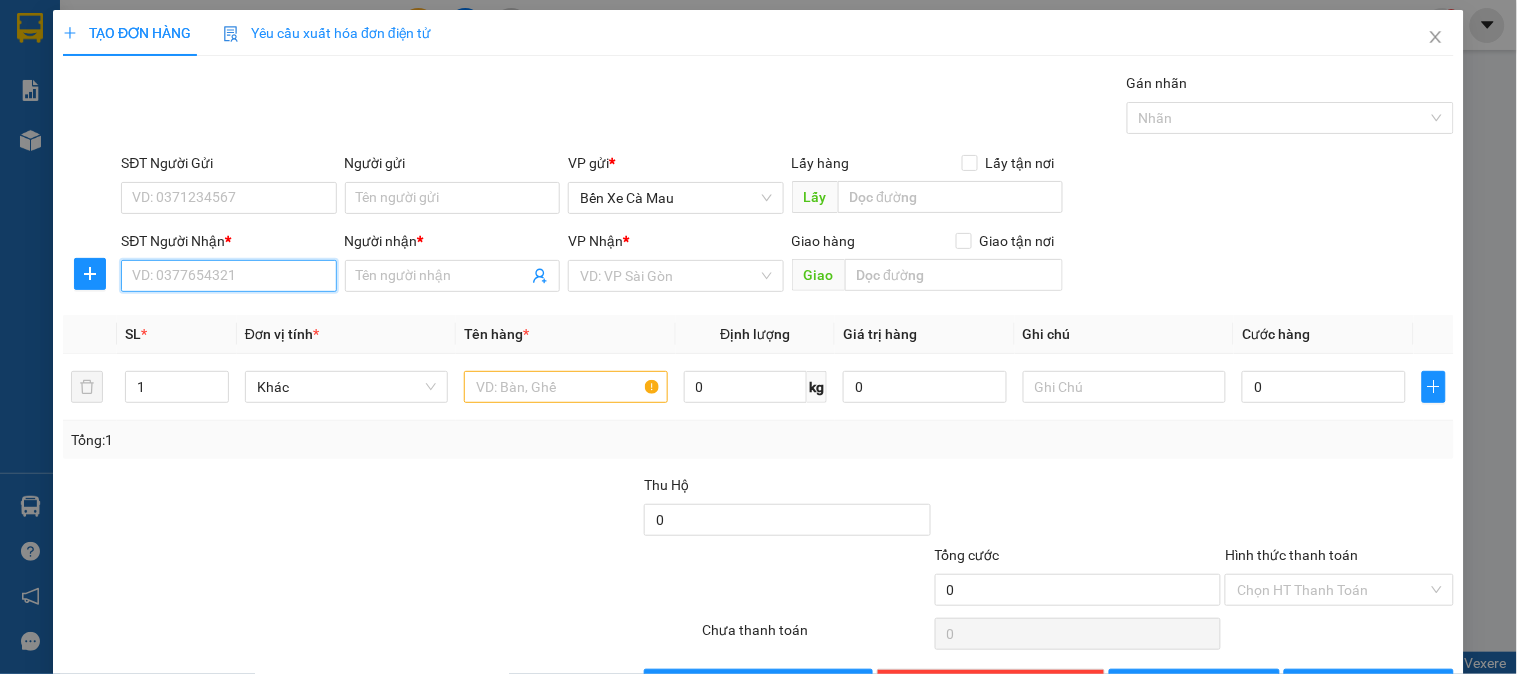 click on "SĐT Người Nhận  *" at bounding box center (228, 276) 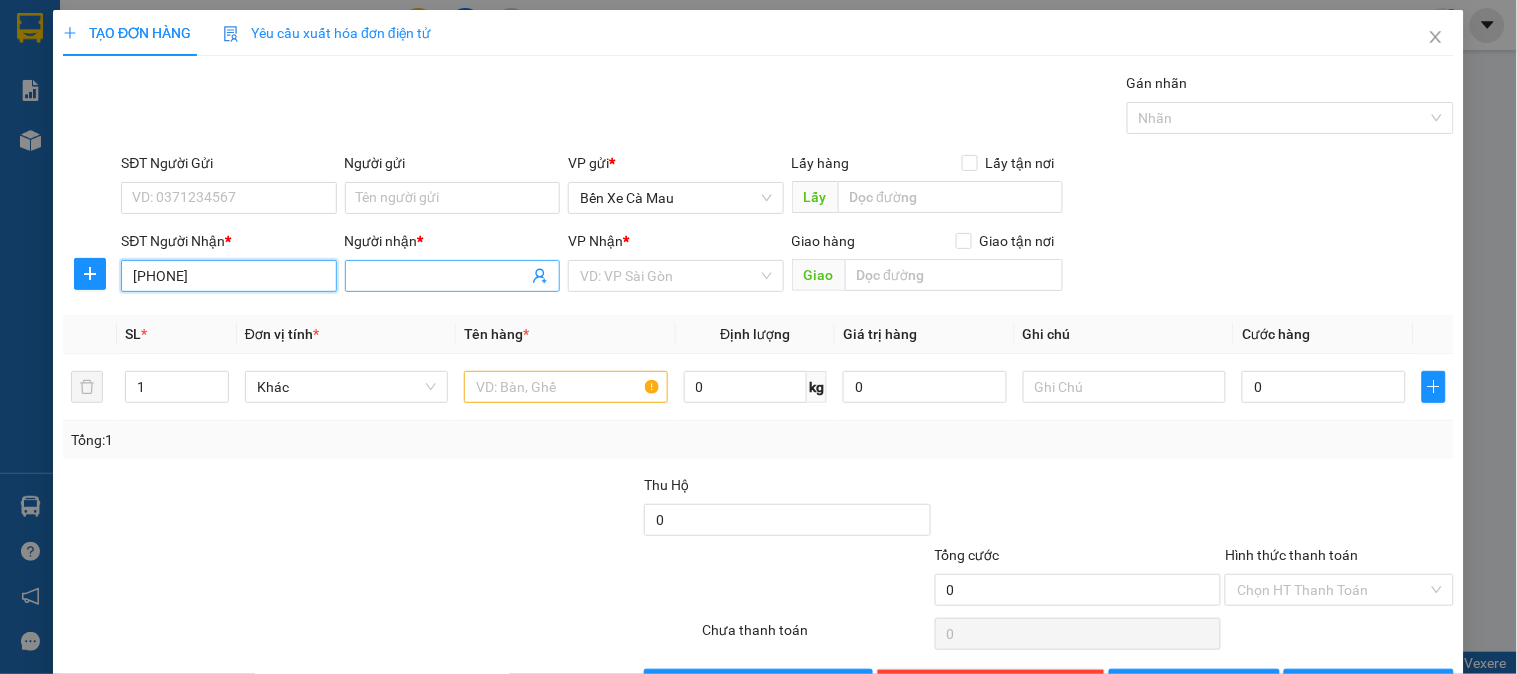 type on "[PHONE]" 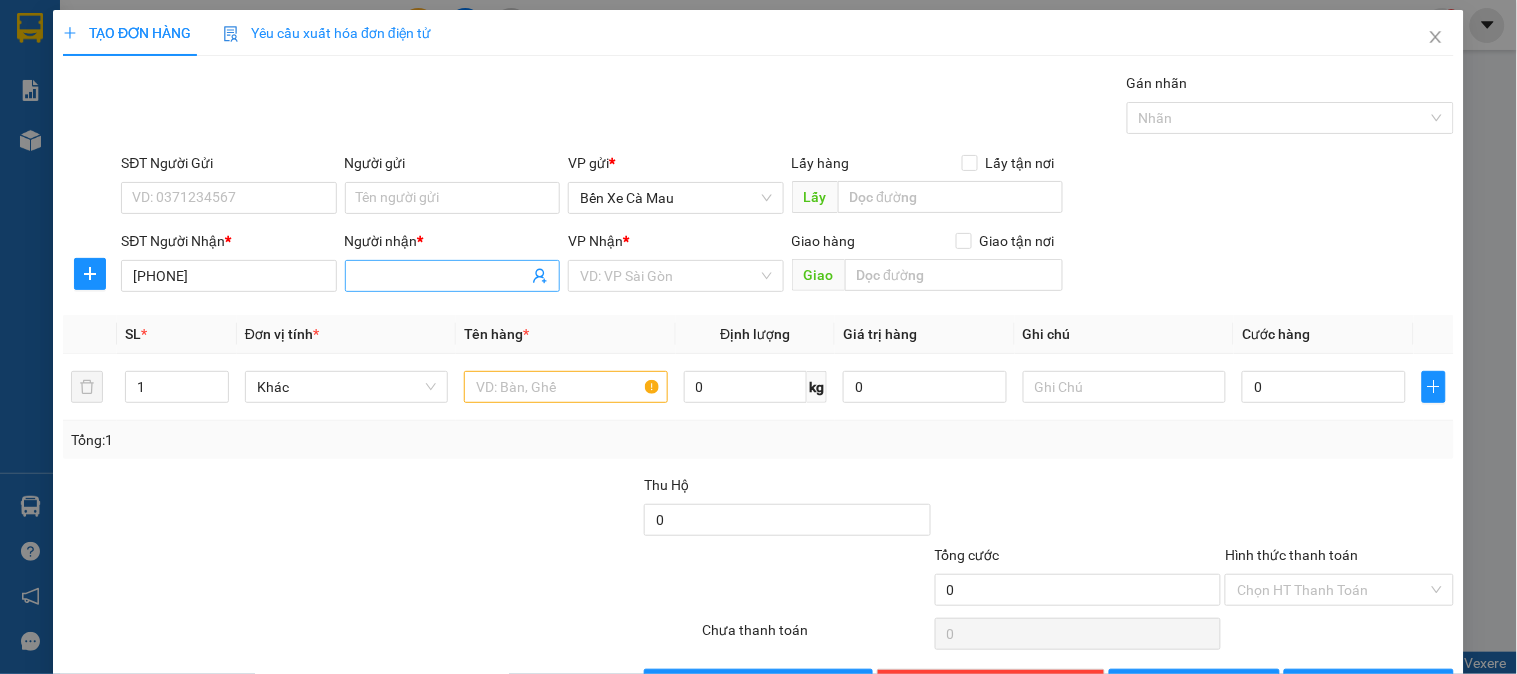 click on "Người nhận  *" at bounding box center [442, 276] 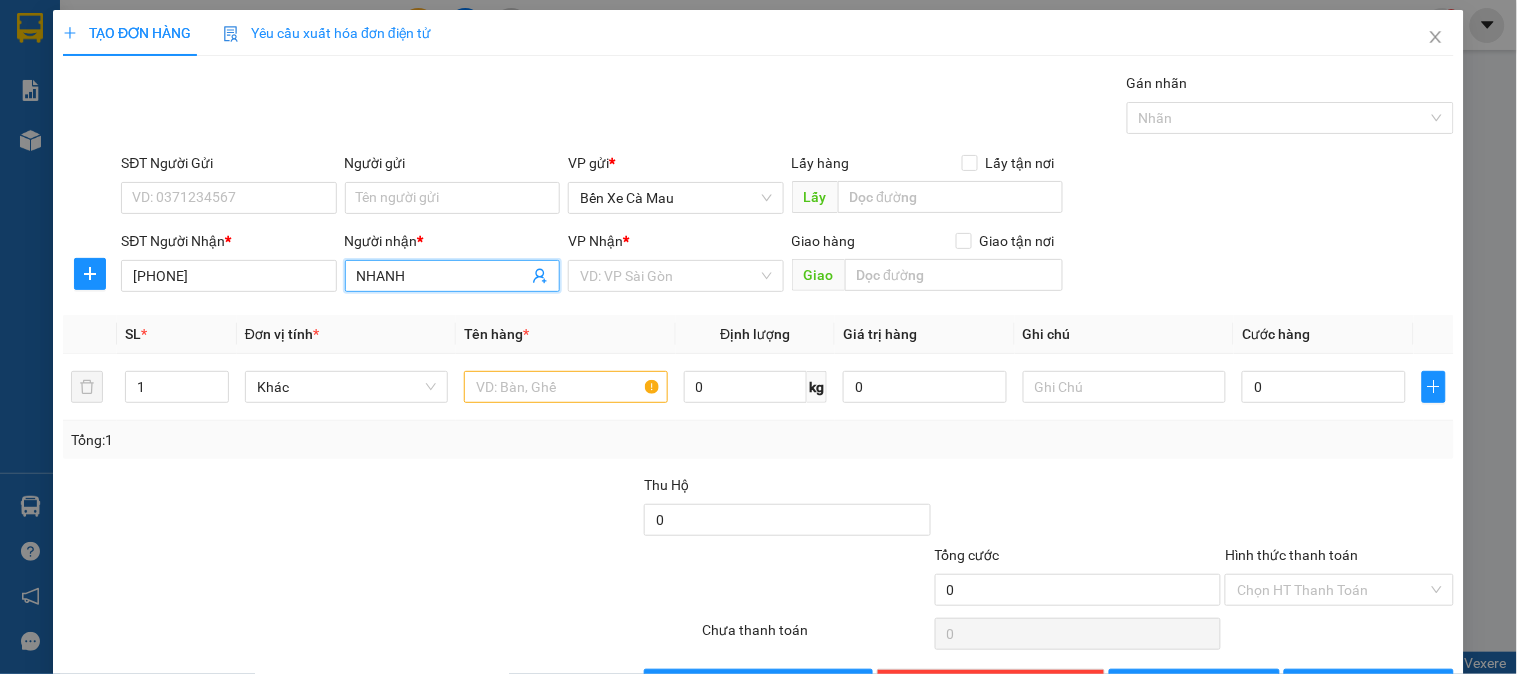 type on "NHANH" 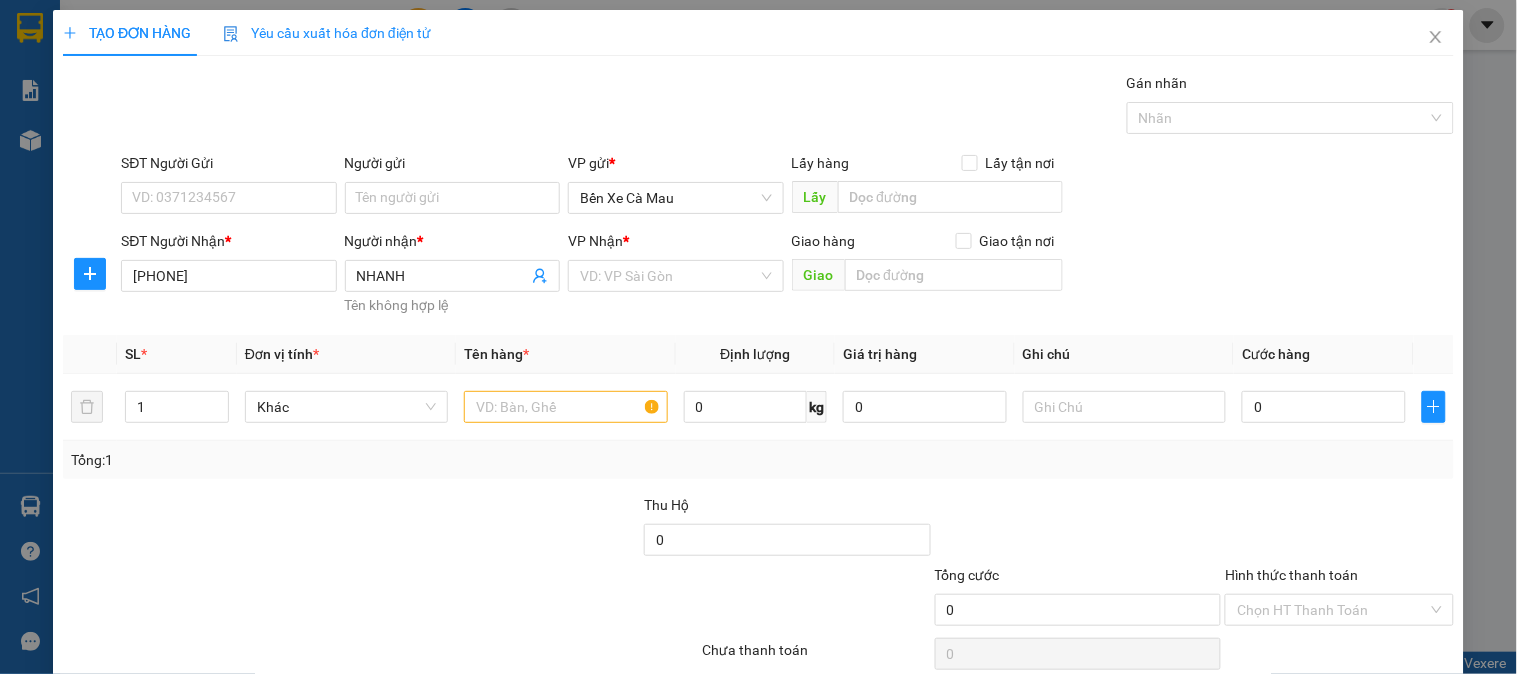 click on "VP Nhận  * VD: VP Sài Gòn" at bounding box center [675, 265] 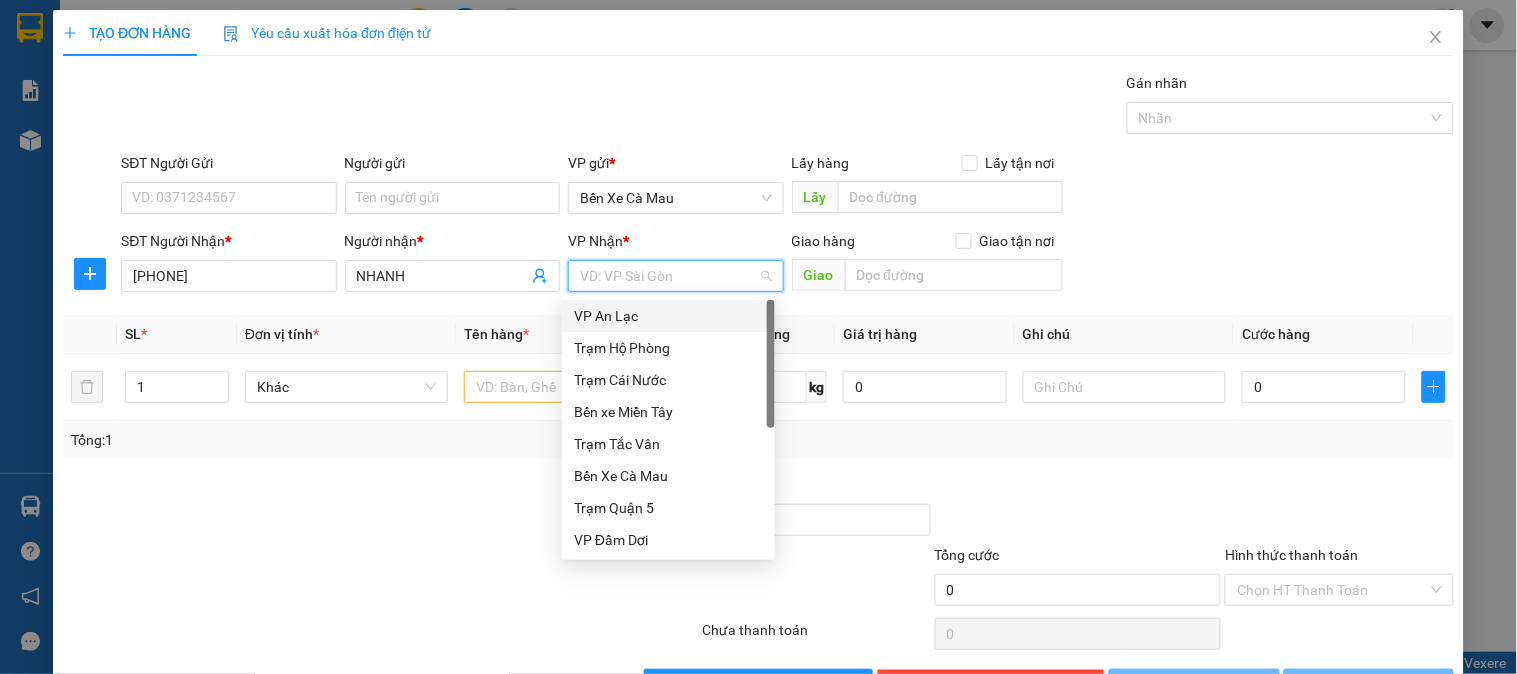 click at bounding box center (668, 276) 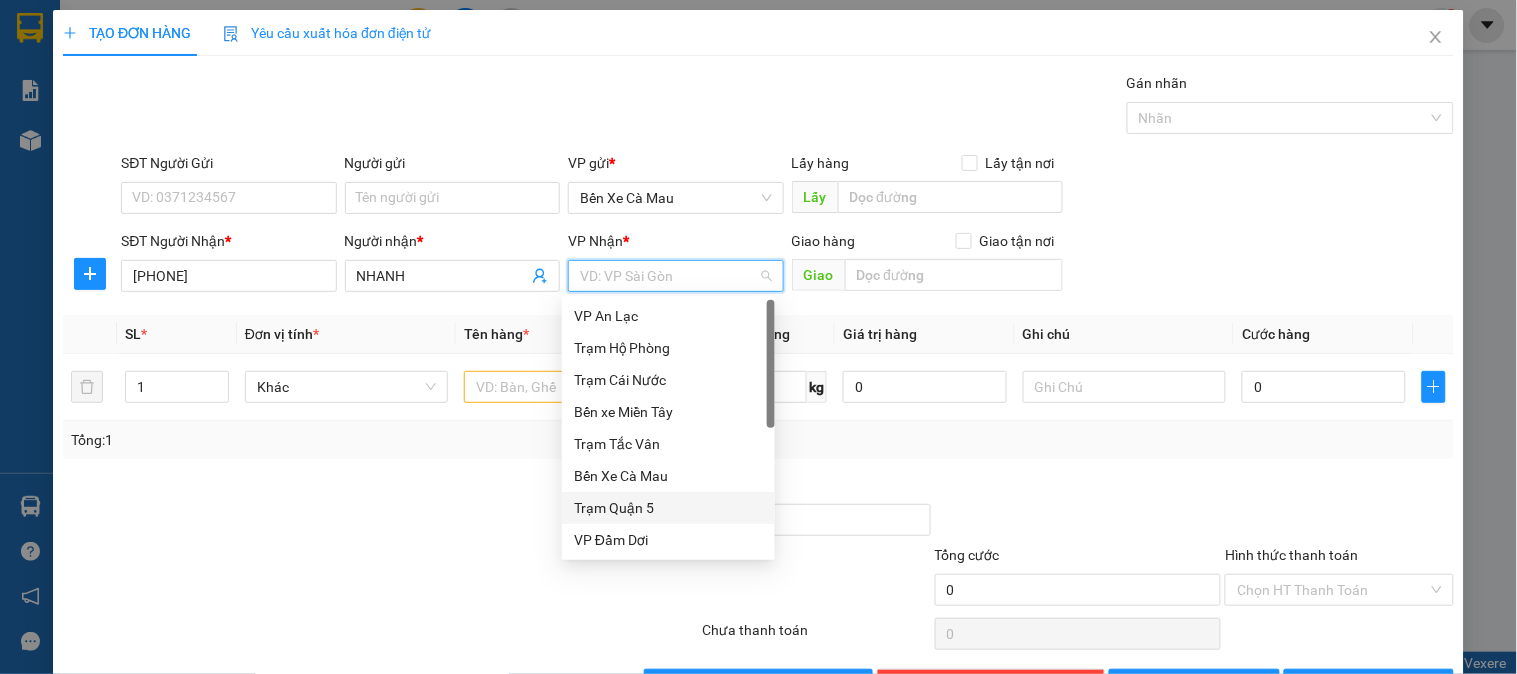 click on "Trạm Quận 5" at bounding box center [668, 508] 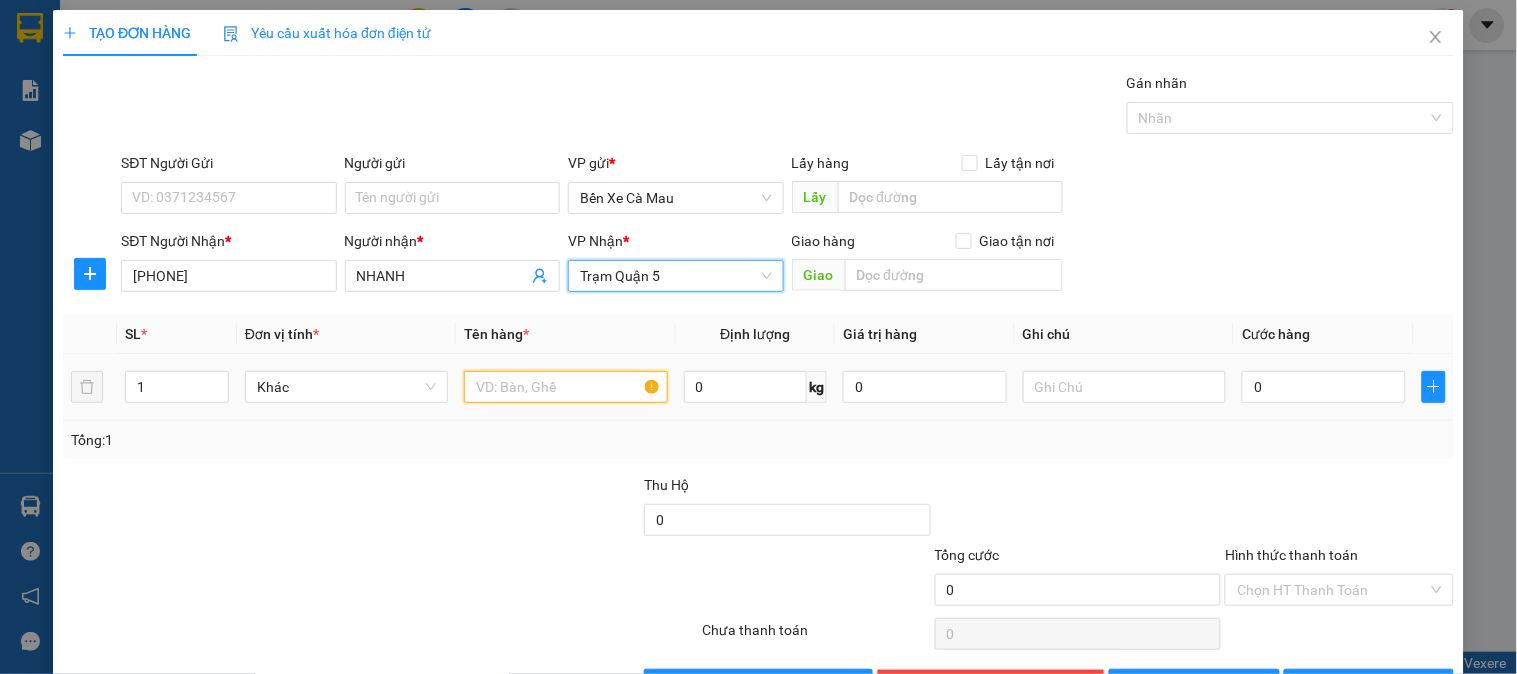 click at bounding box center (565, 387) 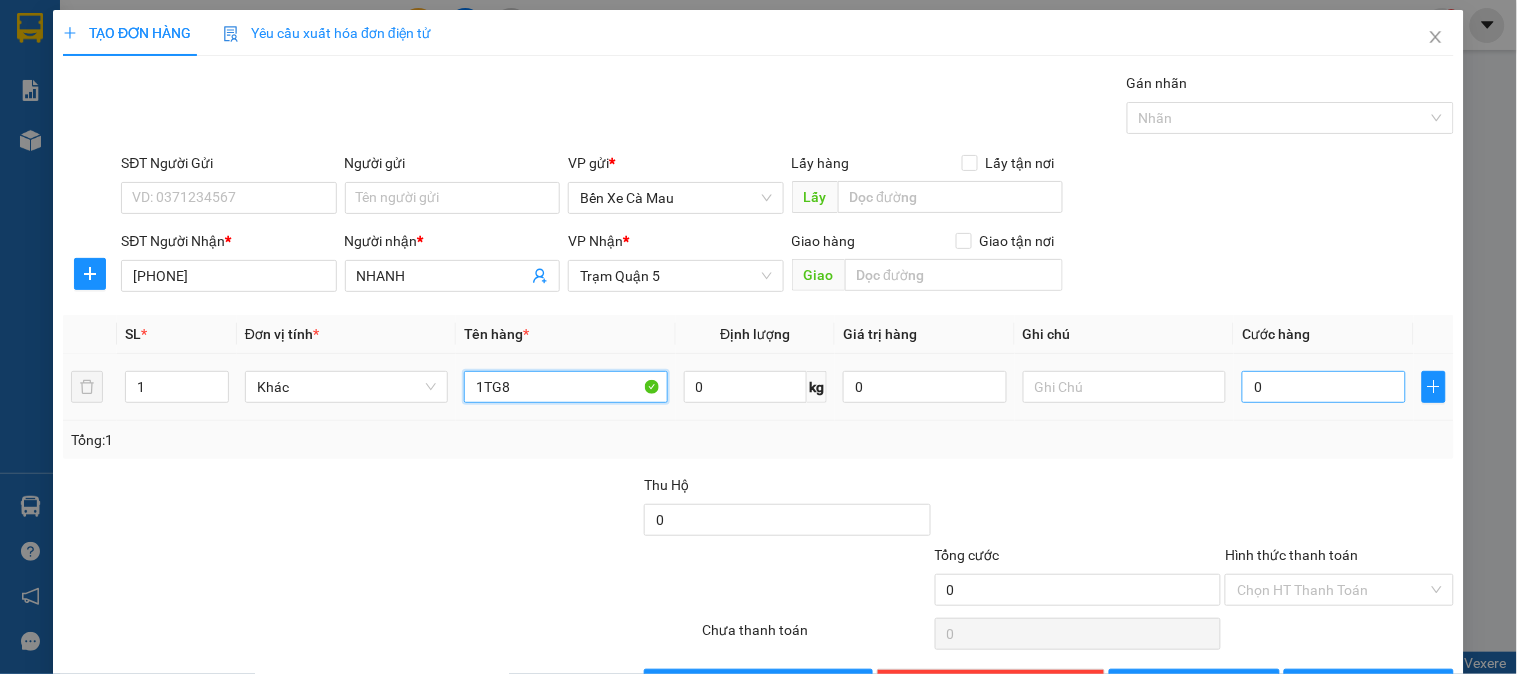 type on "1TG8" 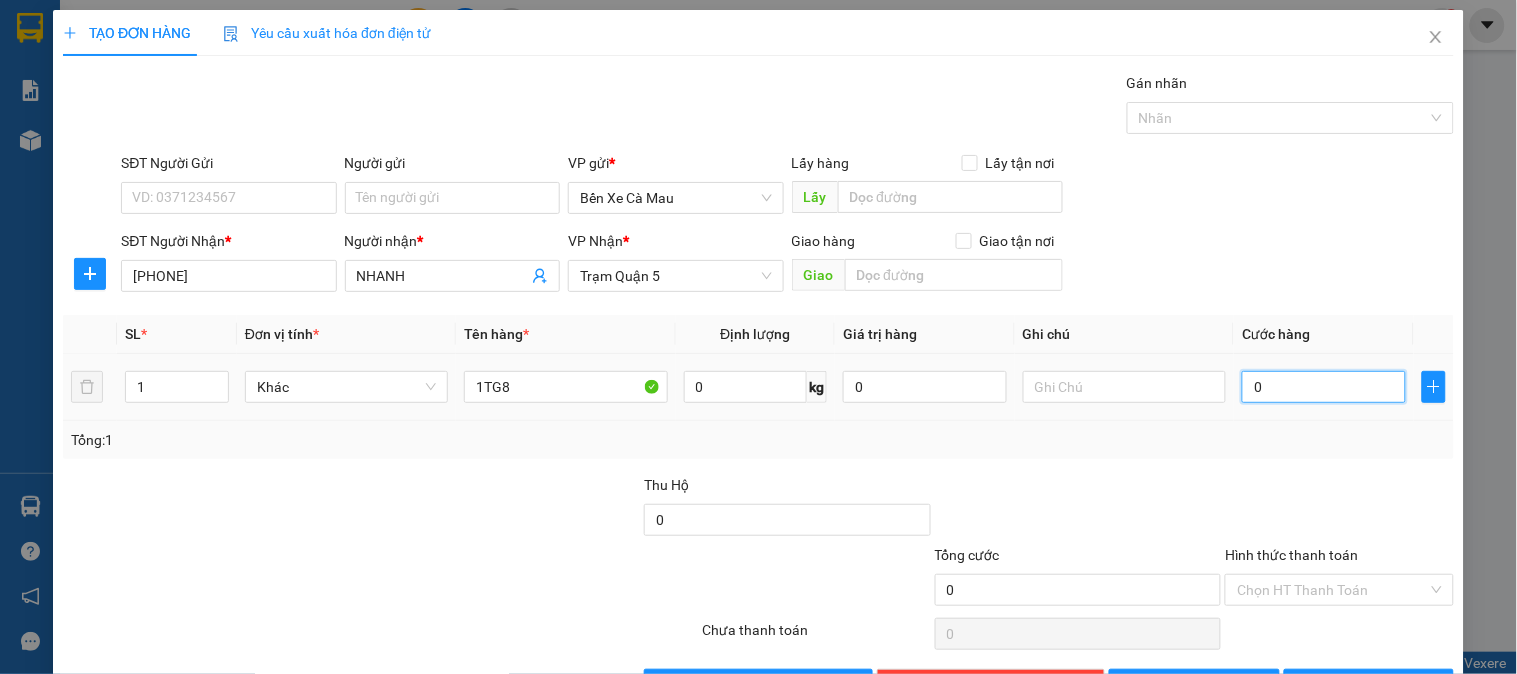 click on "0" at bounding box center (1324, 387) 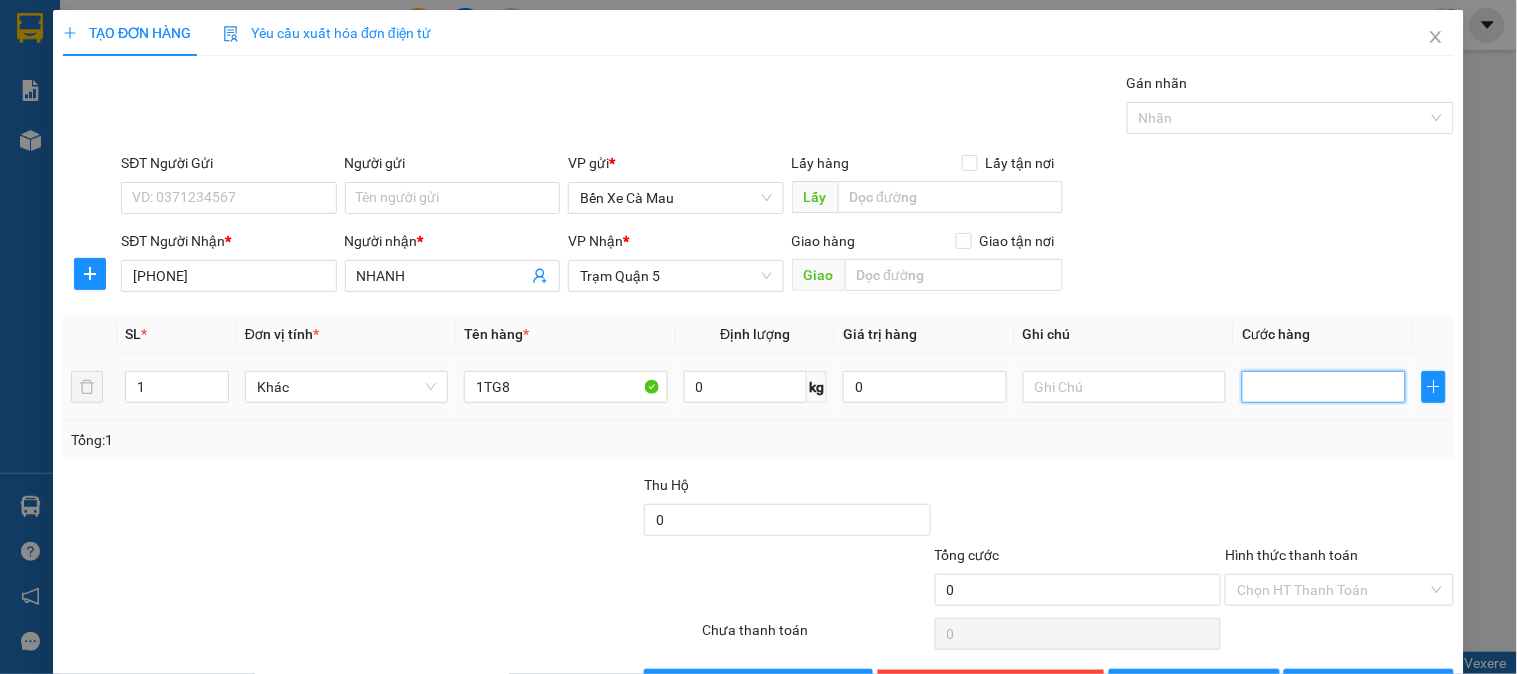 type on "3" 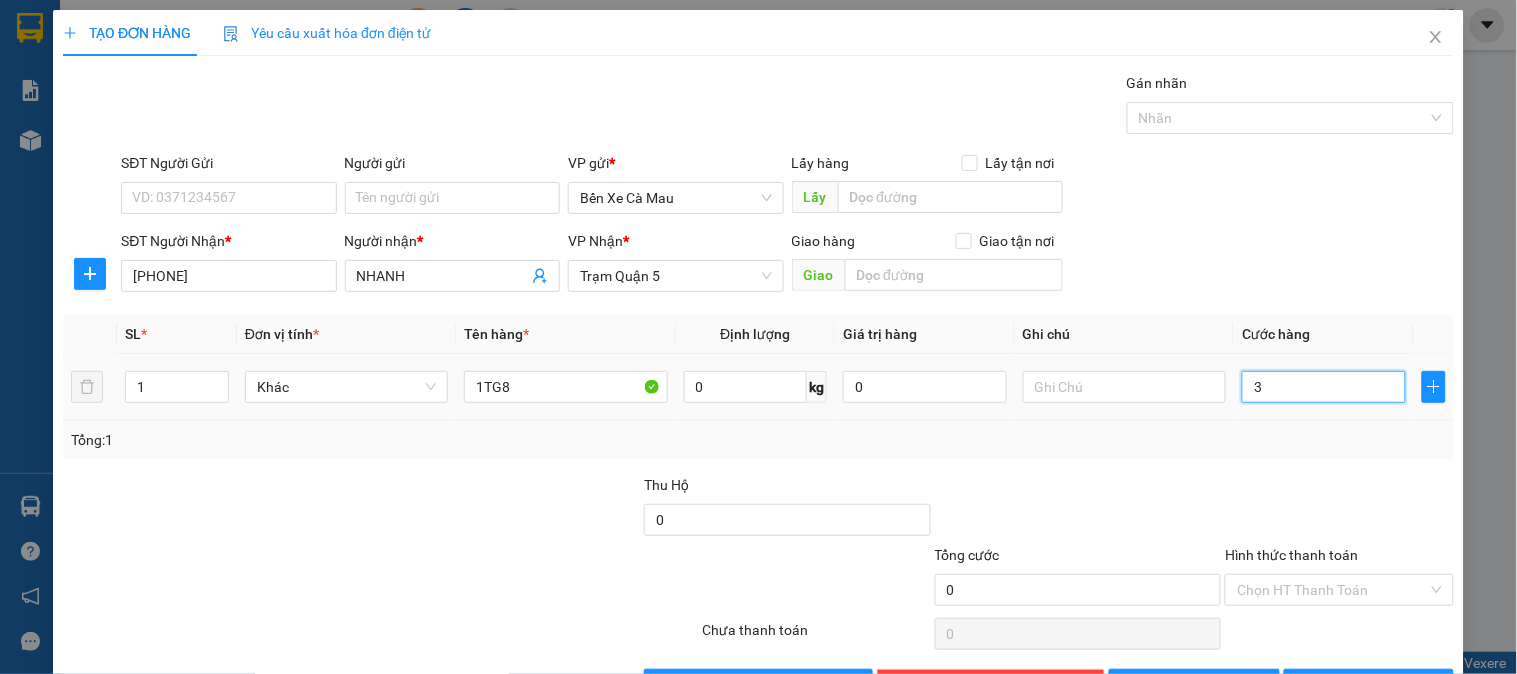 type on "3" 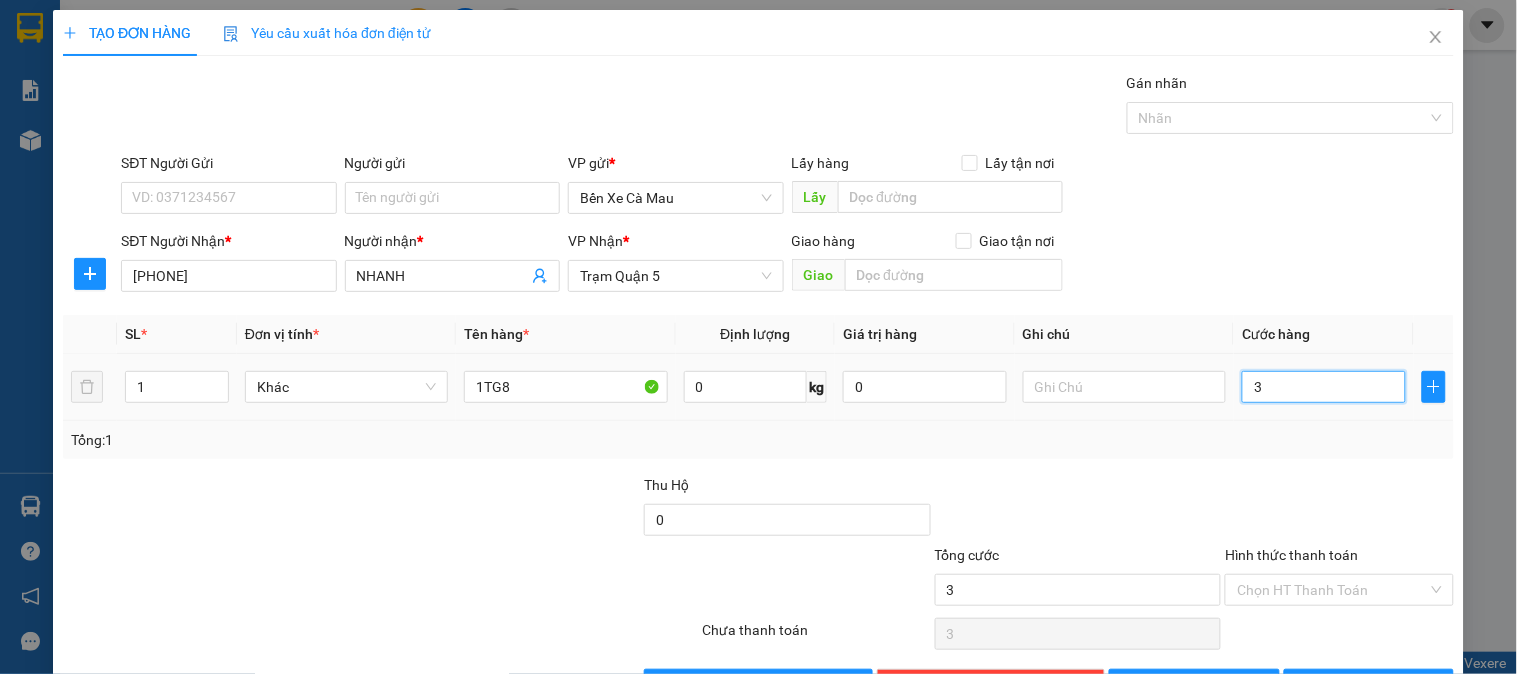 type on "30" 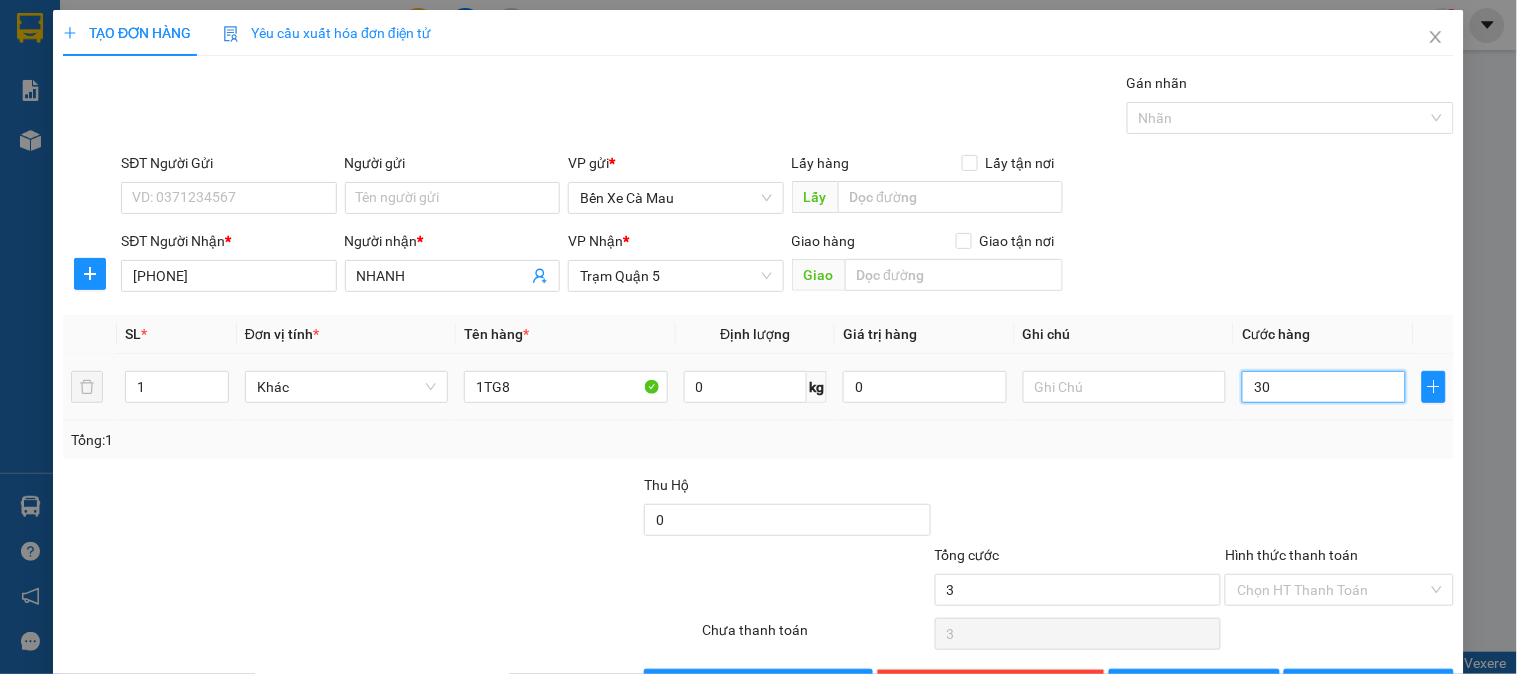 type on "30" 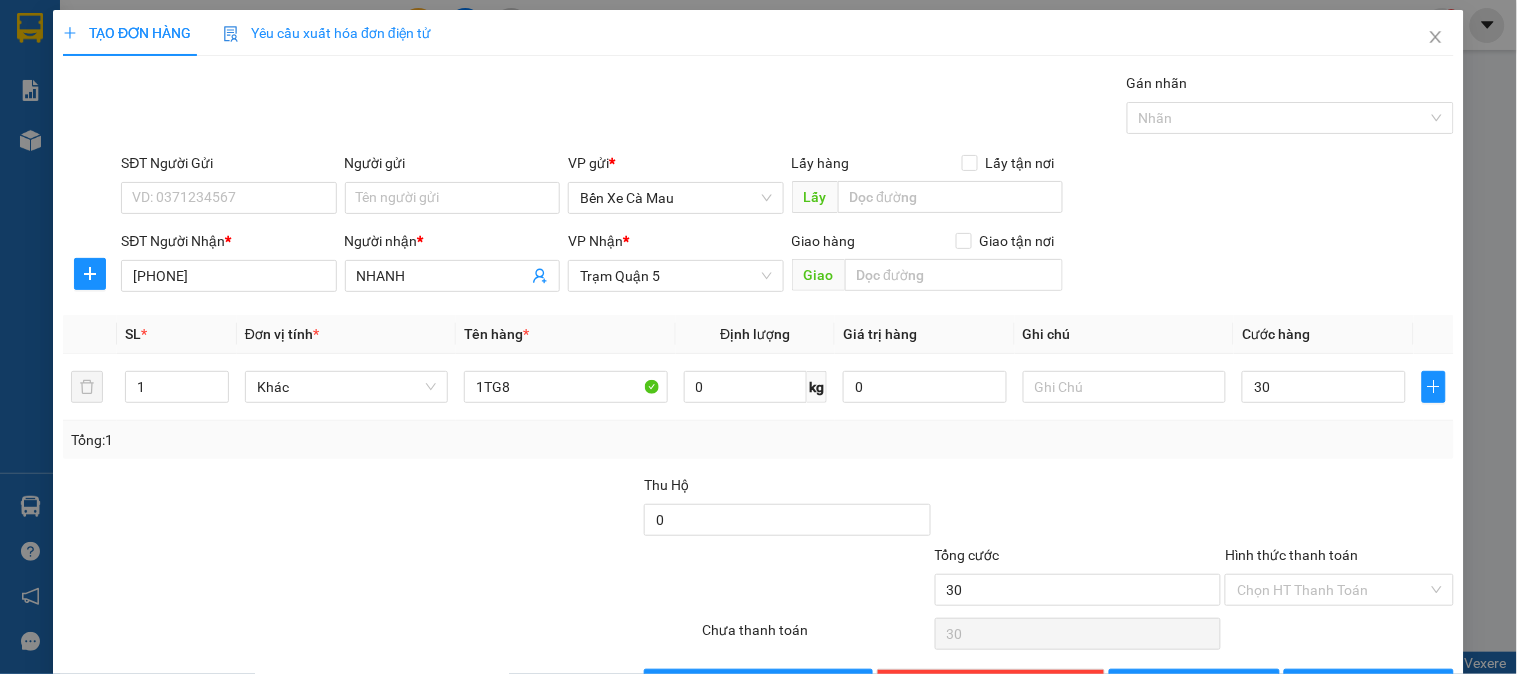click on "SĐT Người Gửi VD: 0371234567 Người gửi Tên người gửi VP gửi  * Bến Xe Cà Mau Lấy hàng Lấy tận nơi Lấy" at bounding box center [787, 187] 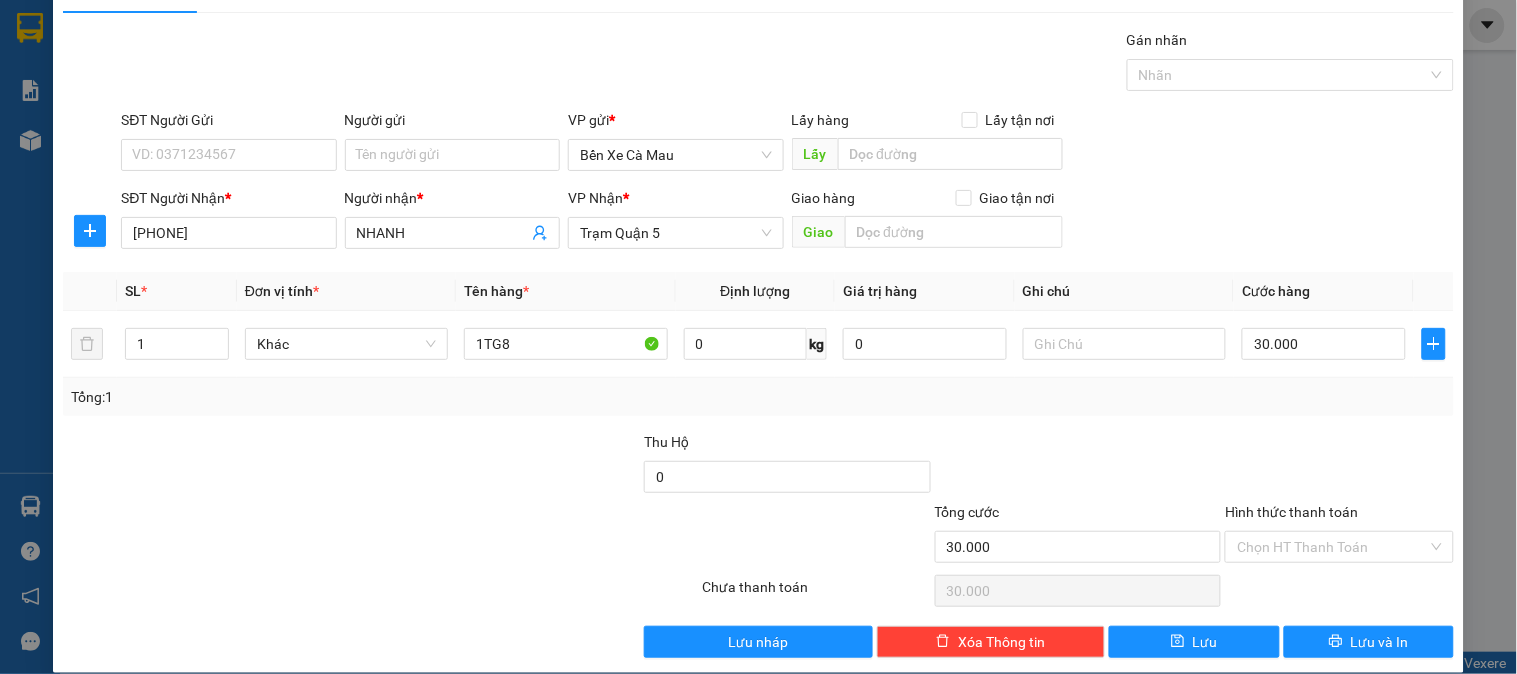 scroll, scrollTop: 65, scrollLeft: 0, axis: vertical 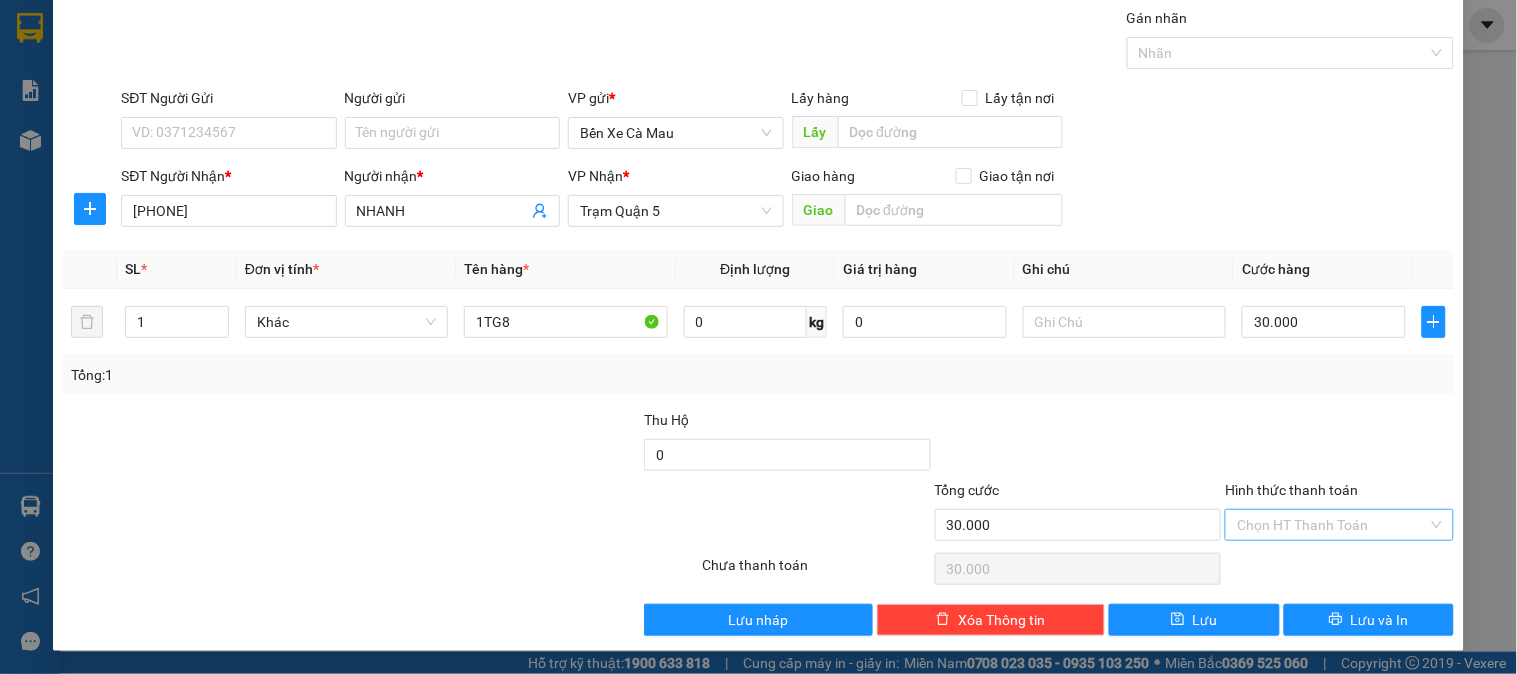 click on "Hình thức thanh toán" at bounding box center [1332, 525] 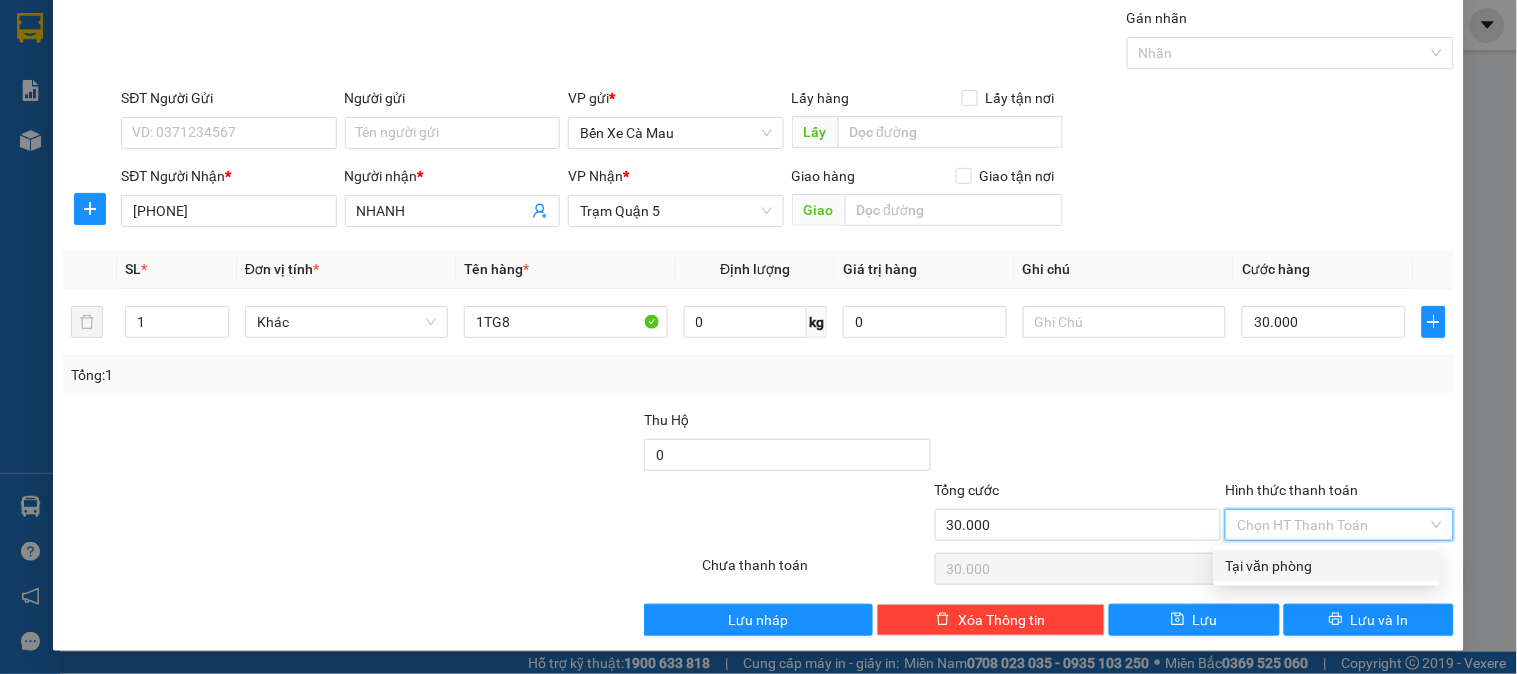 click on "Tại văn phòng" at bounding box center (1327, 566) 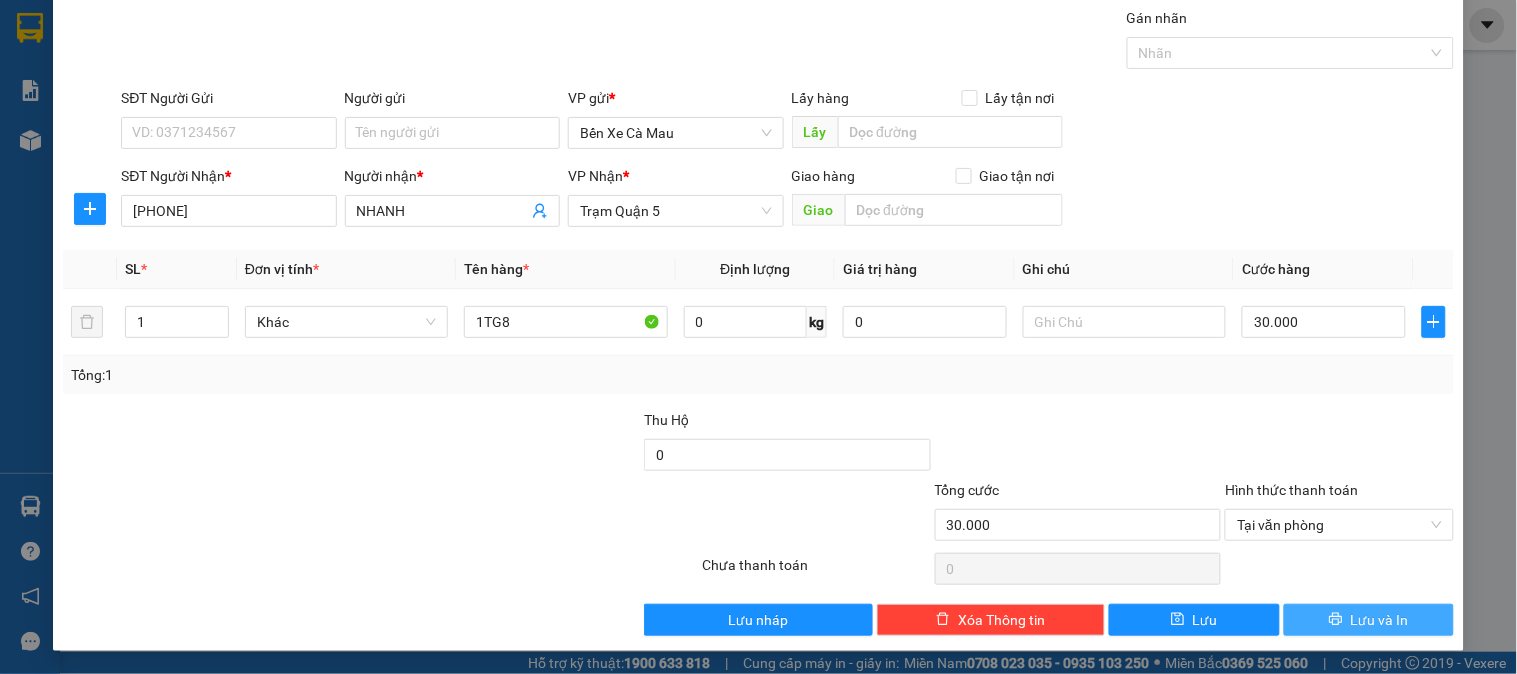 click on "Lưu và In" at bounding box center (1369, 620) 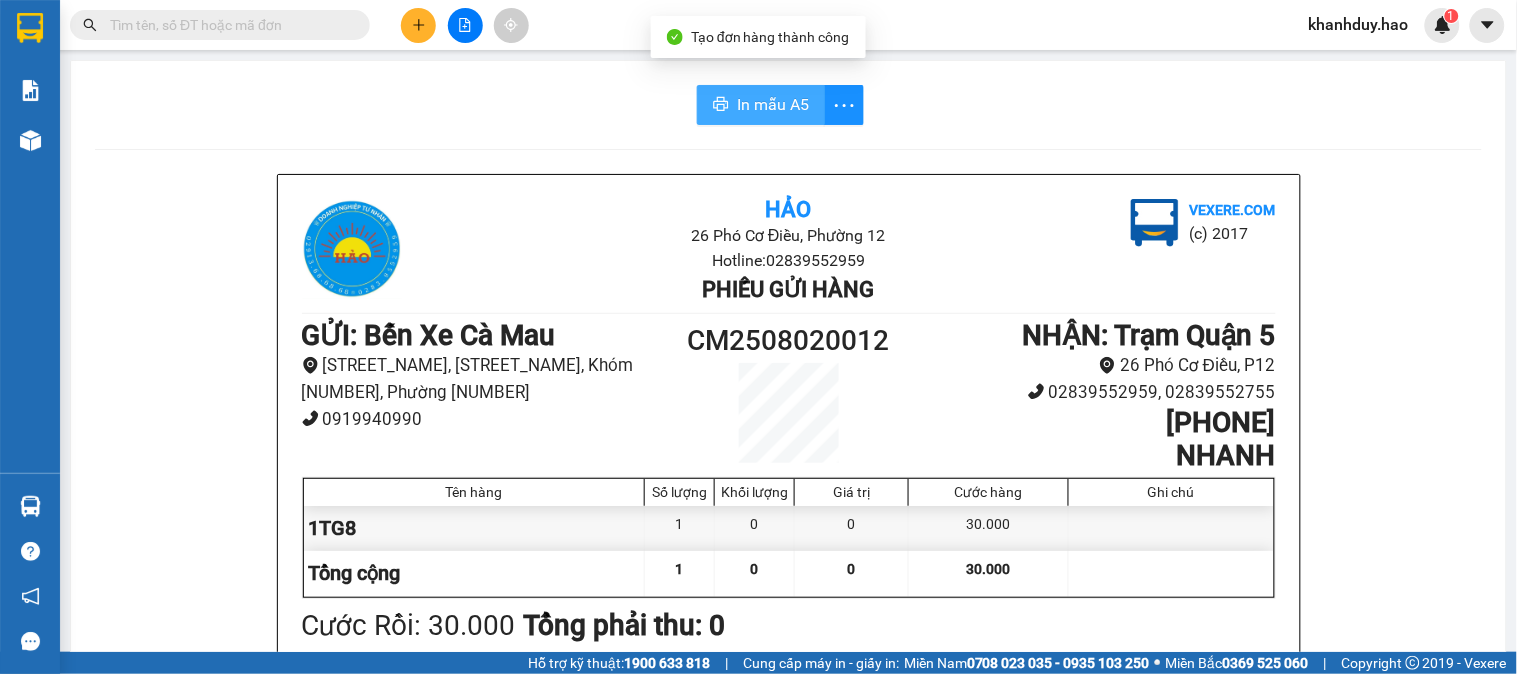 click on "In mẫu A5" at bounding box center (761, 105) 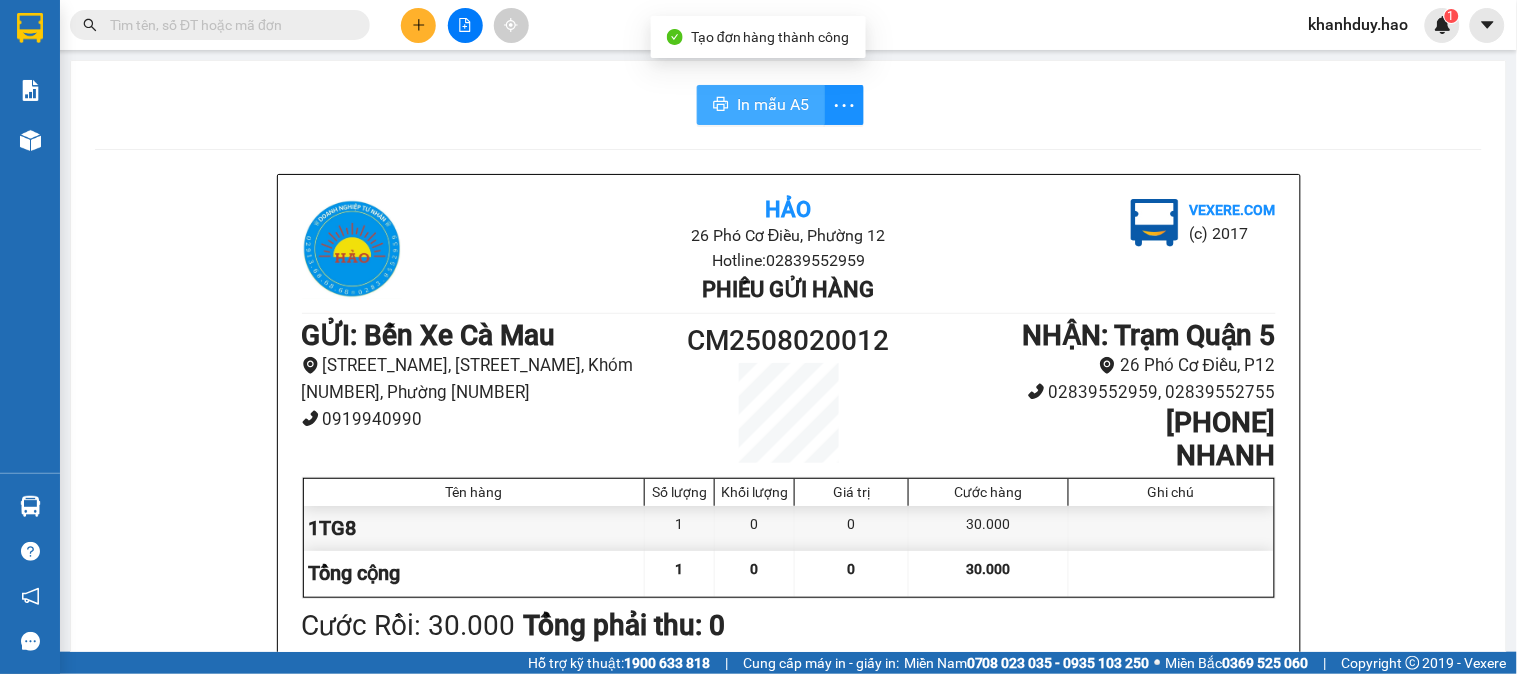 scroll, scrollTop: 0, scrollLeft: 0, axis: both 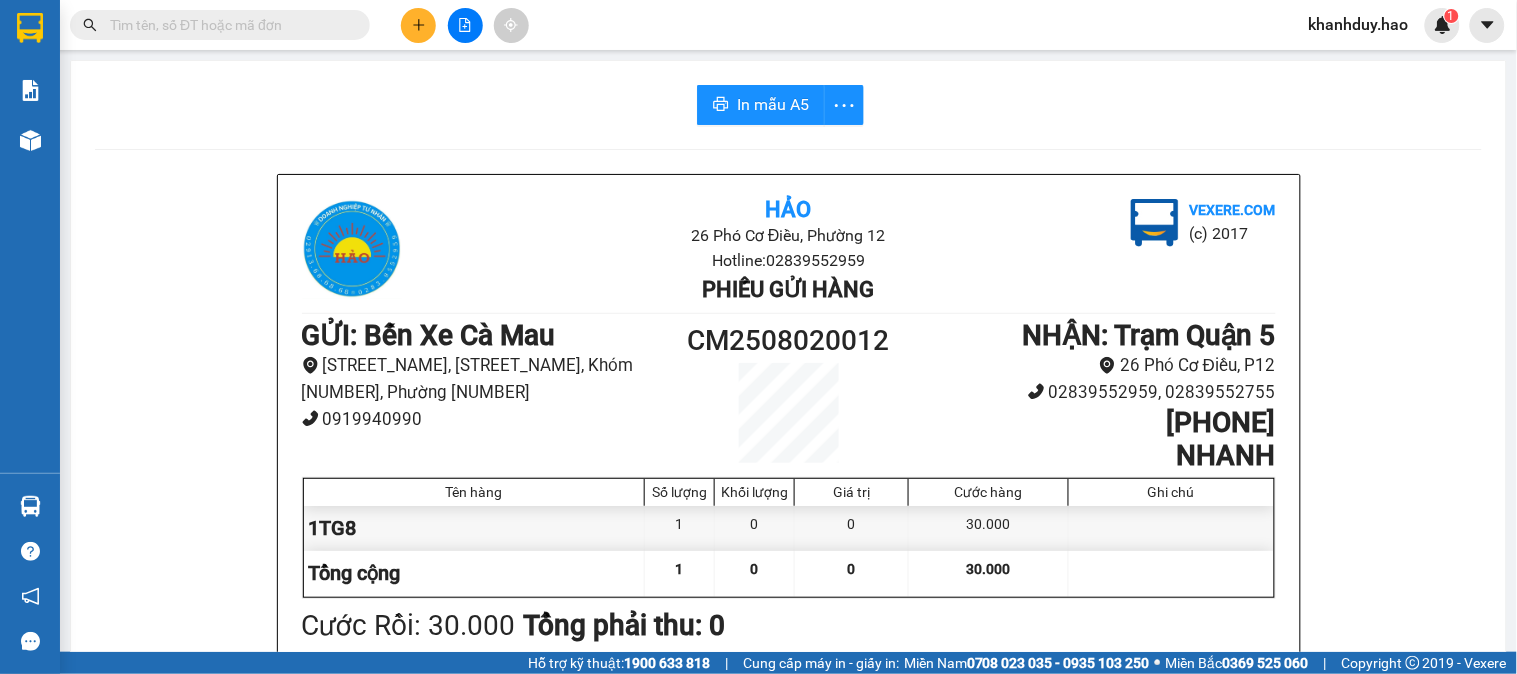 click at bounding box center (228, 25) 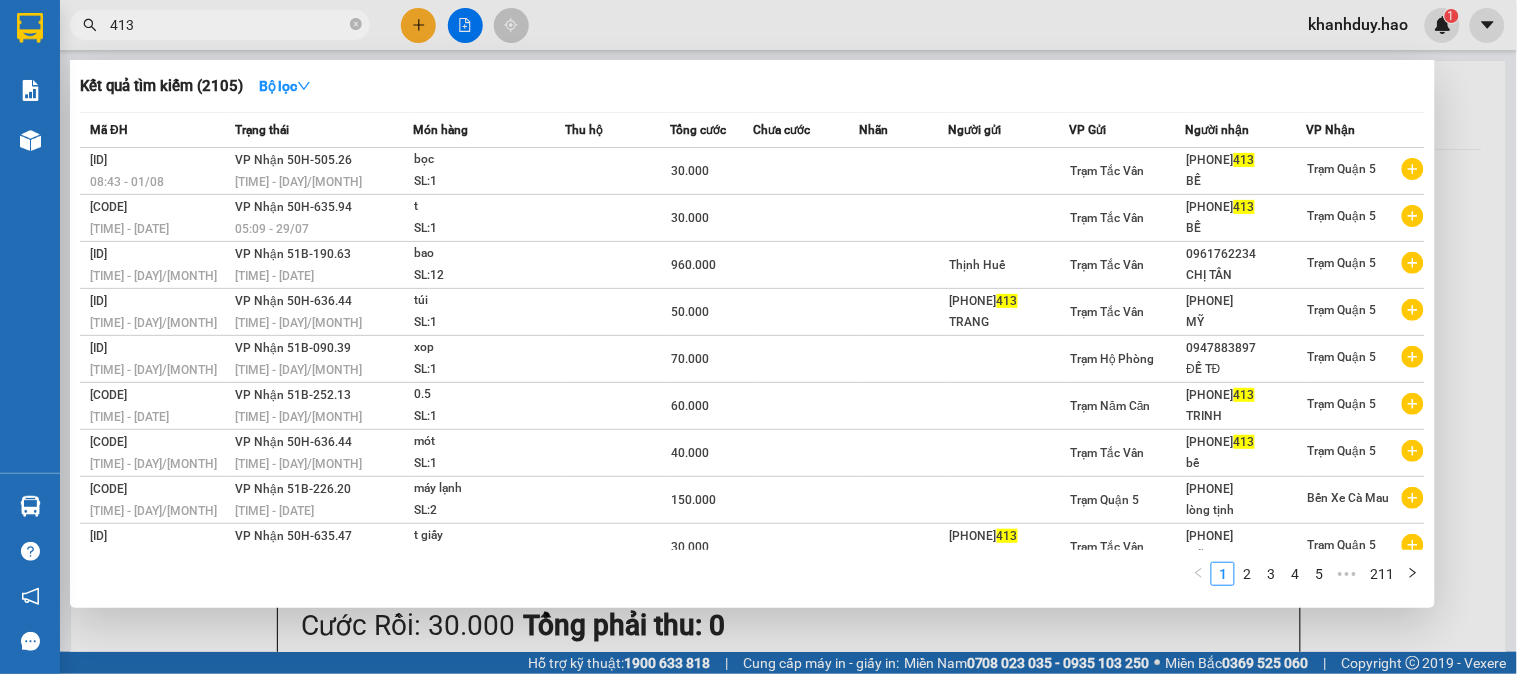type on "413" 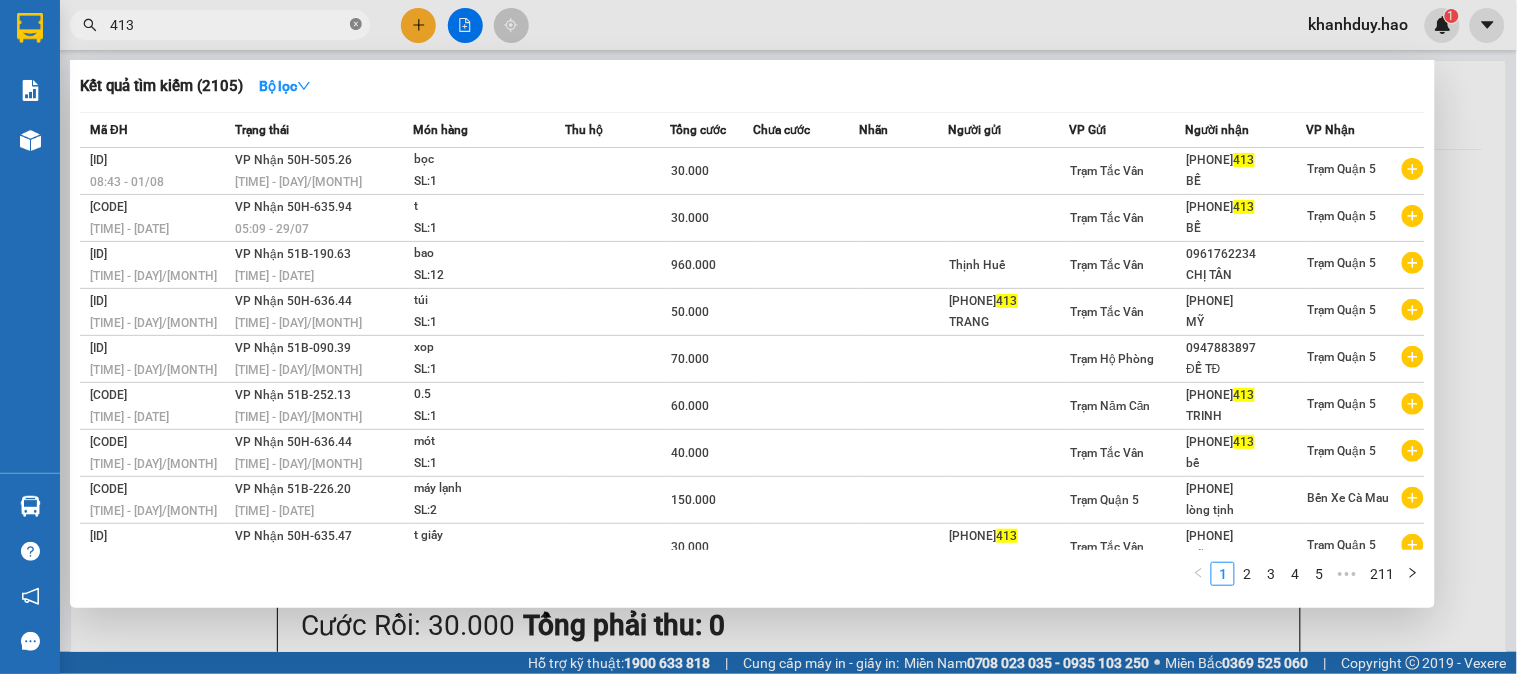 click 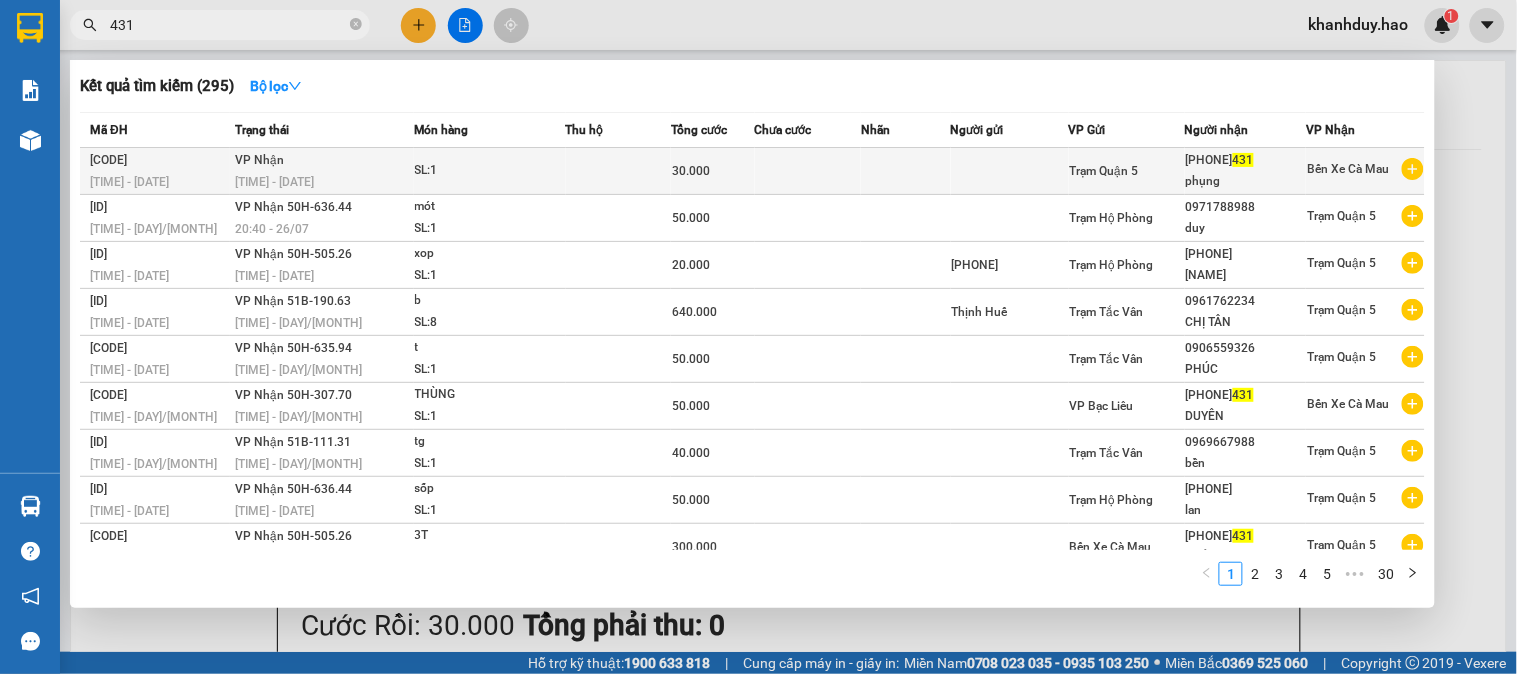 type on "431" 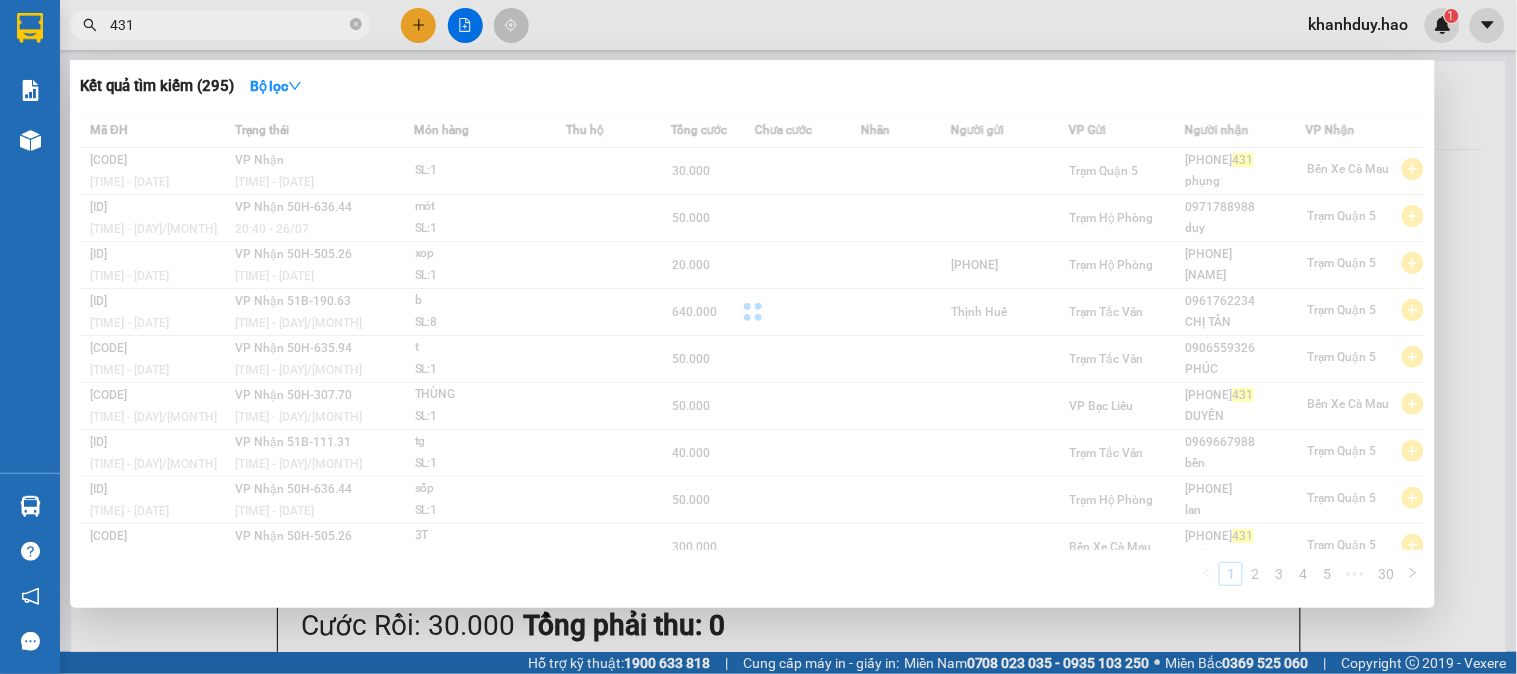 click on "Mã ĐH Trạng thái Món hàng Thu hộ Tổng cước Chưa cước Nhãn Người gửi VP Gửi Người nhận VP Nhận Q52507260005 06:31 - 26/07 VP Nhận   06:45 - 27/07 SL:  1 30.000 Trạm Quận 5 0915400 431 phụng Bến Xe Cà Mau THP2507260044 12:48 - 26/07 VP Nhận   50H-636.44 20:40 - 26/07 mót SL:  1 50.000 Trạm Hộ Phòng 0971788988 duy Trạm Quận 5 THP2507040042 16:56 - 04/07 VP Nhận   50H-505.26 04:22 - 05/07 xop SL:  1 20.000 0916651117 Trạm Hộ Phòng 0942190120 sơn thái  Trạm Quận 5 TV2505120076 21:14 - 12/05 VP Nhận   51B-190.63 04:30 - 13/05 b SL:  8 640.000 Thịnh Huế Trạm Tắc Vân 0961762234 CHỊ TÂN Trạm Quận 5 TV2504160024 16:28 - 16/04 VP Nhận   50H-635.94 05:29 - 17/04 t SL:  1 50.000 Trạm Tắc Vân 0906559326 PHÚC Trạm Quận 5 VPBL2504100007 18:10 - 10/04 VP Nhận   50H-307.70 06:59 - 11/04 THÙNG SL:  1 50.000 VP Bạc Liêu 0948267 431 DUYÊN Bến Xe Cà Mau TV2504010018 12:20 - 01/04 VP Nhận   51B-111.31 19:23 - 01/04 tg SL:" at bounding box center (752, 355) 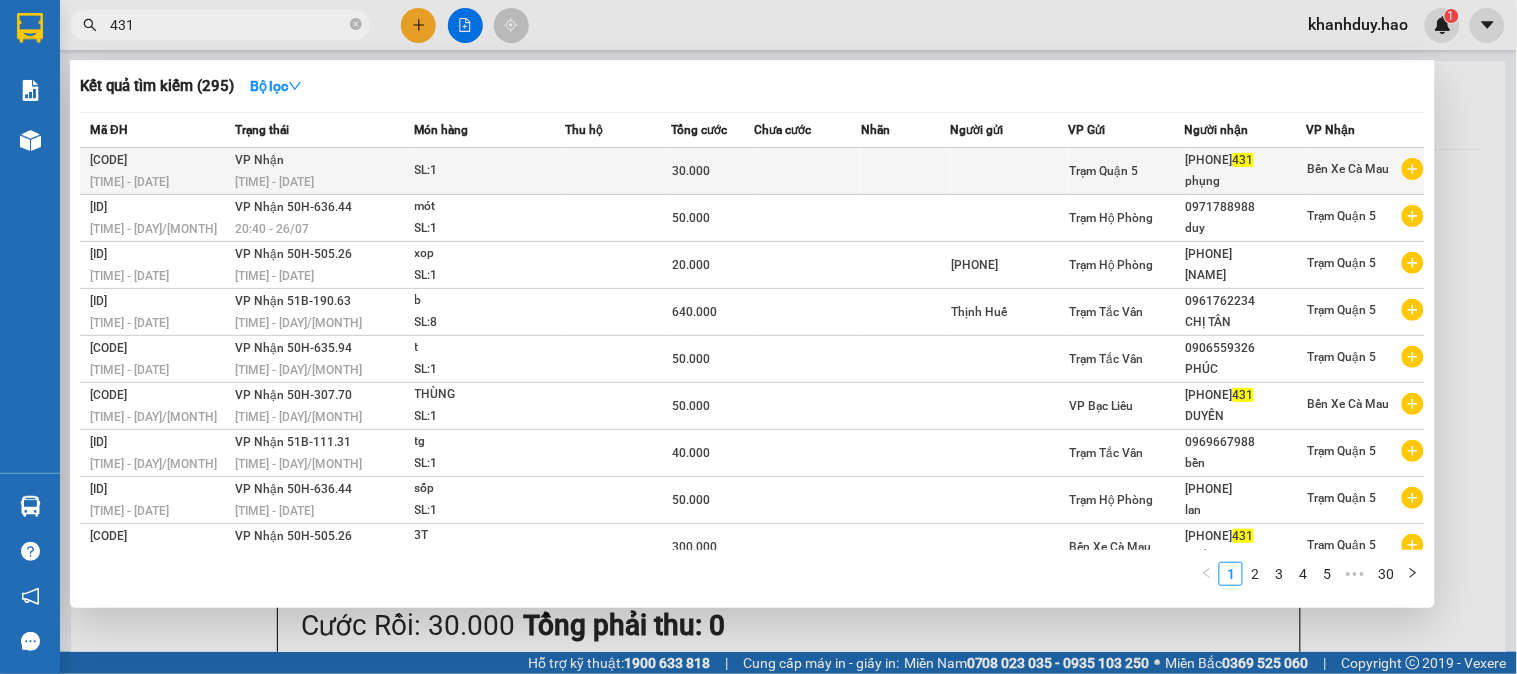 click on "30.000" at bounding box center [691, 171] 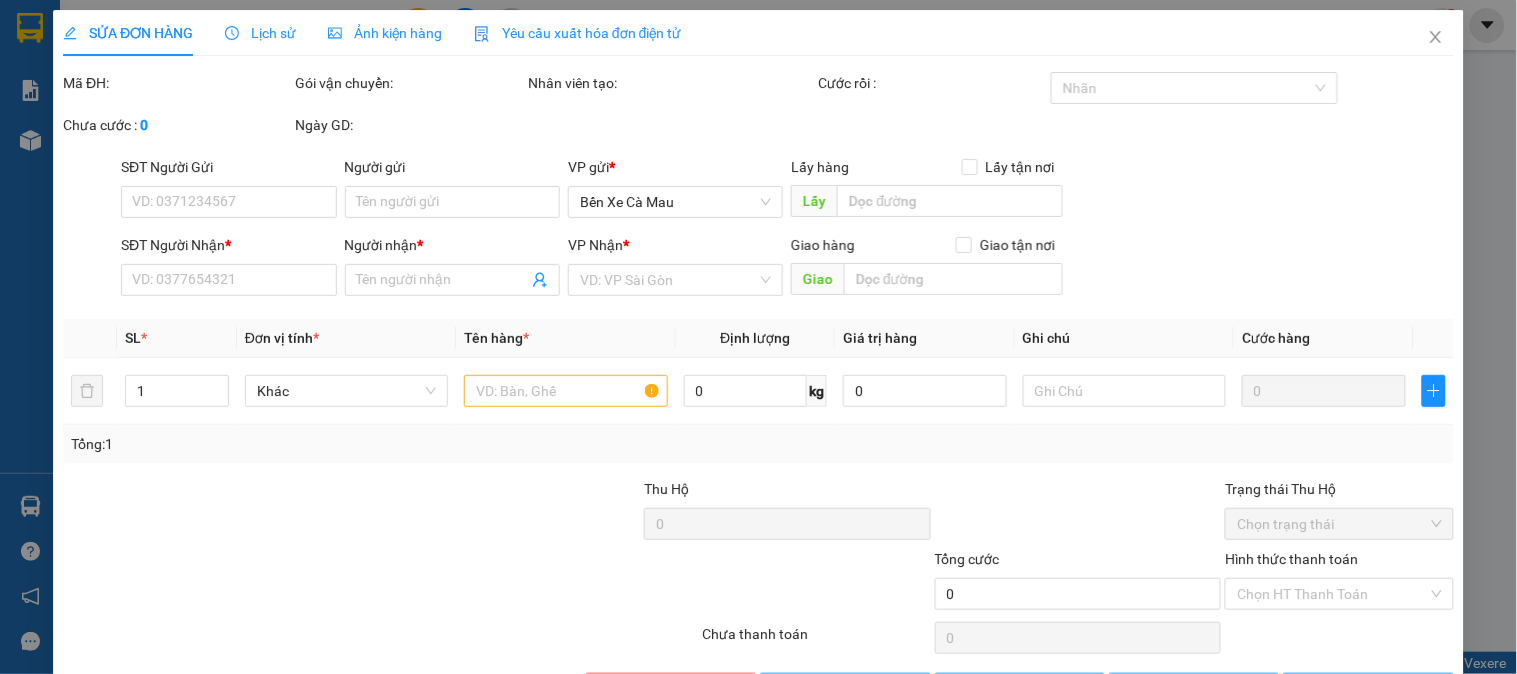 click on "Ảnh kiện hàng" at bounding box center [385, 33] 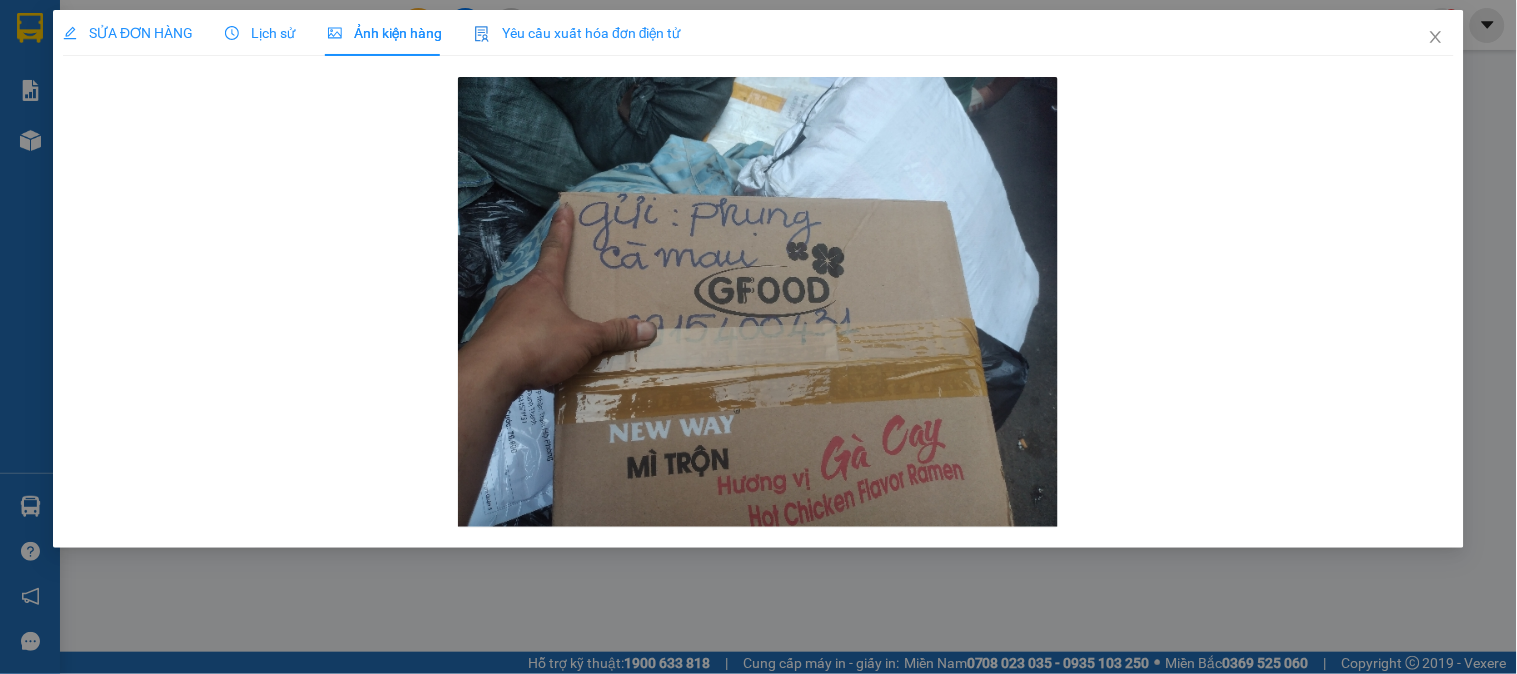 click 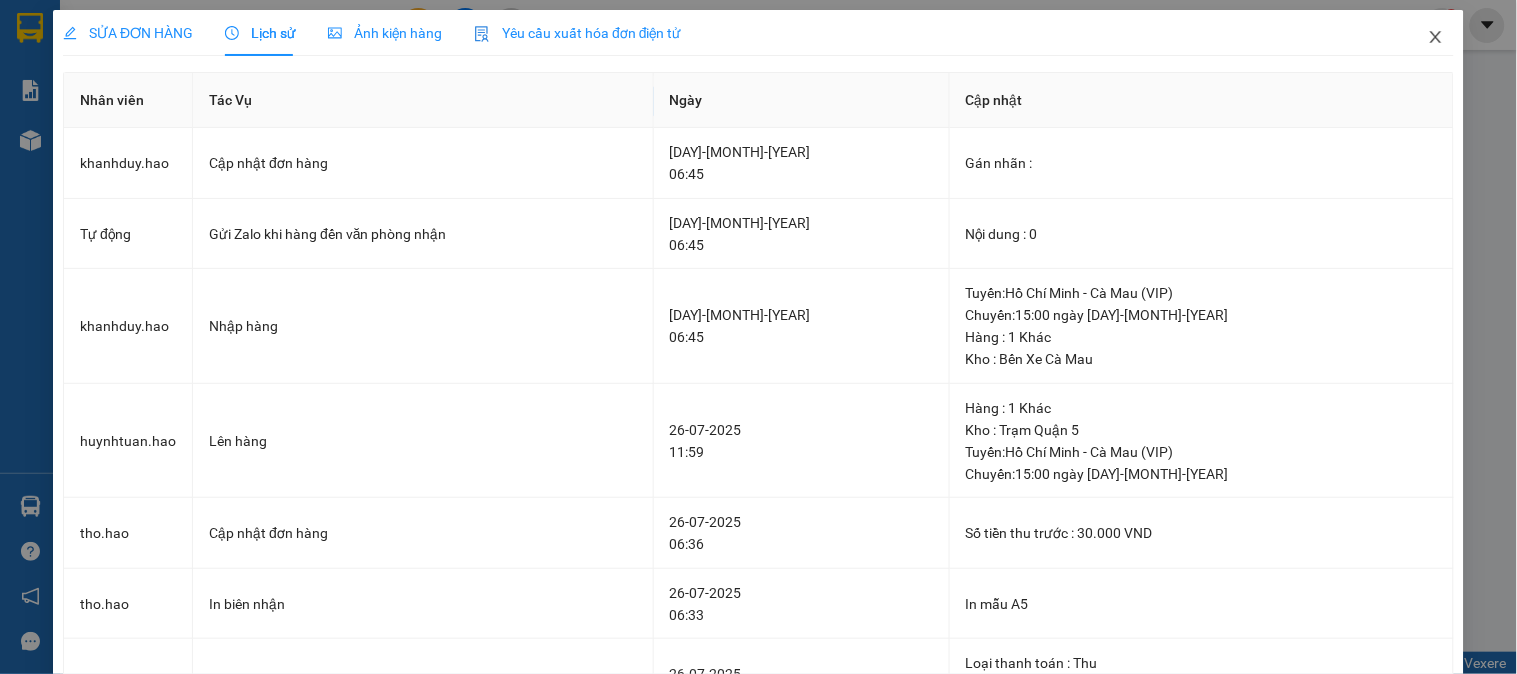 click 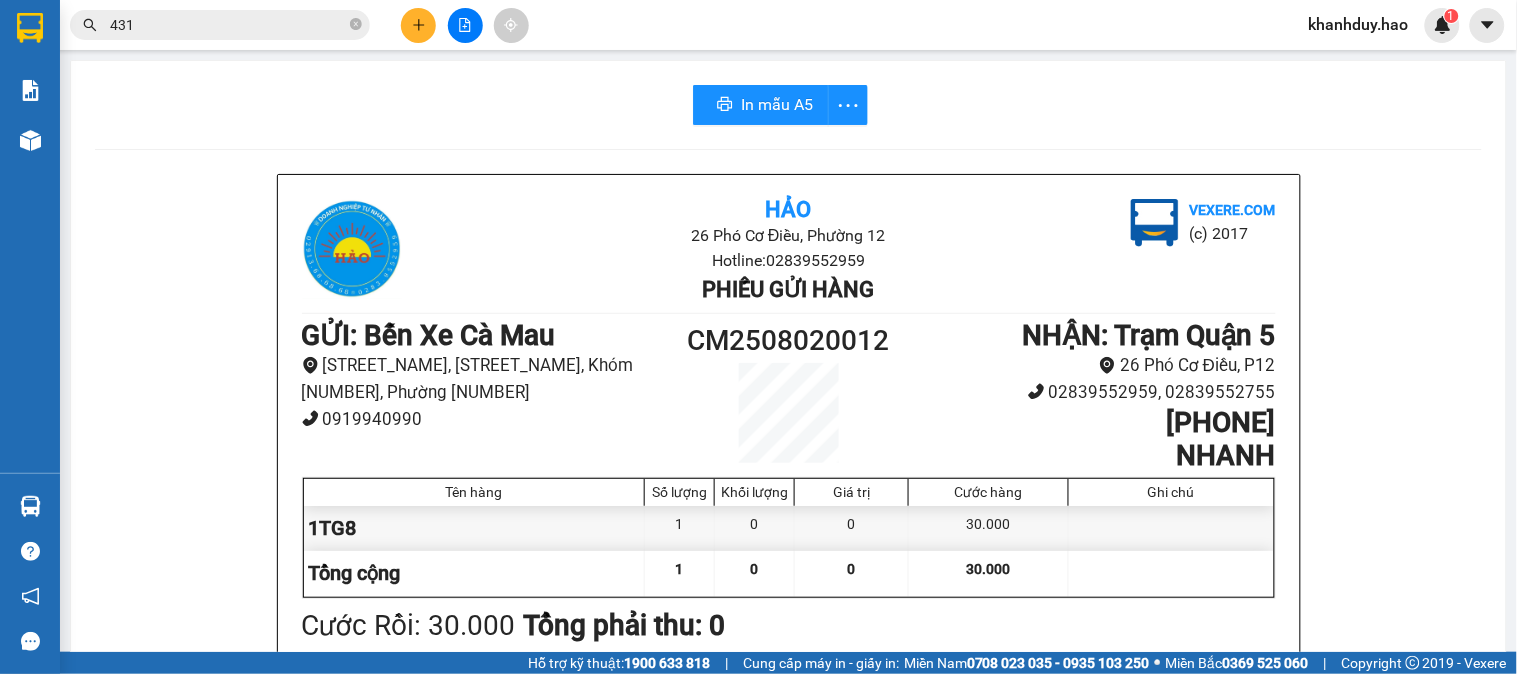 click on "431" at bounding box center [228, 25] 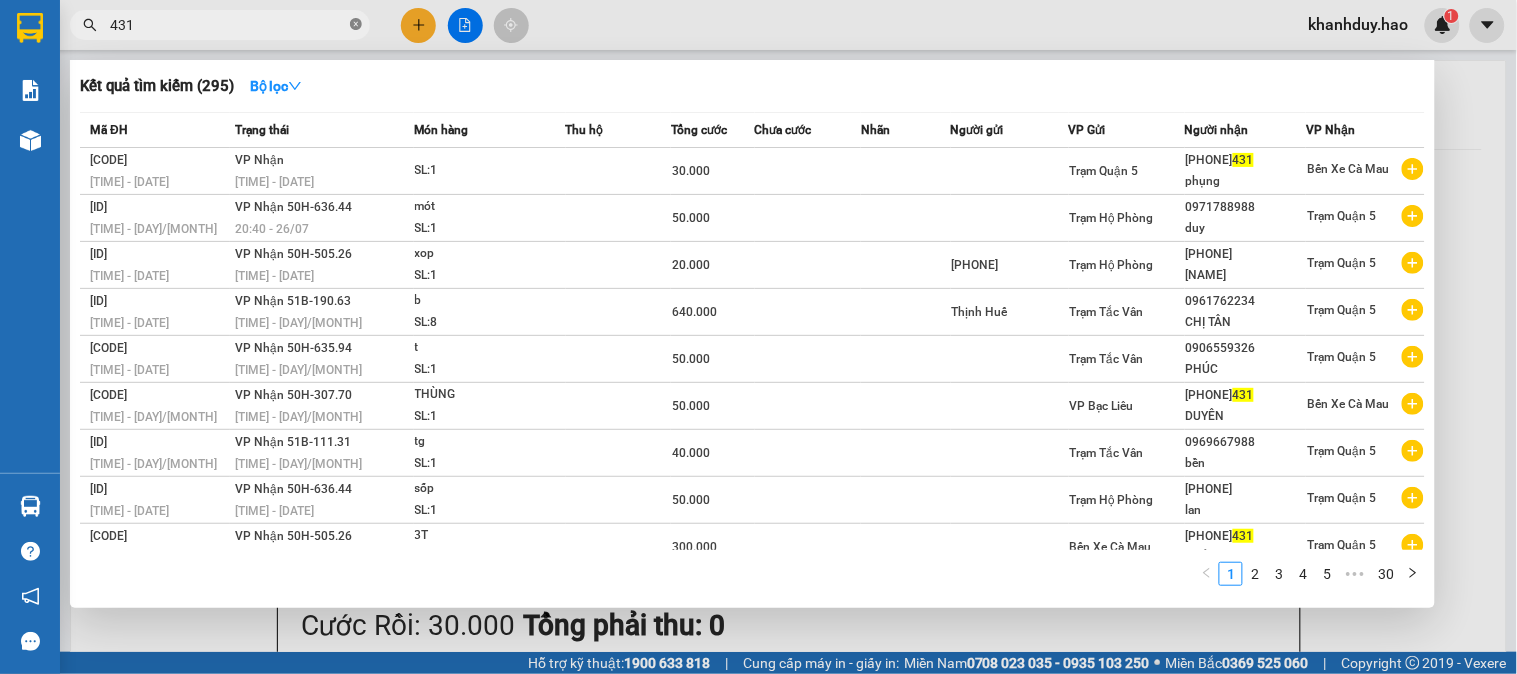 click 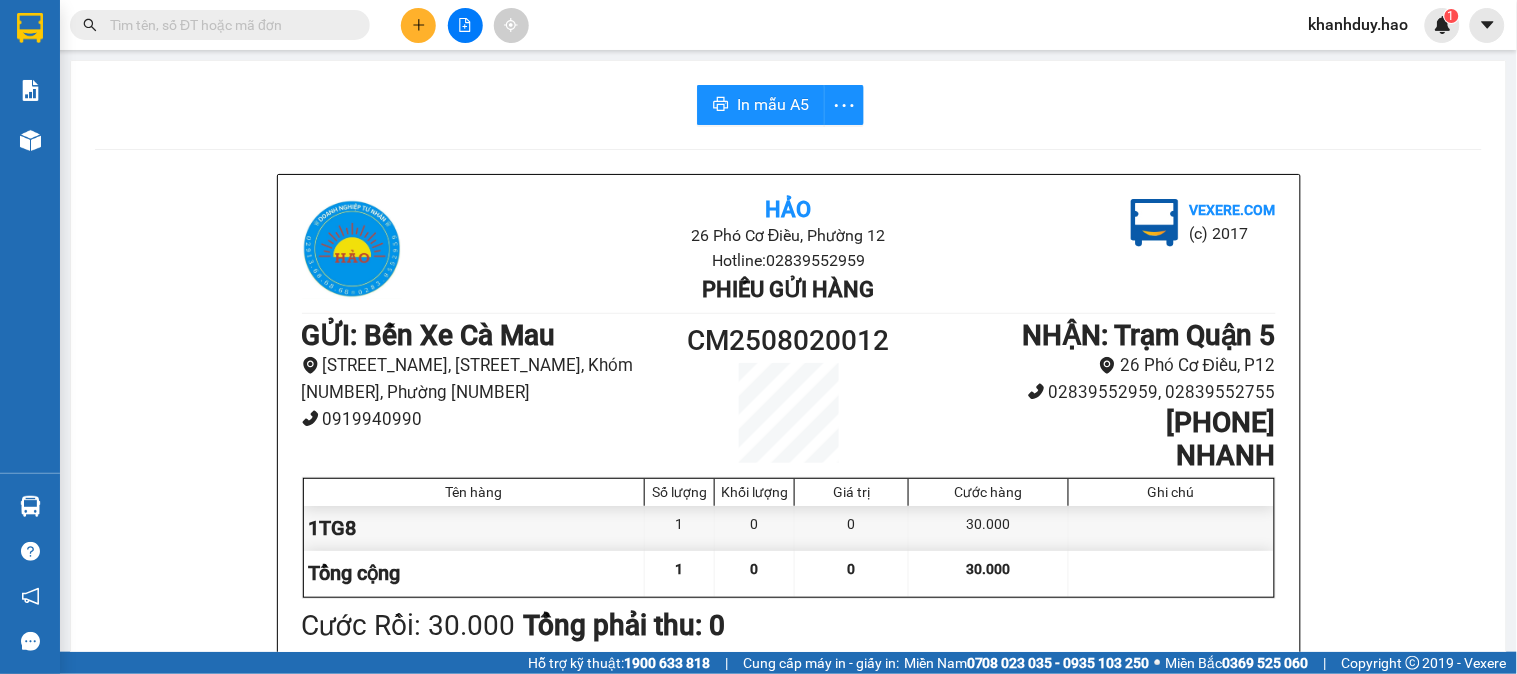 click at bounding box center [418, 25] 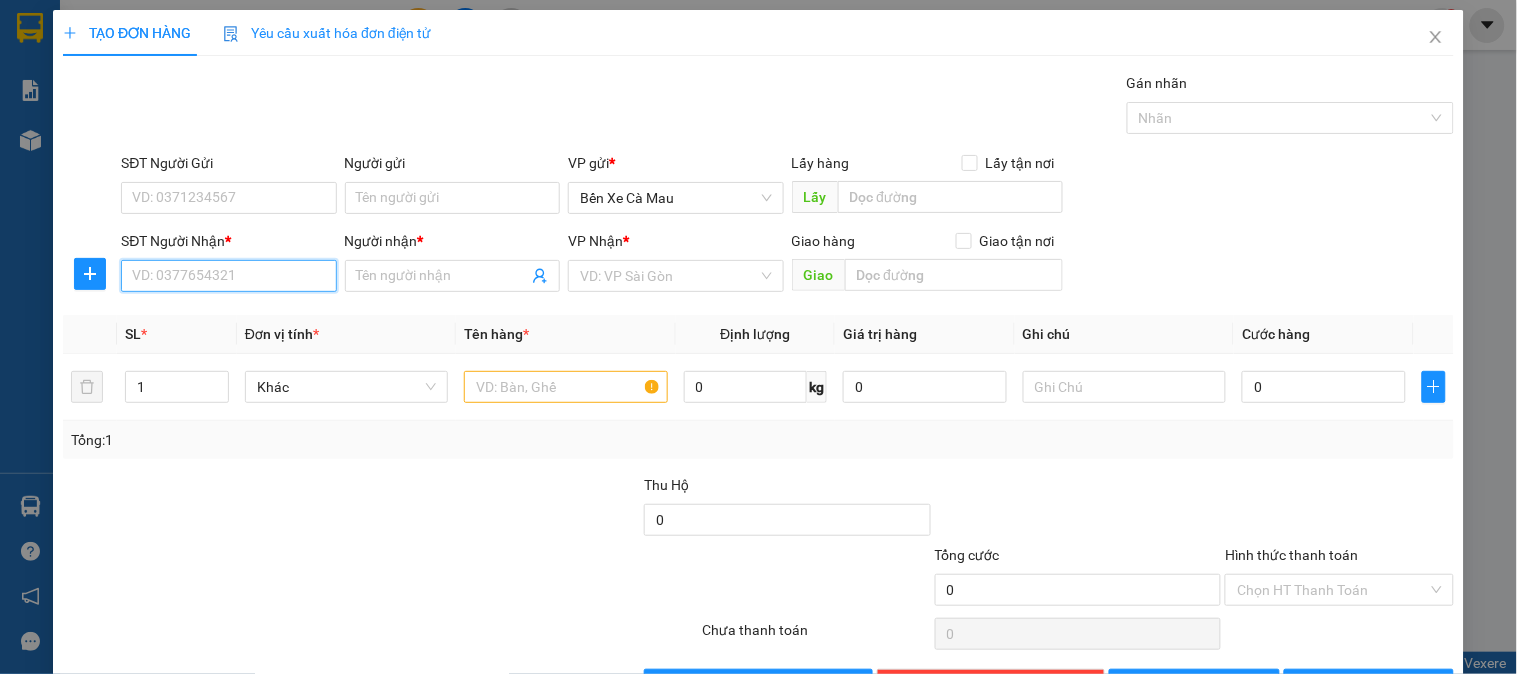 click on "SĐT Người Nhận  *" at bounding box center (228, 276) 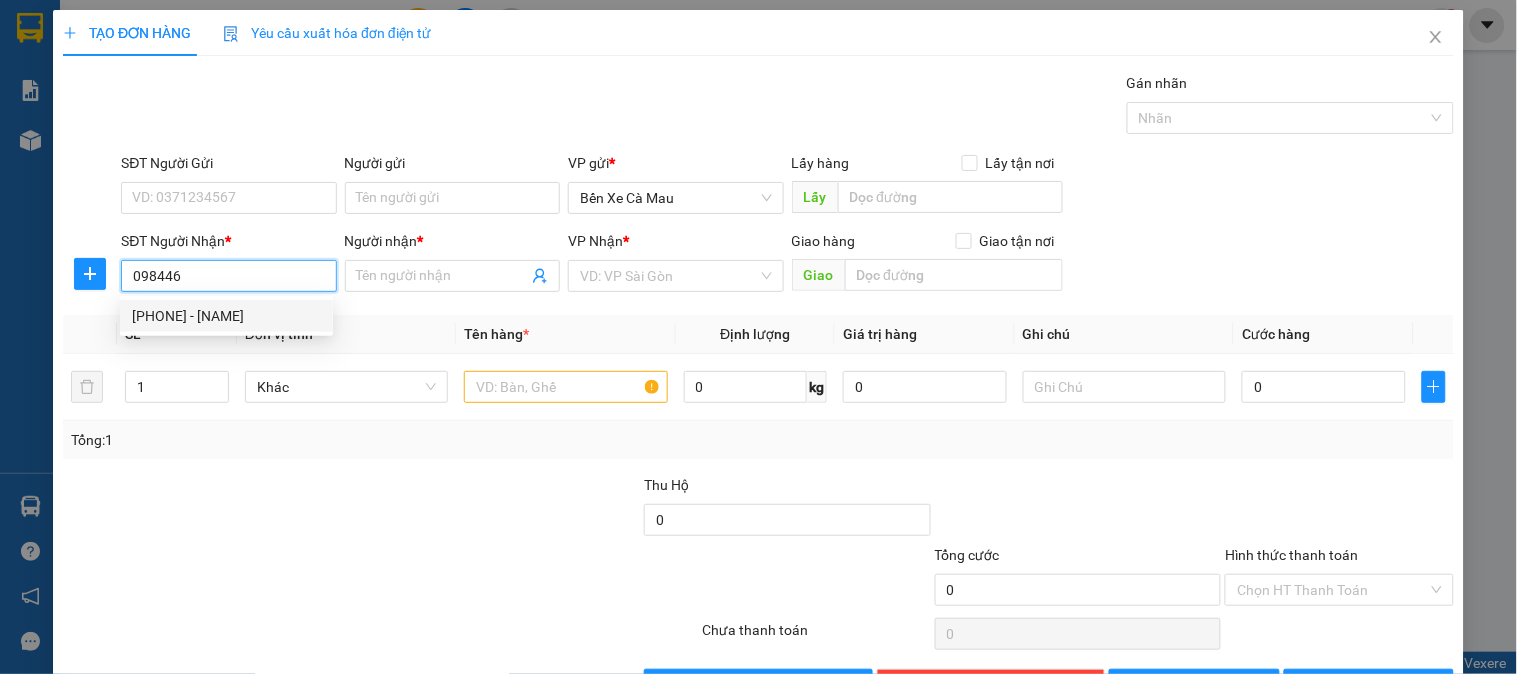 click on "0984462546 - Văn" at bounding box center [226, 316] 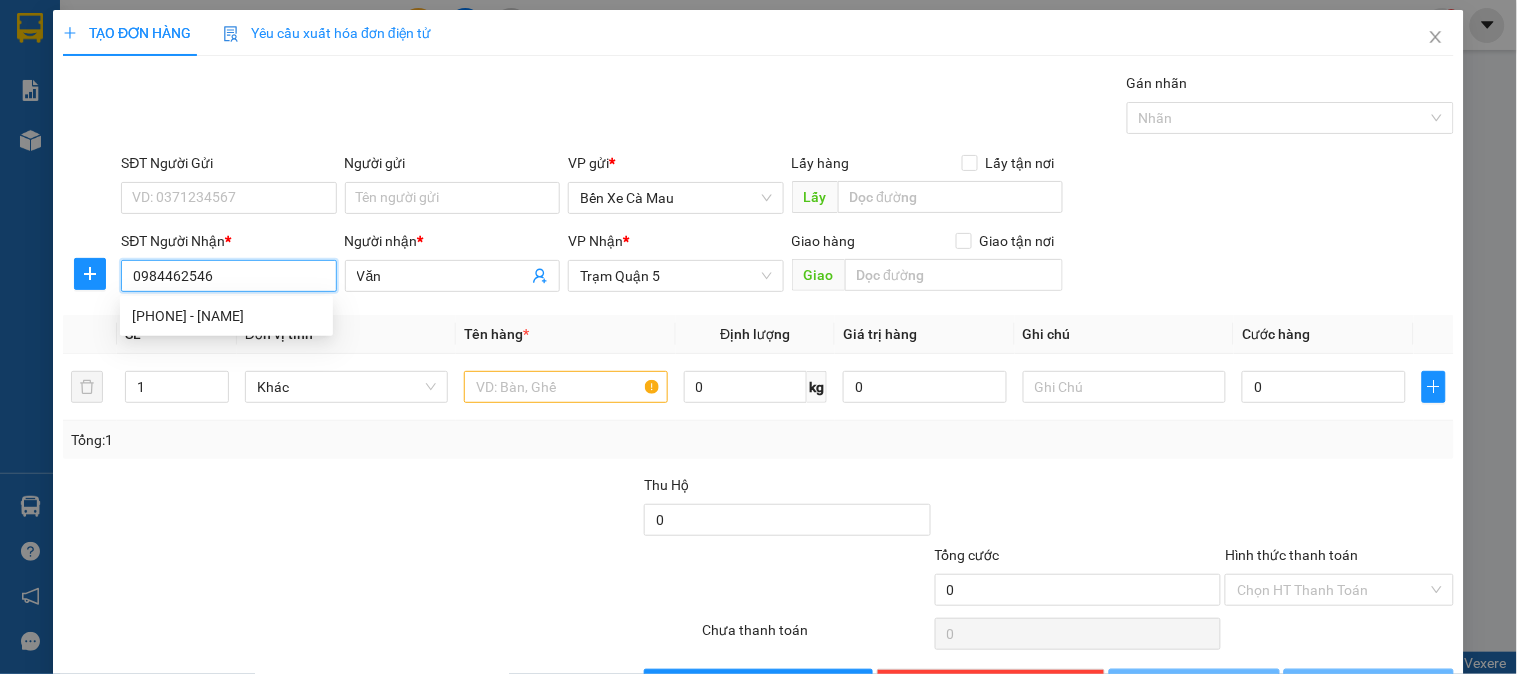type on "30.000" 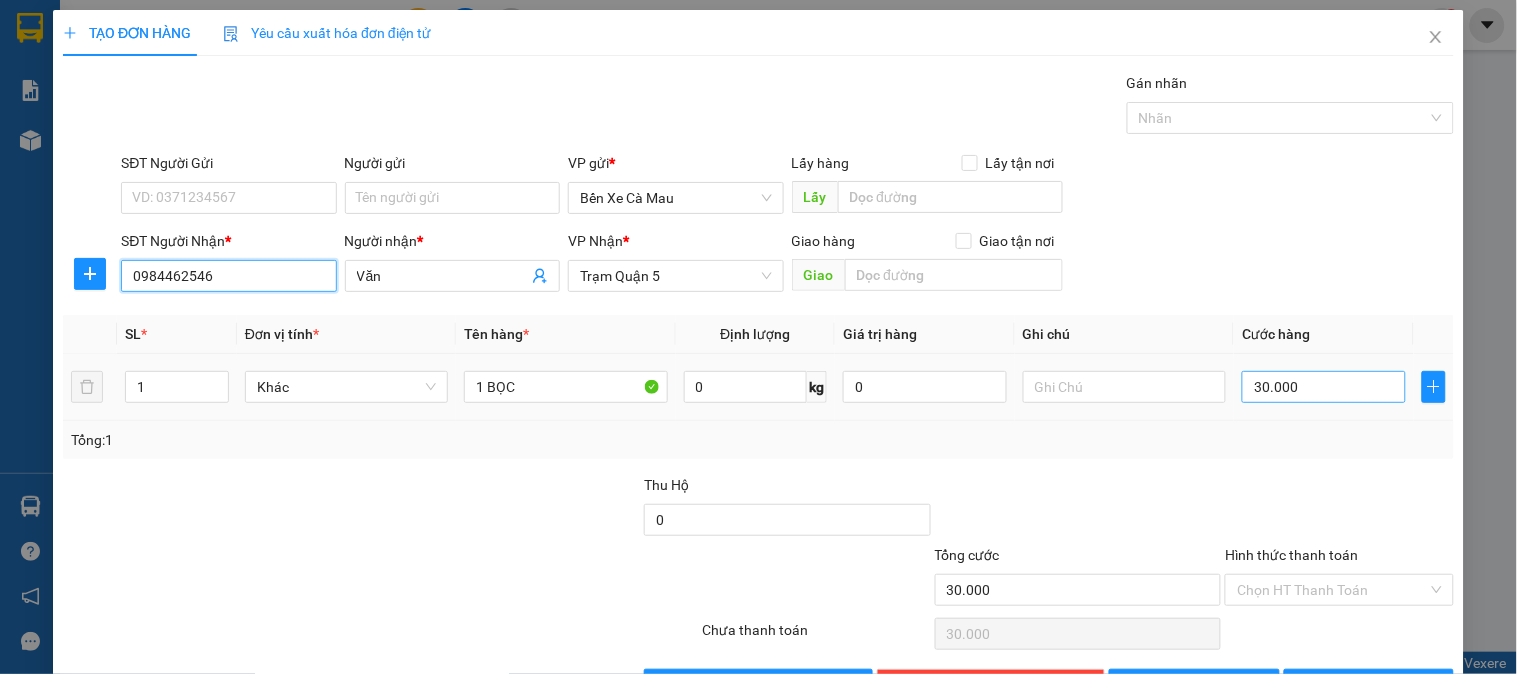 type on "0984462546" 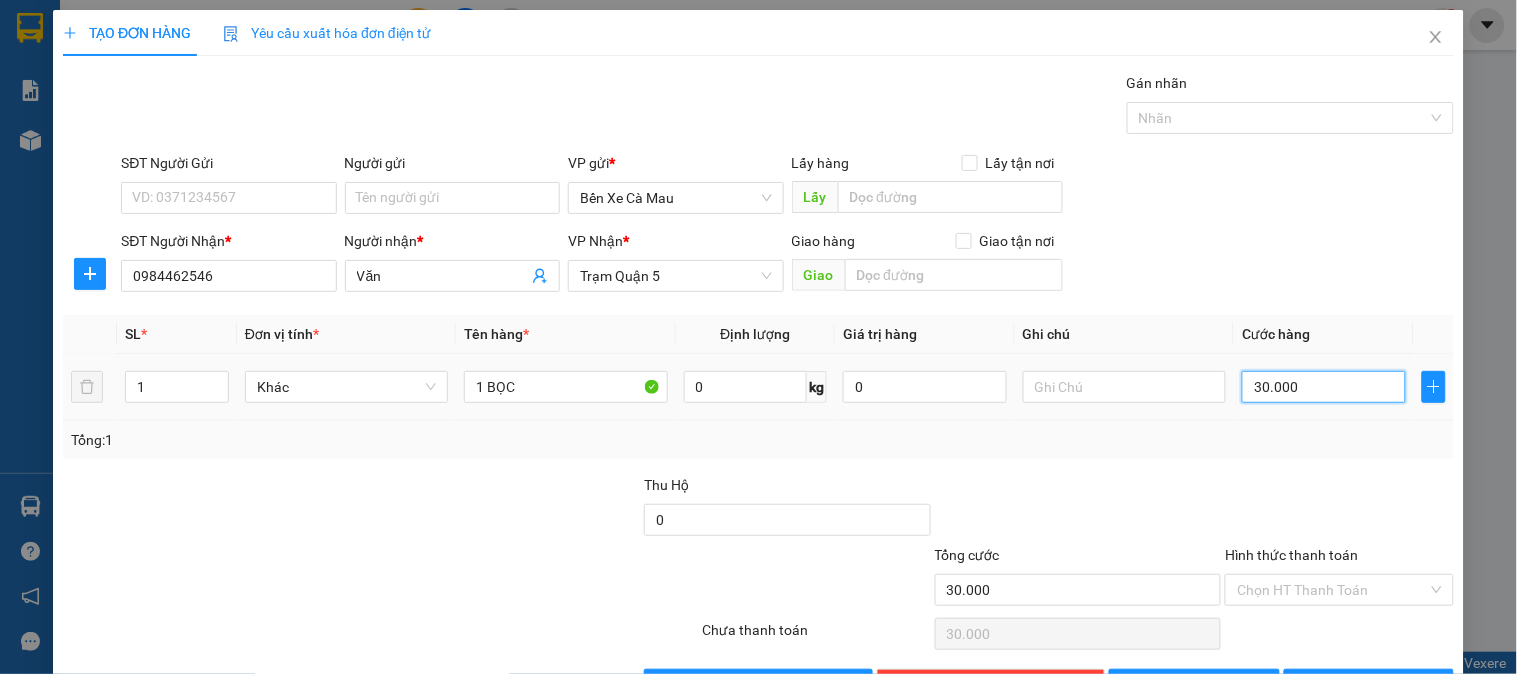 type on "0" 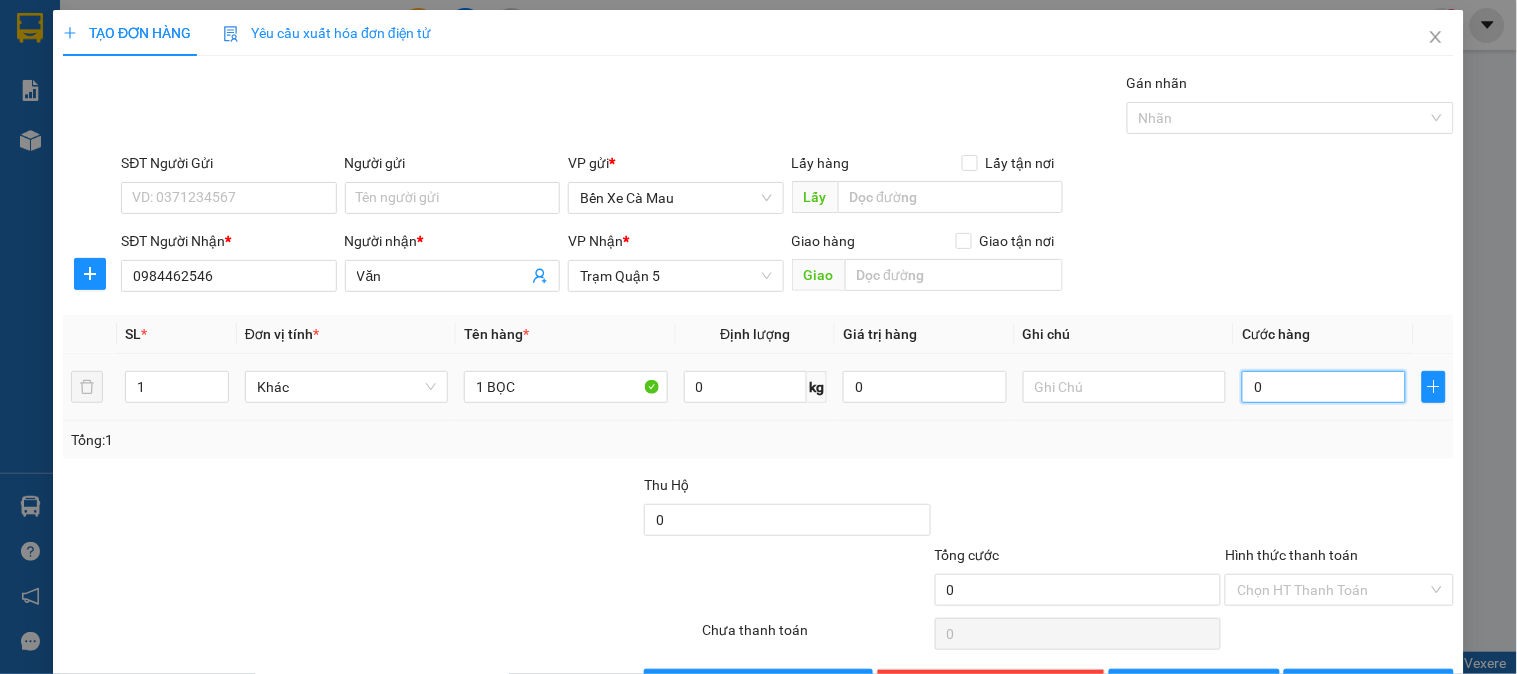 click on "0" at bounding box center (1324, 387) 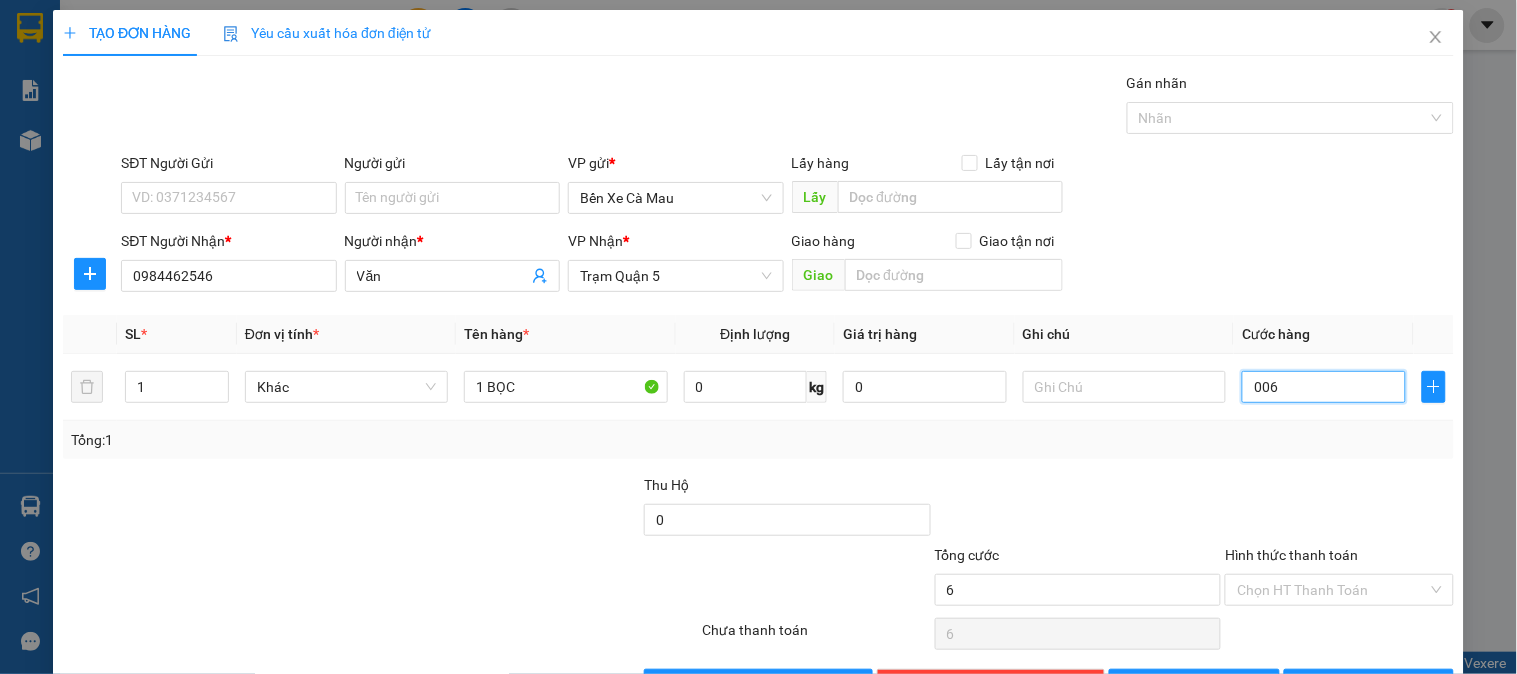 type on "60" 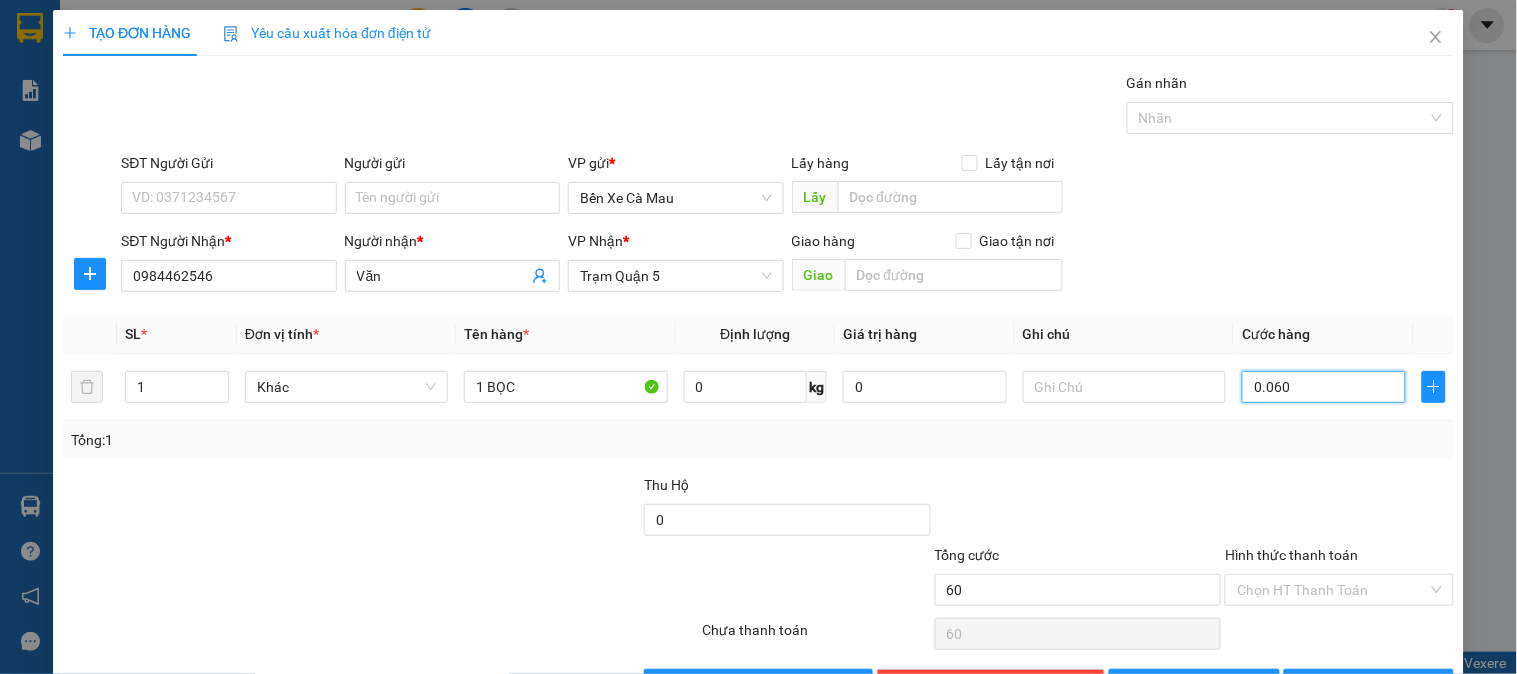 type on "0.060" 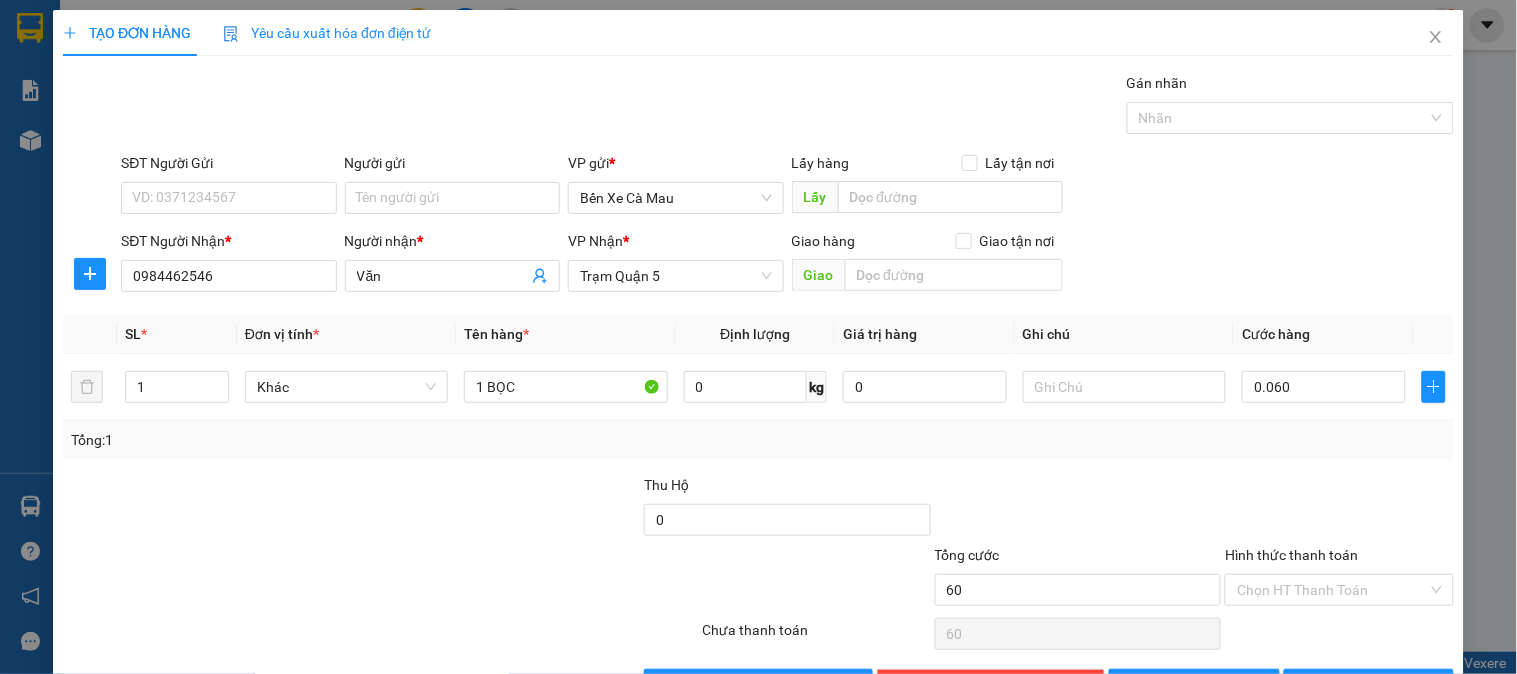 click on "SĐT Người Nhận  * 0984462546 Người nhận  * Văn VP Nhận  * Trạm Quận 5 Giao hàng Giao tận nơi Giao" at bounding box center (787, 265) 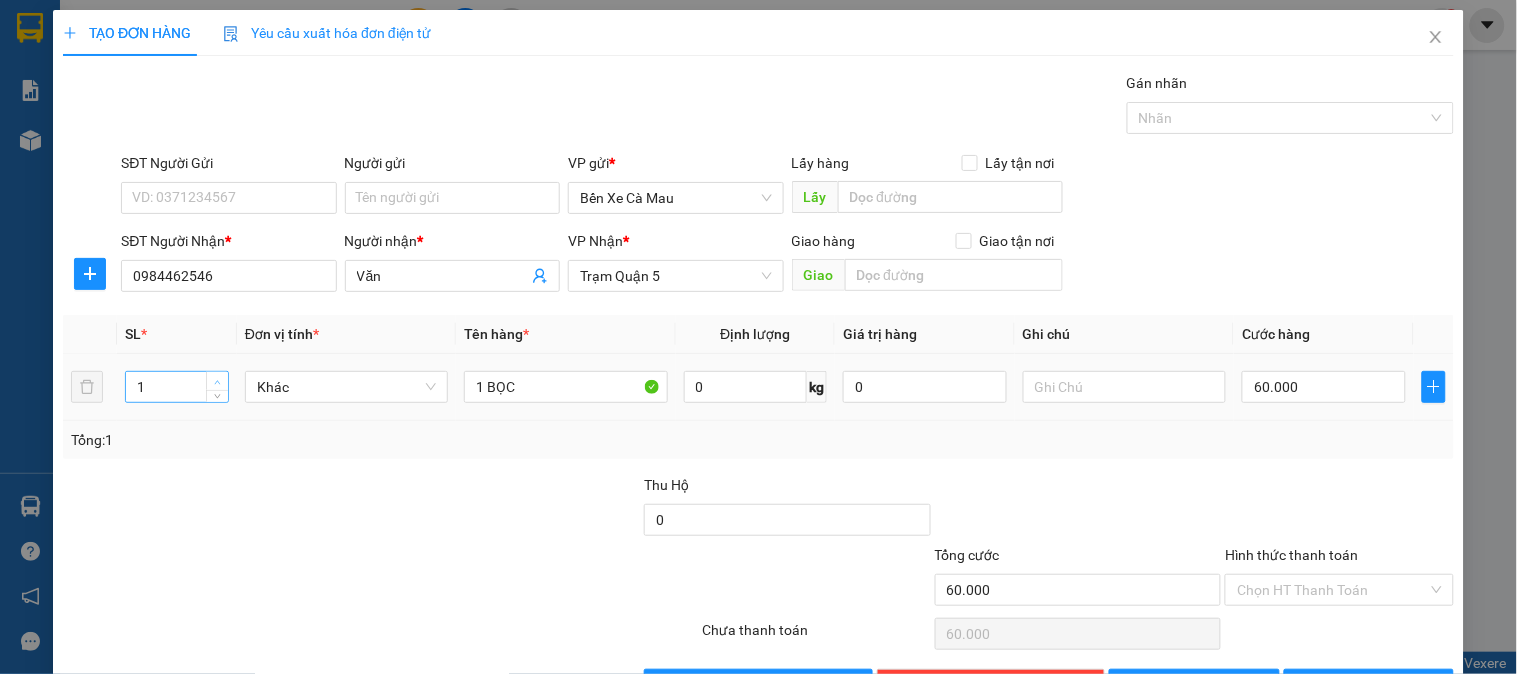 type on "2" 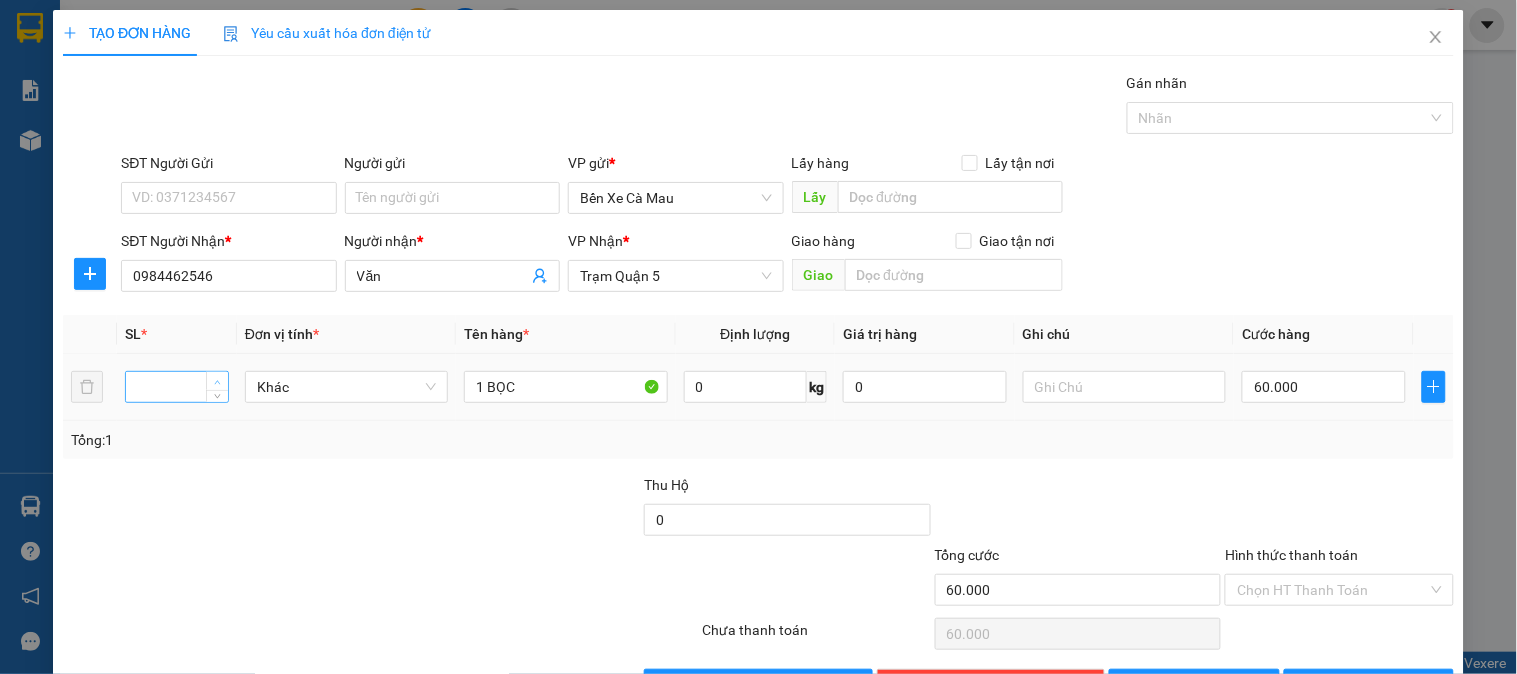 click at bounding box center [217, 381] 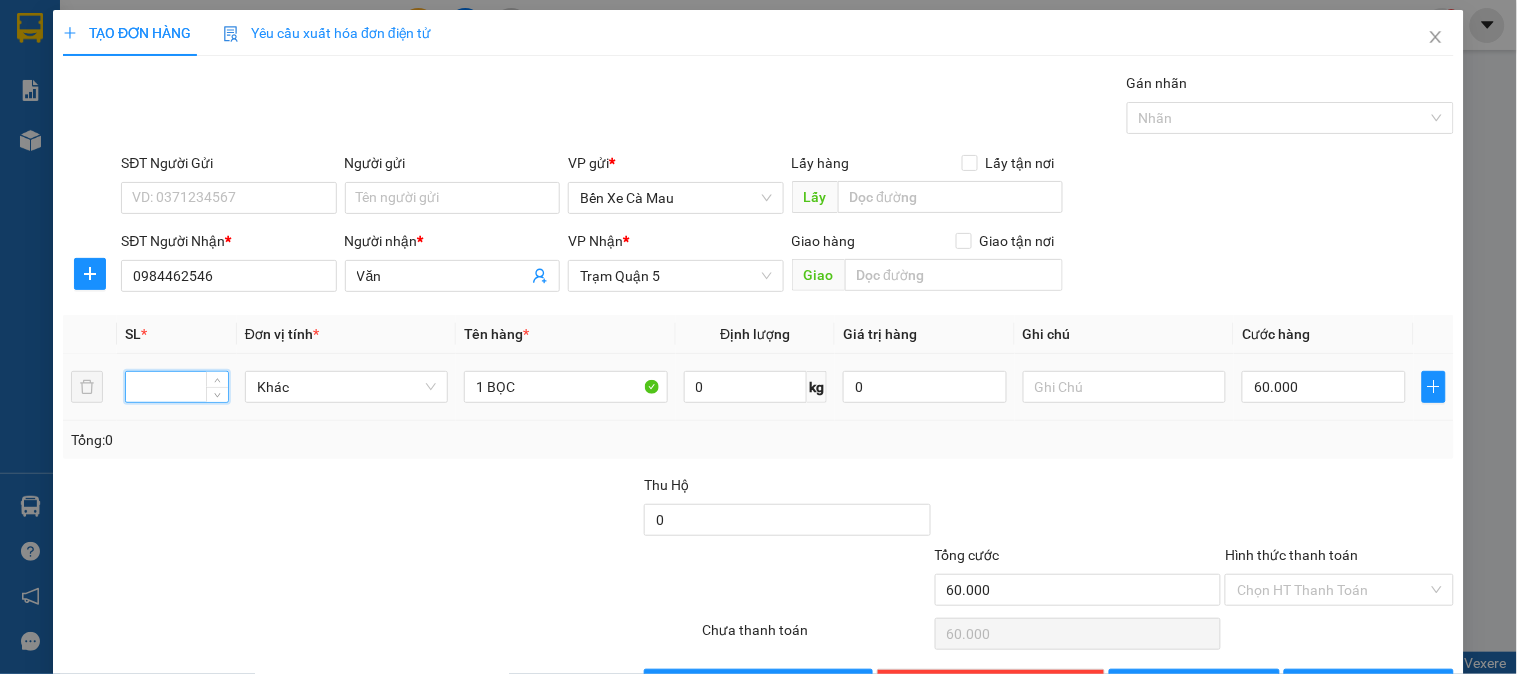 type on "2" 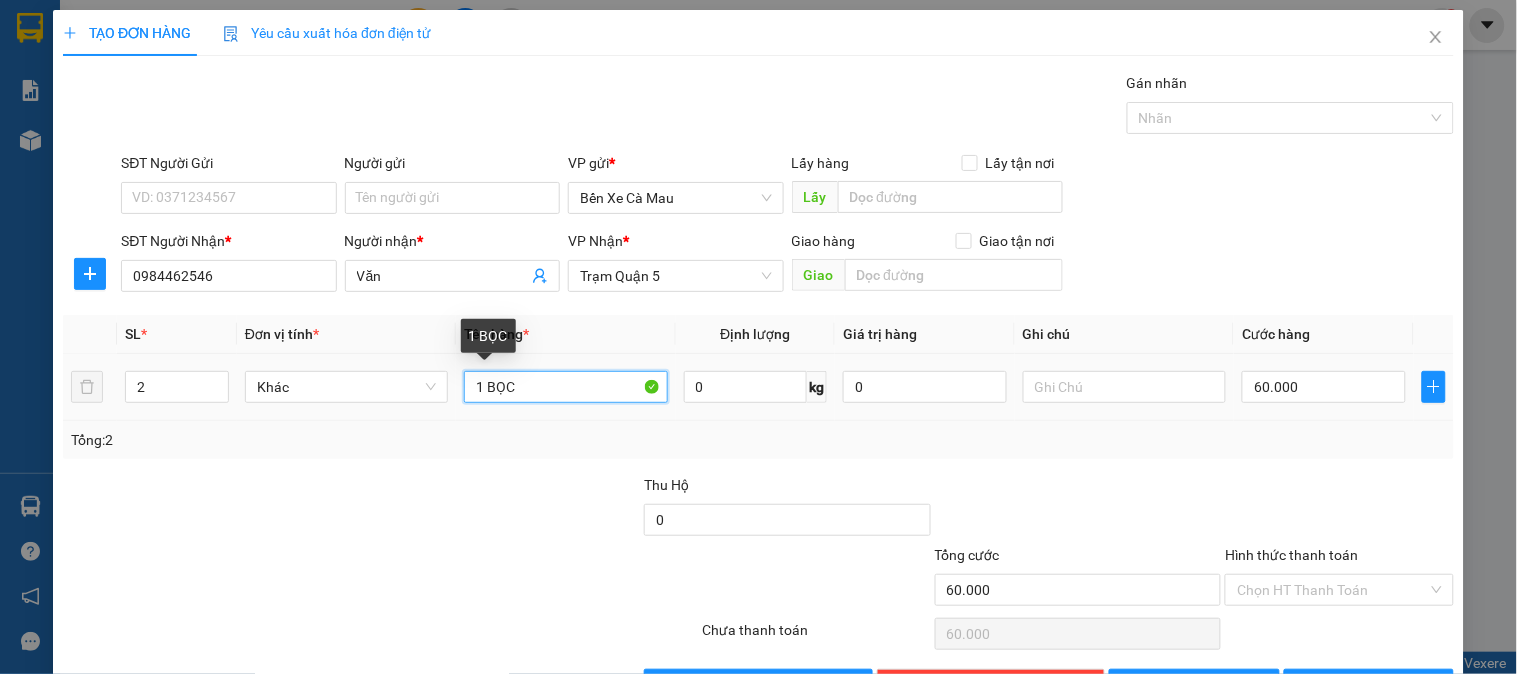click on "1 BỌC" at bounding box center (565, 387) 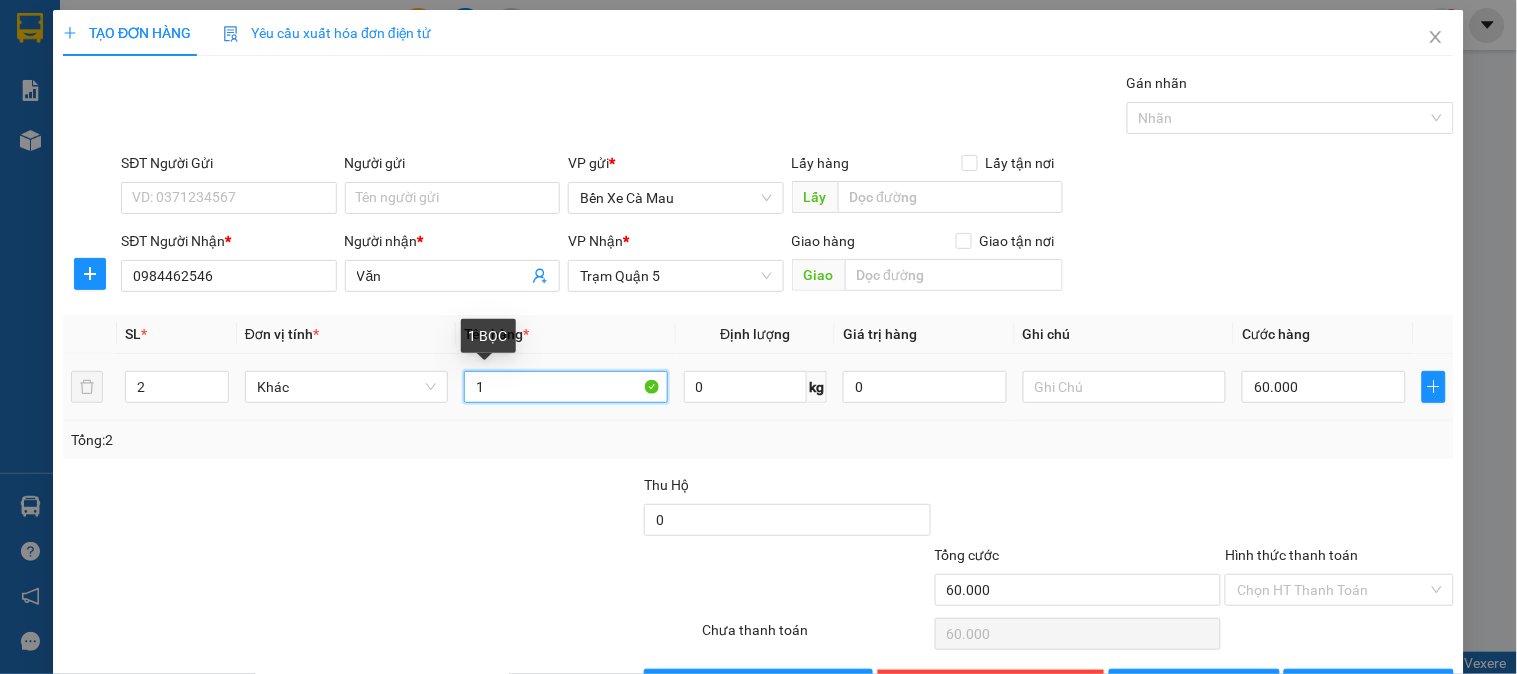 type on "1" 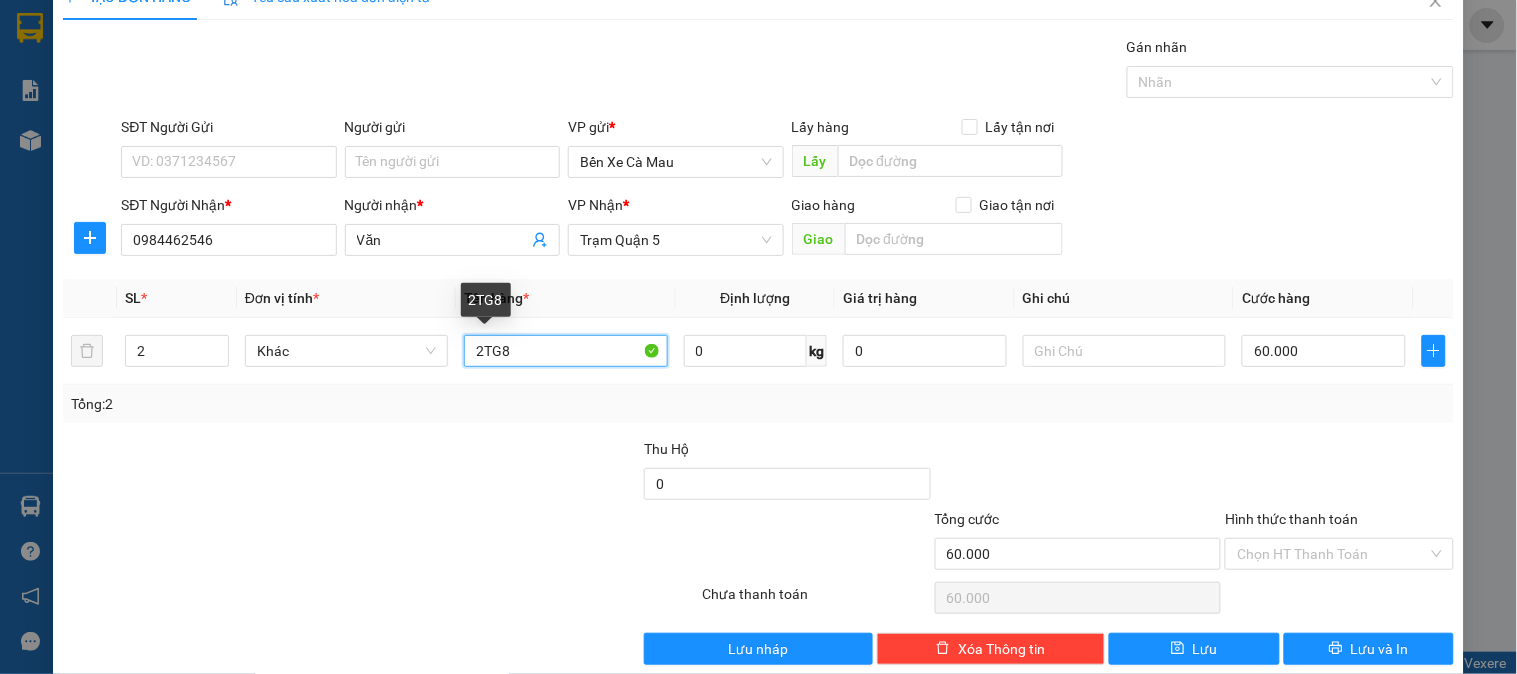 scroll, scrollTop: 65, scrollLeft: 0, axis: vertical 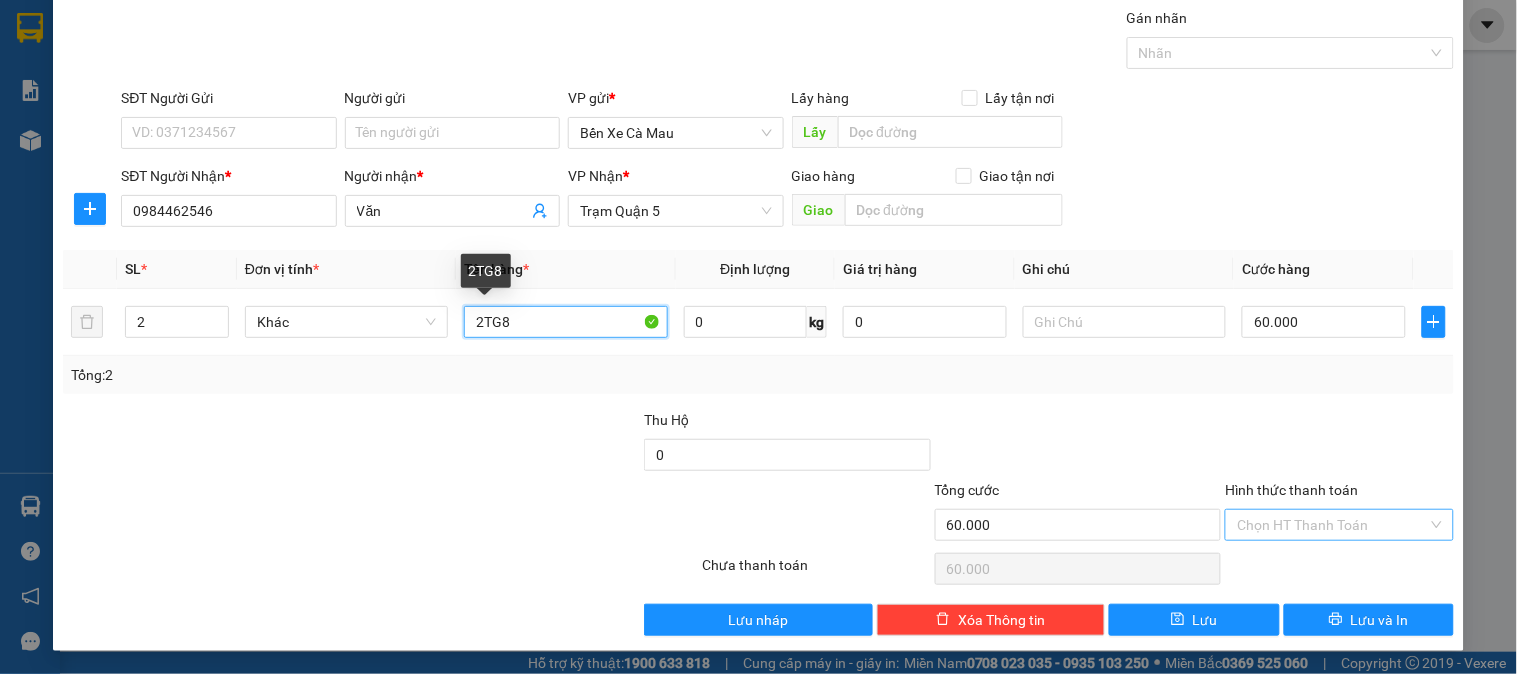 type on "2TG8" 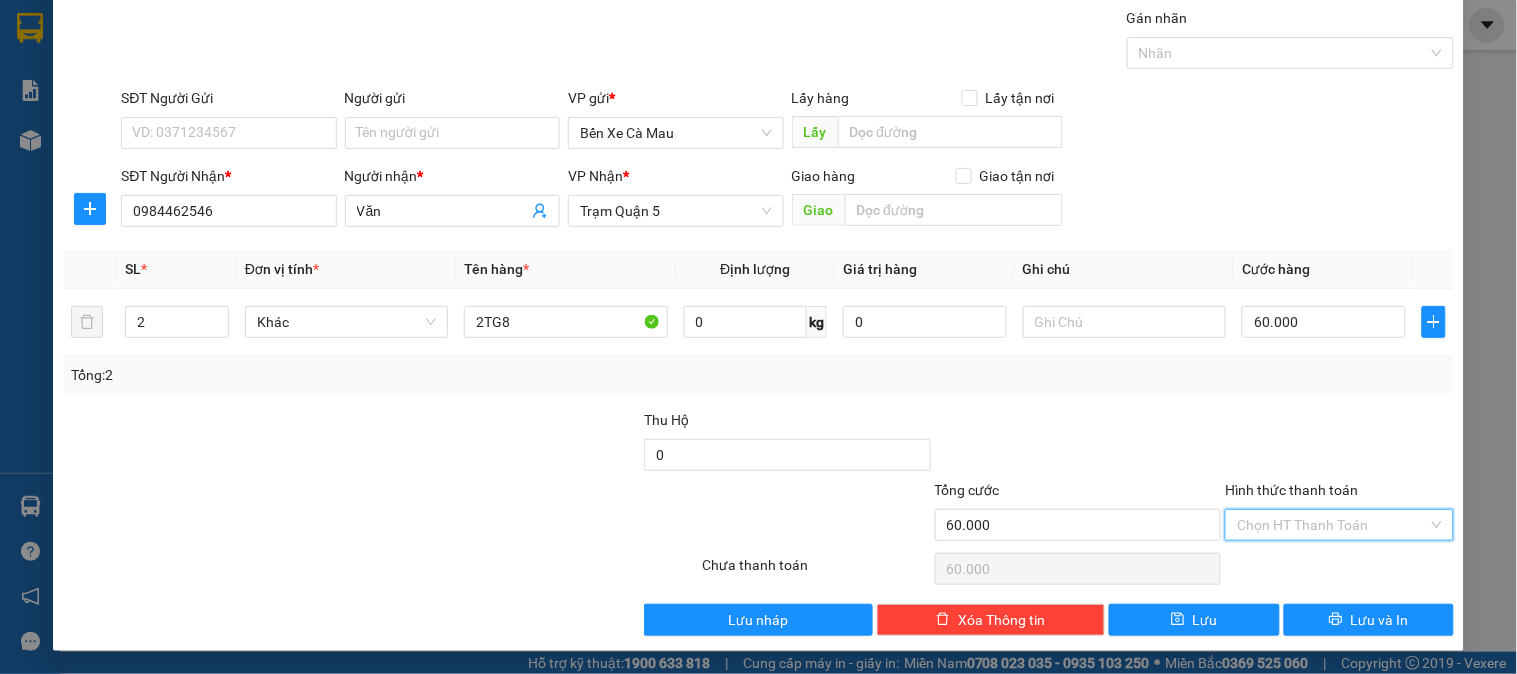 click on "Hình thức thanh toán" at bounding box center (1332, 525) 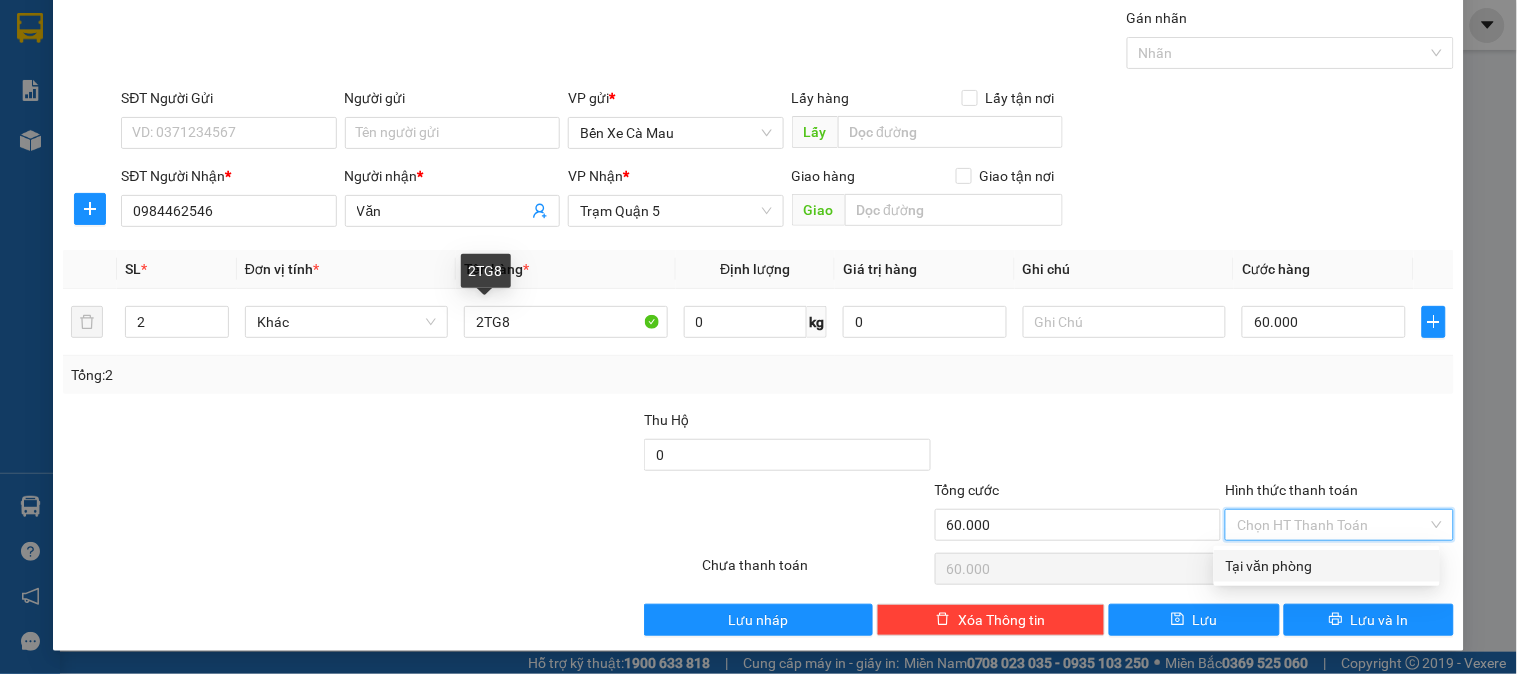 click on "Tại văn phòng" at bounding box center [1327, 566] 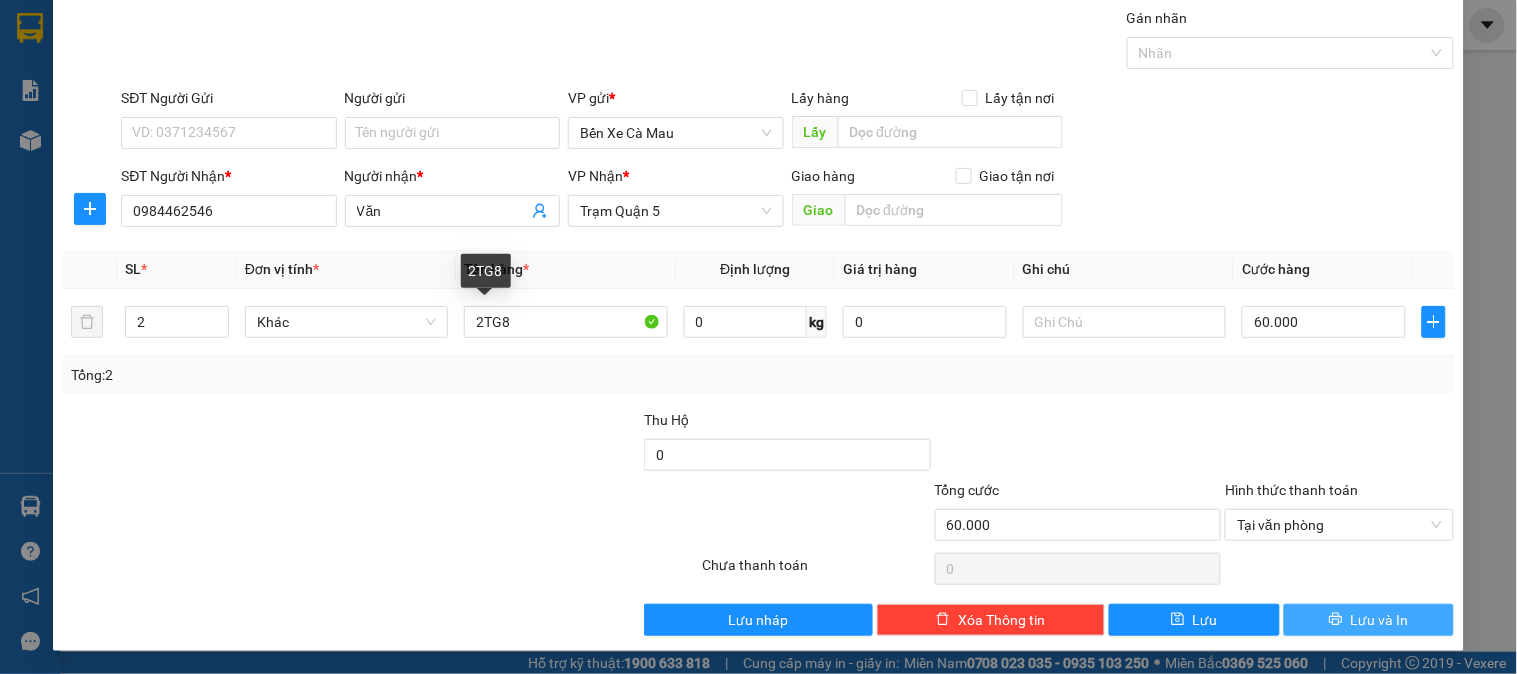 click on "Lưu và In" at bounding box center (1369, 620) 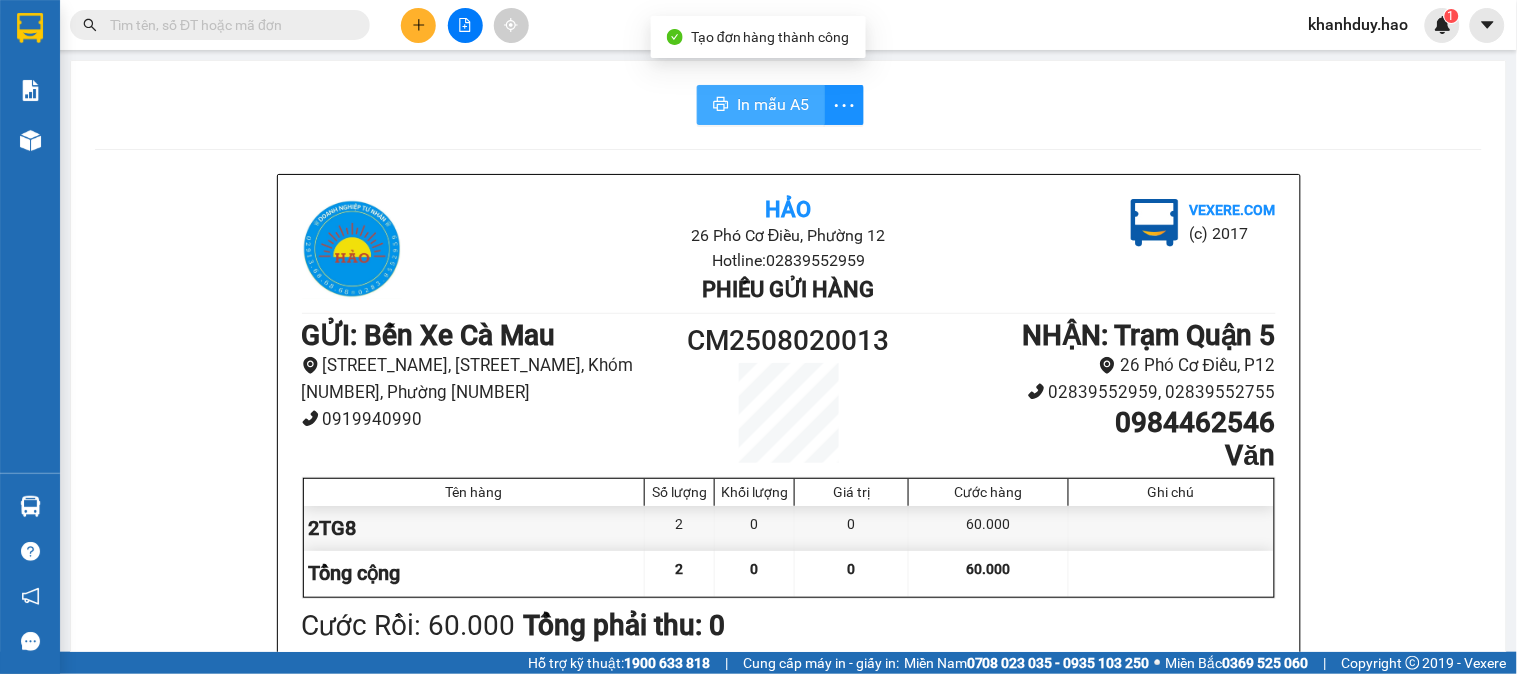 click on "In mẫu A5" at bounding box center (761, 105) 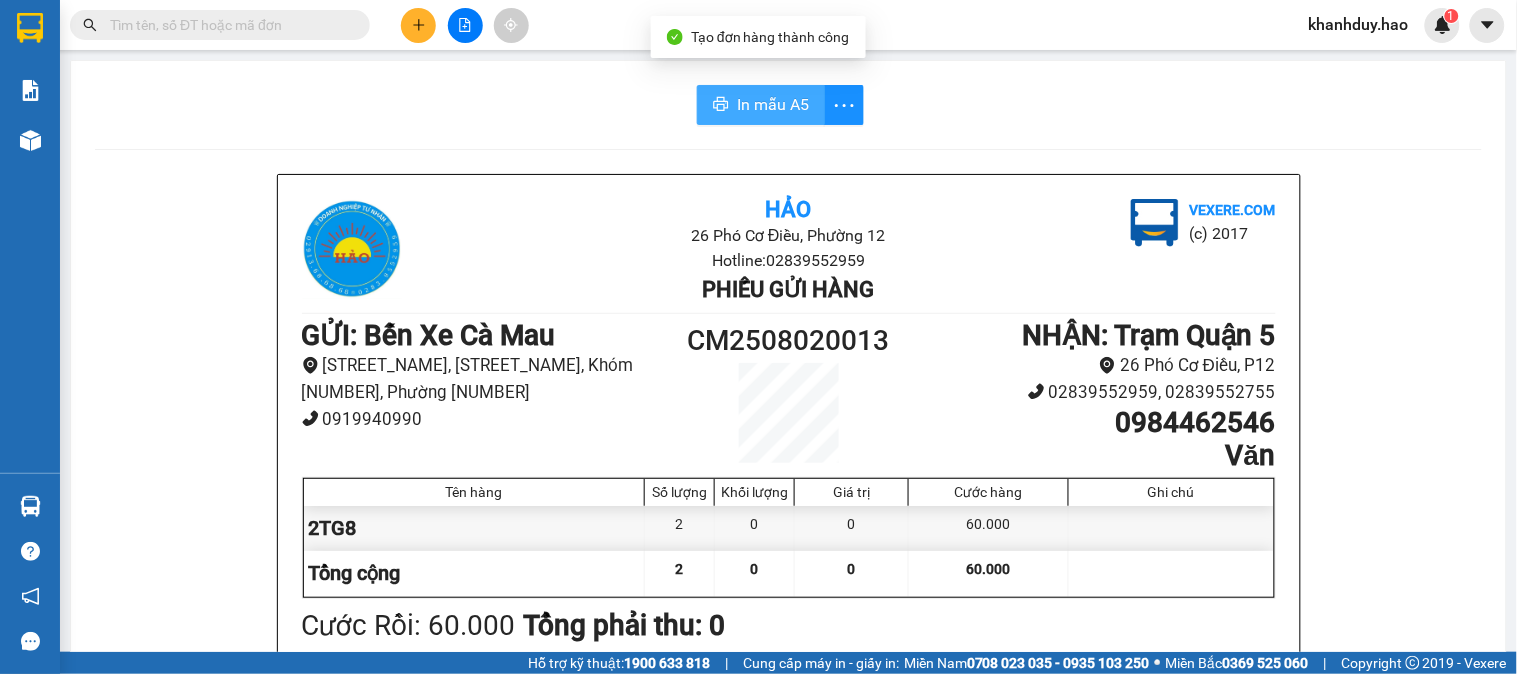 scroll, scrollTop: 0, scrollLeft: 0, axis: both 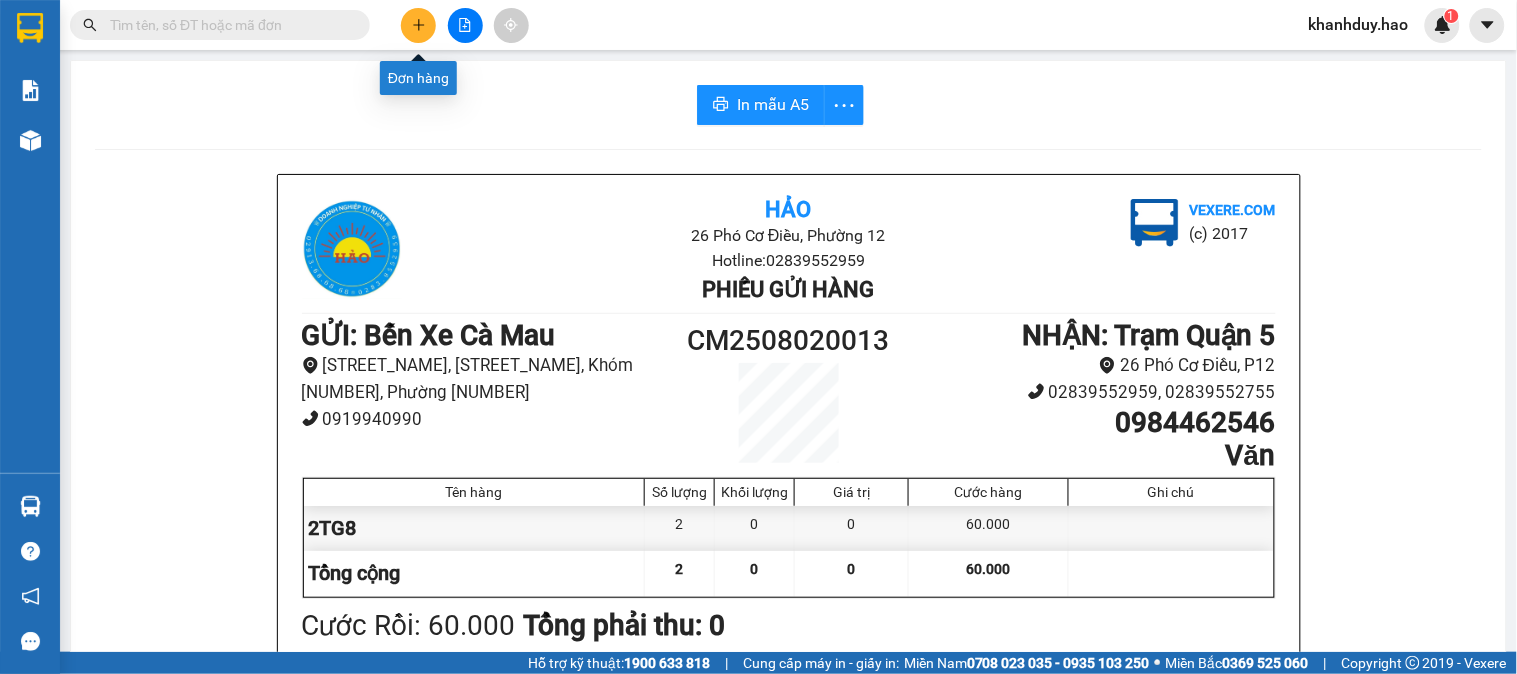 click at bounding box center (418, 25) 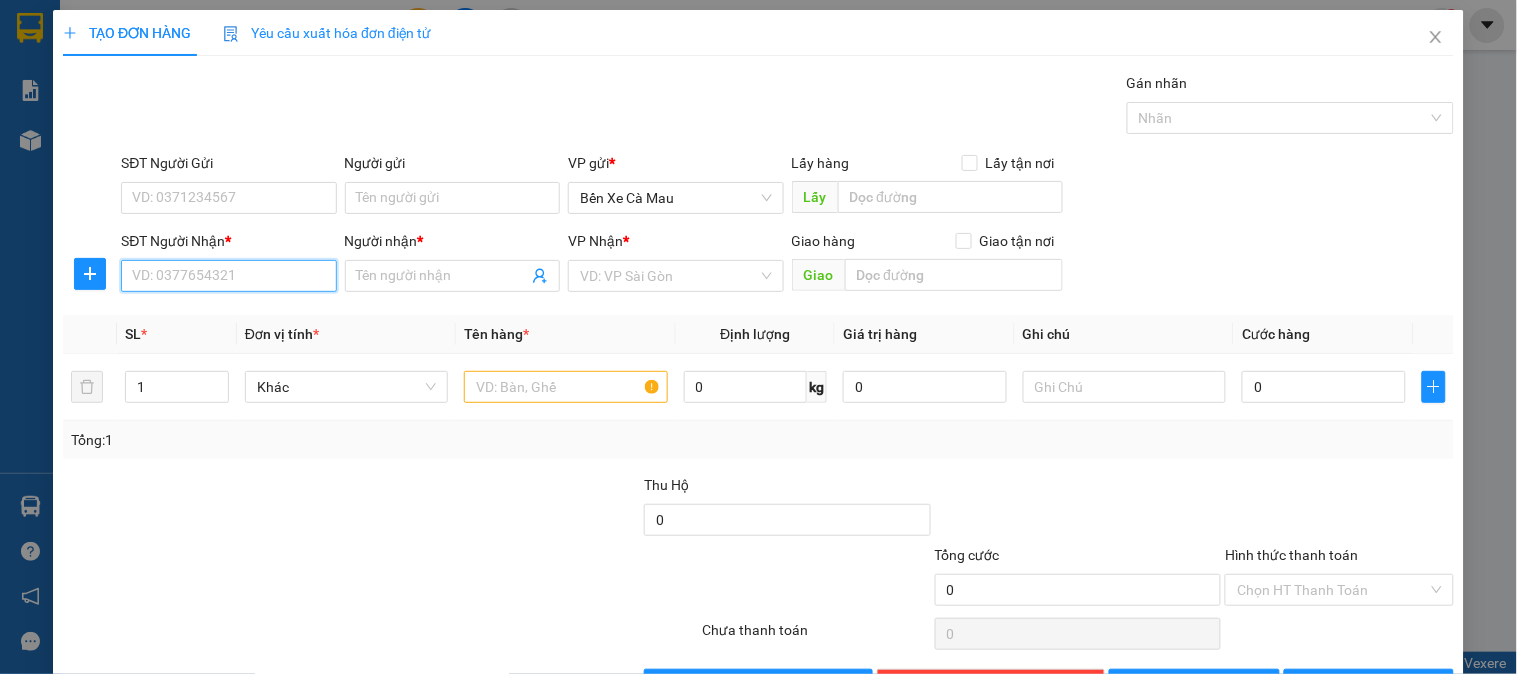 click on "SĐT Người Nhận  *" at bounding box center [228, 276] 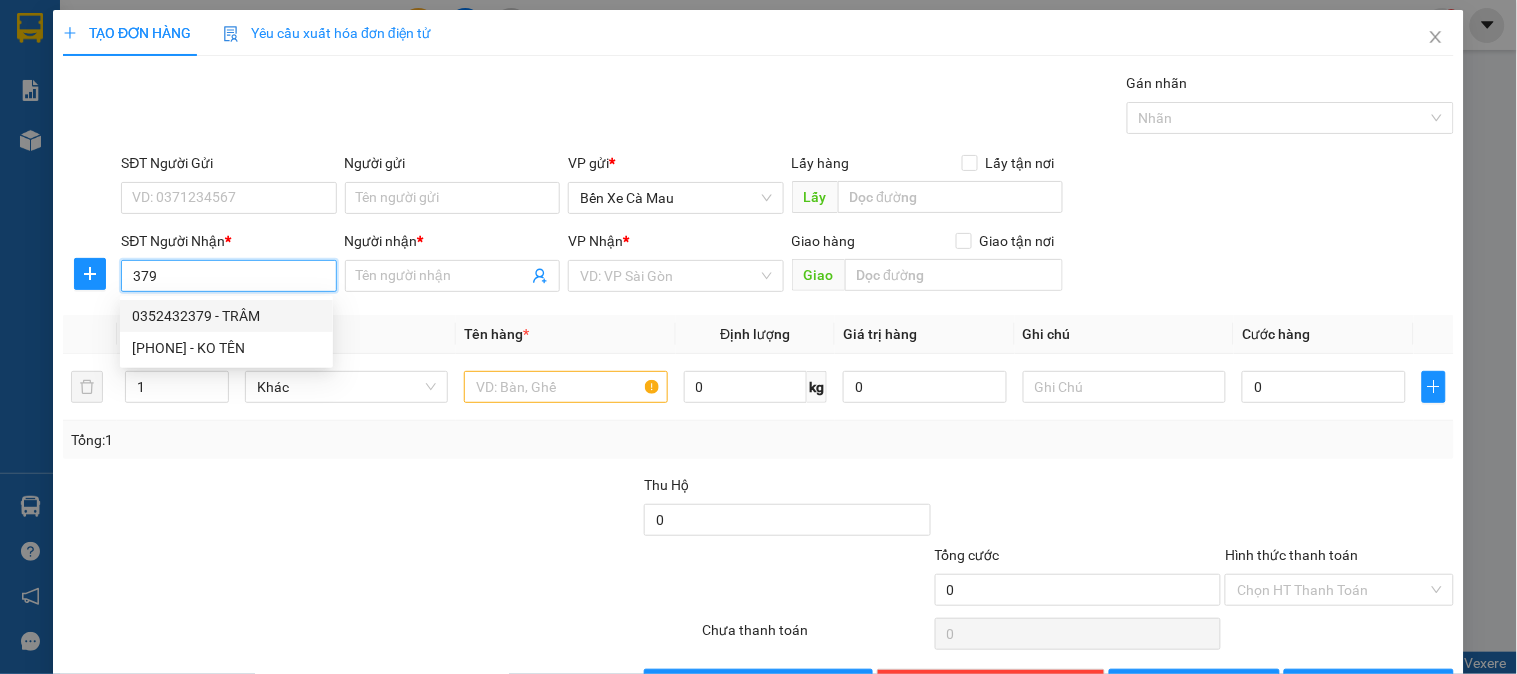 click on "0352432379 - TRÂM" at bounding box center (226, 316) 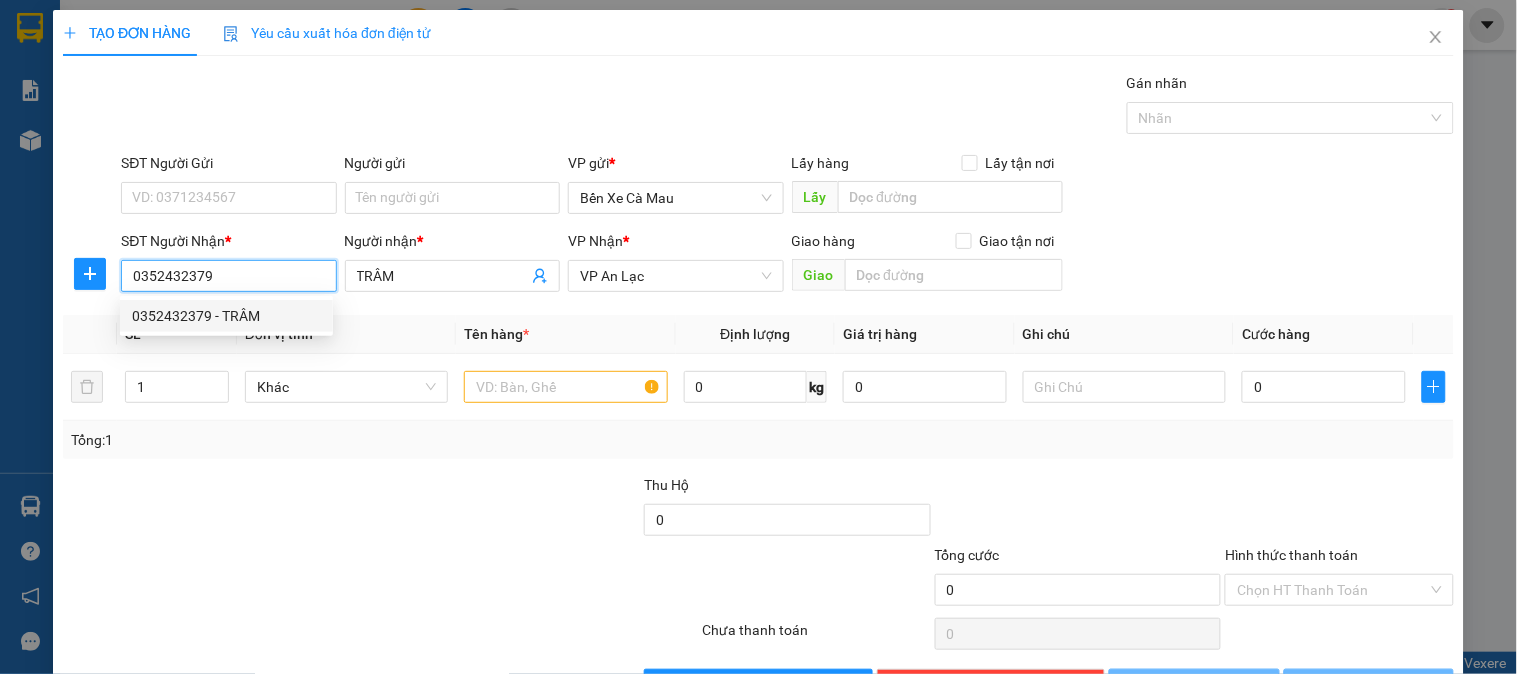 type on "80.000" 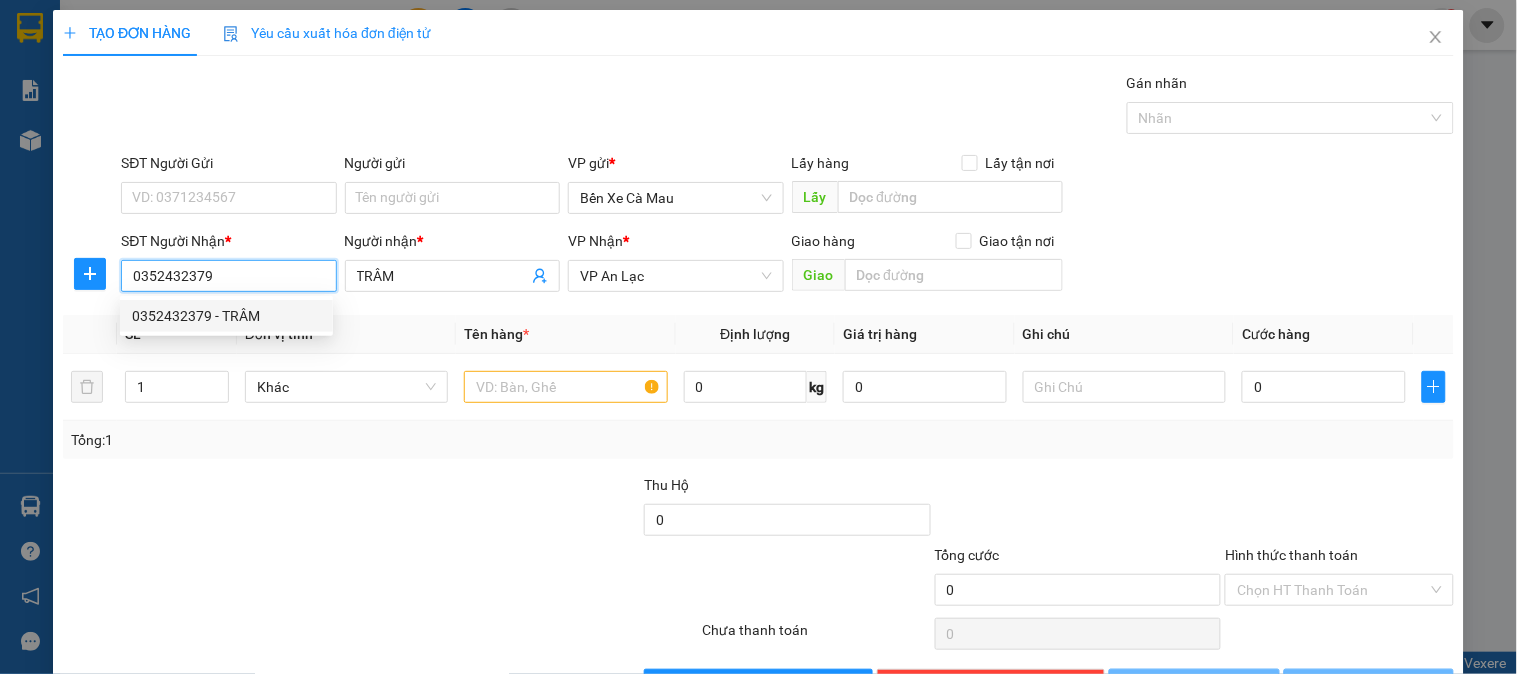 type on "80.000" 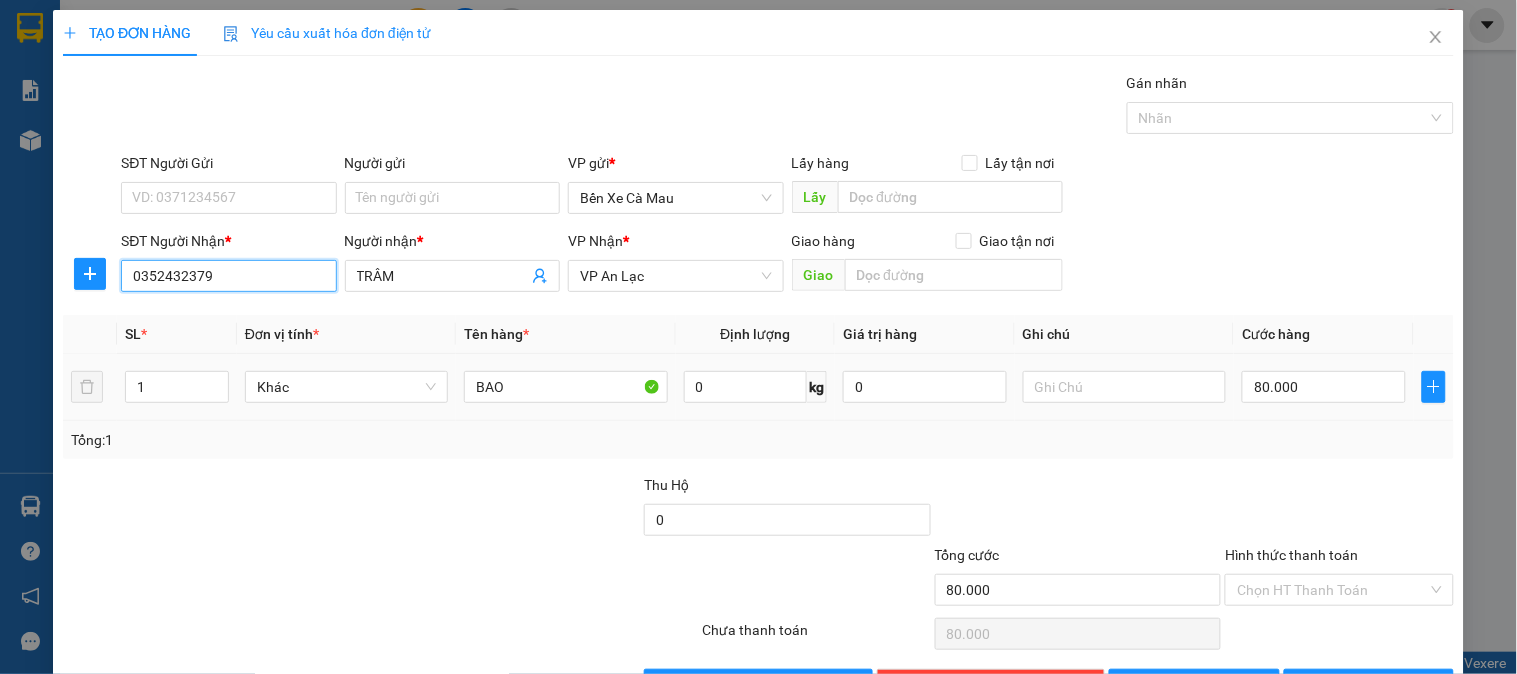 type on "0352432379" 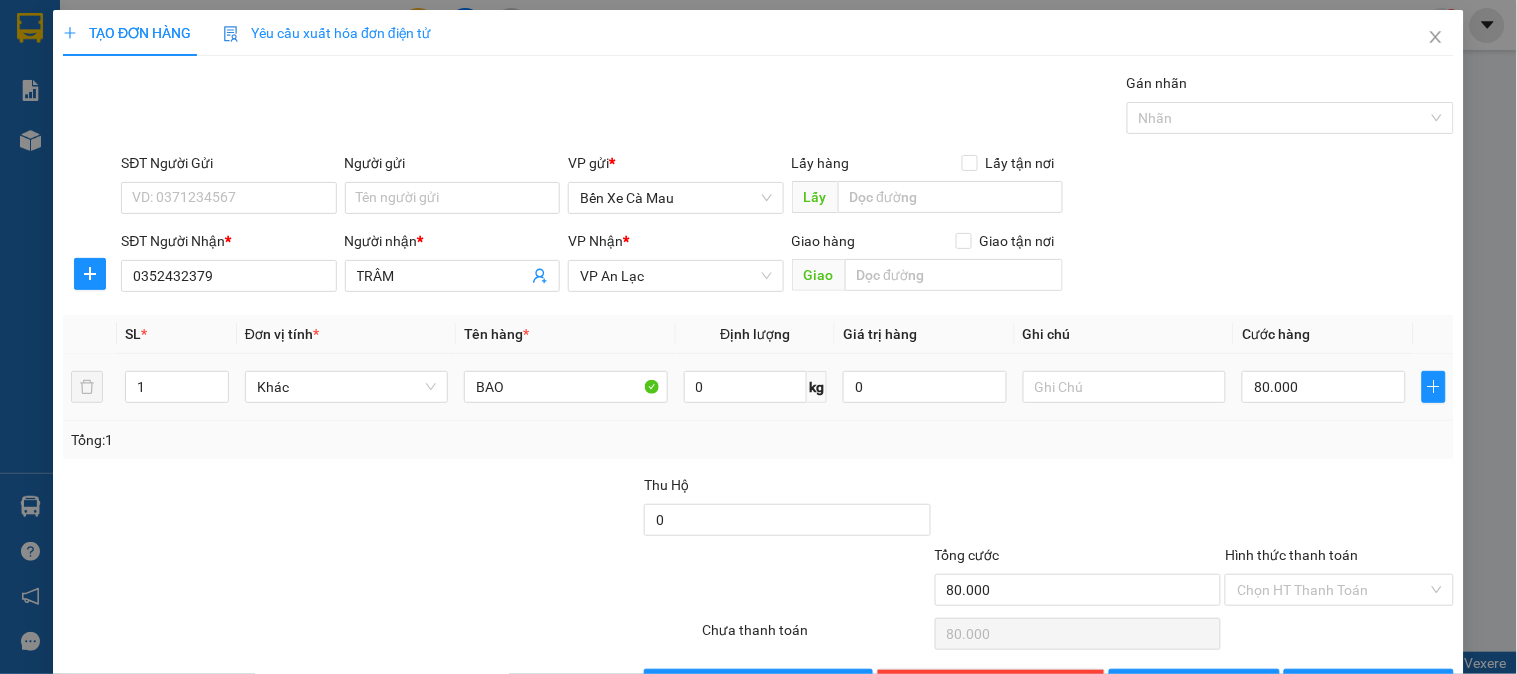 click on "80.000" at bounding box center (1324, 387) 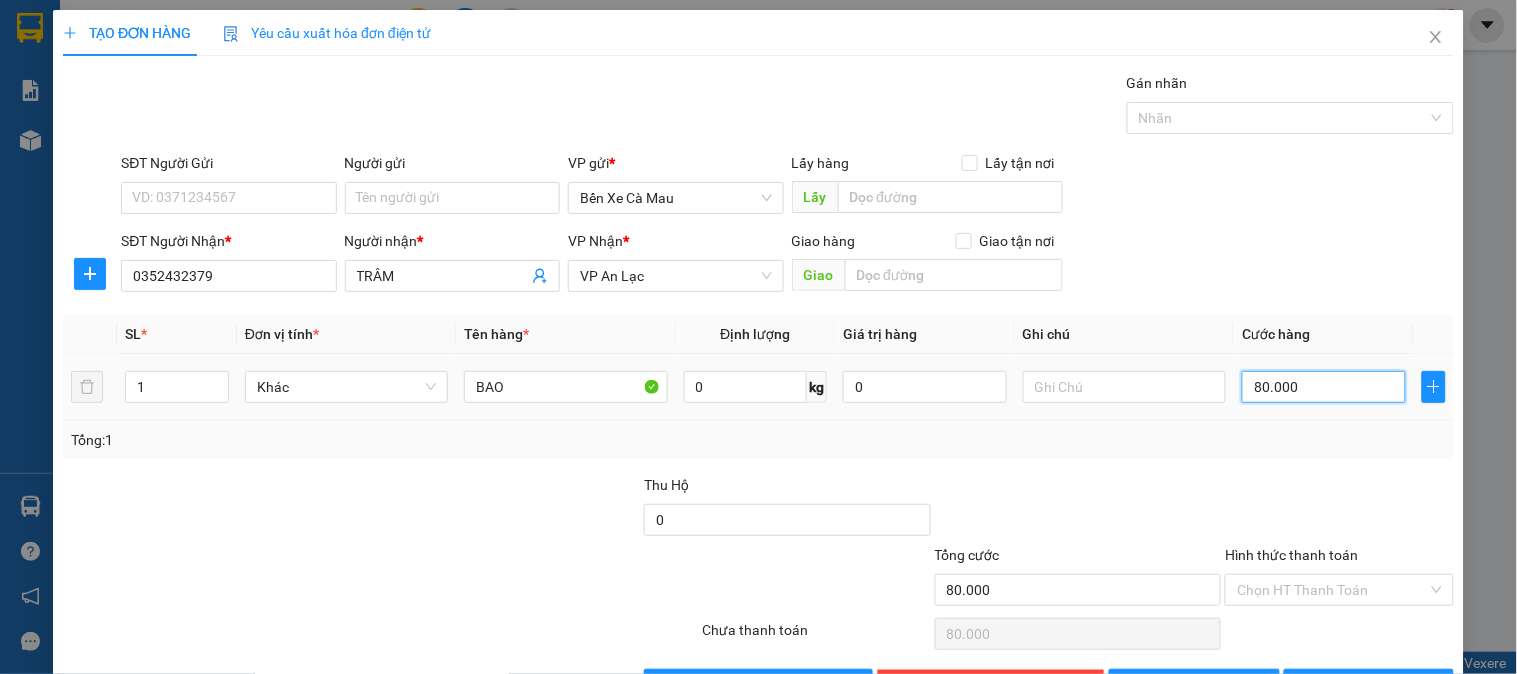 type on "0" 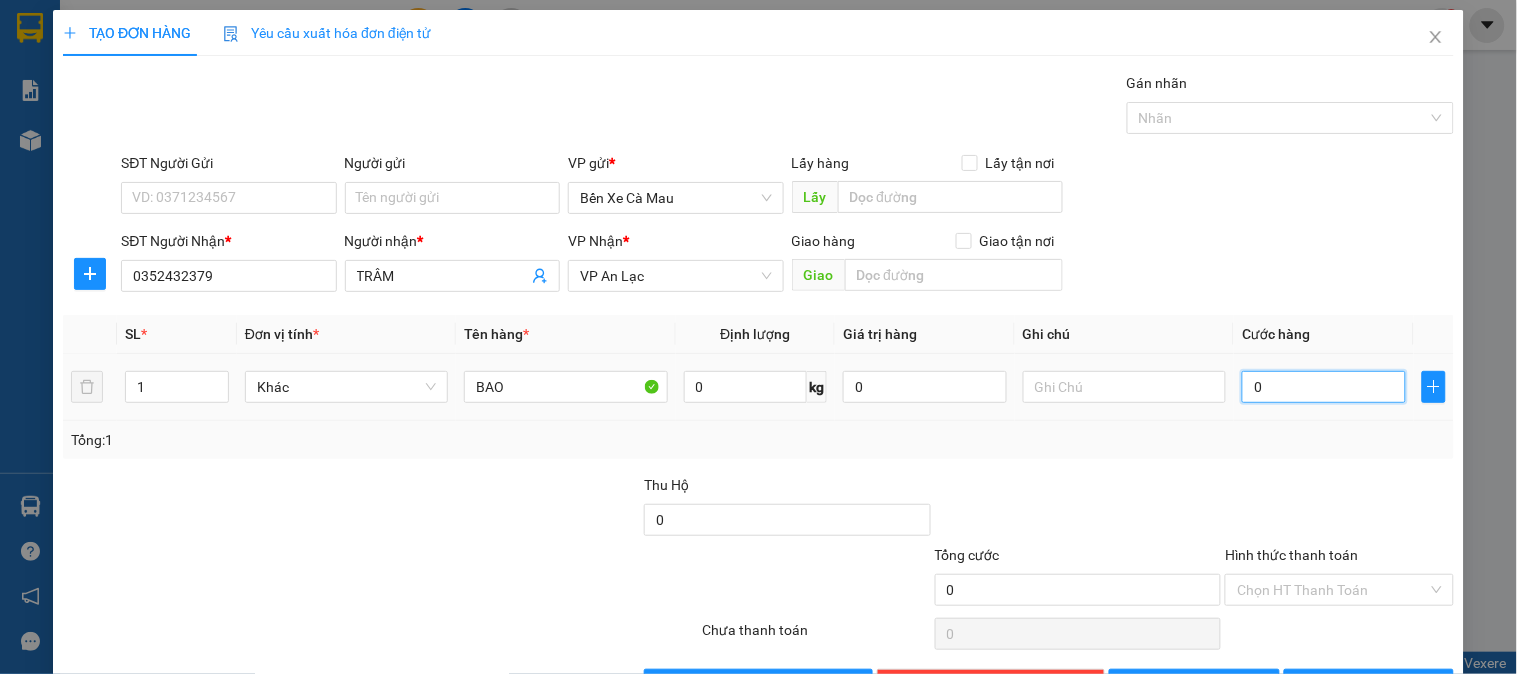 click on "0" at bounding box center [1324, 387] 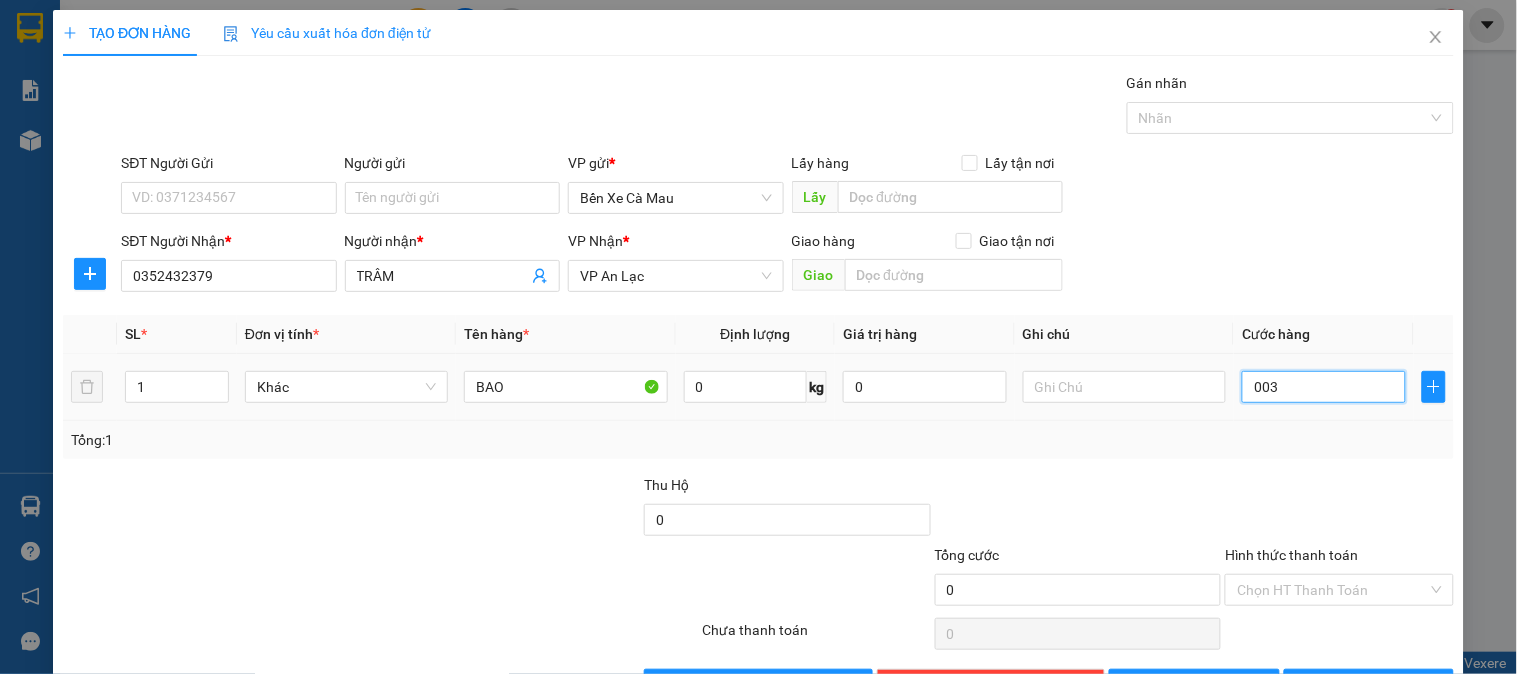 type on "3" 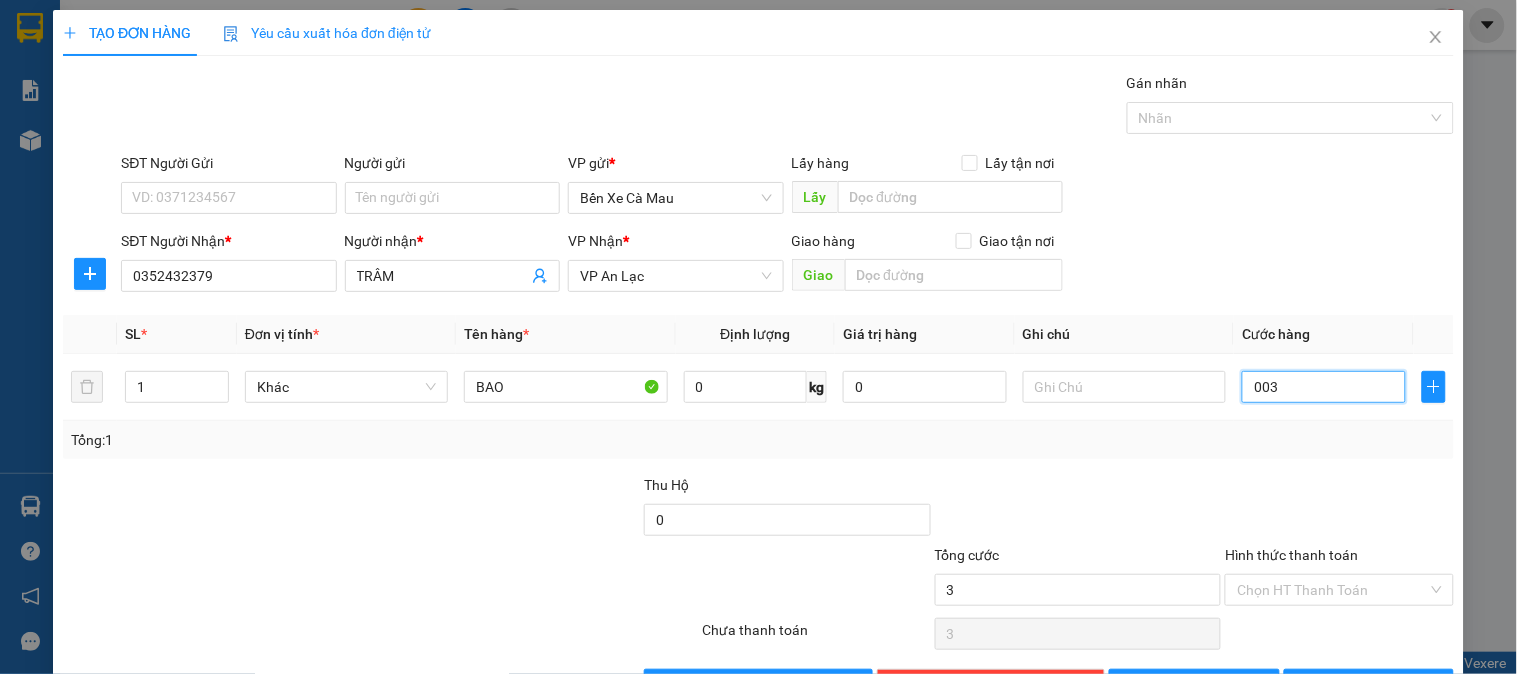 type on "30" 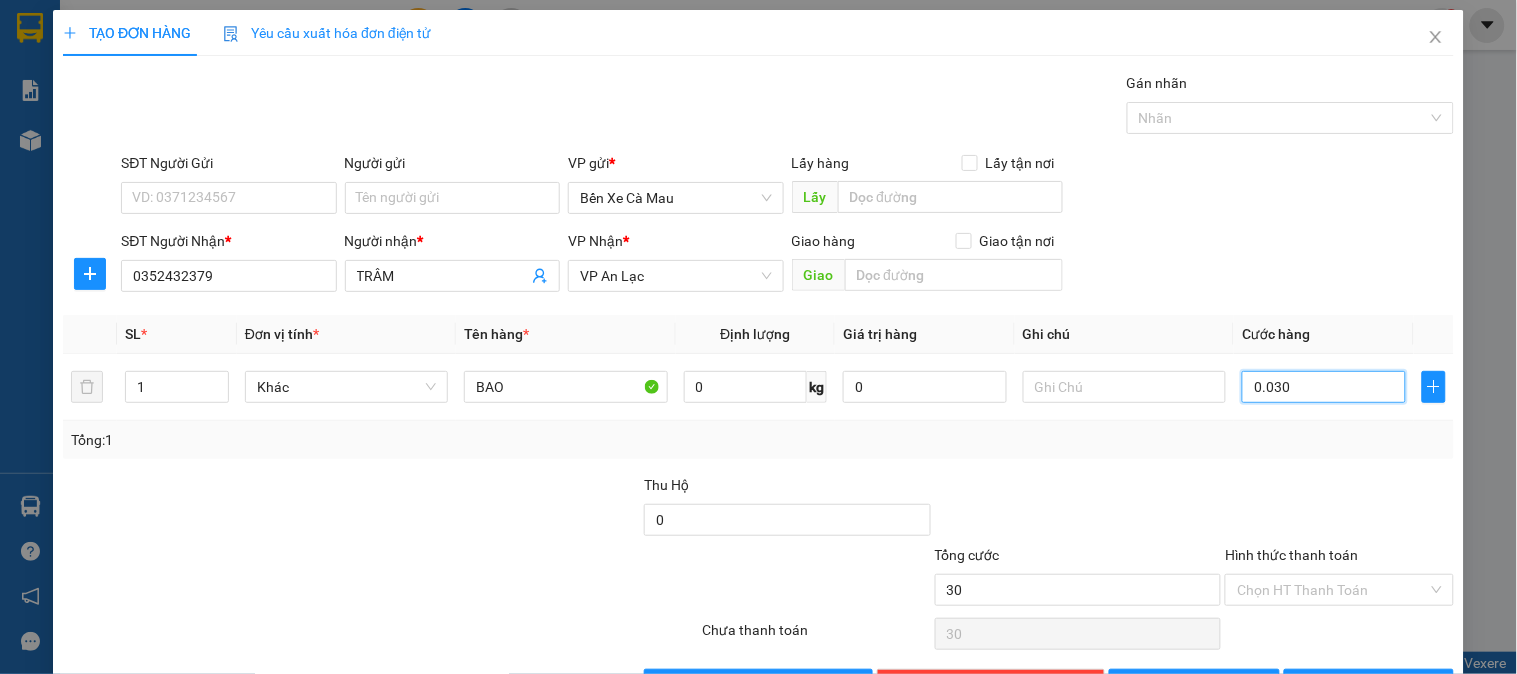 type on "0.030" 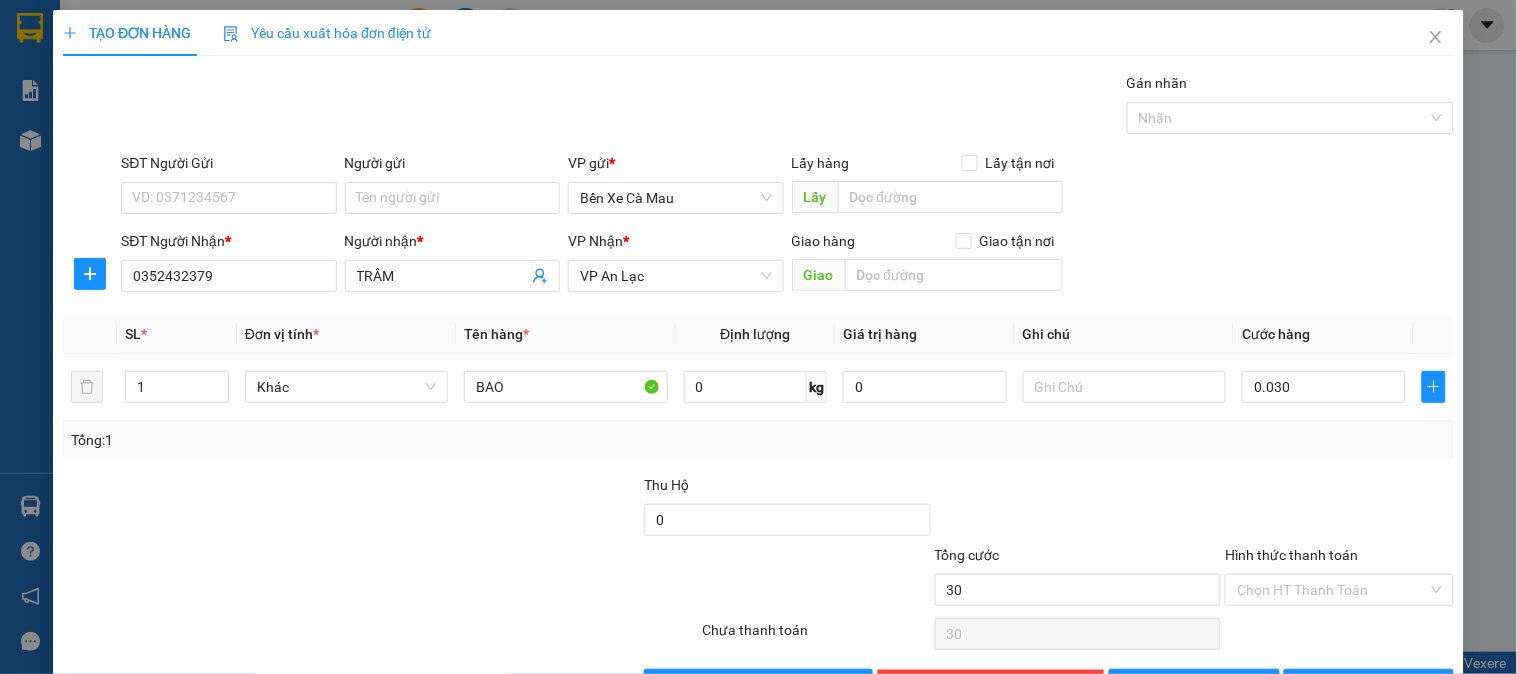 click on "SĐT Người Nhận  * 0352432379 Người nhận  * TRÂM VP Nhận  * VP An Lạc Giao hàng Giao tận nơi Giao" at bounding box center (787, 265) 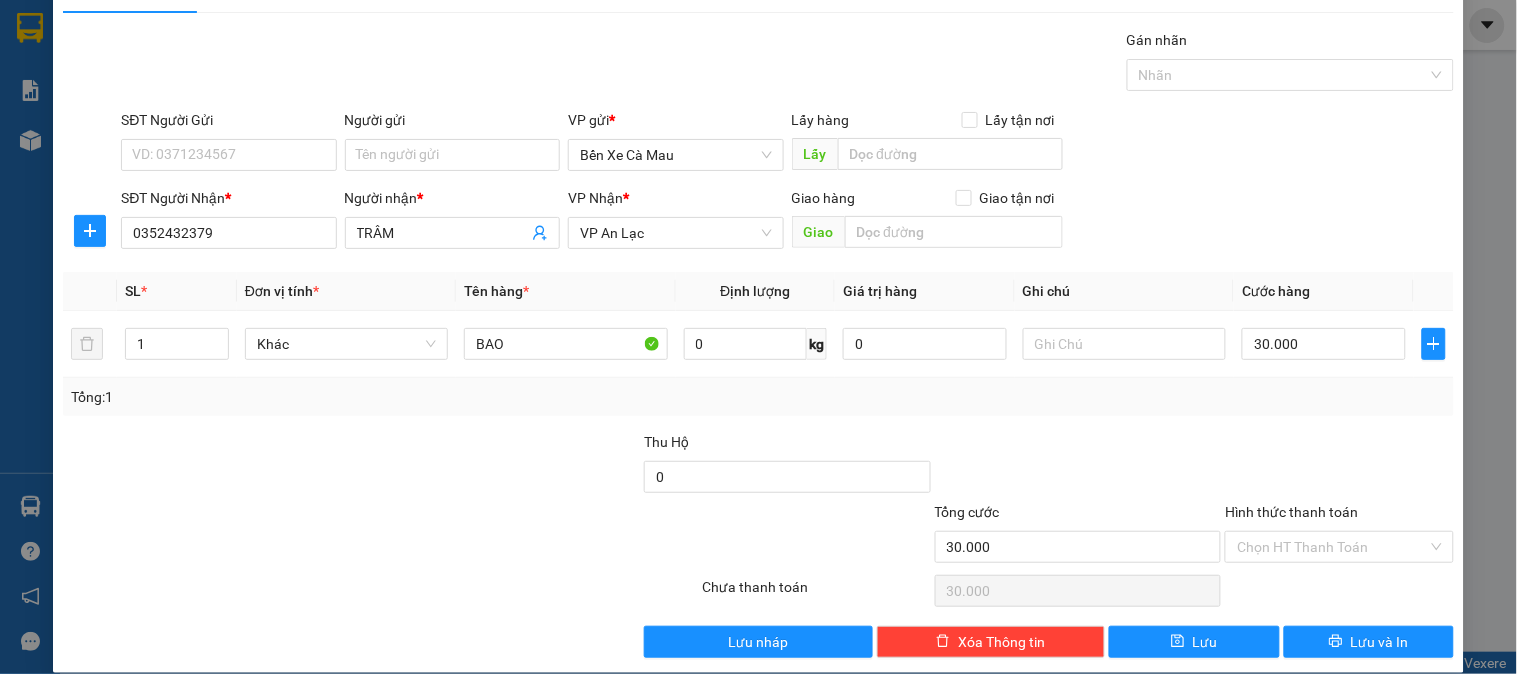 scroll, scrollTop: 65, scrollLeft: 0, axis: vertical 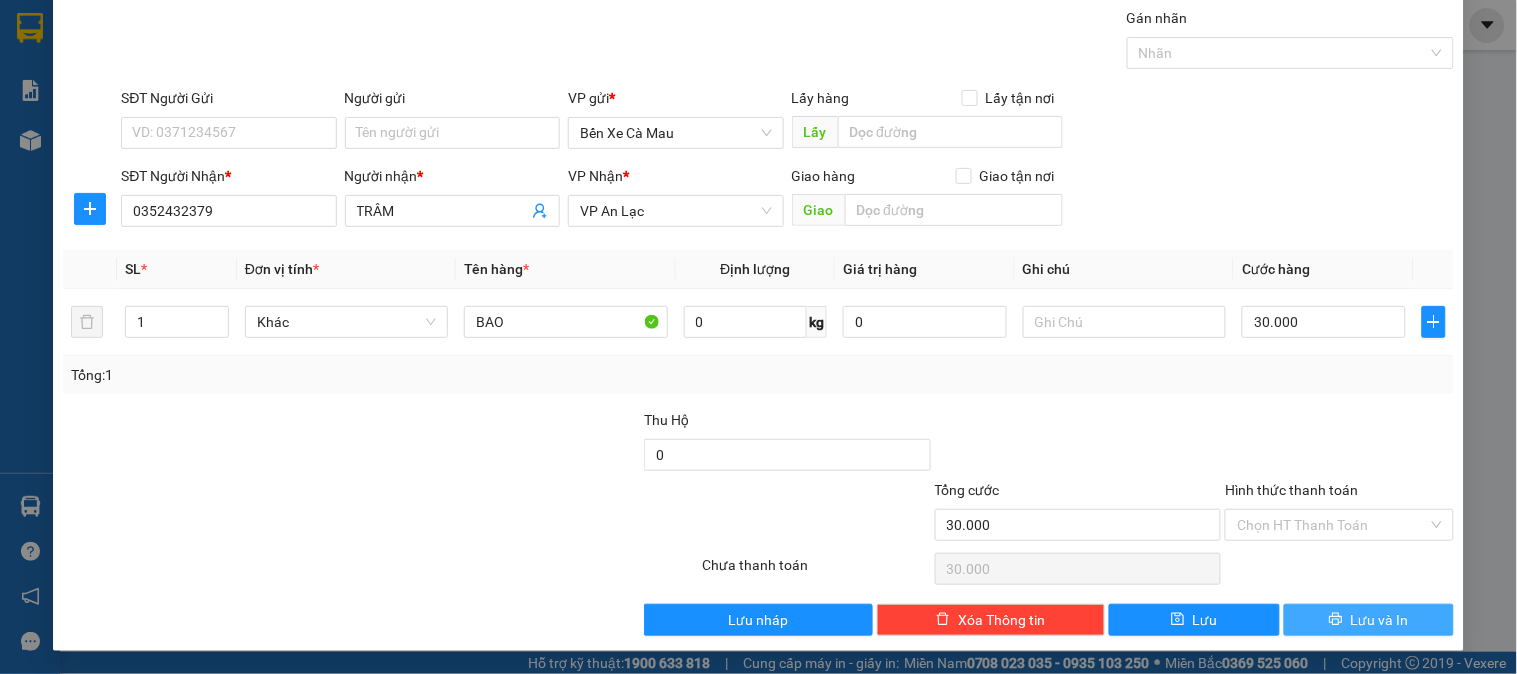 click on "Lưu và In" at bounding box center [1369, 620] 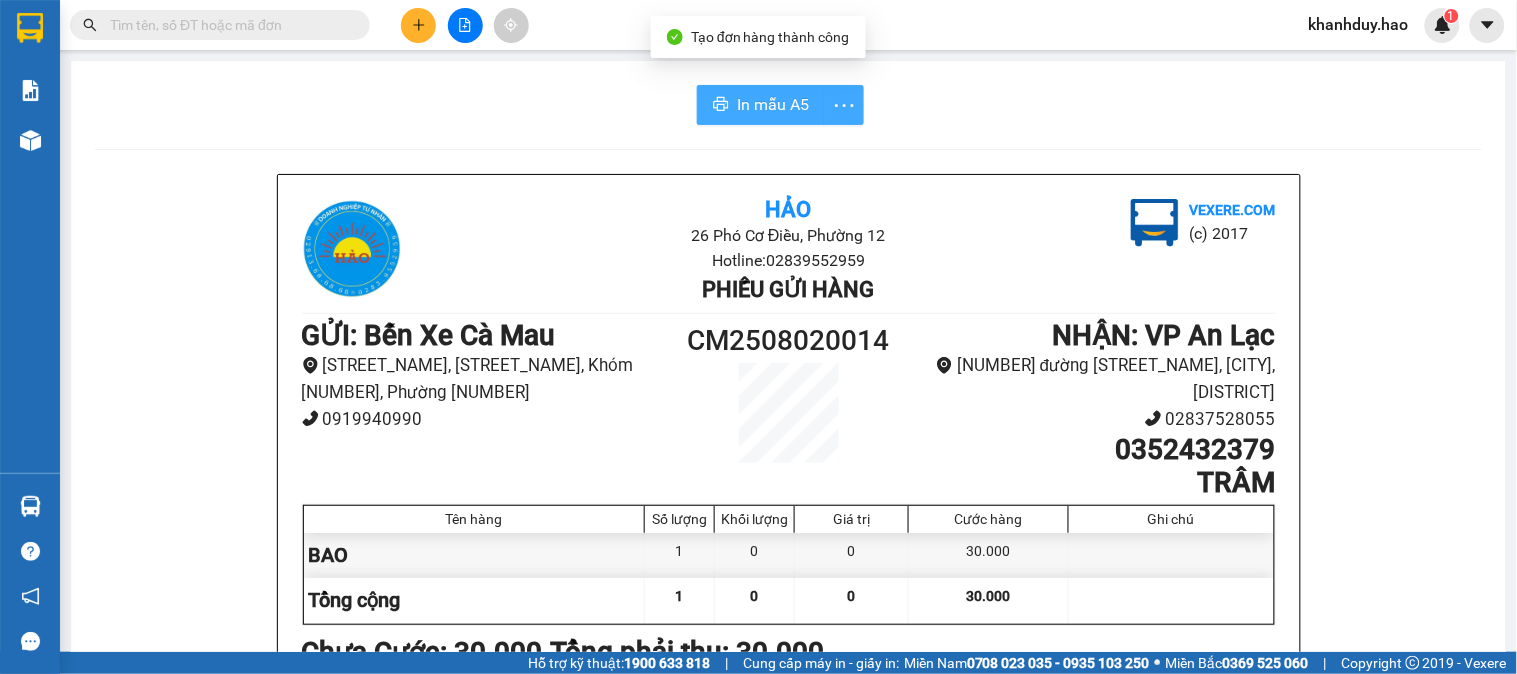 click on "In mẫu A5" at bounding box center (761, 105) 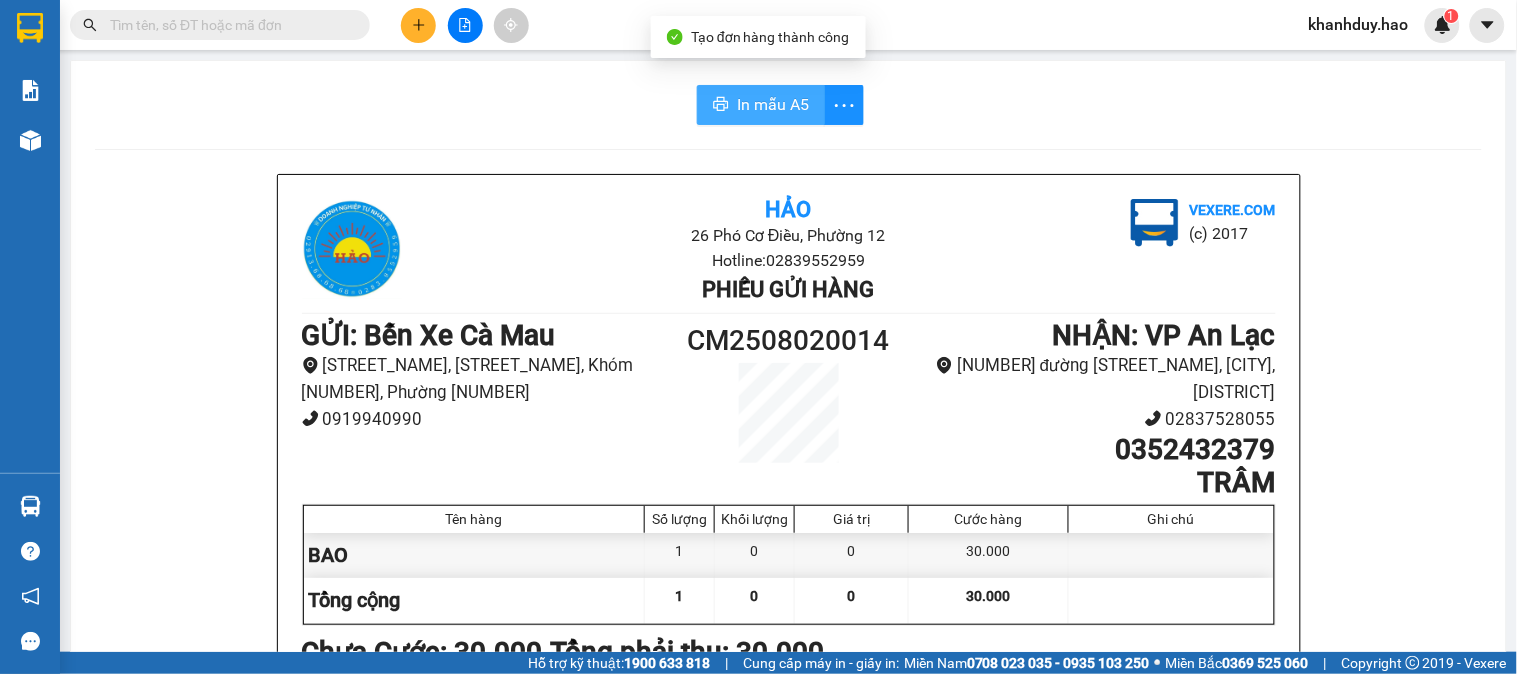 scroll, scrollTop: 0, scrollLeft: 0, axis: both 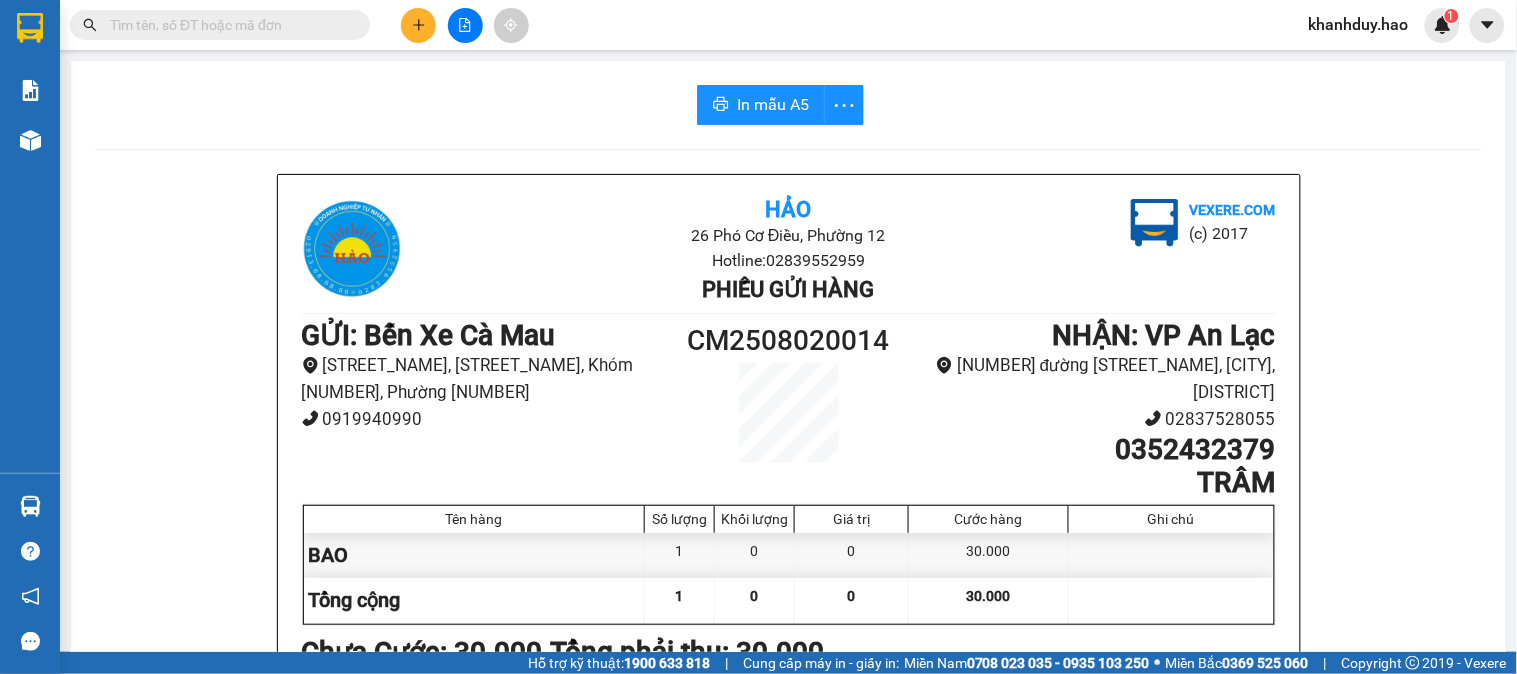 click at bounding box center [228, 25] 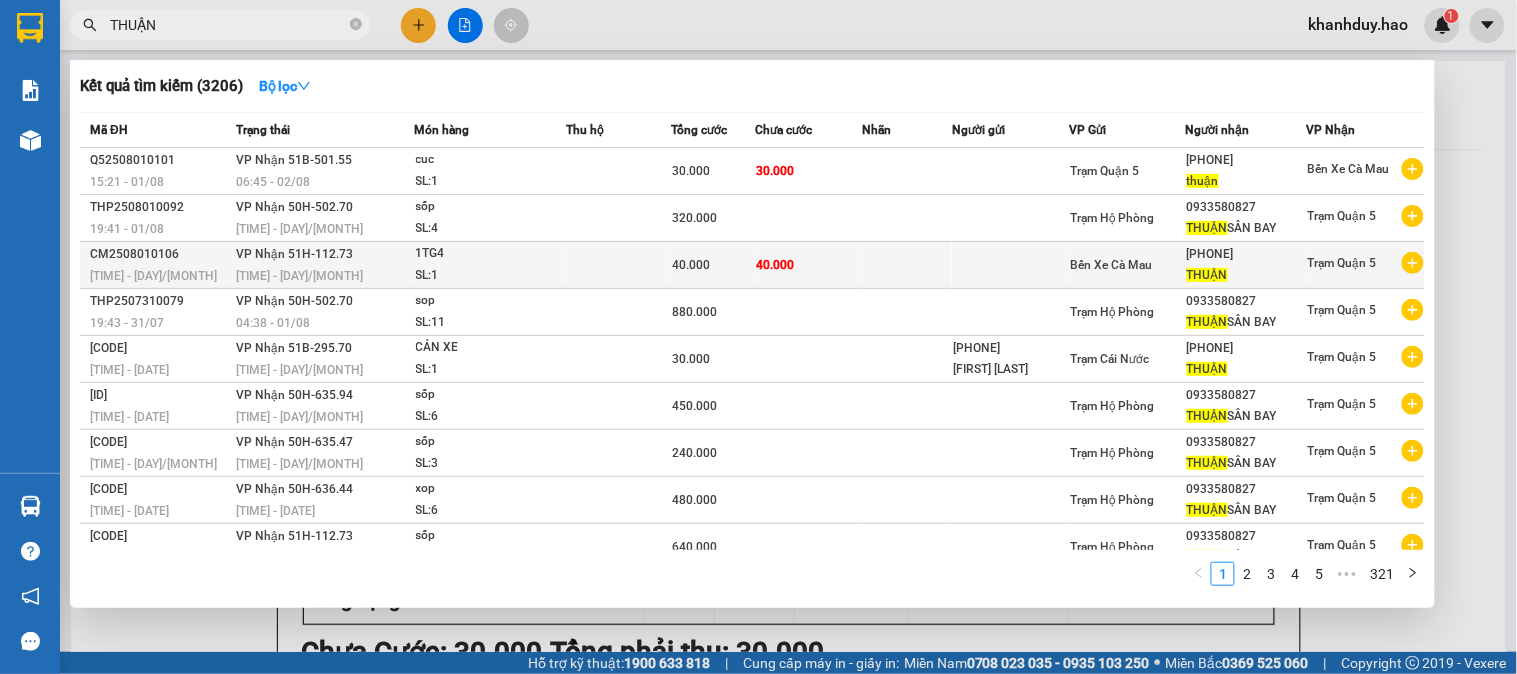 type on "THUẬN" 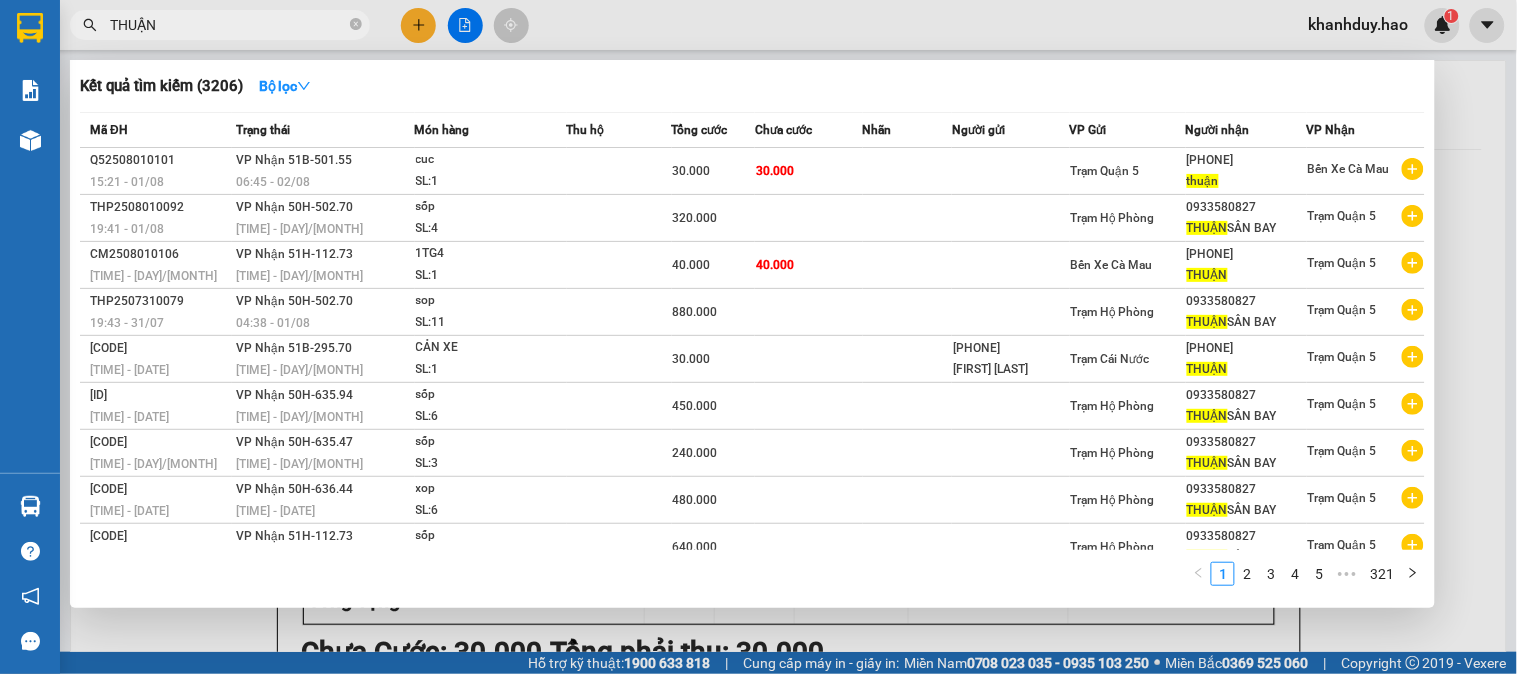 click on "40.000" at bounding box center [809, 265] 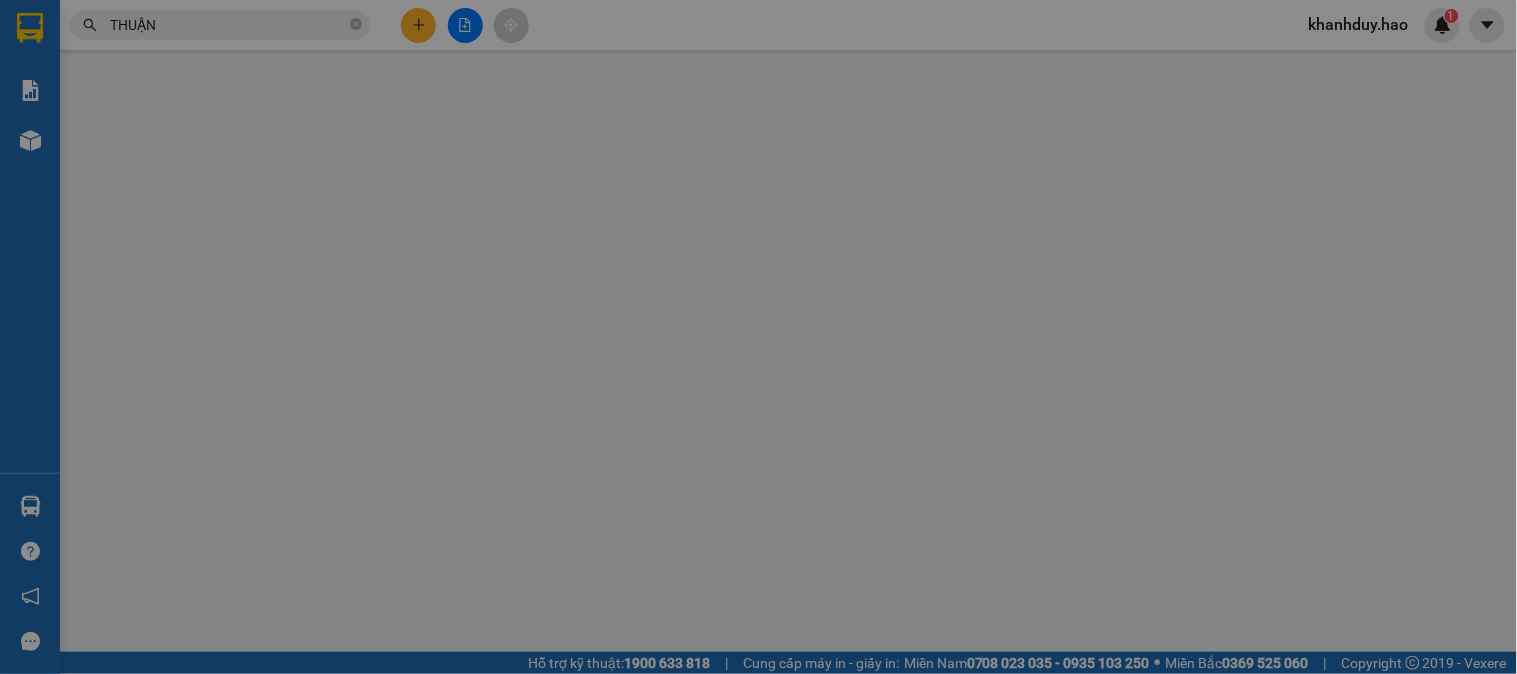 type on "0989605550" 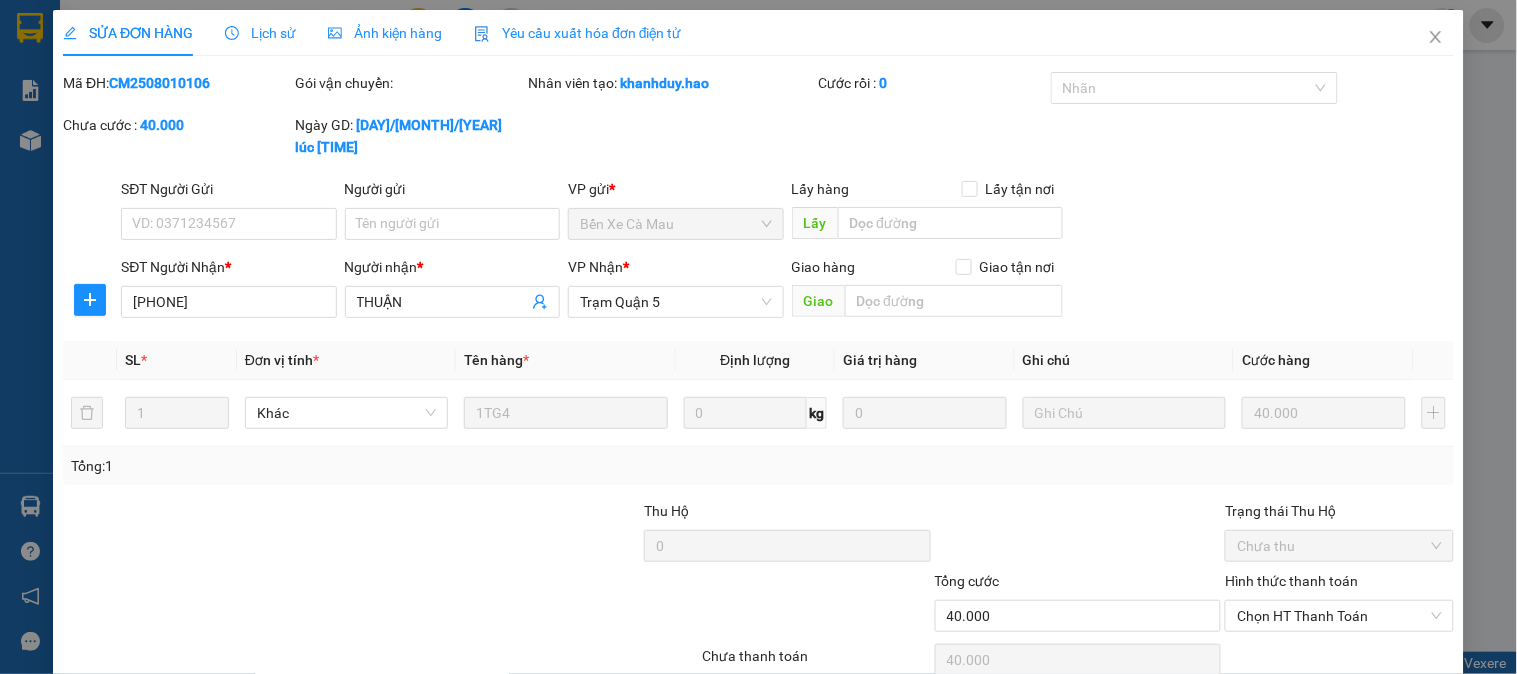 click on "Ảnh kiện hàng" at bounding box center [385, 33] 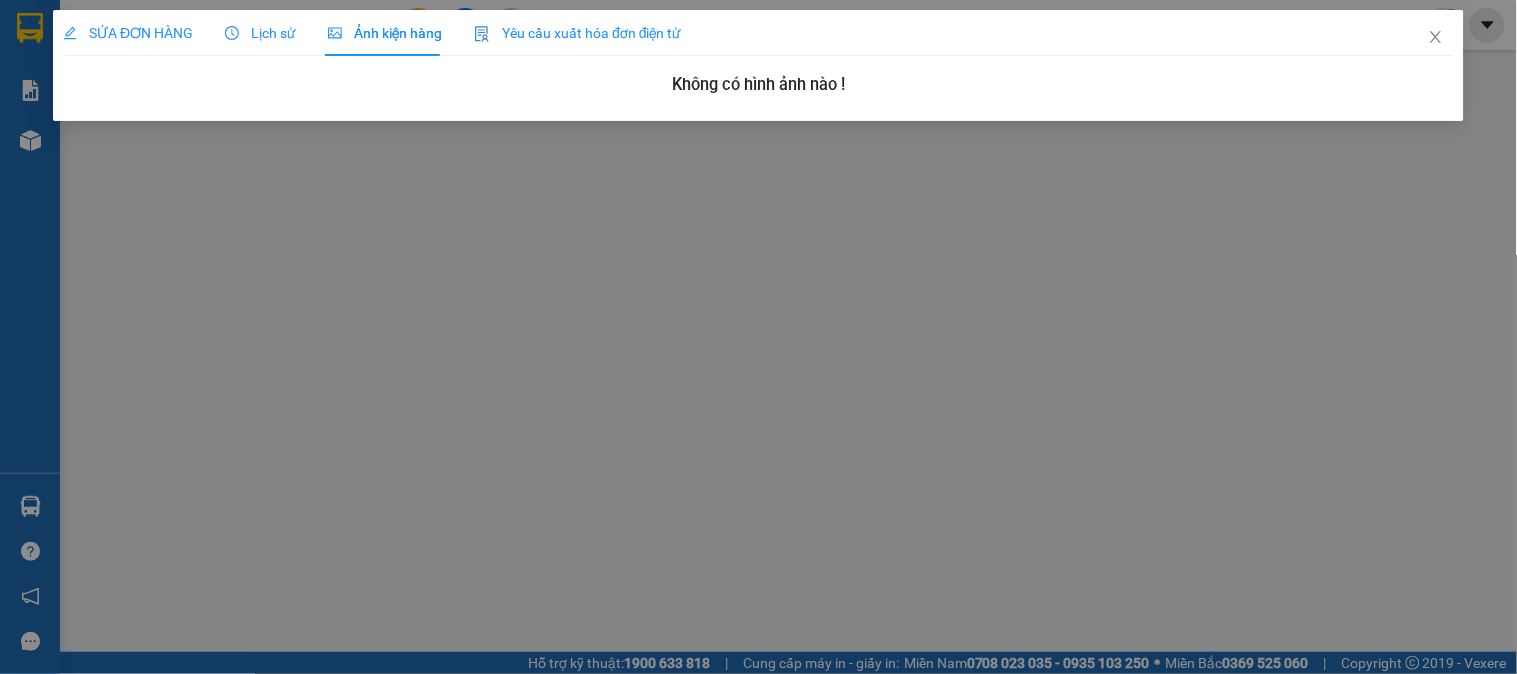 click on "Ảnh kiện hàng" at bounding box center (385, 33) 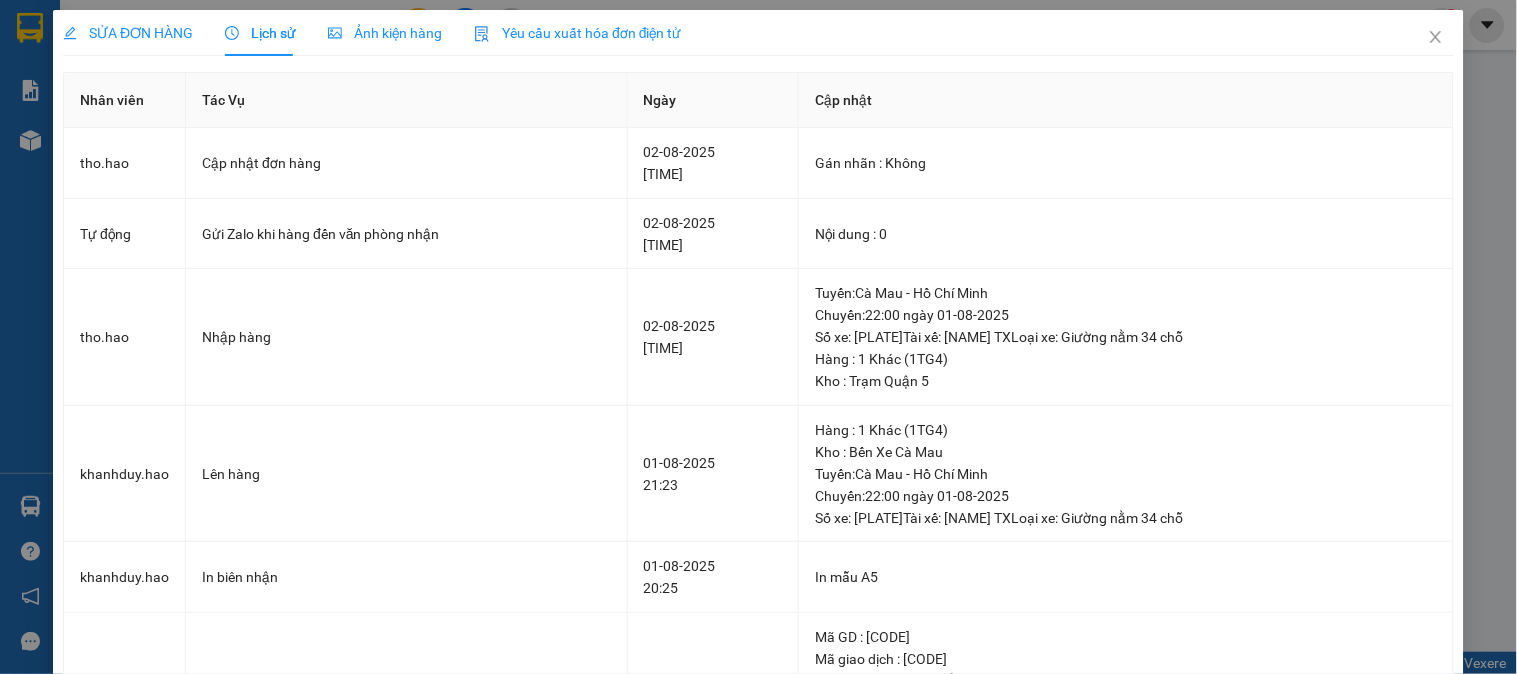 click on "SỬA ĐƠN HÀNG" at bounding box center (128, 33) 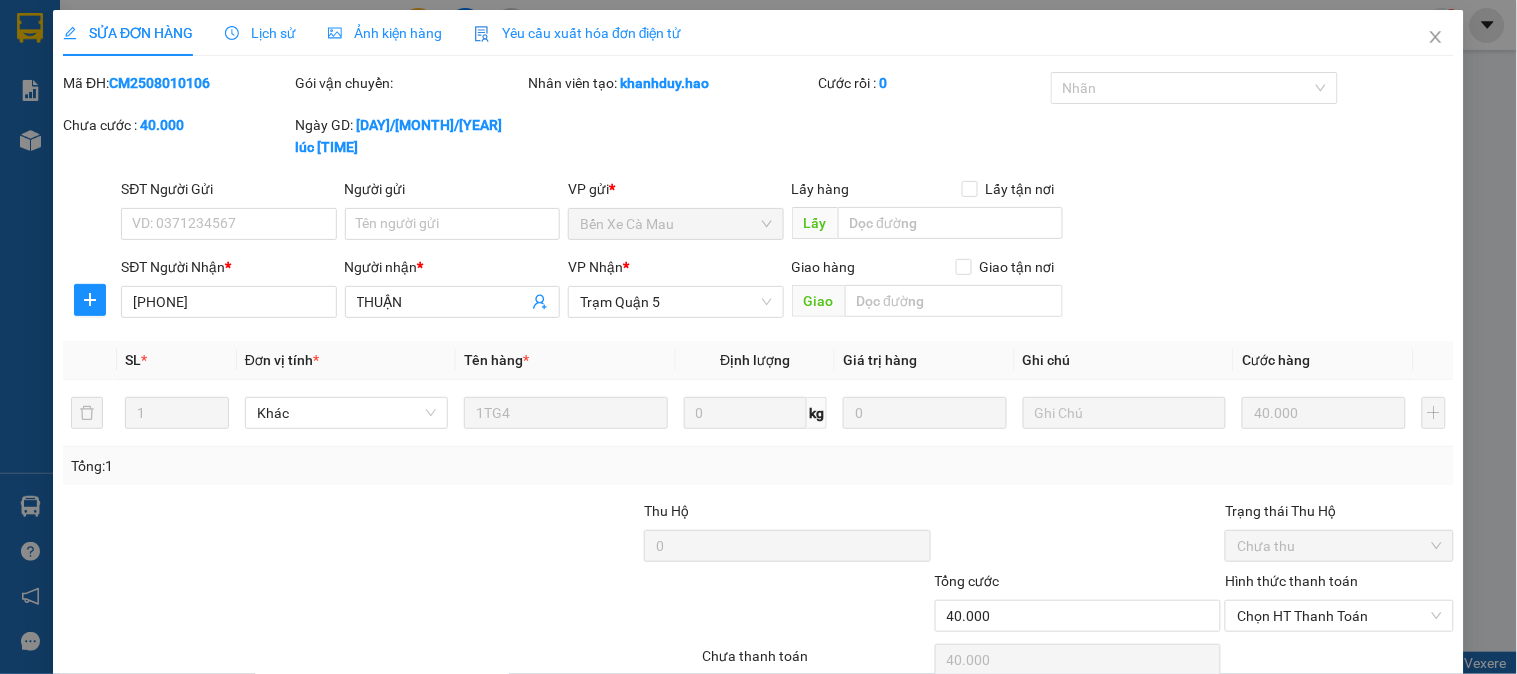 click on "Ảnh kiện hàng" at bounding box center [385, 33] 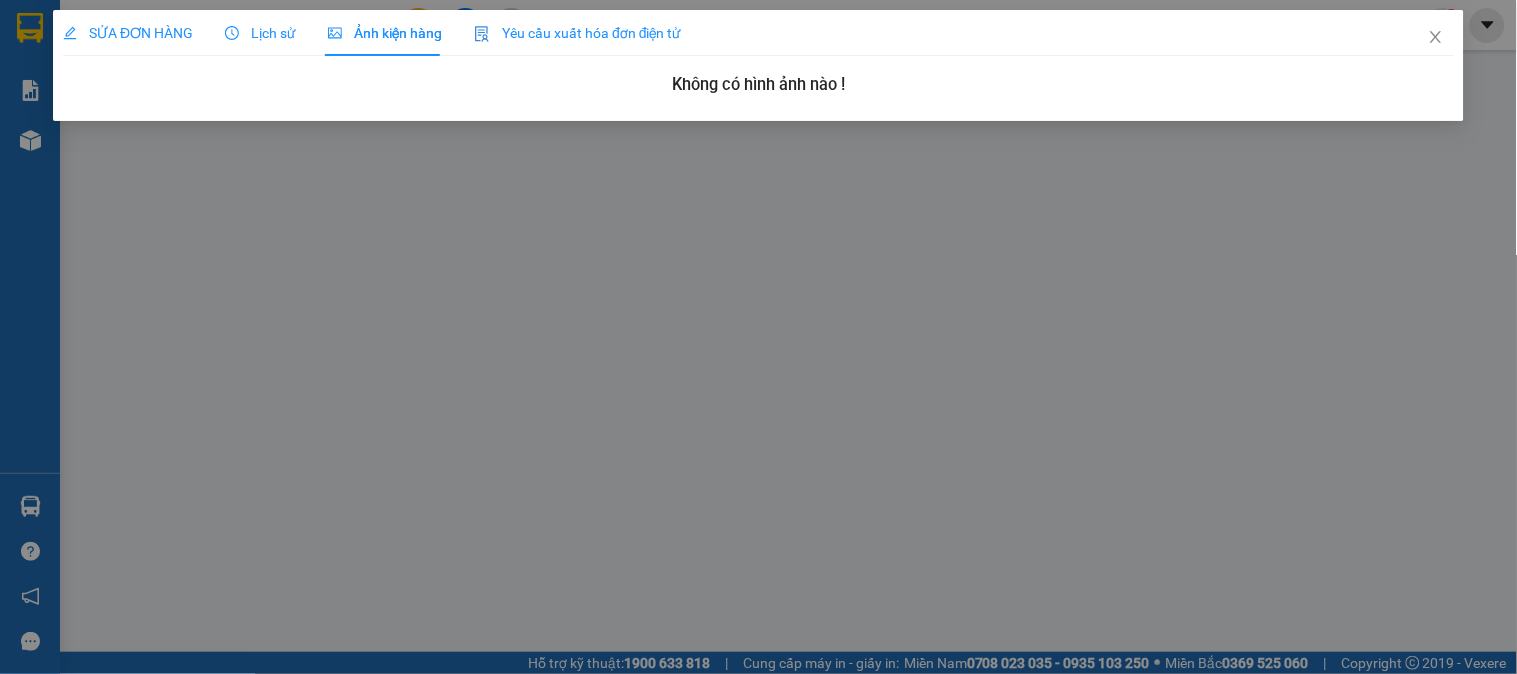 click on "SỬA ĐƠN HÀNG" at bounding box center (128, 33) 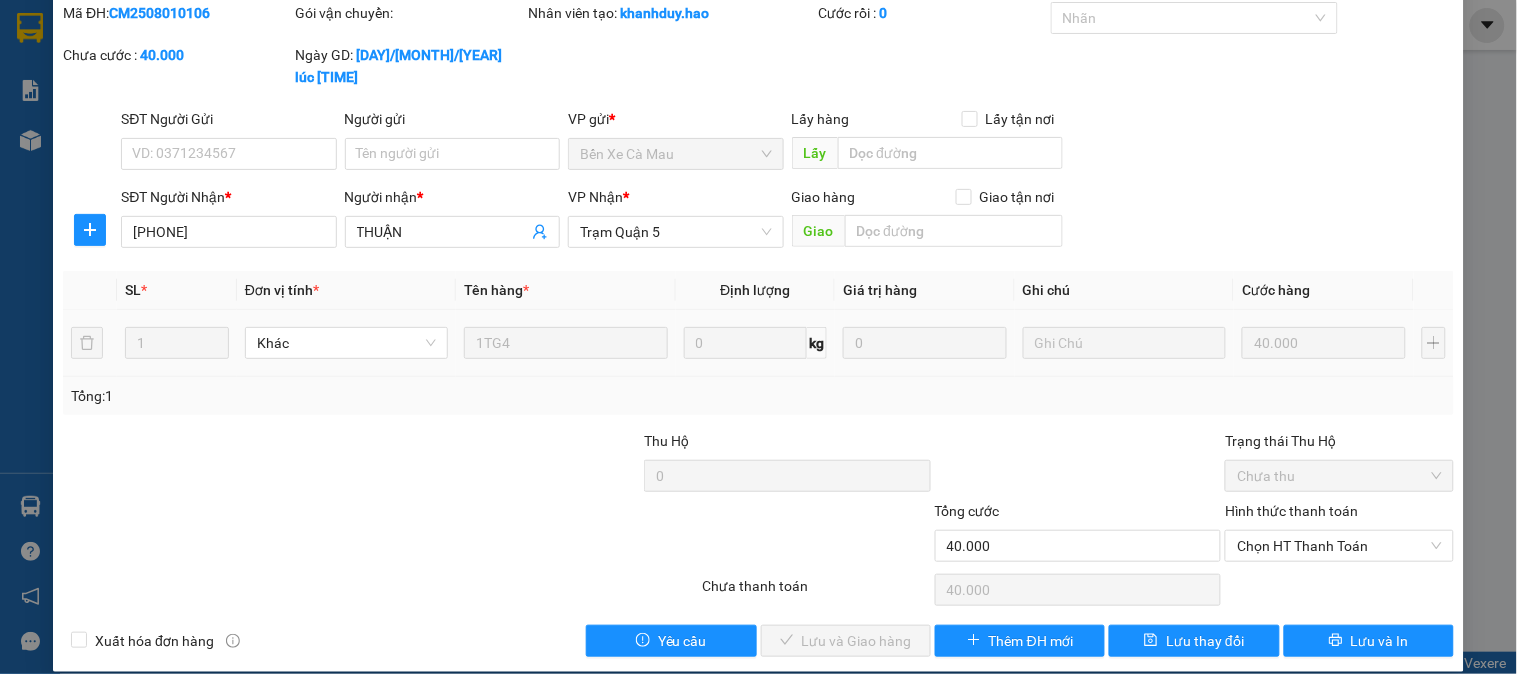 scroll, scrollTop: 0, scrollLeft: 0, axis: both 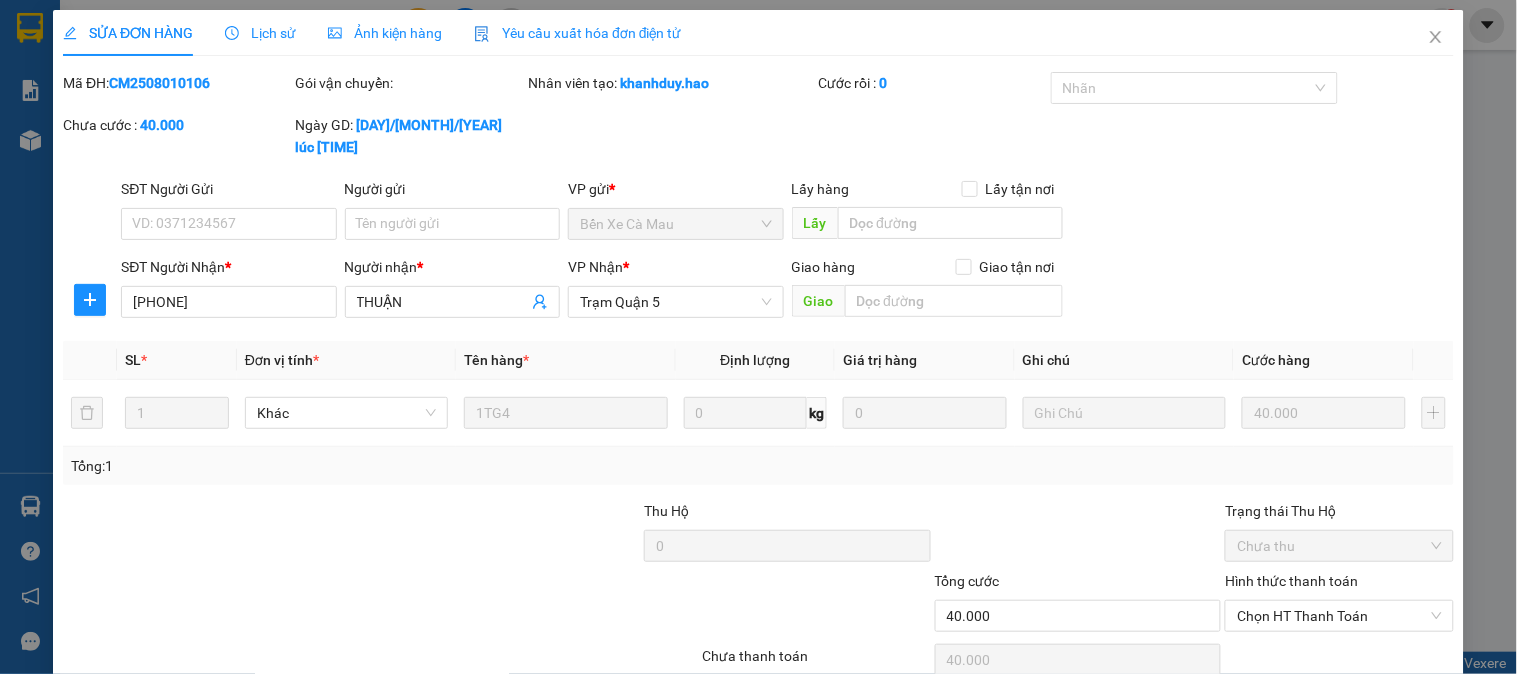 click on "Ảnh kiện hàng" at bounding box center (385, 33) 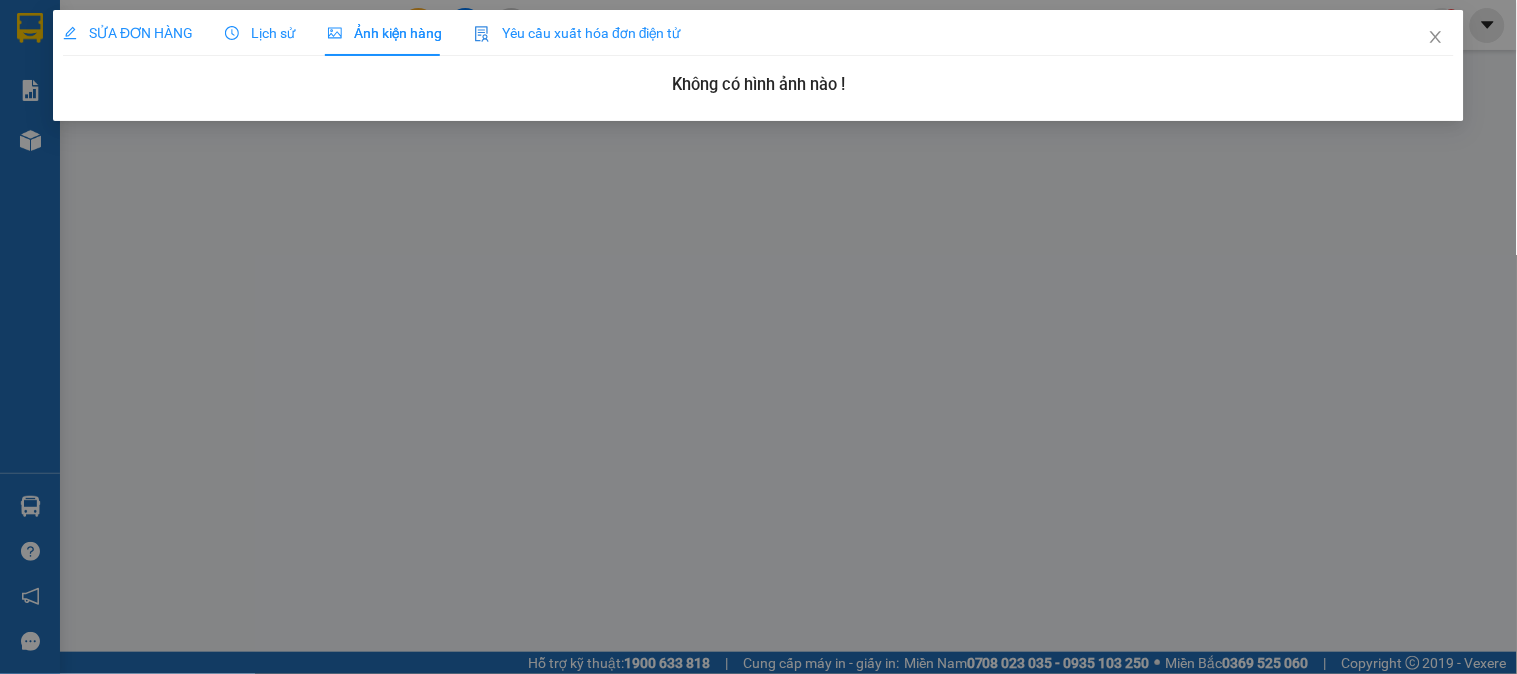 click on "SỬA ĐƠN HÀNG" at bounding box center [128, 33] 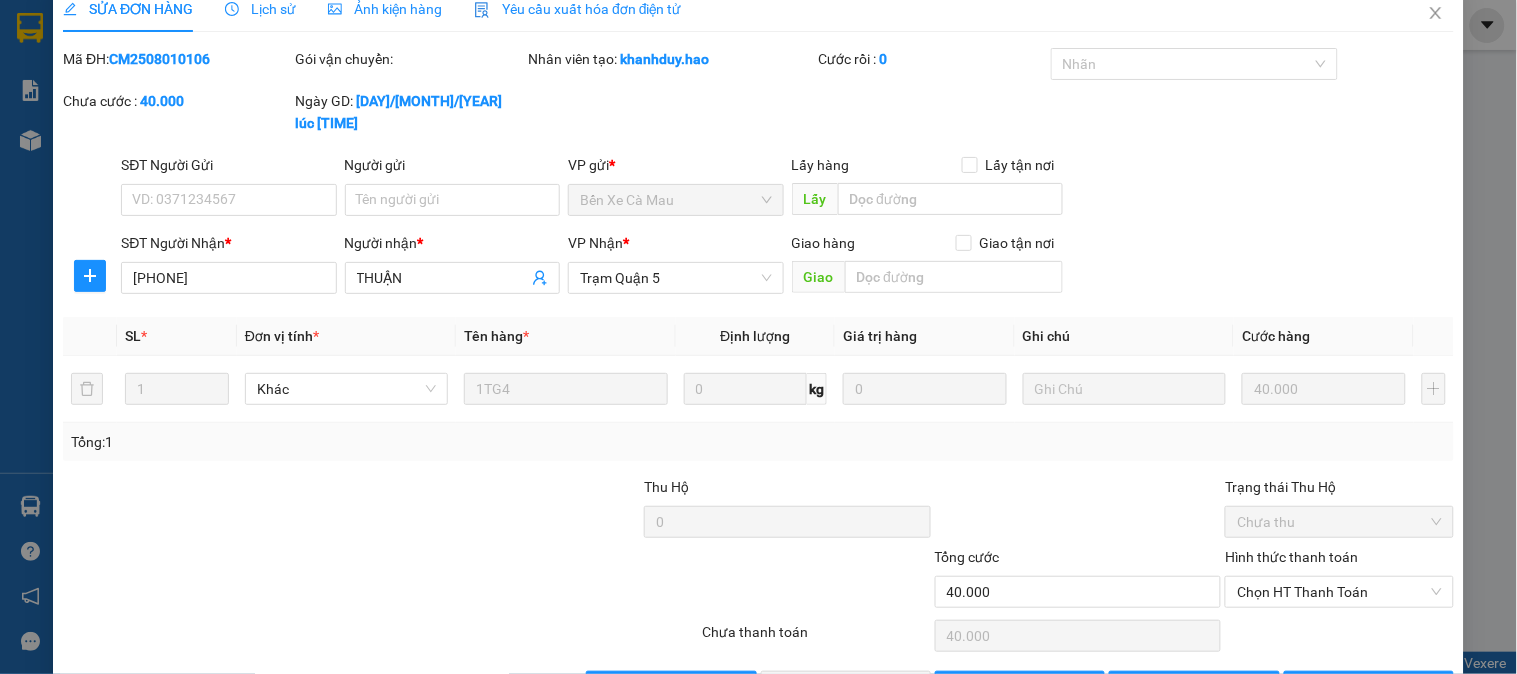 scroll, scrollTop: 0, scrollLeft: 0, axis: both 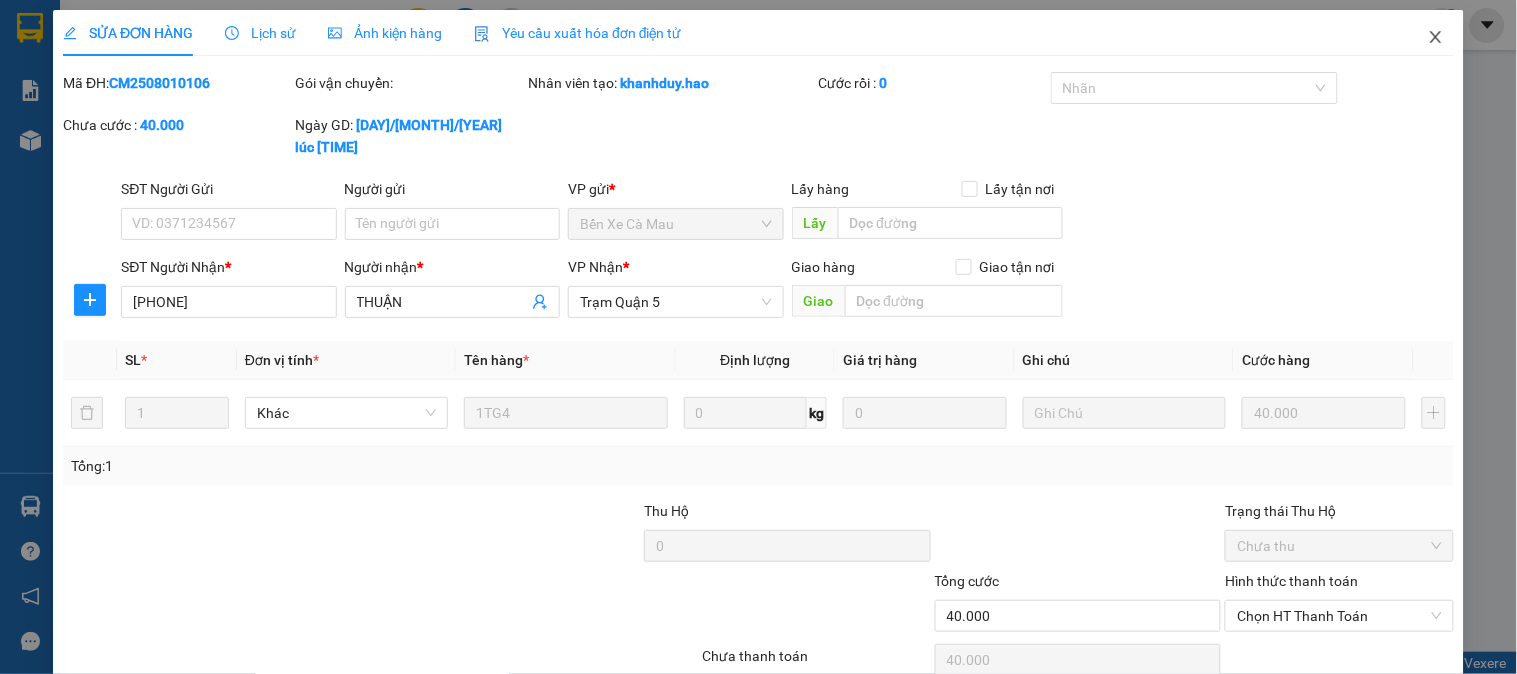 click at bounding box center (1436, 38) 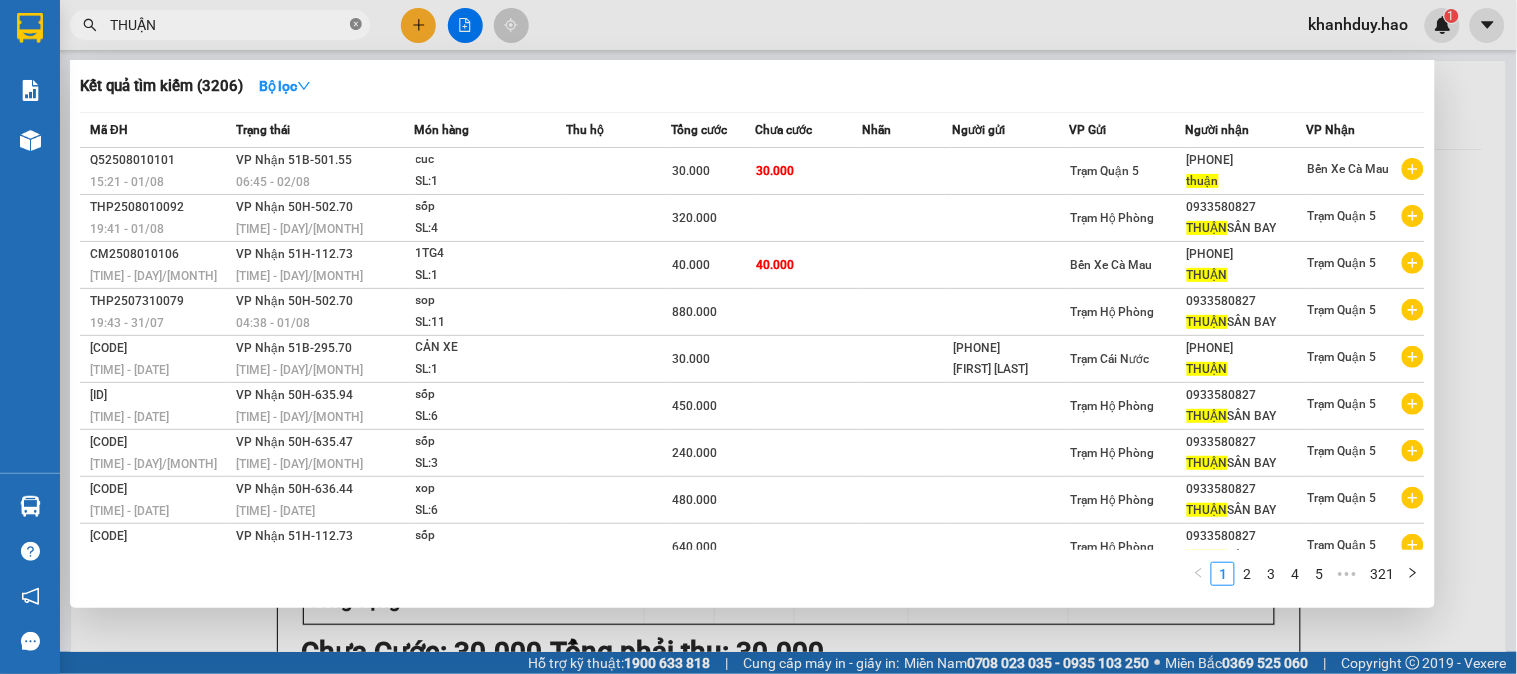 click 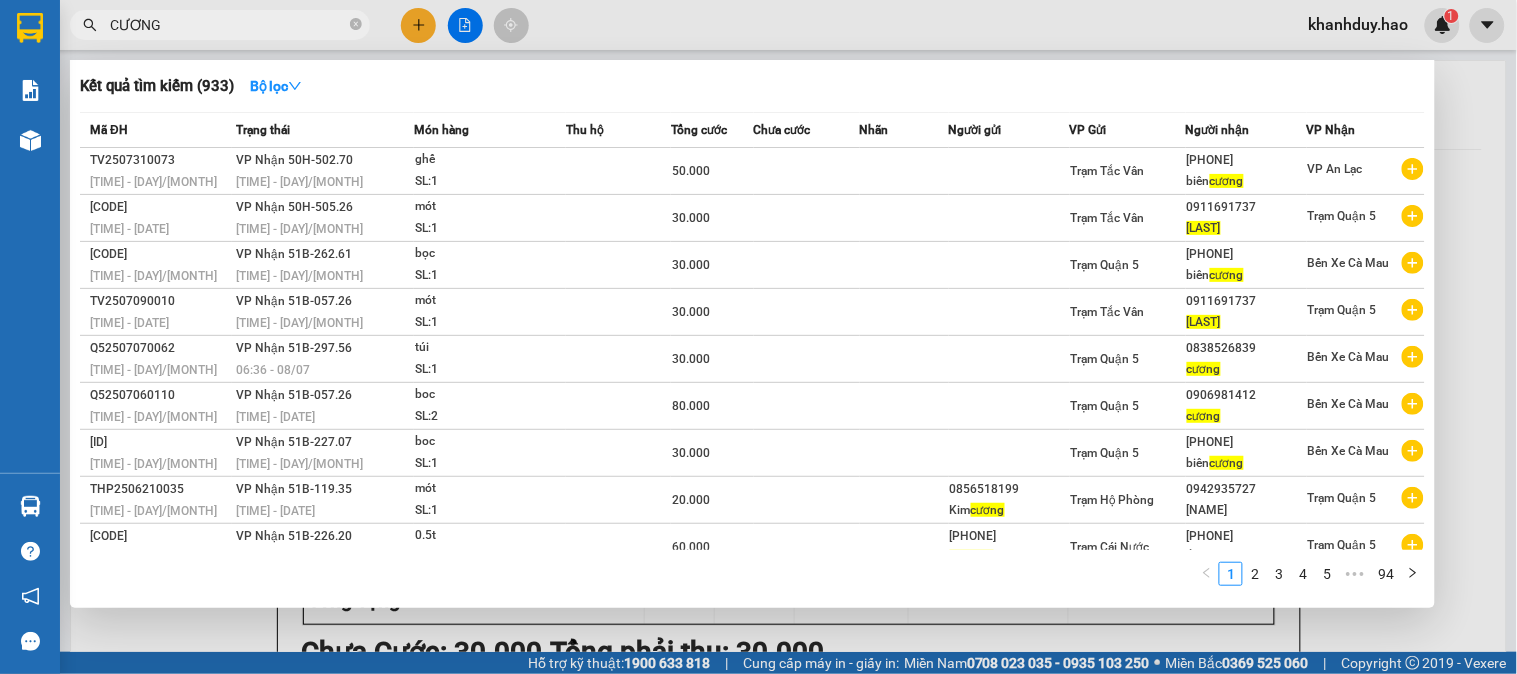 type on "CƯƠNG" 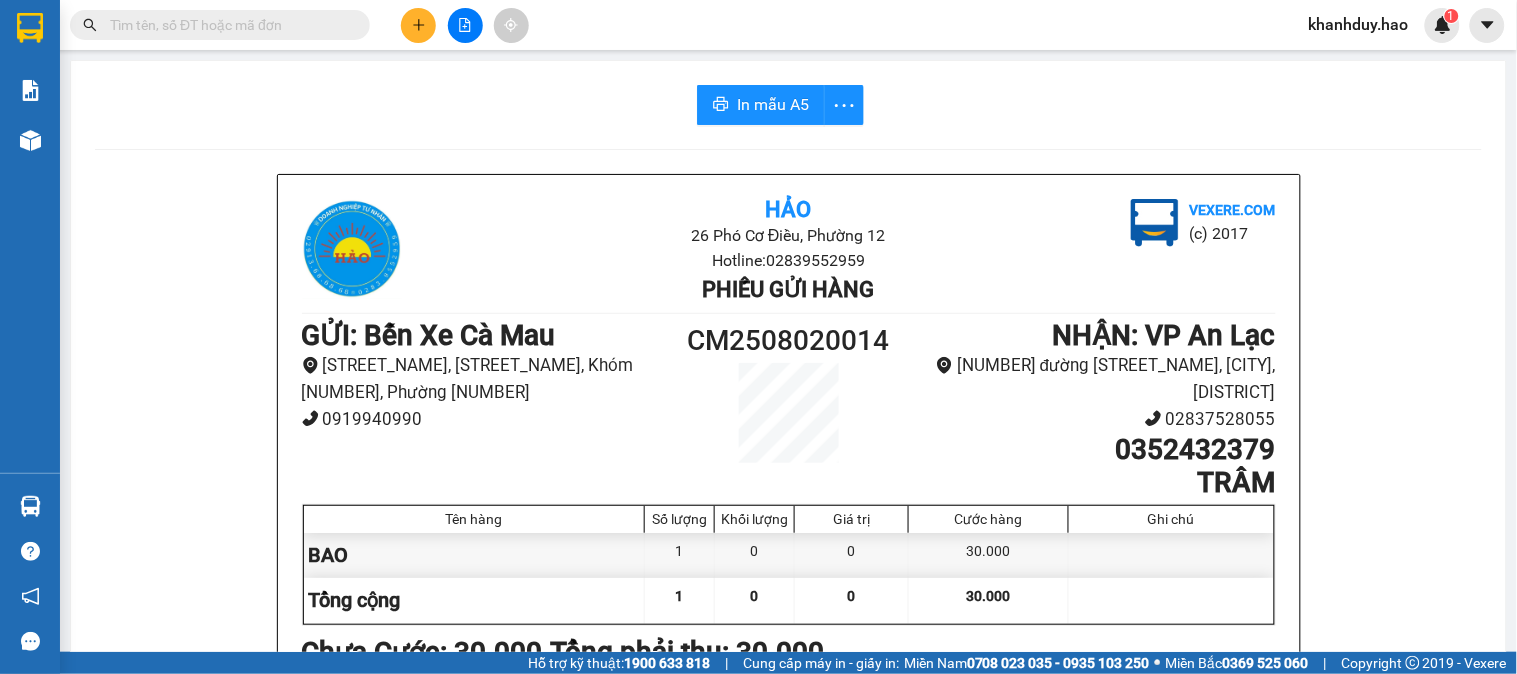 type 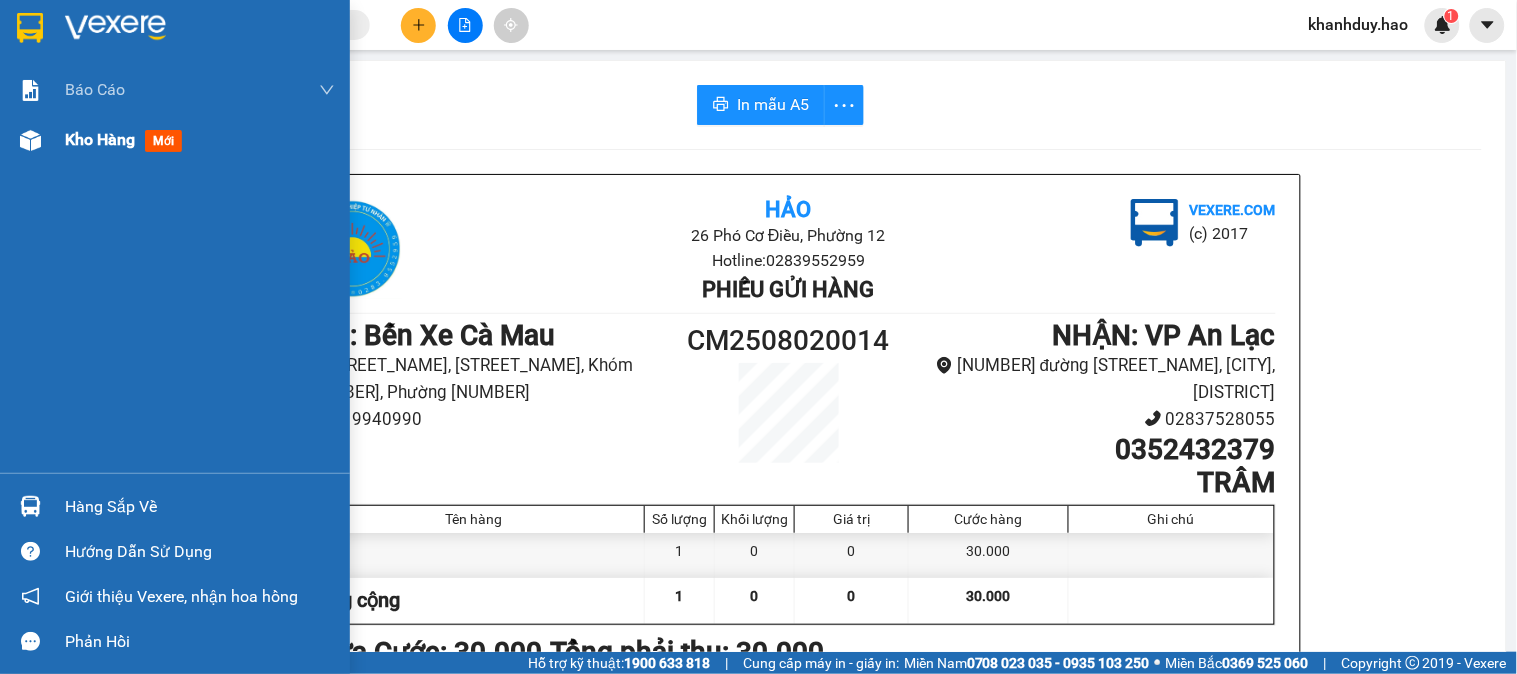click on "Kho hàng mới" at bounding box center (200, 140) 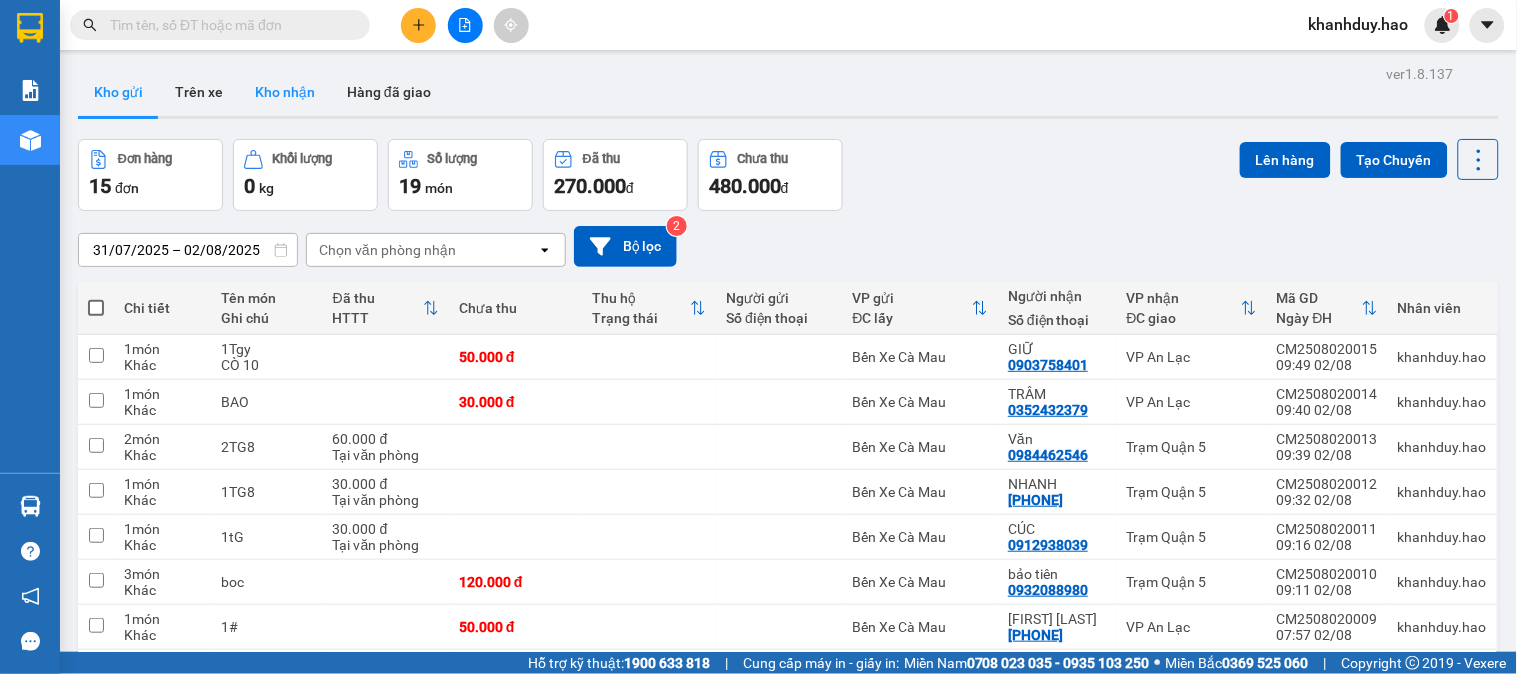 click on "Kho nhận" at bounding box center (285, 92) 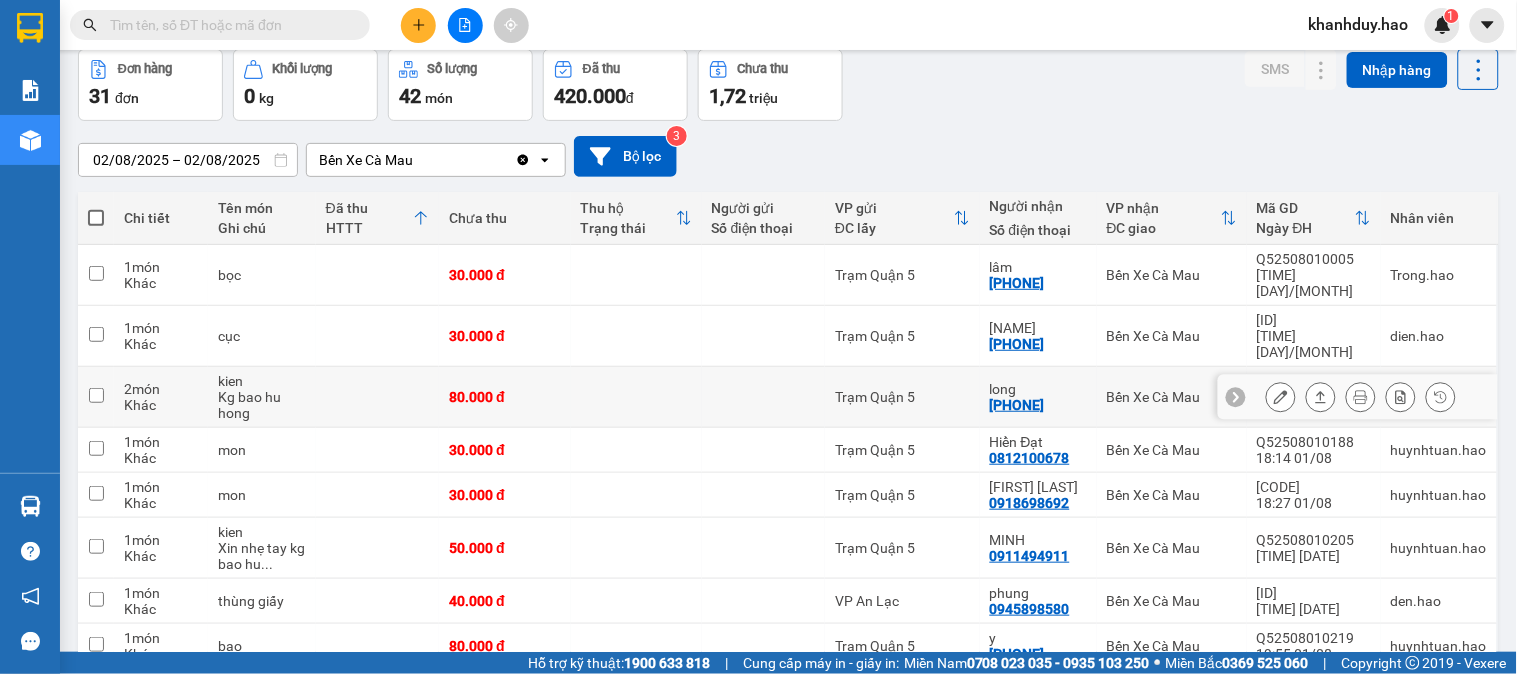 scroll, scrollTop: 0, scrollLeft: 0, axis: both 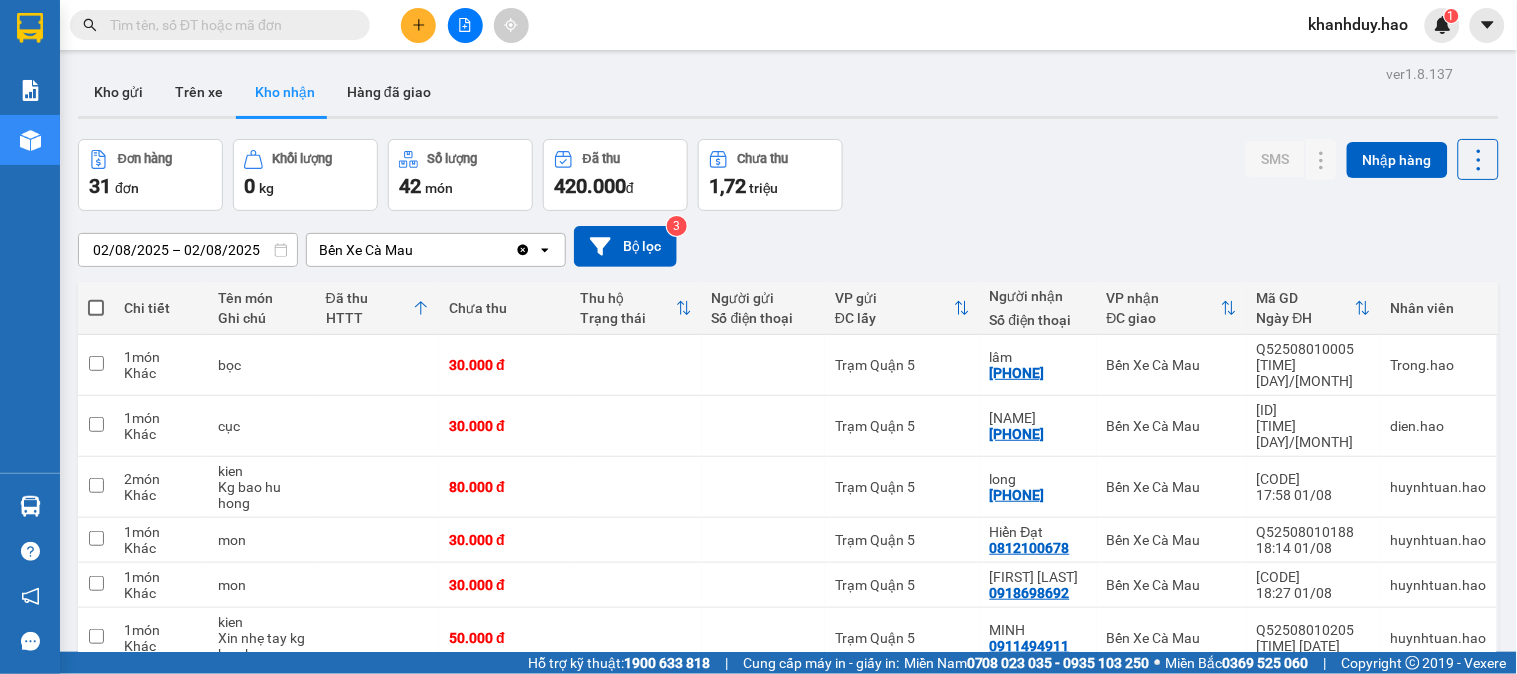 click on "02/08/2025 – 02/08/2025" at bounding box center [188, 250] 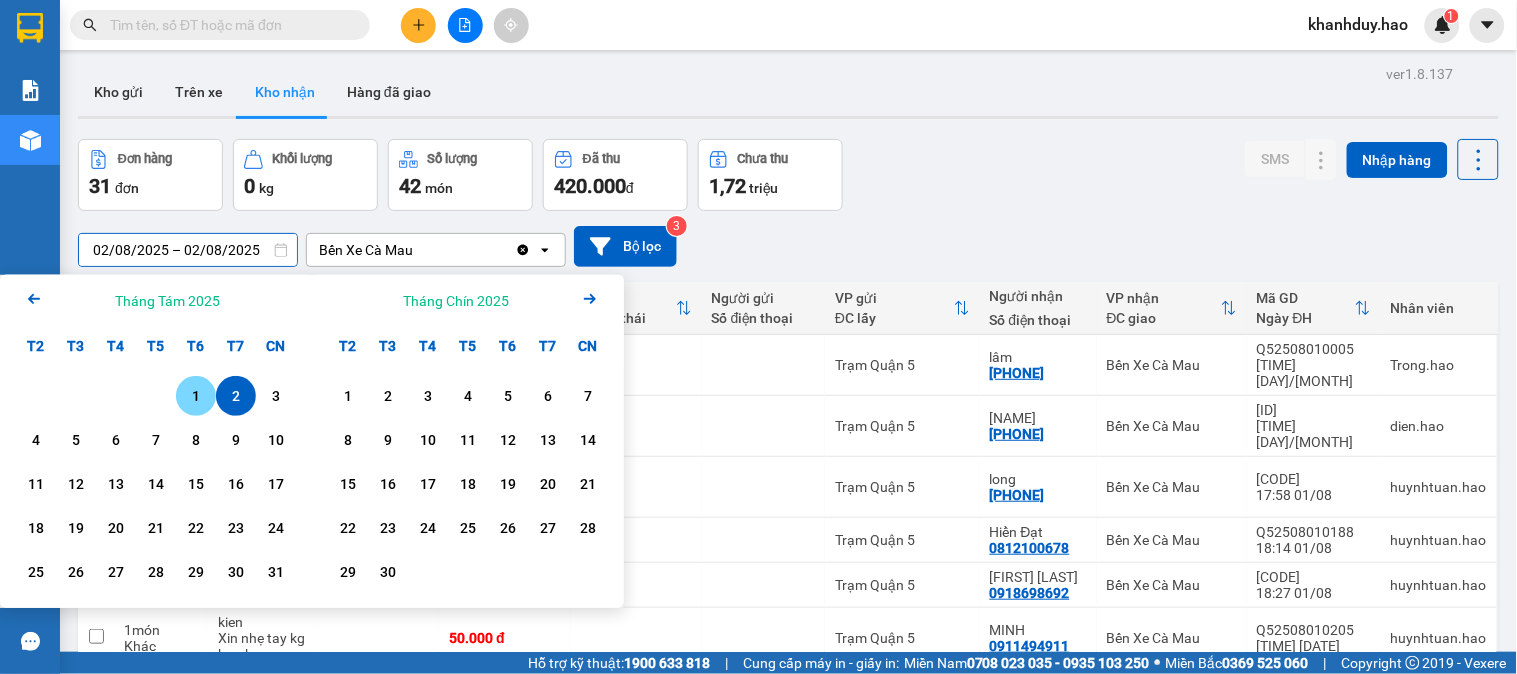 click on "1" at bounding box center (196, 396) 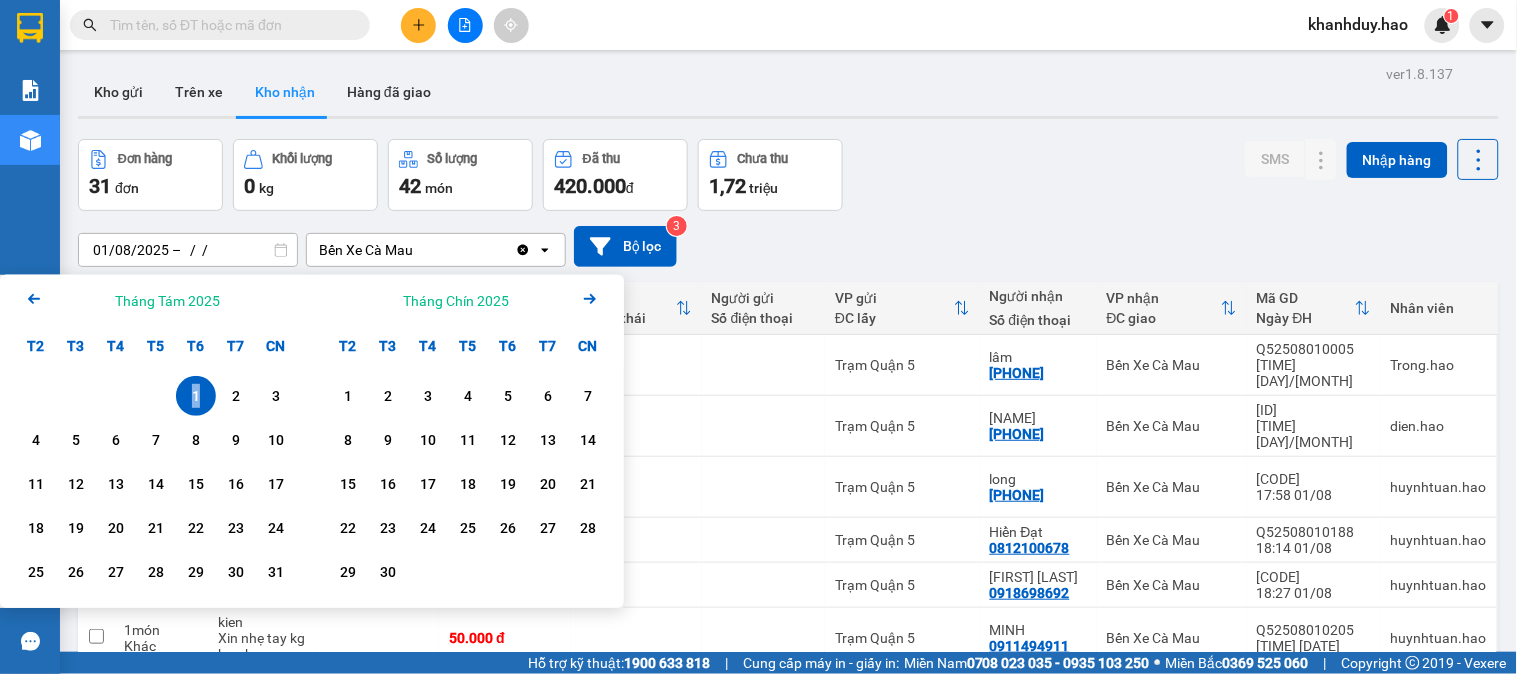 click on "1" at bounding box center [196, 396] 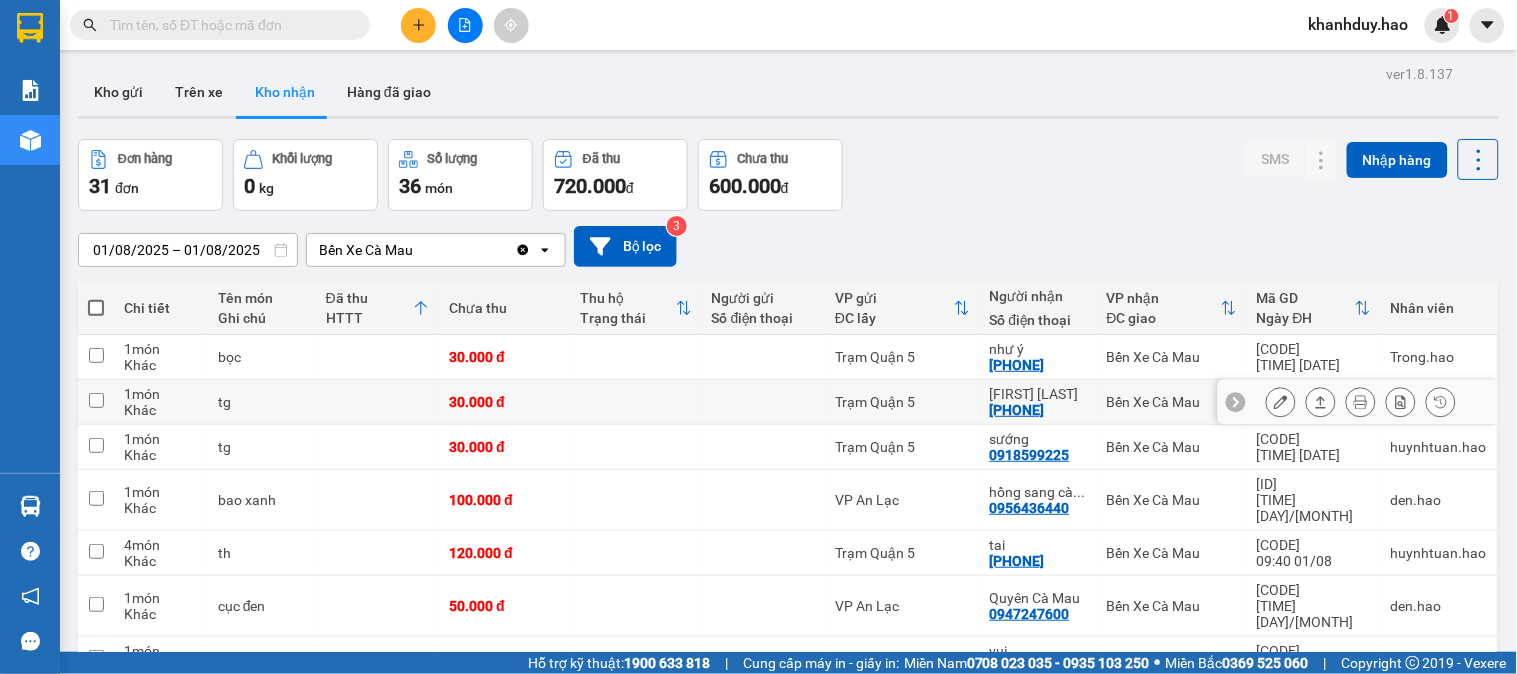 scroll, scrollTop: 111, scrollLeft: 0, axis: vertical 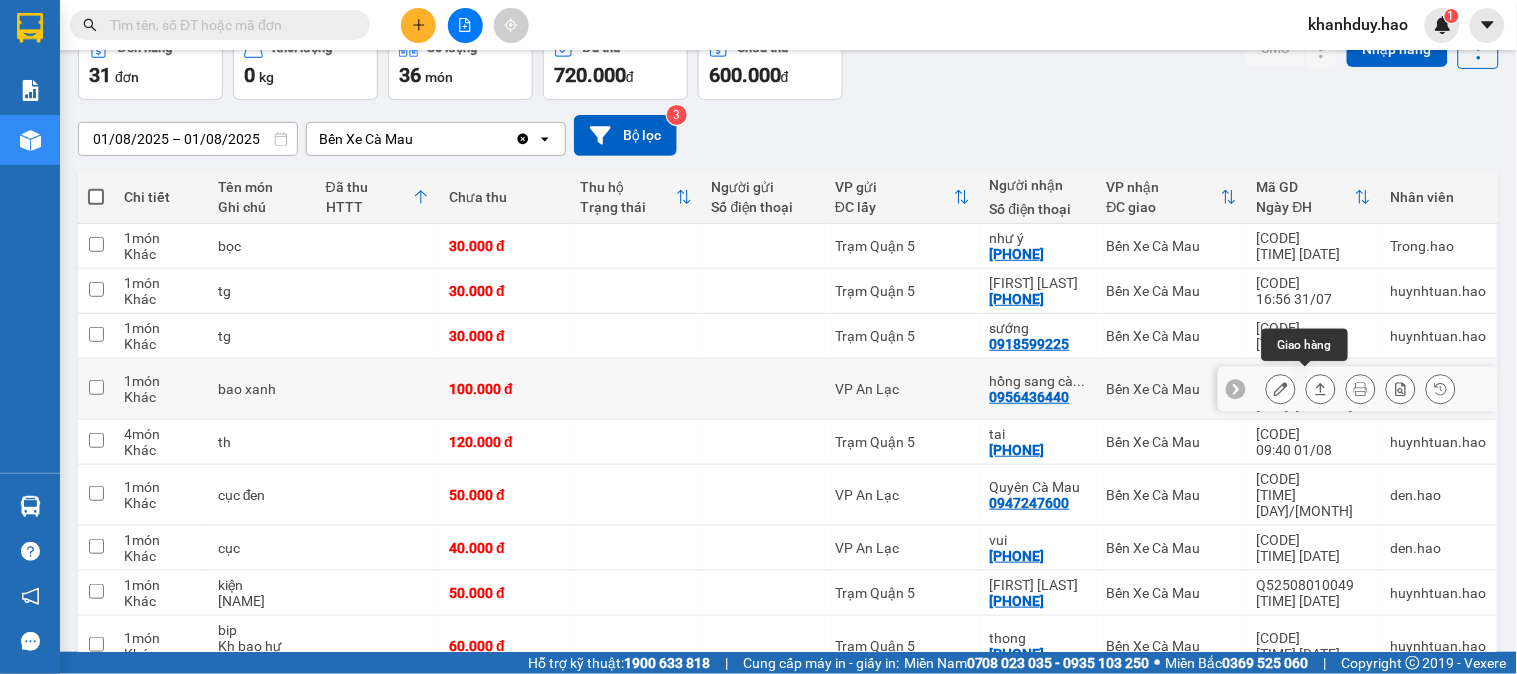 click at bounding box center [1321, 389] 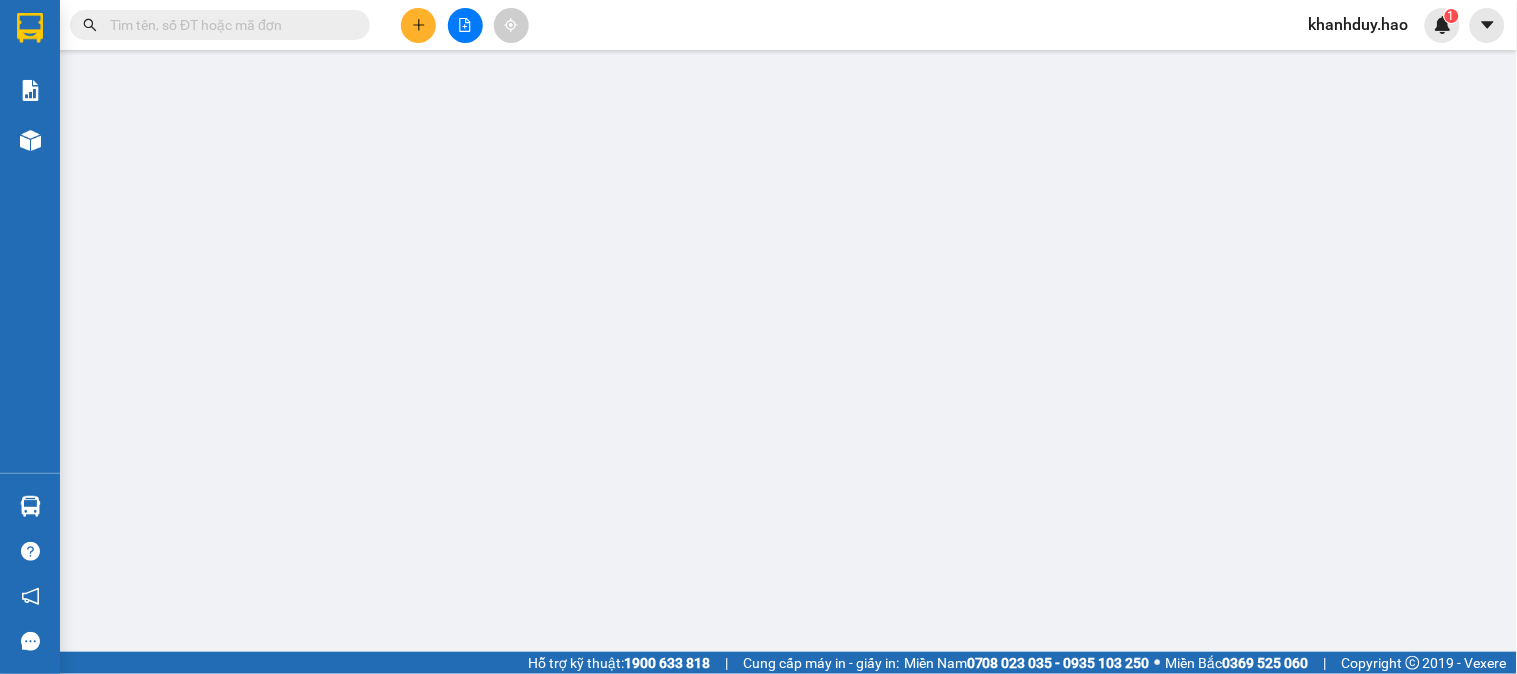 type on "0956436440" 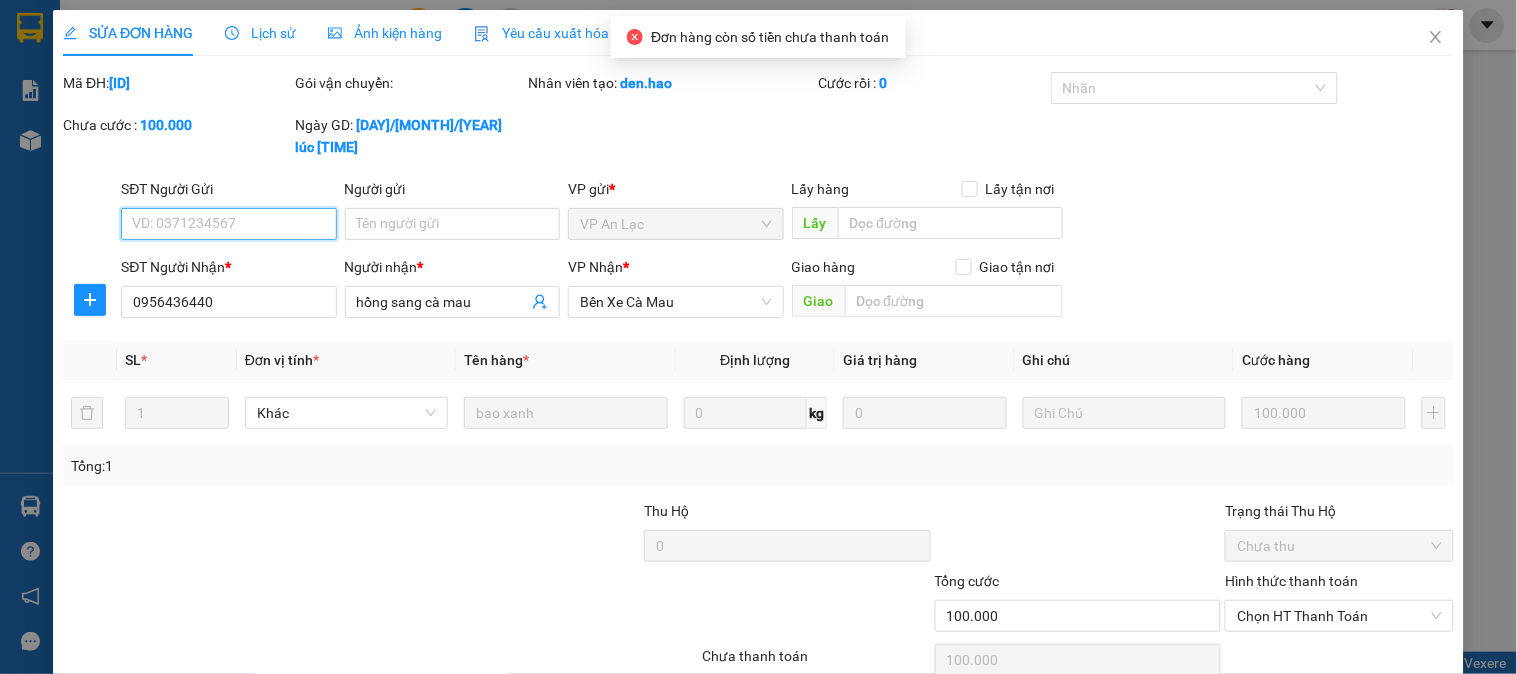 scroll, scrollTop: 0, scrollLeft: 0, axis: both 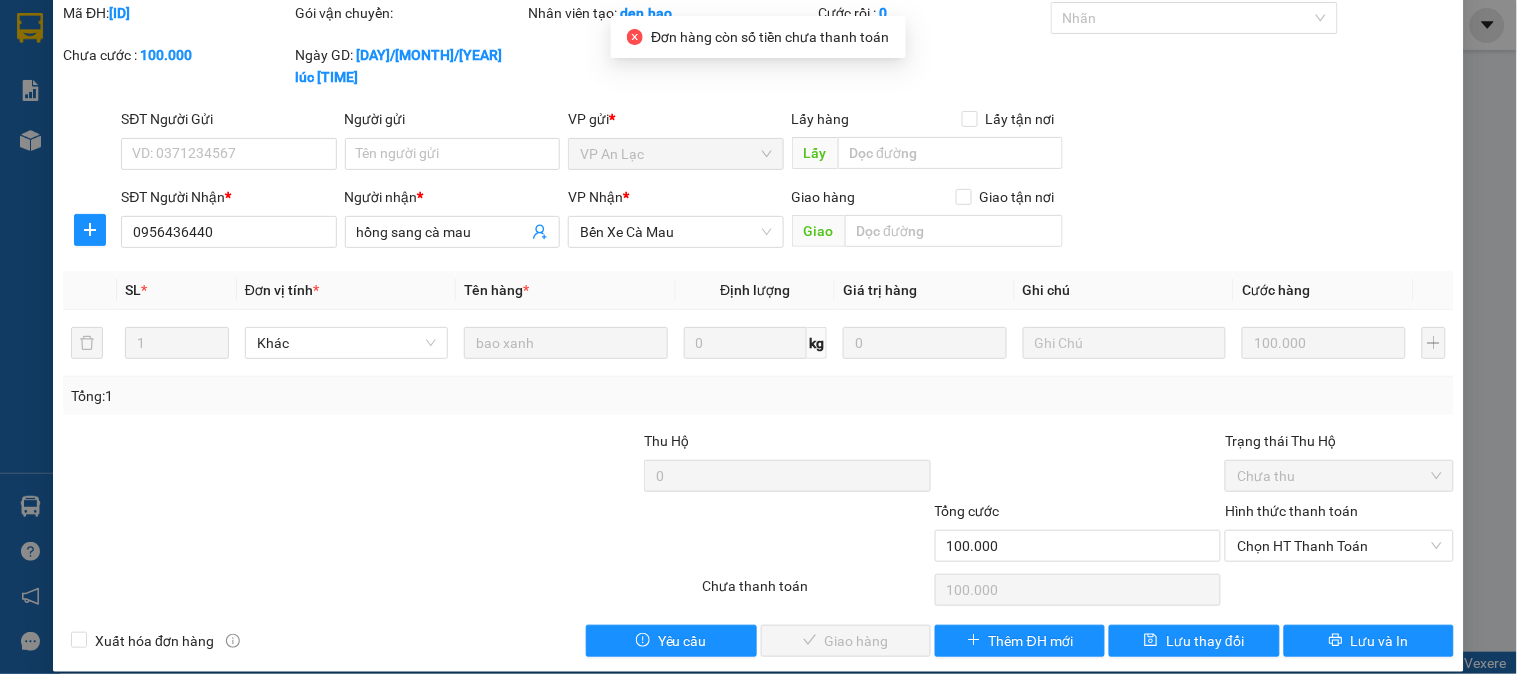 click on "Hình thức thanh toán Chọn HT Thanh Toán" at bounding box center [1339, 535] 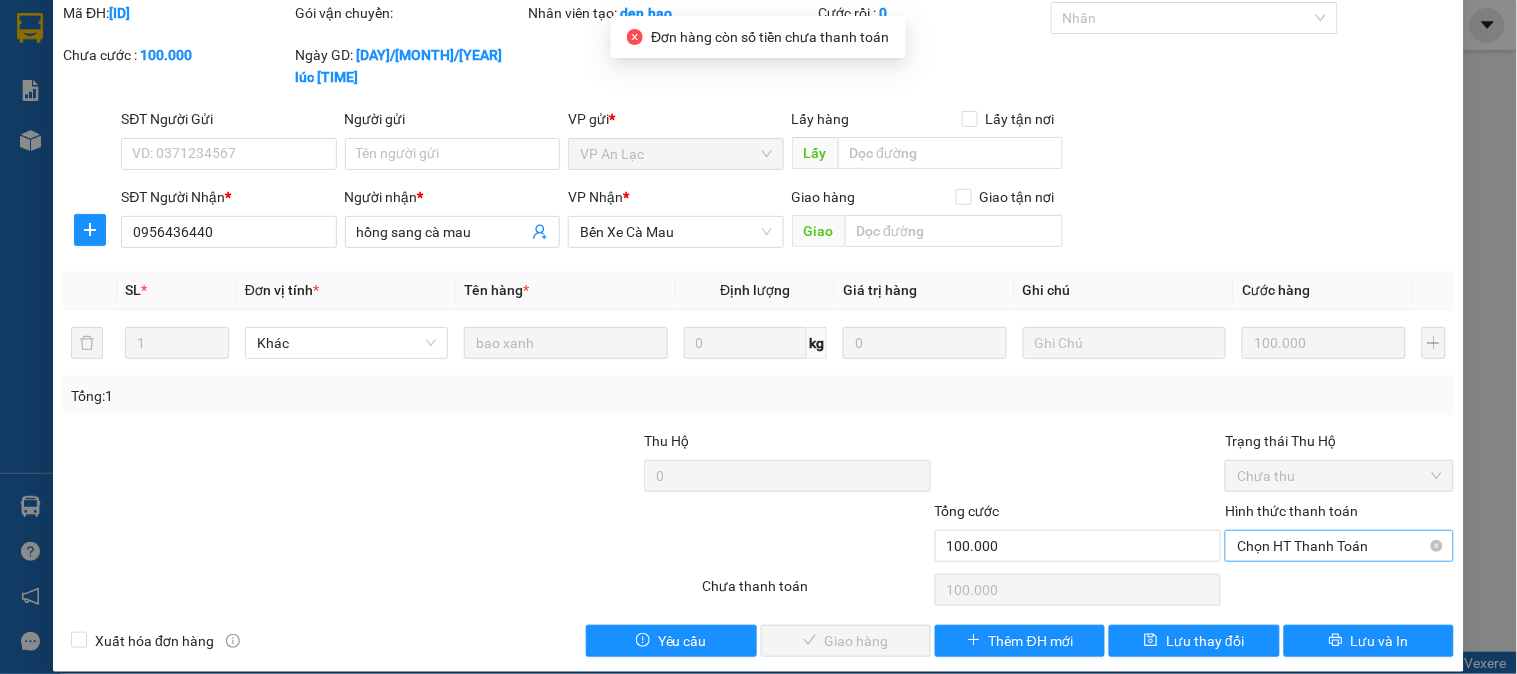 click on "Chọn HT Thanh Toán" at bounding box center [1339, 546] 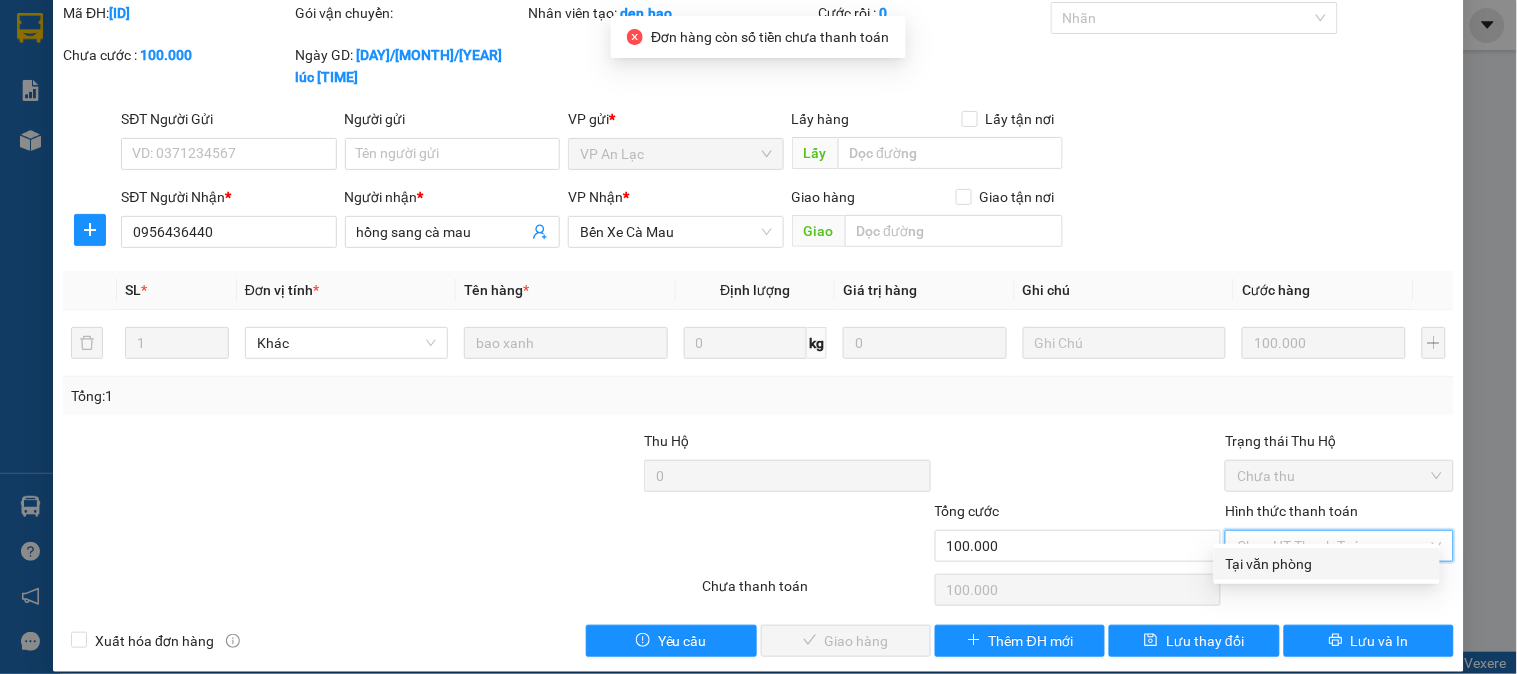 drag, startPoint x: 1308, startPoint y: 552, endPoint x: 1073, endPoint y: 597, distance: 239.26973 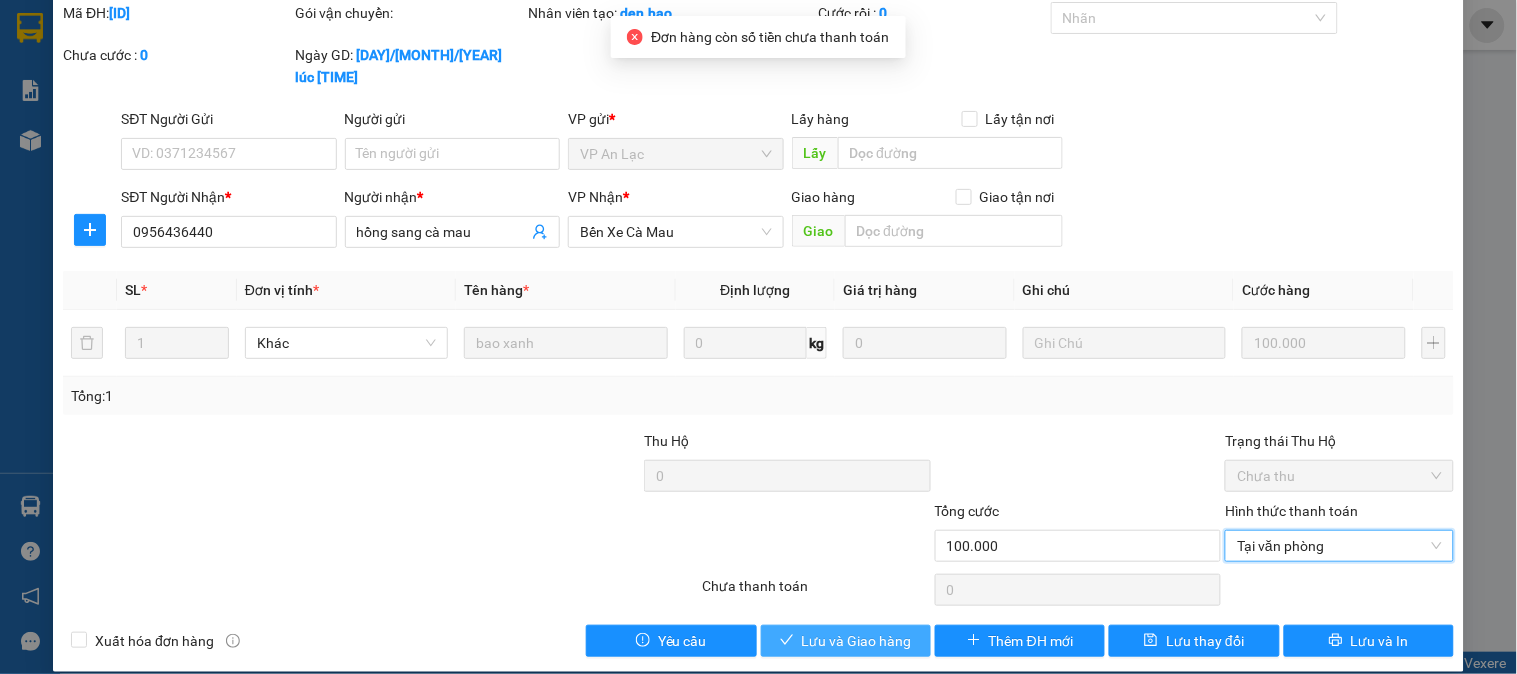click on "Lưu và Giao hàng" at bounding box center (857, 641) 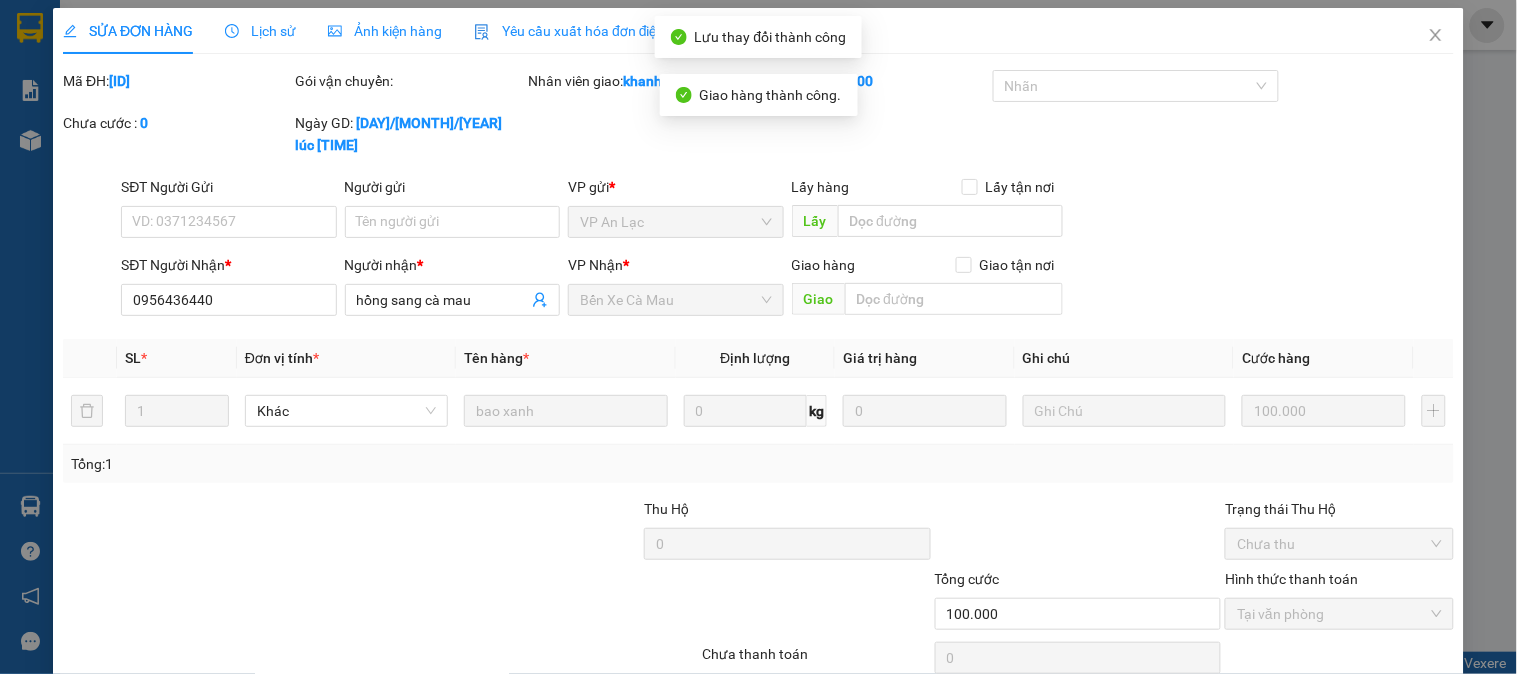 scroll, scrollTop: 0, scrollLeft: 0, axis: both 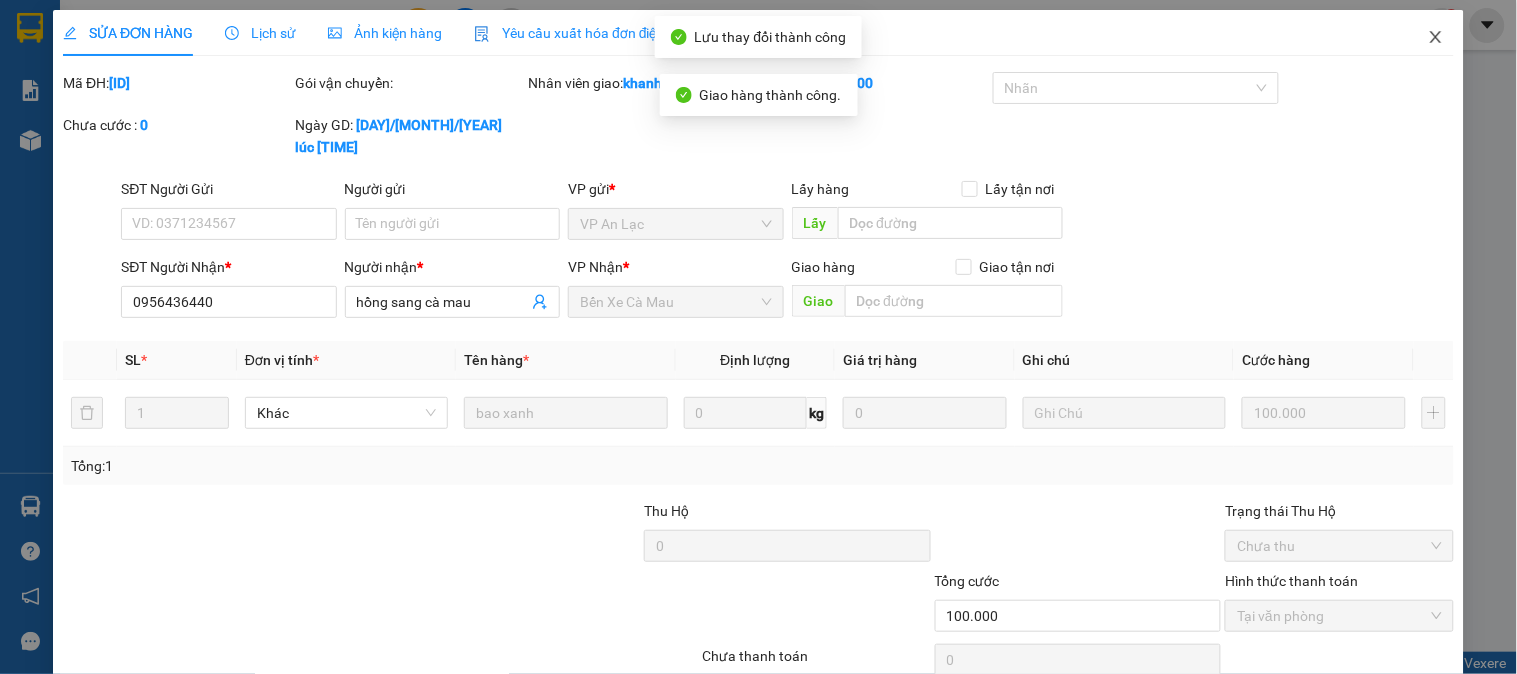 click at bounding box center (1436, 38) 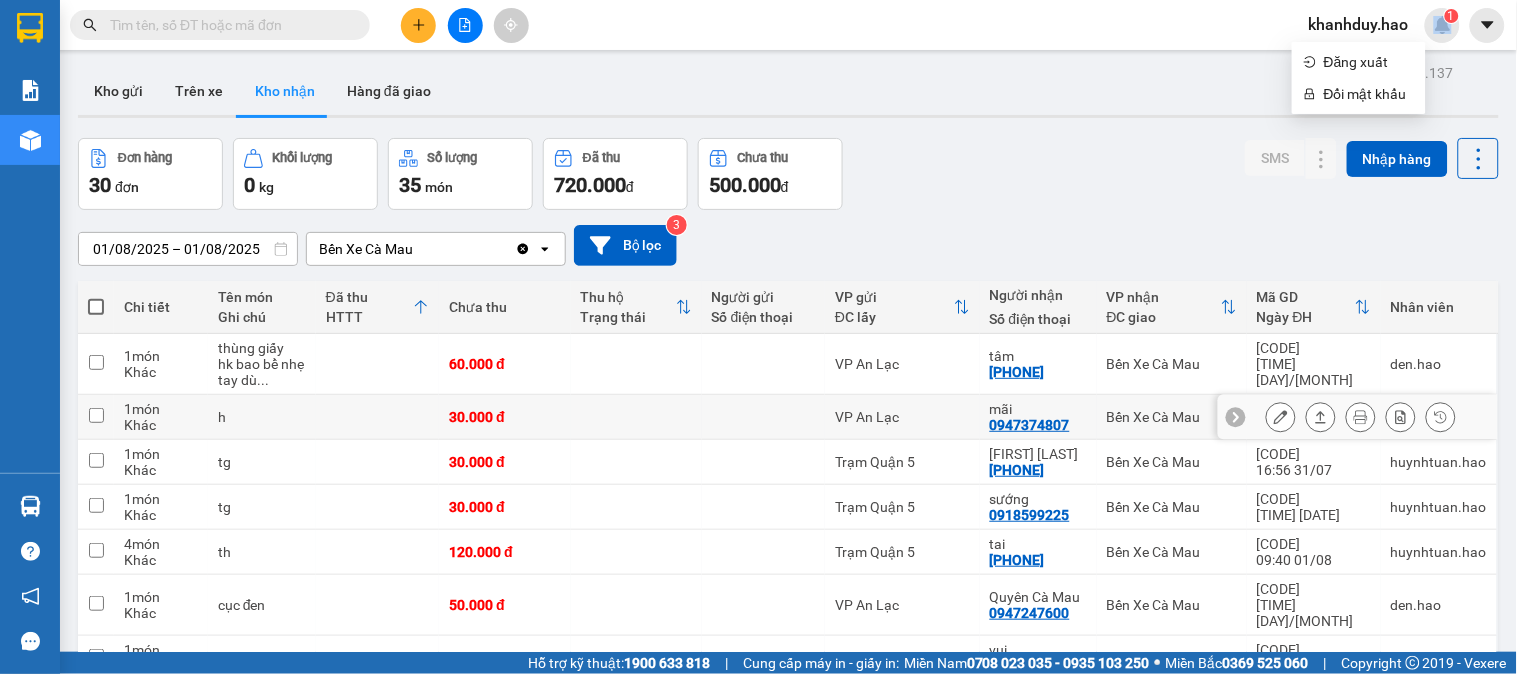 scroll, scrollTop: 0, scrollLeft: 0, axis: both 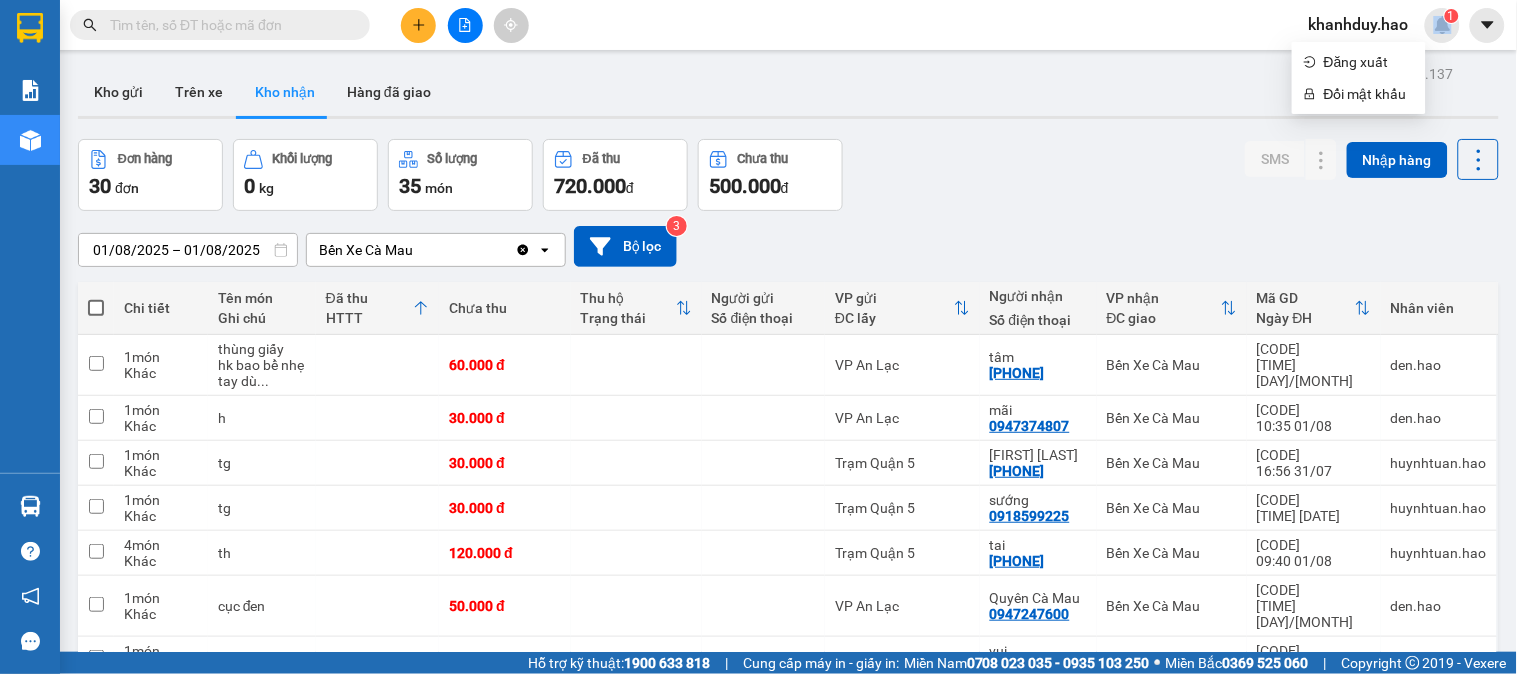 click on "ver  1.8.137 Kho gửi Trên xe Kho nhận Hàng đã giao Đơn hàng 30 đơn Khối lượng 0 kg Số lượng 35 món Đã thu 720.000  đ Chưa thu 500.000  đ SMS Nhập hàng 01/08/2025 – 01/08/2025 Press the down arrow key to interact with the calendar and select a date. Press the escape button to close the calendar. Selected date range is from 01/08/2025 to 01/08/2025. Bến Xe Cà Mau Clear value open Bộ lọc 3 Chi tiết Tên món Ghi chú Đã thu HTTT Chưa thu Thu hộ Trạng thái Người gửi Số điện thoại VP gửi ĐC lấy Người nhận Số điện thoại VP nhận ĐC giao Mã GD Ngày ĐH Nhân viên 1  món Khác thùng giấy  hk bao bể nhẹ tay dù ... 60.000 đ VP An Lạc tâm 0947649234 Bến Xe Cà Mau VPAL2507310016 12:14 31/07 den.hao 1  món Khác h 30.000 đ VP An Lạc mãi 0947374807 Bến Xe Cà Mau VPAL2508010012 10:35 01/08 den.hao 1  món Khác tg 30.000 đ Trạm Quận 5 Hoàng Vũ 0949177718 Bến Xe Cà Mau Q52507310133 16:56 31/07 huynhtuan.hao" at bounding box center (788, 1020) 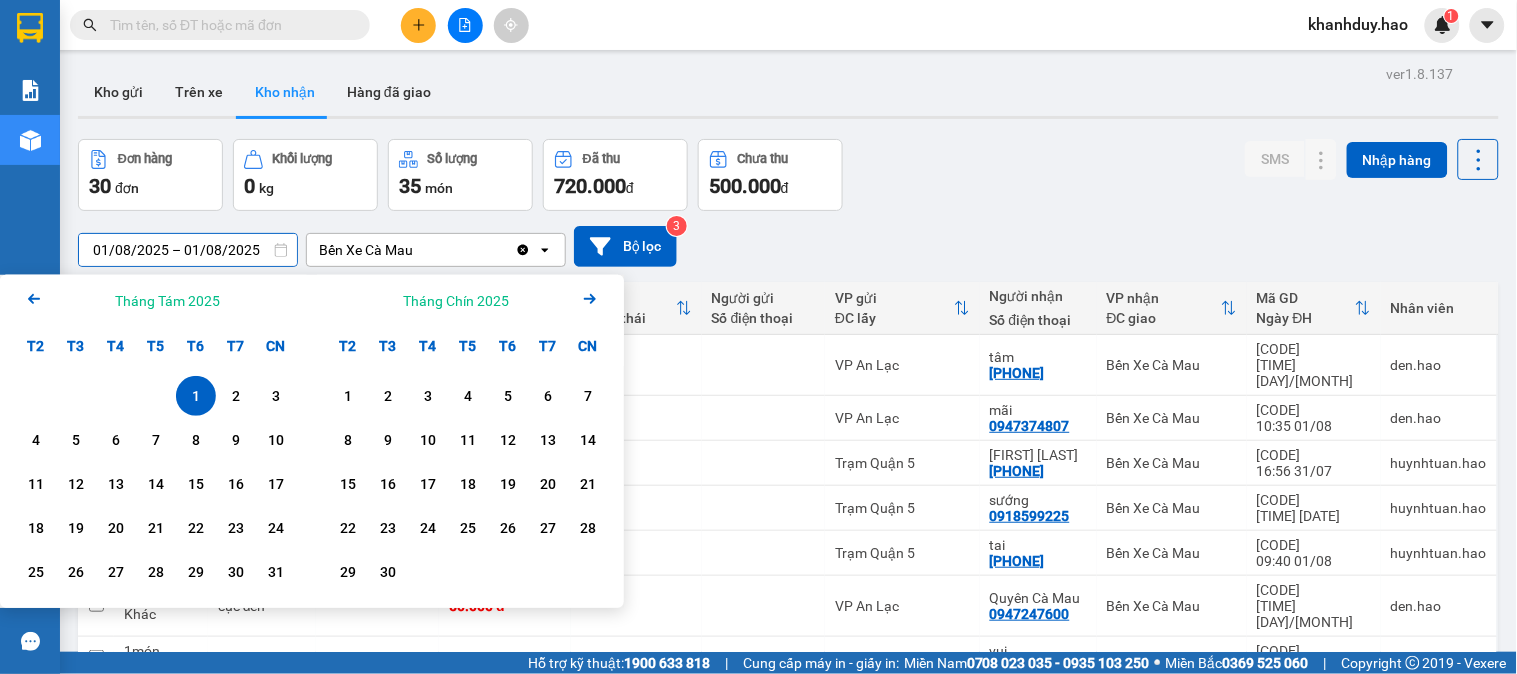 click on "Arrow Left" 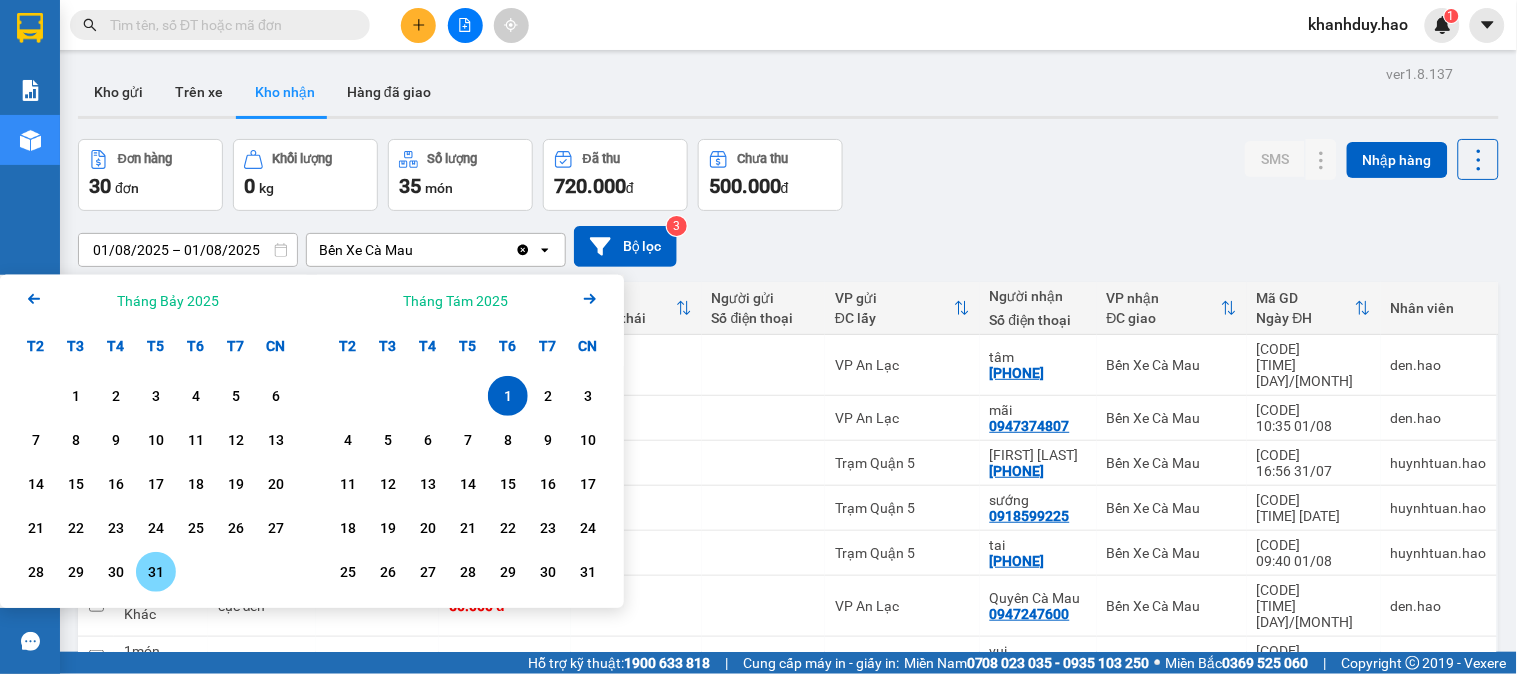 click on "31" at bounding box center [156, 572] 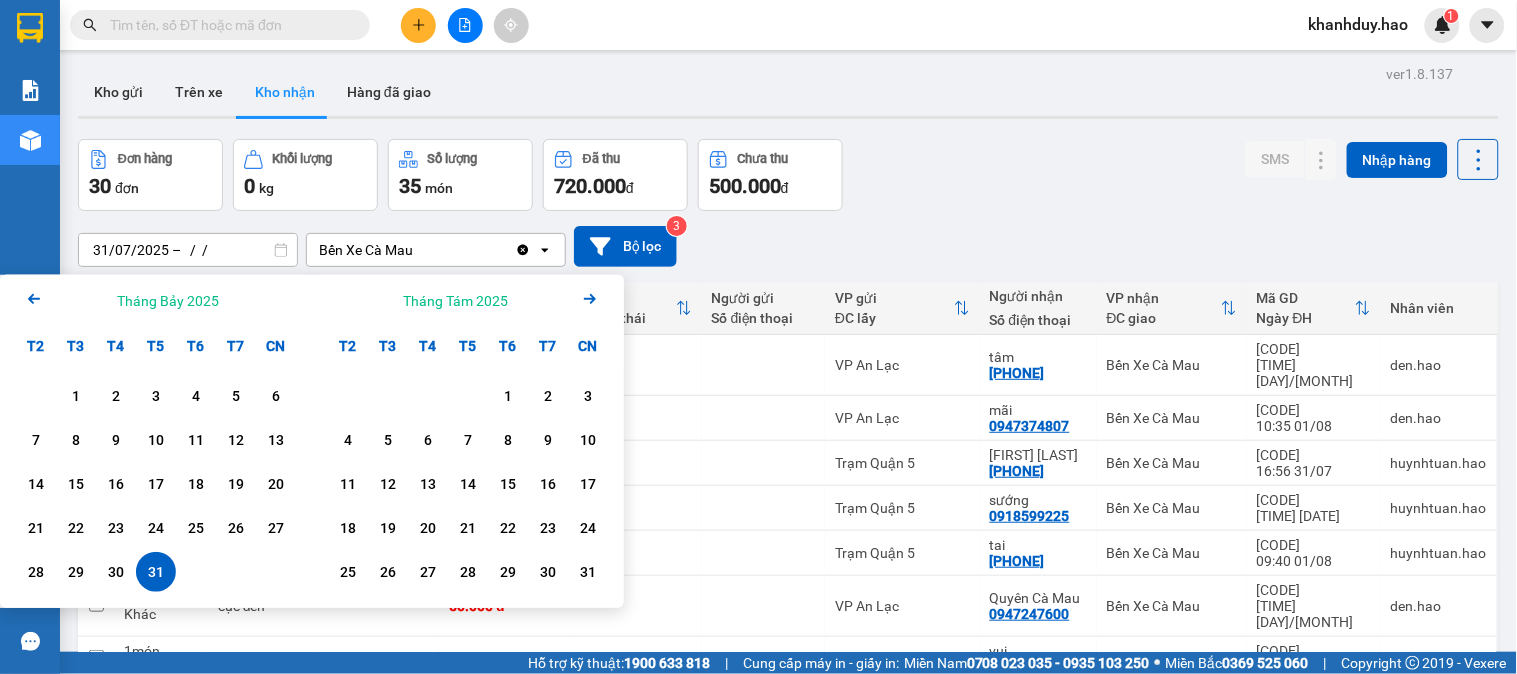 click on "31" at bounding box center (156, 572) 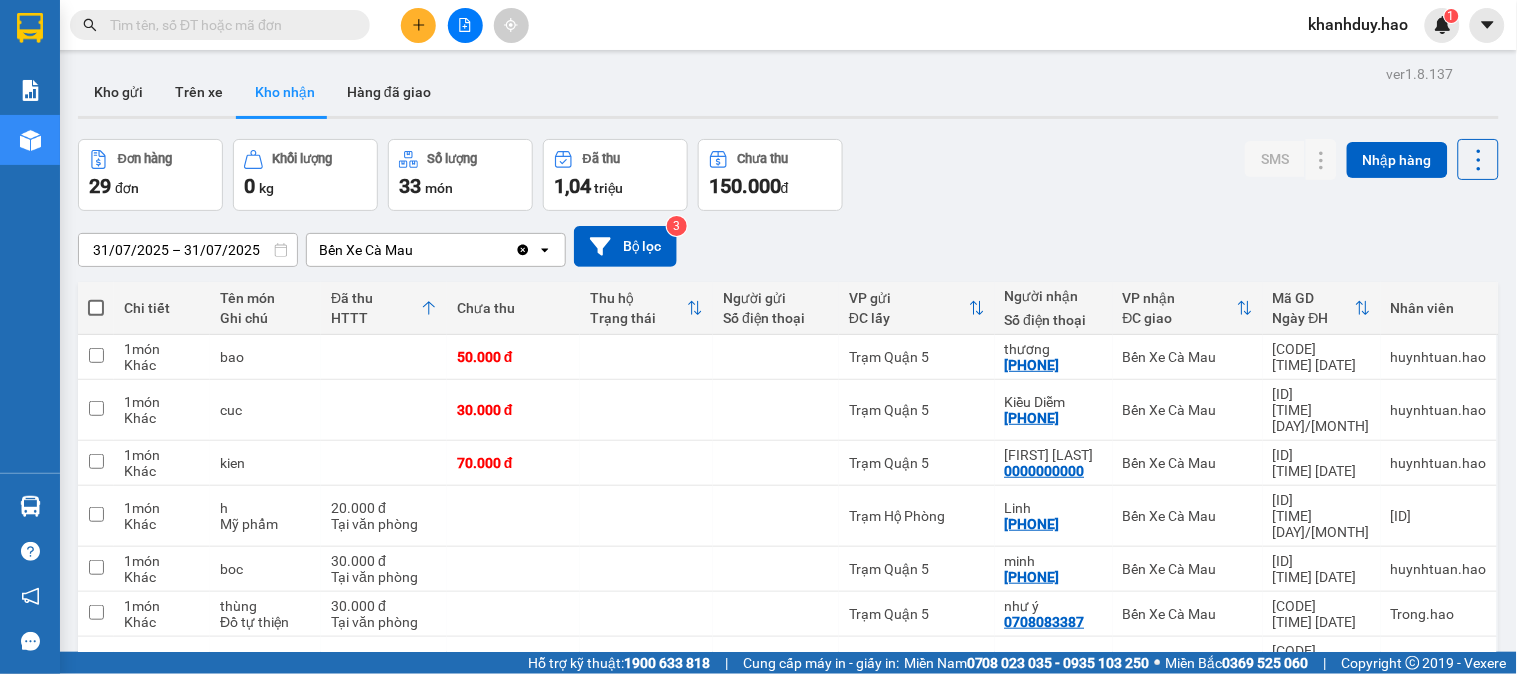 click on "ver 1.8.137 Kho gửi Trên xe Kho nhận Hàng đã giao Đơn hàng 29 đơn Khối lượng 0 kg Số lượng 33 món Đã thu 1,04 triệu Chưa thu 150.000 đ SMS Nhập hàng [DATE] – [DATE] Press the down arrow key to interact with the calendar and select a date. Press the escape button to close the calendar. Selected date range is from [DATE] to [DATE]. Bến Xe Cà Mau Clear value open Bộ lọc 3 Chi tiết Tên món Ghi chú Đã thu HTTT Chưa thu Thu hộ Trạng thái Người gửi Số điện thoại VP gửi ĐC lấy Người nhận Số điện thoại VP nhận ĐC giao Mã GD Ngày ĐH Nhân viên 1 món Khác bao 50.000 đ Trạm Quận 5 thương [PHONE] Bến Xe Cà Mau [ID] [TIME] [DATE] huynhtuan.hao 1 món Khác cuc 30.000 đ Trạm Quận 5 Kiều Diễm [PHONE] Bến Xe Cà Mau [ID] [TIME] [DATE] huynhtuan.hao 1 món Khác kien 70.000 đ Trạm Quận 5 khổng ứng tai [PHONE] Bến Xe Cà Mau [ID] [TIME] [DATE] 1" at bounding box center (788, 1014) 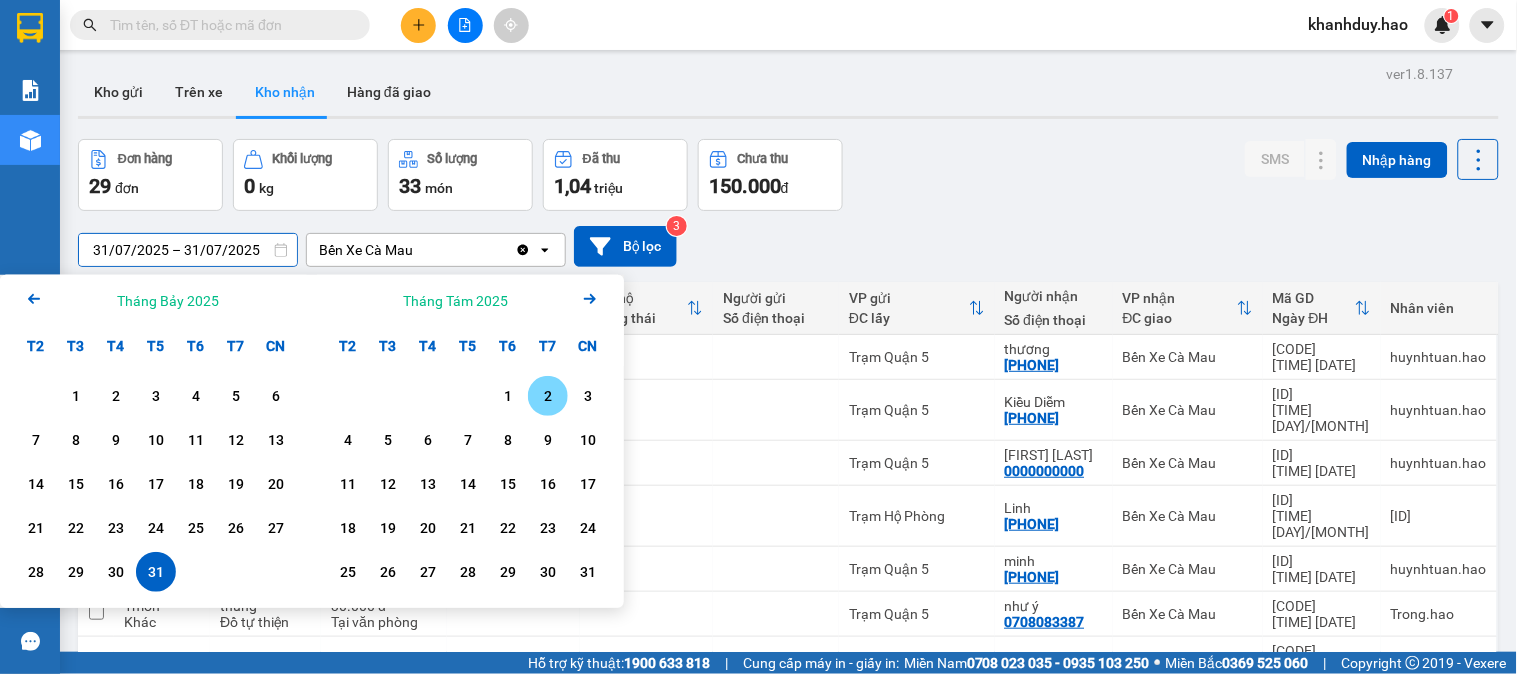click on "2" at bounding box center [548, 396] 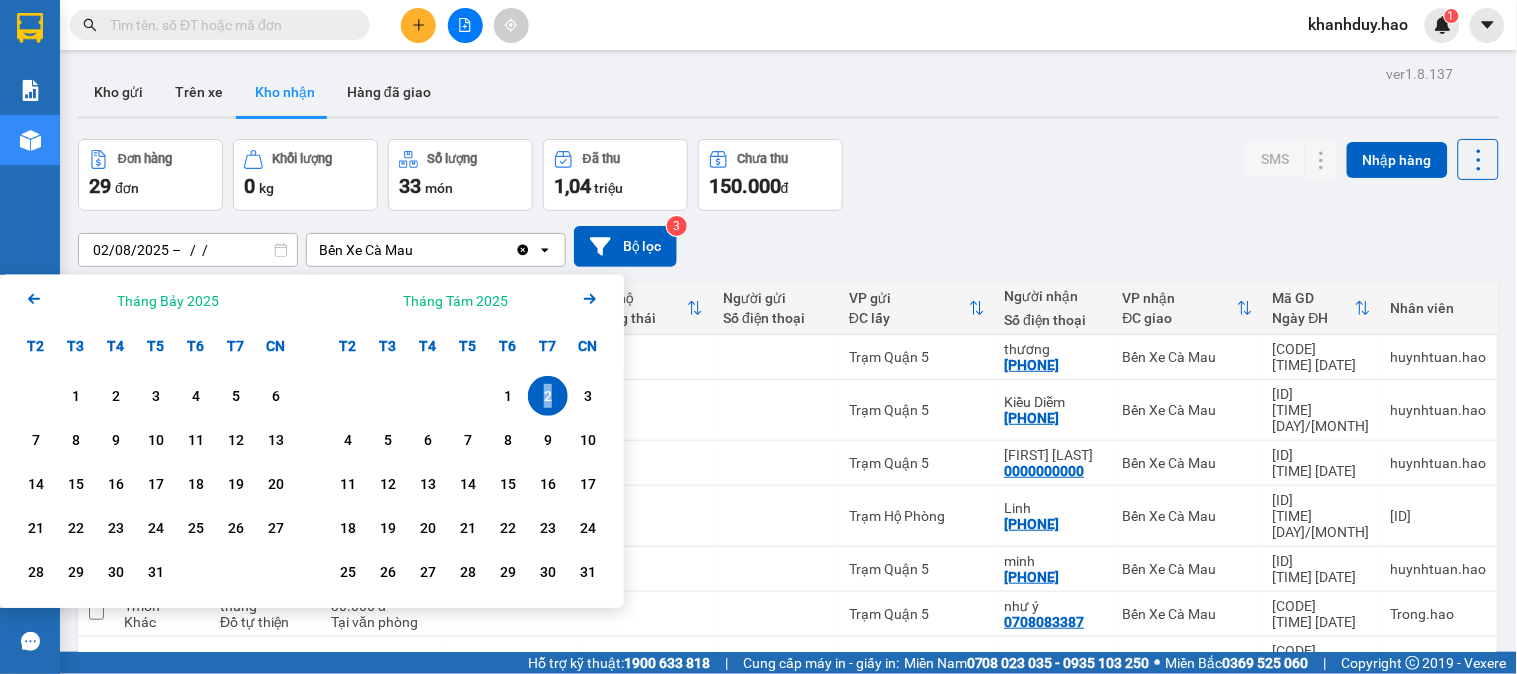 click on "2" at bounding box center (548, 396) 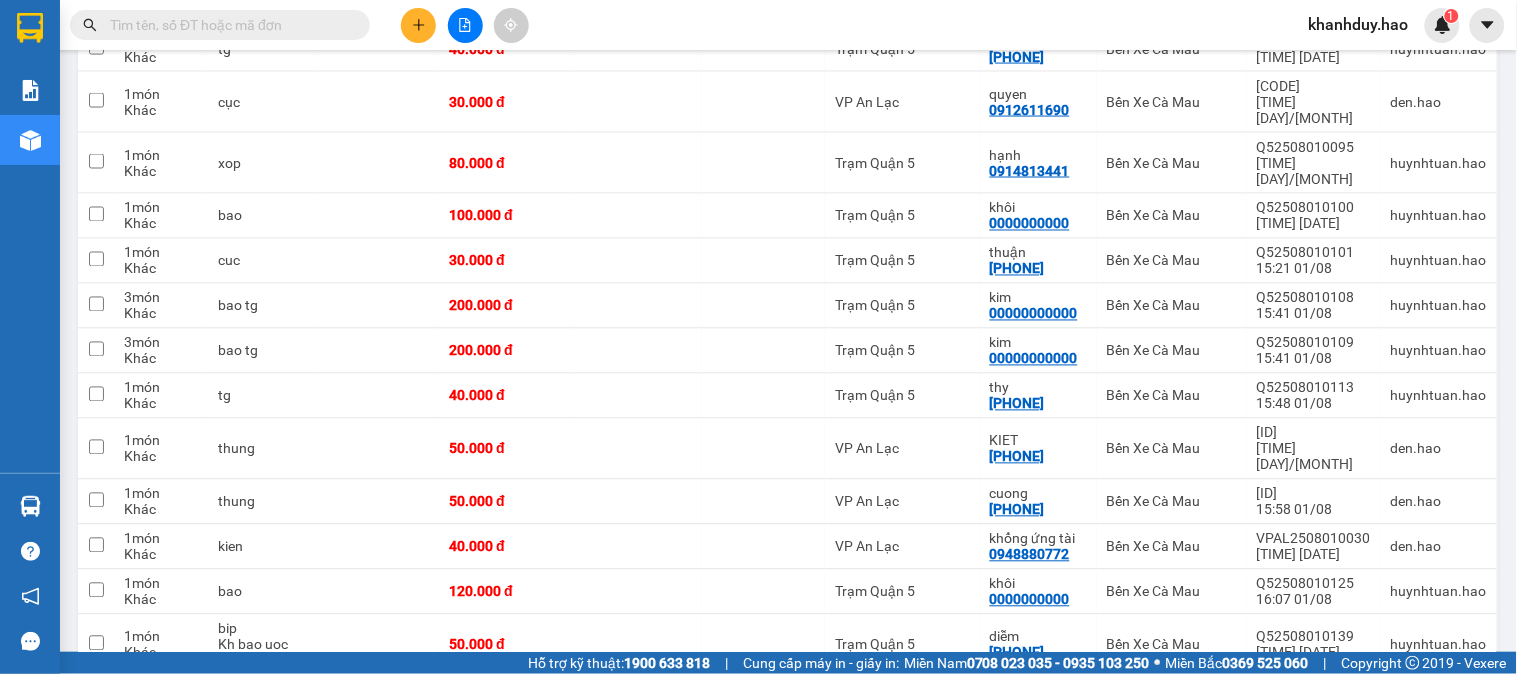scroll, scrollTop: 1212, scrollLeft: 0, axis: vertical 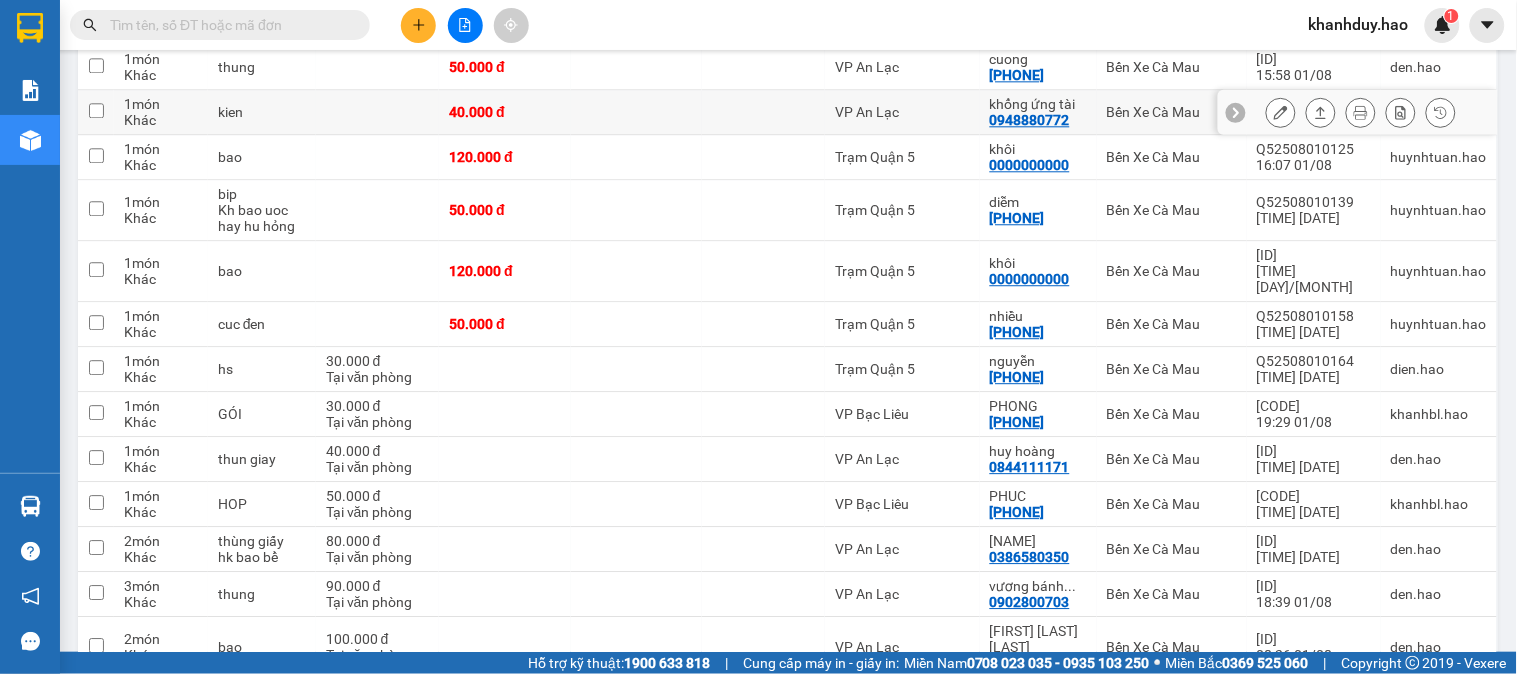 click on "kien" at bounding box center (262, 112) 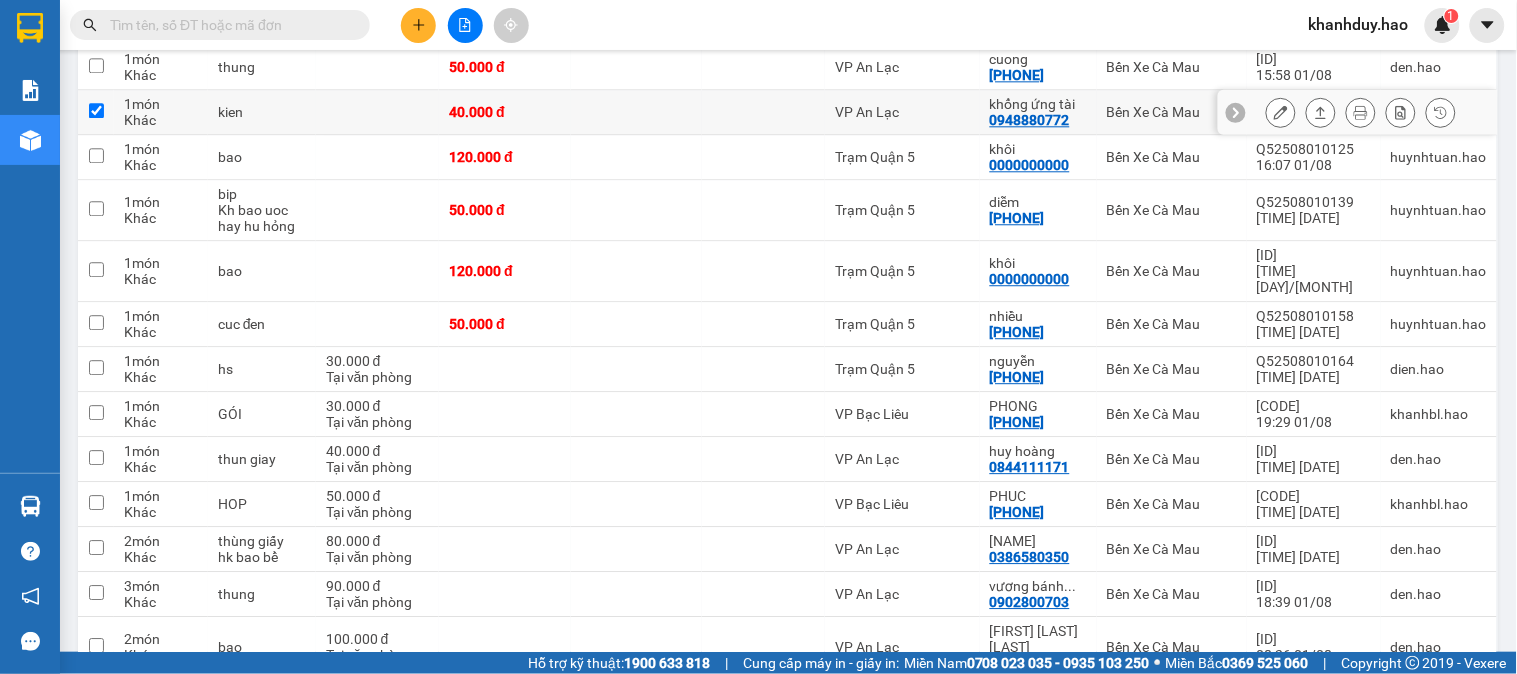 checkbox on "true" 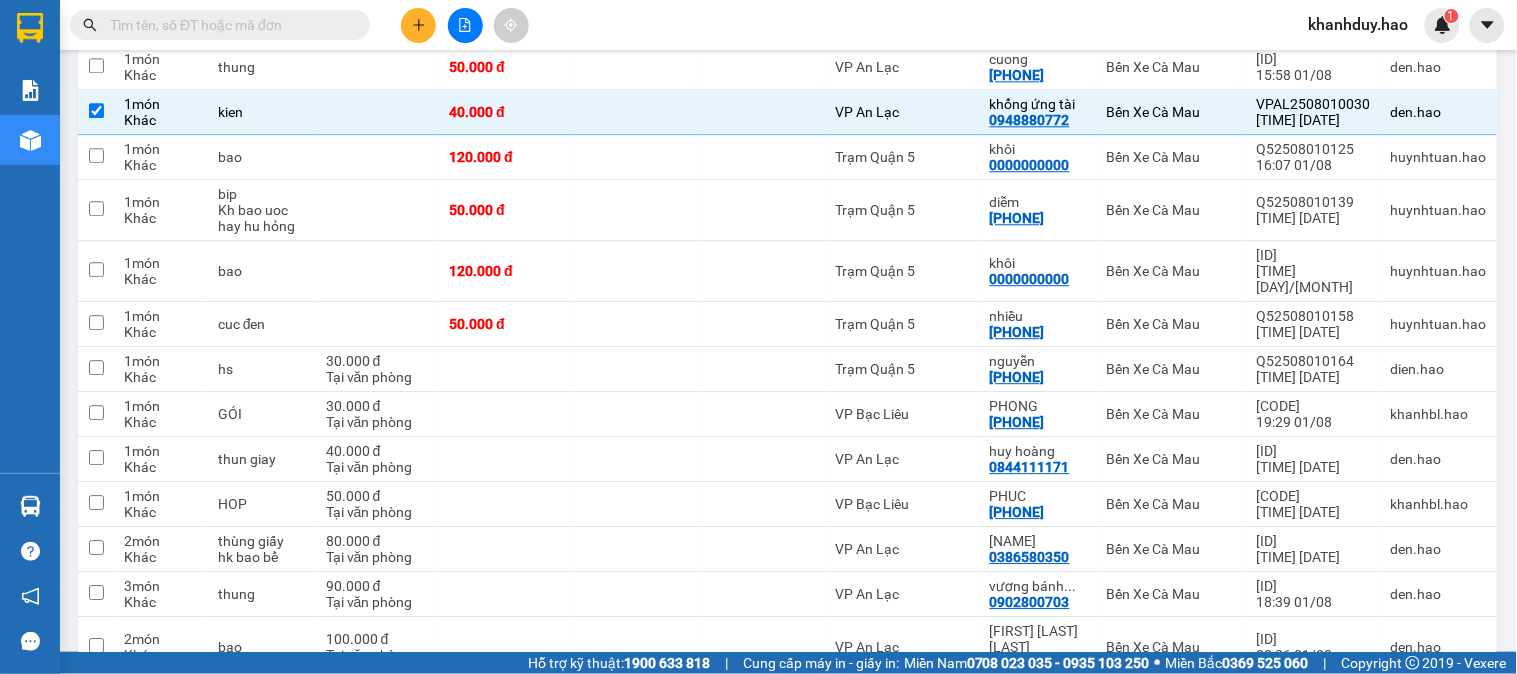 click at bounding box center [228, 25] 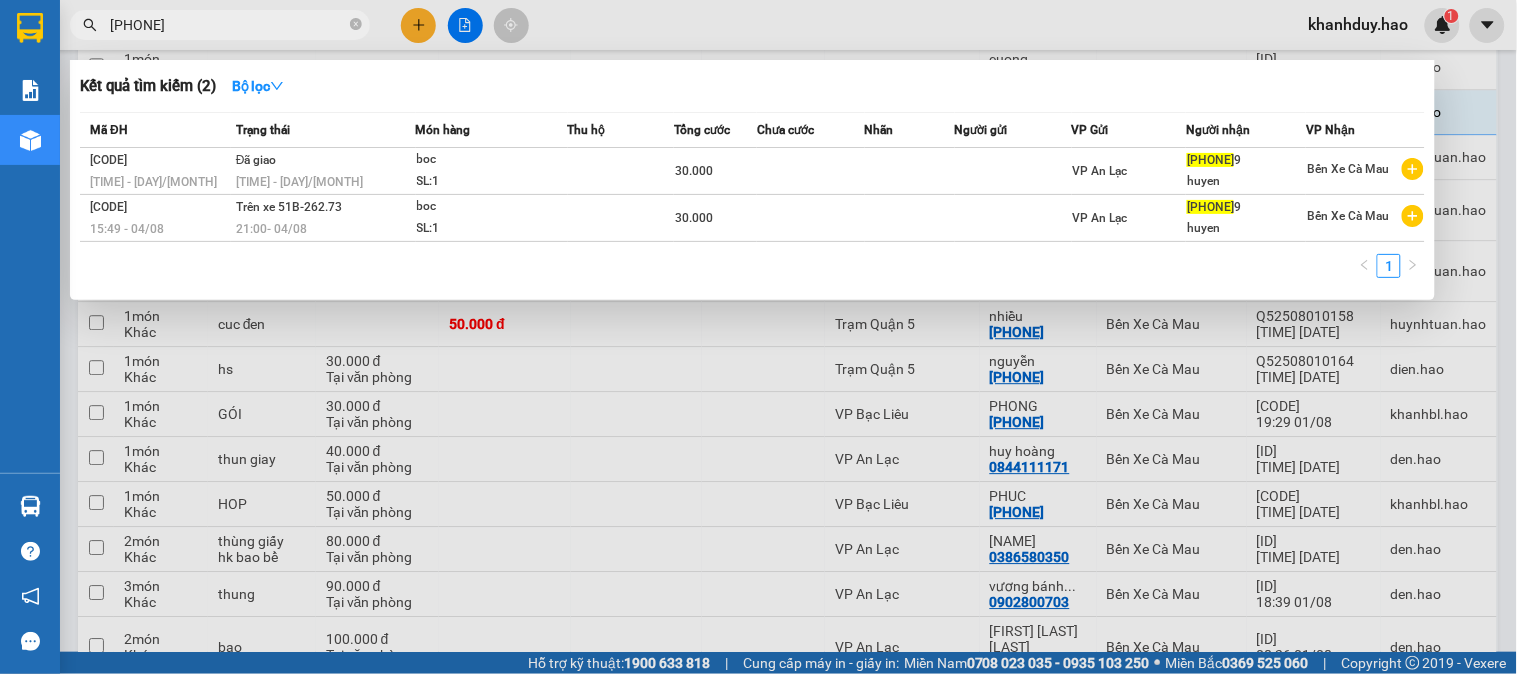 type on "0949884509" 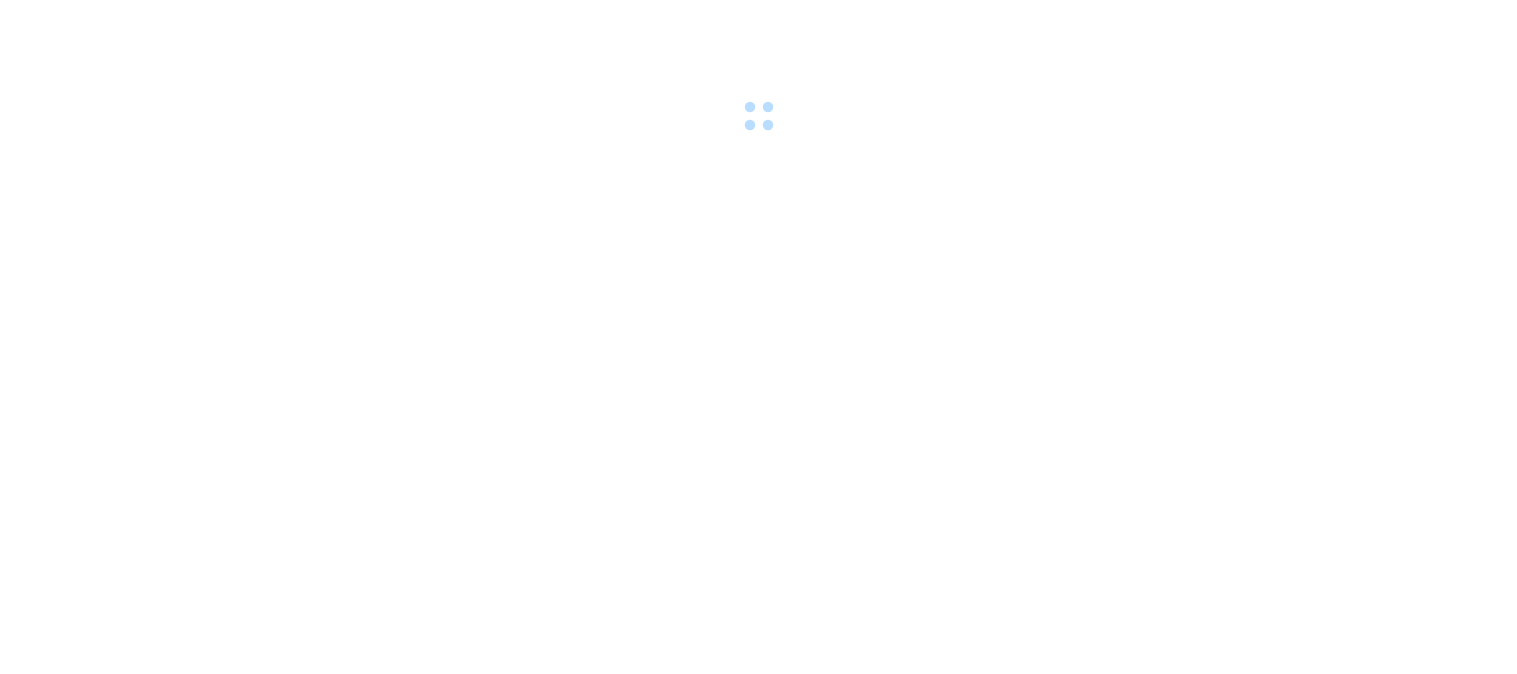 scroll, scrollTop: 0, scrollLeft: 0, axis: both 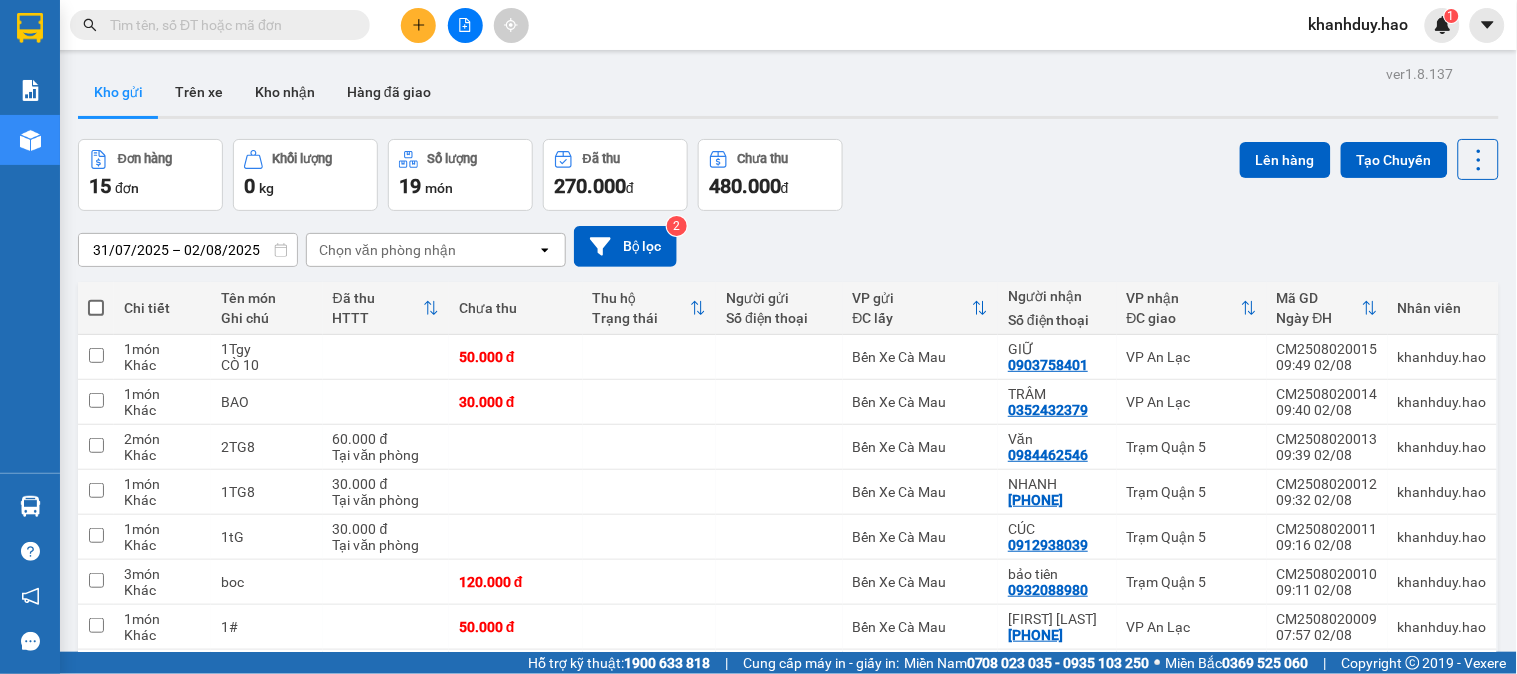 click at bounding box center [228, 25] 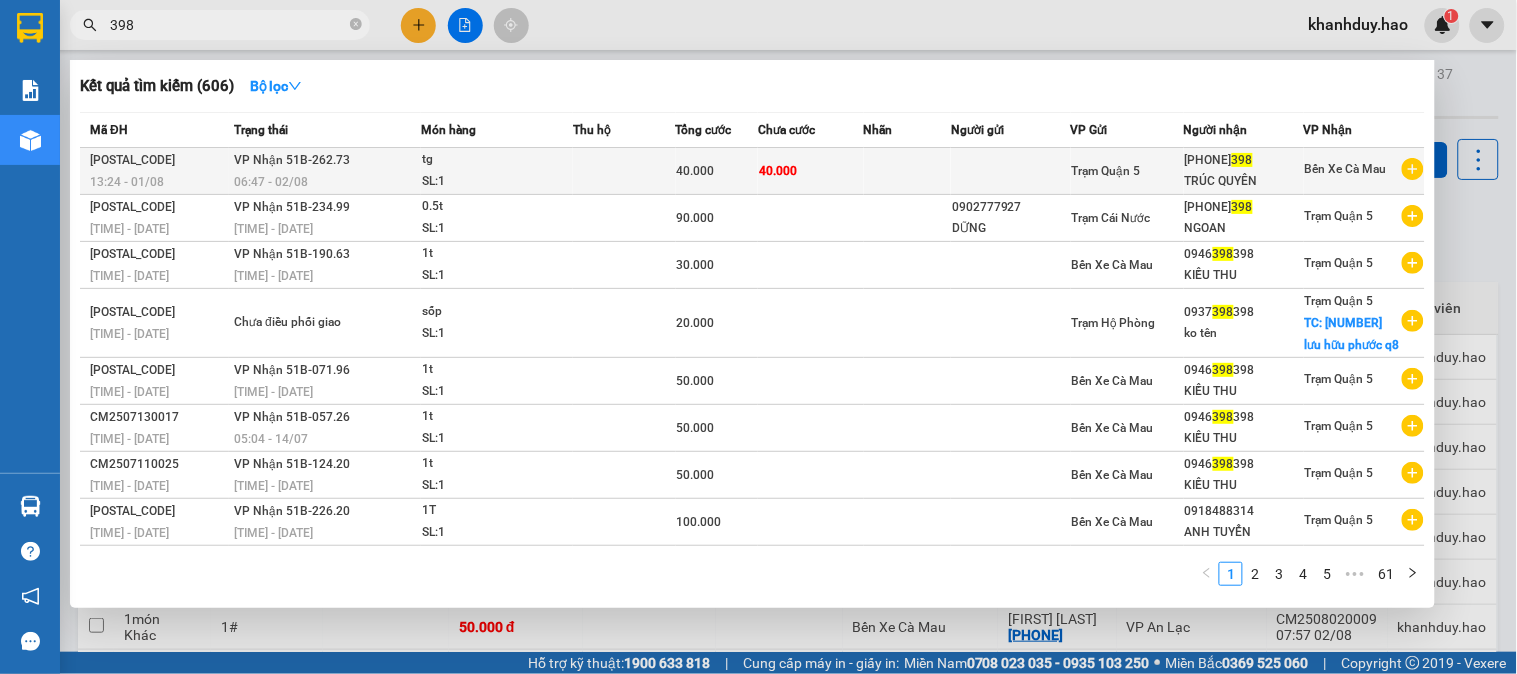 type on "398" 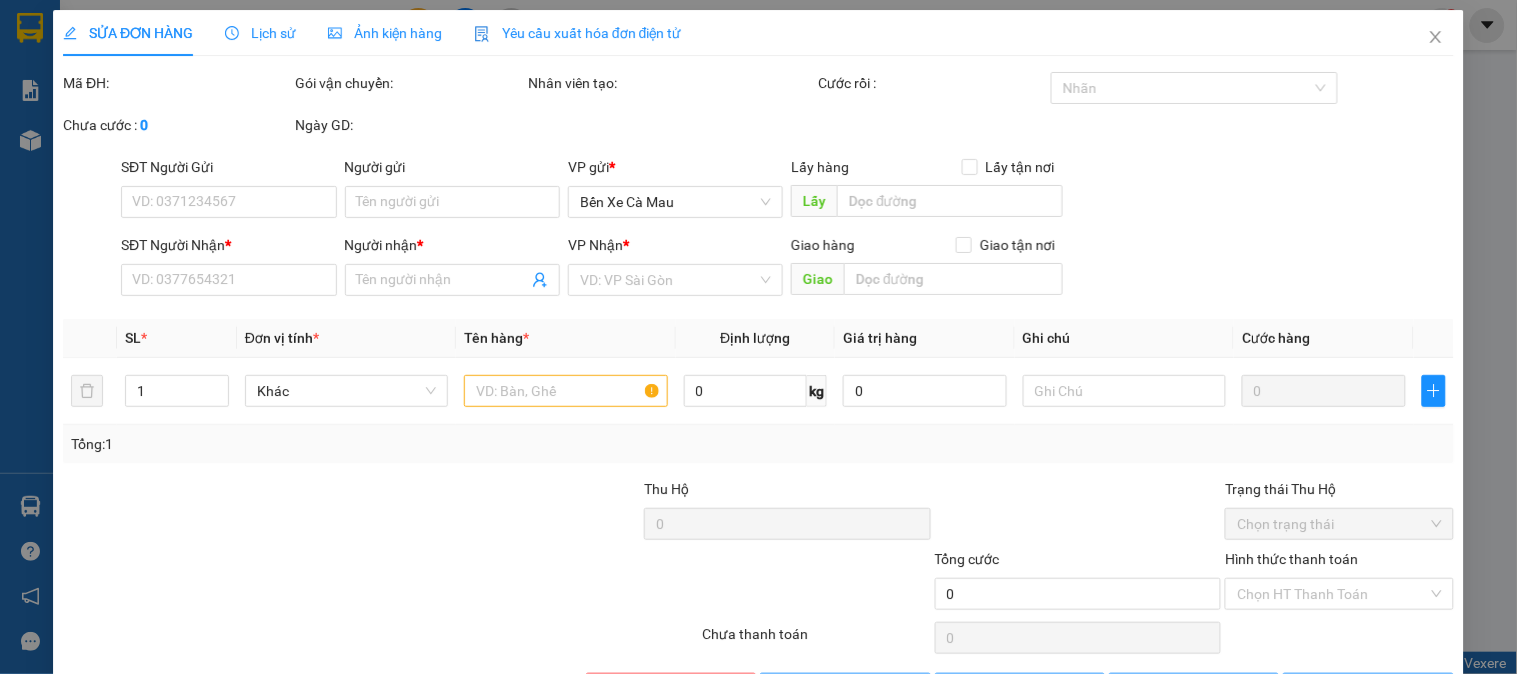 click on "Ảnh kiện hàng" at bounding box center (385, 33) 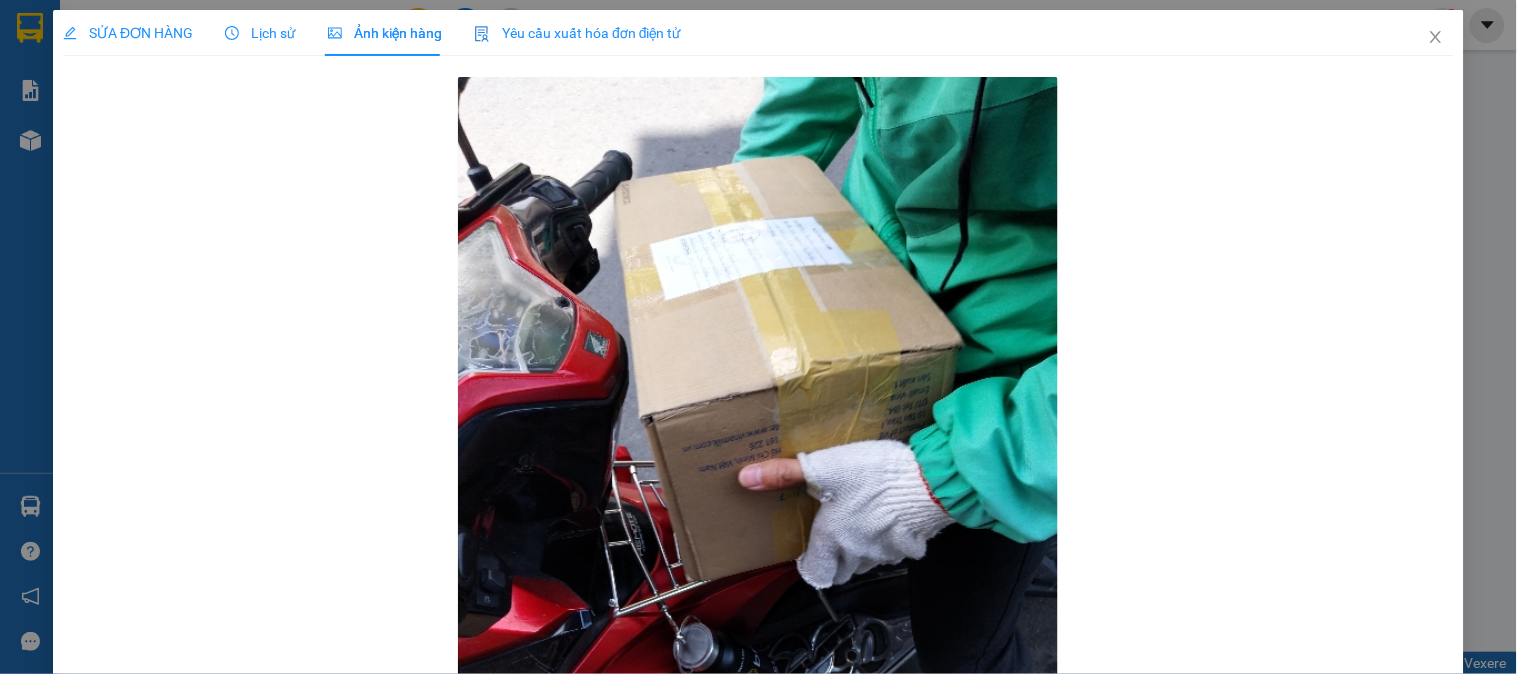 click on "SỬA ĐƠN HÀNG" at bounding box center [128, 33] 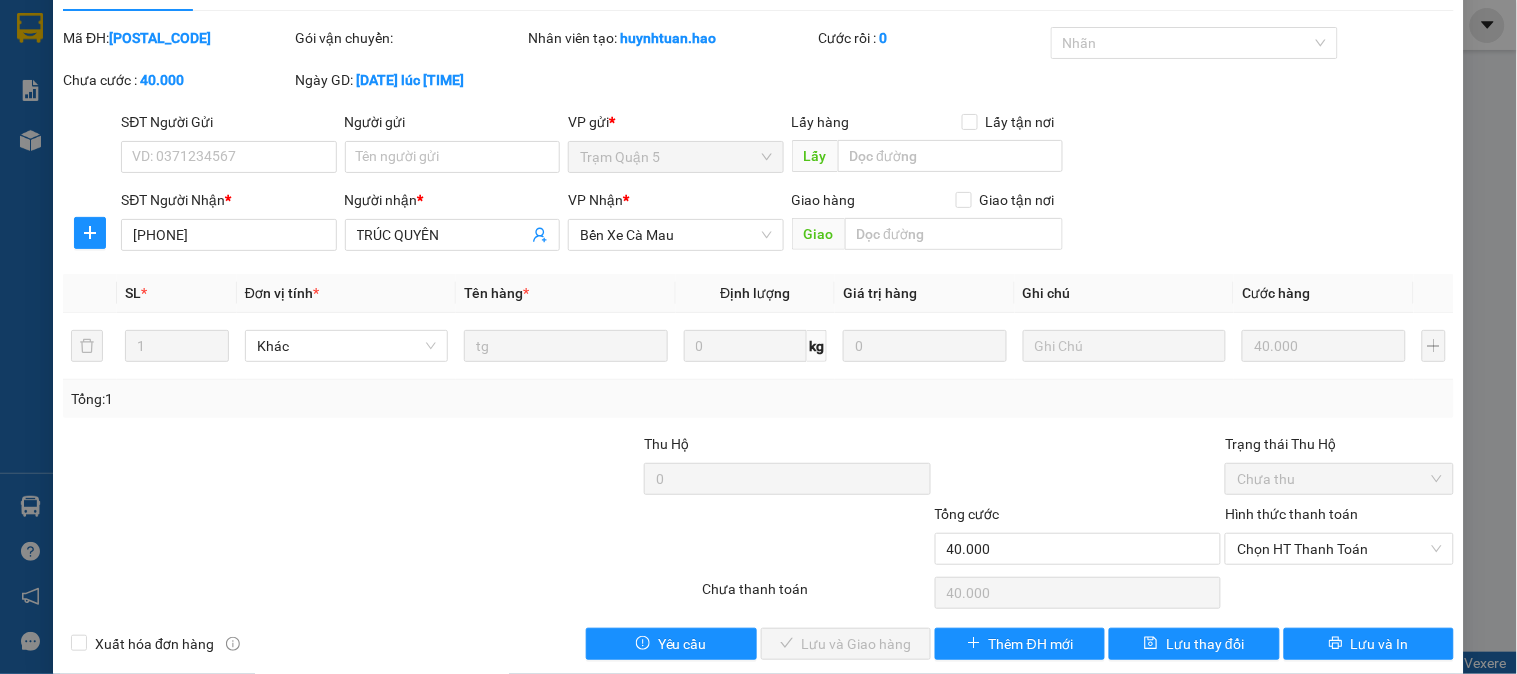 scroll, scrollTop: 70, scrollLeft: 0, axis: vertical 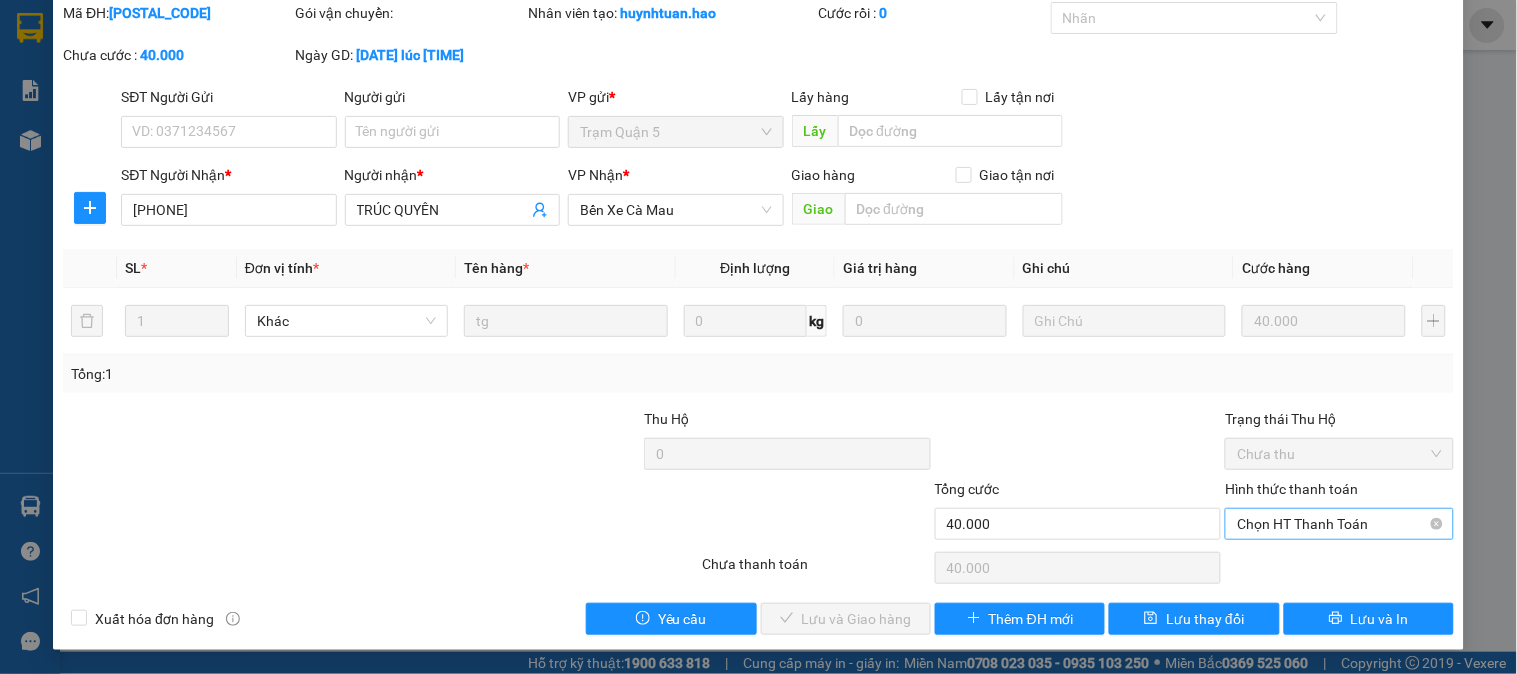 click on "Chọn HT Thanh Toán" at bounding box center [1339, 524] 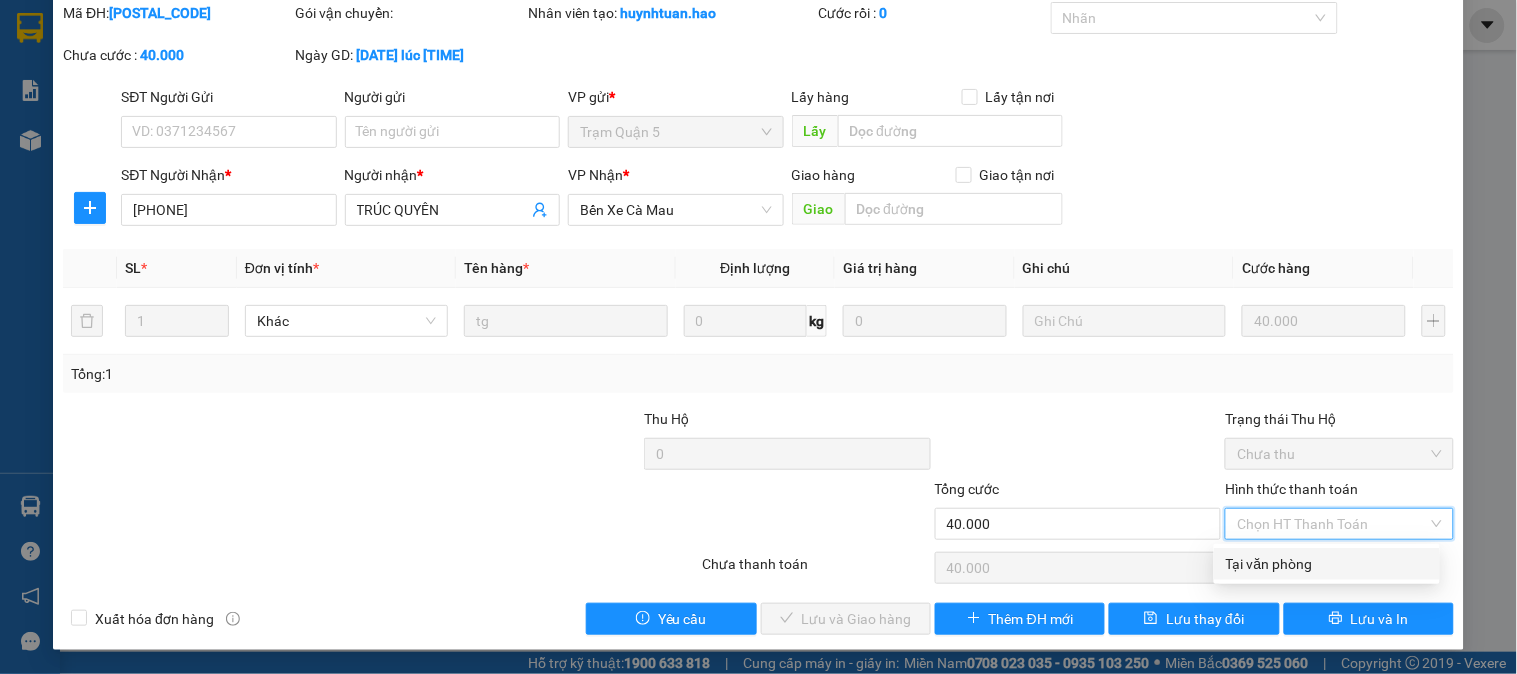 drag, startPoint x: 1274, startPoint y: 570, endPoint x: 1120, endPoint y: 606, distance: 158.15182 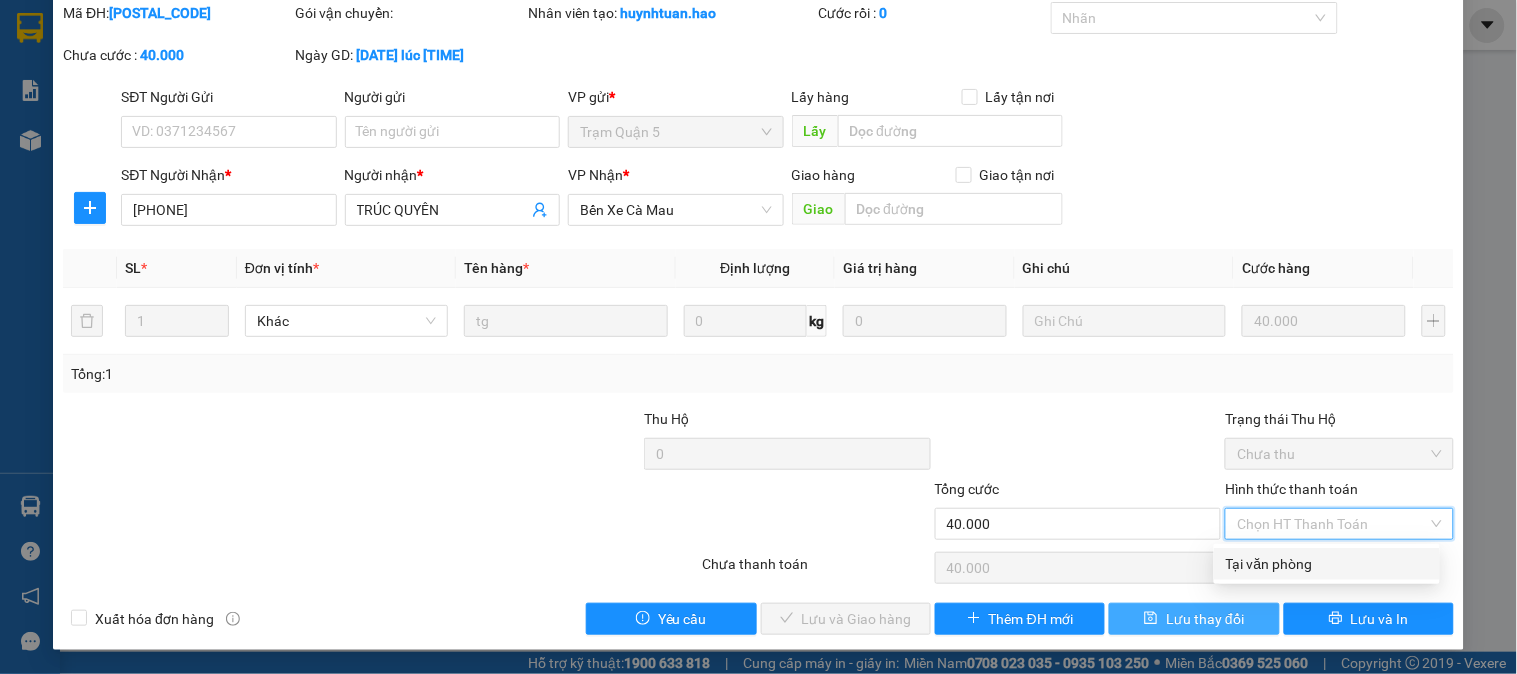 type on "0" 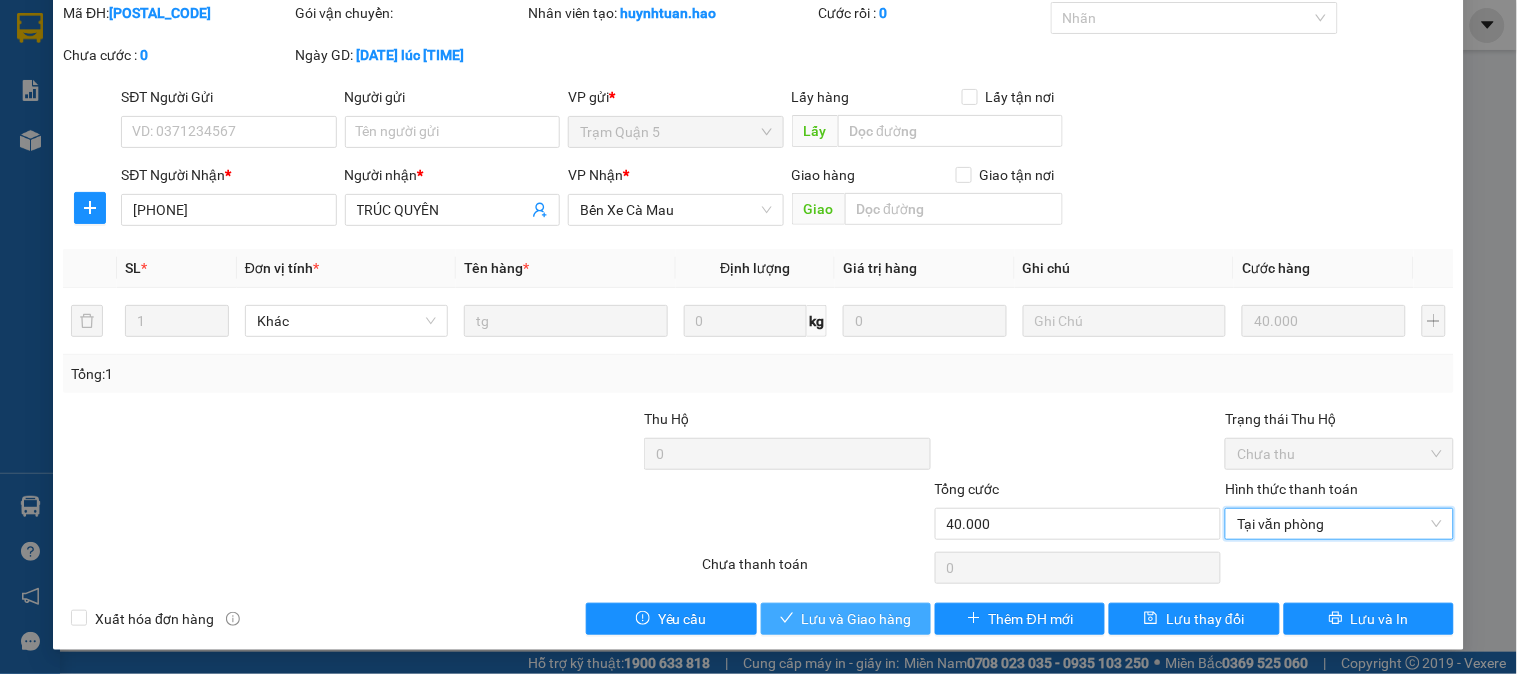 click on "Lưu và Giao hàng" at bounding box center [857, 619] 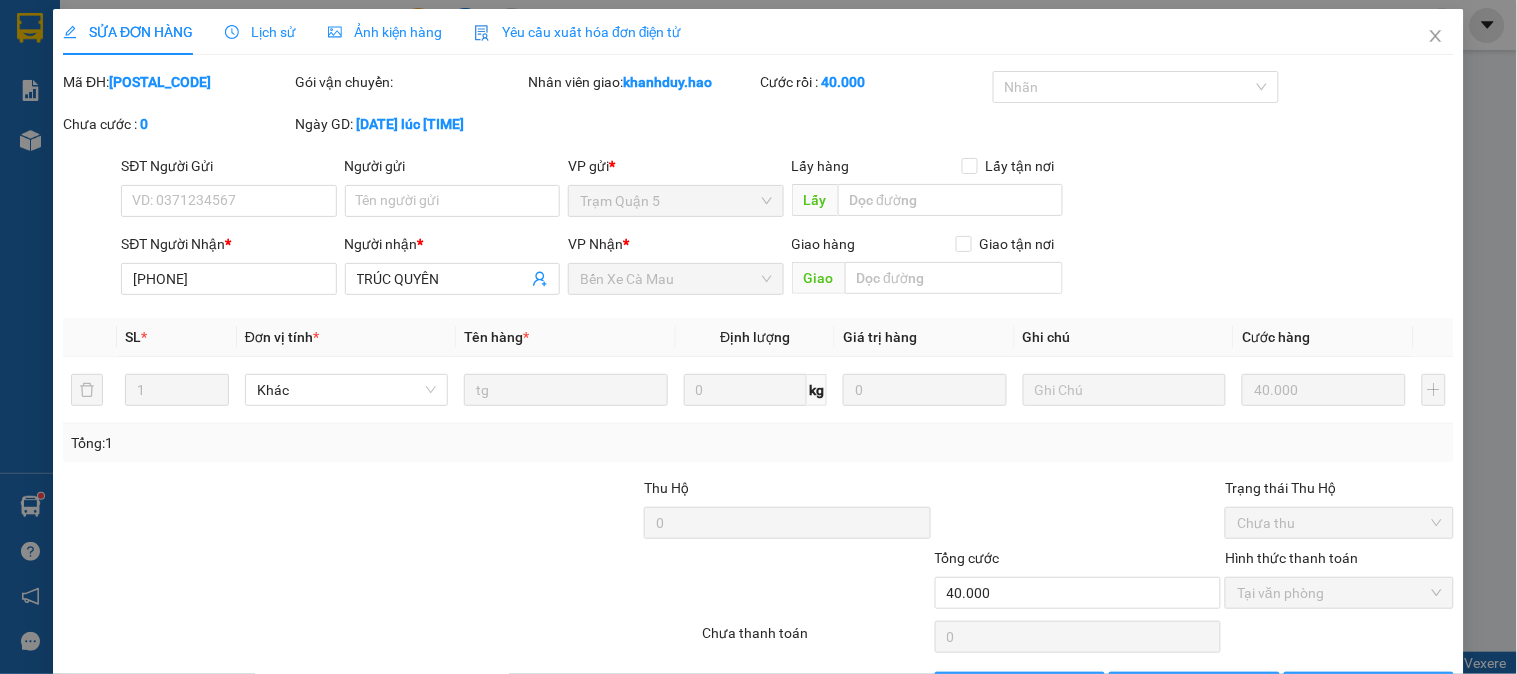 scroll, scrollTop: 0, scrollLeft: 0, axis: both 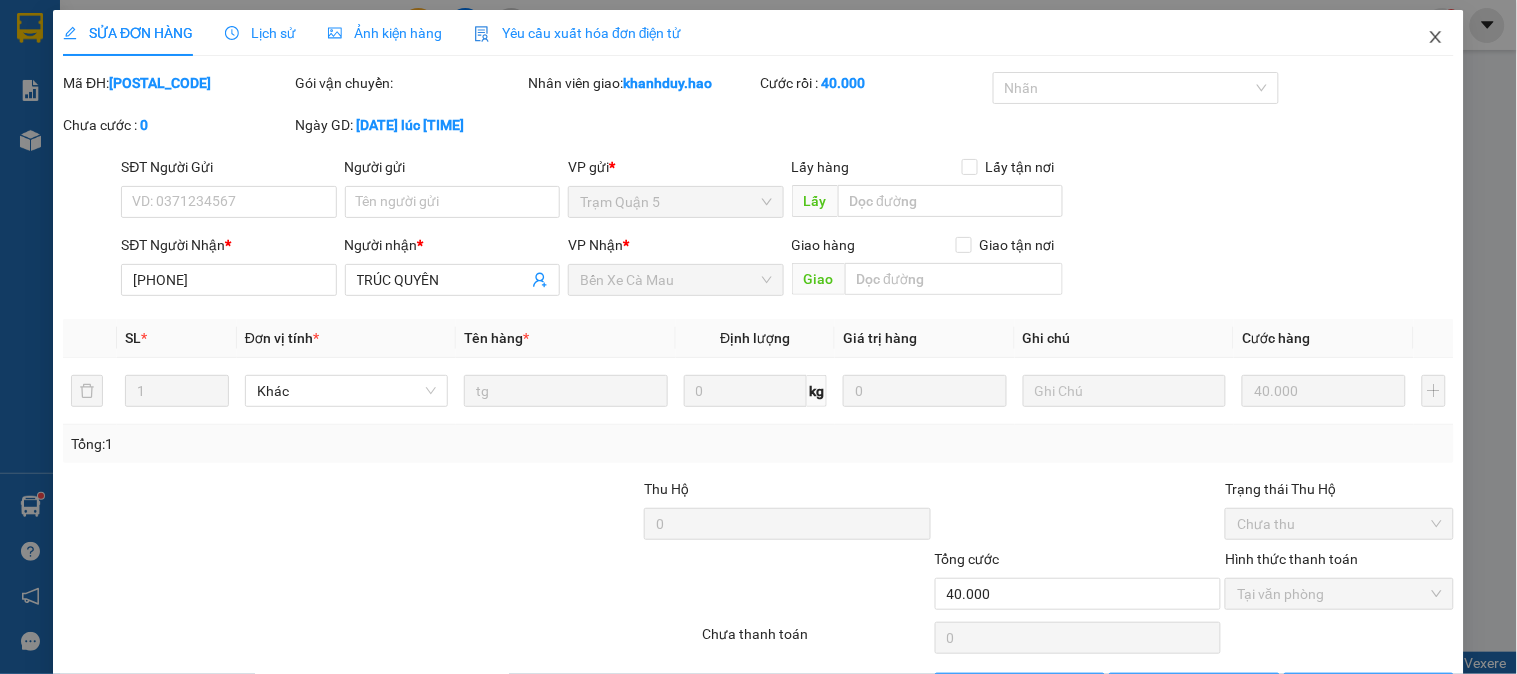 click at bounding box center [1436, 38] 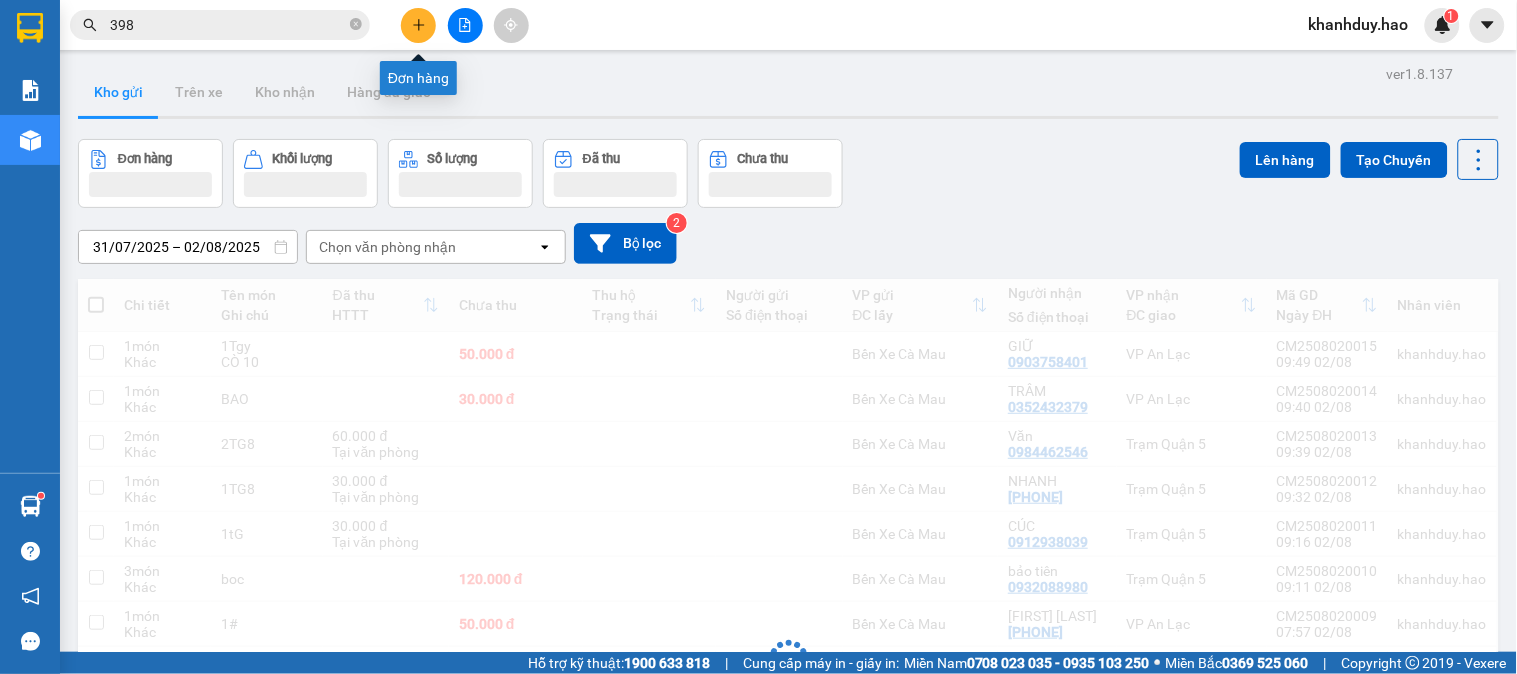 click at bounding box center [418, 25] 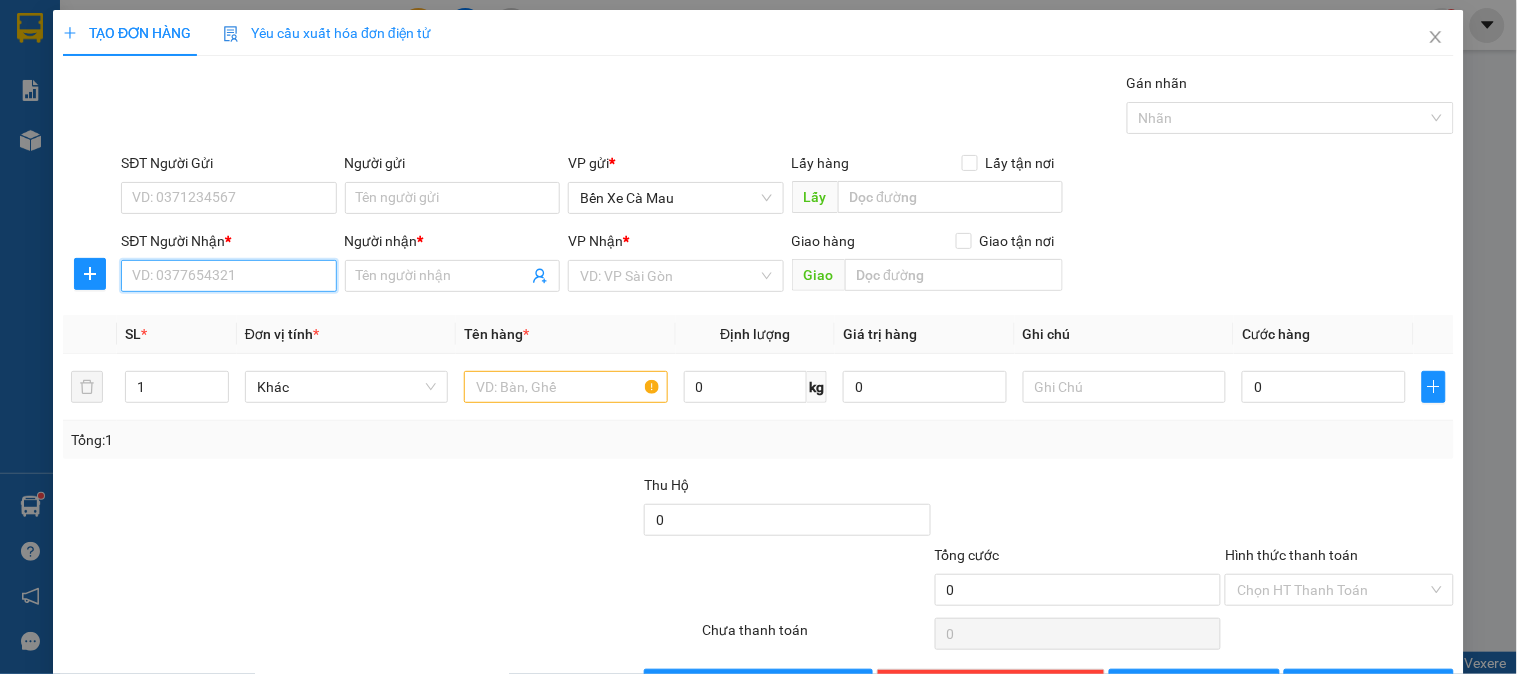 click on "SĐT Người Nhận  *" at bounding box center (228, 276) 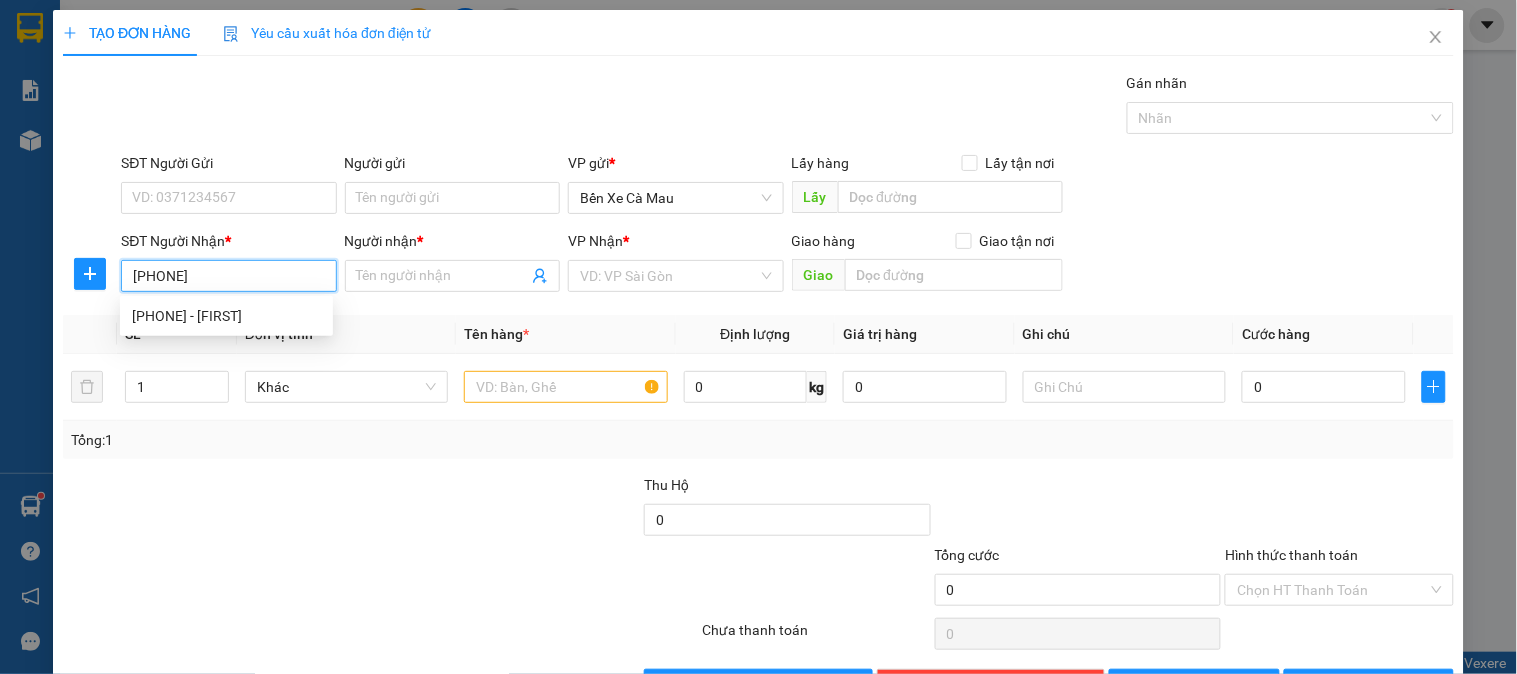 click on "0946520606 - YẾN" at bounding box center (226, 316) 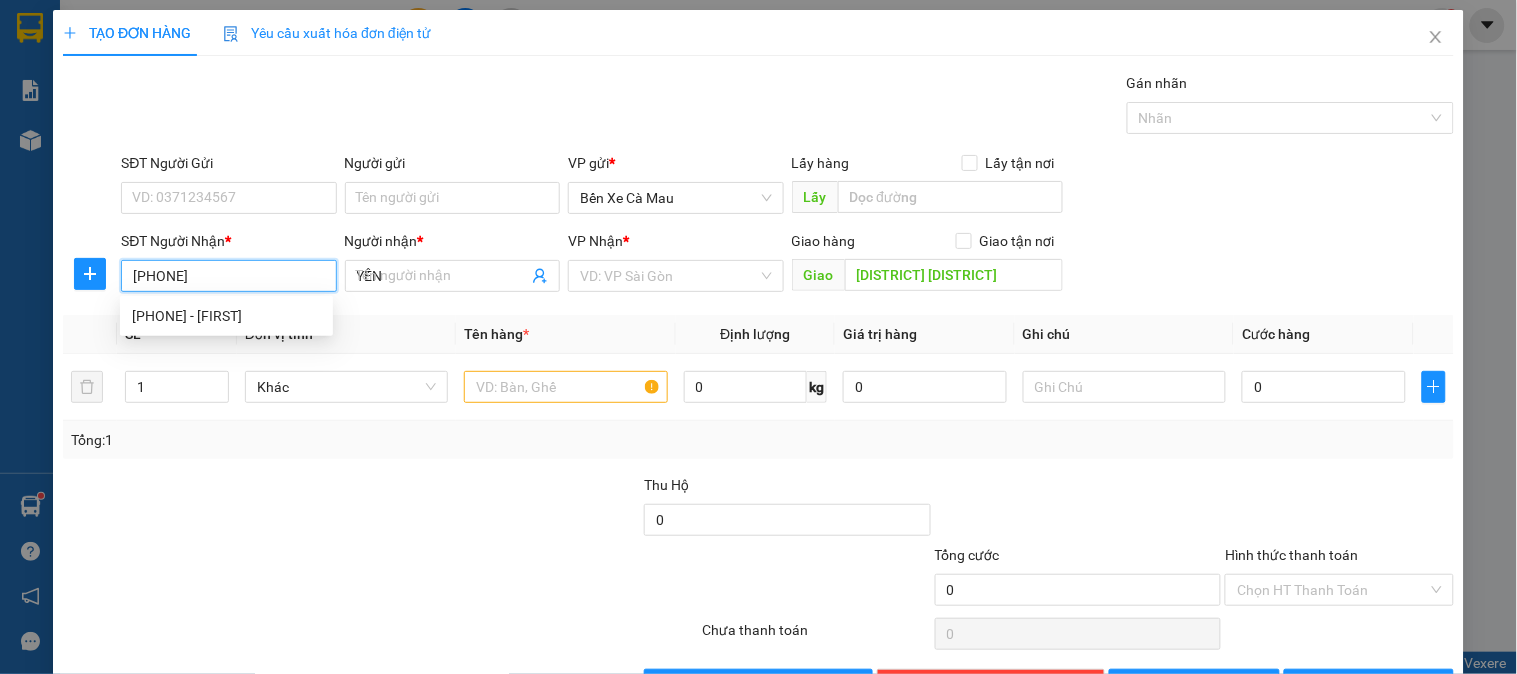 type on "80.000" 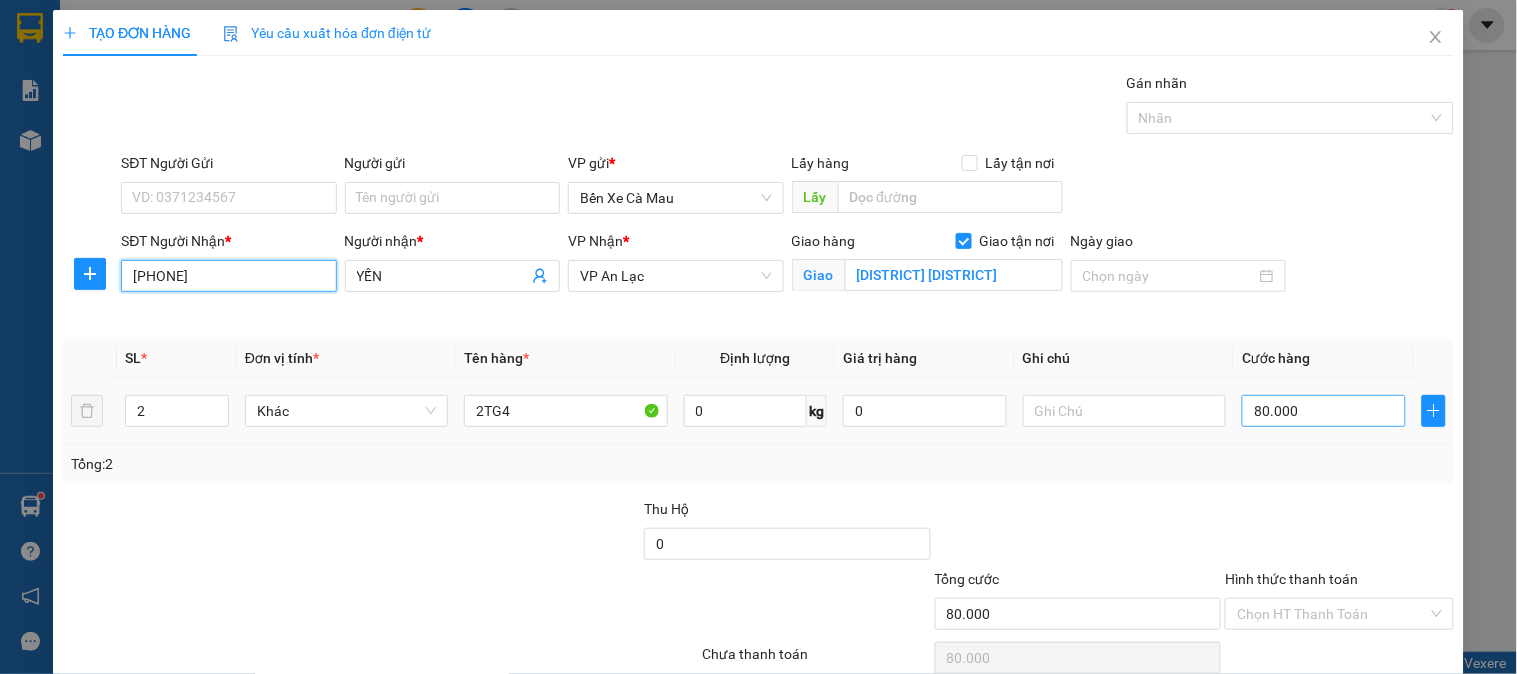 type on "[PHONE]" 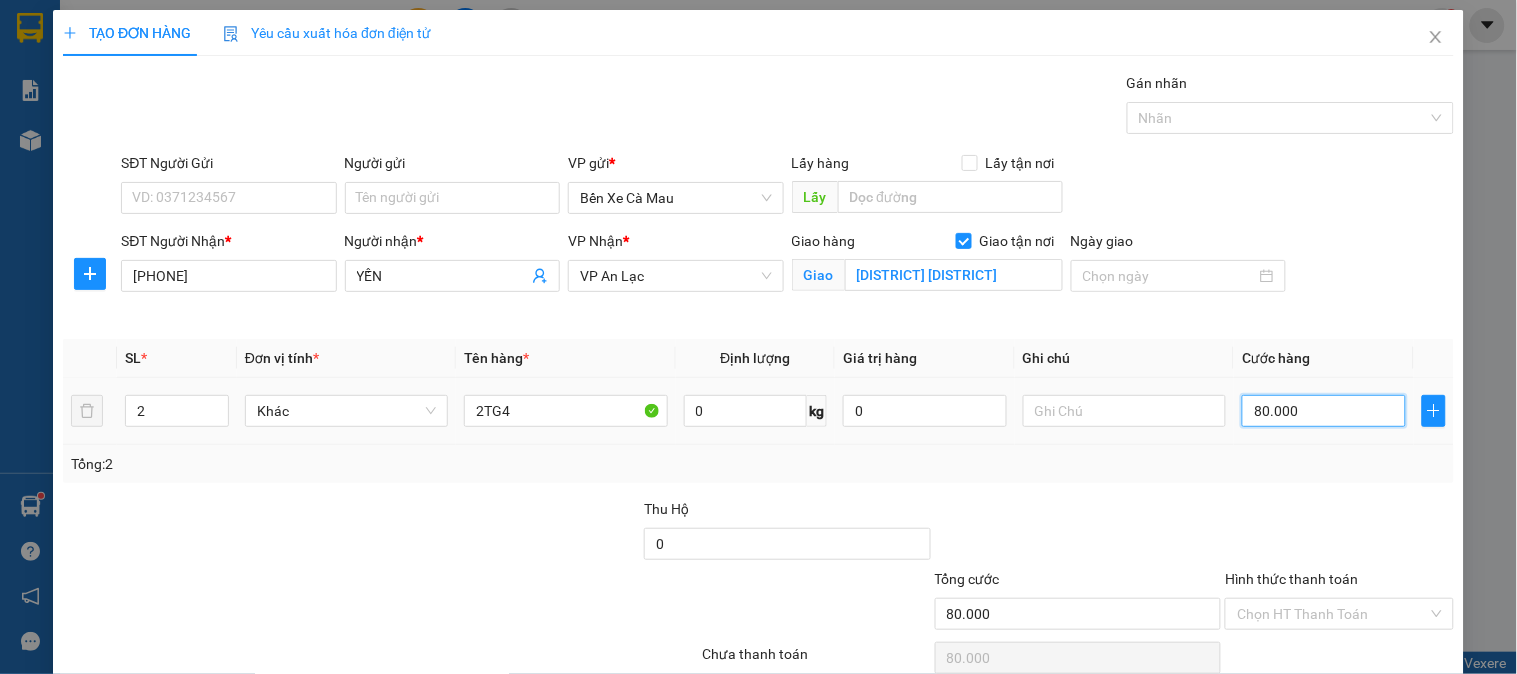 click on "80.000" at bounding box center [1324, 411] 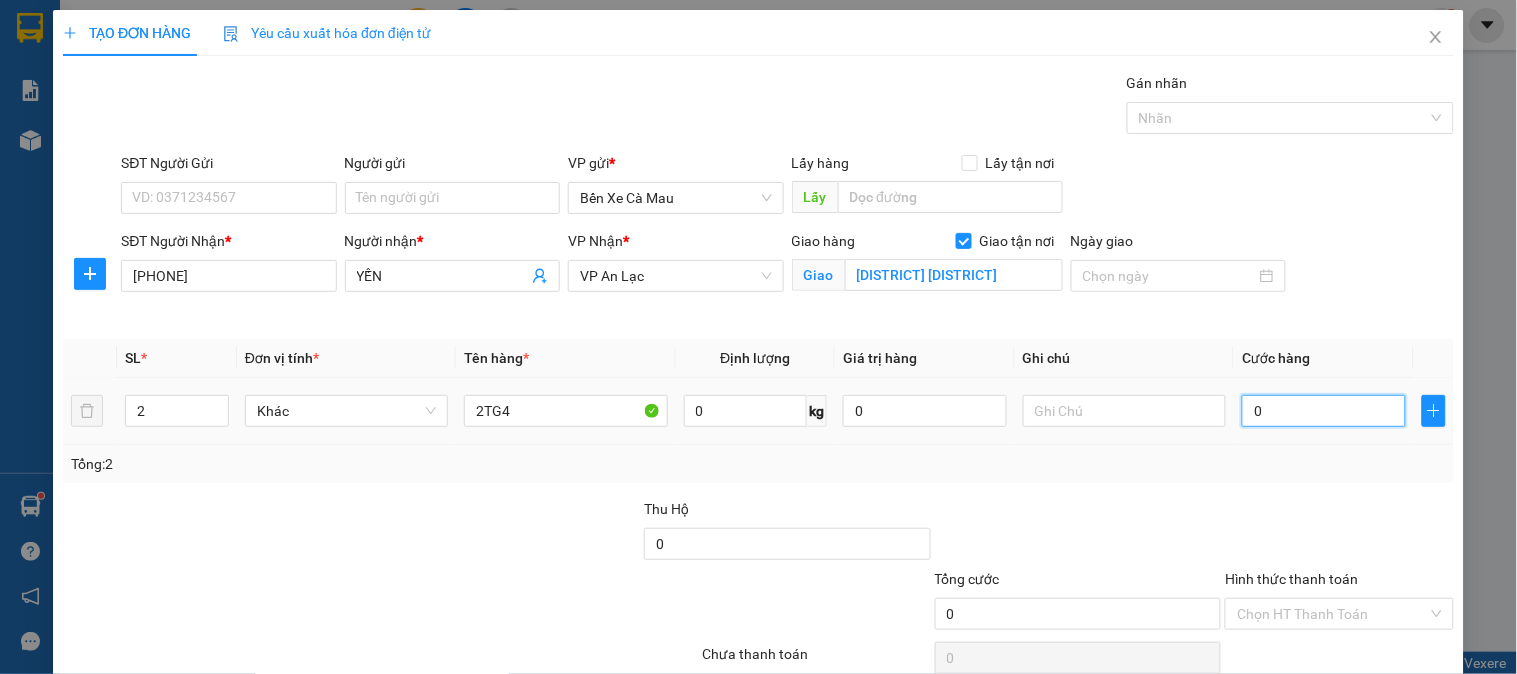 type on "3" 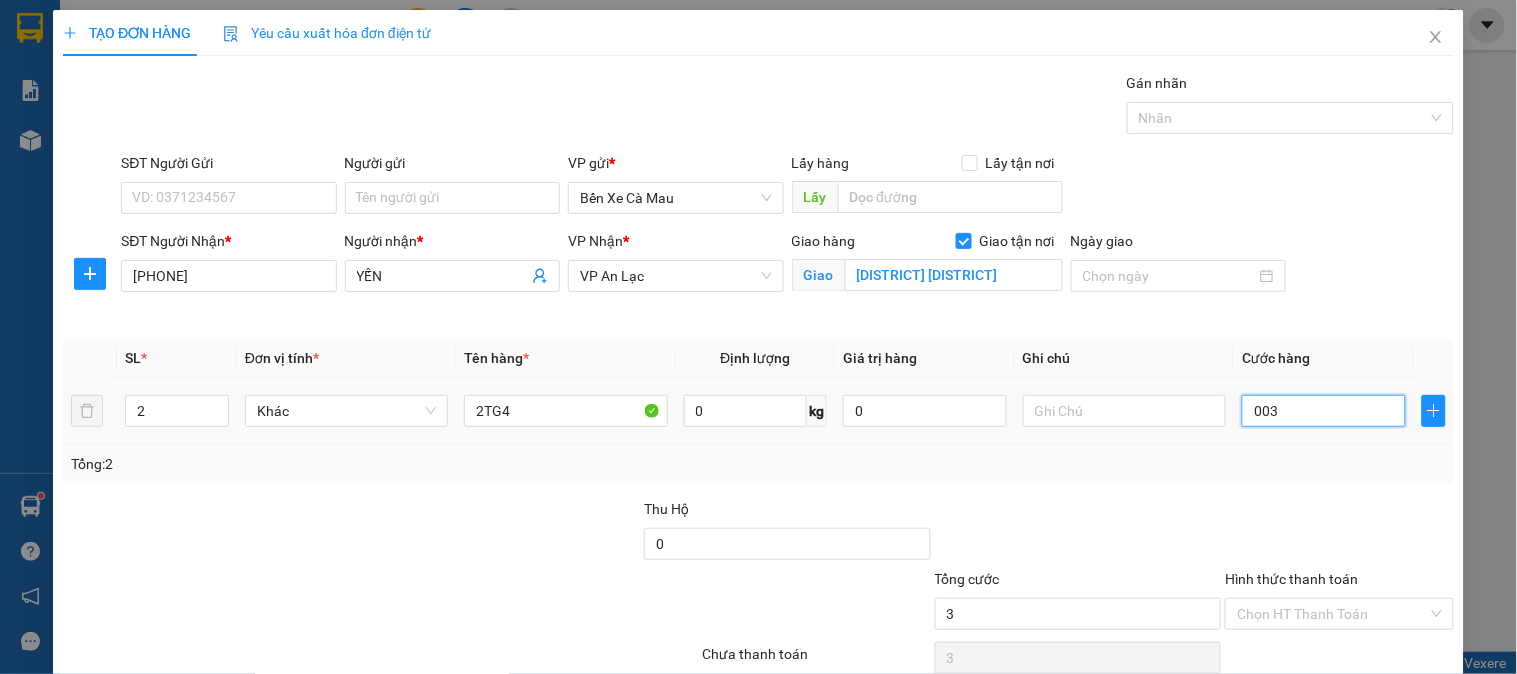 type on "30" 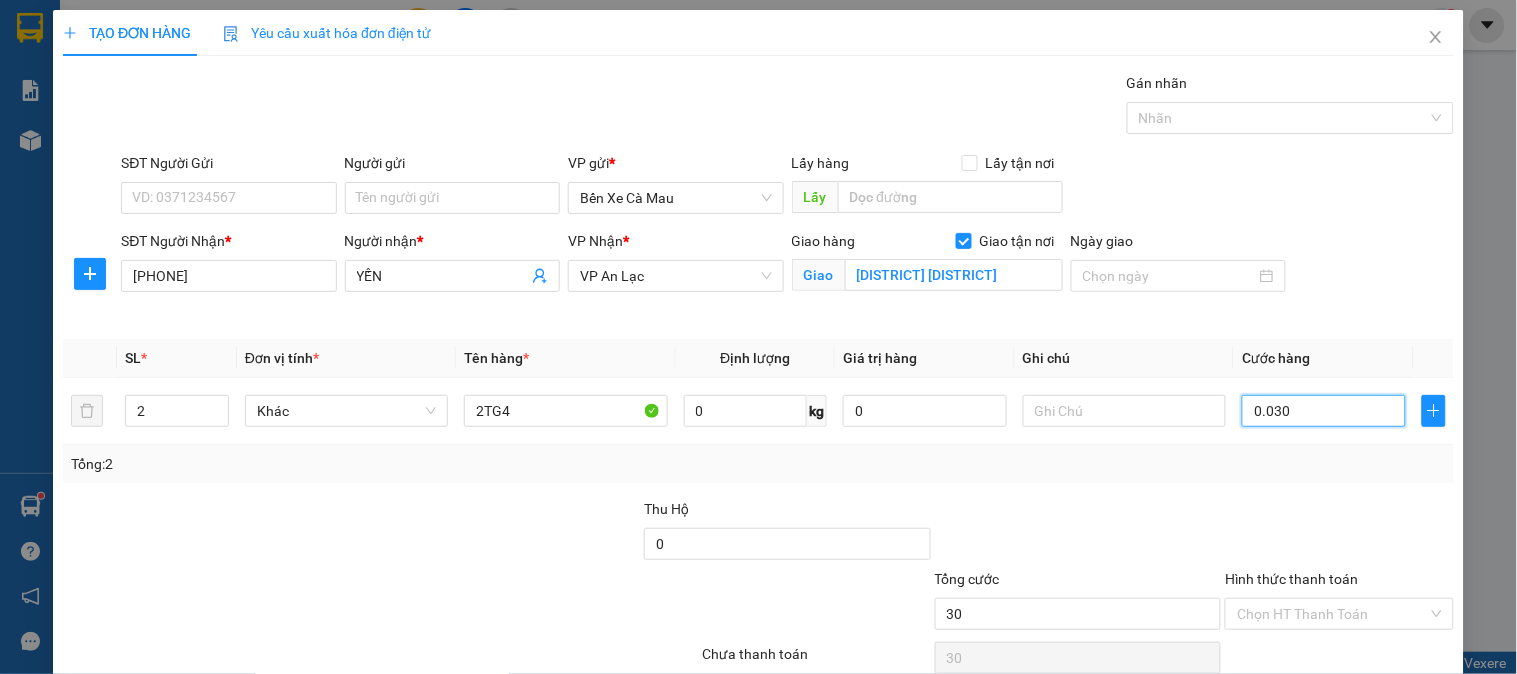 type on "0.030" 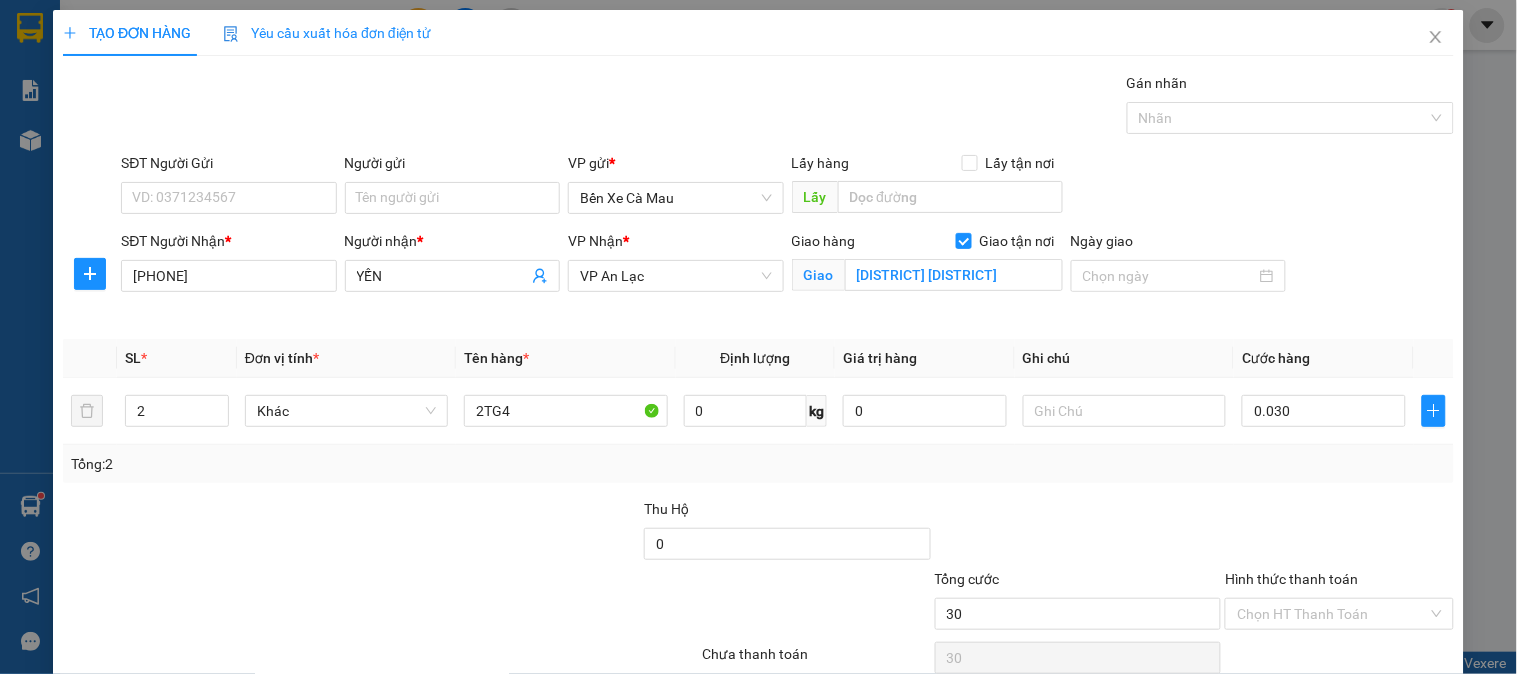 click on "SĐT Người Nhận  * 0946520606 Người nhận  * YẾN VP Nhận  * VP An Lạc Giao hàng Giao tận nơi Giao PHƯỜNG AN LẠC BÌNH TÂN Ngày giao" at bounding box center [787, 277] 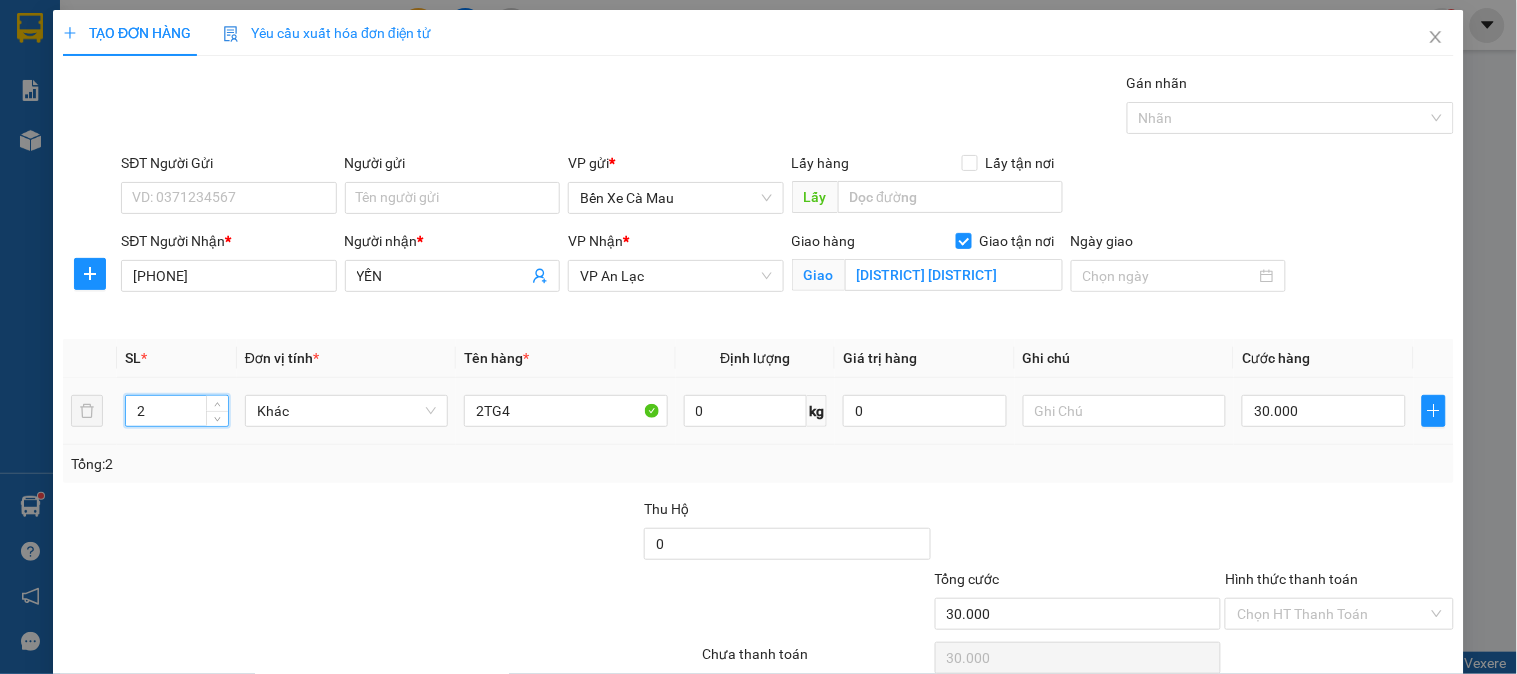 click on "2" at bounding box center [177, 411] 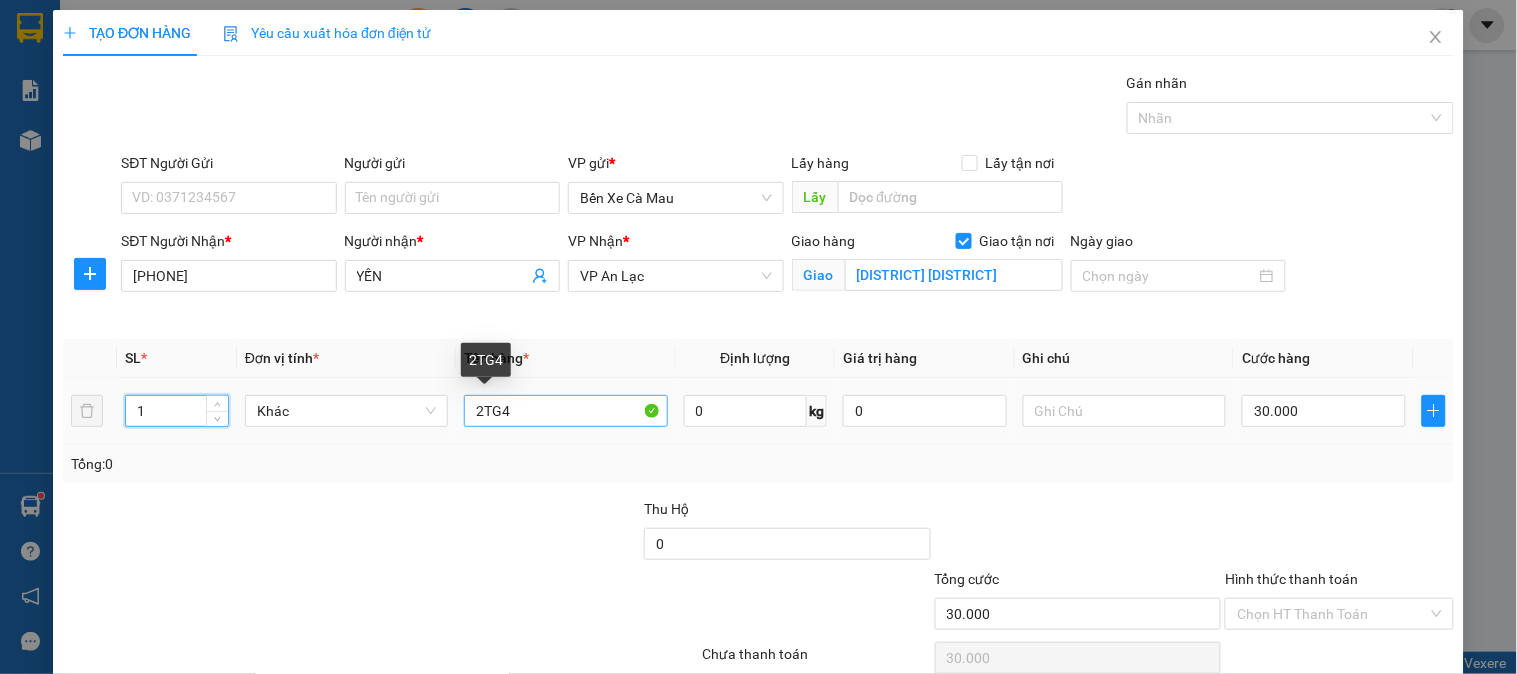 type on "1" 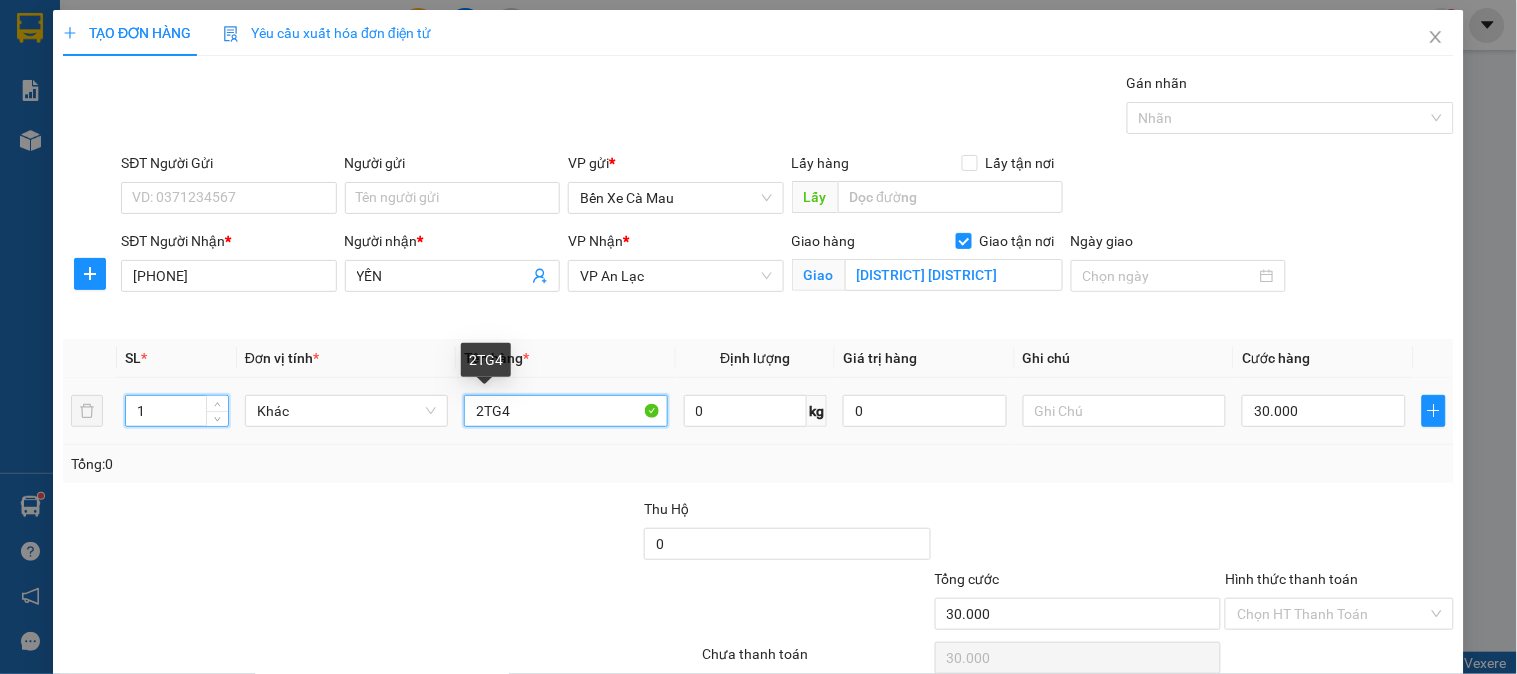 click on "2TG4" at bounding box center [565, 411] 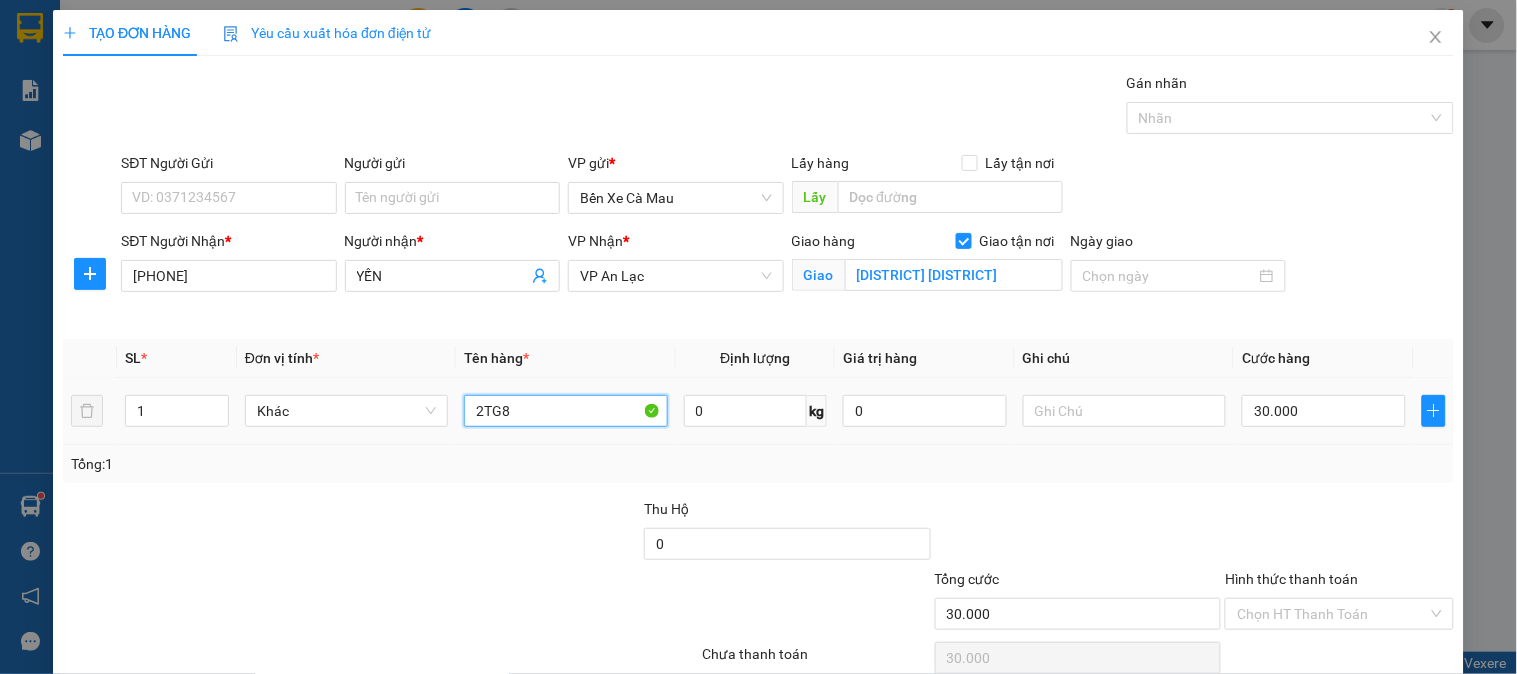 click on "2TG8" at bounding box center [565, 411] 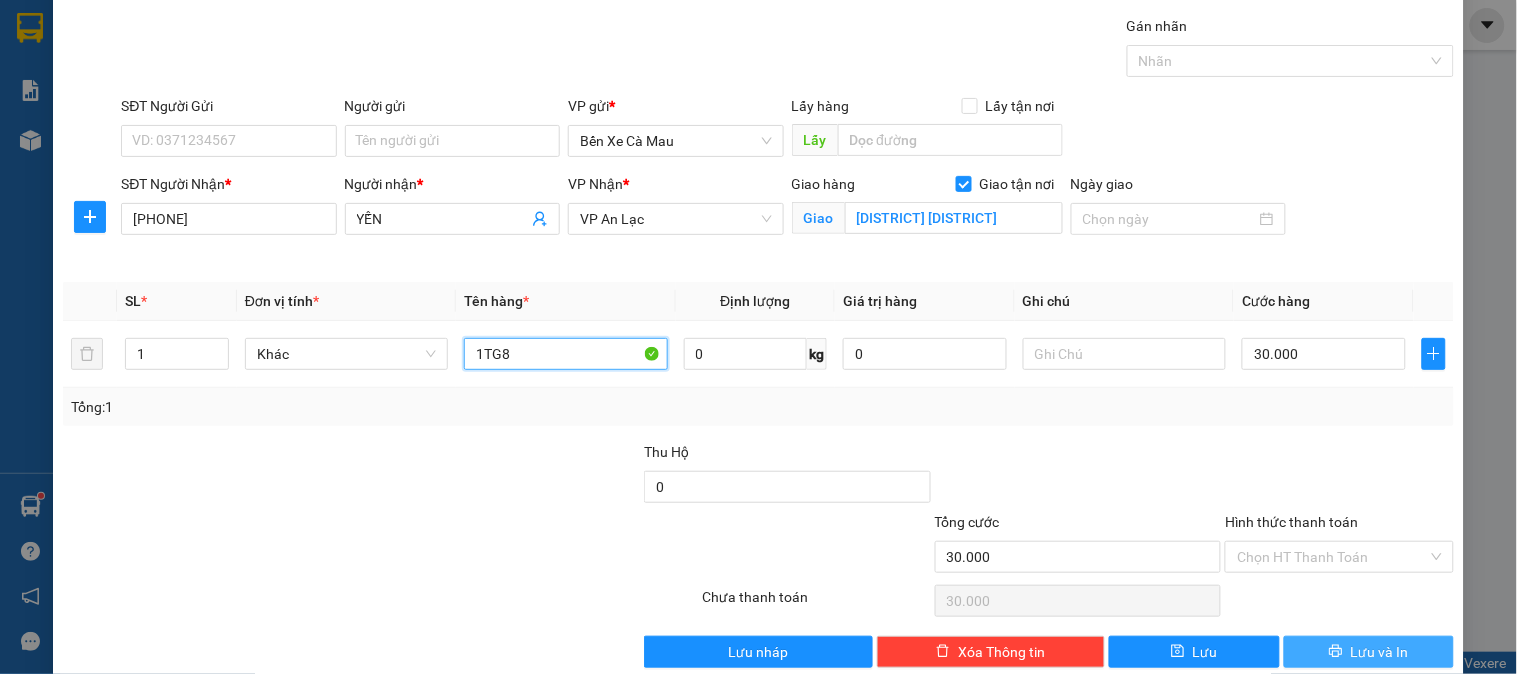 scroll, scrollTop: 90, scrollLeft: 0, axis: vertical 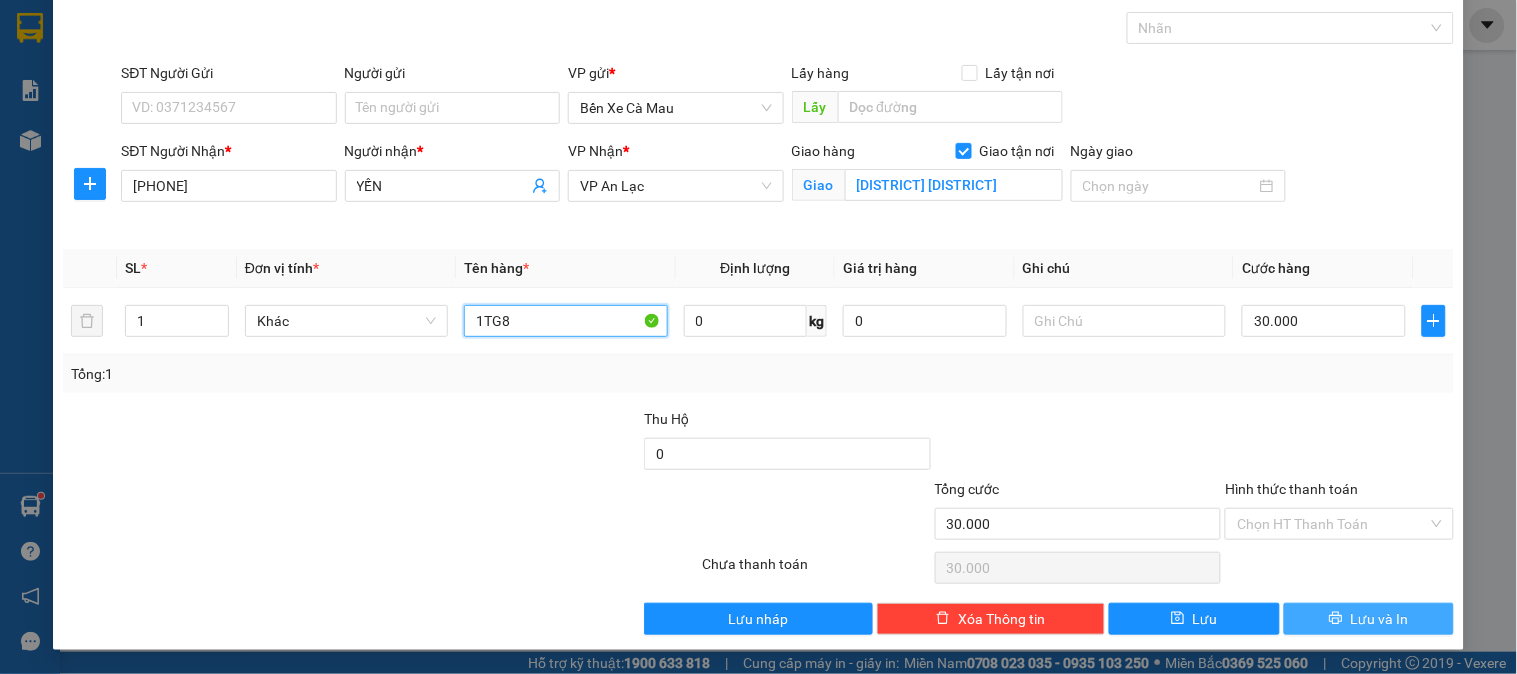 type on "1TG8" 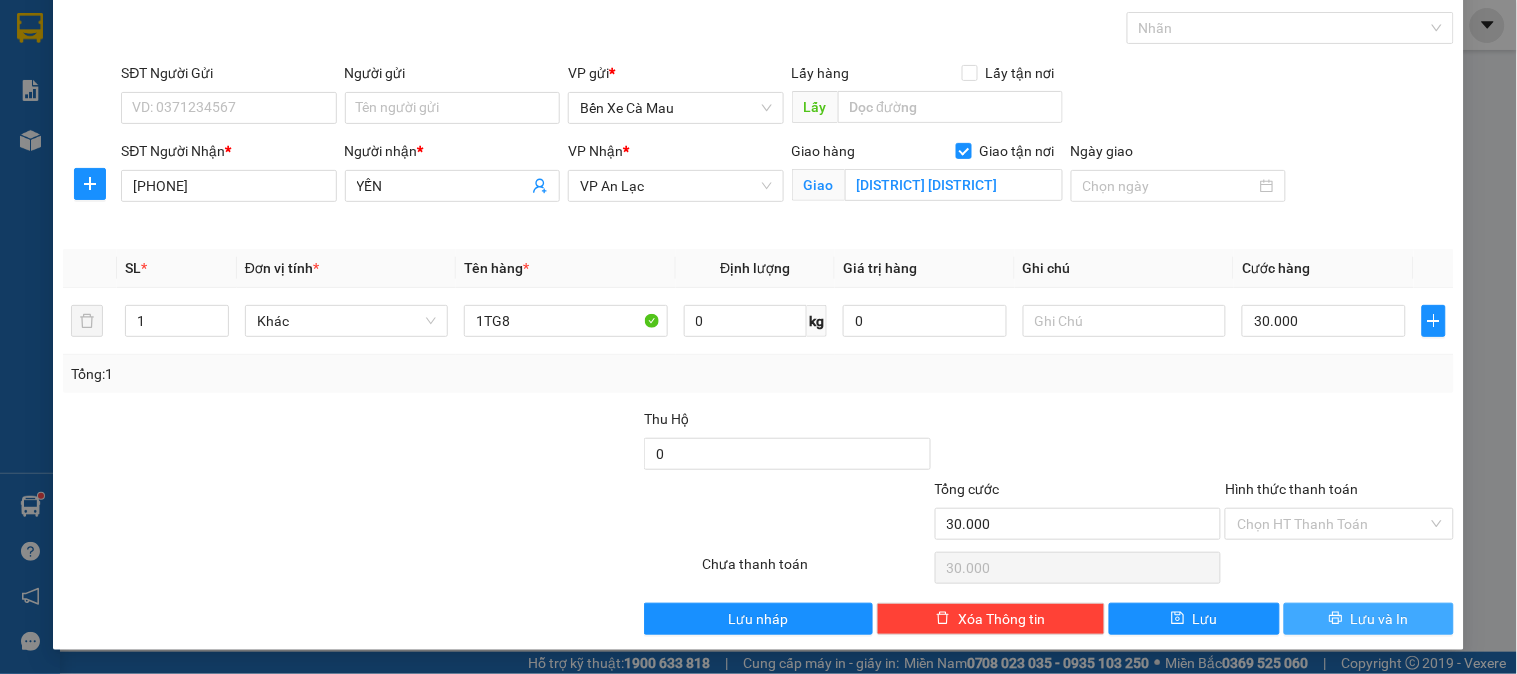 click on "Lưu và In" at bounding box center (1369, 619) 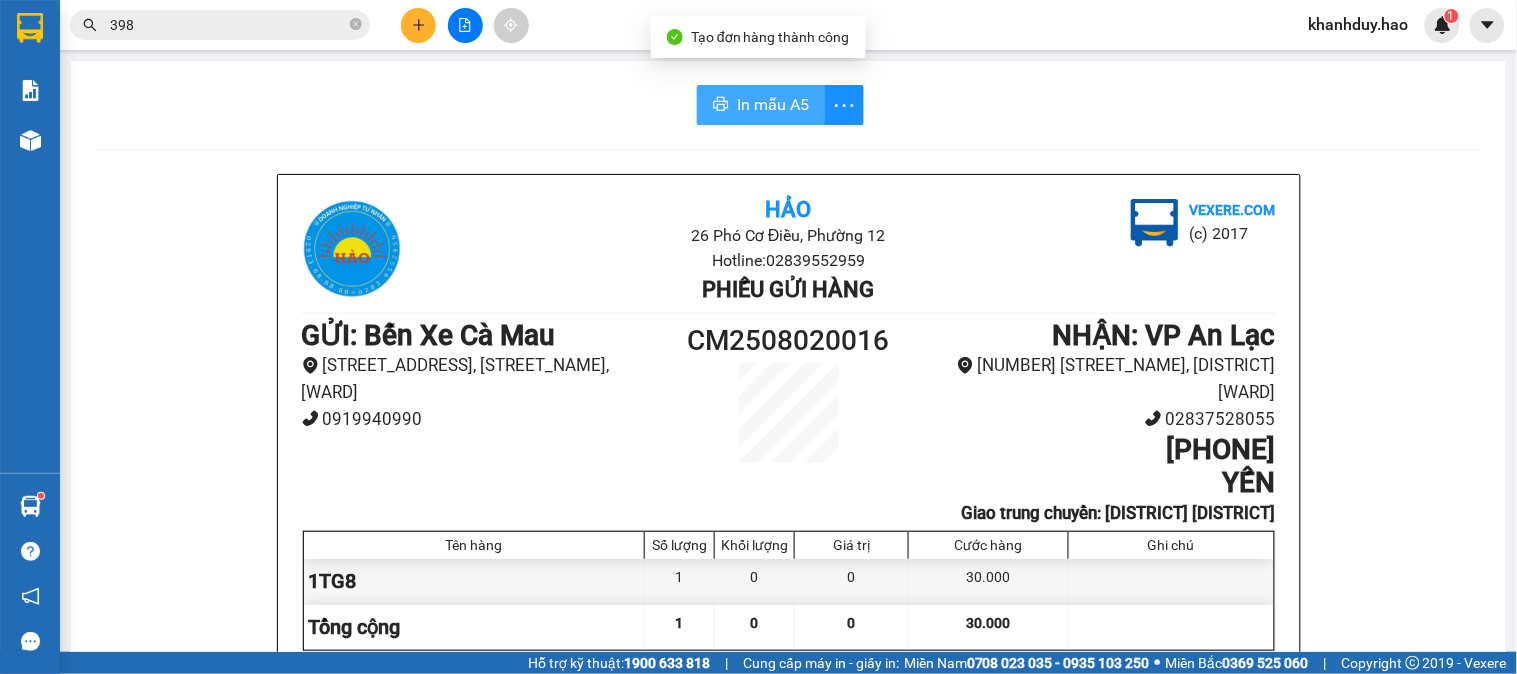 drag, startPoint x: 742, startPoint y: 103, endPoint x: 742, endPoint y: 120, distance: 17 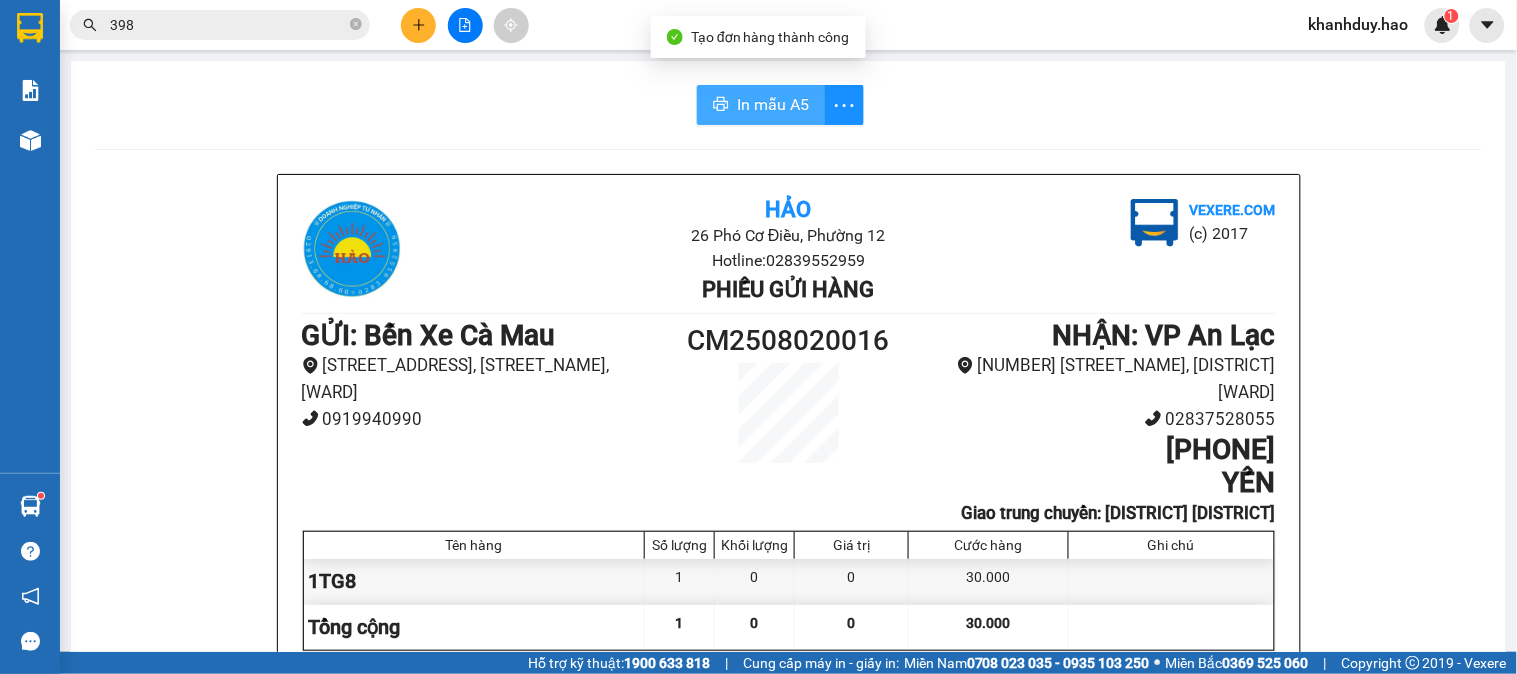scroll, scrollTop: 0, scrollLeft: 0, axis: both 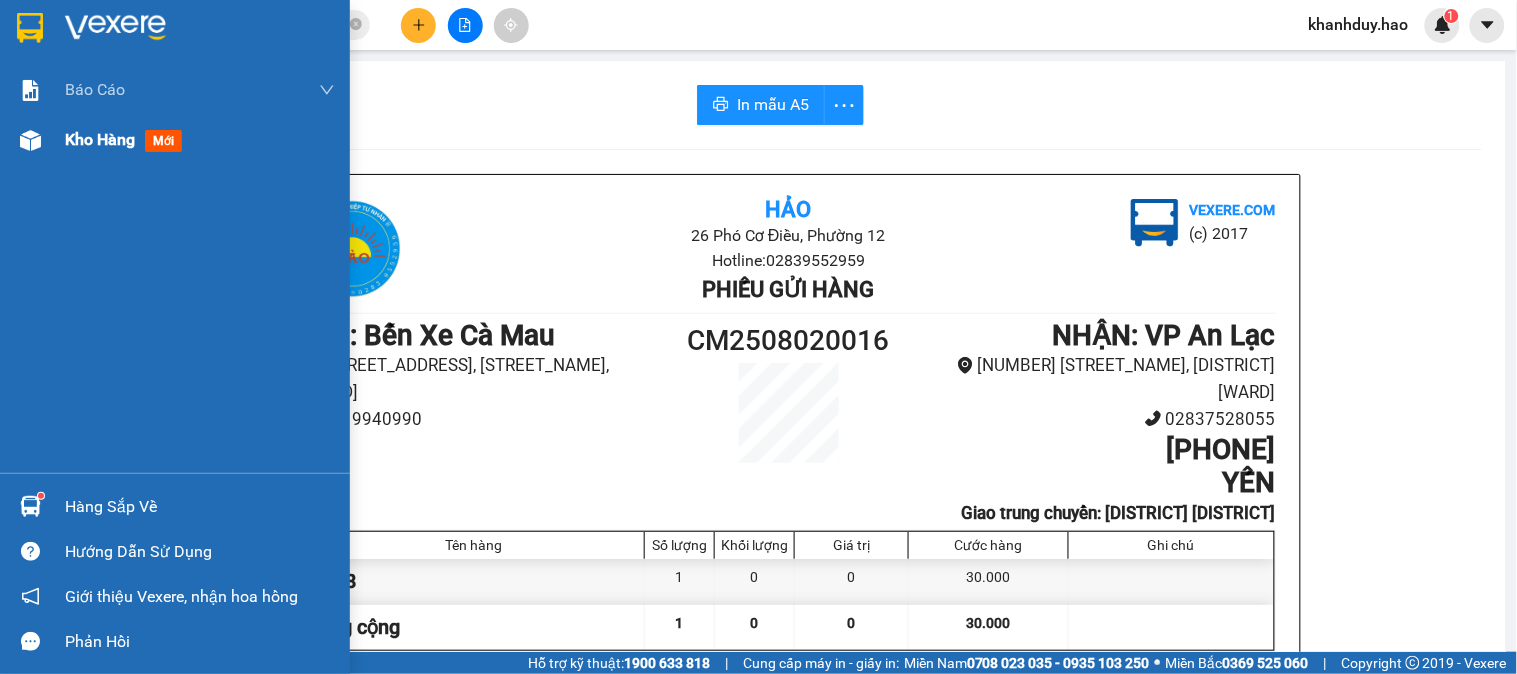 click on "Kho hàng" at bounding box center (100, 139) 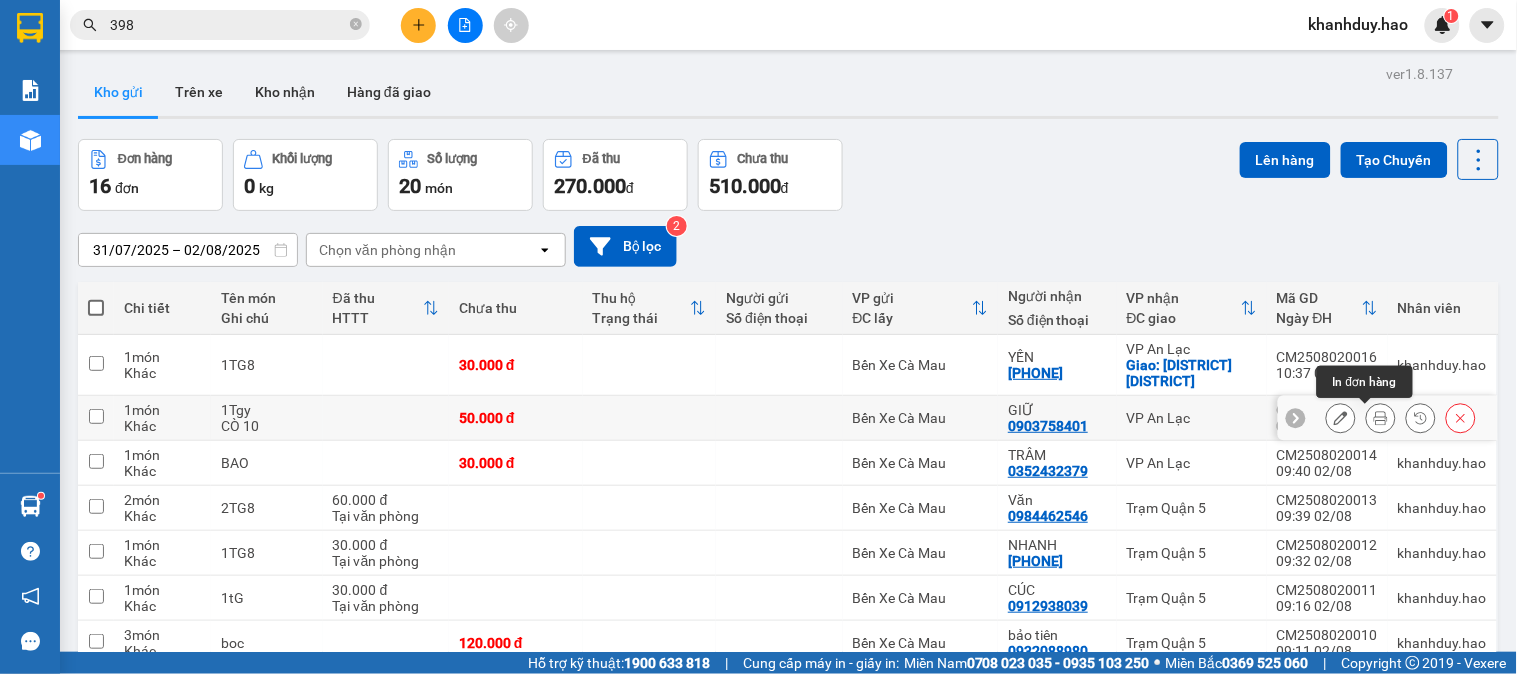 click at bounding box center (1381, 418) 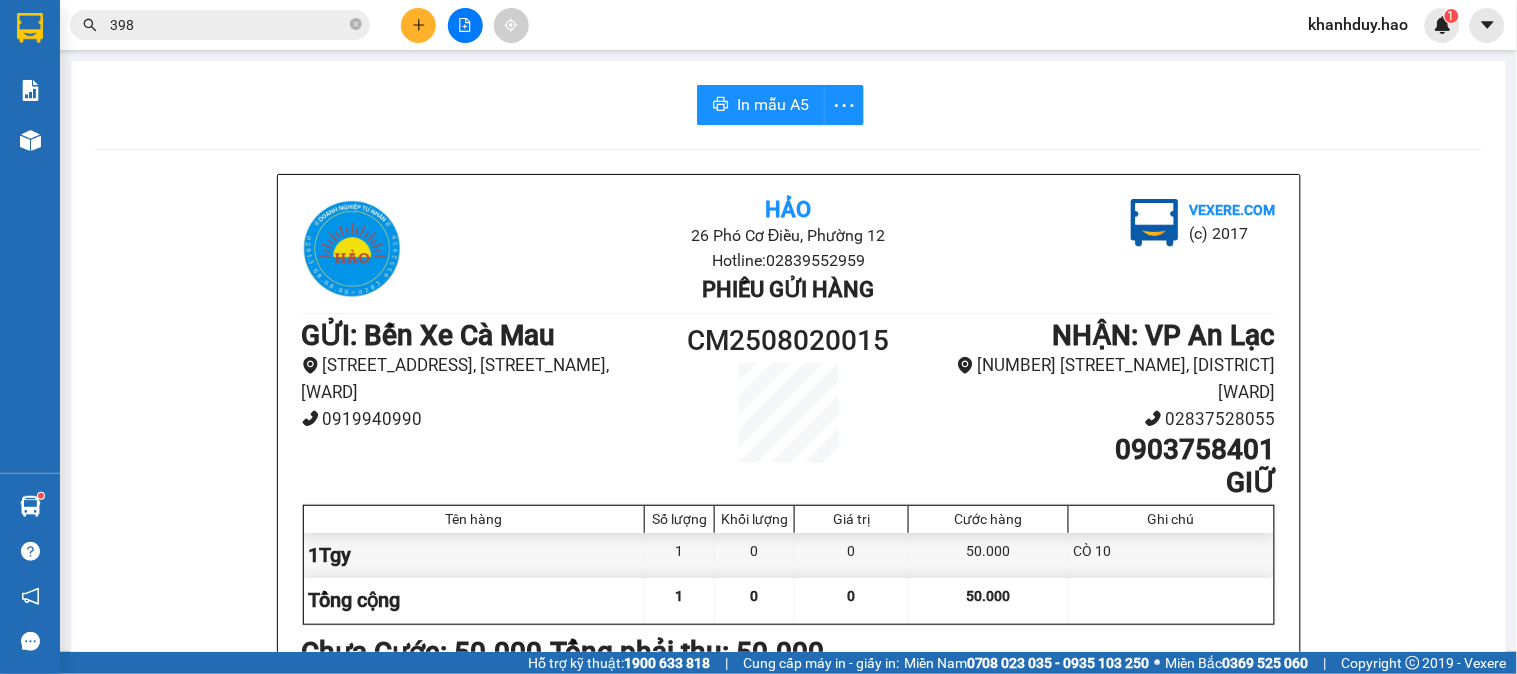 click on "In mẫu A5
Hảo 26 Phó Cơ Điều, Phường 12 Hotline:  02839552959 Phiếu gửi hàng Vexere.com (c) 2017 GỬI :   Bến Xe Cà Mau   Quốc Lộ 1A, Lý Thường Kiệt, Khóm 5, Phường 6   0919940990 CM2508020015 NHẬN :   VP An Lạc   65 đường 16, Bình Trị Đông B   02837528055 0903758401 GIỮ Tên hàng Số lượng Khối lượng Giá trị Cước hàng Ghi chú 1Tgy 1 0 0 50.000 CÒ 10 Tổng cộng 1 0 0 50.000 Loading... Chưa Cước : 50.000 Tổng phải thu: 50.000 Người gửi hàng xác nhận (Tôi đã đọc và đồng ý nộp dung phiếu gửi hàng) NV kiểm tra hàng (Kí và ghi rõ họ tên) 09:49, ngày 02 tháng 08 năm 2025 NV nhận hàng (Kí và ghi rõ họ tên) Khánh Duy NV nhận hàng (Kí và ghi rõ họ tên) Quy định nhận/gửi hàng : Không vận chuyển hàng cấm. Vui lòng nhận hàng kể từ ngày gửi-nhận trong vòng 7 ngày. Nếu qua 7 ngày, mất mát công ty sẽ không chịu trách nhiệm.  Hảo" at bounding box center (788, 876) 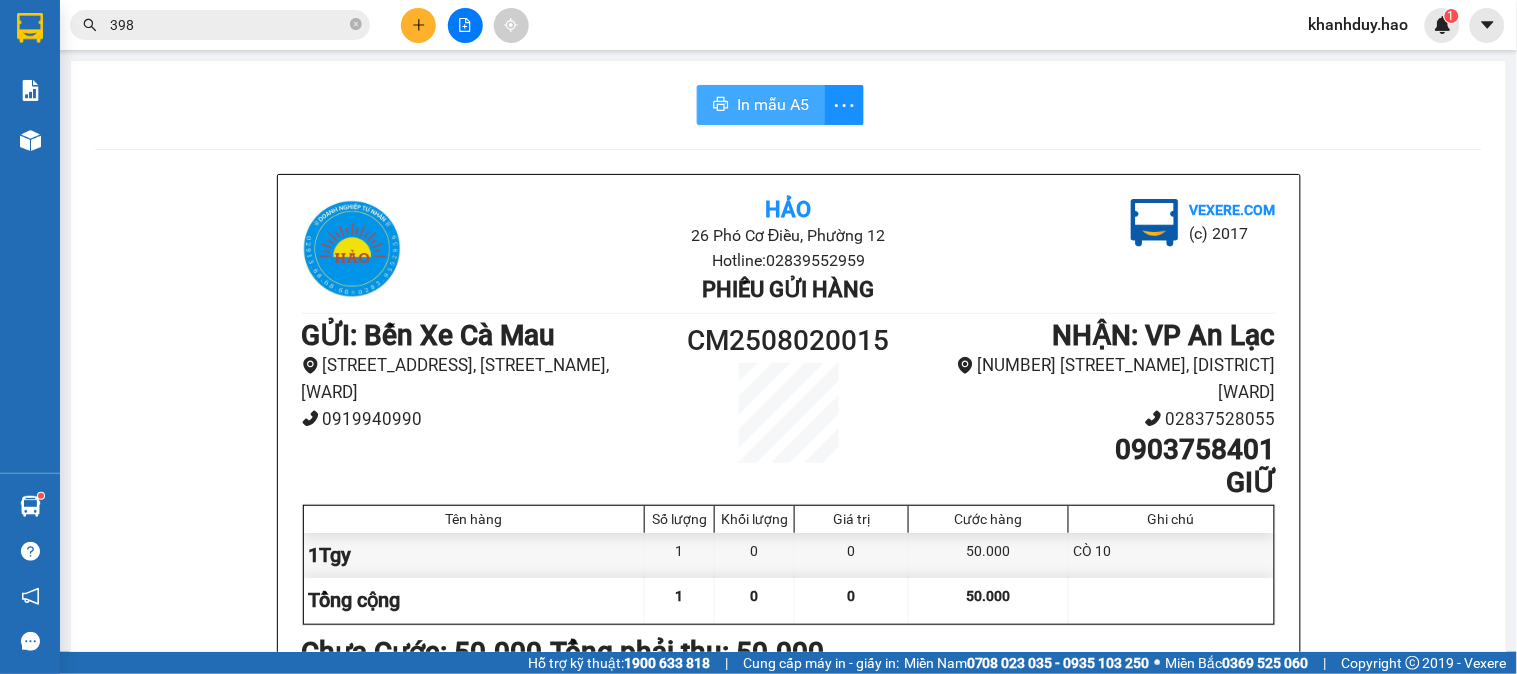 click on "In mẫu A5" at bounding box center (773, 104) 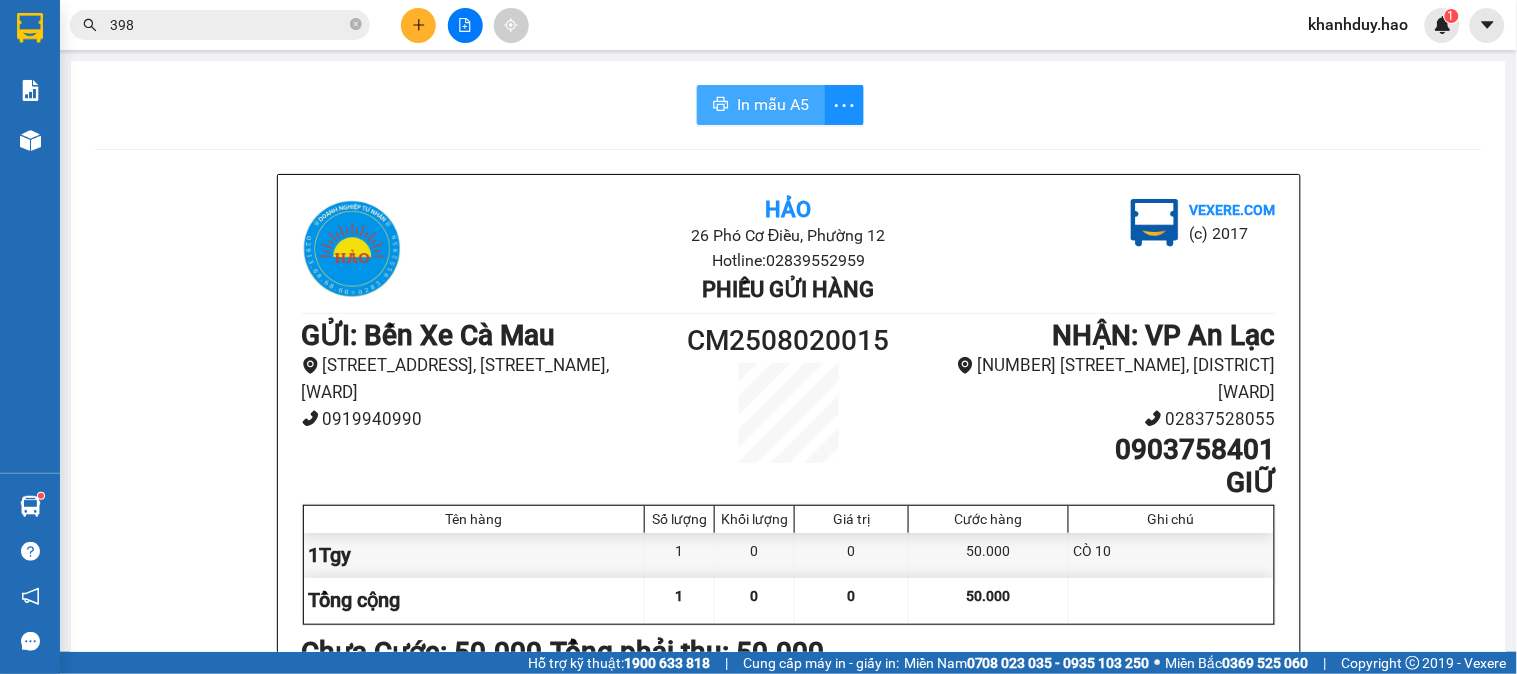 scroll, scrollTop: 0, scrollLeft: 0, axis: both 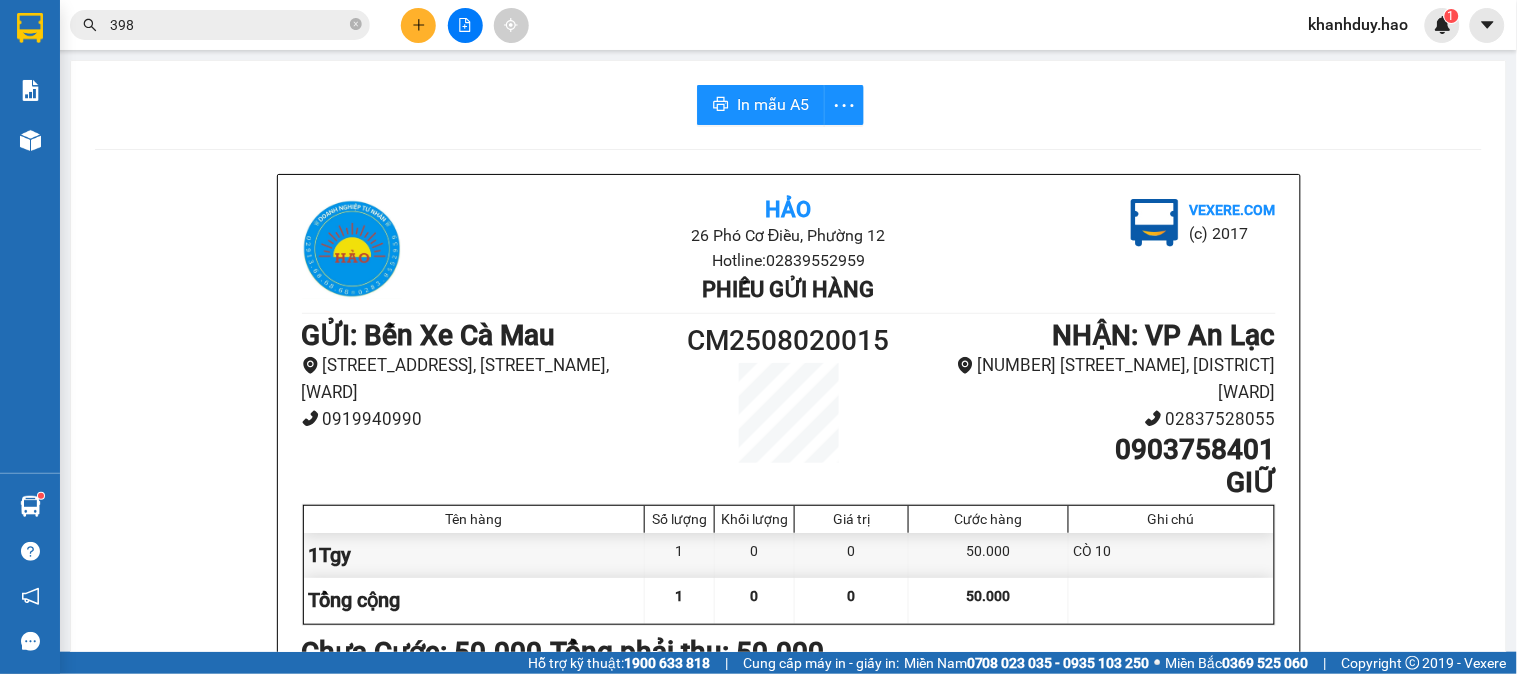 click at bounding box center [418, 25] 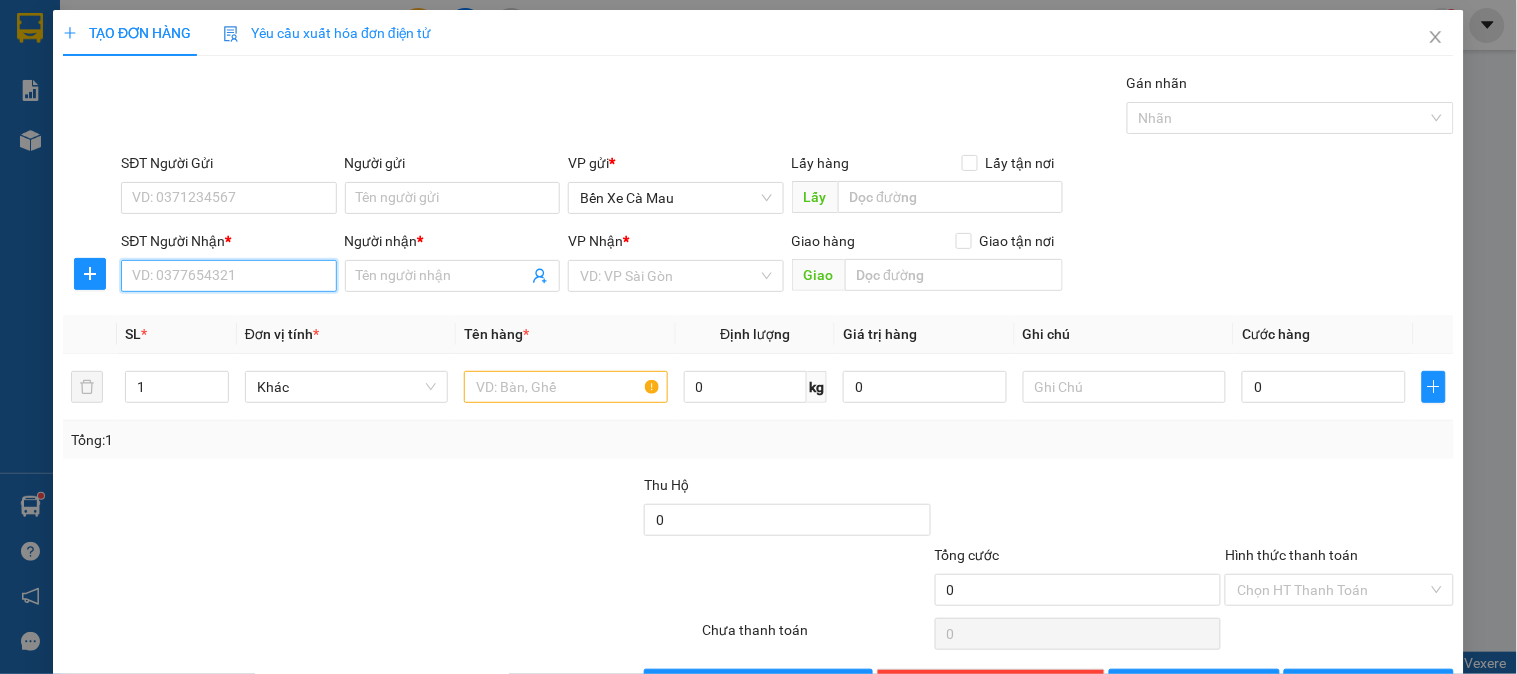 click on "SĐT Người Nhận  *" at bounding box center (228, 276) 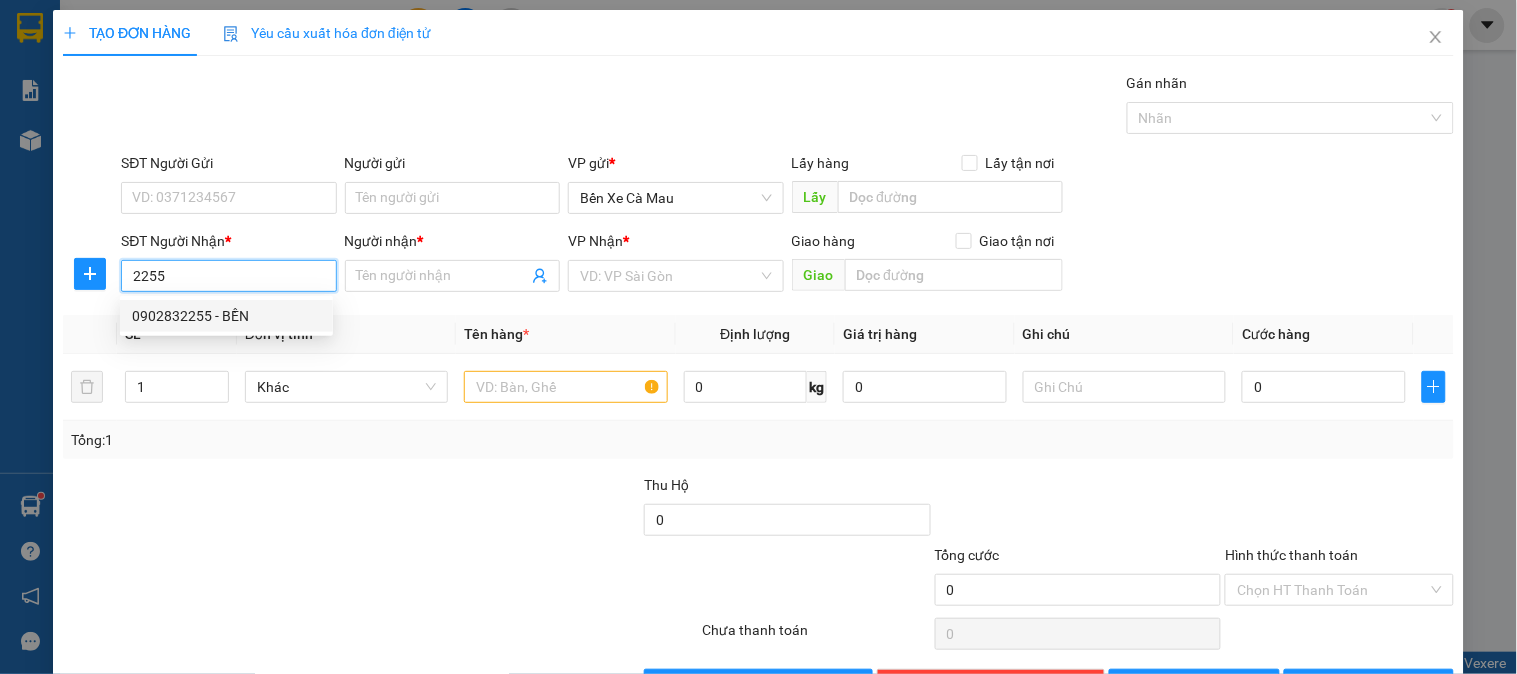 click on "0902832255 - BỀN" at bounding box center [226, 316] 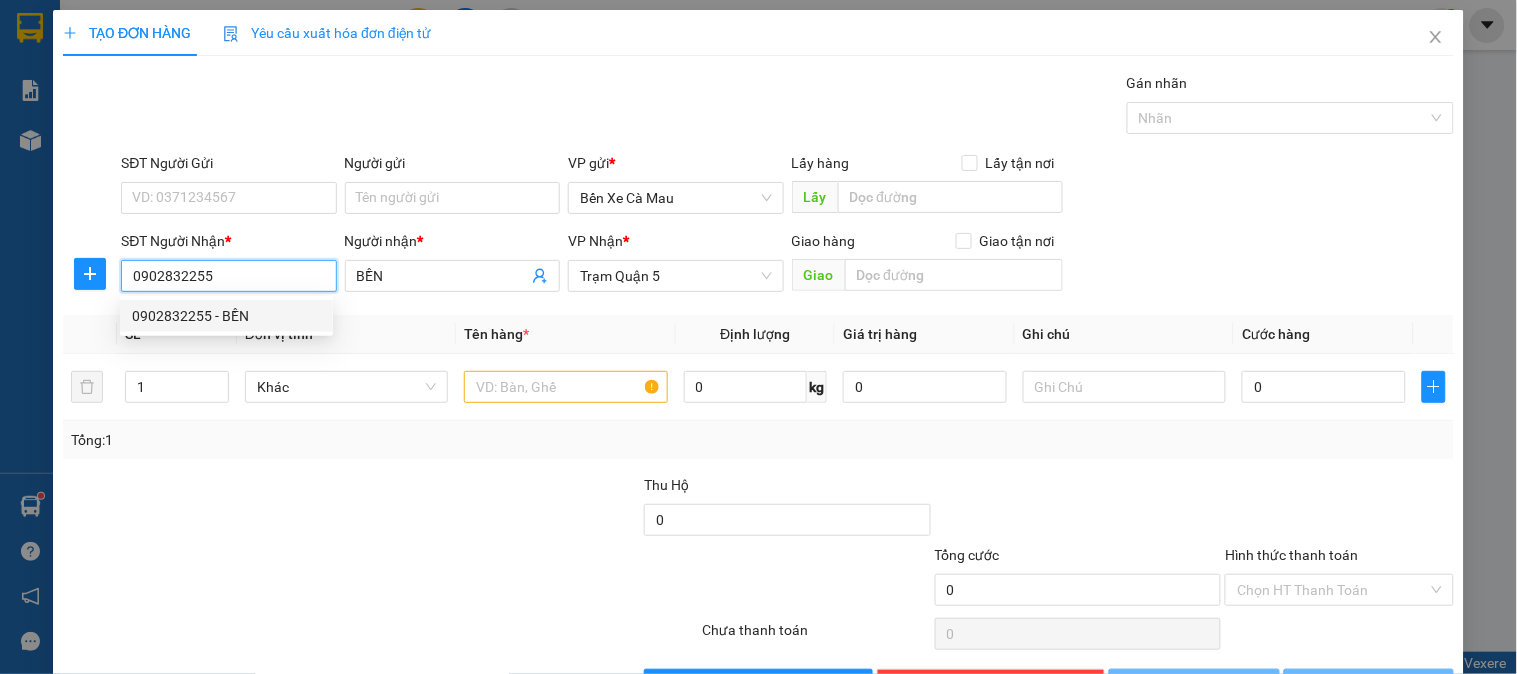 type on "150.000" 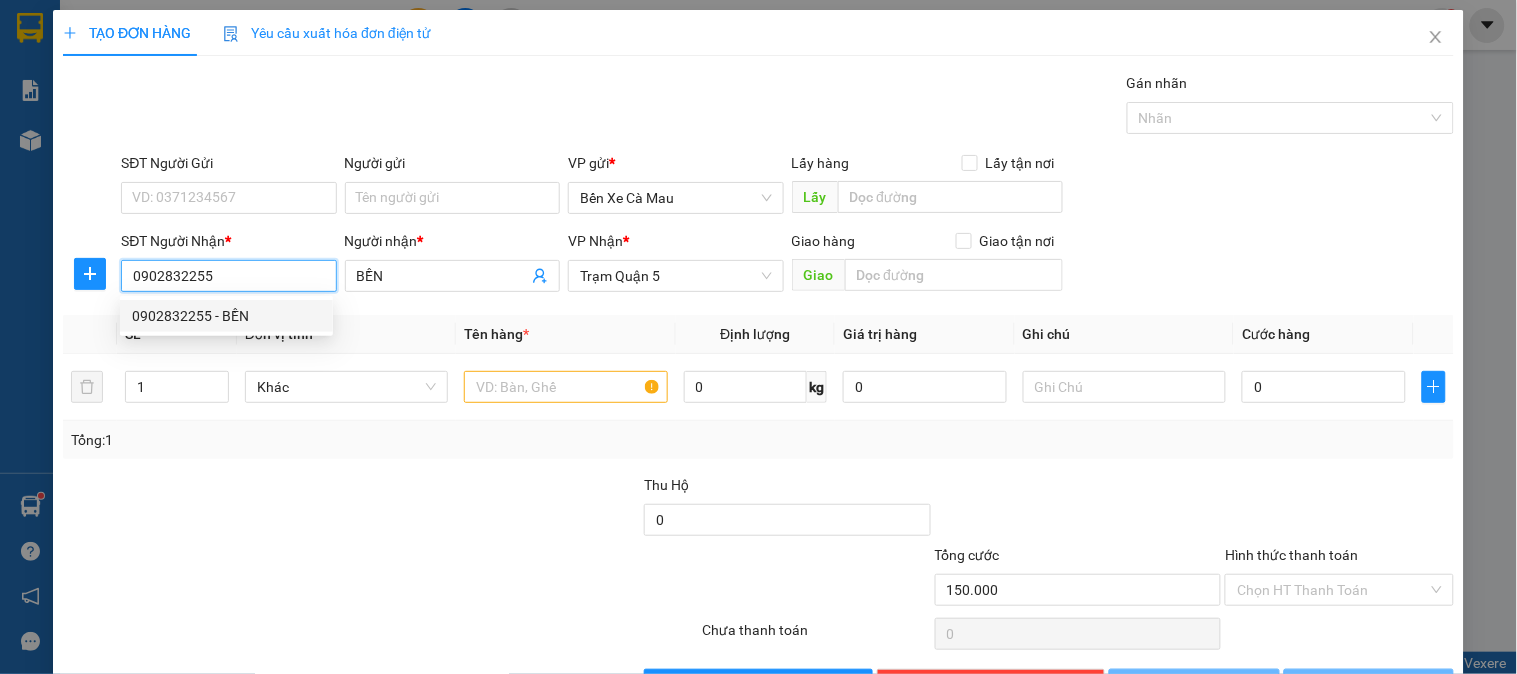 type on "150.000" 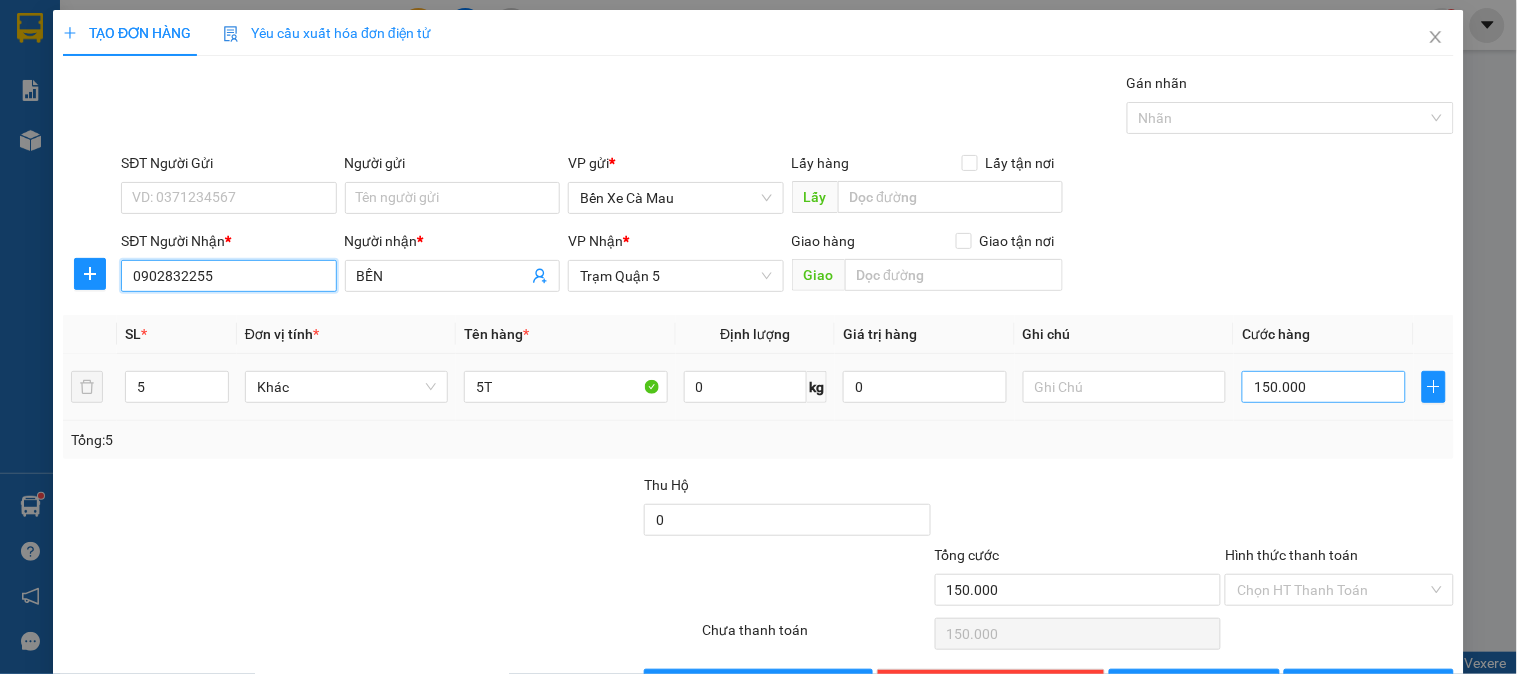 type on "0902832255" 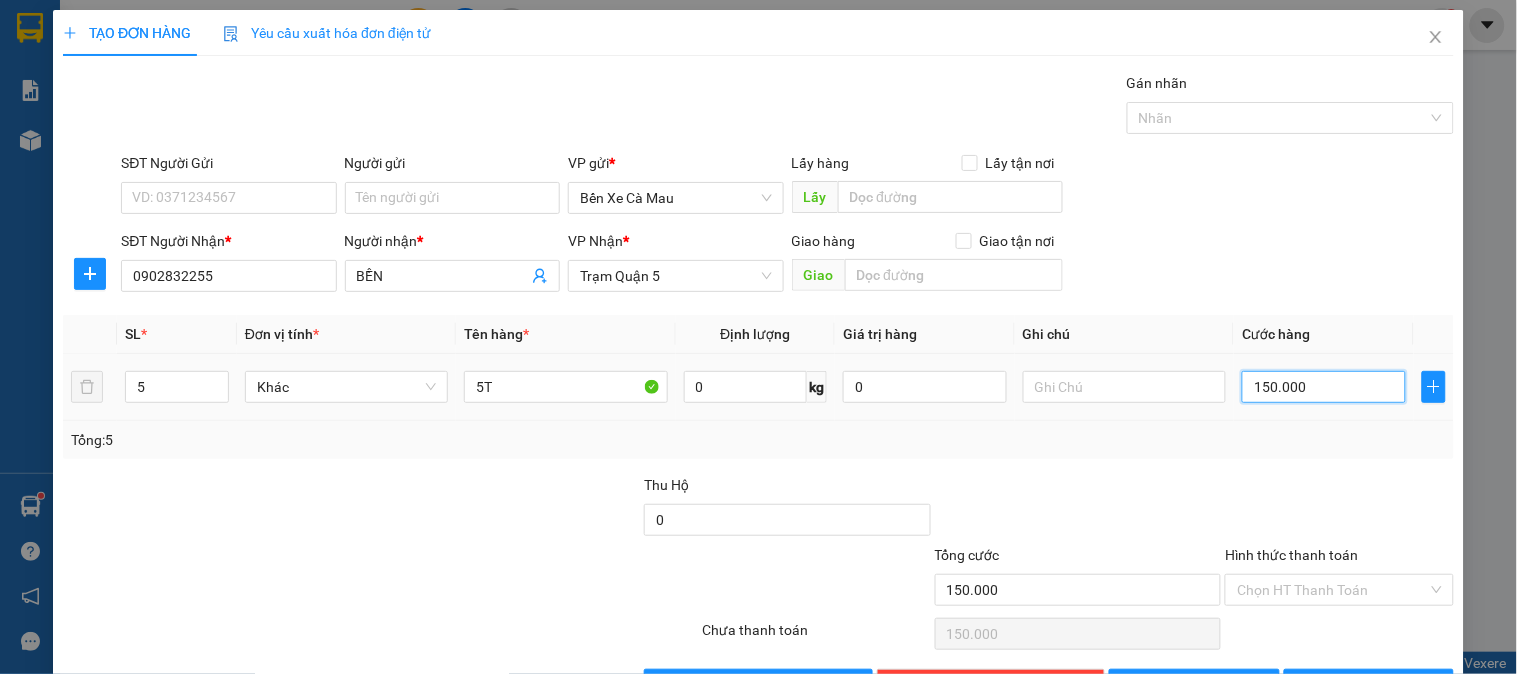 click on "150.000" at bounding box center [1324, 387] 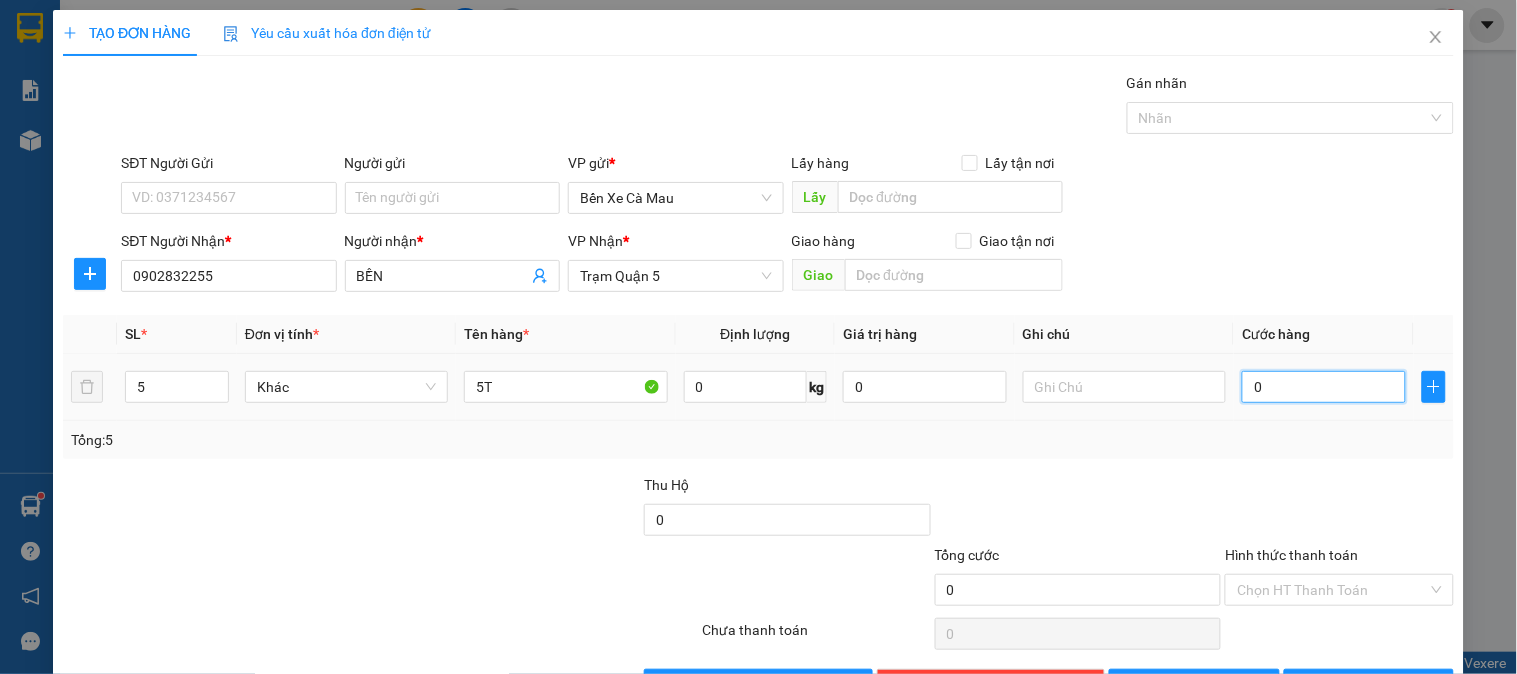type on "004" 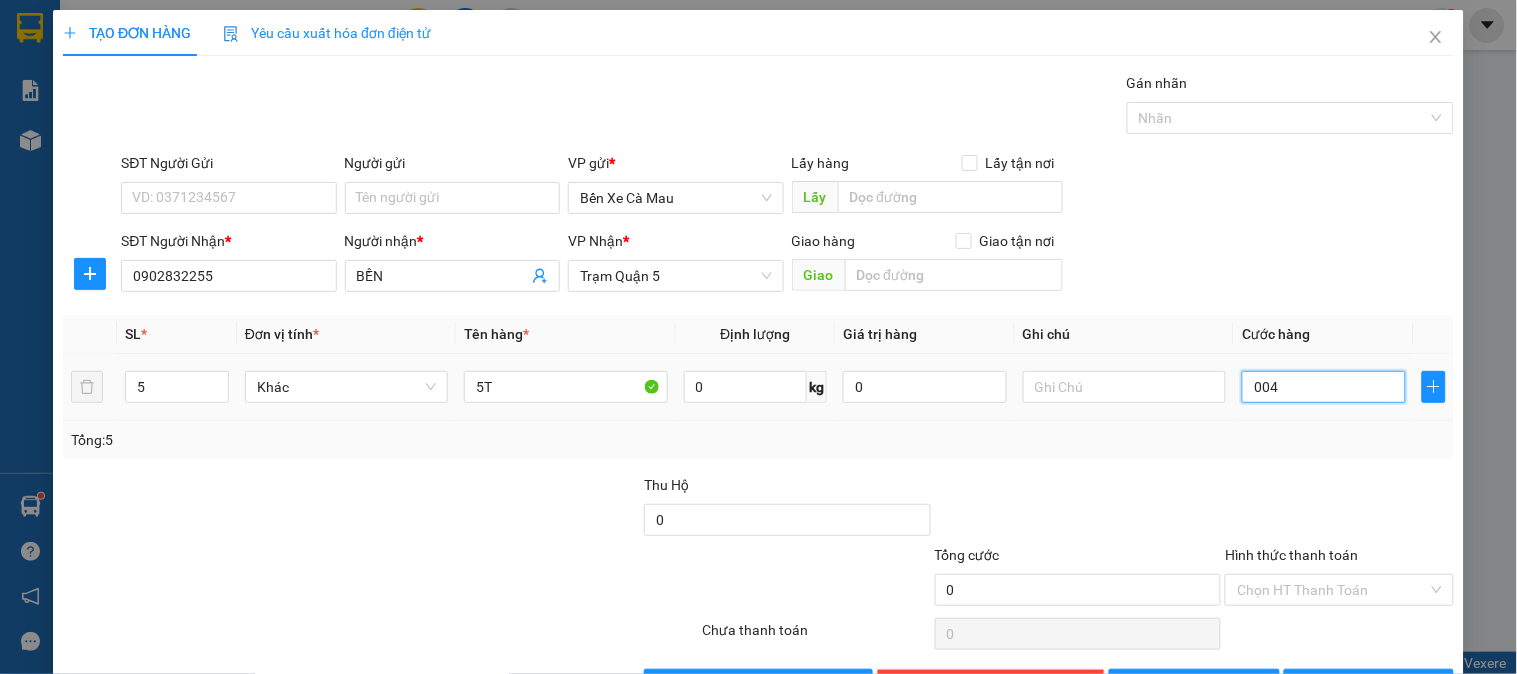 type on "4" 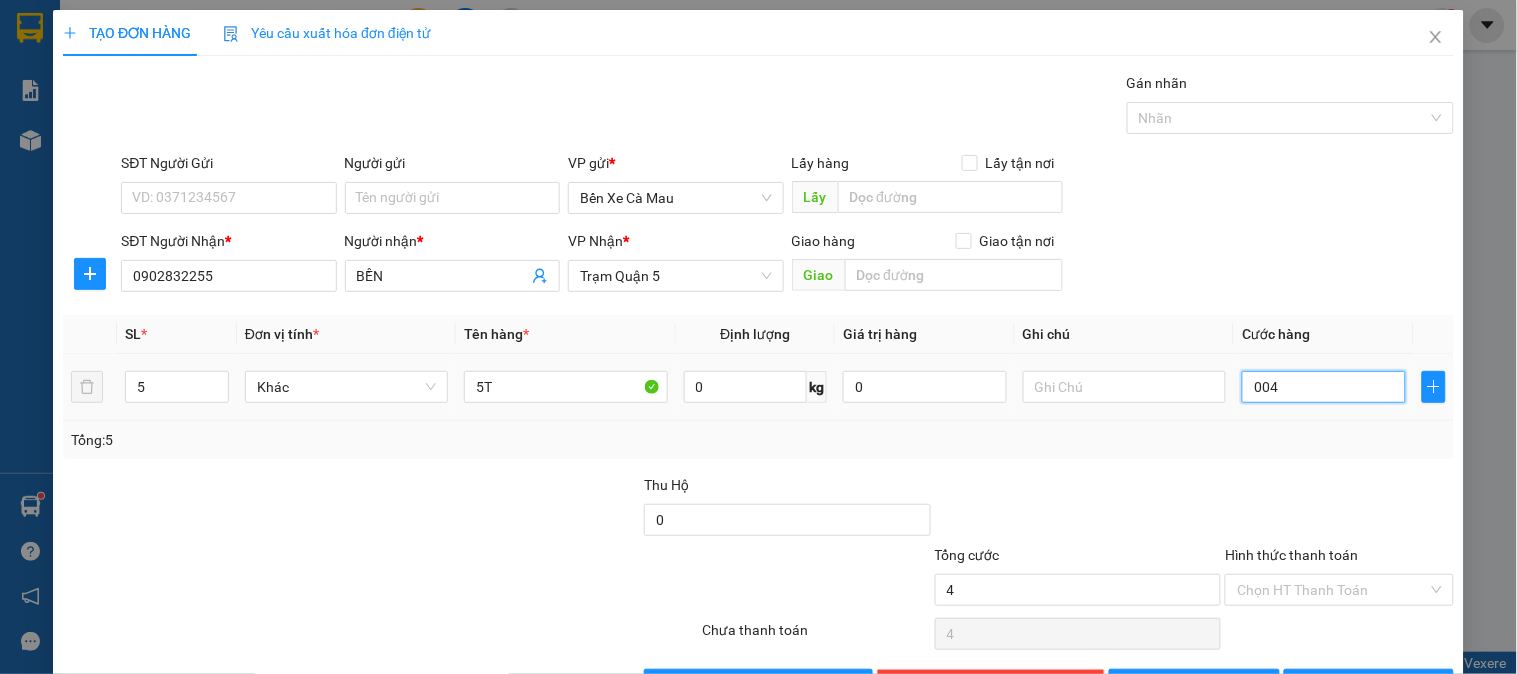 type on "0.040" 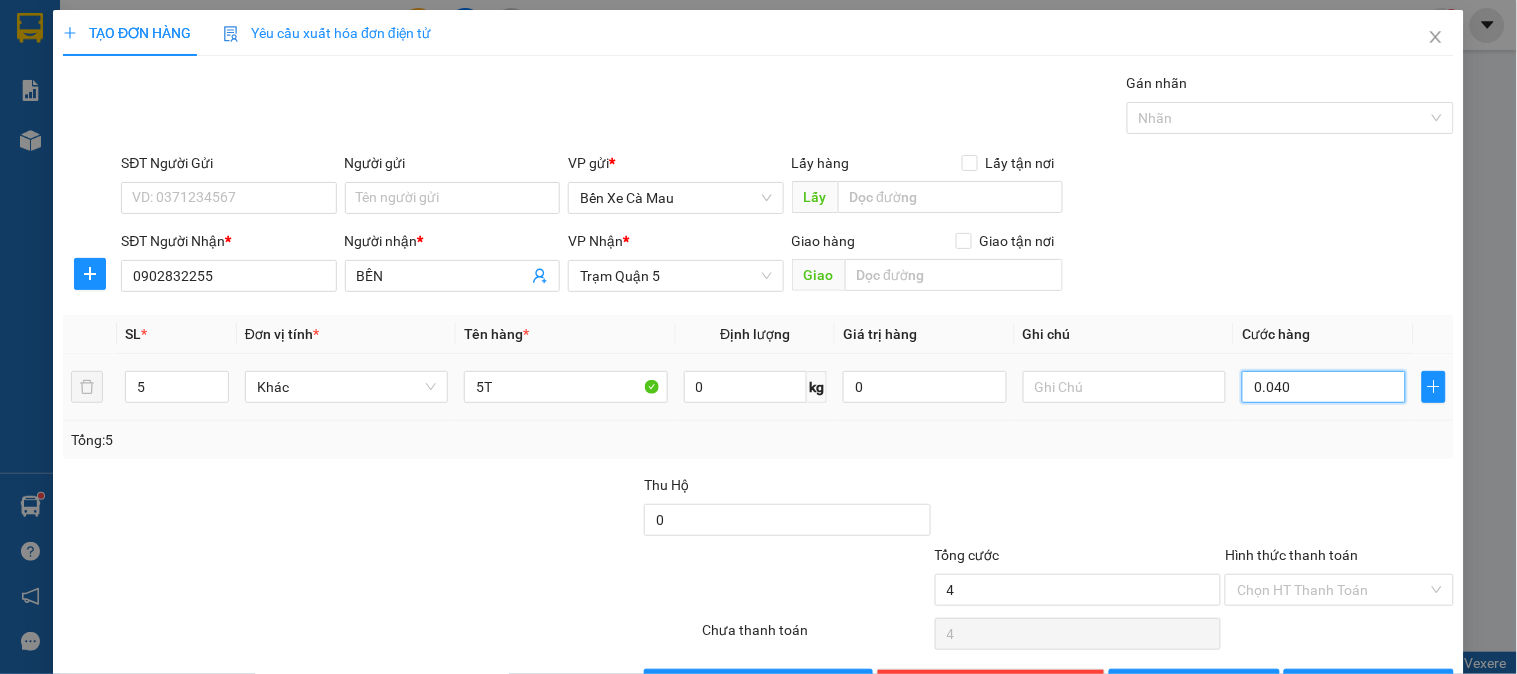 type on "40" 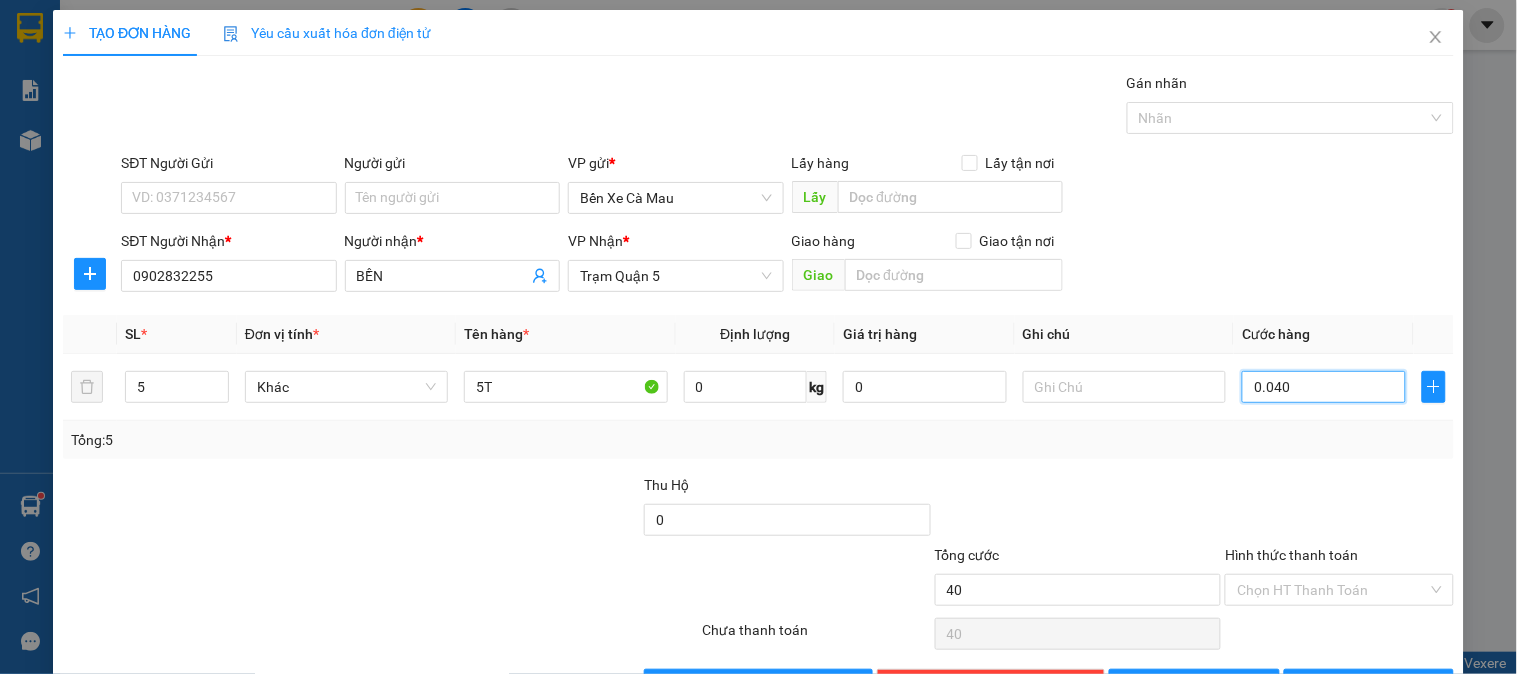 type on "0.040" 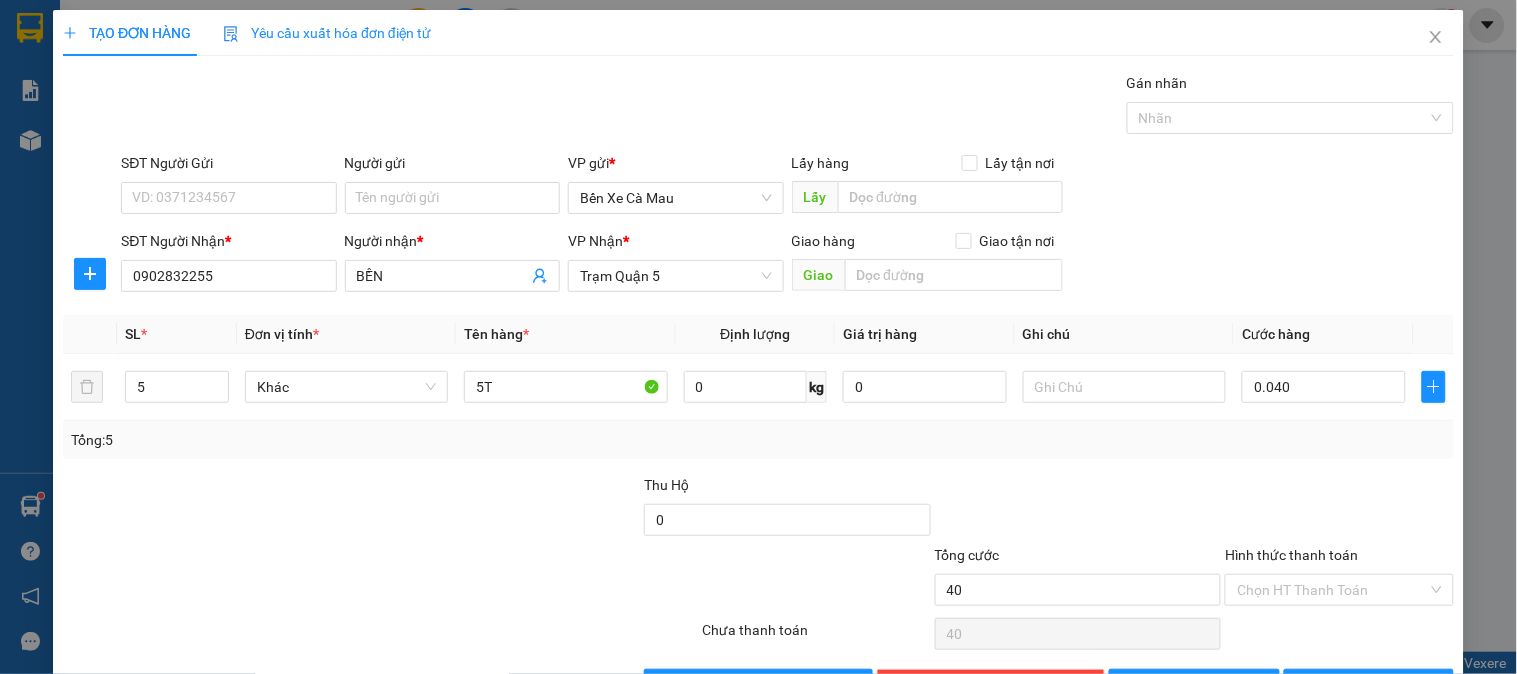 type on "40.000" 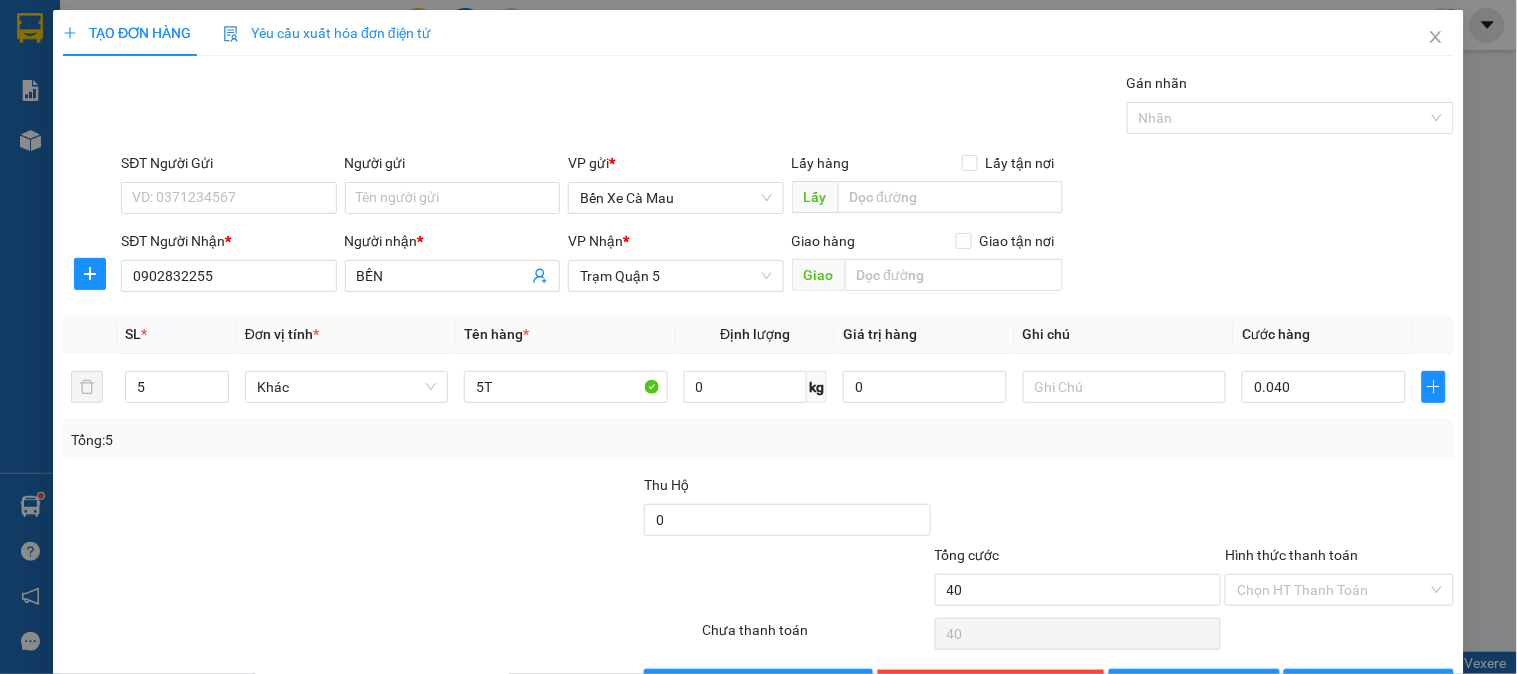 type on "40.000" 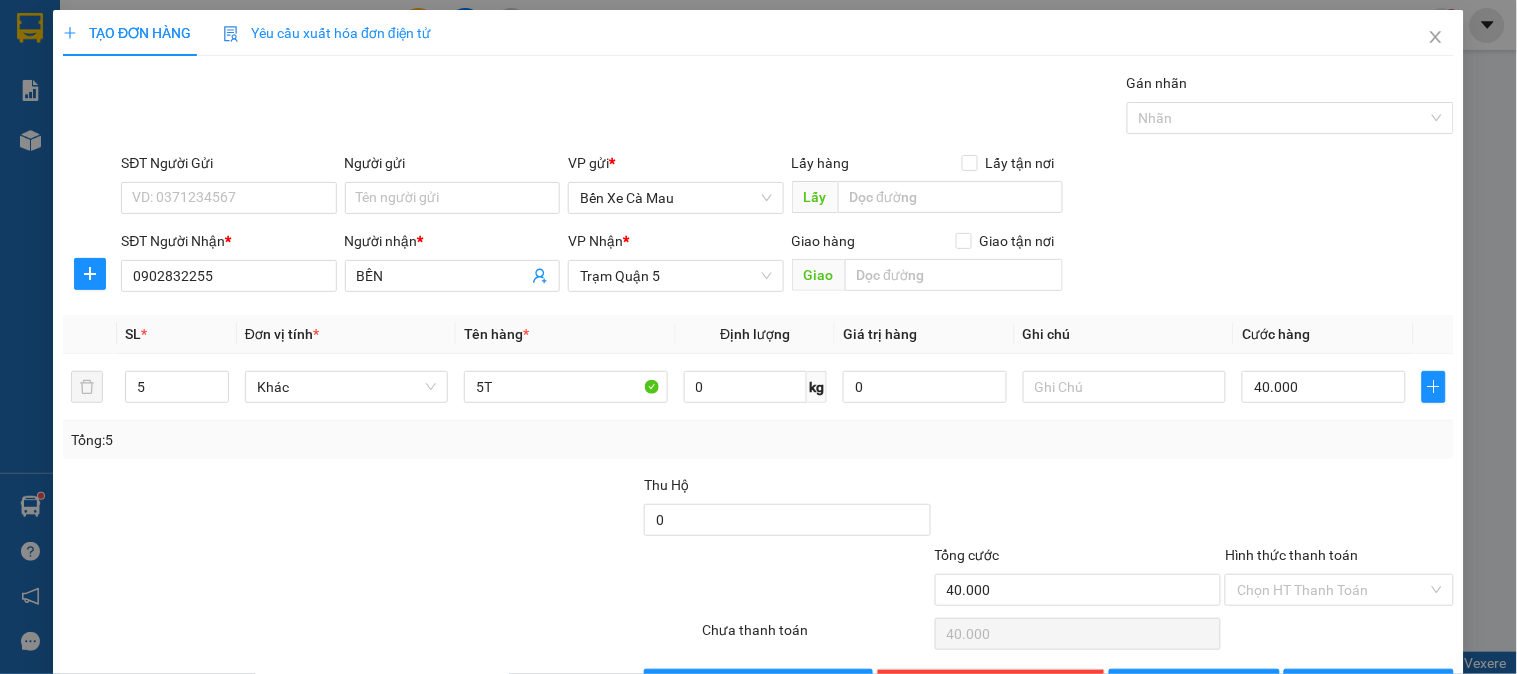 click on "SĐT Người Gửi VD: 0371234567 Người gửi Tên người gửi VP gửi  * Bến Xe Cà Mau Lấy hàng Lấy tận nơi Lấy" at bounding box center (787, 187) 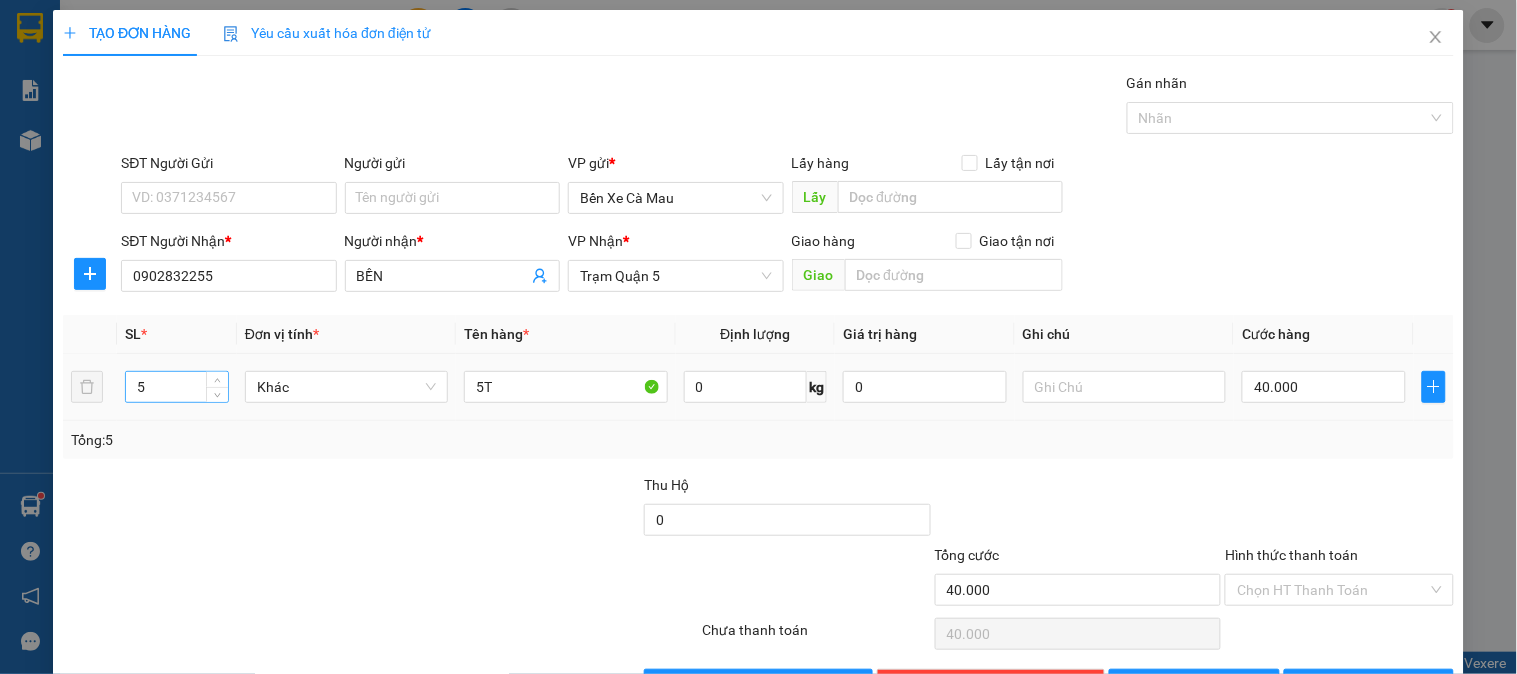 click on "5" at bounding box center (177, 387) 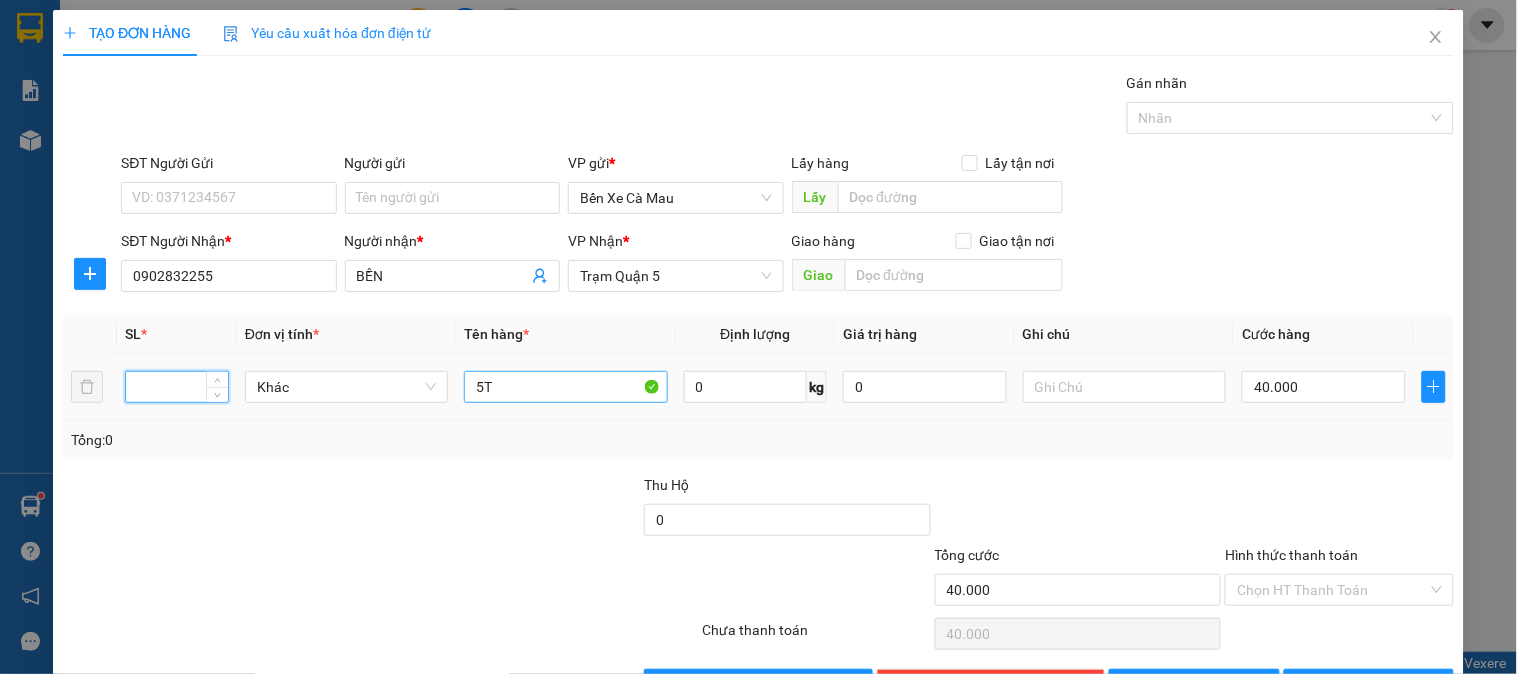 type 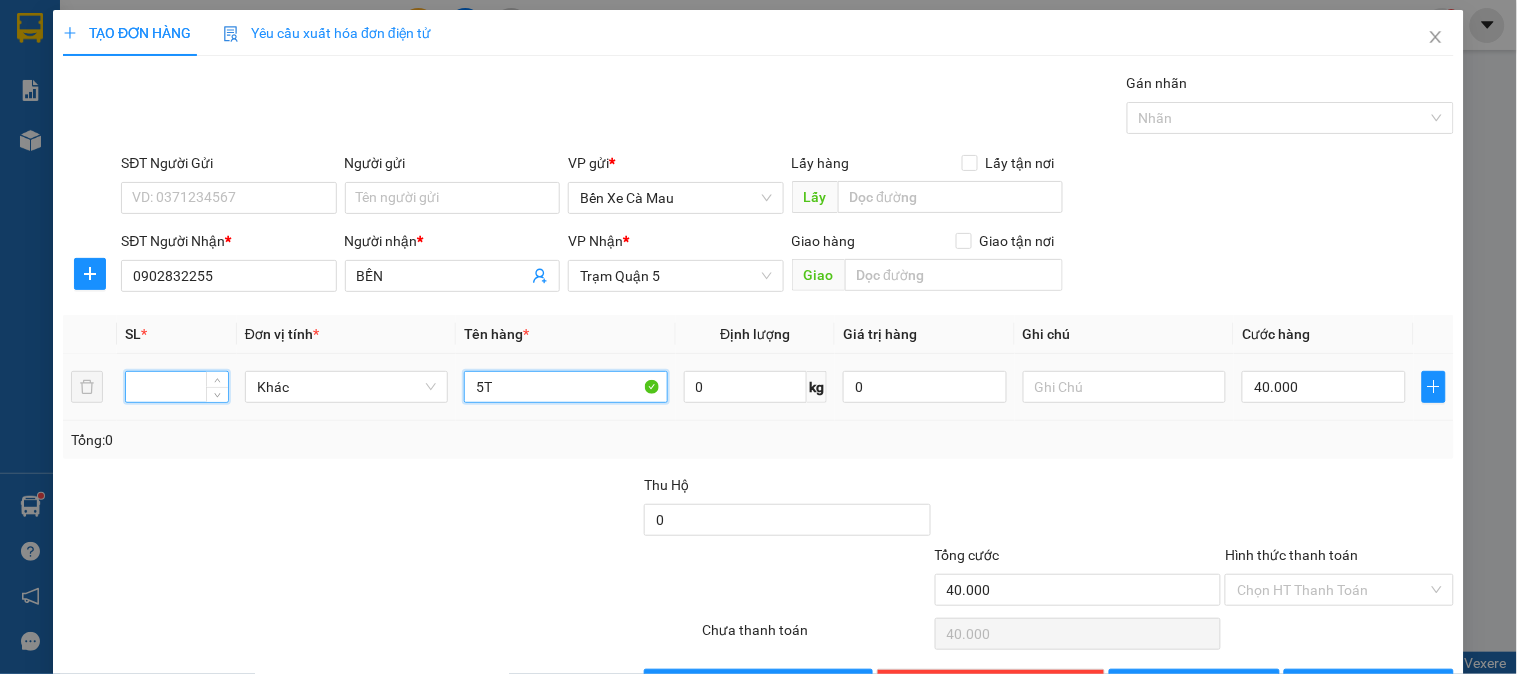 type on "5" 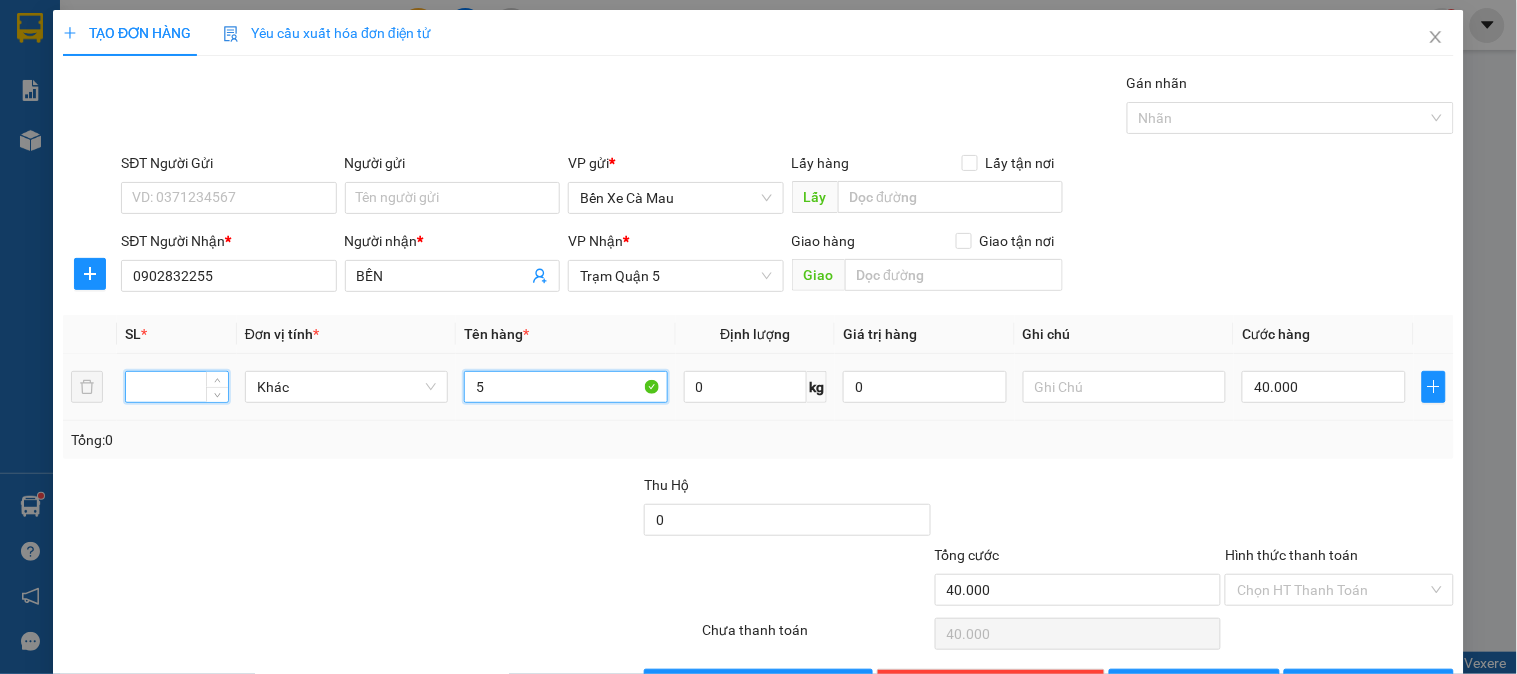 click on "5" at bounding box center (565, 387) 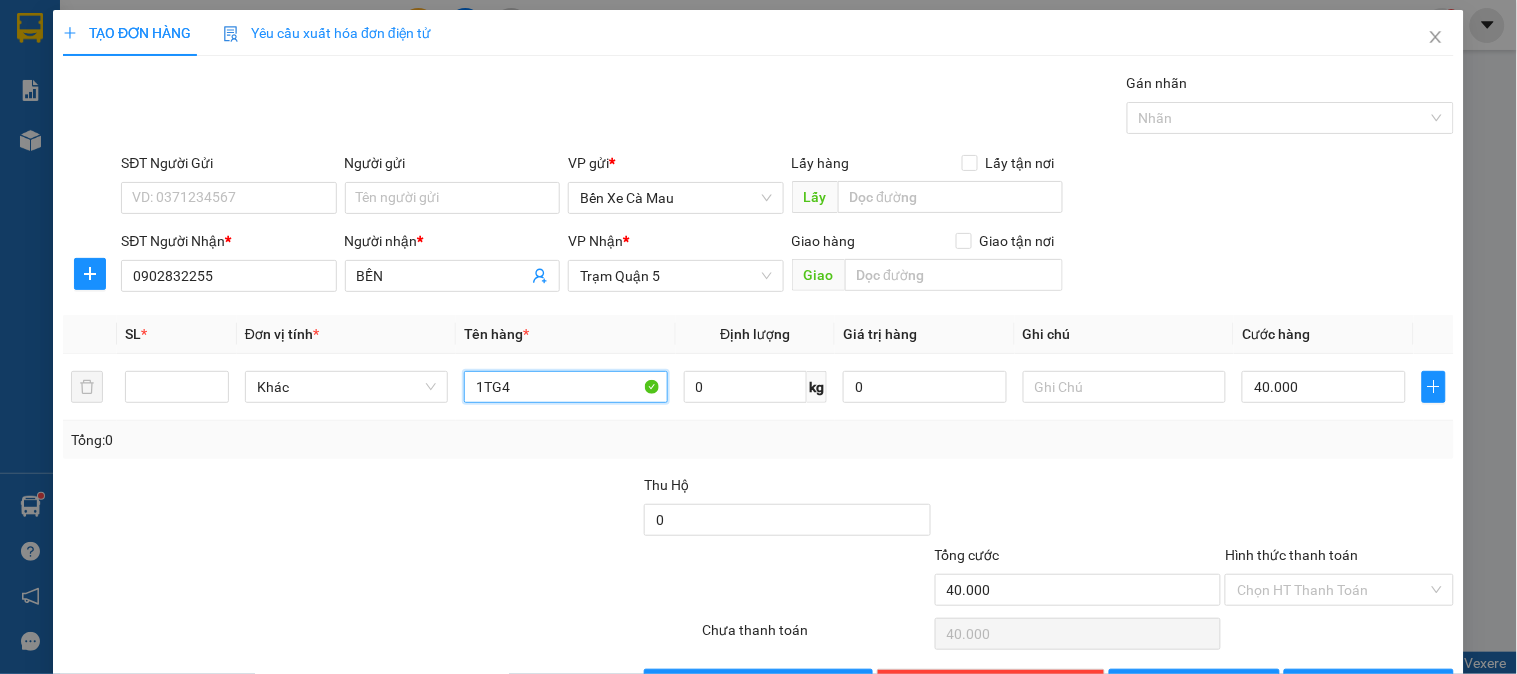 type on "1TG4" 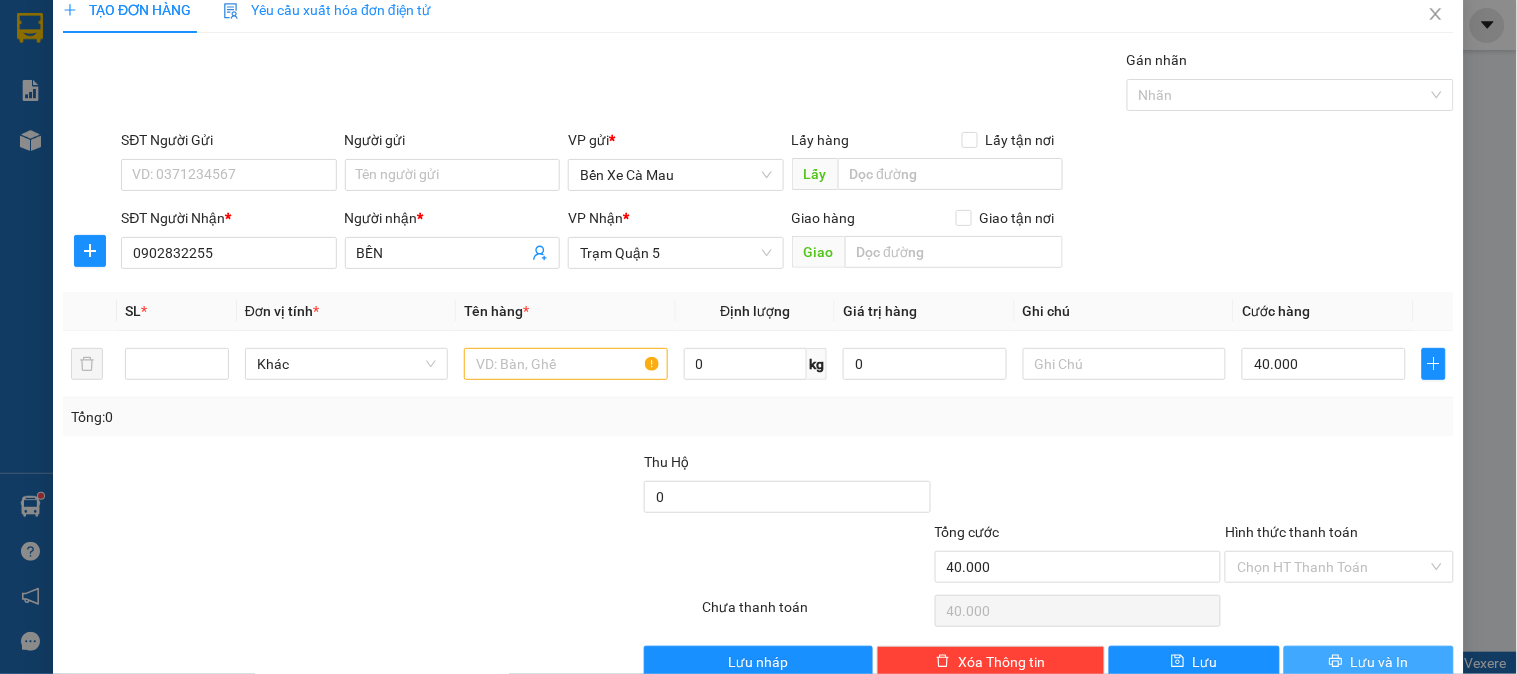 scroll, scrollTop: 65, scrollLeft: 0, axis: vertical 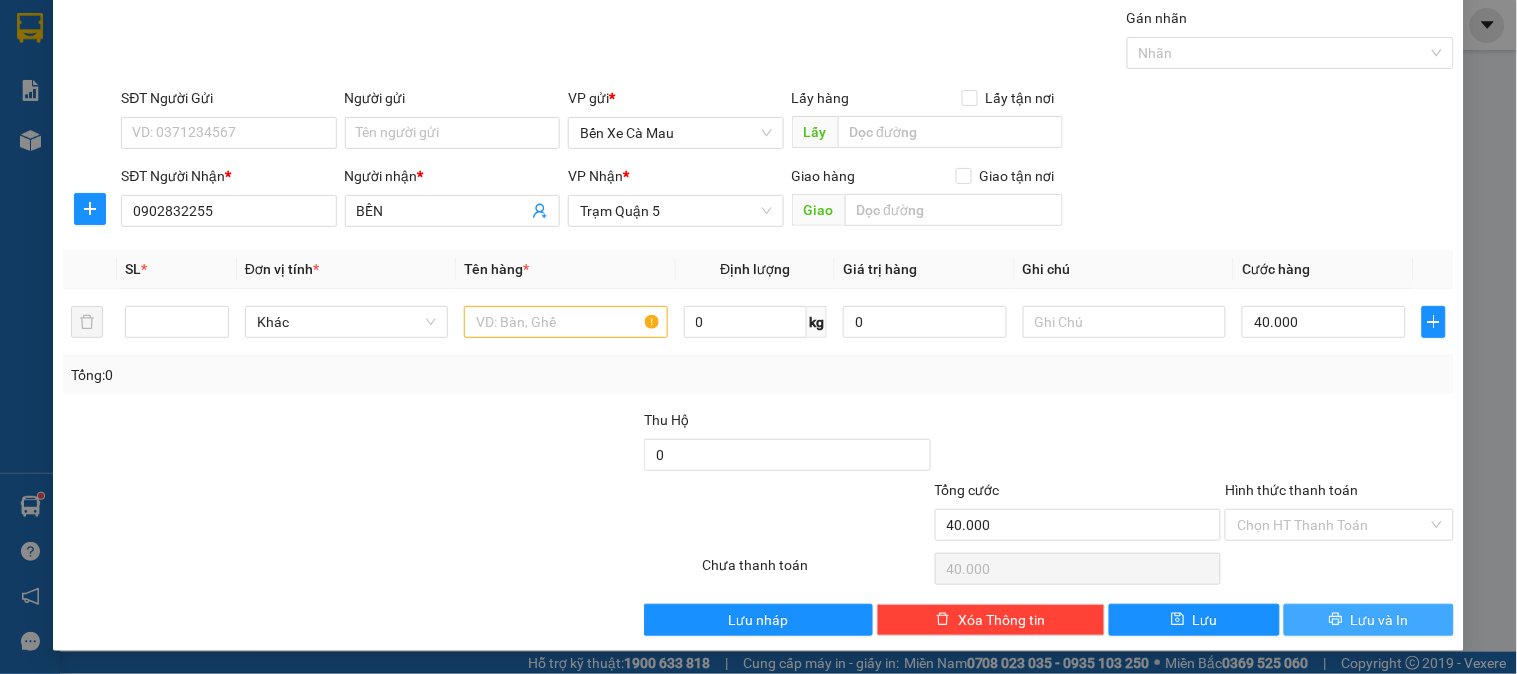 click on "Lưu và In" at bounding box center (1369, 620) 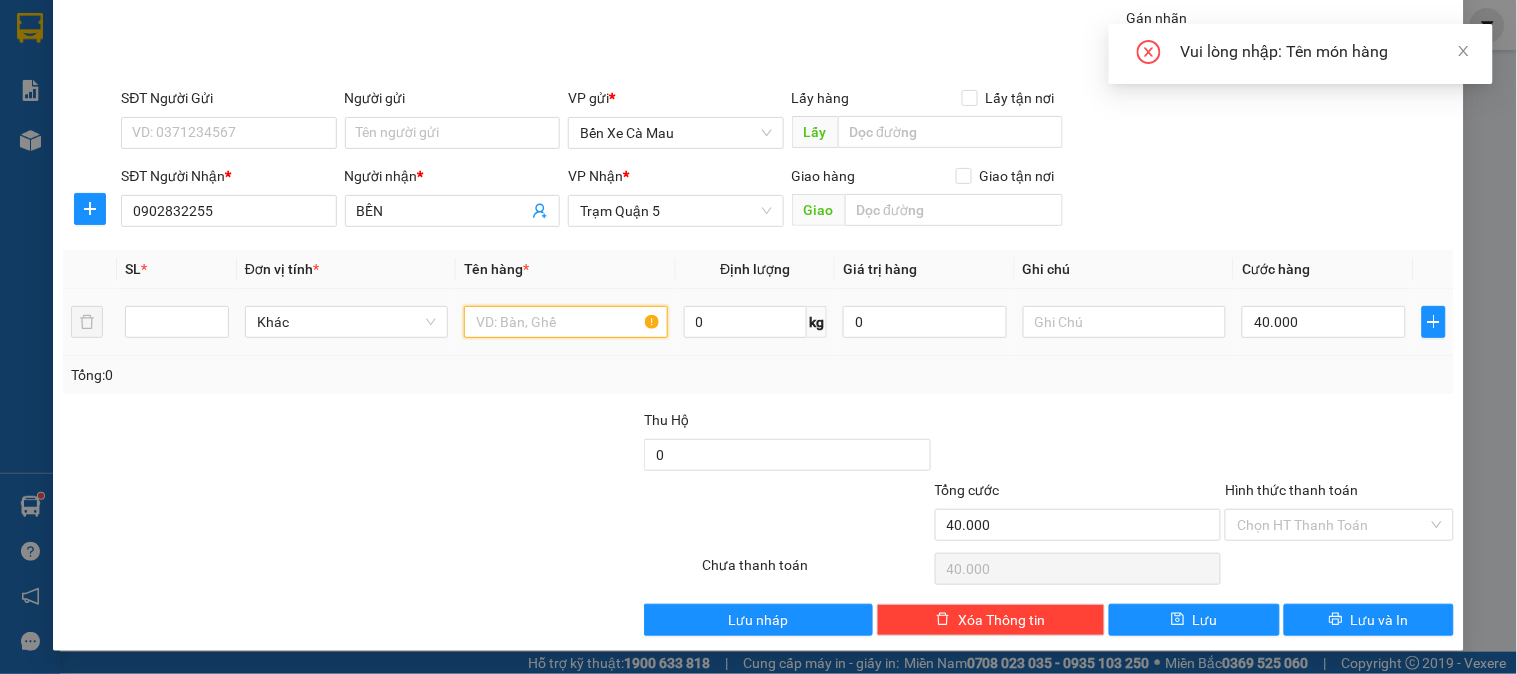 click at bounding box center (565, 322) 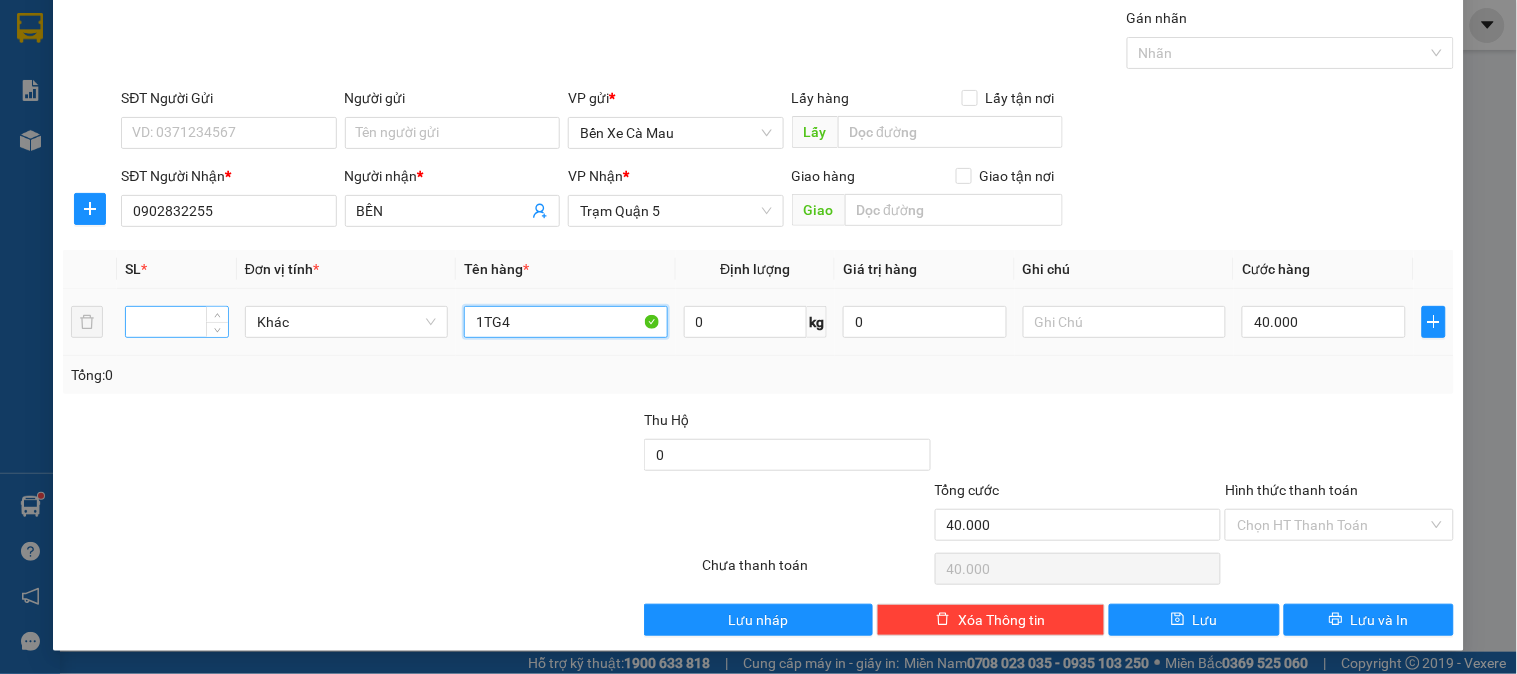 type on "1TG4" 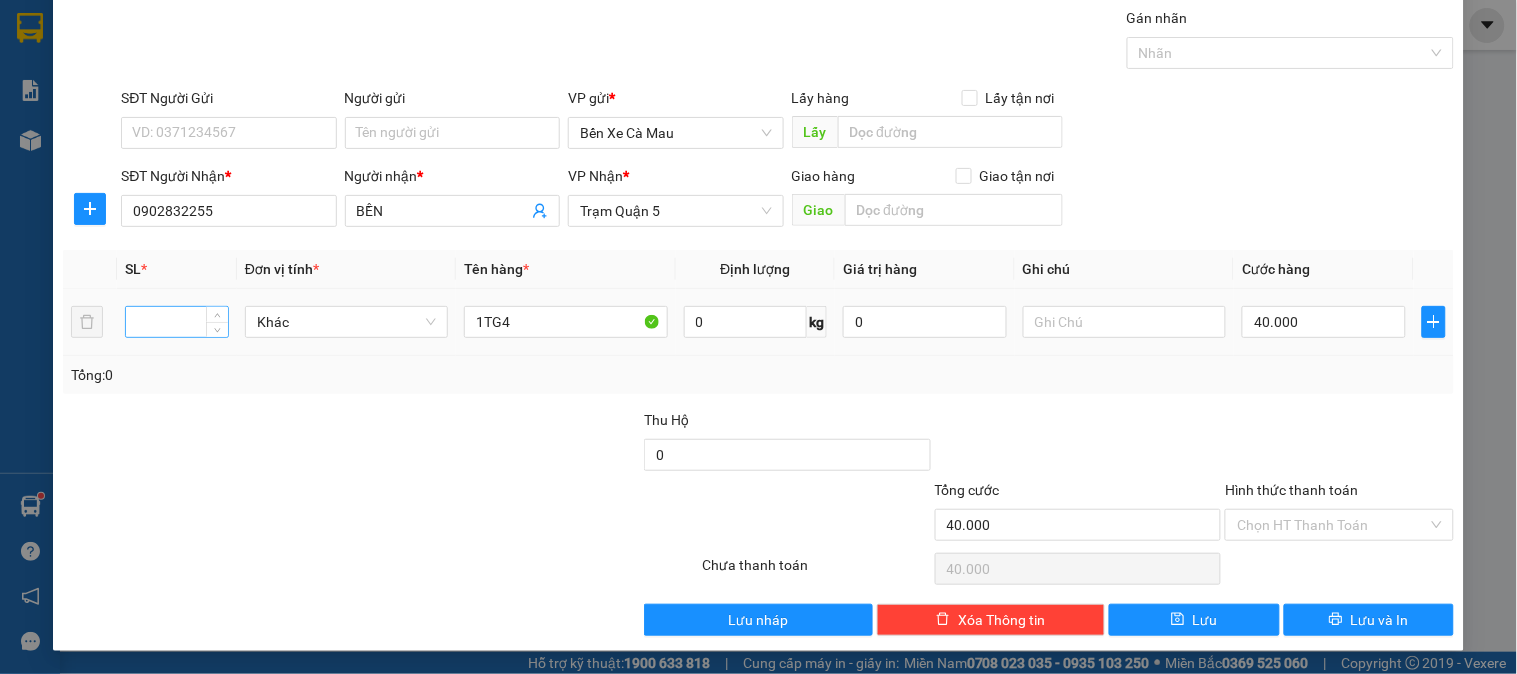 click at bounding box center (177, 322) 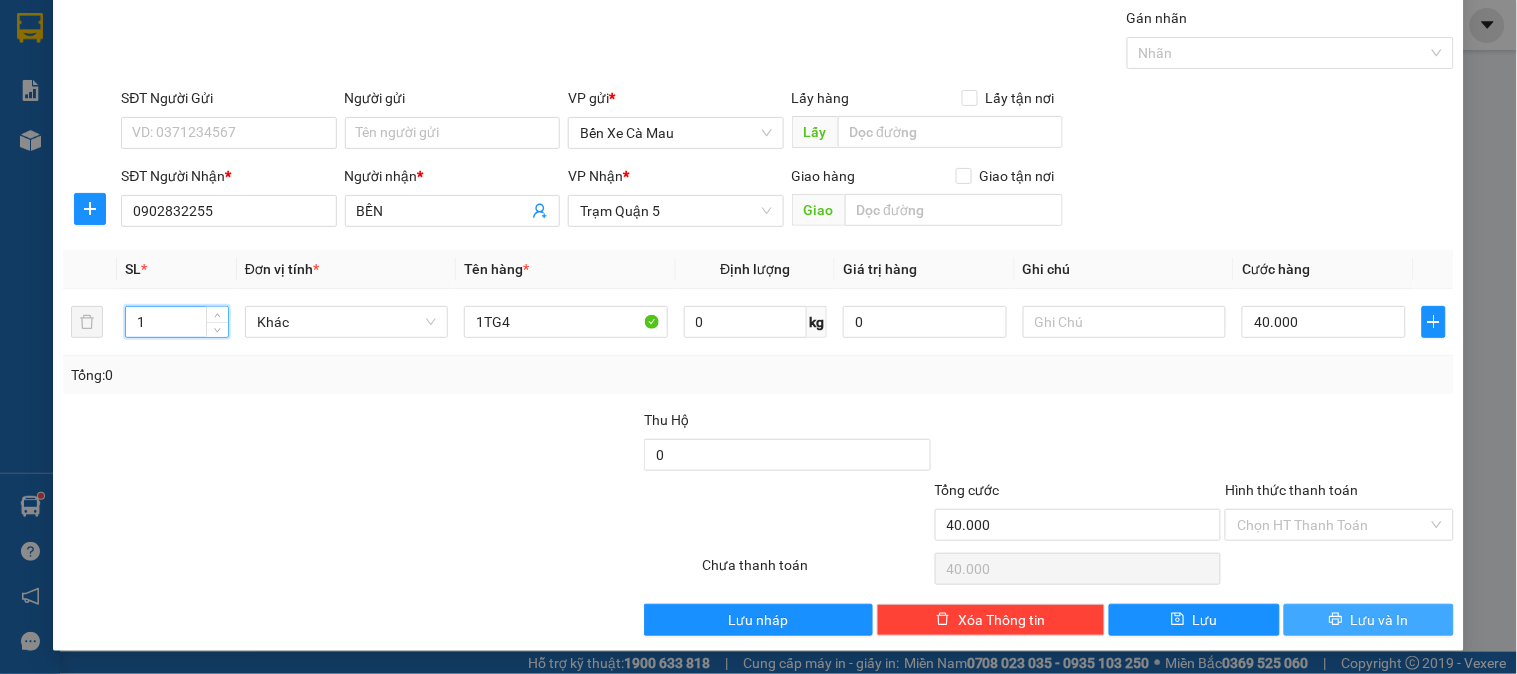 type on "1" 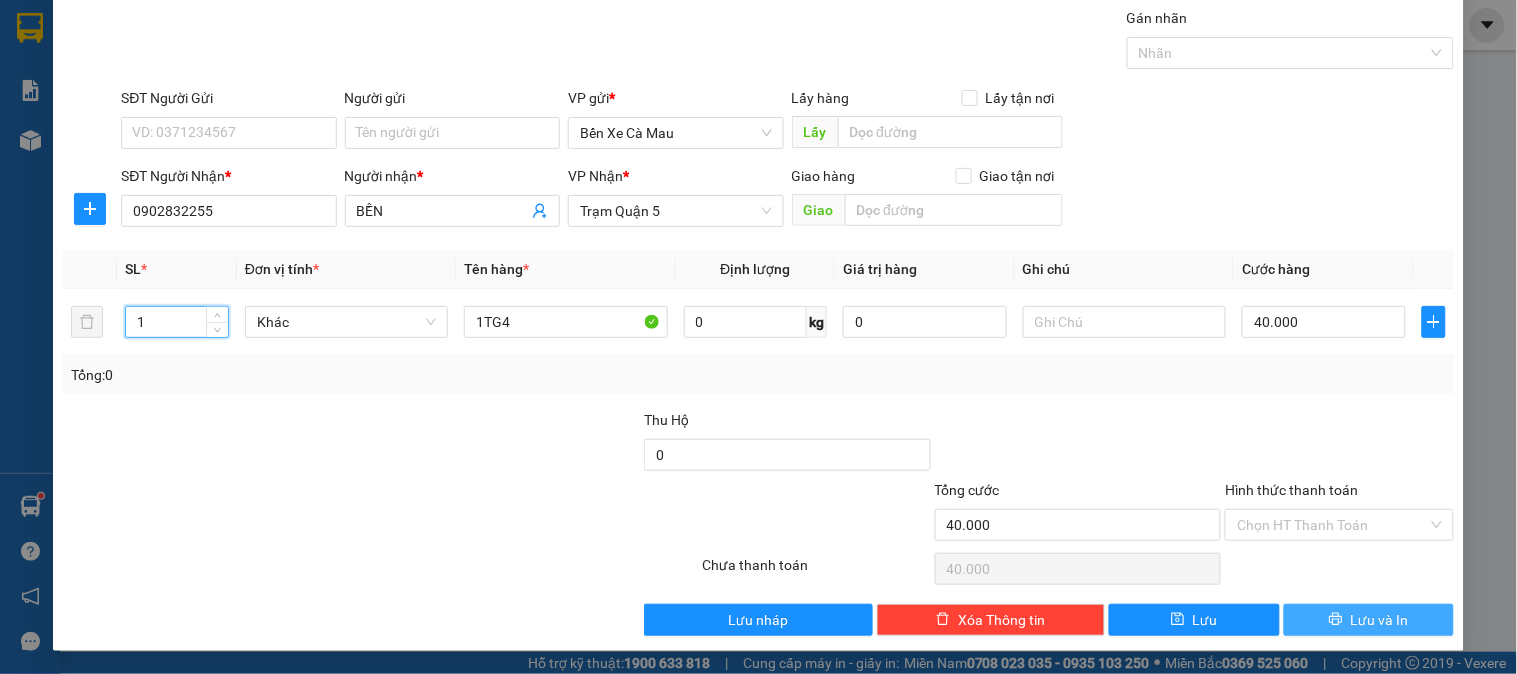 click on "Lưu và In" at bounding box center (1369, 620) 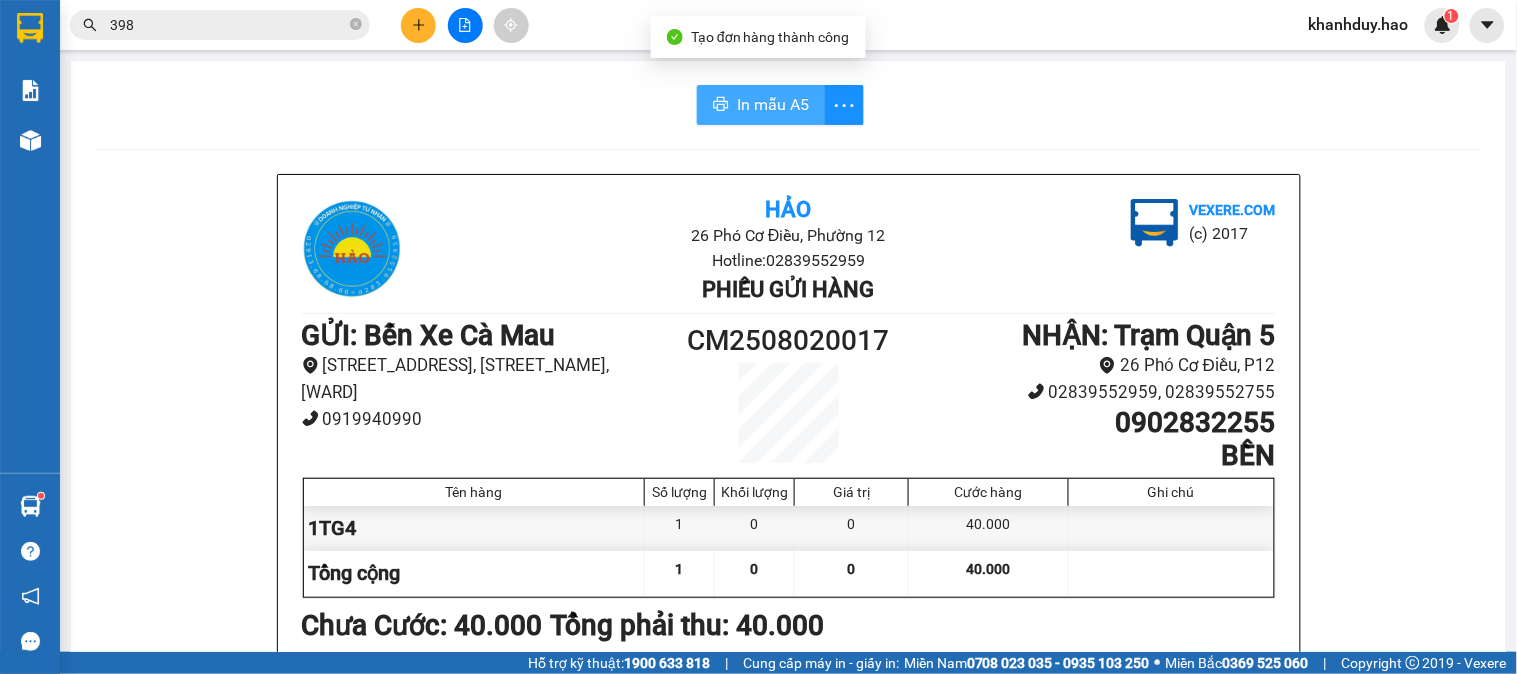 click on "In mẫu A5" at bounding box center (773, 104) 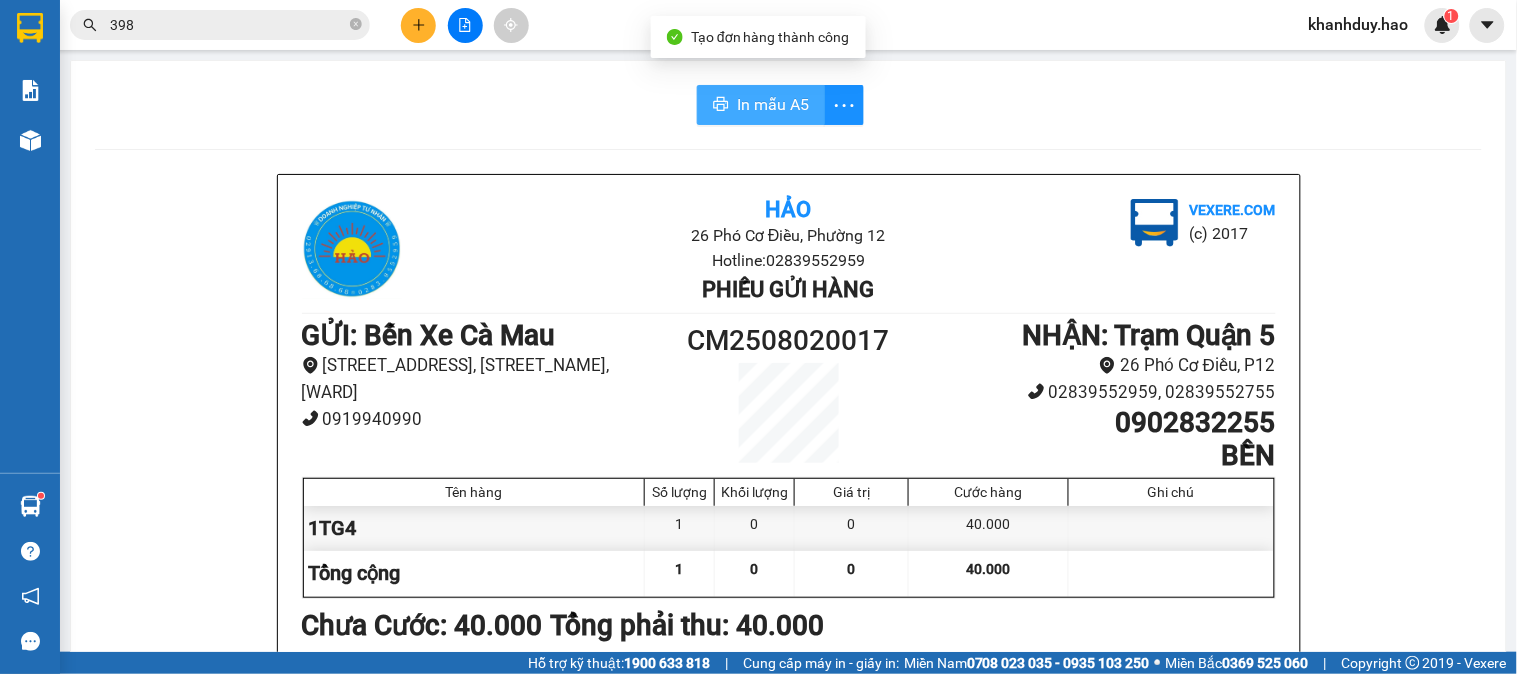 scroll, scrollTop: 0, scrollLeft: 0, axis: both 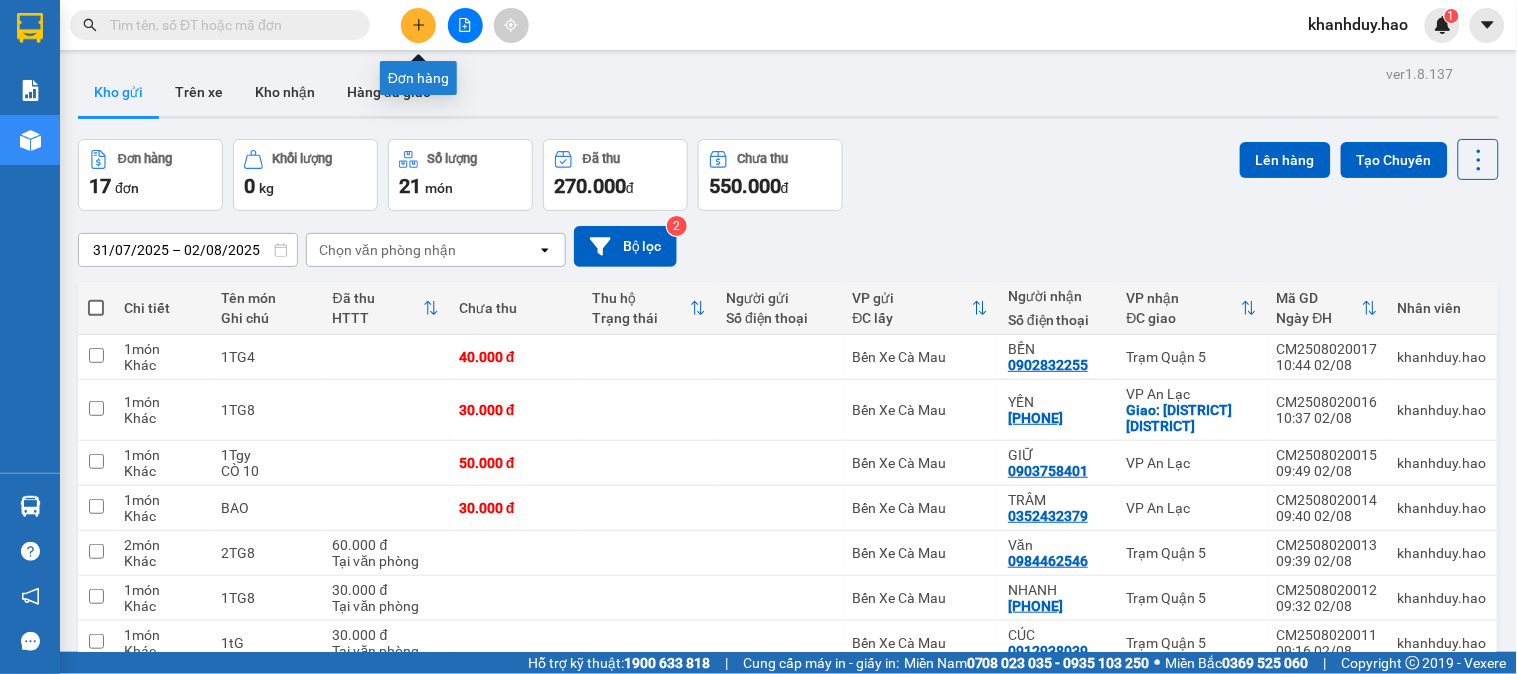 click at bounding box center (465, 25) 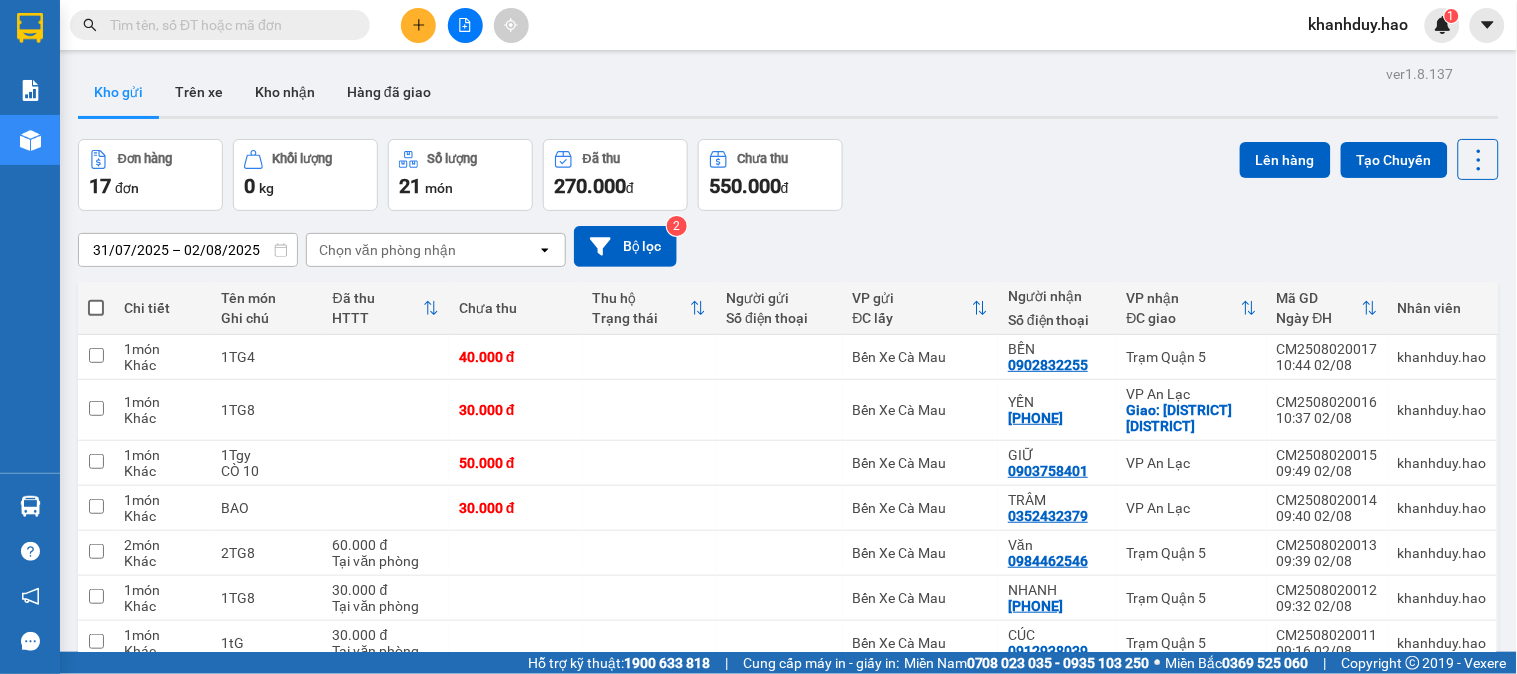 click at bounding box center [465, 25] 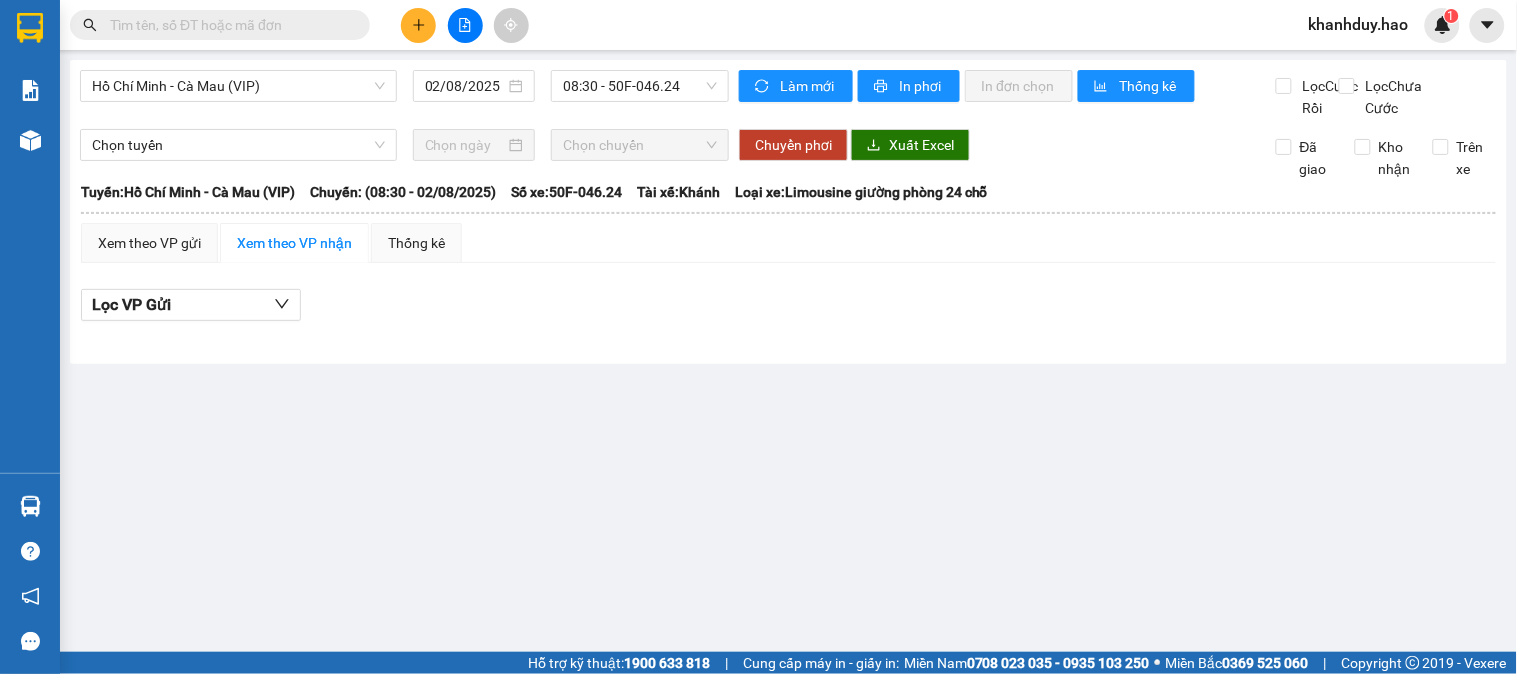 click at bounding box center (418, 25) 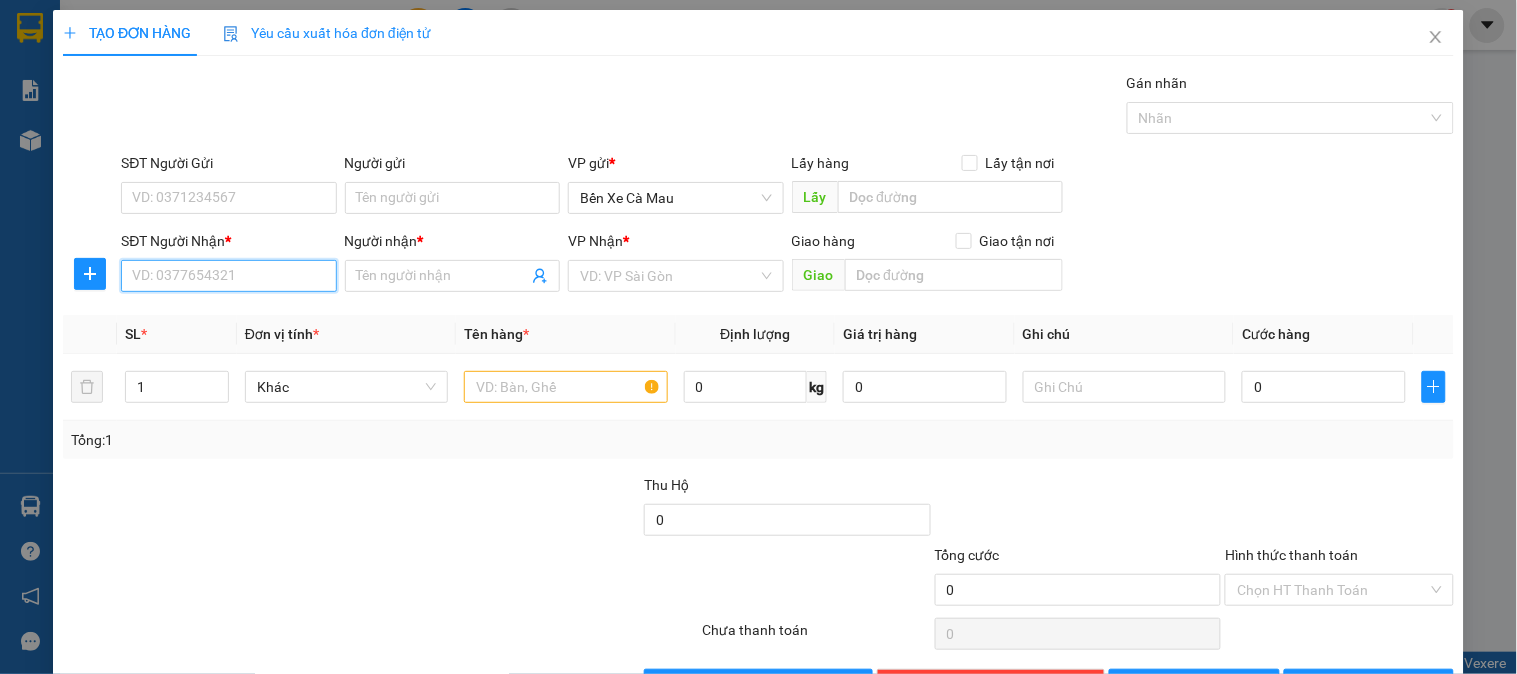 click on "SĐT Người Nhận  *" at bounding box center [228, 276] 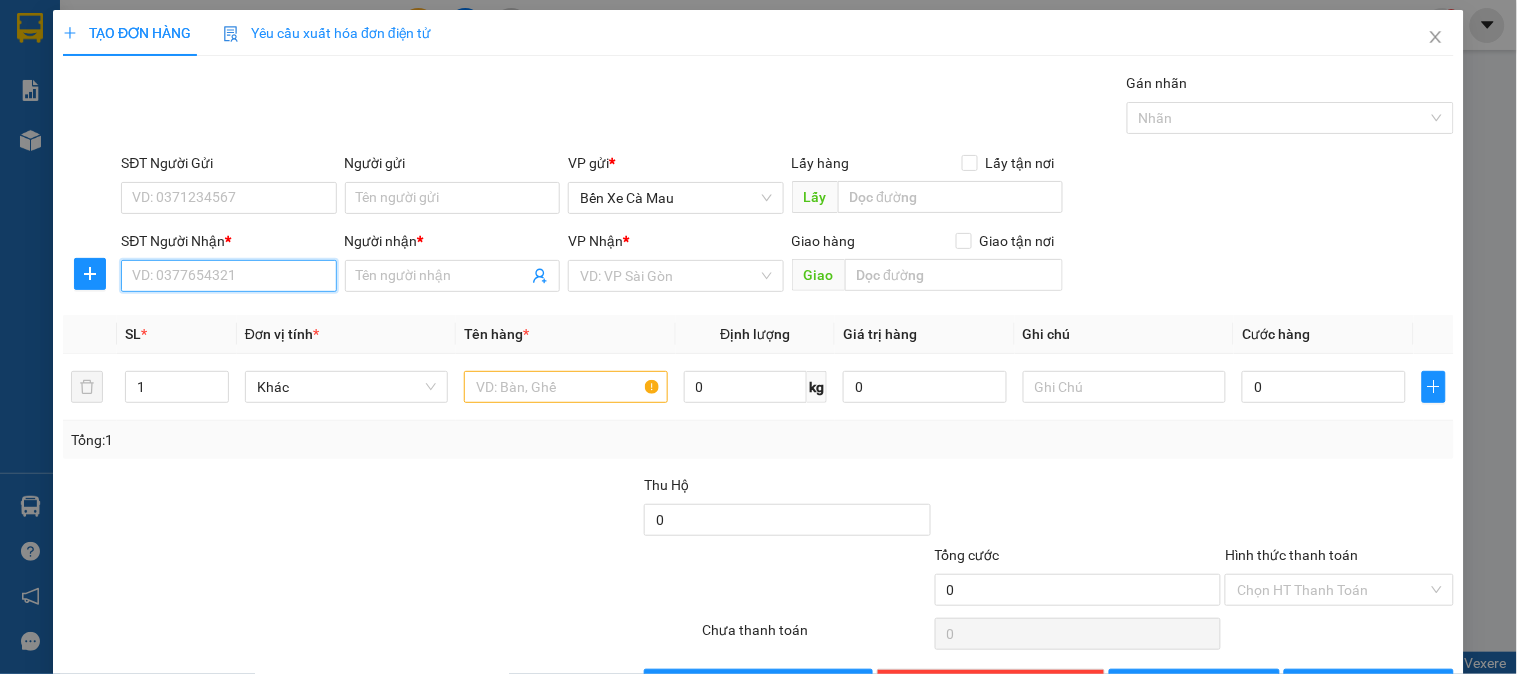 click on "SĐT Người Nhận  *" at bounding box center [228, 276] 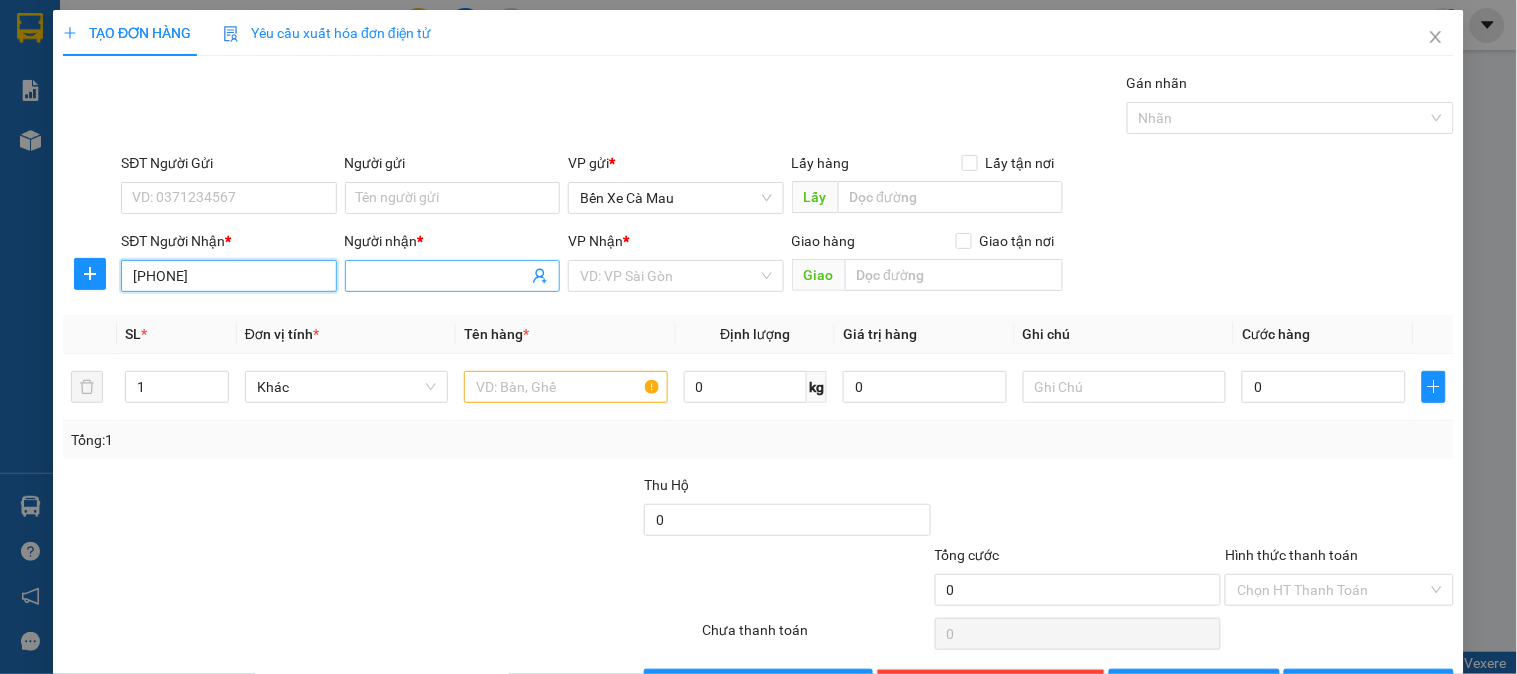type on "0943655002" 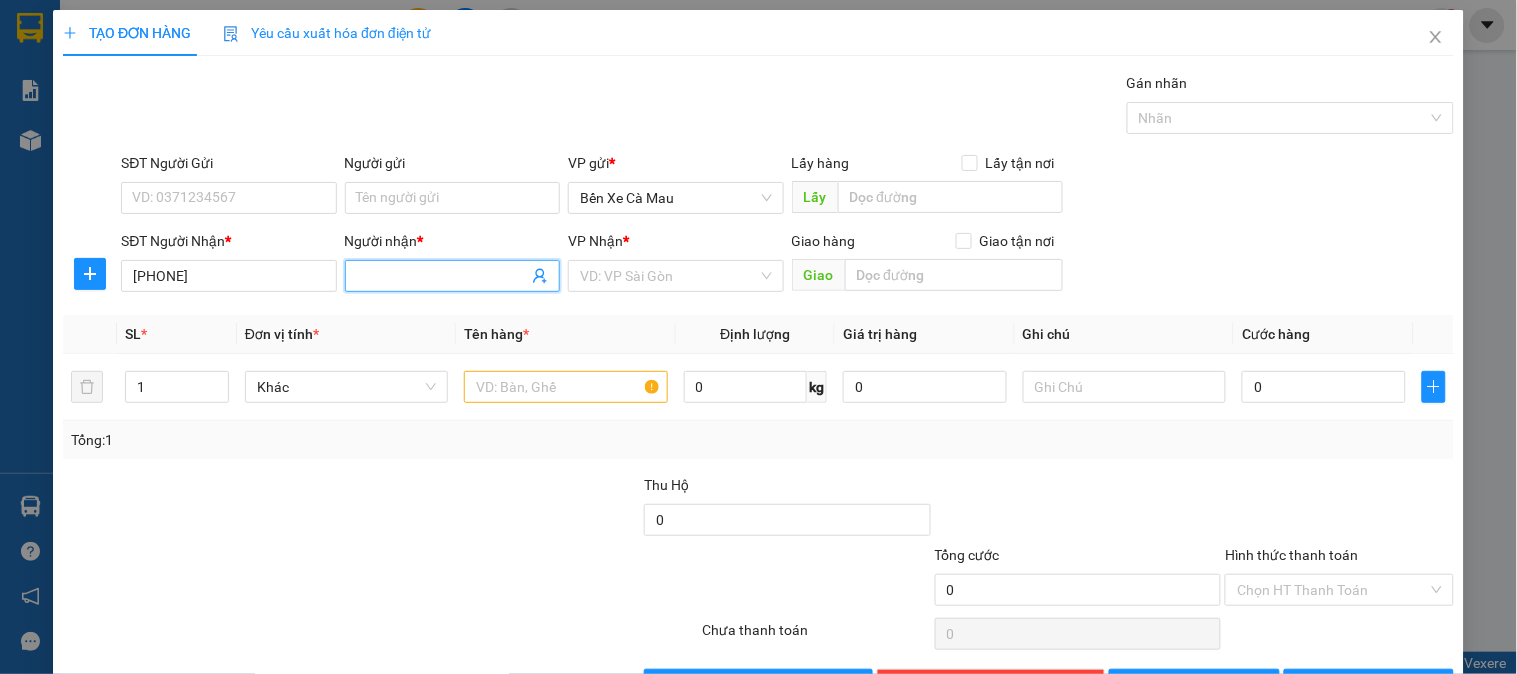 click at bounding box center (452, 276) 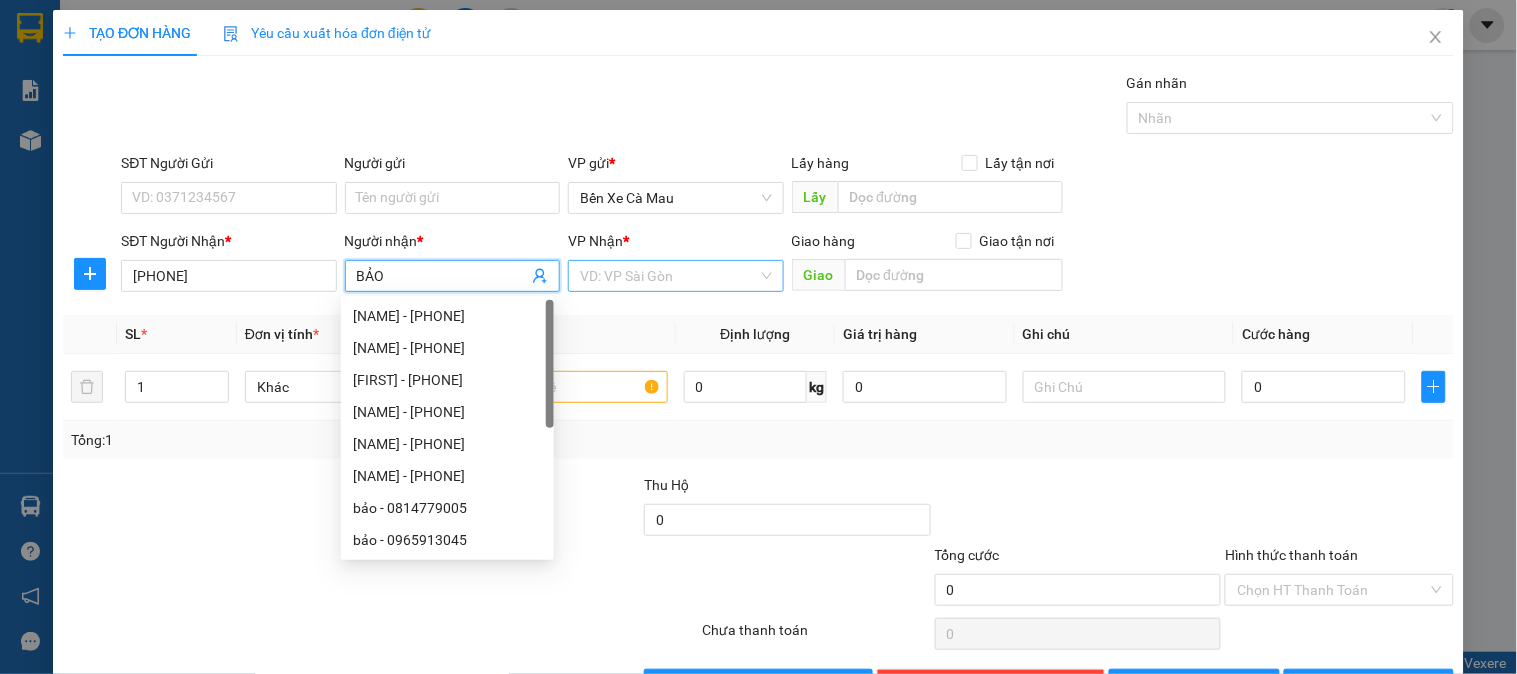 type on "BẢO" 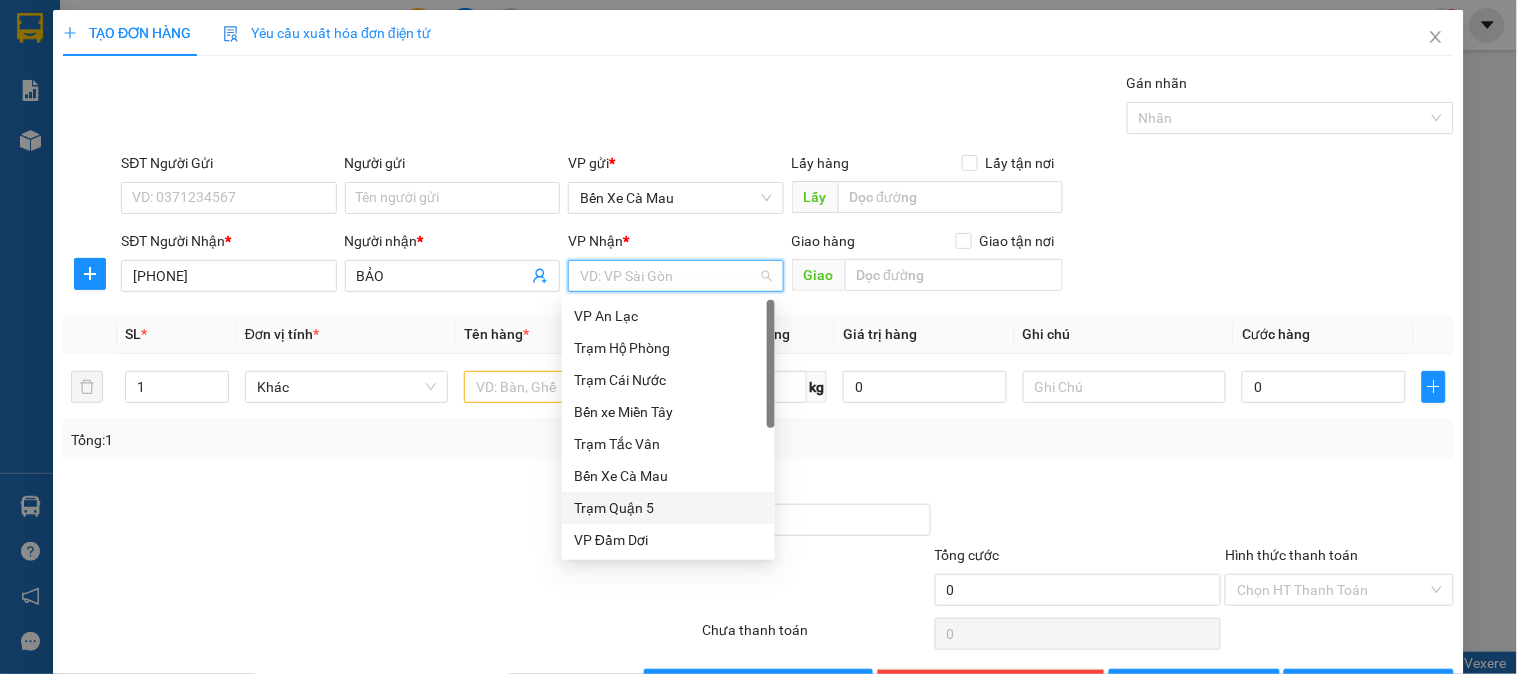 click on "Trạm Quận 5" at bounding box center (668, 508) 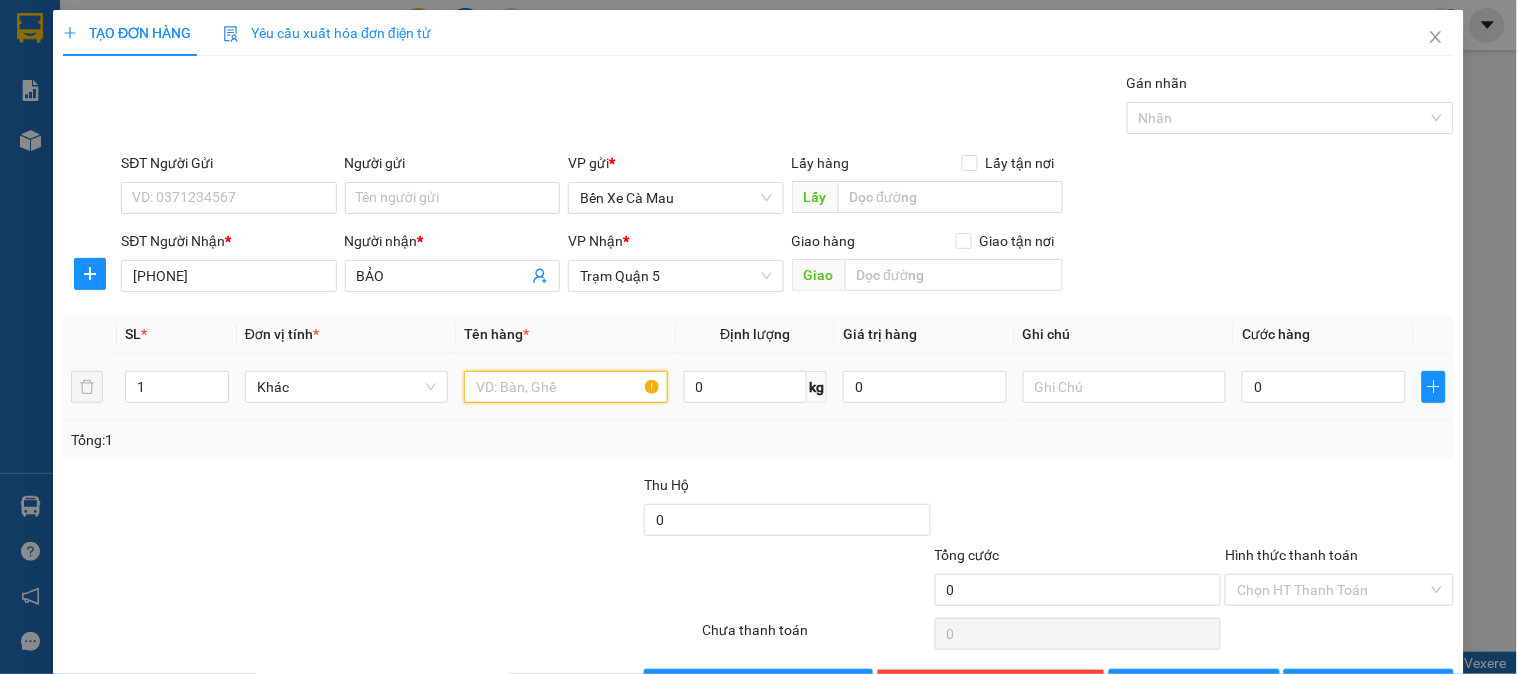 click at bounding box center [565, 387] 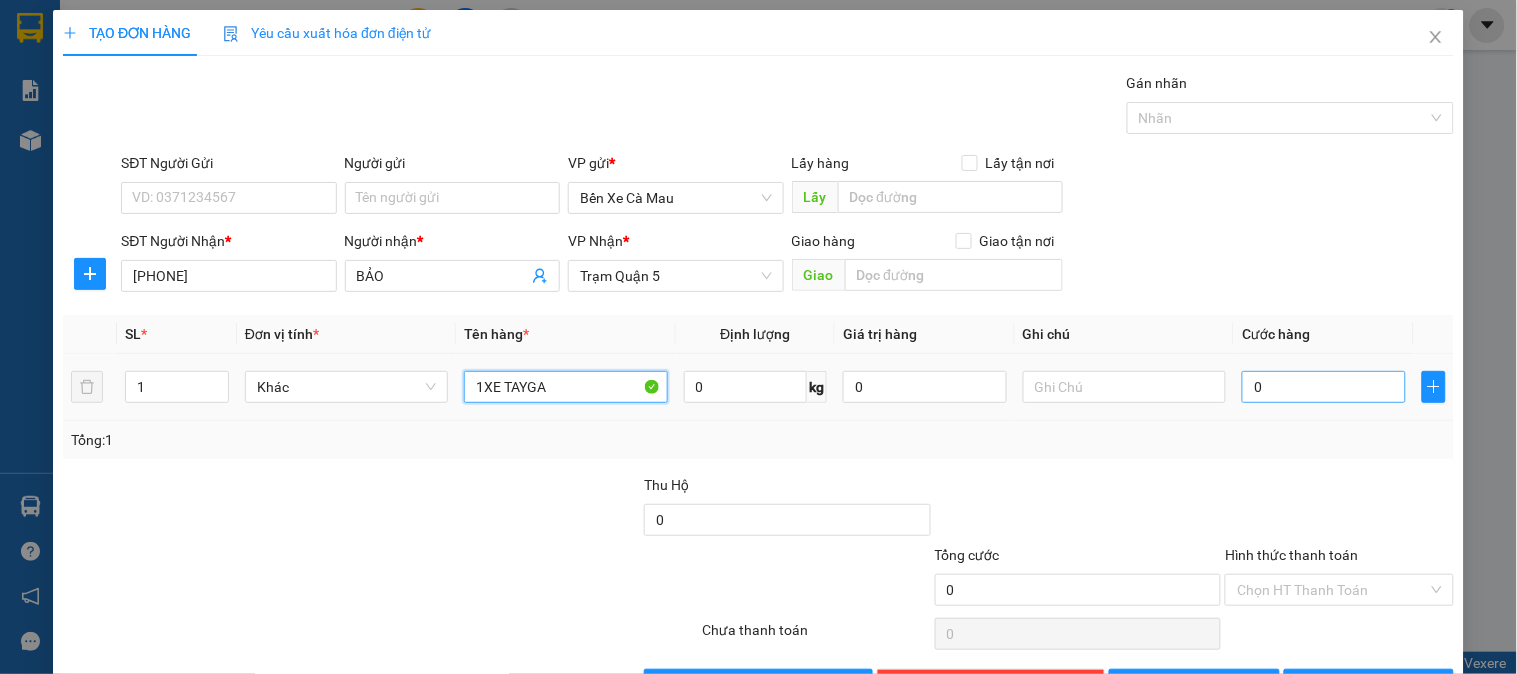 type on "1XE TAYGA" 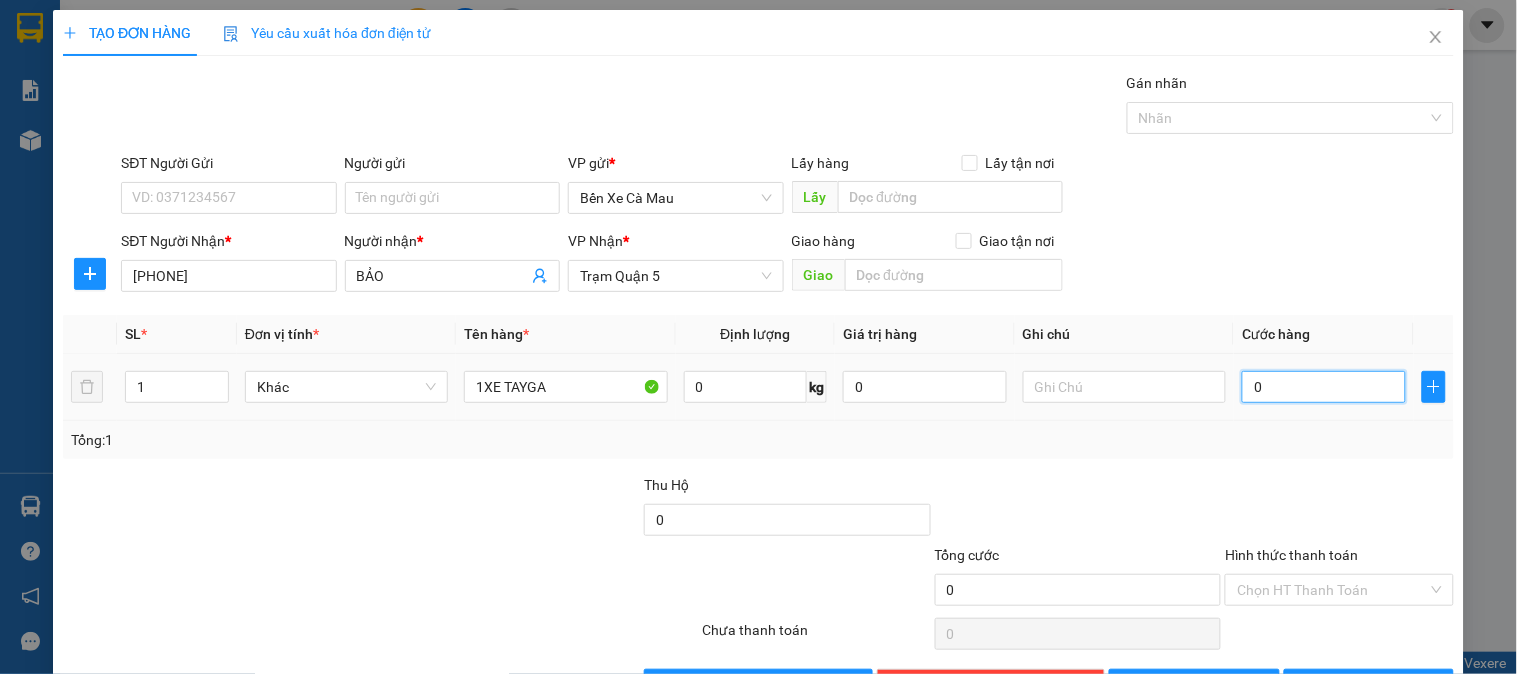 click on "0" at bounding box center [1324, 387] 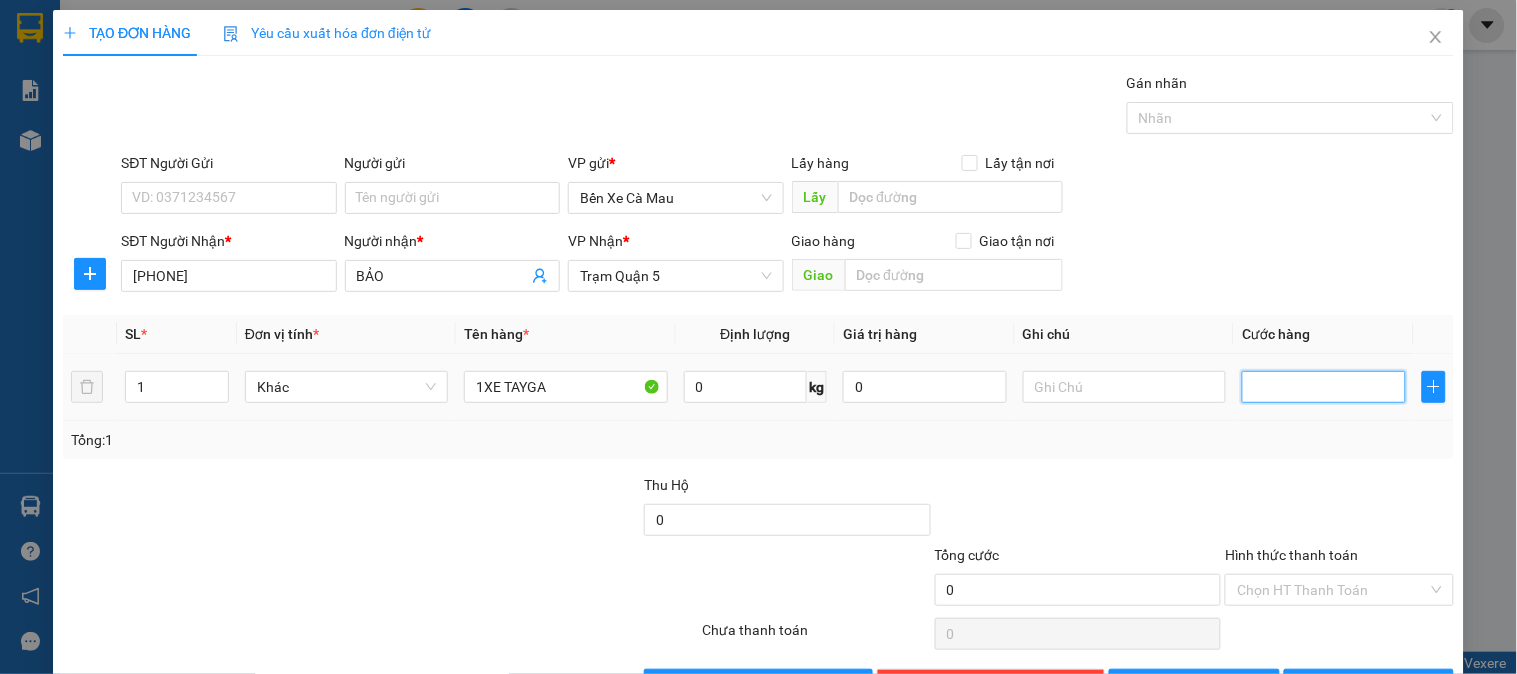 type on "3" 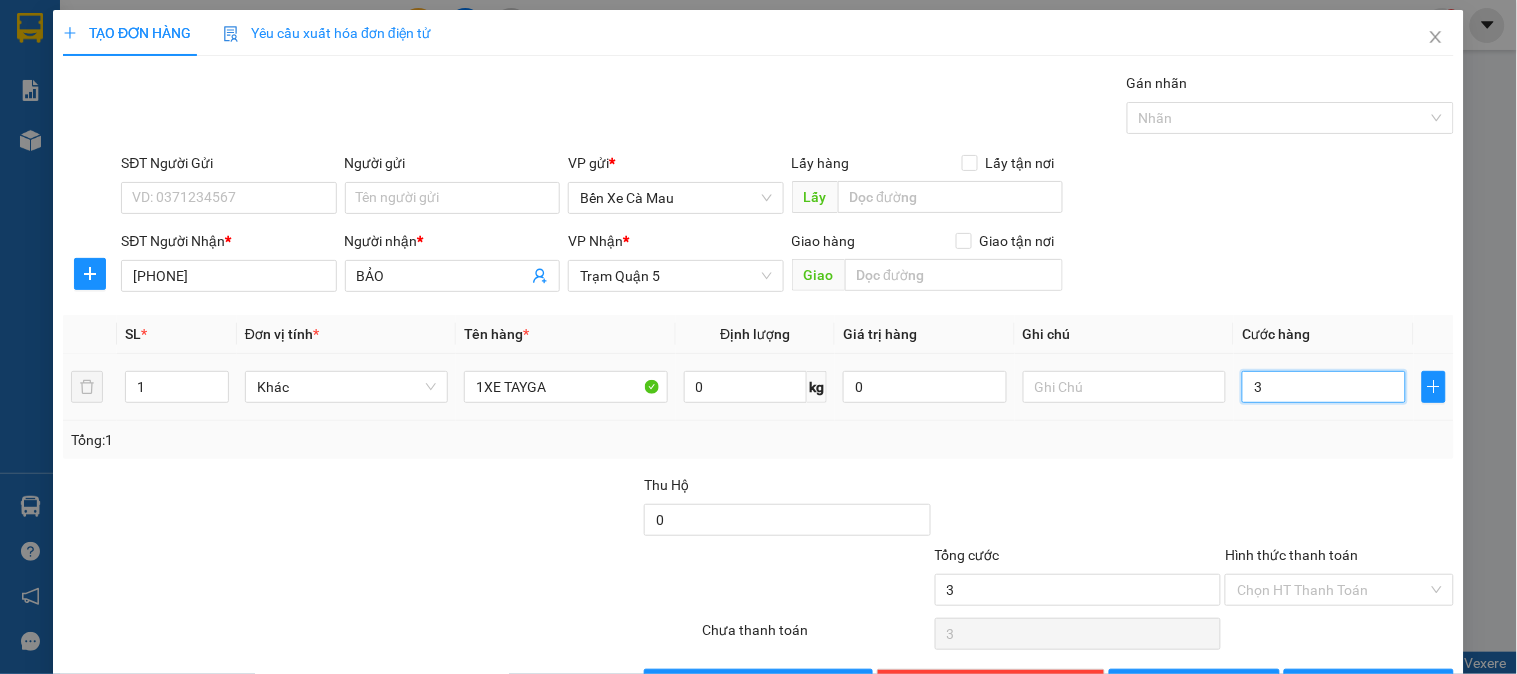 type on "35" 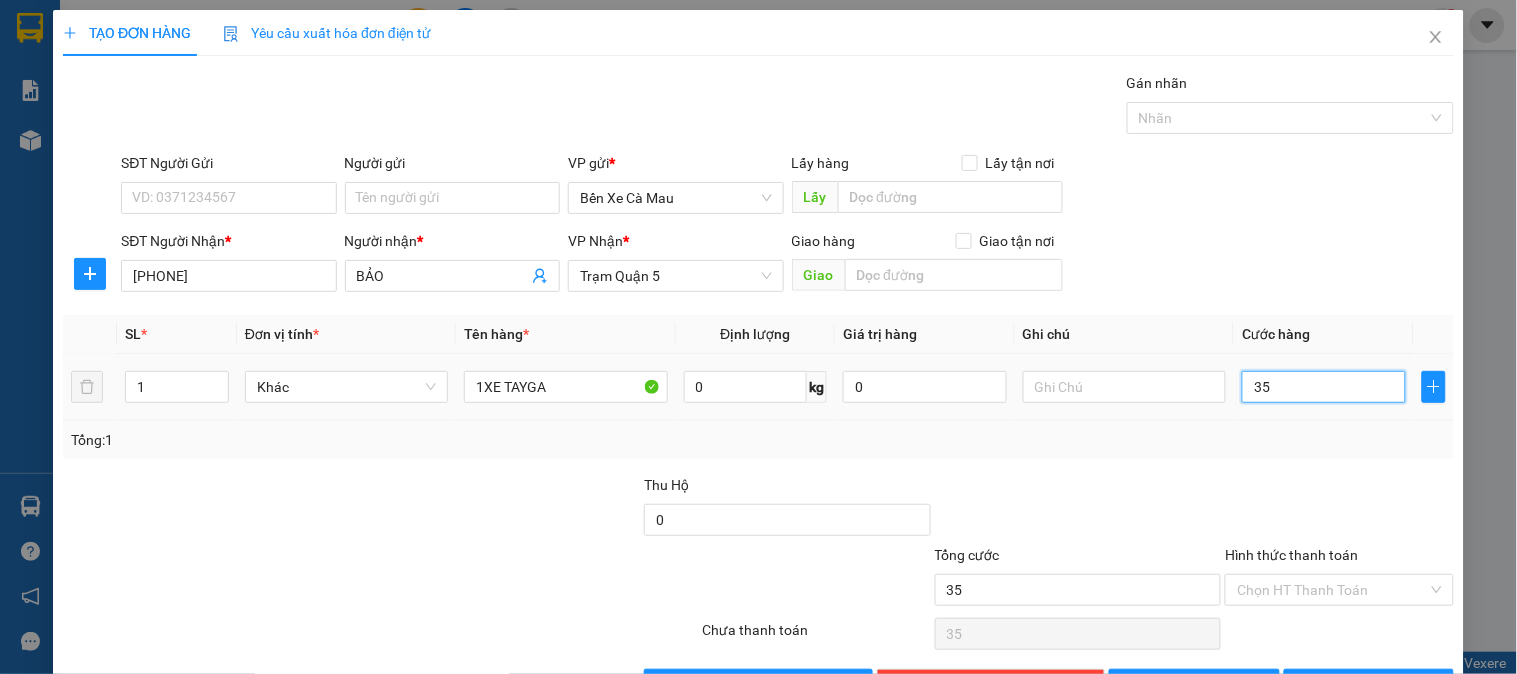 type on "350" 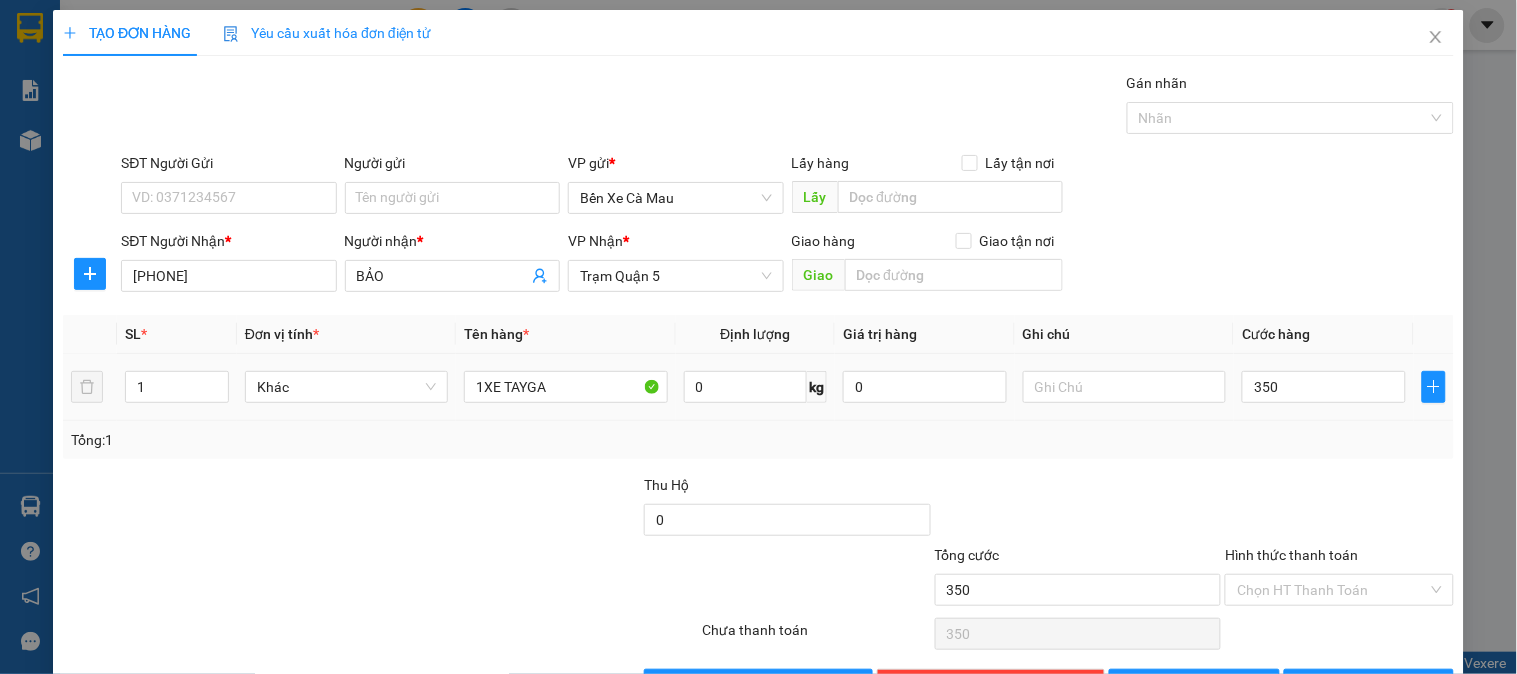 type on "350.000" 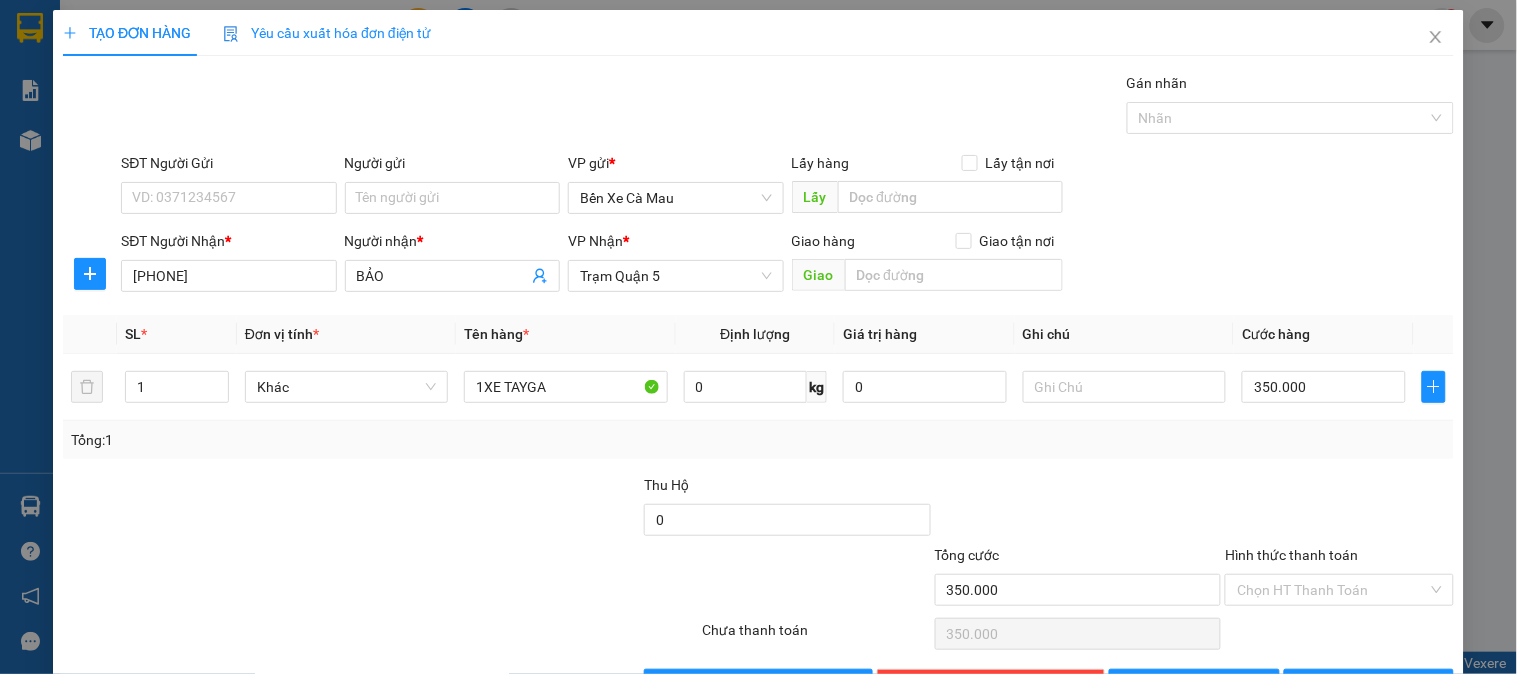click on "SĐT Người Nhận  * 0943655002 Người nhận  * BẢO VP Nhận  * Trạm Quận 5 Giao hàng Giao tận nơi Giao" at bounding box center [787, 265] 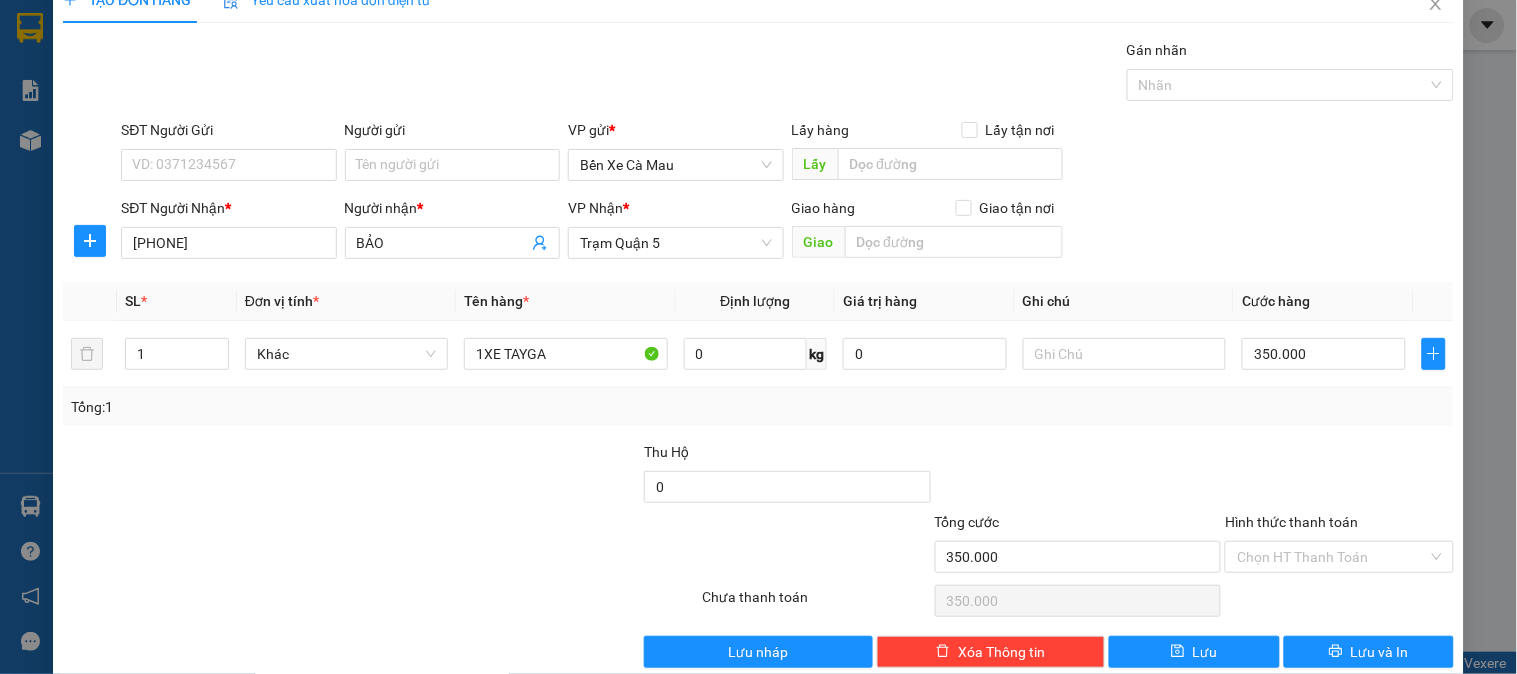 scroll, scrollTop: 65, scrollLeft: 0, axis: vertical 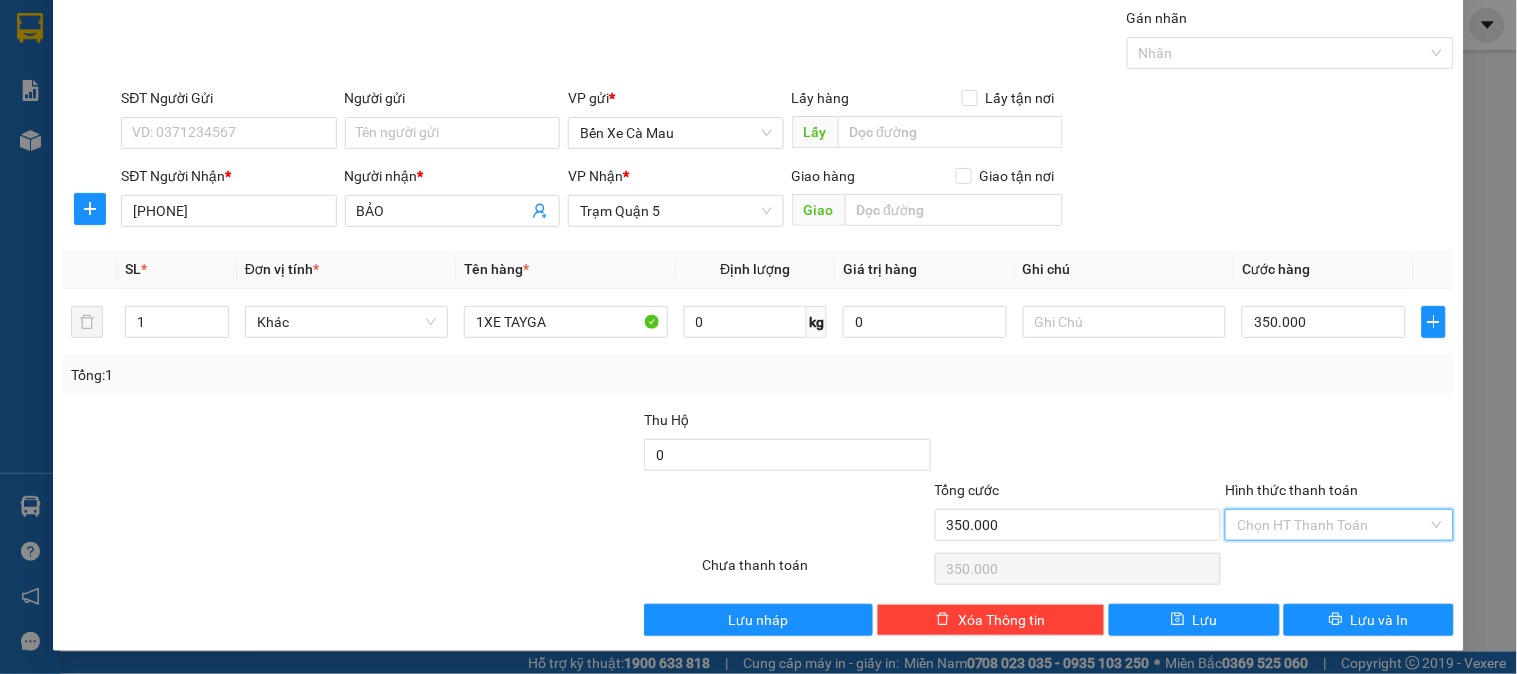 click on "Hình thức thanh toán" at bounding box center [1332, 525] 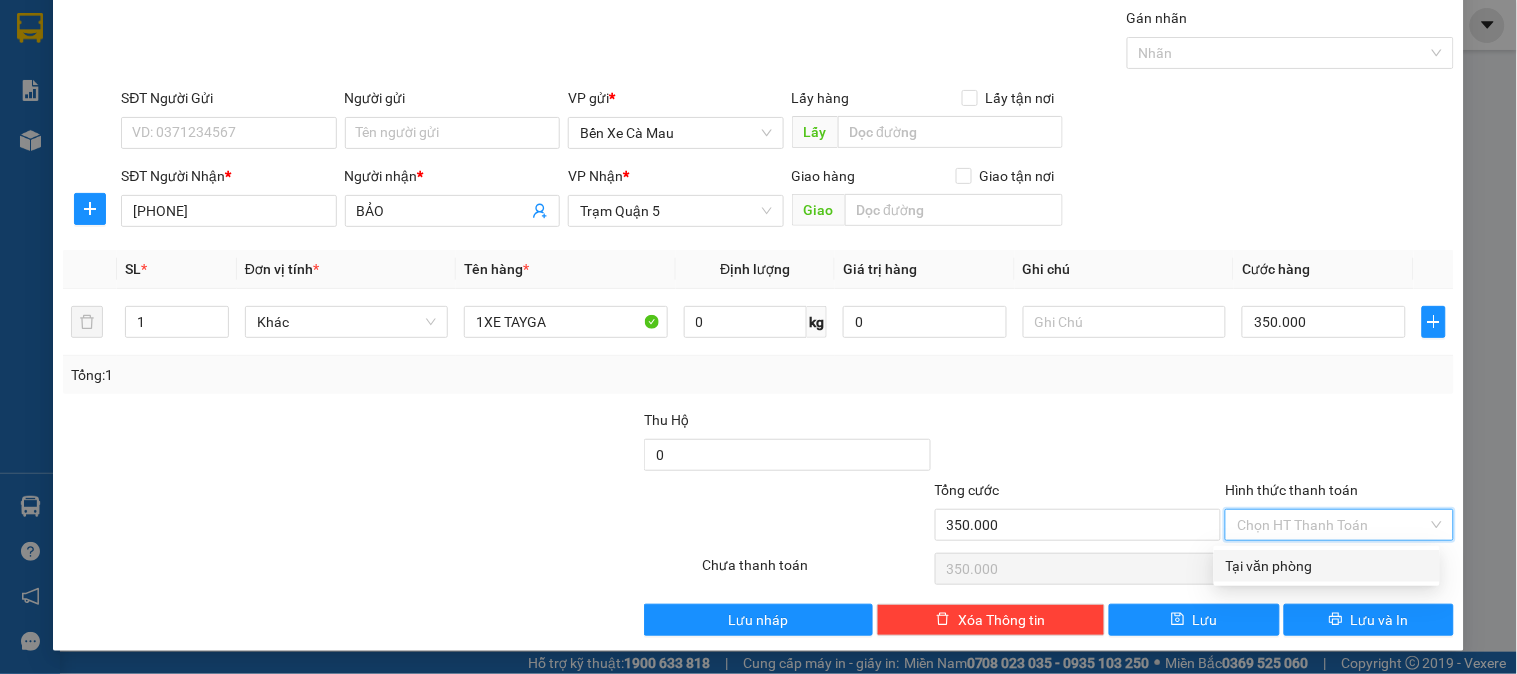 click on "Tại văn phòng" at bounding box center [1327, 566] 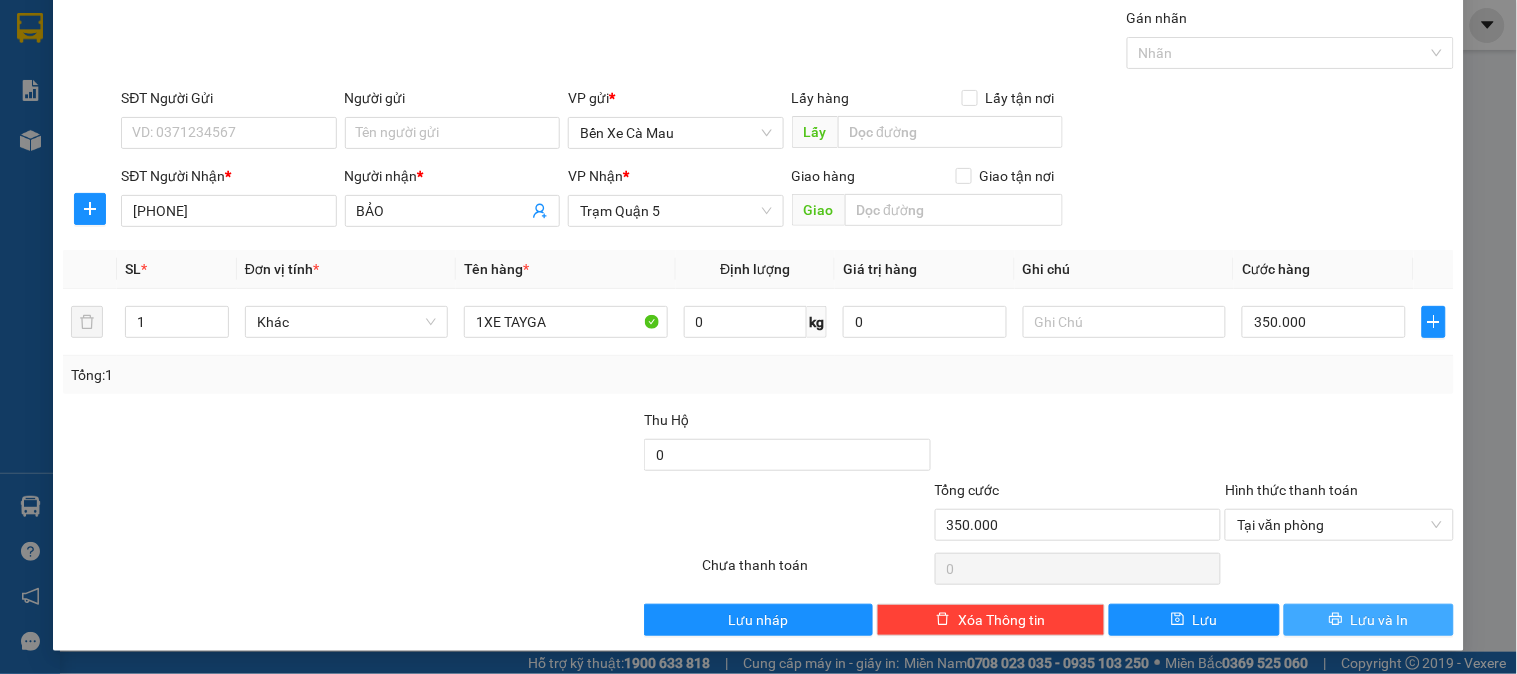 click on "Lưu và In" at bounding box center [1380, 620] 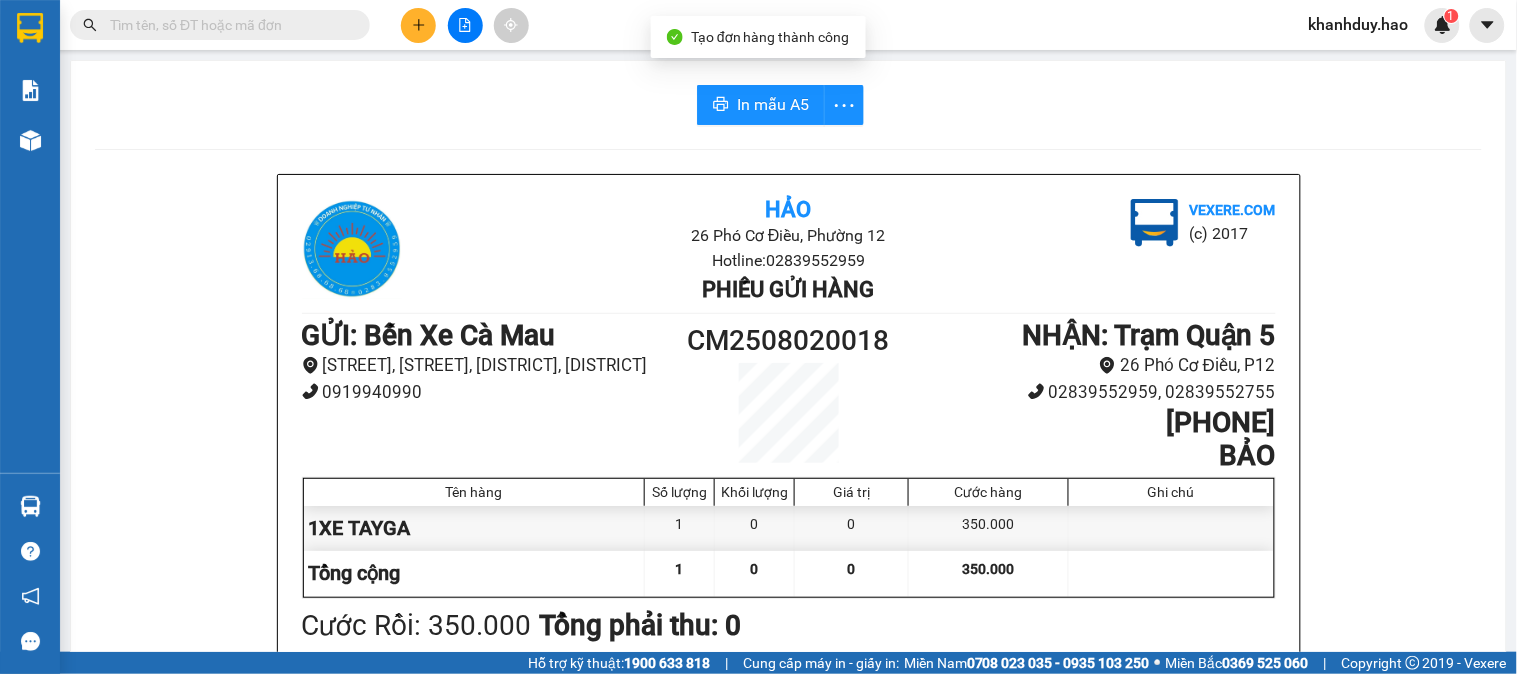 click on "In mẫu A5
Hảo 26 Phó Cơ Điều, Phường 12 Hotline:  02839552959 Phiếu gửi hàng Vexere.com (c) 2017 GỬI :   Bến Xe Cà Mau   Quốc Lộ 1A, Lý Thường Kiệt, Khóm 5, Phường 6   0919940990 CM2508020018 NHẬN :   Trạm Quận 5   26 Phó Cơ Điều, P12   02839552959, 02839552755 0943655002 BẢO Tên hàng Số lượng Khối lượng Giá trị Cước hàng Ghi chú 1XE TAYGA  1 0 0 350.000 Tổng cộng 1 0 0 350.000 Loading... Cước Rồi : 350.000 Tổng phải thu: 0 Người gửi hàng xác nhận (Tôi đã đọc và đồng ý nộp dung phiếu gửi hàng) NV kiểm tra hàng (Kí và ghi rõ họ tên) 11:17, ngày 02 tháng 08 năm 2025 NV nhận hàng (Kí và ghi rõ họ tên) Khánh Duy NV nhận hàng (Kí và ghi rõ họ tên) Quy định nhận/gửi hàng : Không vận chuyển hàng cấm. Vui lòng nhận hàng kể từ ngày gửi-nhận trong vòng 7 ngày. Nếu qua 7 ngày, mất mát công ty sẽ không chịu trách nhiệm.  Hảo" at bounding box center [788, 843] 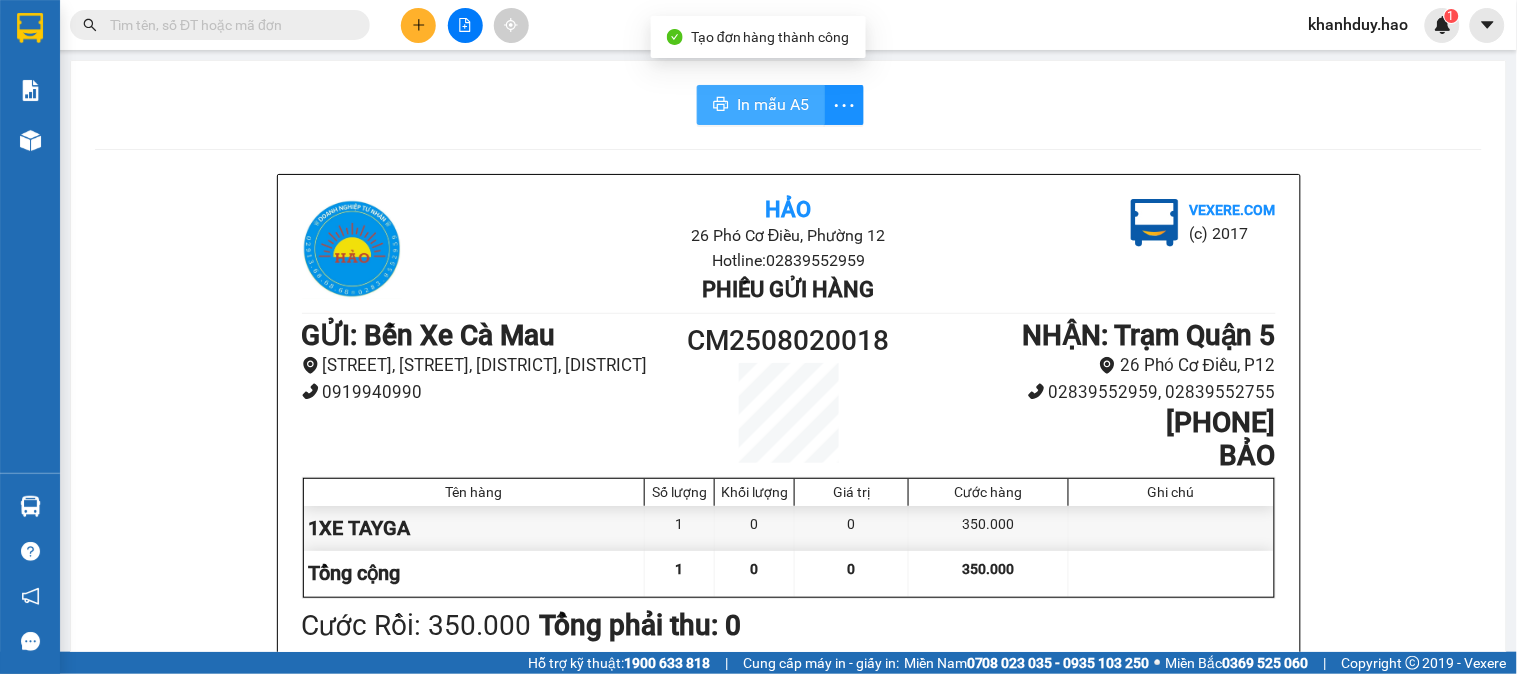 click on "In mẫu A5" at bounding box center [773, 104] 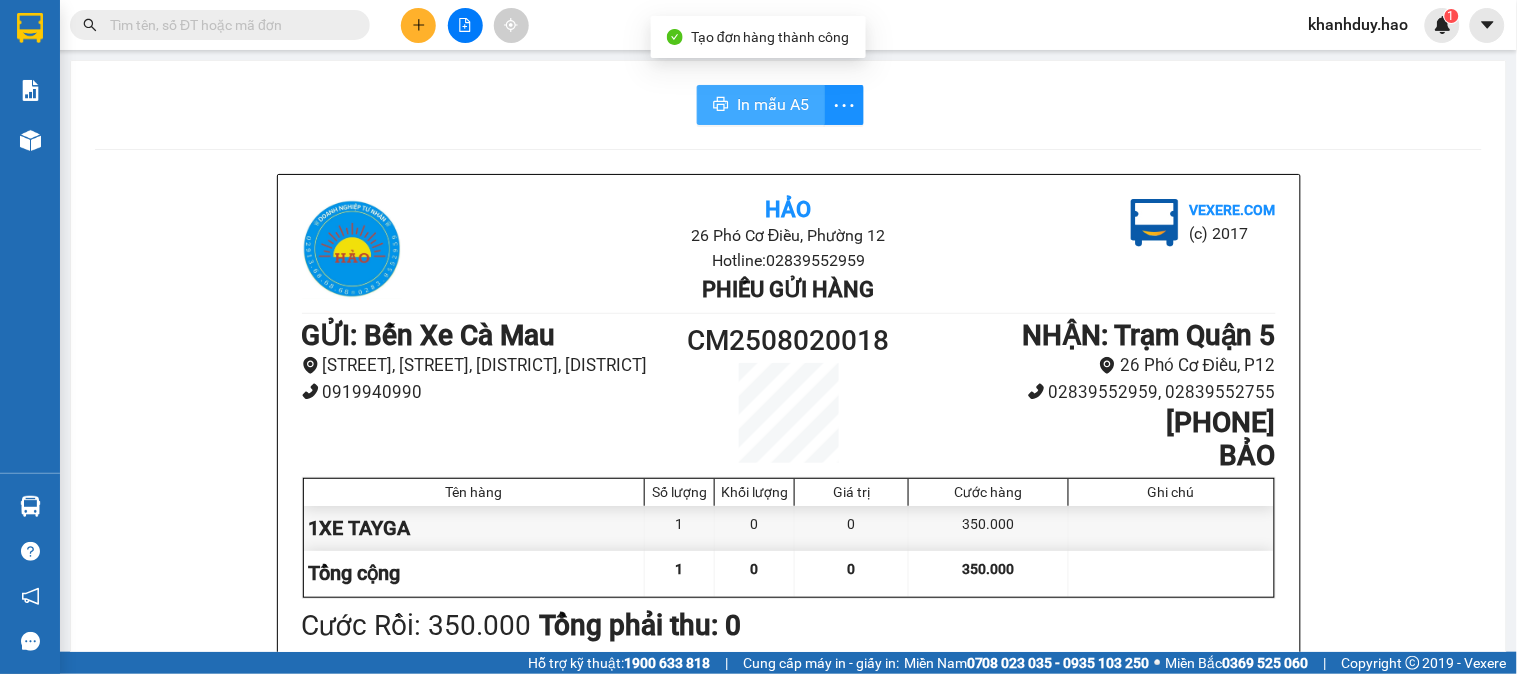 scroll, scrollTop: 0, scrollLeft: 0, axis: both 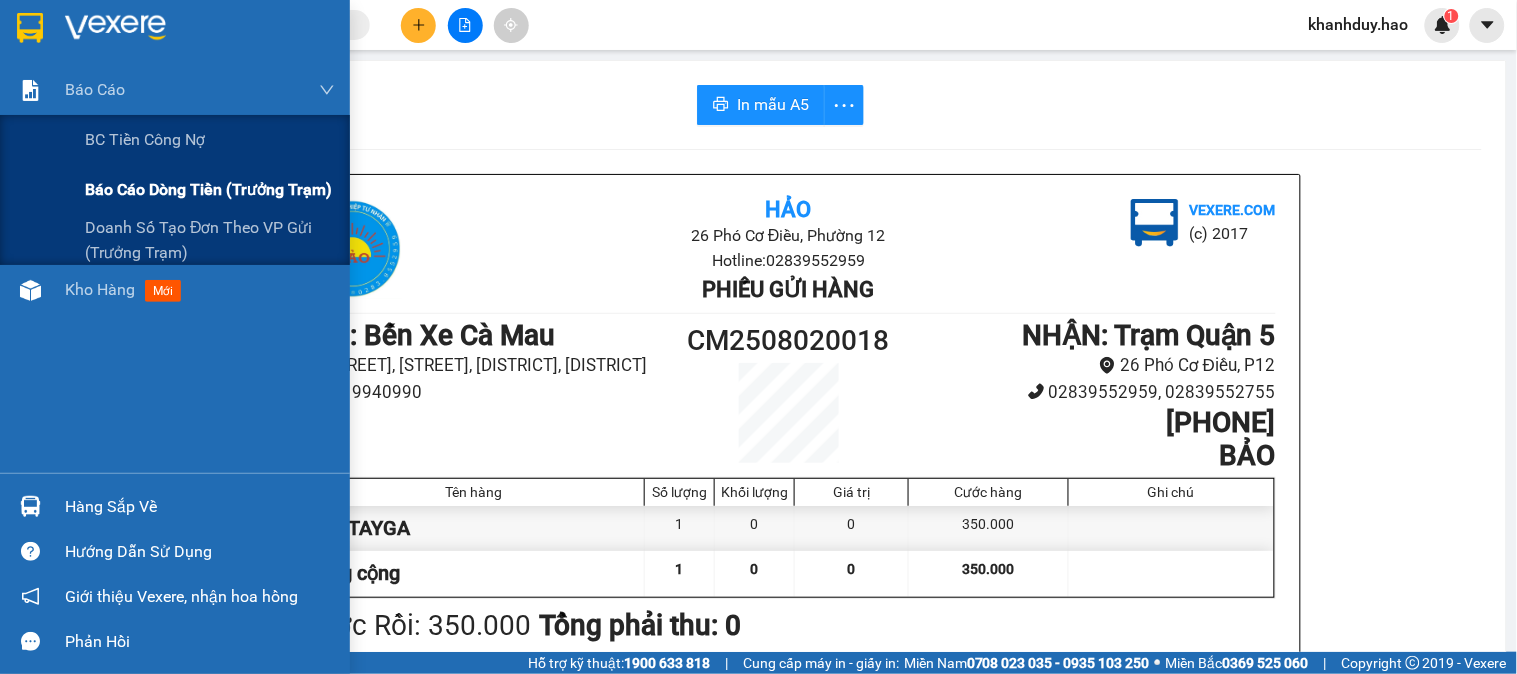 click on "Báo cáo dòng tiền (trưởng trạm)" at bounding box center (210, 190) 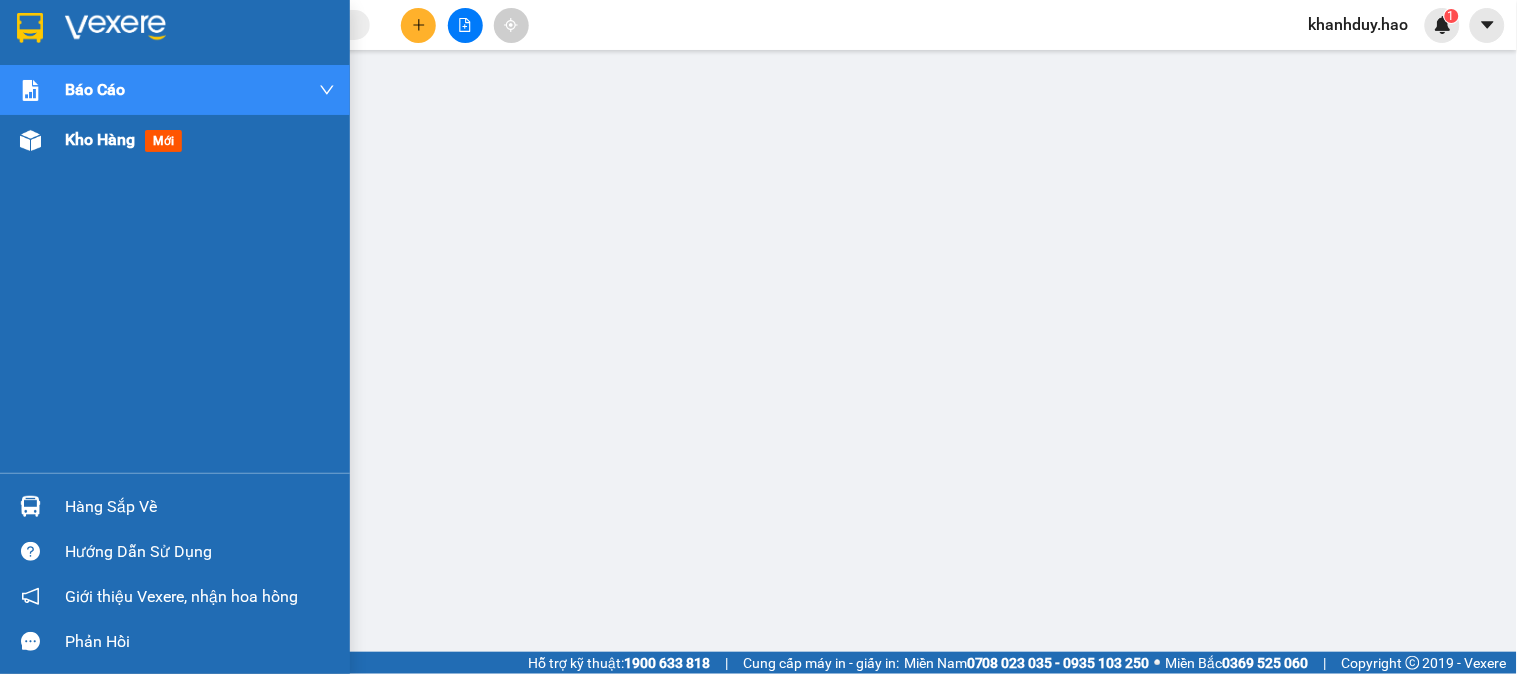 click on "Kho hàng mới" at bounding box center [127, 139] 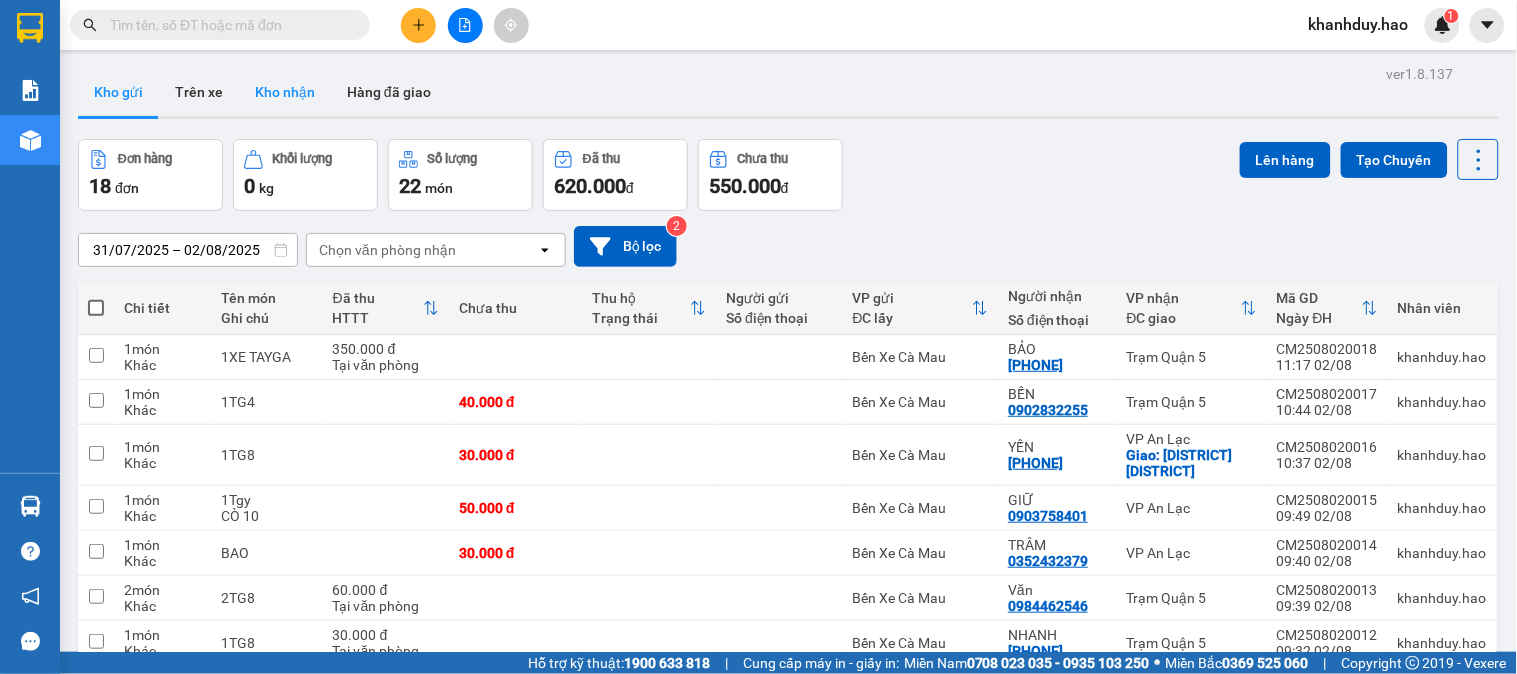 click on "Kho nhận" at bounding box center (285, 92) 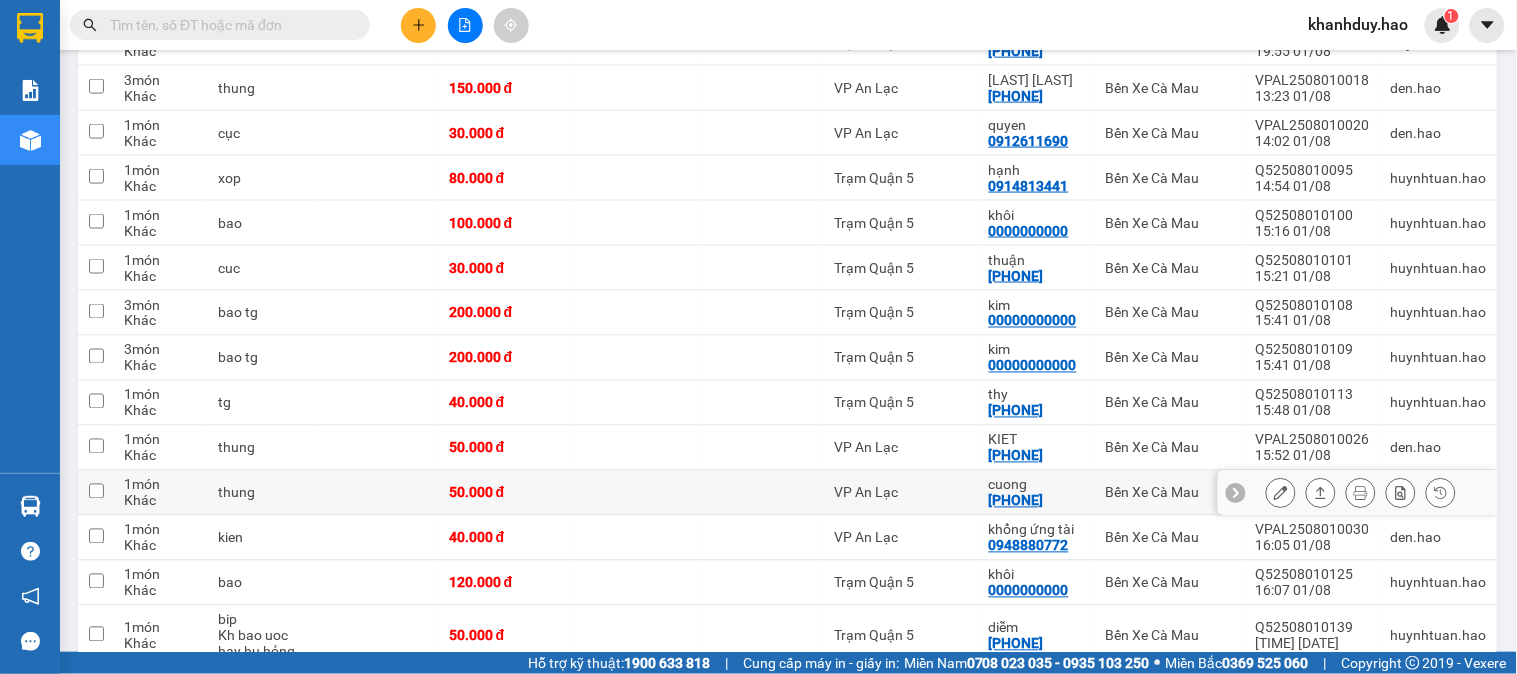 scroll, scrollTop: 870, scrollLeft: 0, axis: vertical 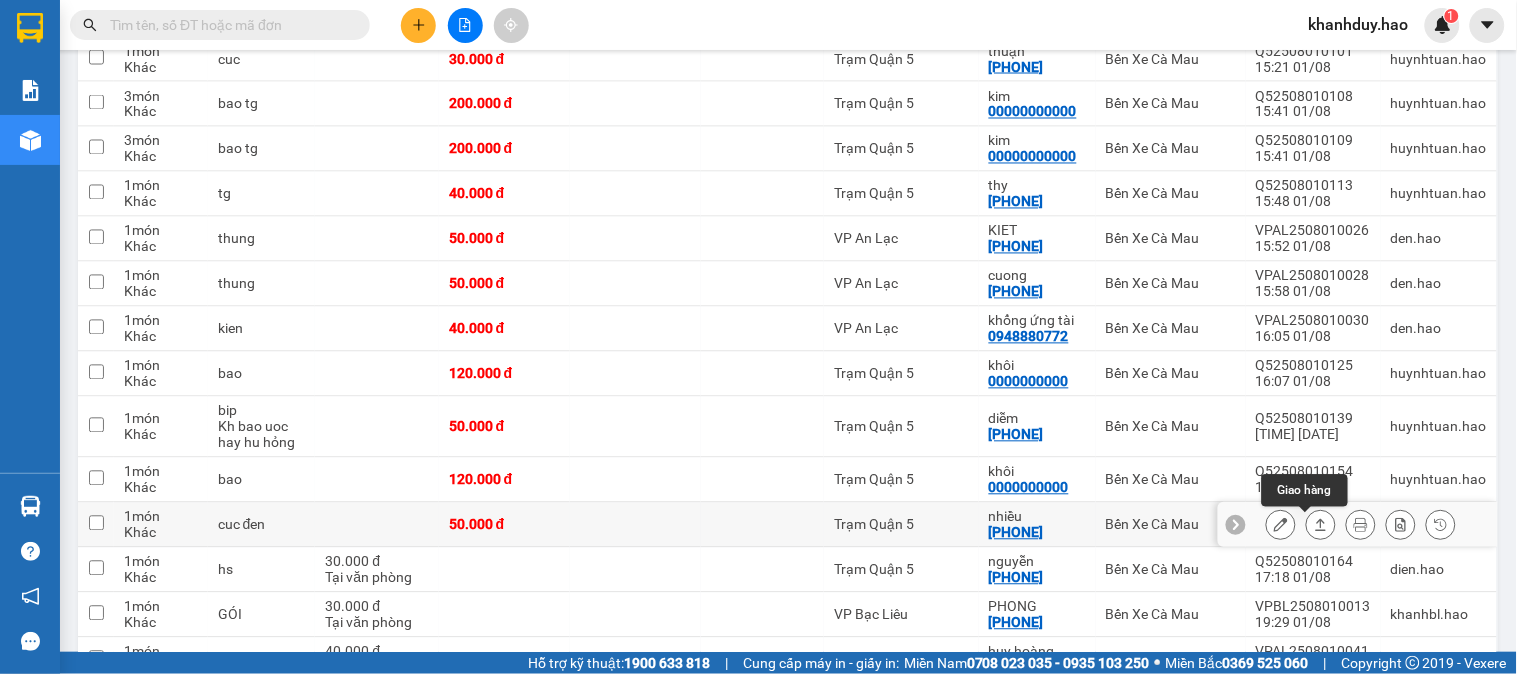 click 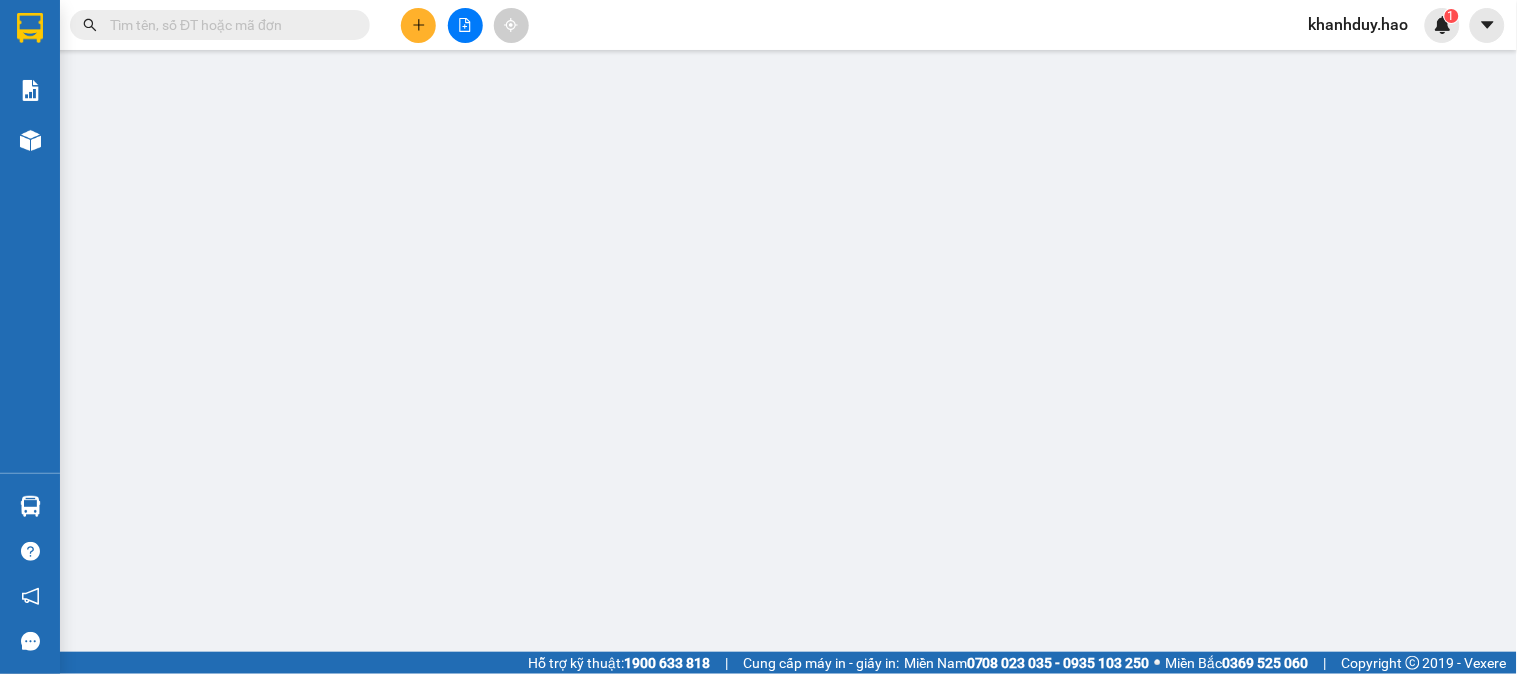 type on "[PHONE]" 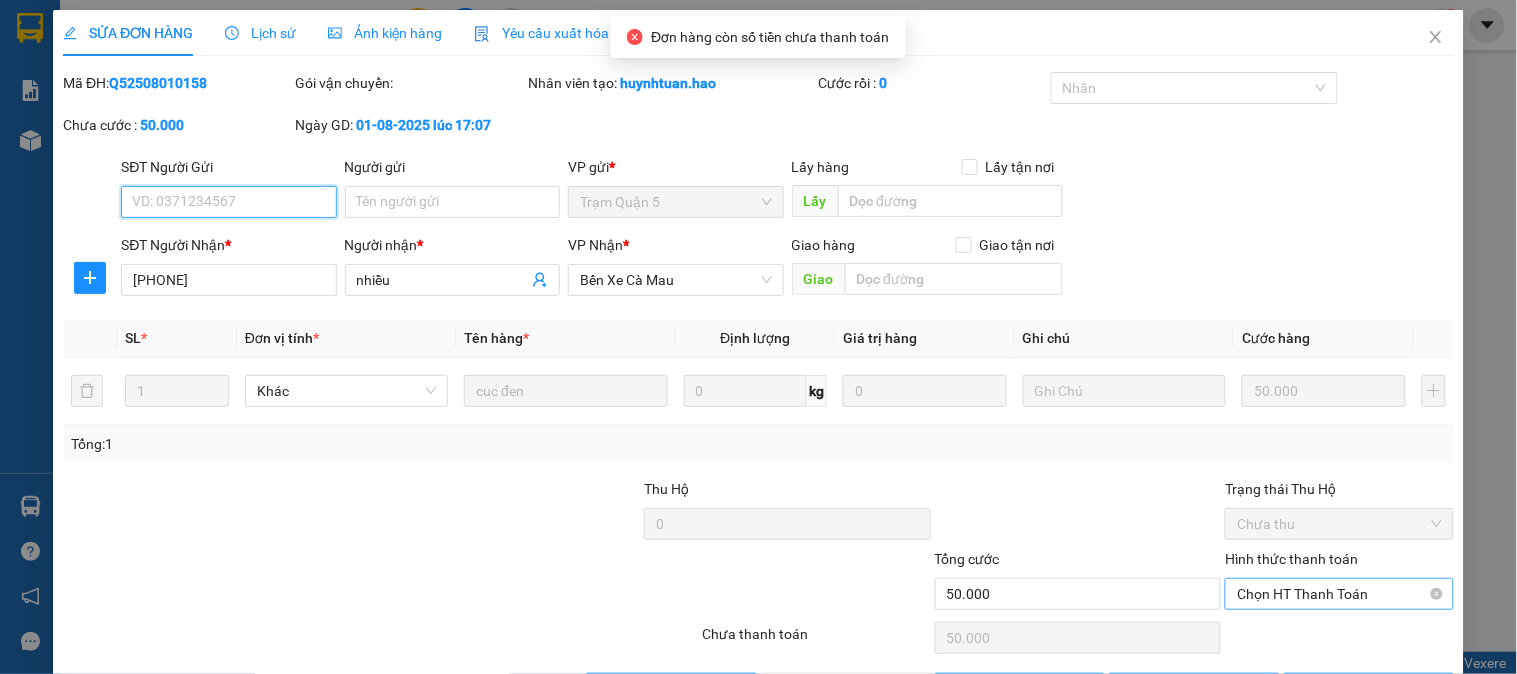 scroll, scrollTop: 0, scrollLeft: 0, axis: both 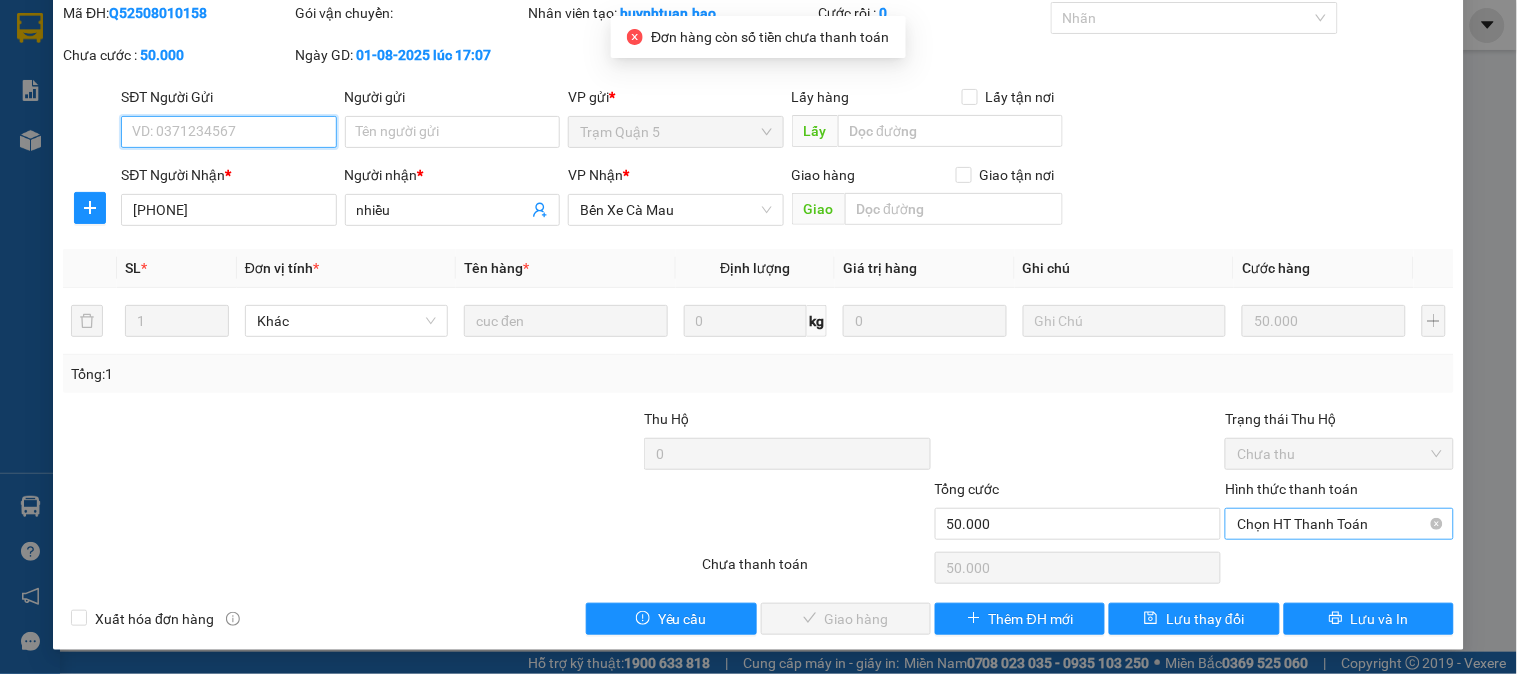 click on "Chọn HT Thanh Toán" at bounding box center [1339, 524] 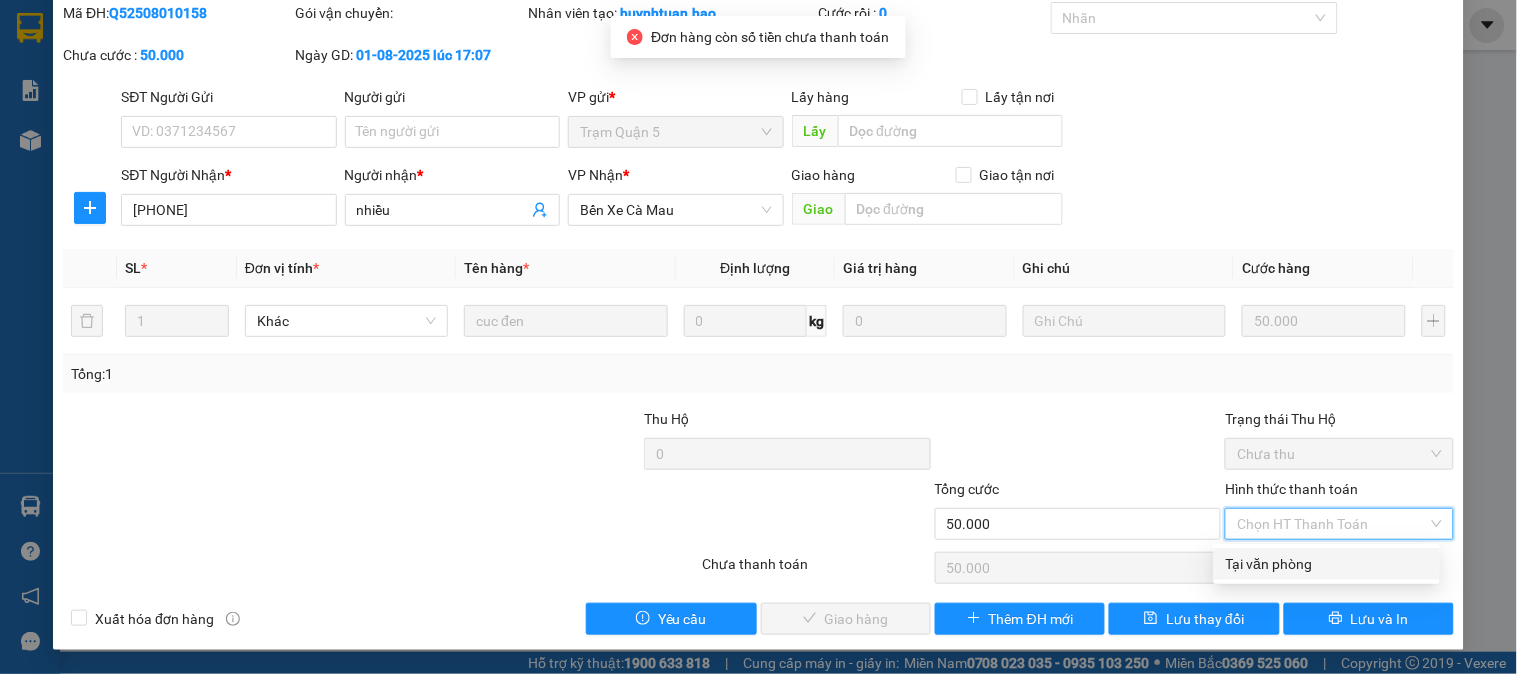 click on "Tại văn phòng" at bounding box center (1327, 564) 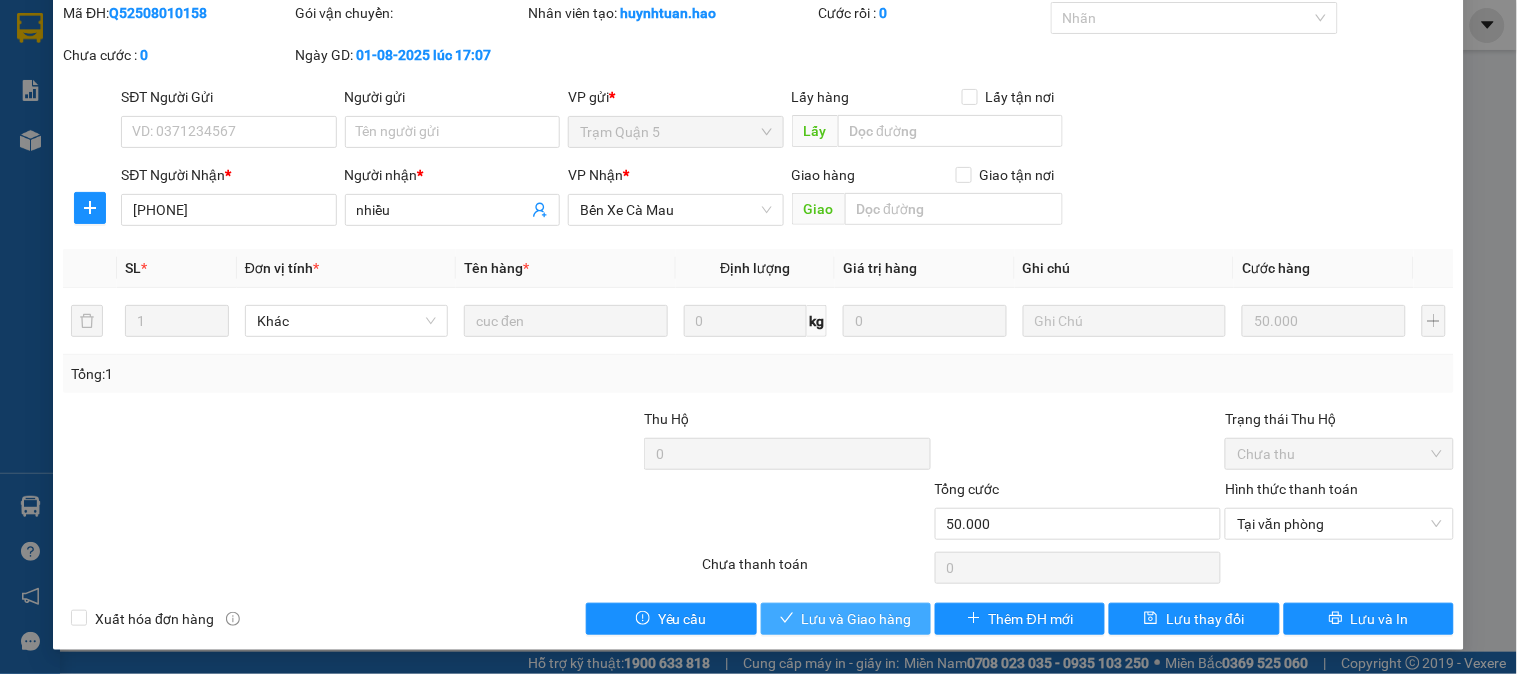 click on "Lưu và Giao hàng" at bounding box center [857, 619] 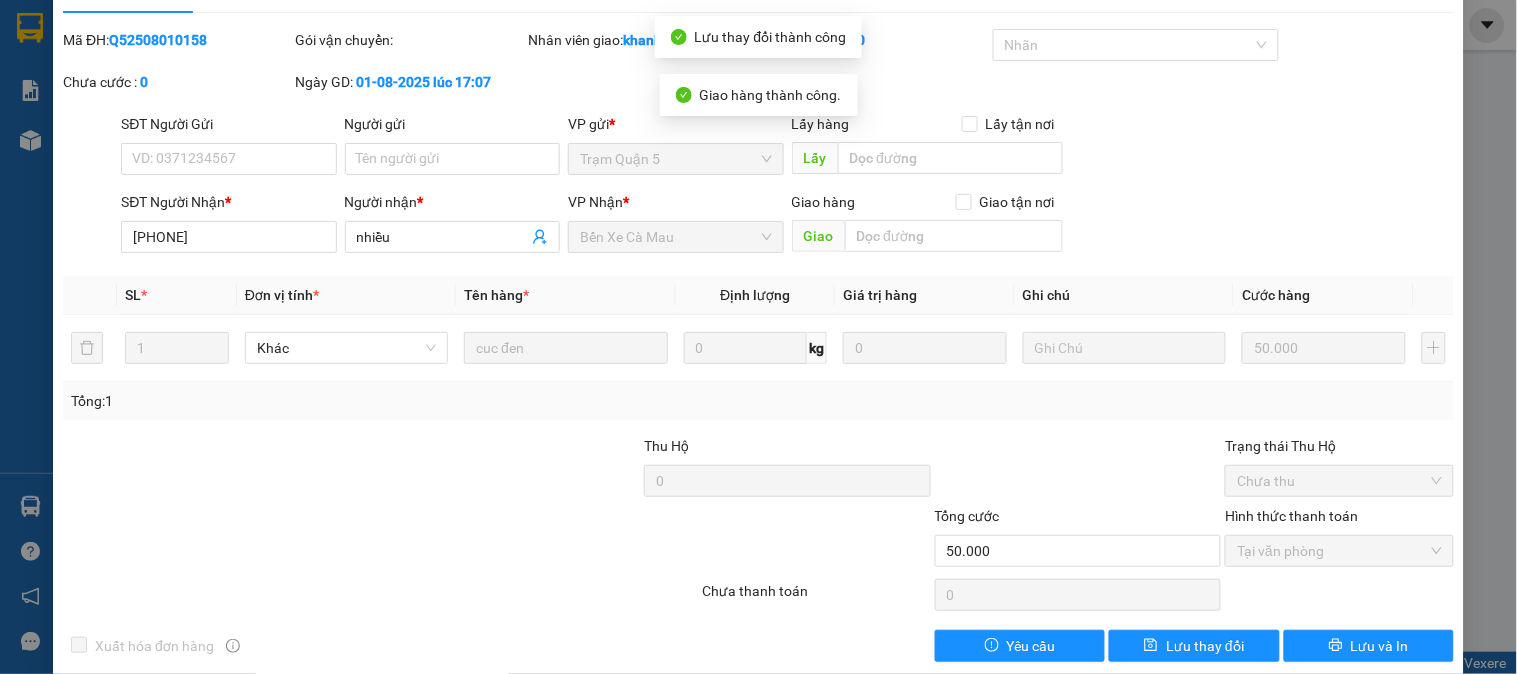 scroll, scrollTop: 0, scrollLeft: 0, axis: both 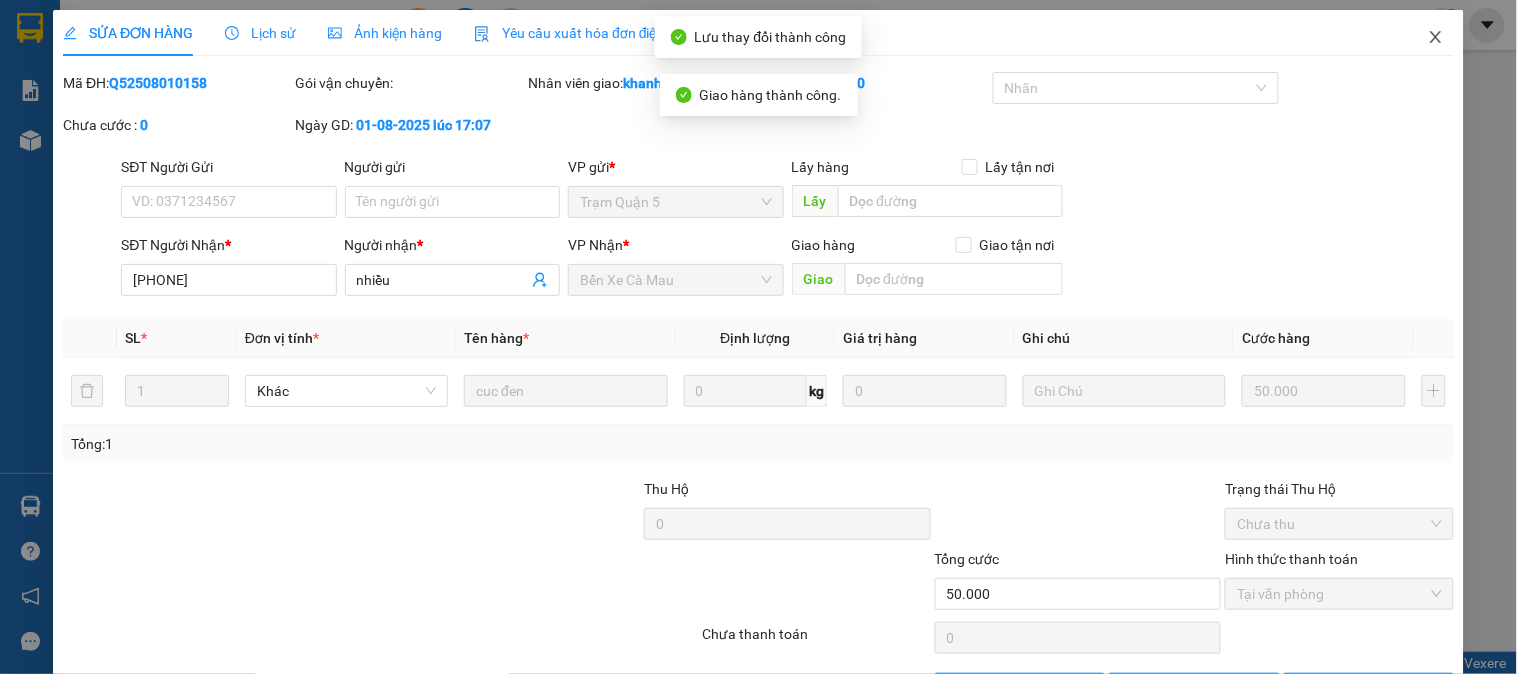 click 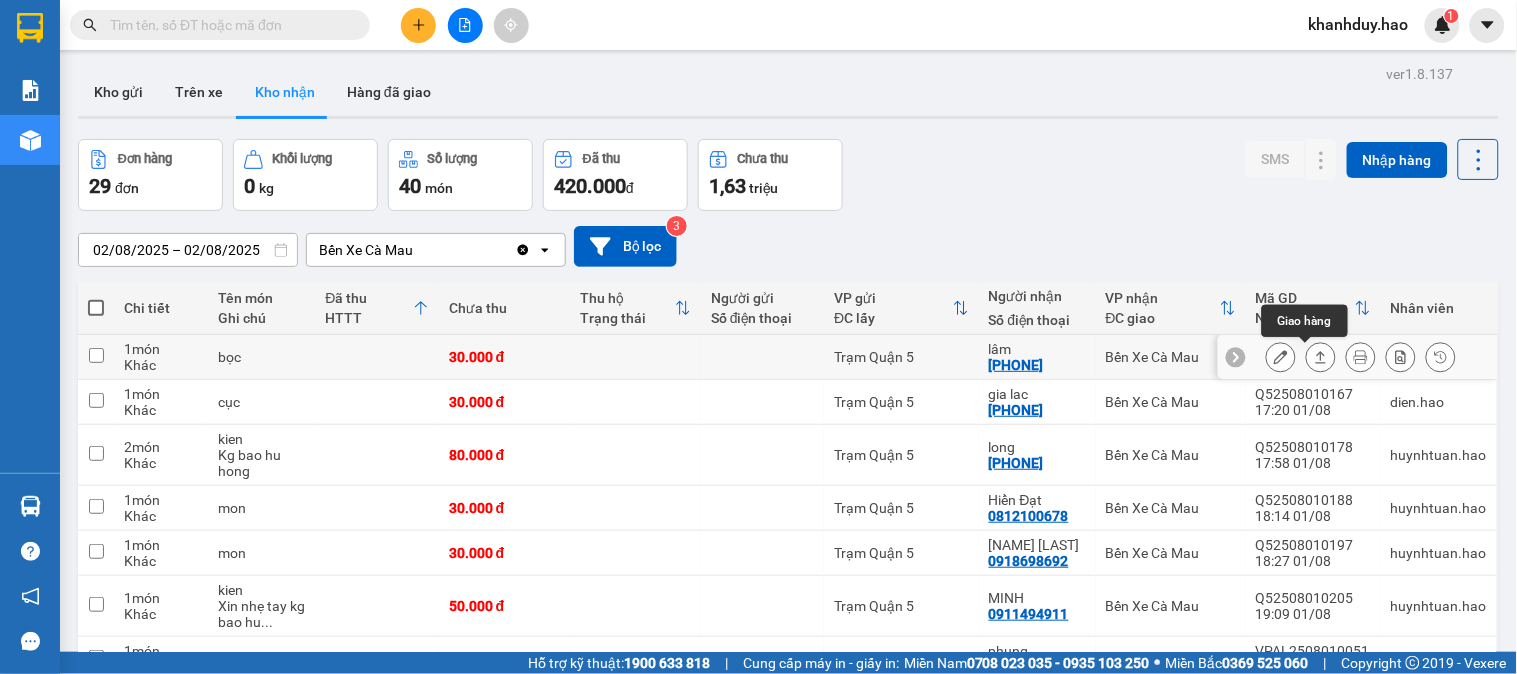 click at bounding box center (1321, 357) 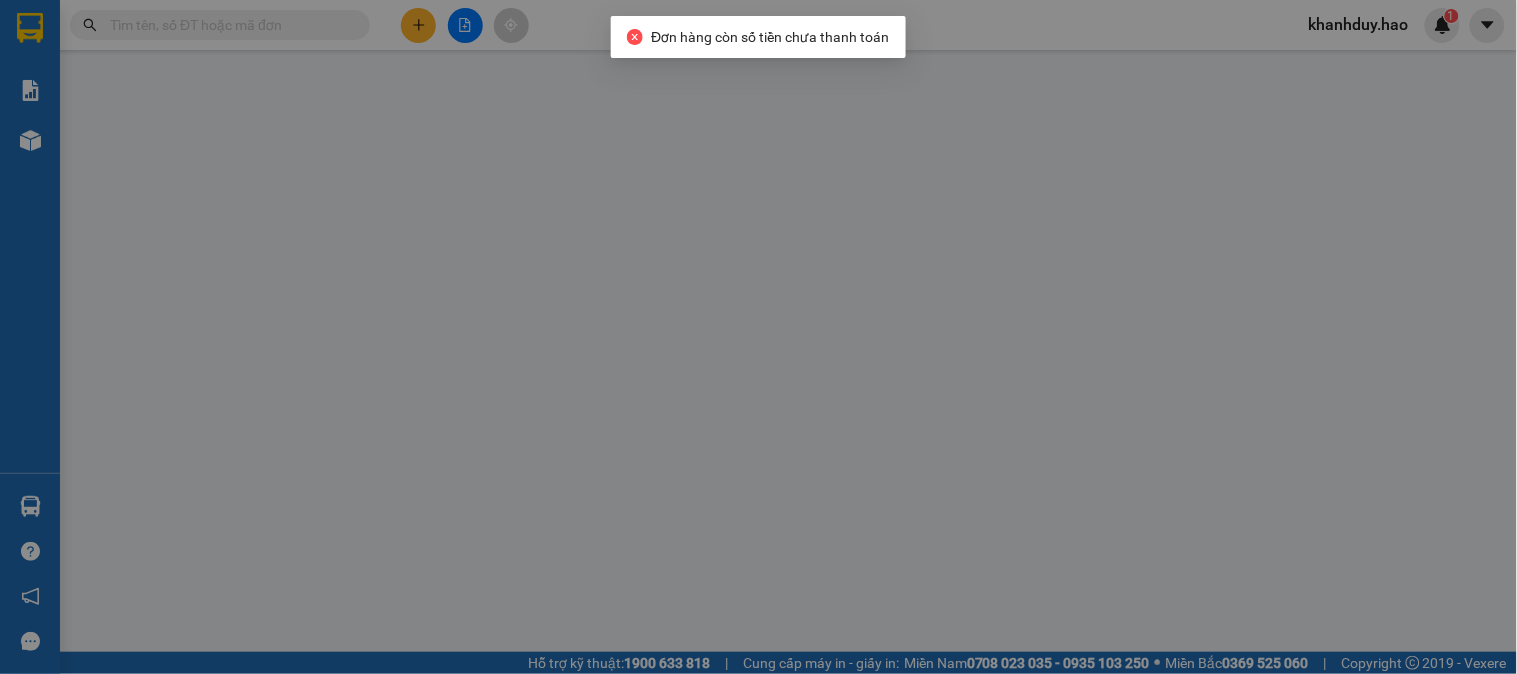 type on "[PHONE]" 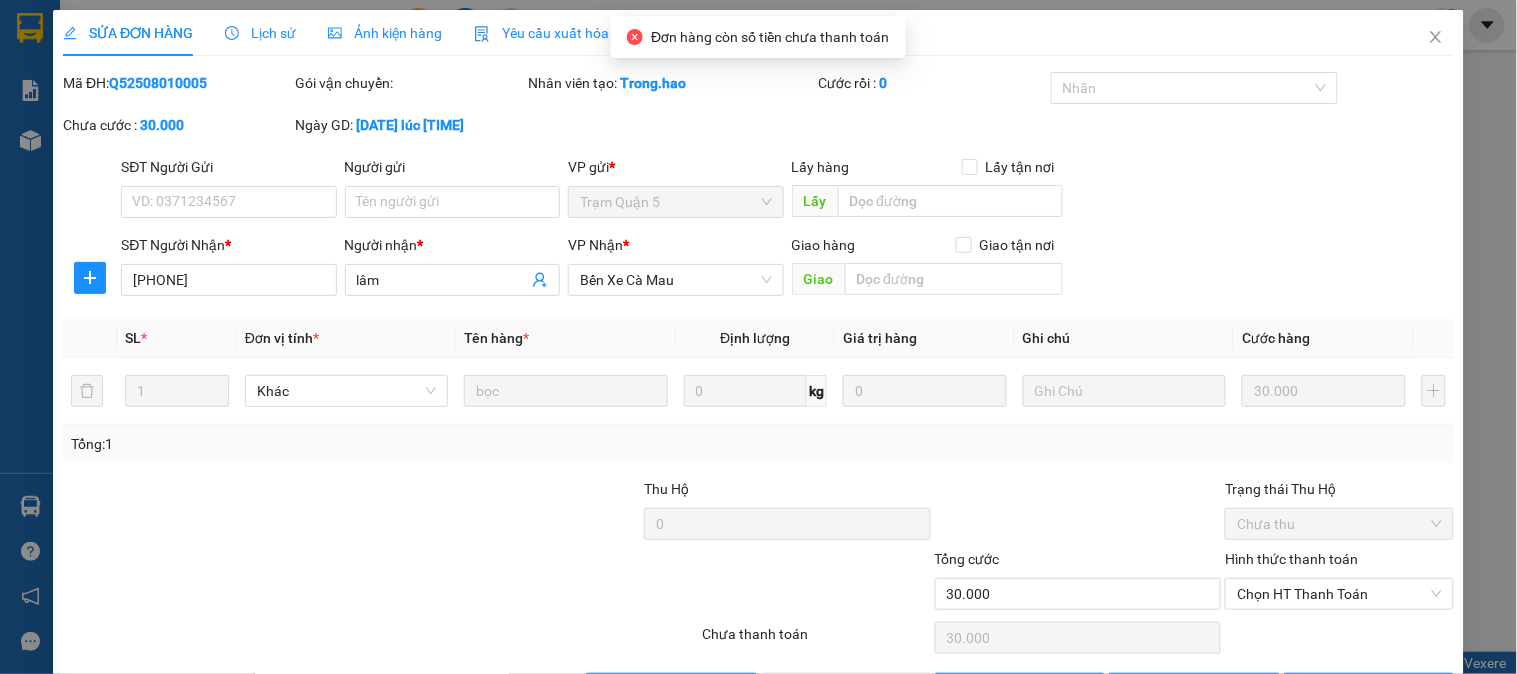 click on "Ảnh kiện hàng" at bounding box center [385, 33] 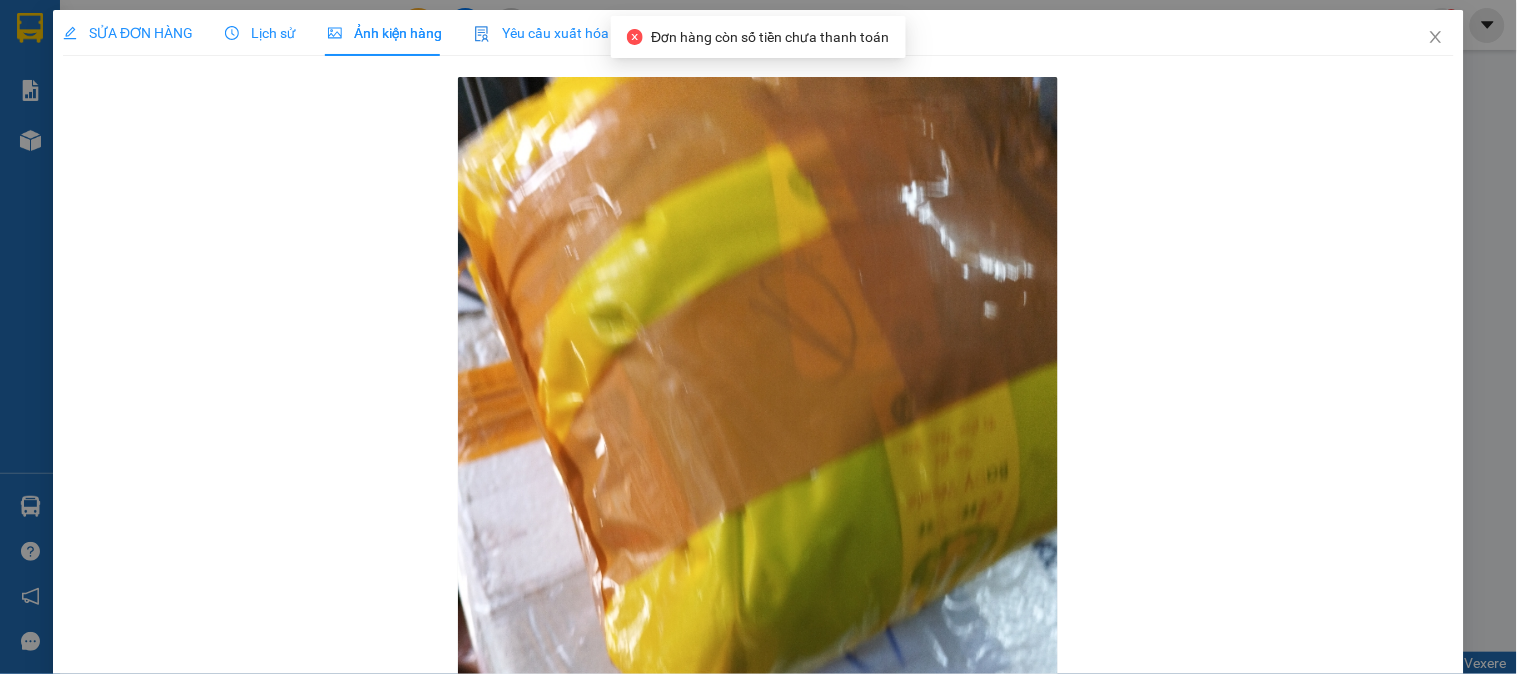 click on "Lịch sử" at bounding box center (260, 33) 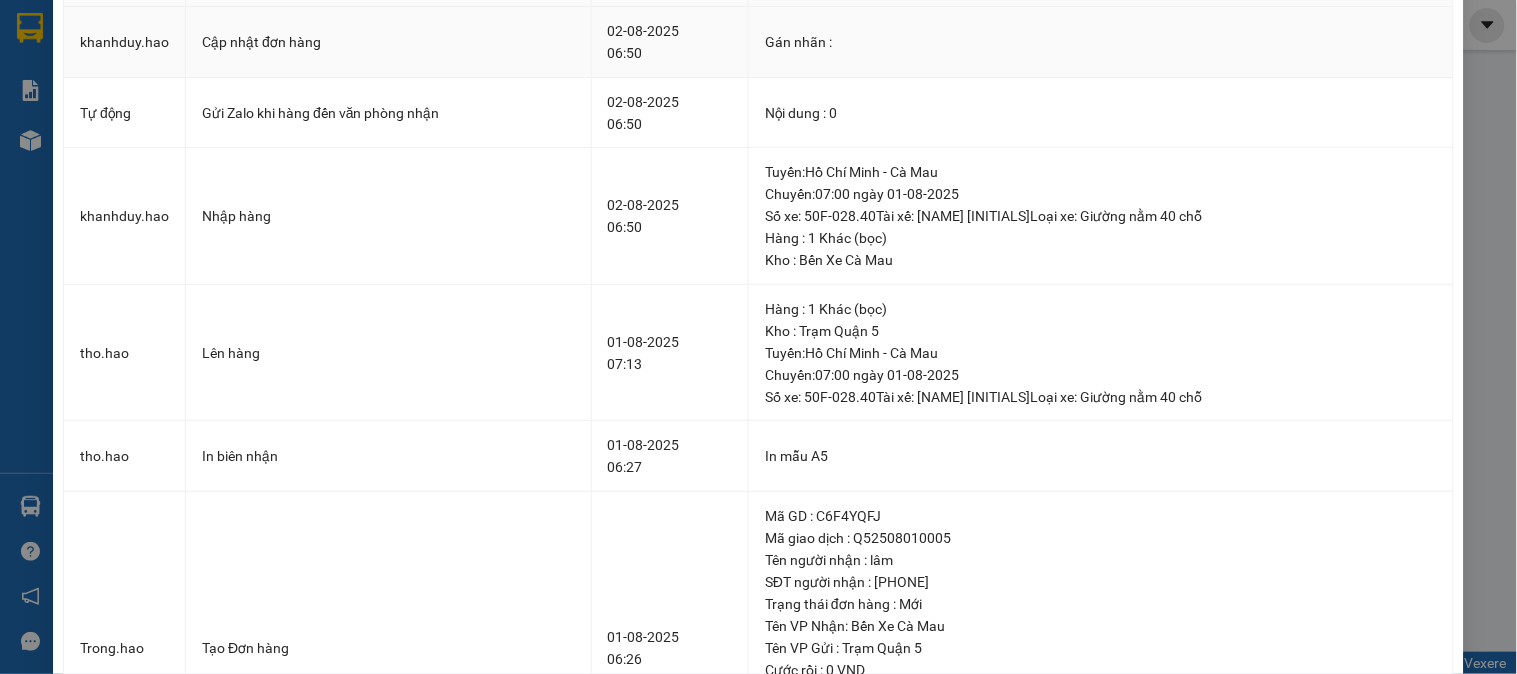 scroll, scrollTop: 0, scrollLeft: 0, axis: both 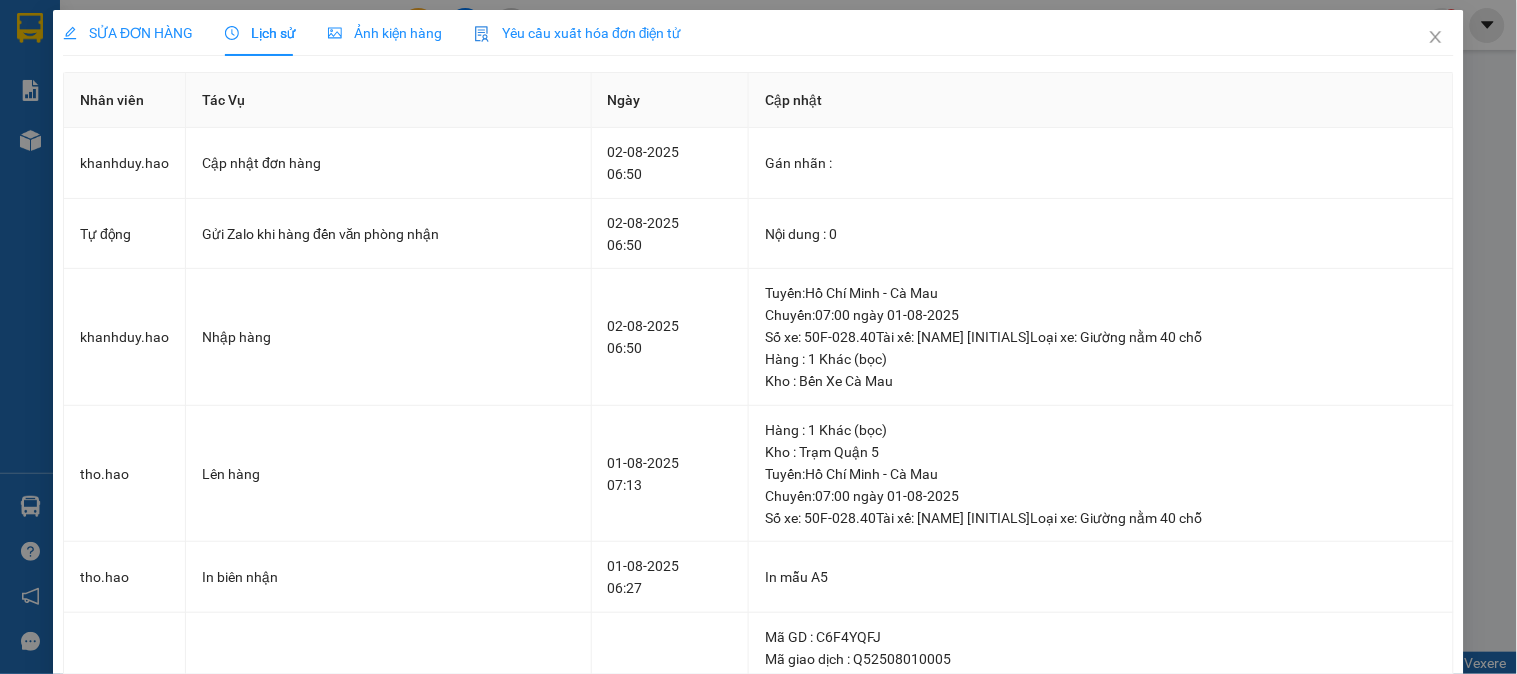 click on "SỬA ĐƠN HÀNG" at bounding box center (128, 33) 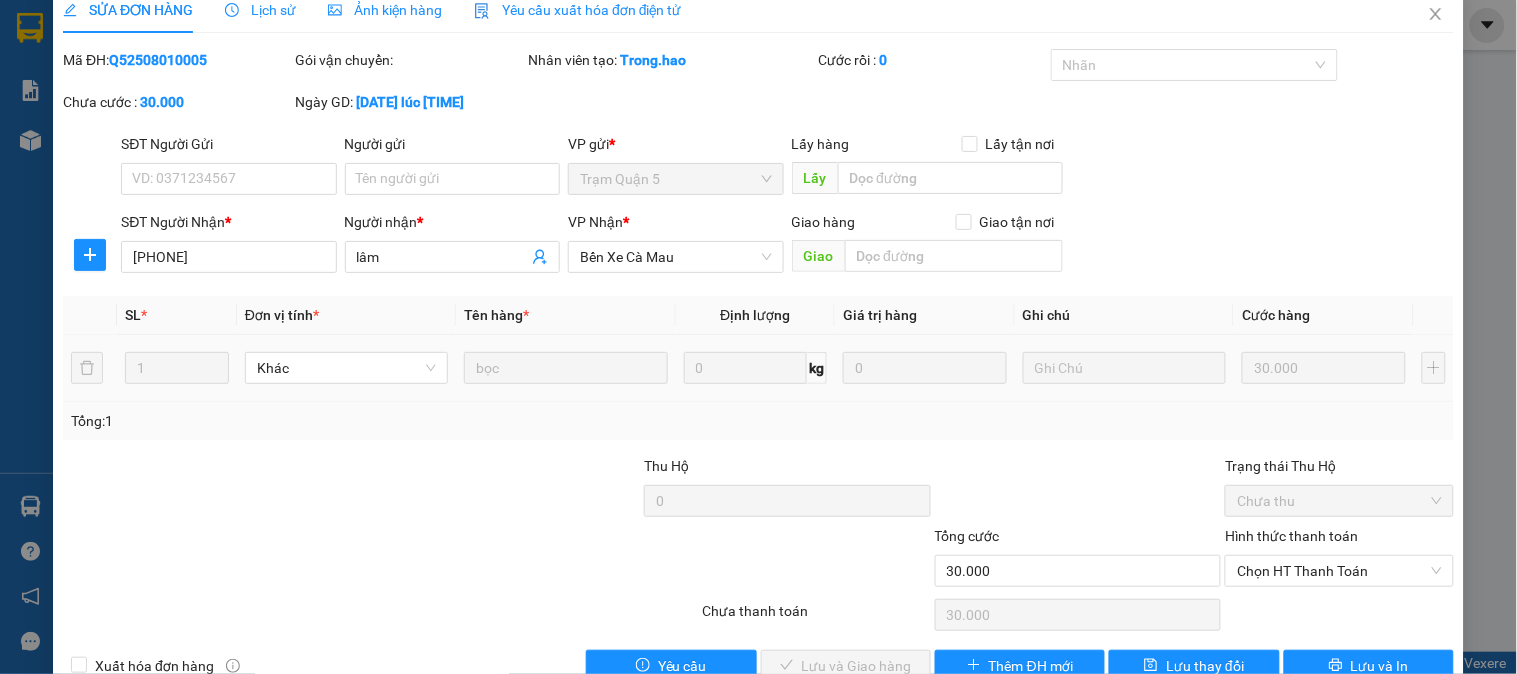 scroll, scrollTop: 0, scrollLeft: 0, axis: both 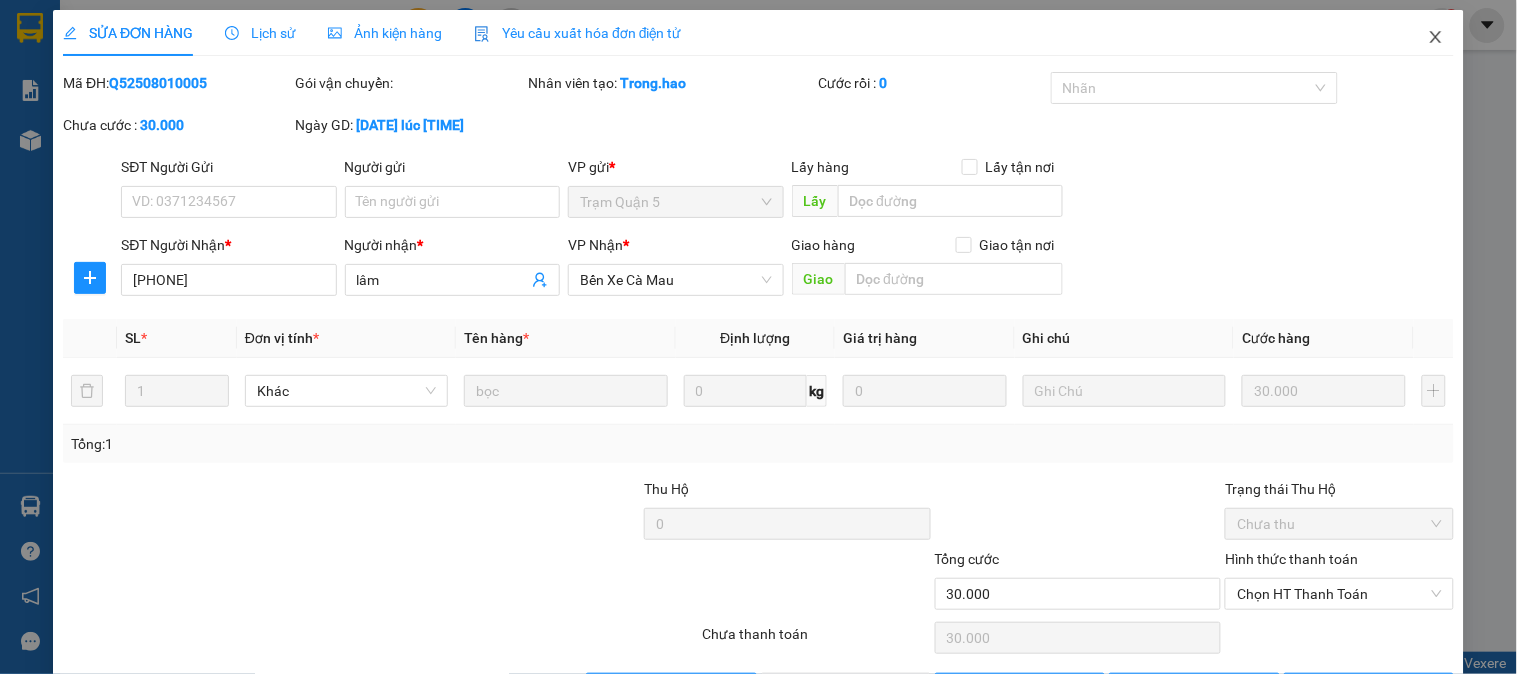 click at bounding box center (1436, 38) 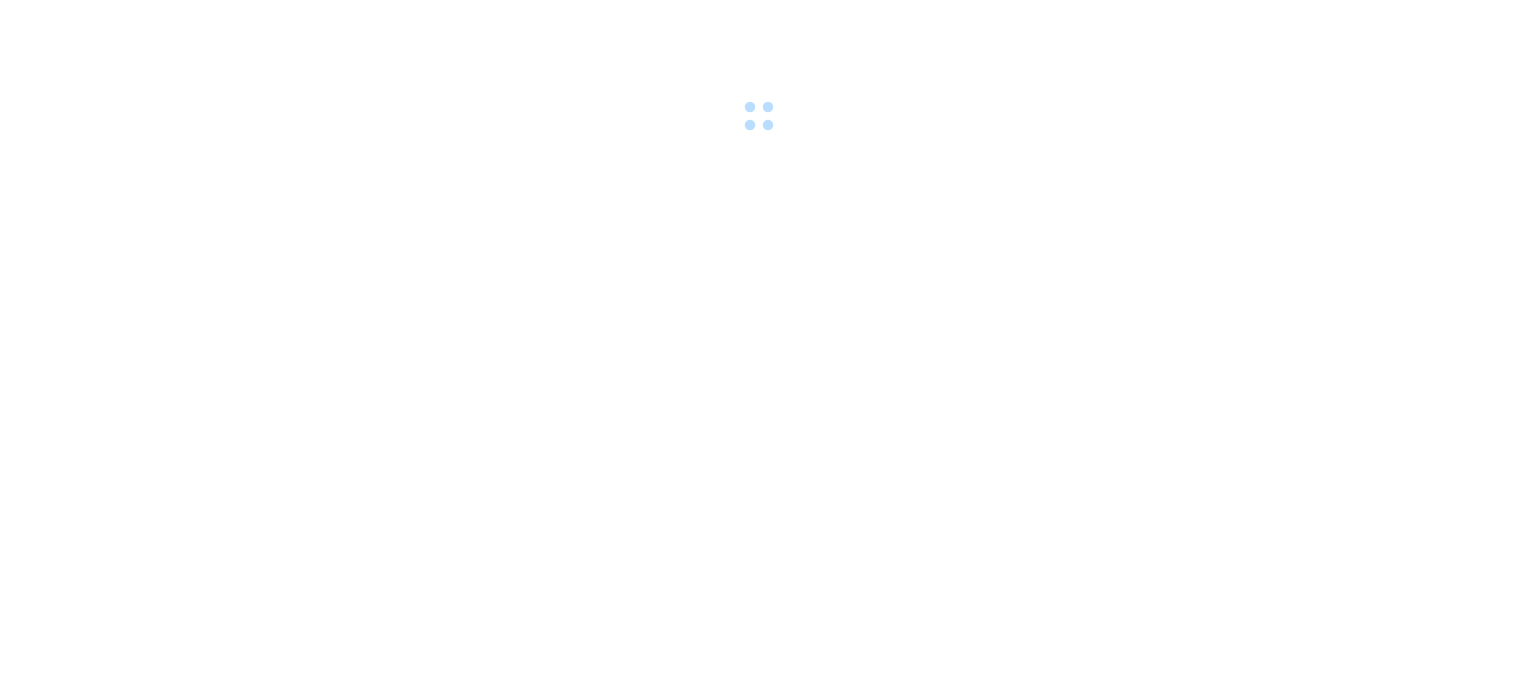 scroll, scrollTop: 0, scrollLeft: 0, axis: both 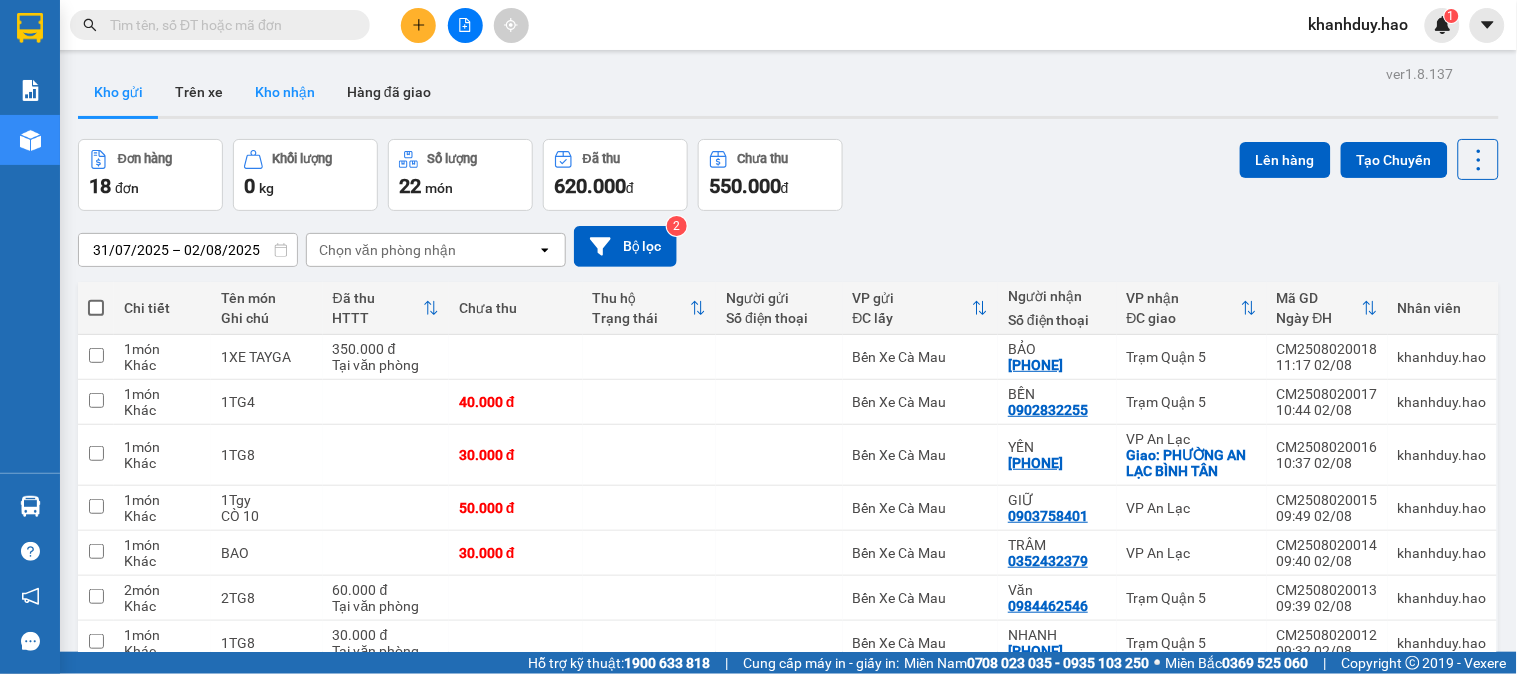 click on "Kho nhận" at bounding box center (285, 92) 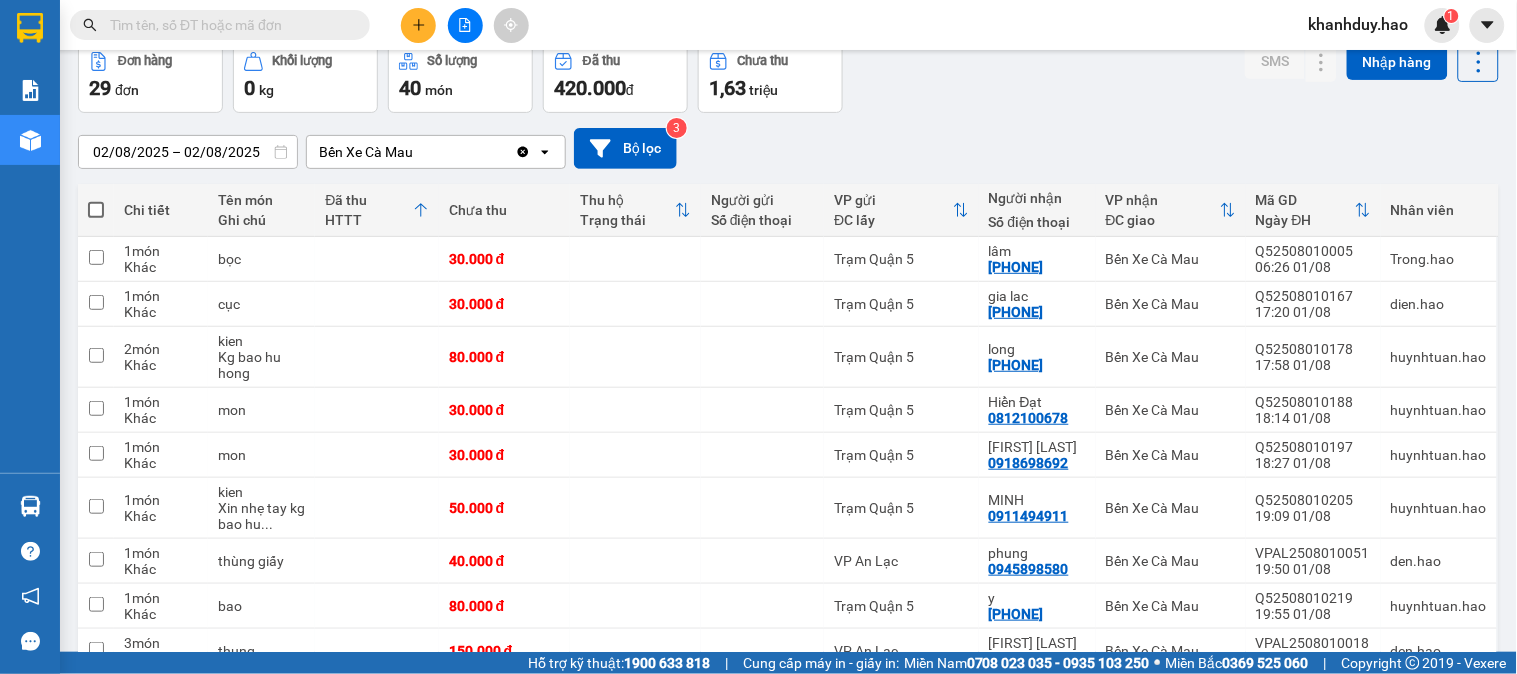 scroll, scrollTop: 0, scrollLeft: 0, axis: both 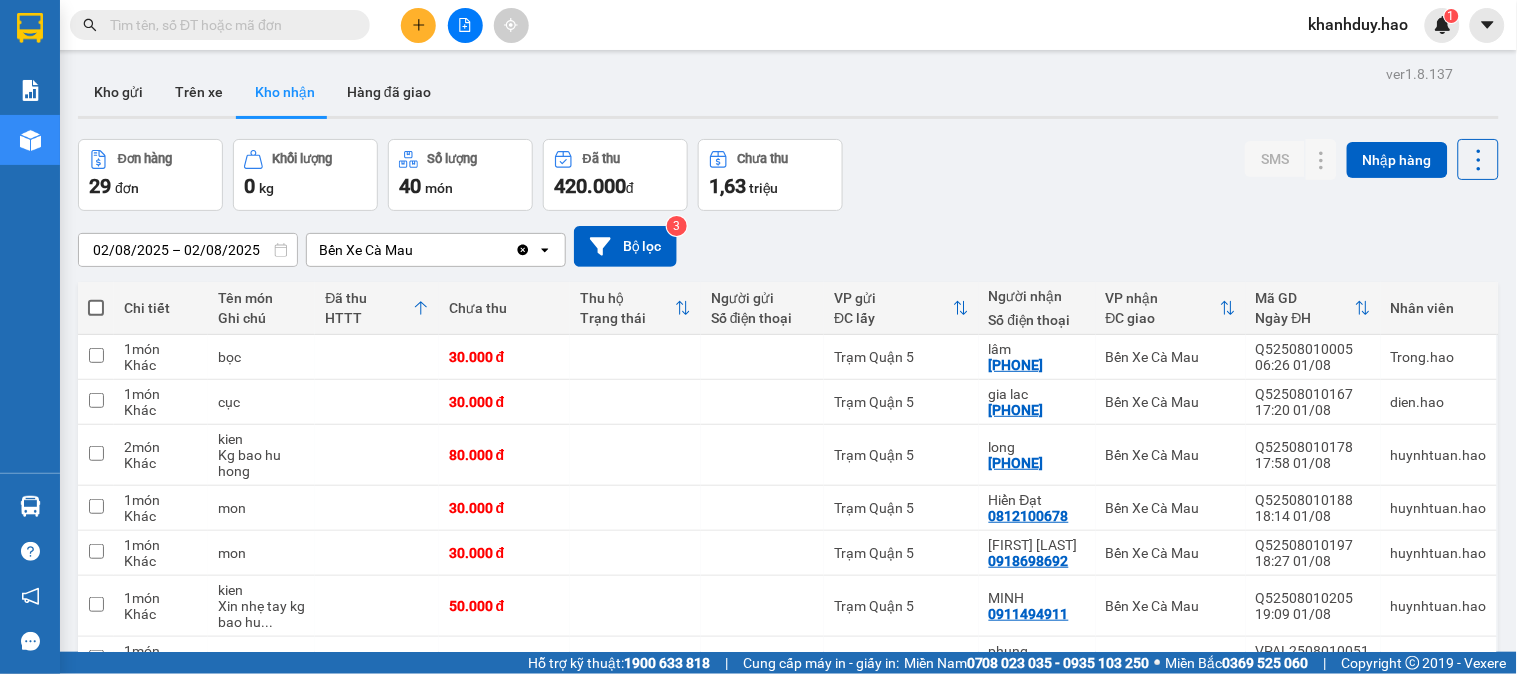 click at bounding box center [220, 25] 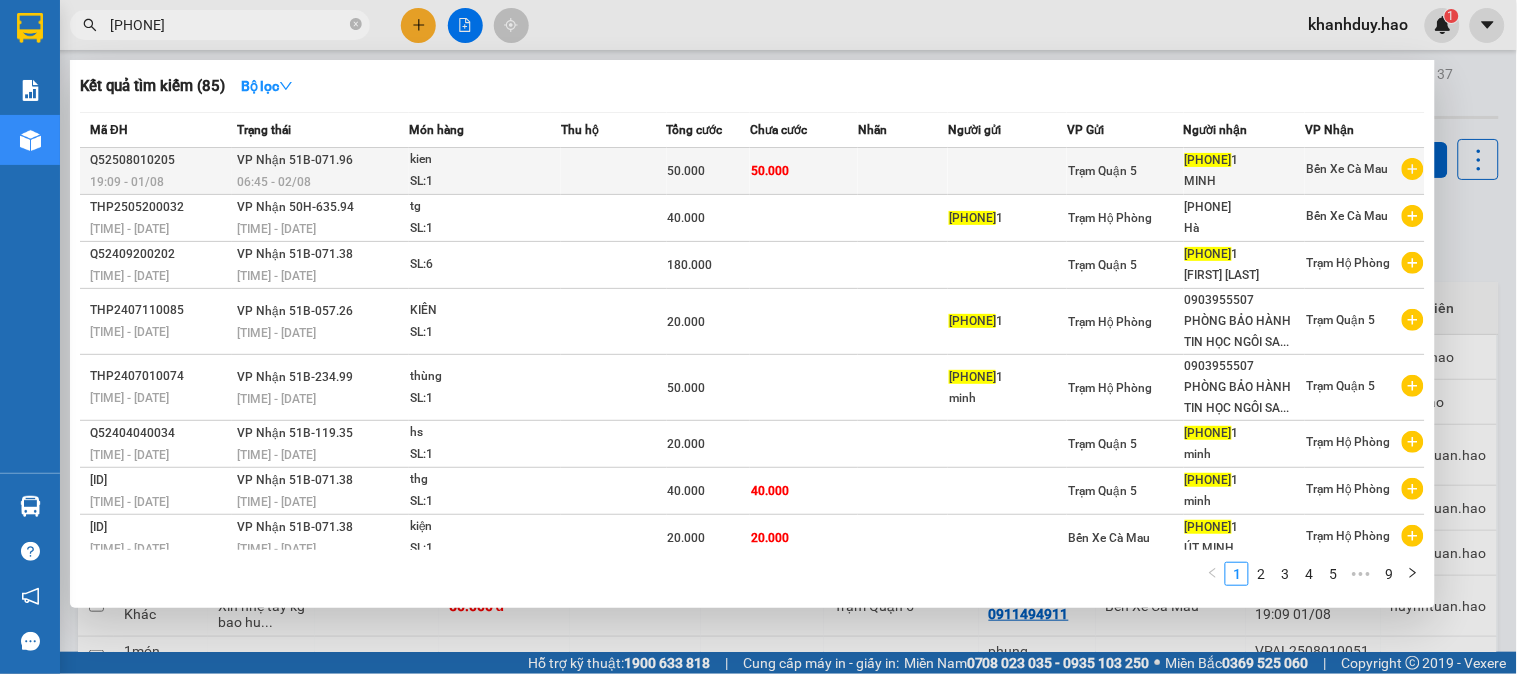 type on "[PHONE]" 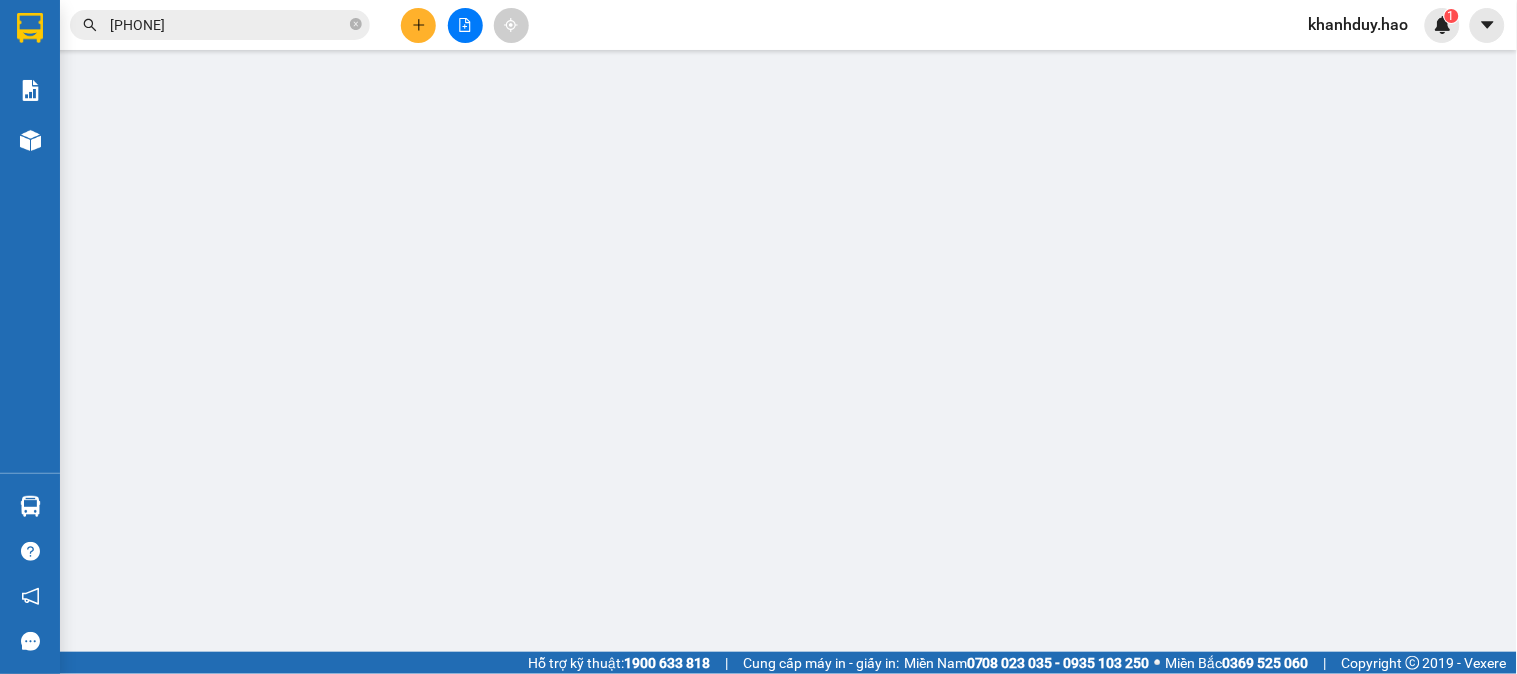 type on "0911494911" 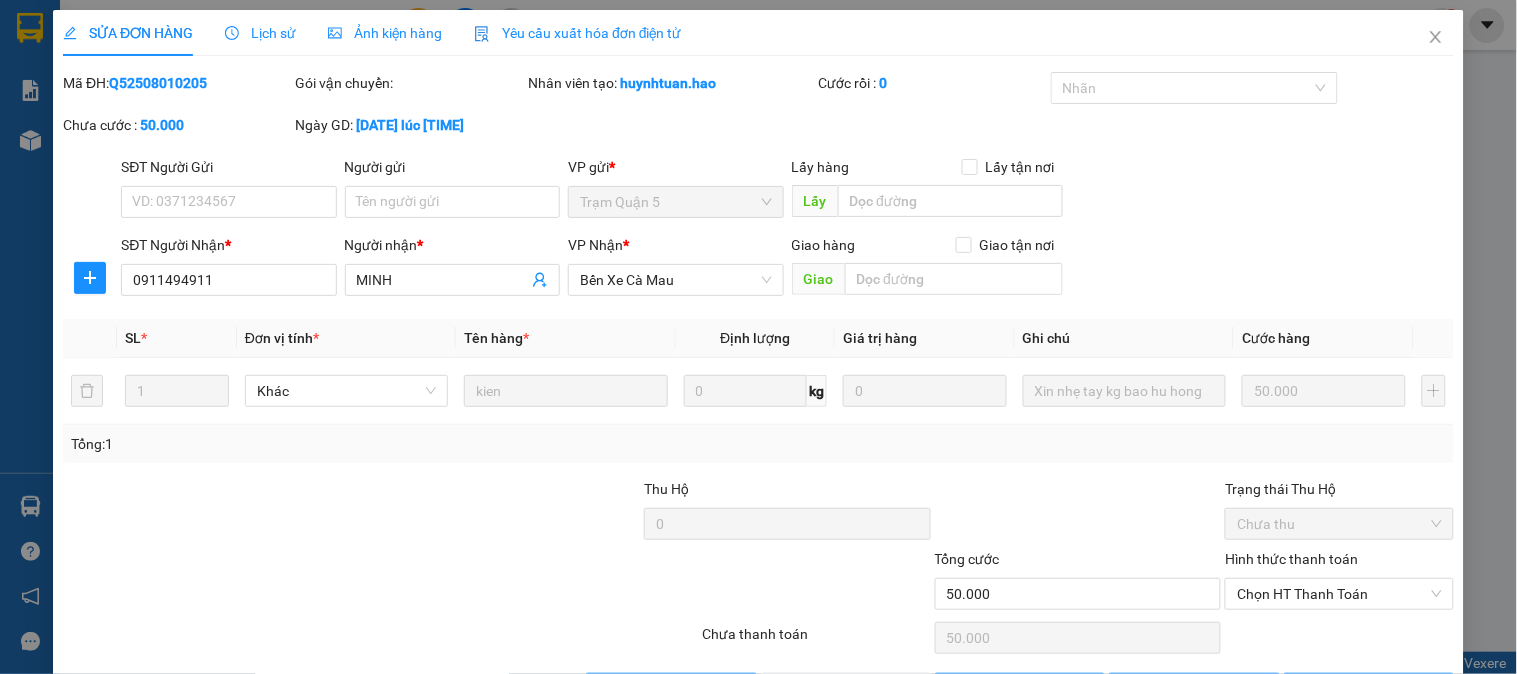 click on "Ảnh kiện hàng" at bounding box center (385, 33) 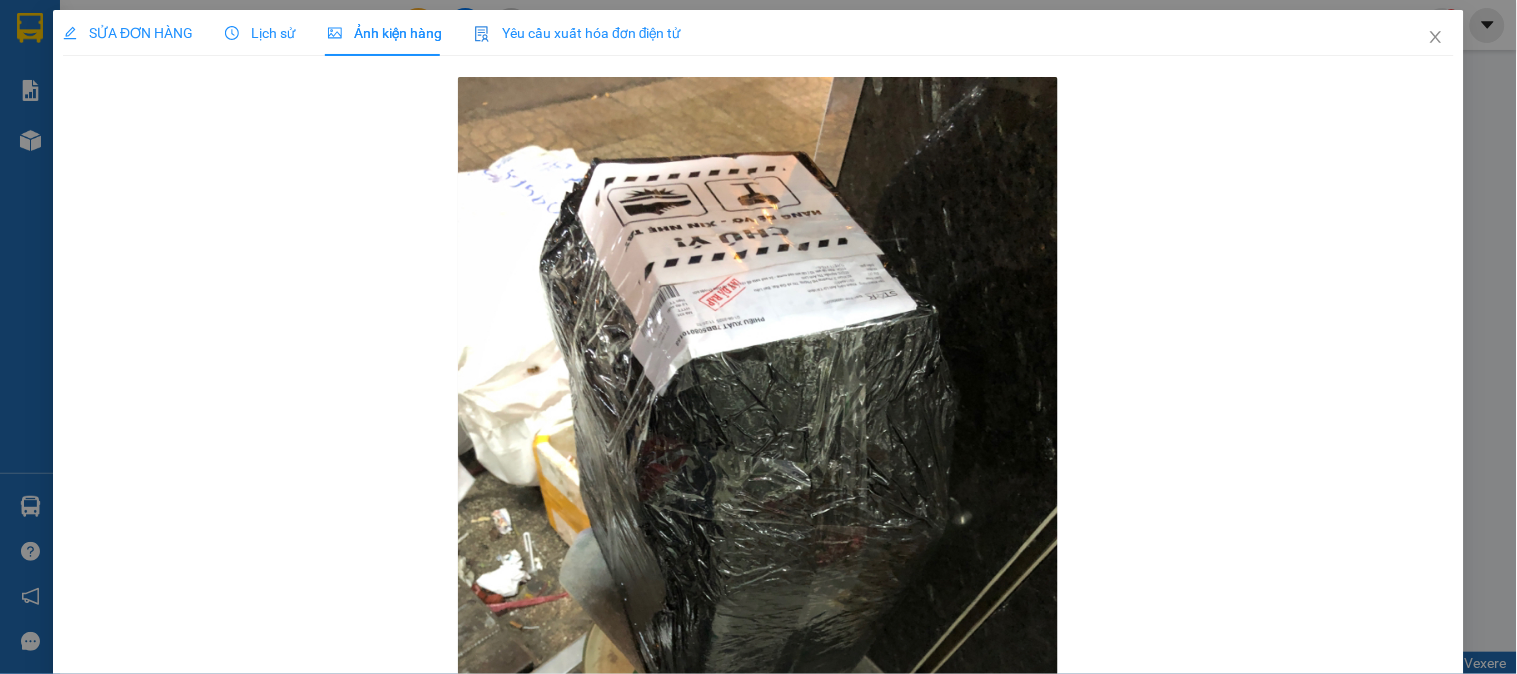 click on "SỬA ĐƠN HÀNG" at bounding box center [128, 33] 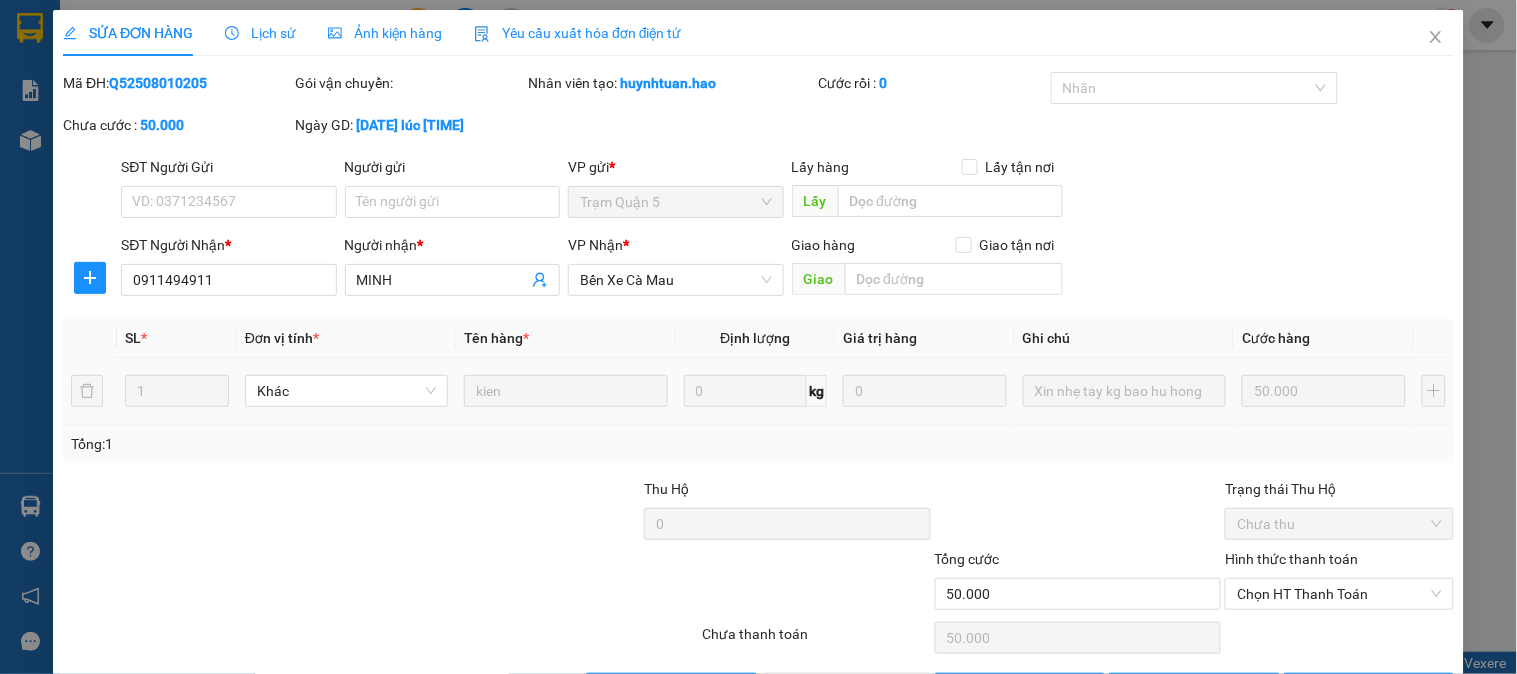 scroll, scrollTop: 70, scrollLeft: 0, axis: vertical 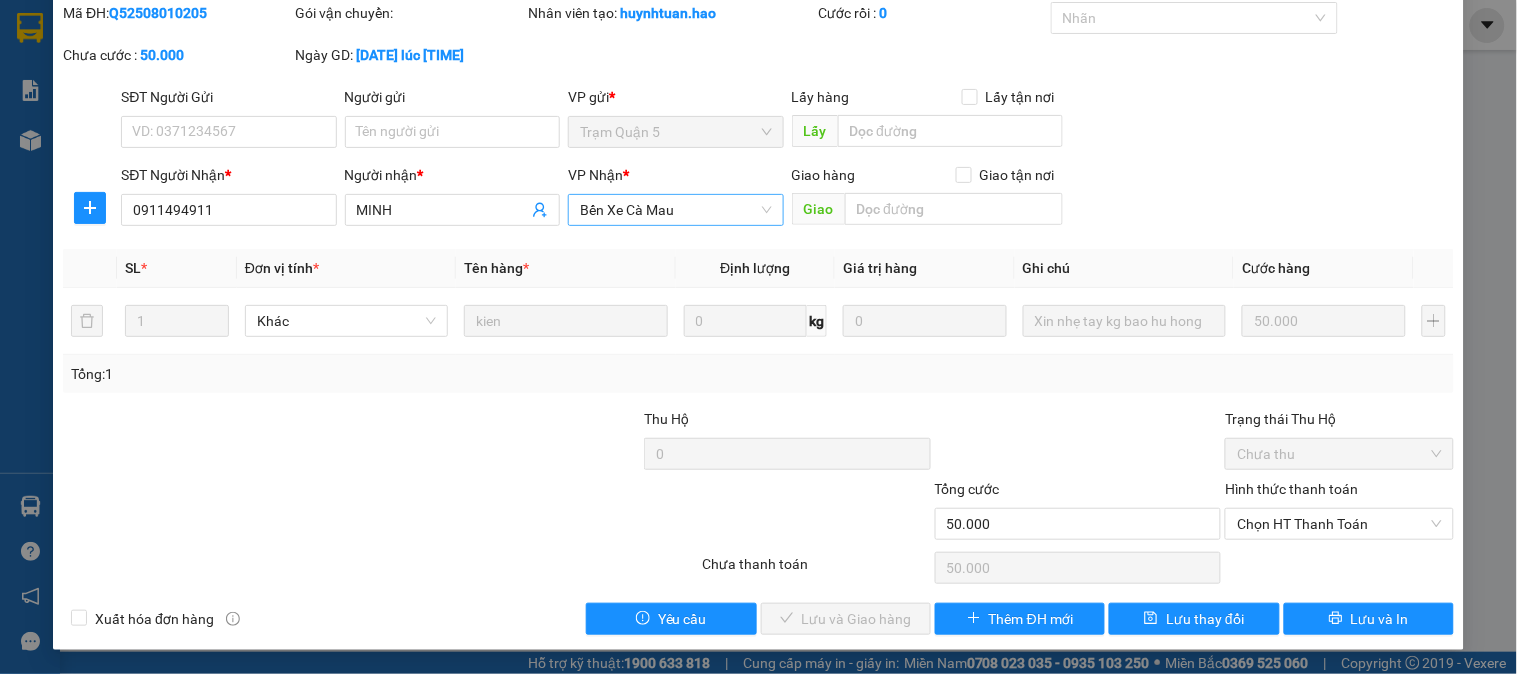 click on "Bến Xe Cà Mau" at bounding box center (675, 210) 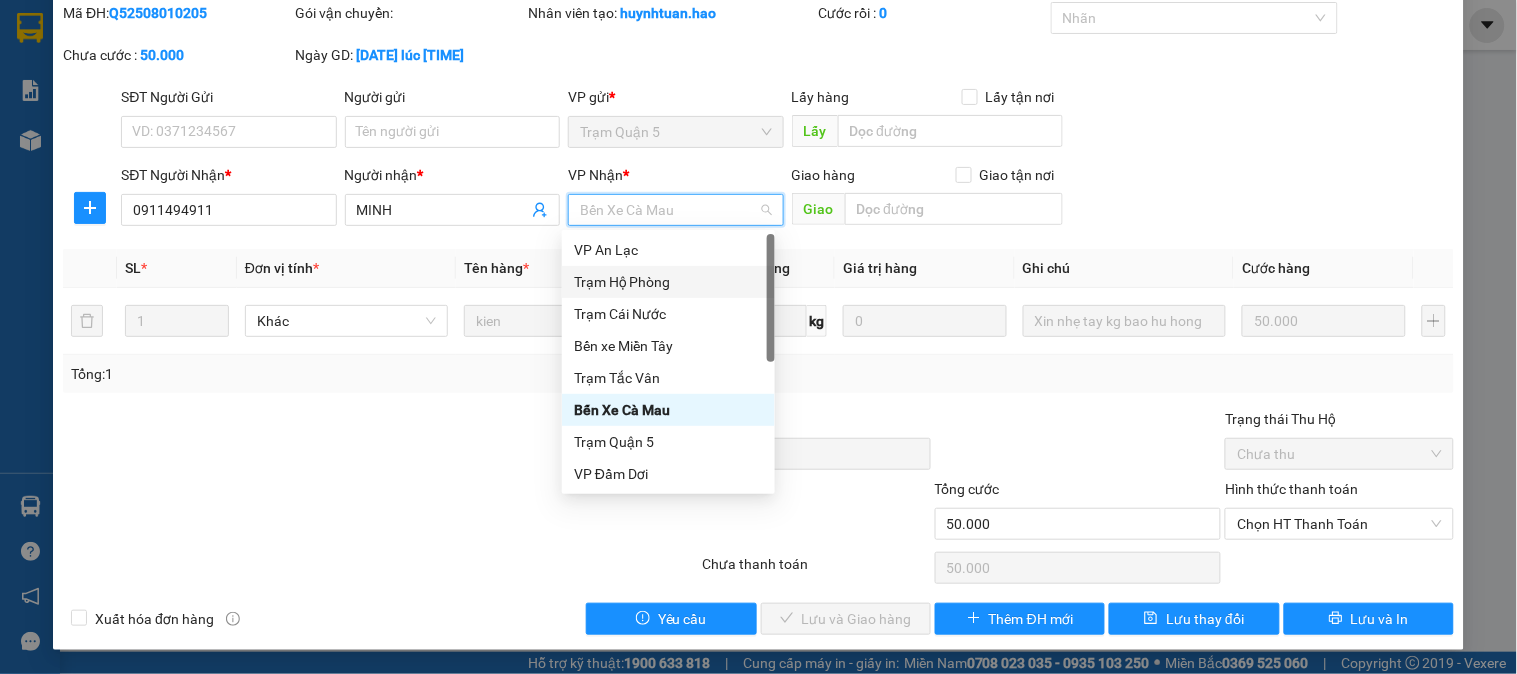 click on "Trạm Hộ Phòng" at bounding box center (668, 282) 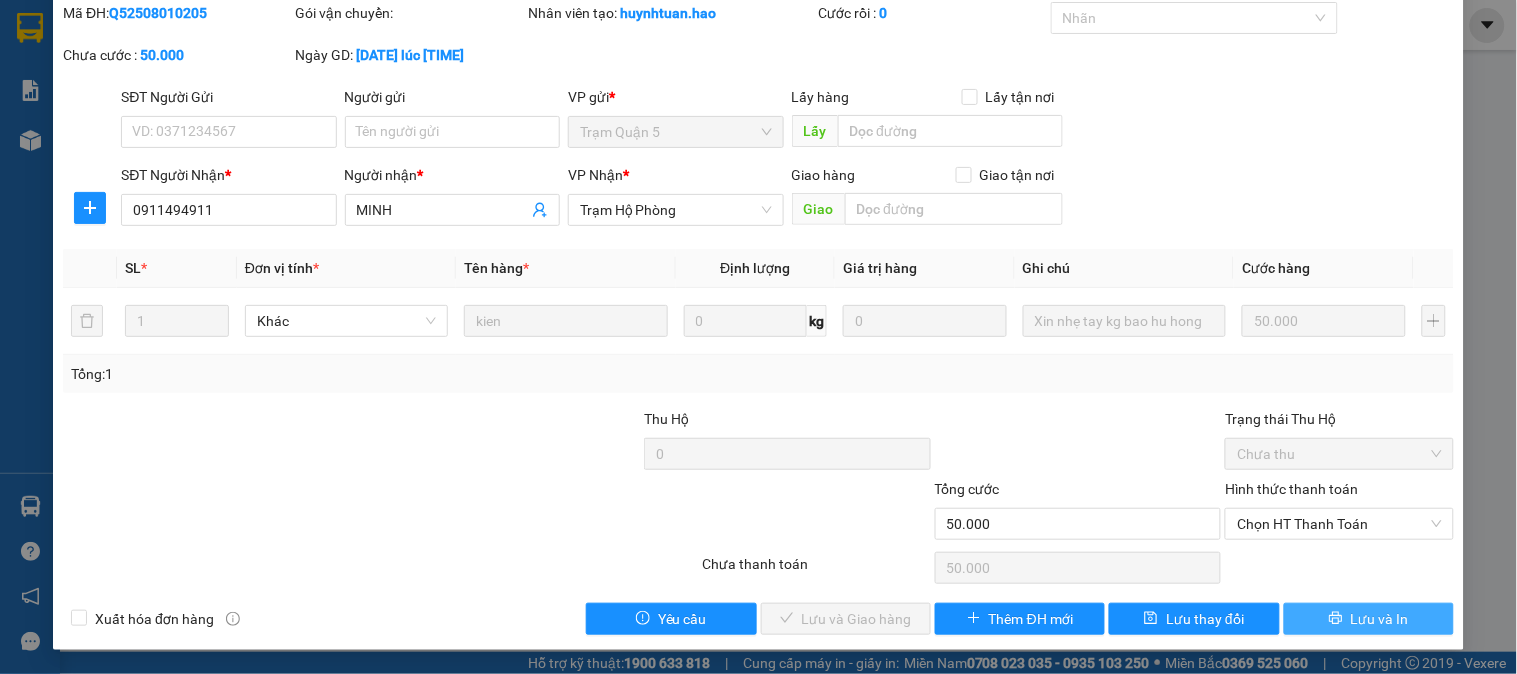 click on "Lưu và In" at bounding box center [1369, 619] 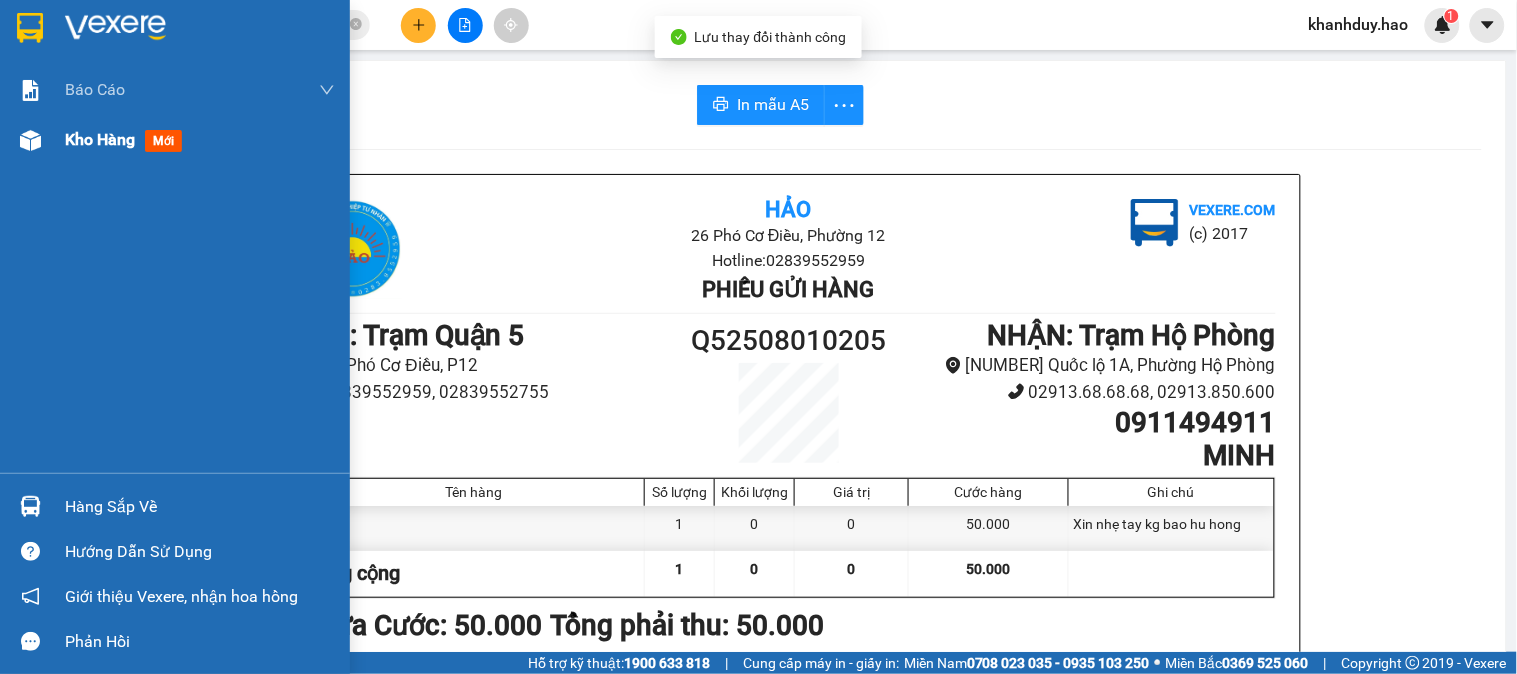 click on "Kho hàng" at bounding box center [100, 139] 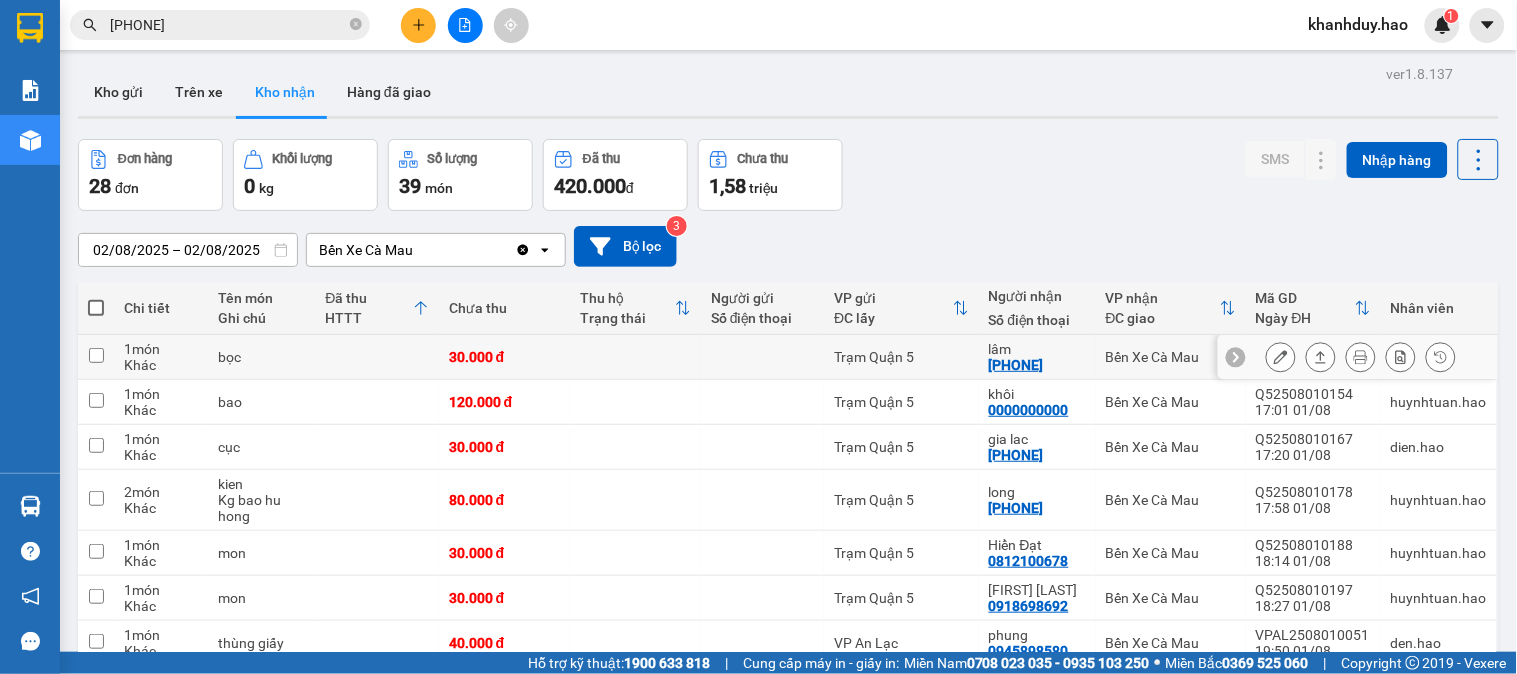 click 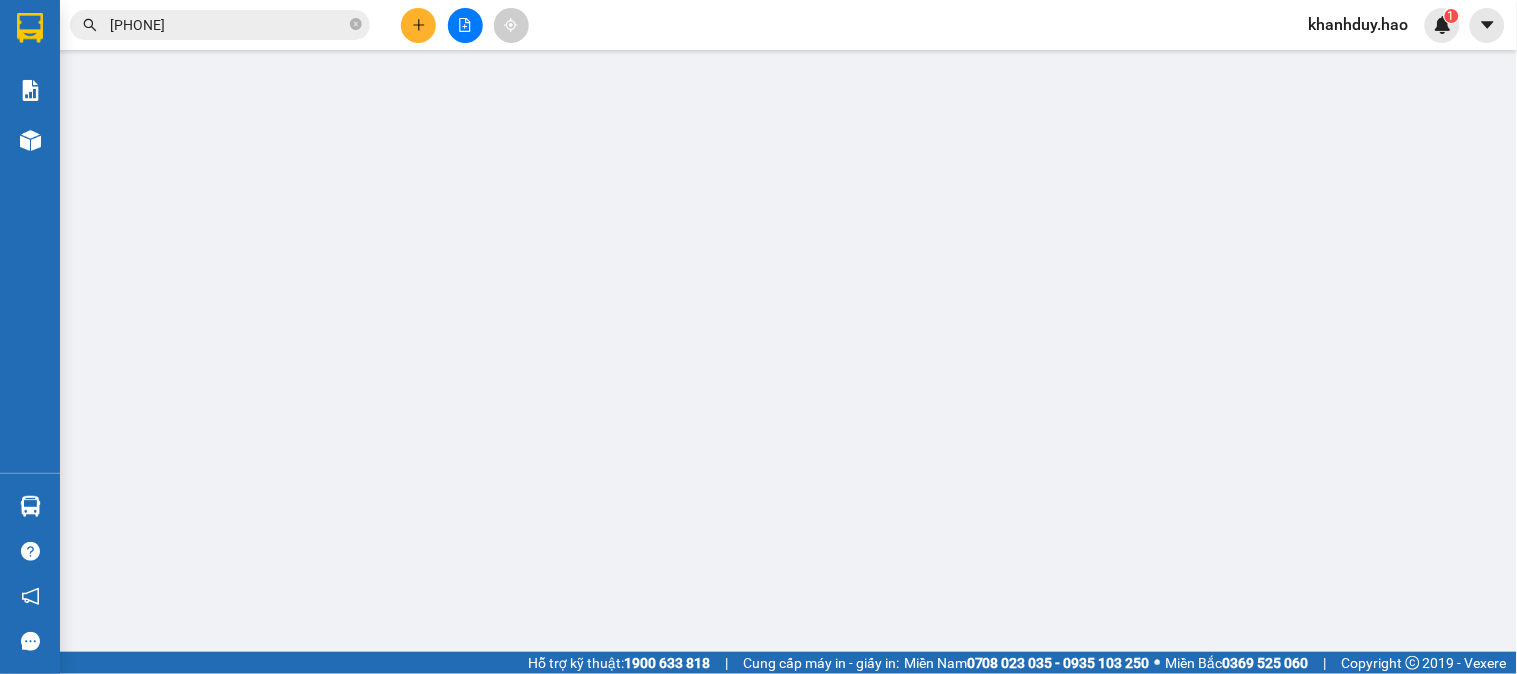 type on "[PHONE]" 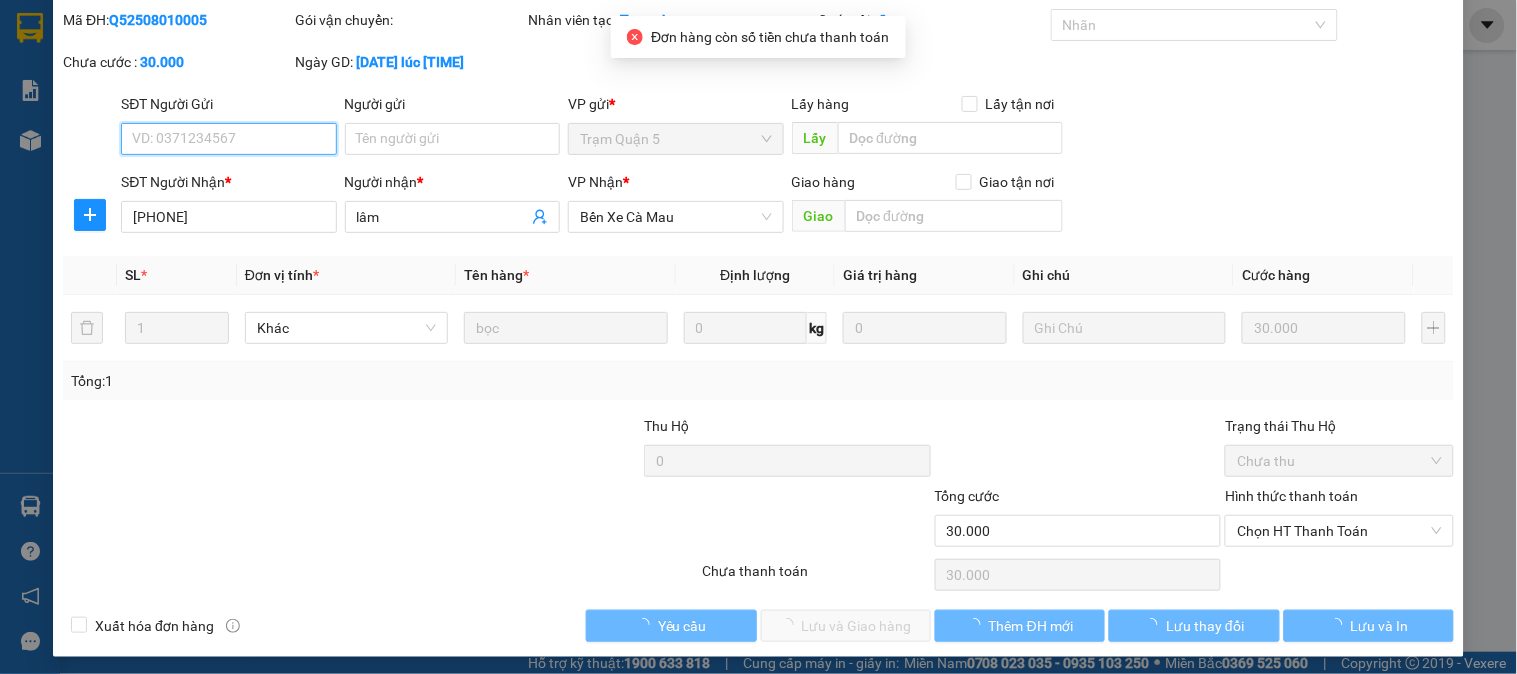 scroll, scrollTop: 70, scrollLeft: 0, axis: vertical 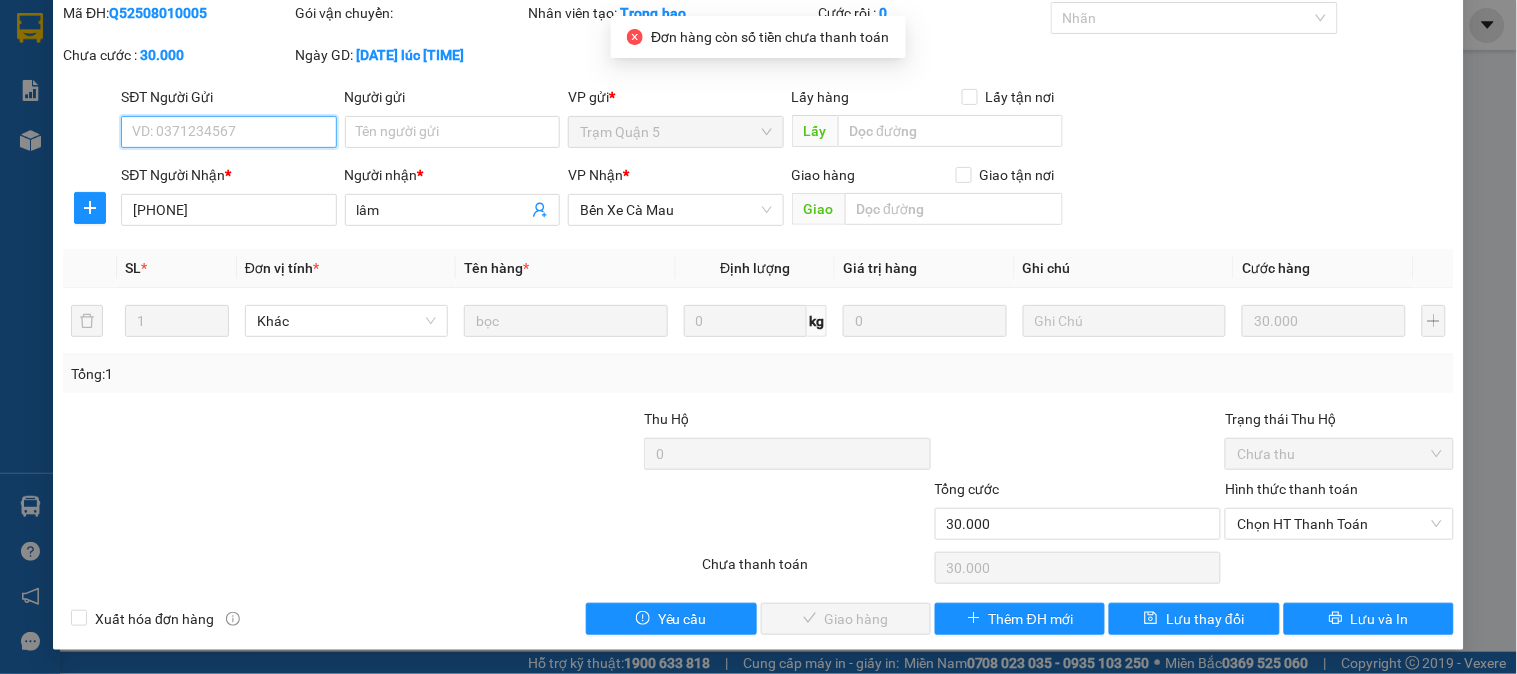 drag, startPoint x: 1323, startPoint y: 534, endPoint x: 1327, endPoint y: 545, distance: 11.7046995 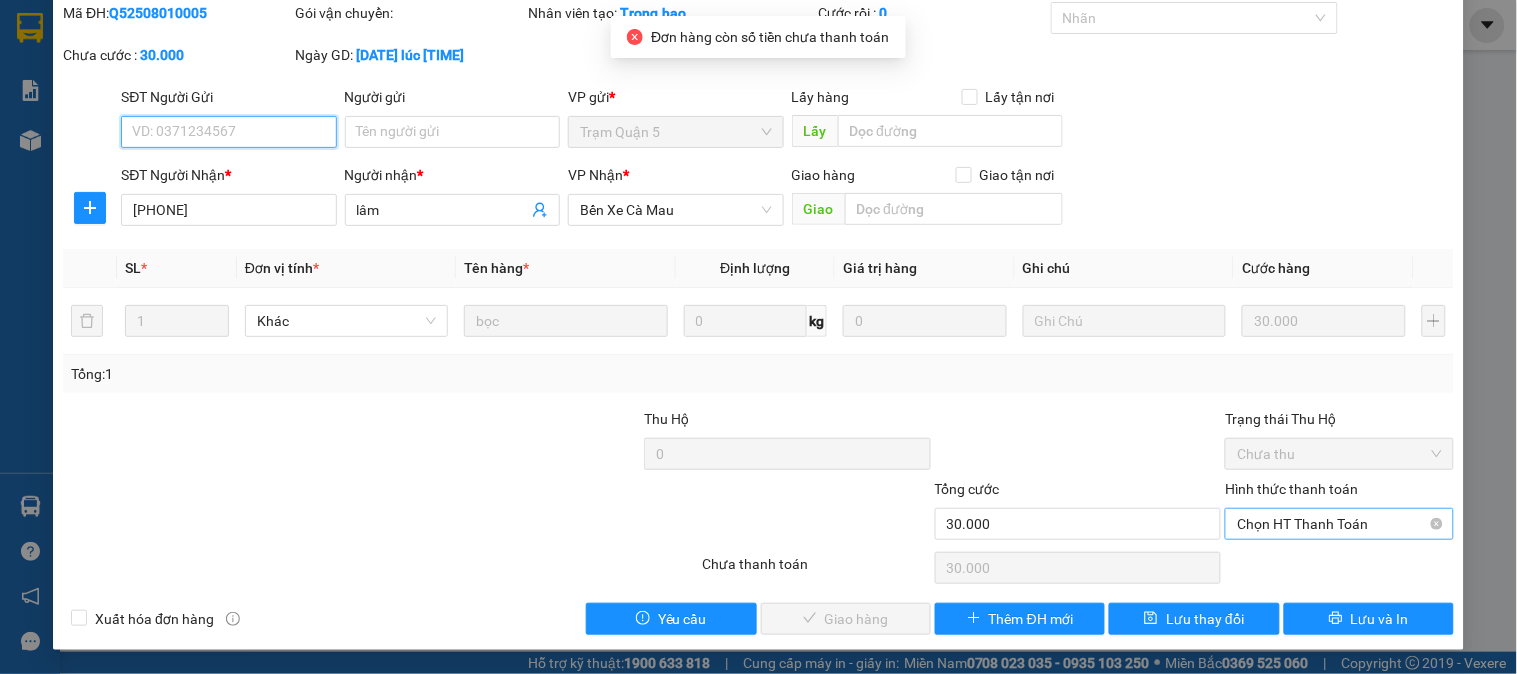 click on "Chọn HT Thanh Toán" at bounding box center (1339, 524) 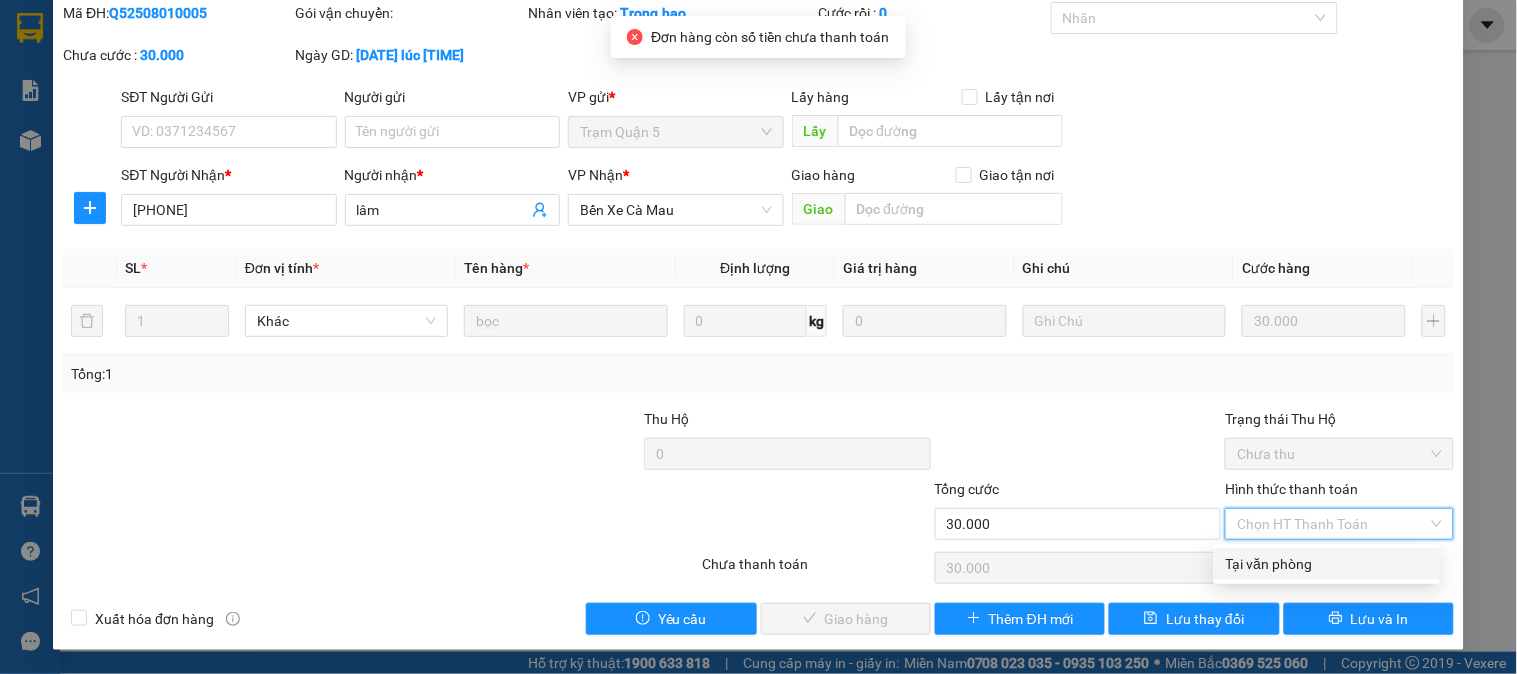 click on "Tại văn phòng" at bounding box center [1327, 564] 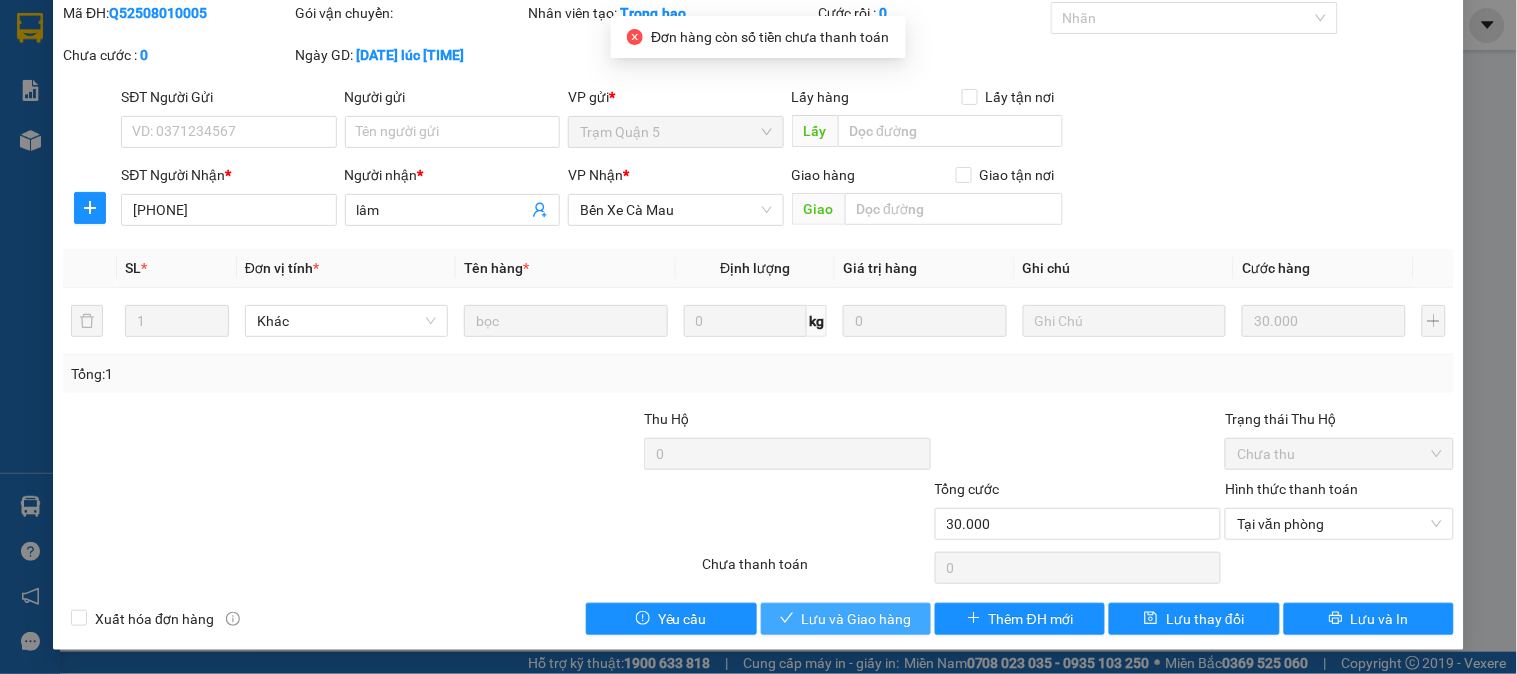 click on "Lưu và Giao hàng" at bounding box center [857, 619] 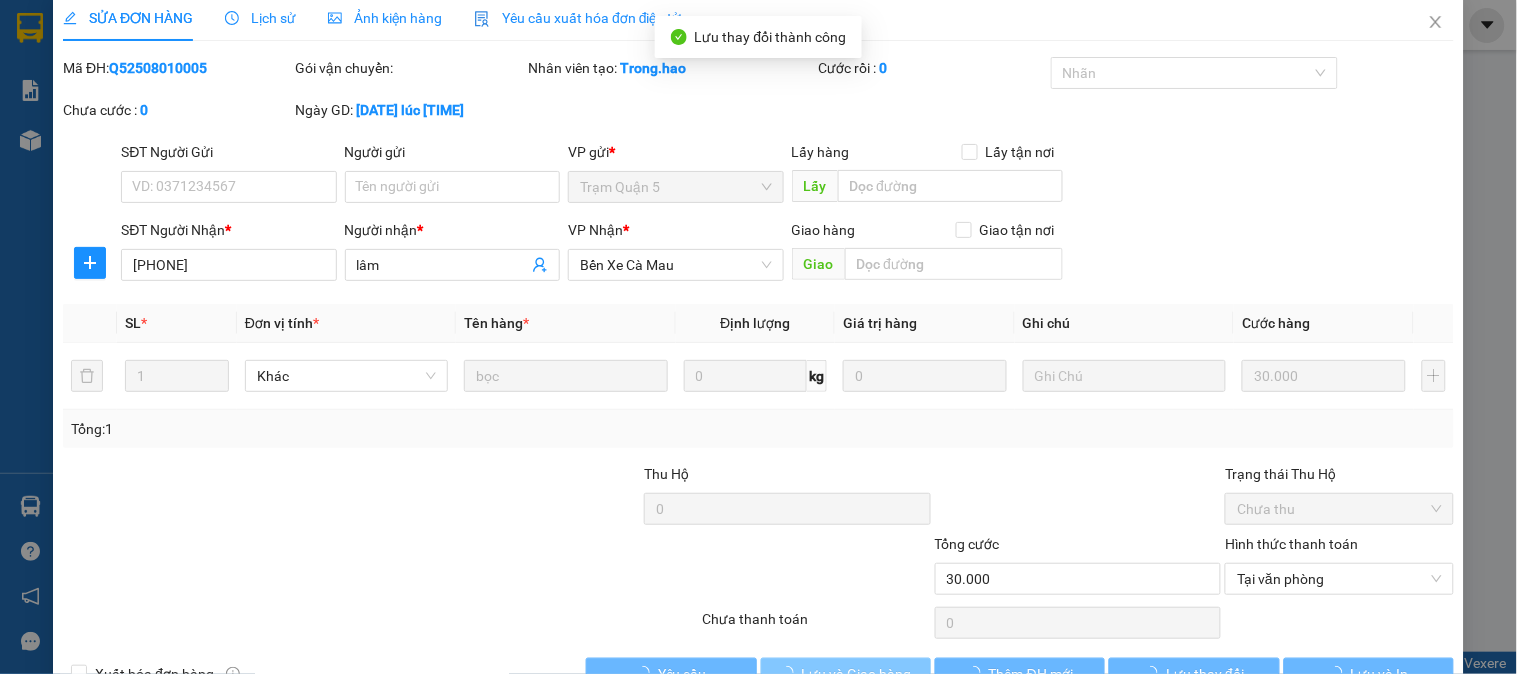 scroll, scrollTop: 0, scrollLeft: 0, axis: both 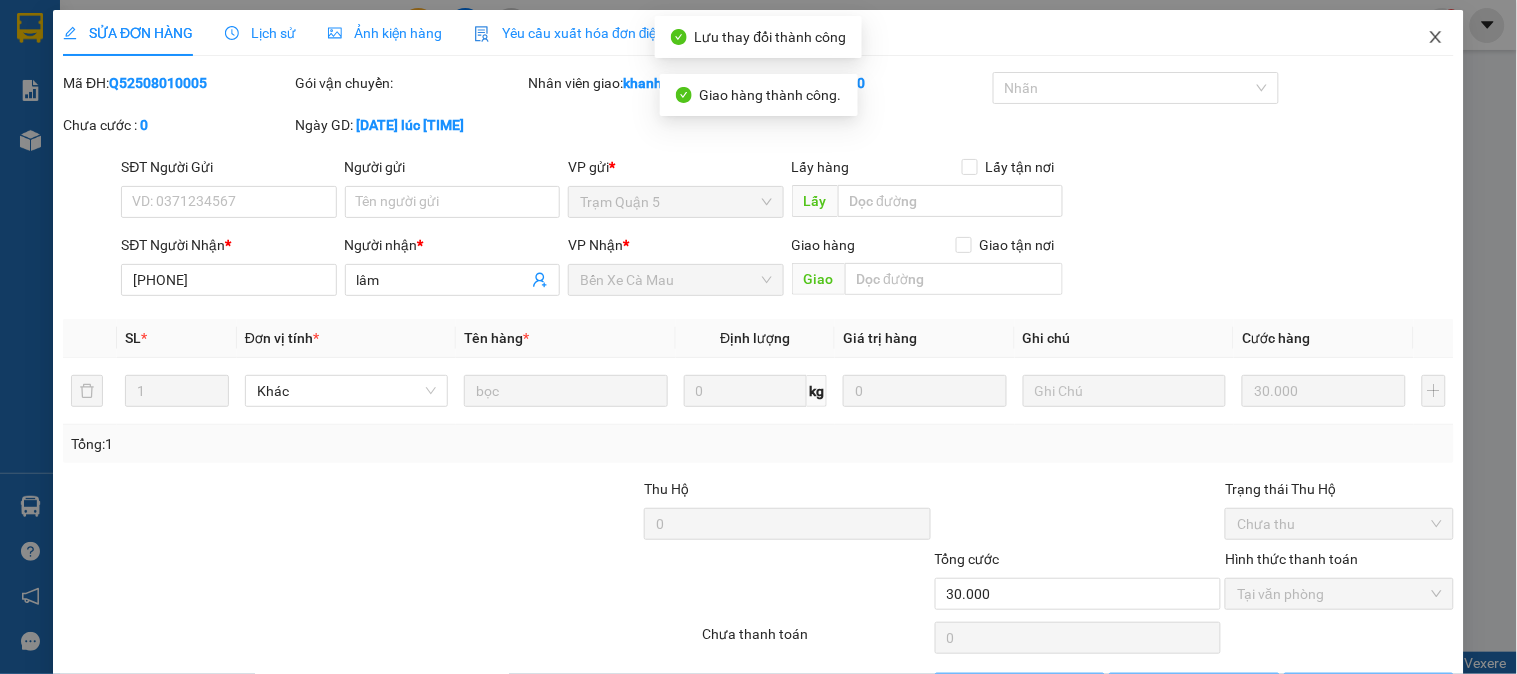 click at bounding box center (1436, 38) 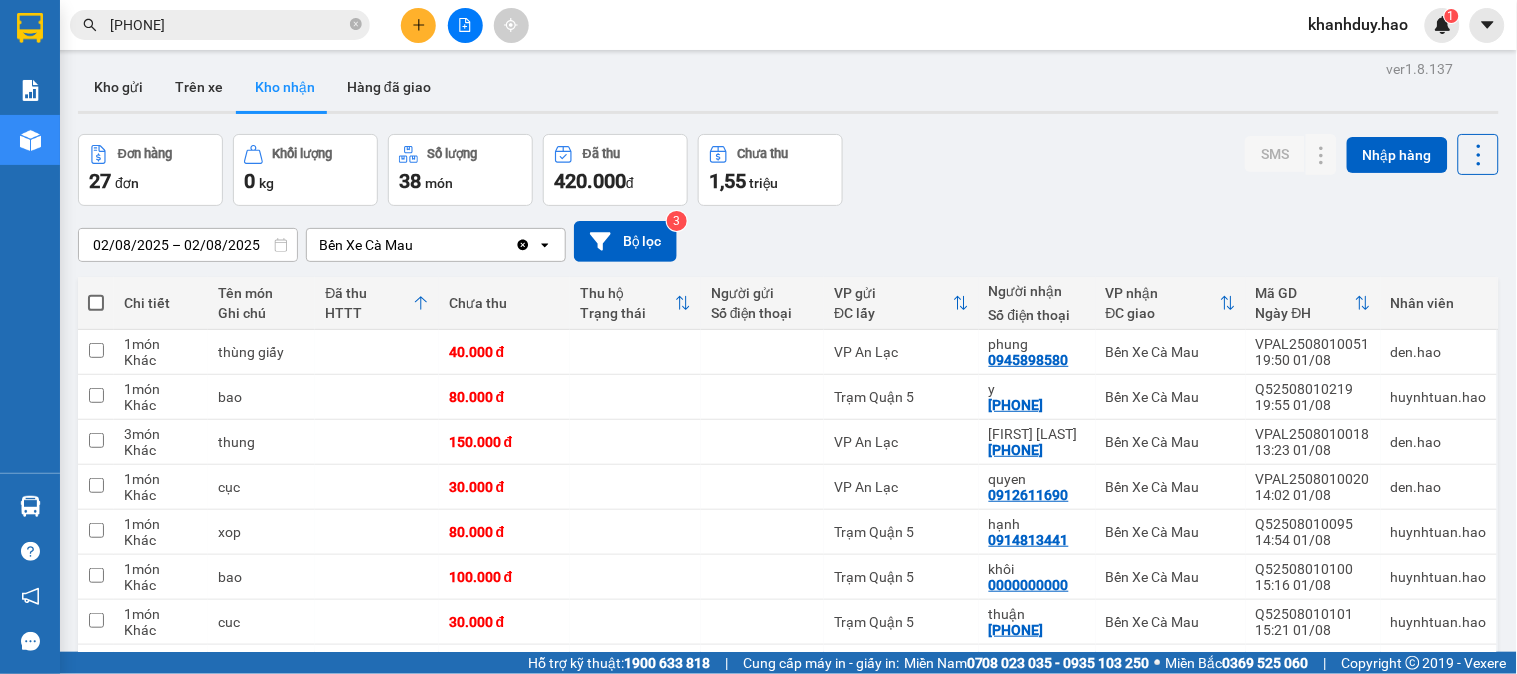 scroll, scrollTop: 0, scrollLeft: 0, axis: both 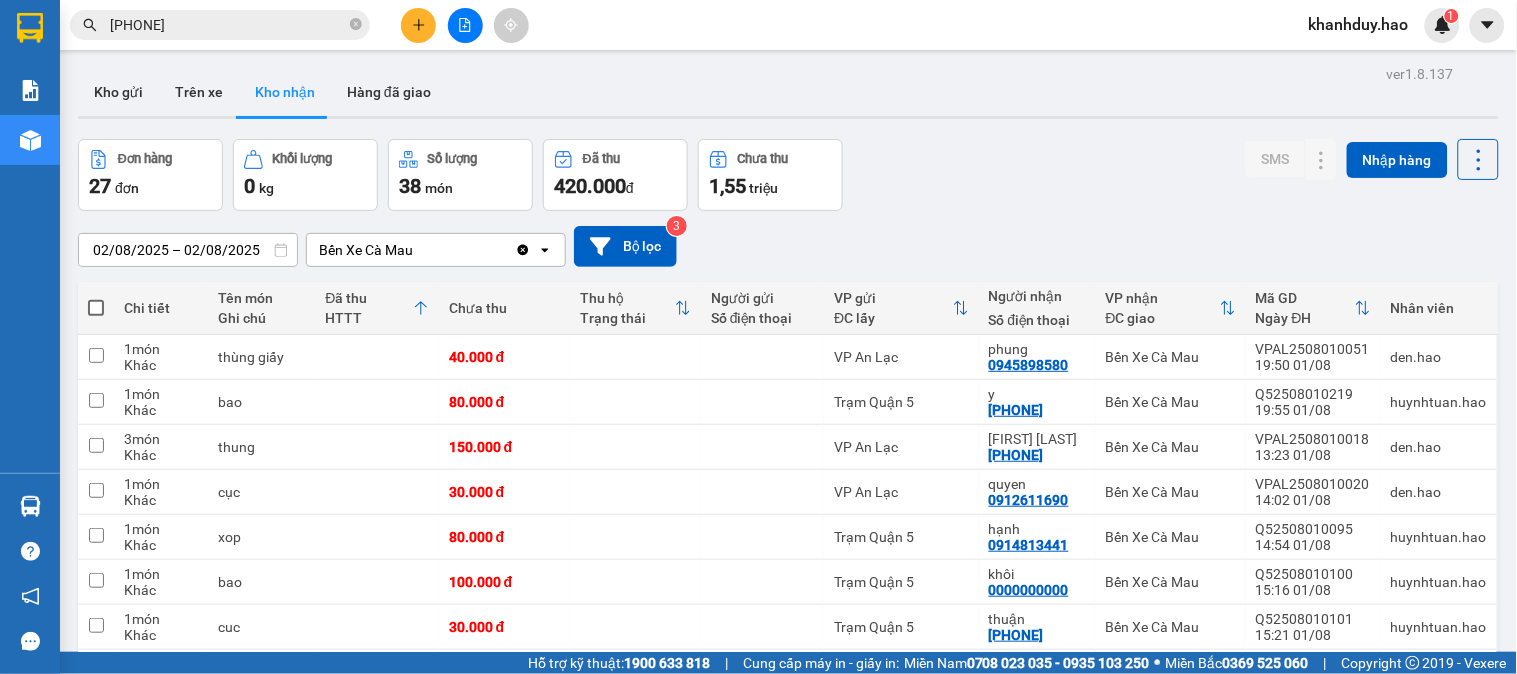 click at bounding box center (788, 117) 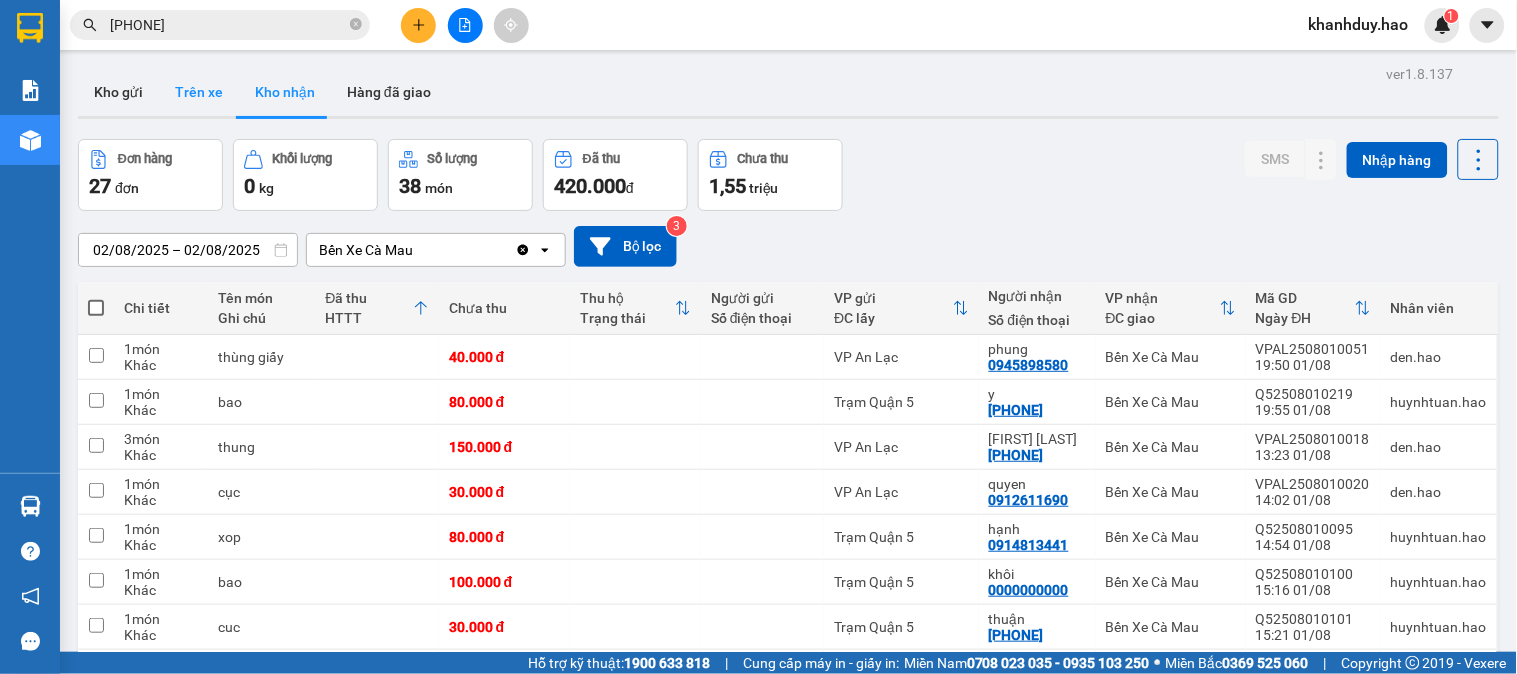 click on "Trên xe" at bounding box center [199, 92] 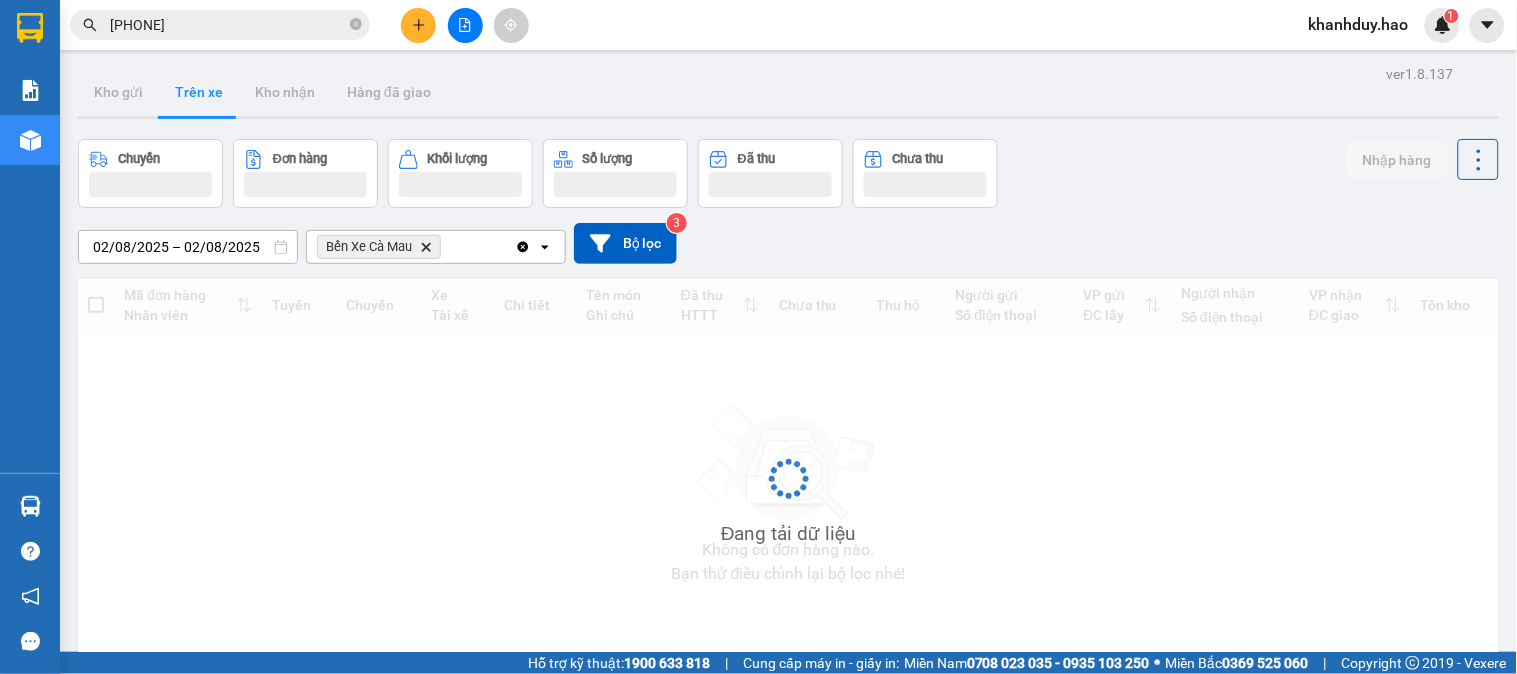 click on "02/08/2025 – 02/08/2025" at bounding box center (188, 247) 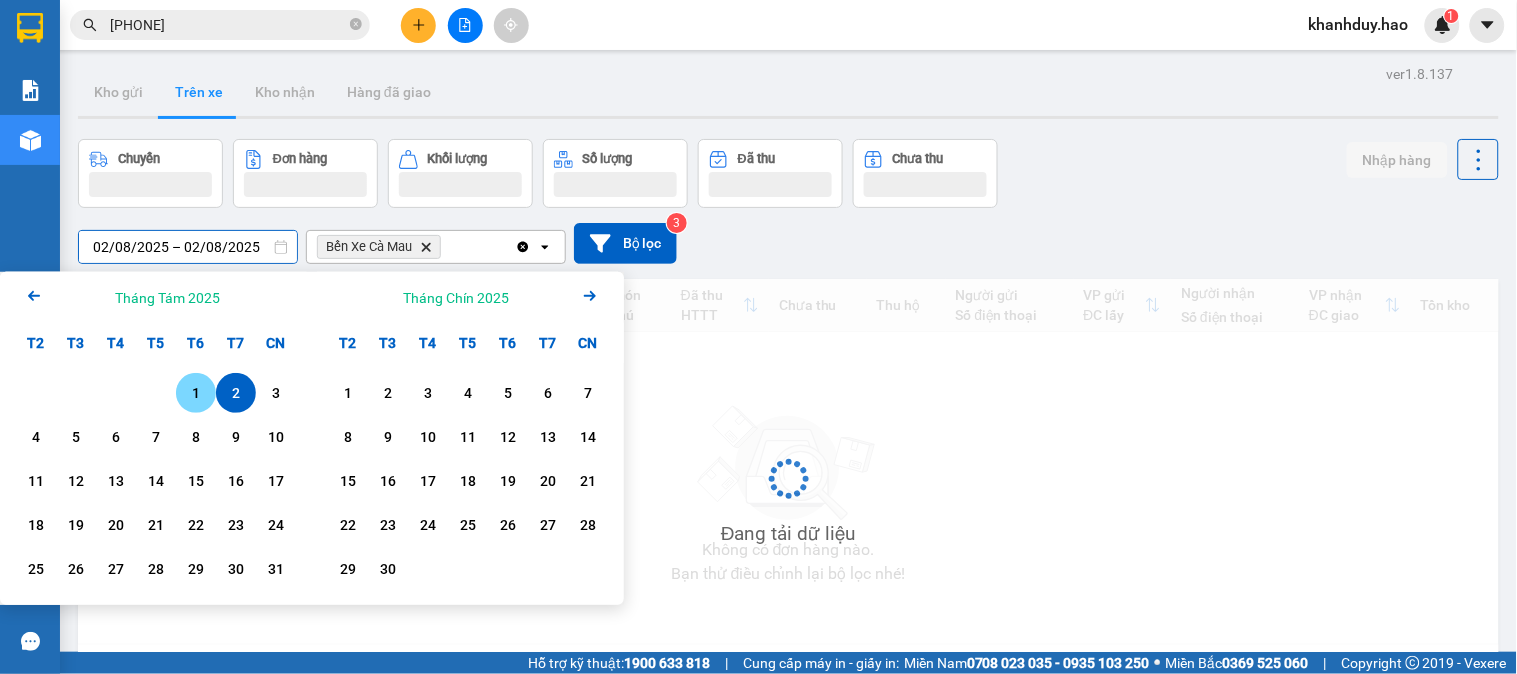 click on "1" at bounding box center [196, 393] 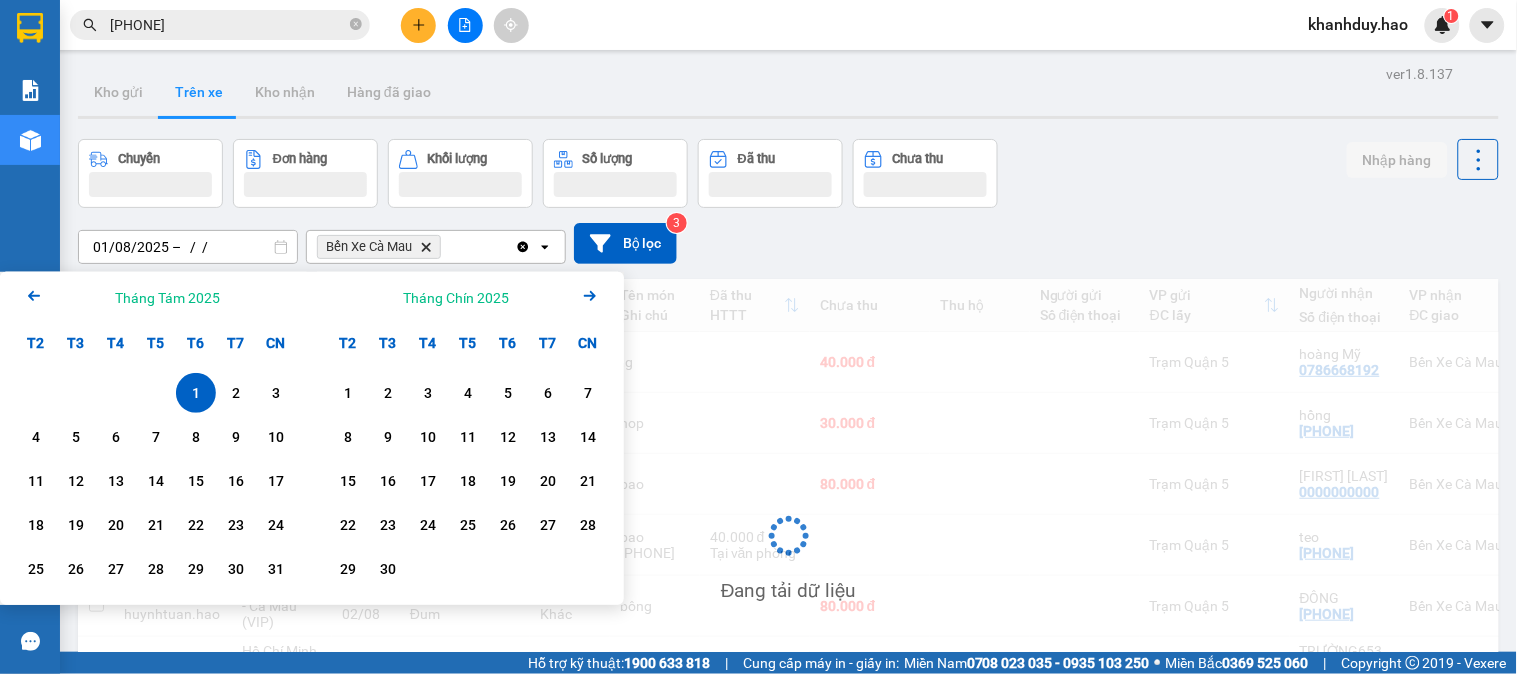 click on "1" at bounding box center (196, 393) 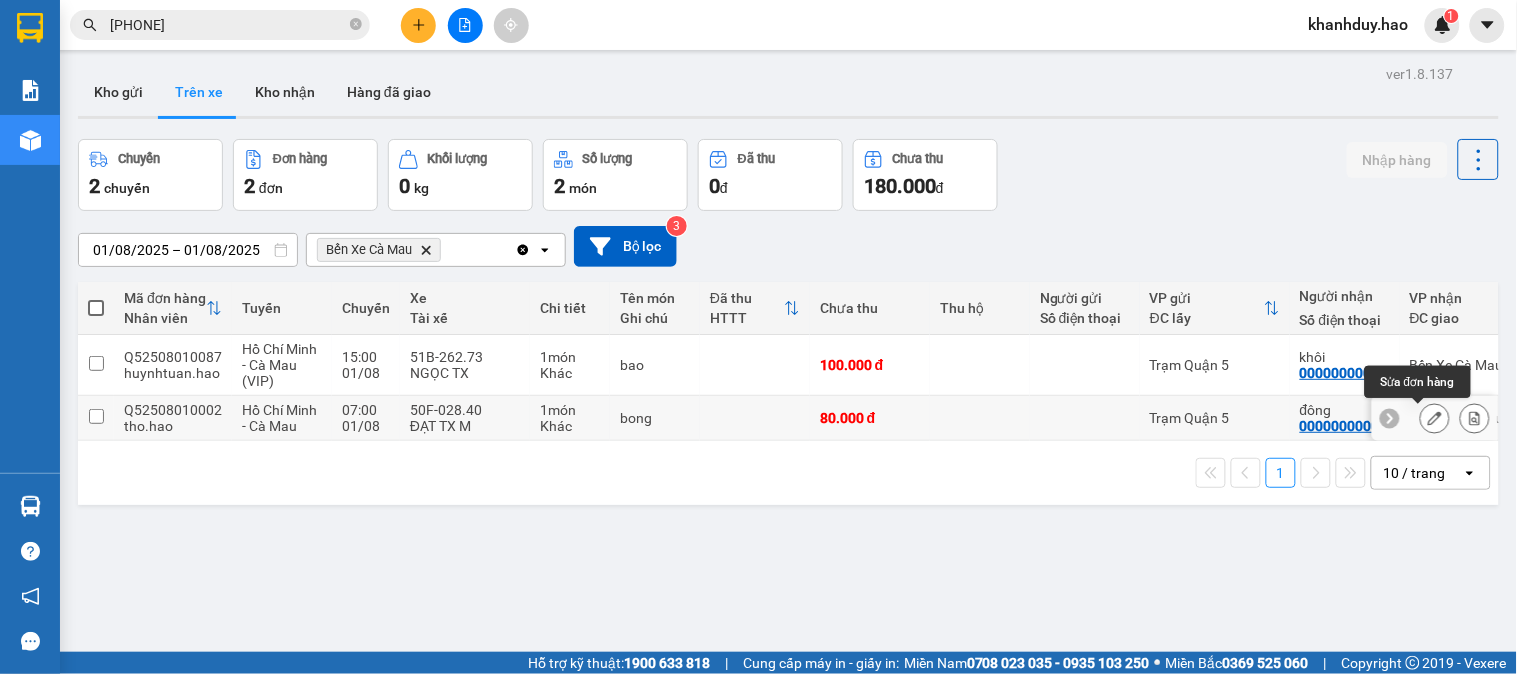 click 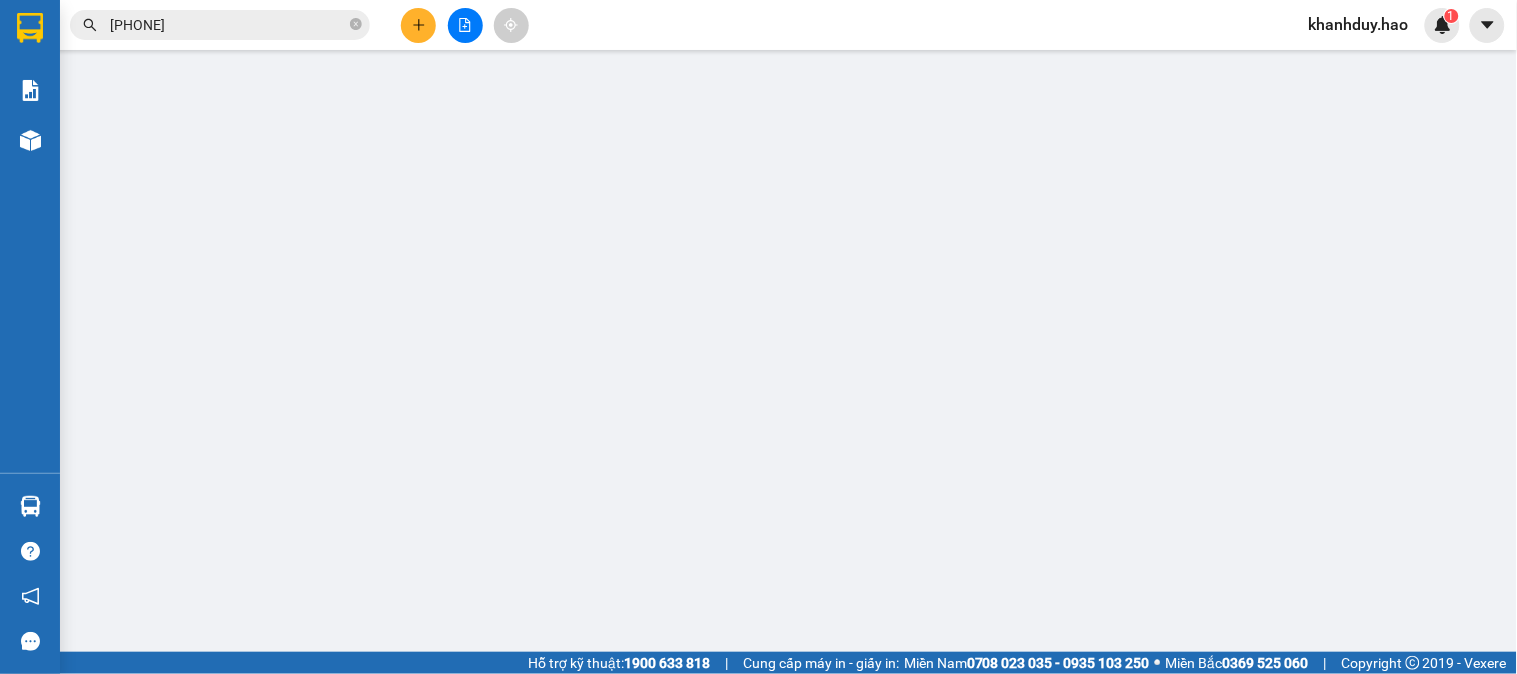 type on "0000000000" 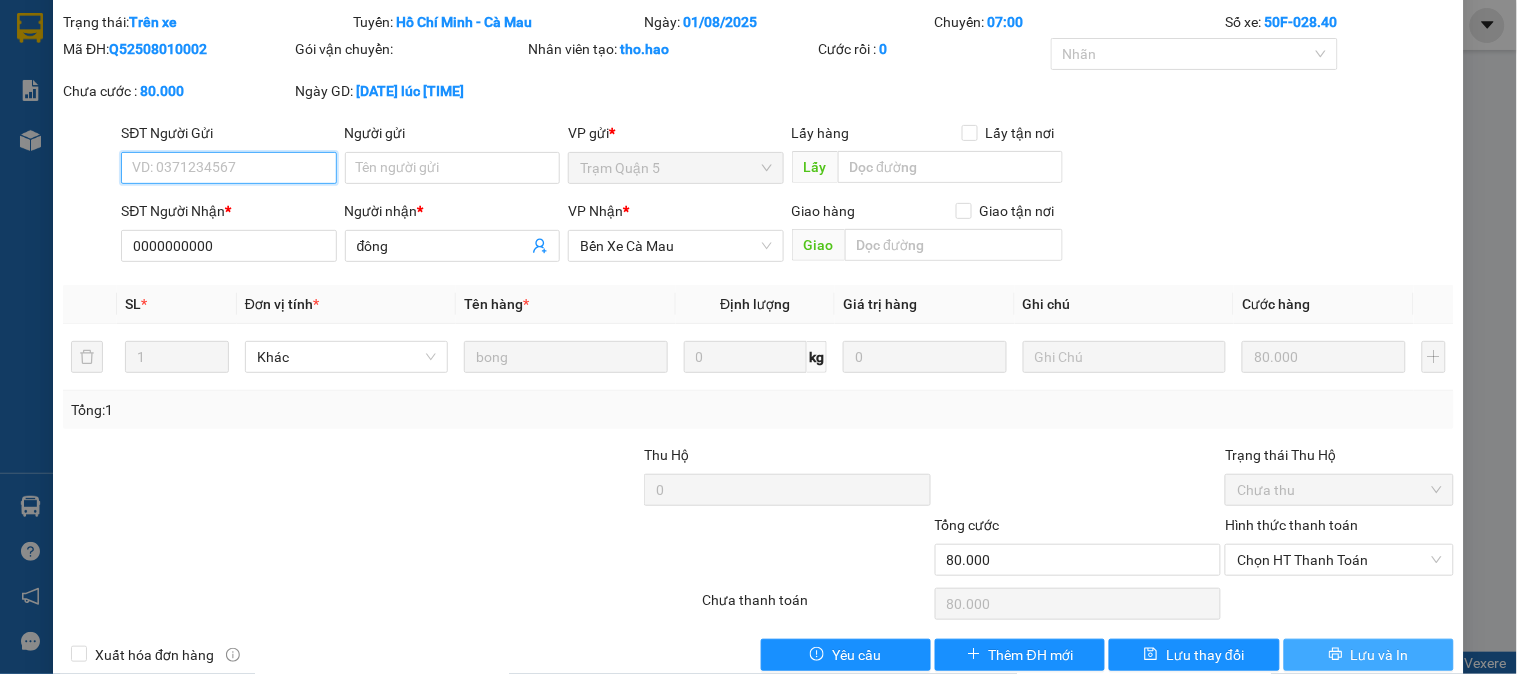 scroll, scrollTop: 96, scrollLeft: 0, axis: vertical 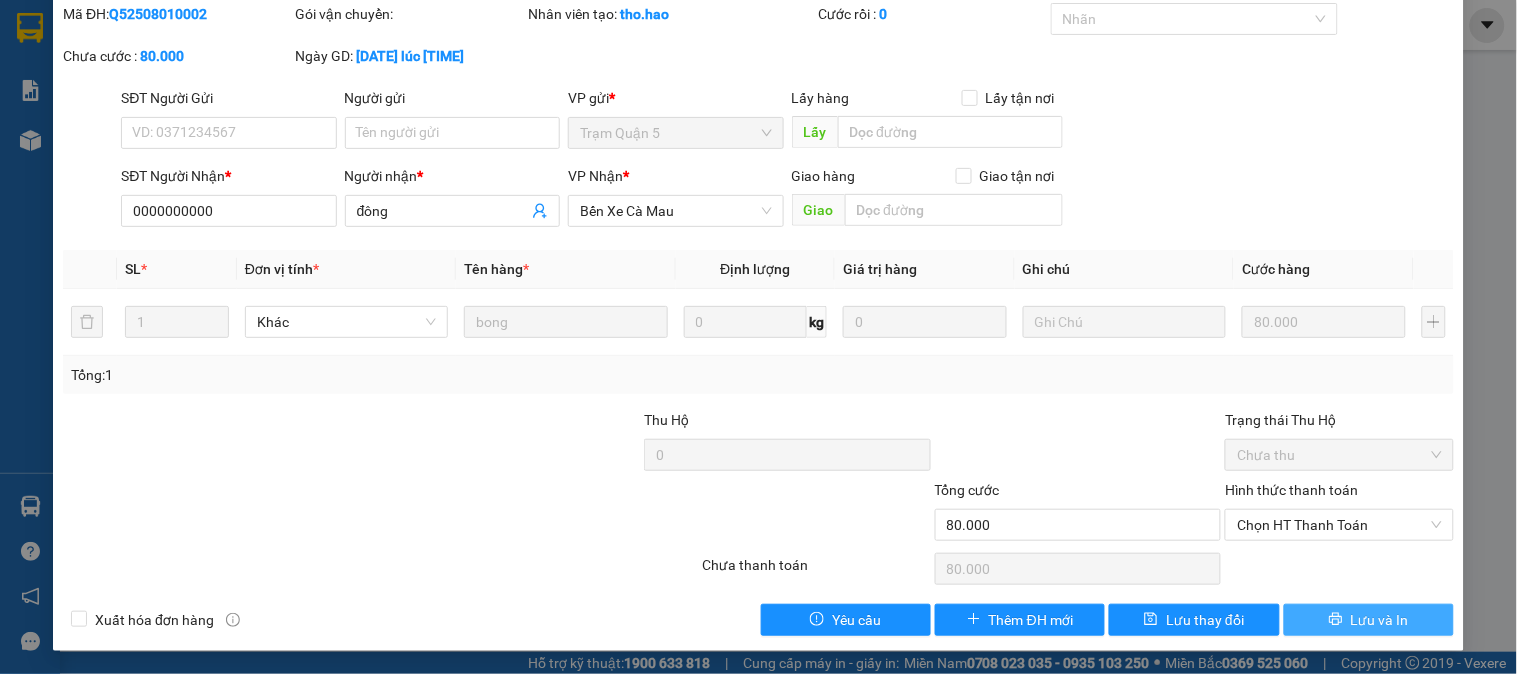 click on "Lưu và In" at bounding box center [1380, 620] 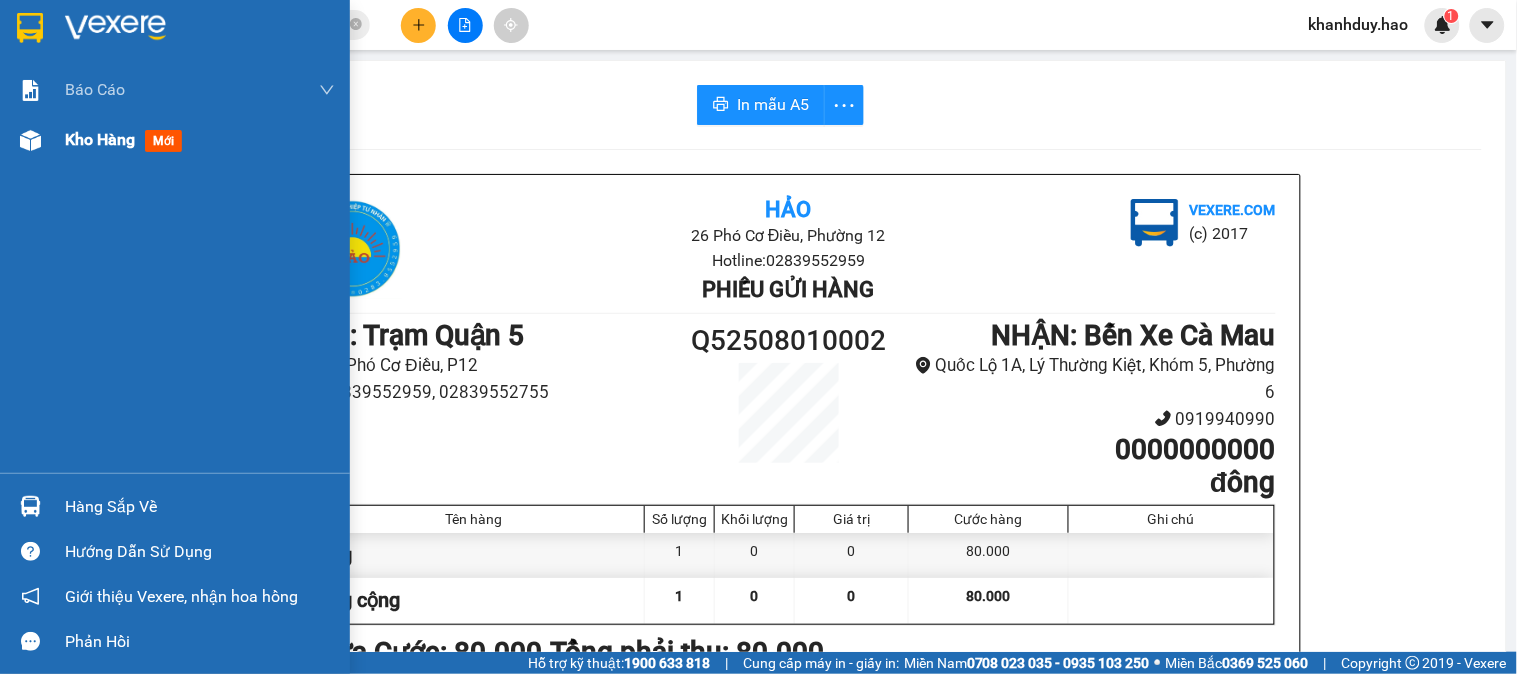click on "Kho hàng mới" at bounding box center [200, 140] 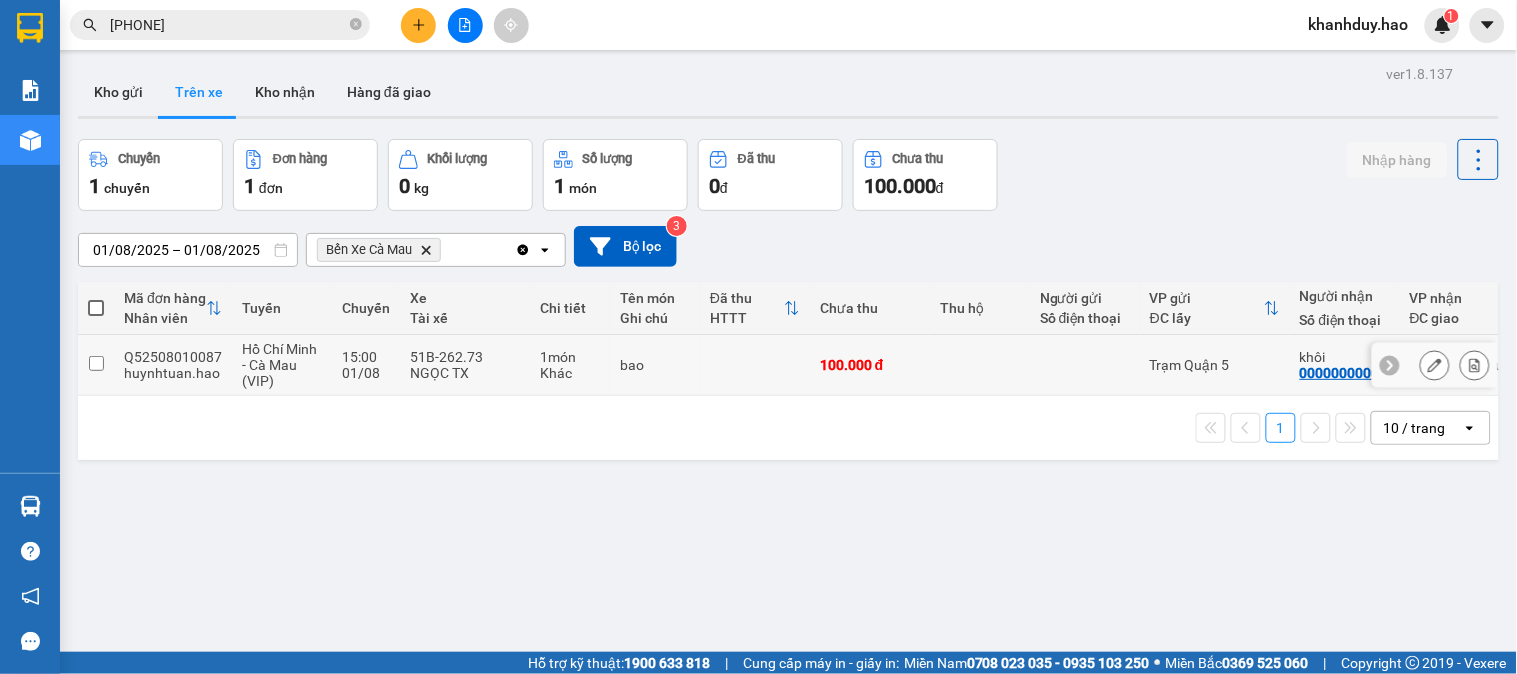 click 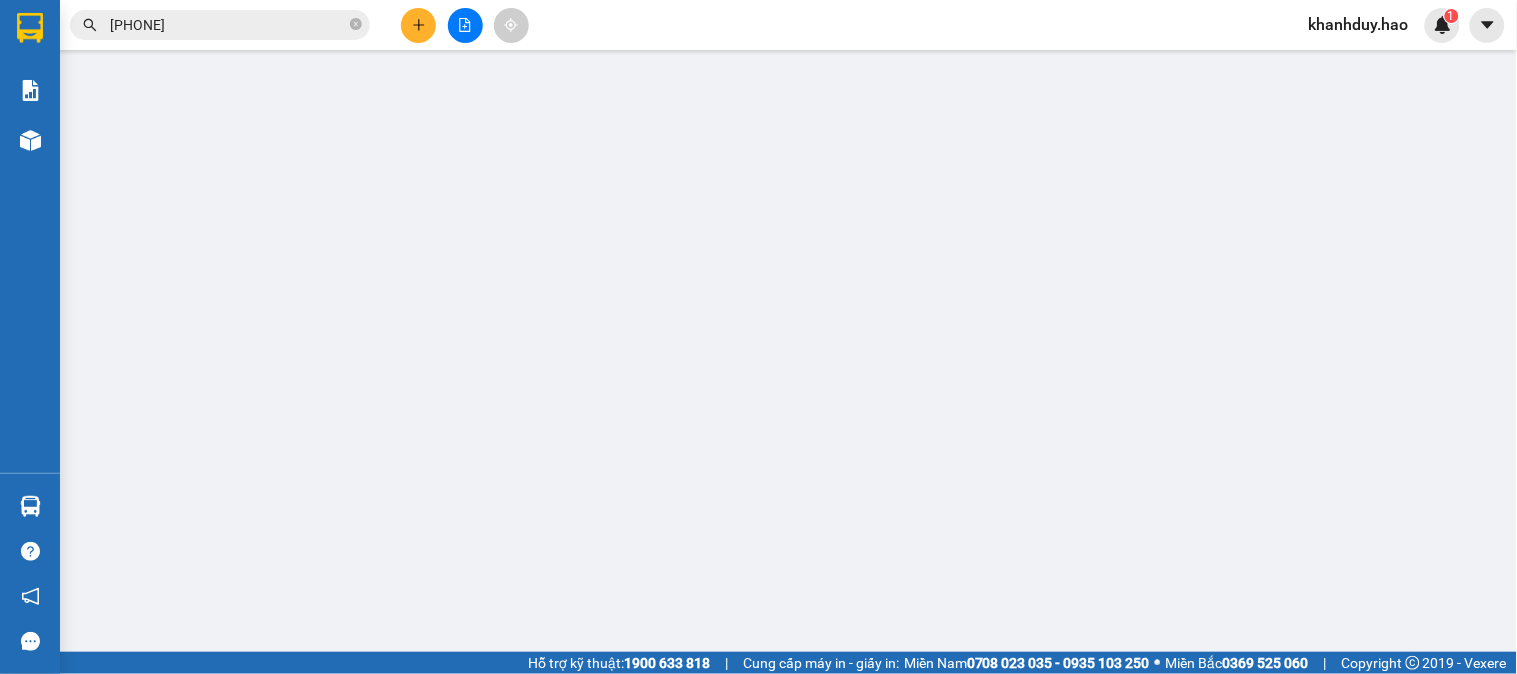 type on "0000000000" 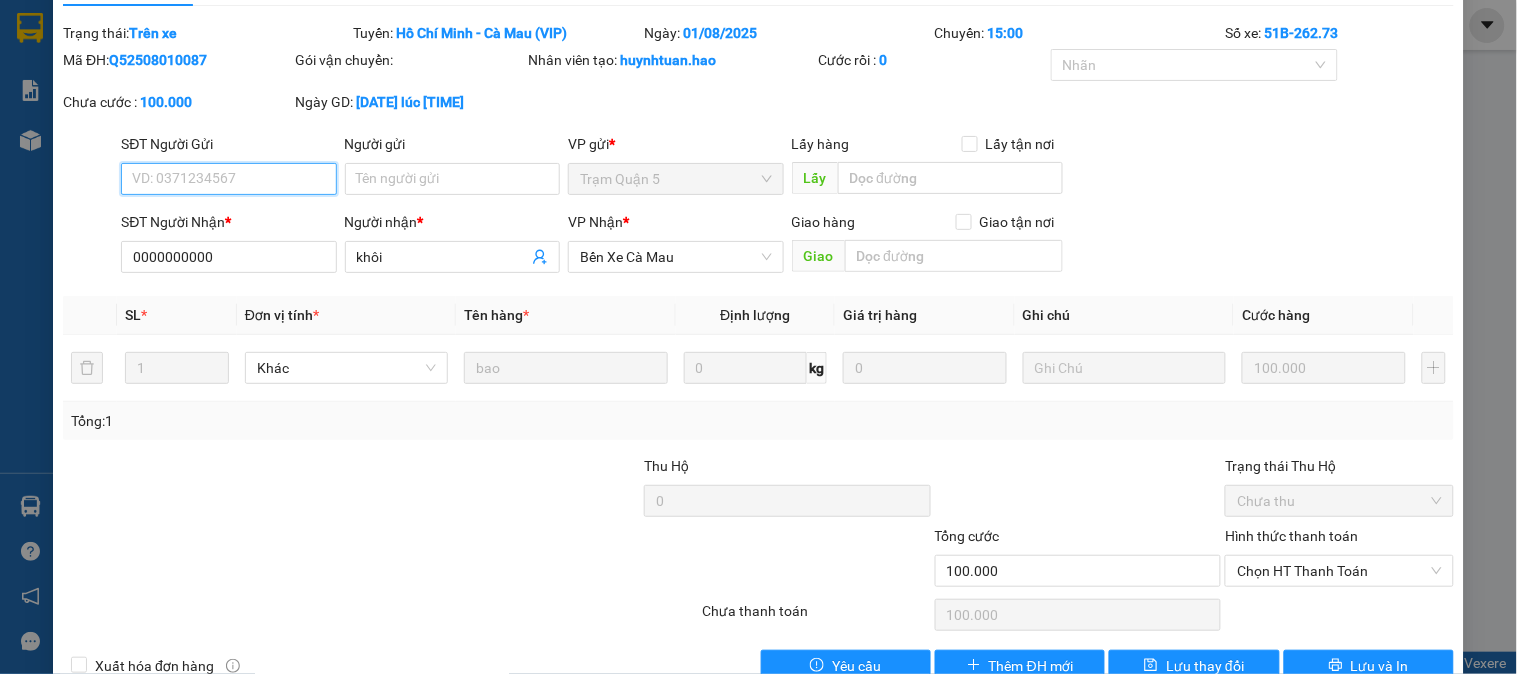 scroll, scrollTop: 96, scrollLeft: 0, axis: vertical 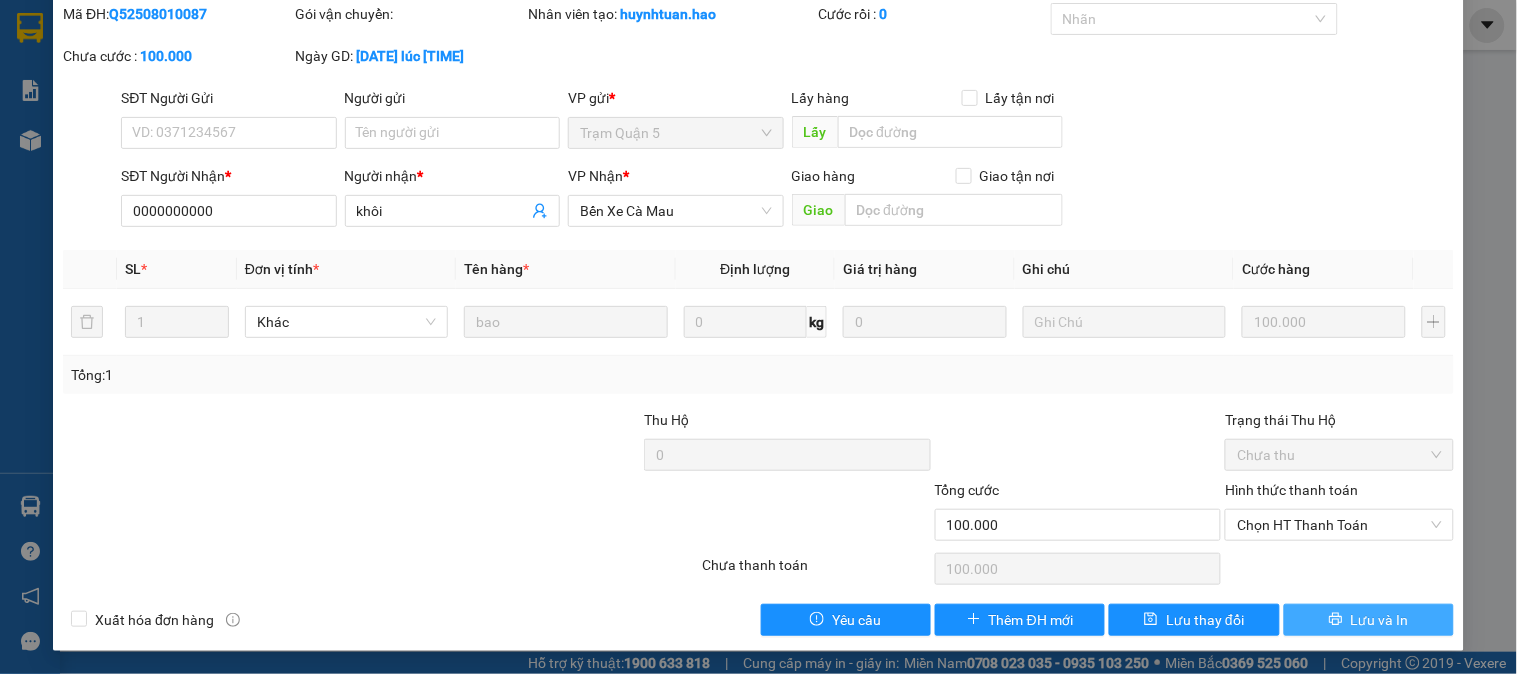 click on "Lưu và In" at bounding box center [1380, 620] 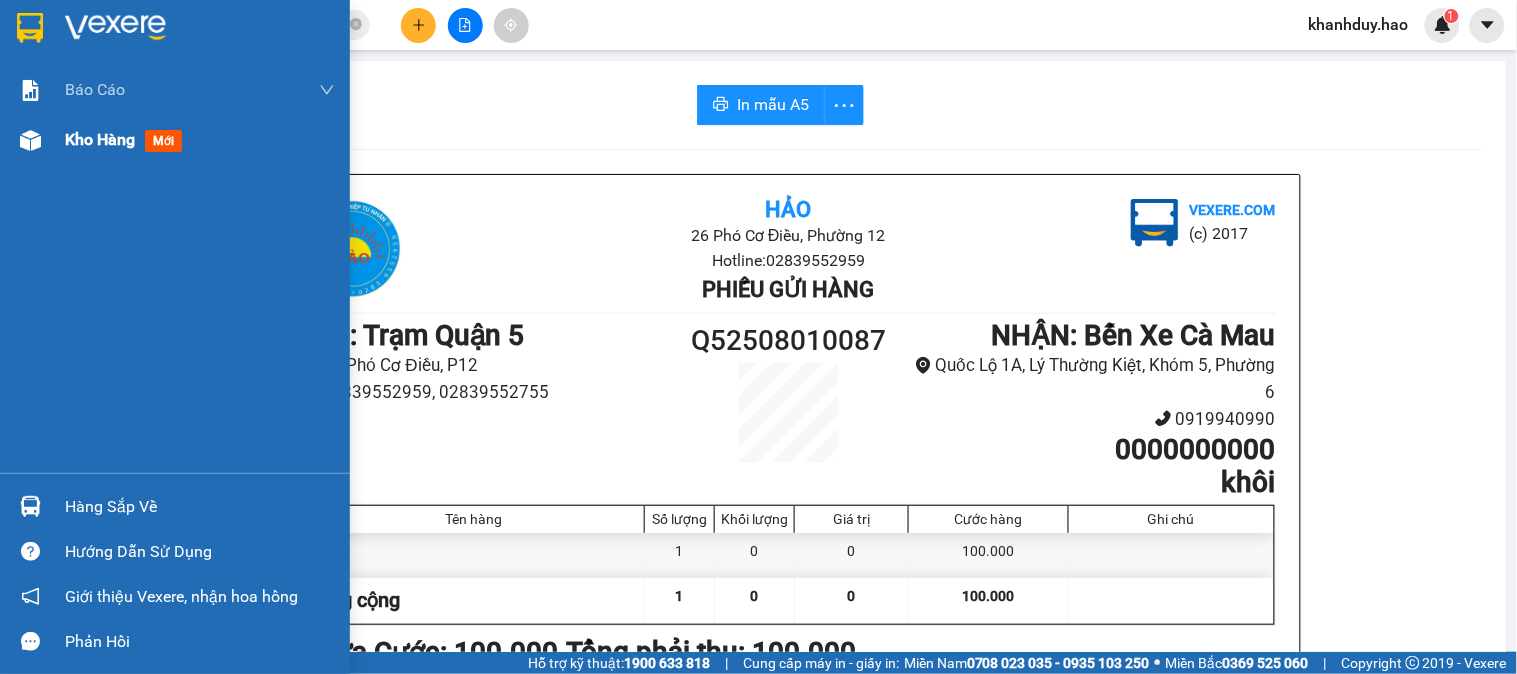 click on "Kho hàng mới" at bounding box center (200, 140) 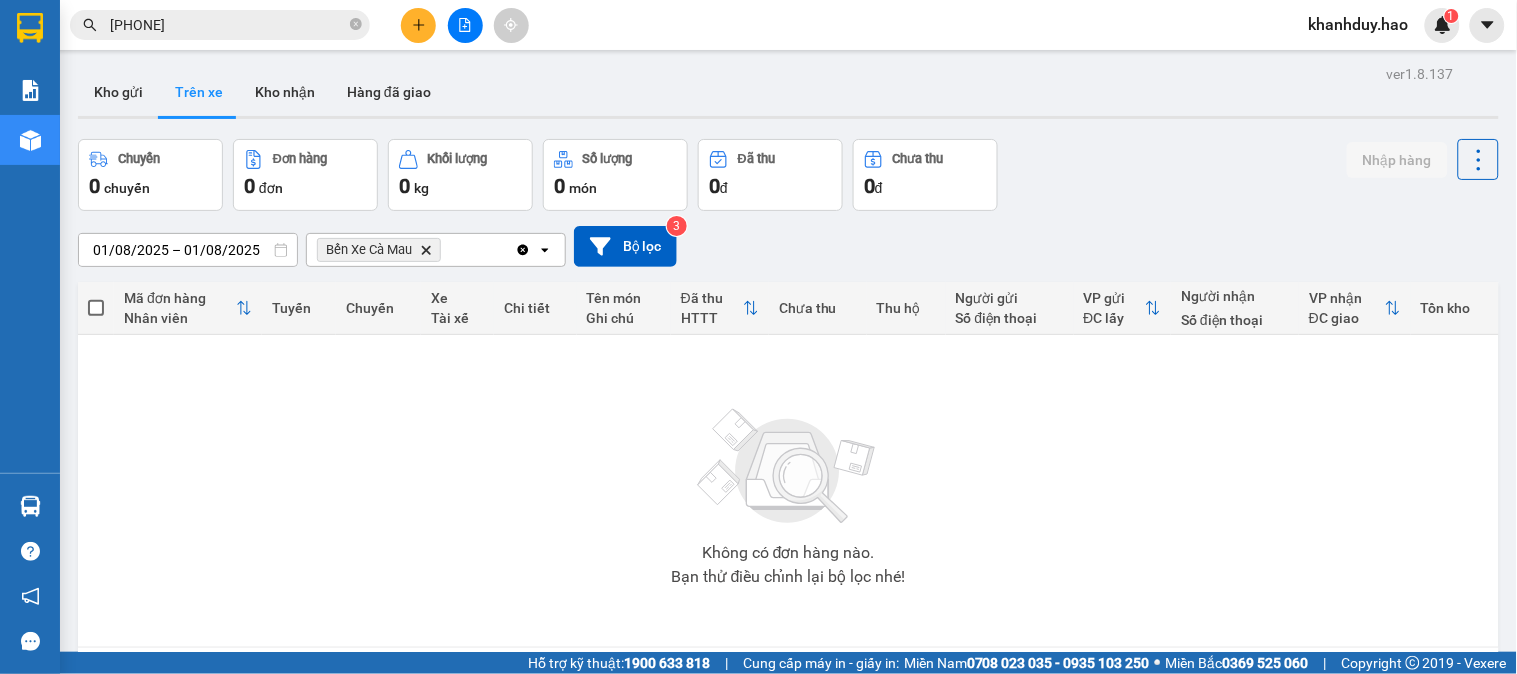 click on "01/08/2025 – 01/08/2025" at bounding box center [188, 250] 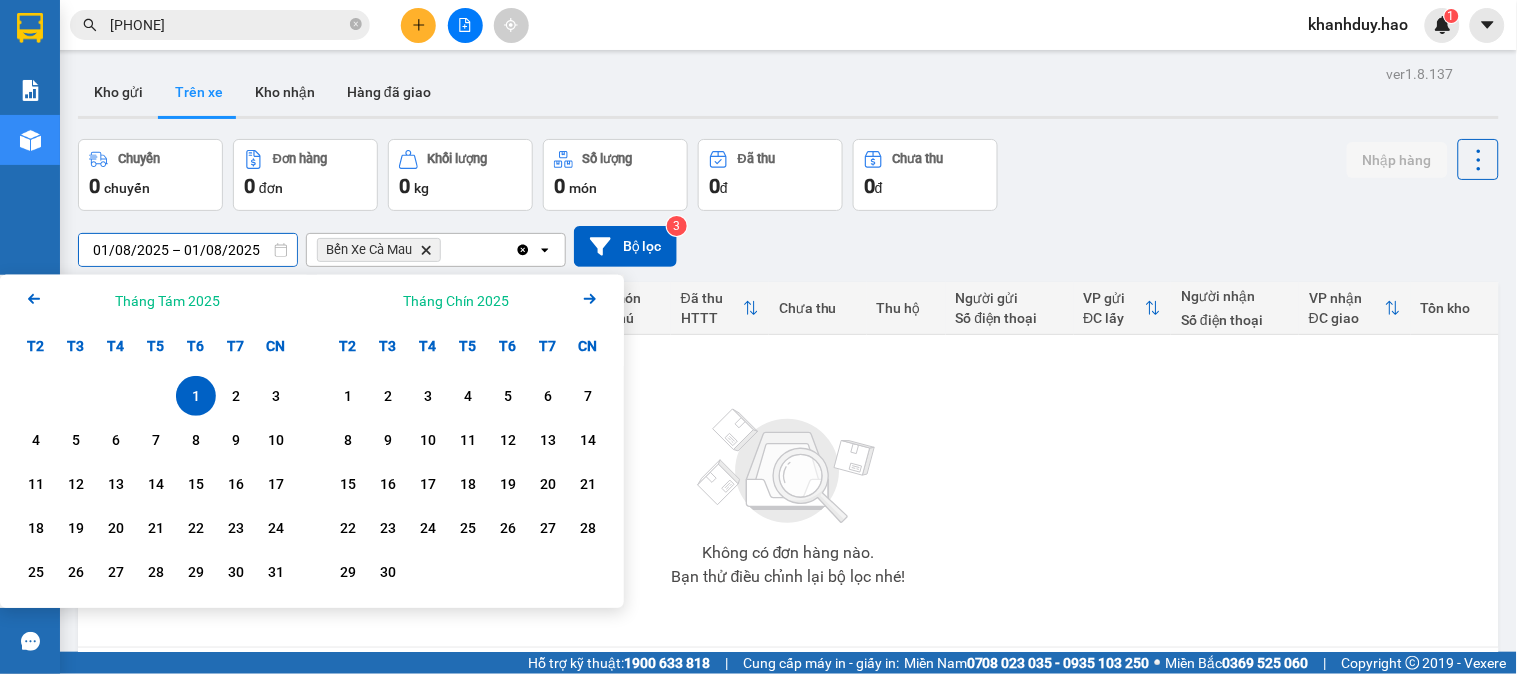 click on "01/08/2025 – 01/08/2025" at bounding box center (188, 250) 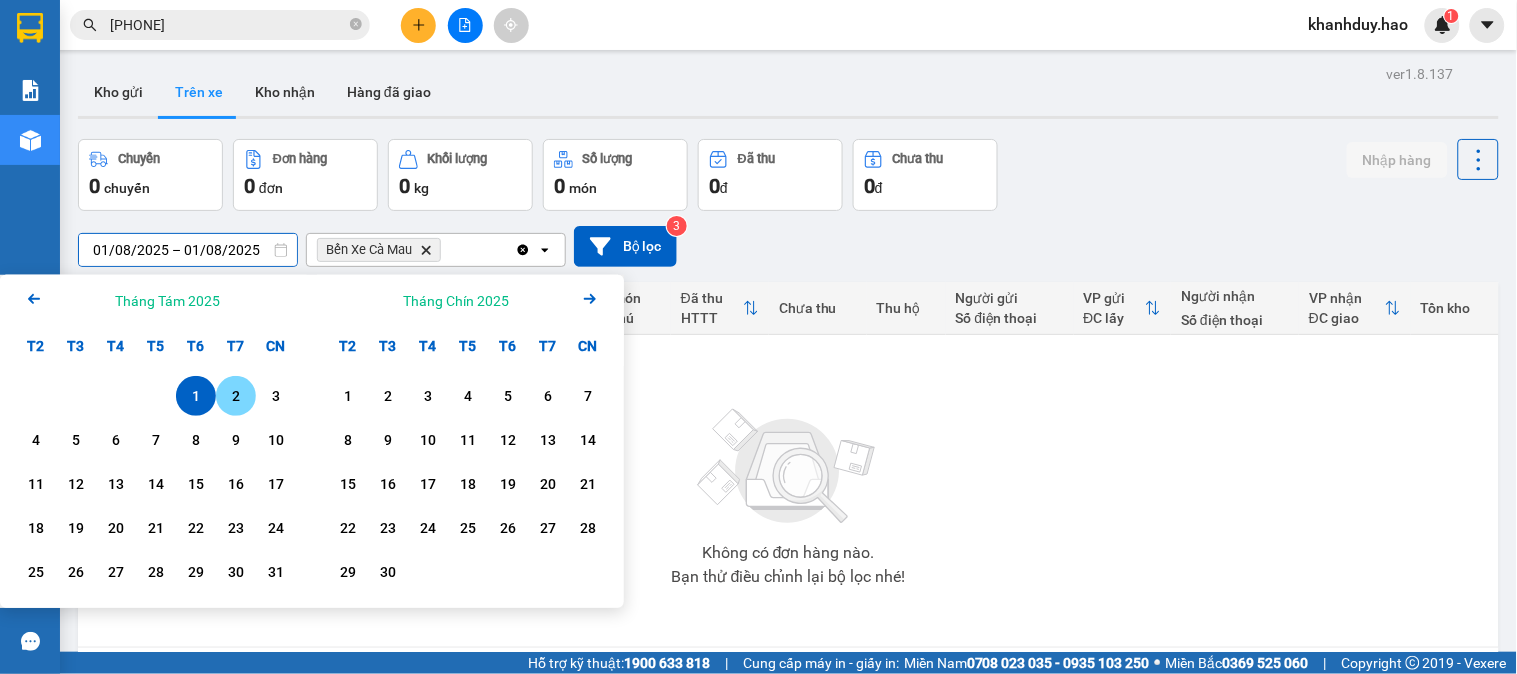 click on "2" at bounding box center (236, 396) 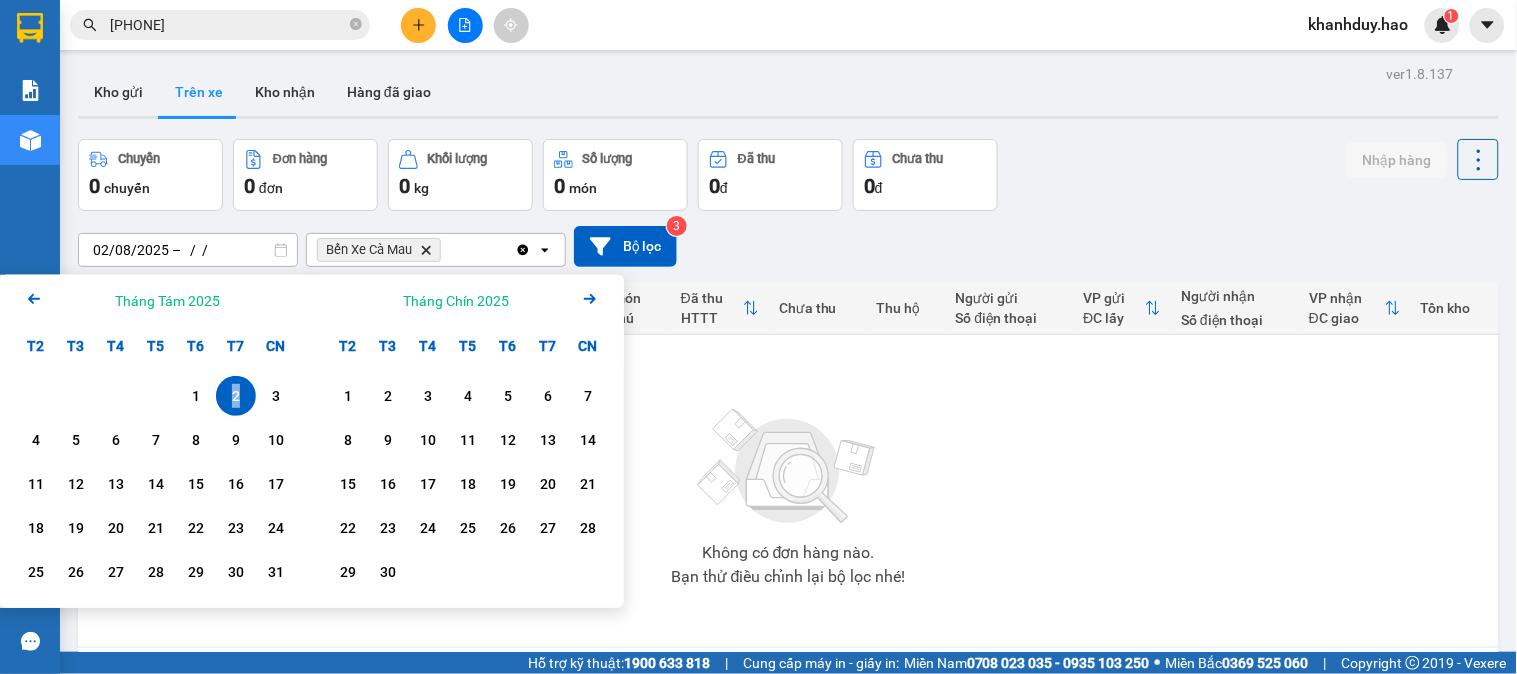 click on "2" at bounding box center [236, 396] 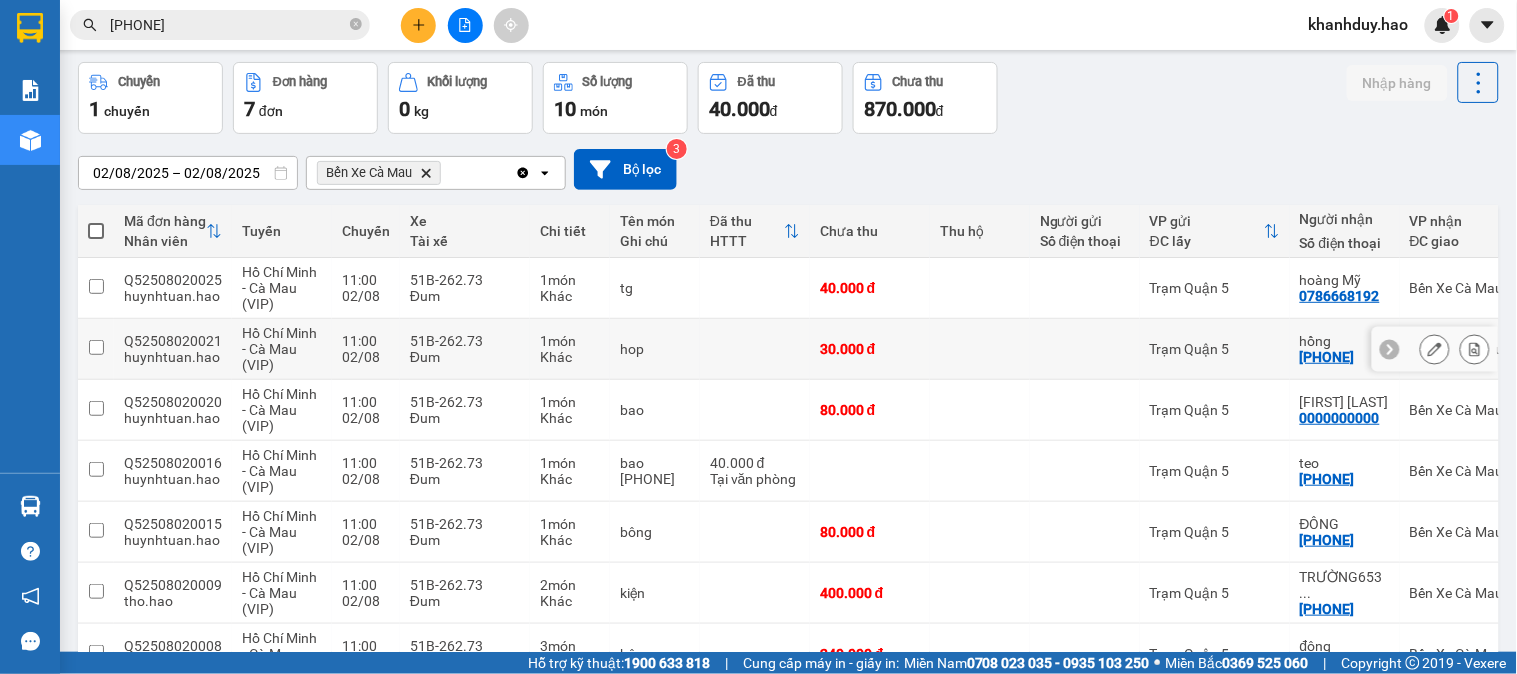 scroll, scrollTop: 201, scrollLeft: 0, axis: vertical 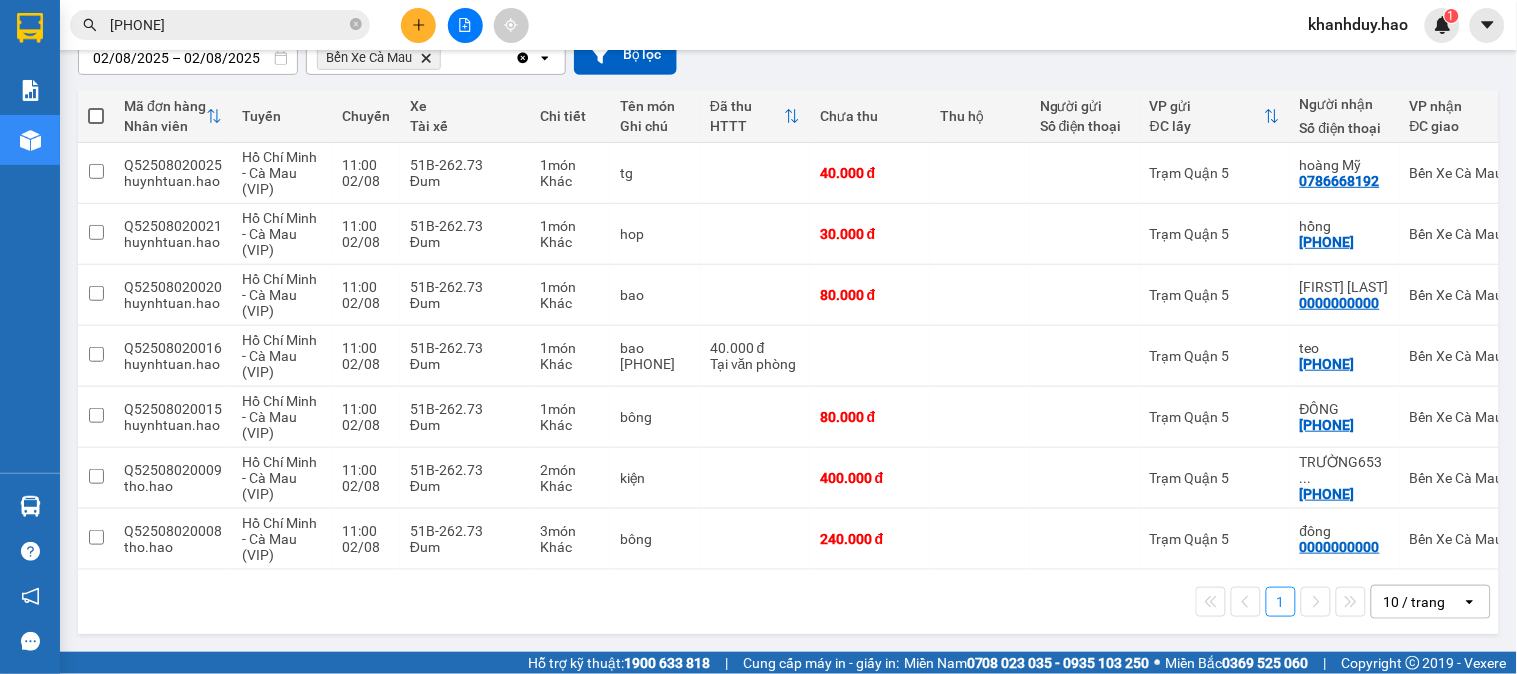 click on "10 / trang" at bounding box center [1415, 602] 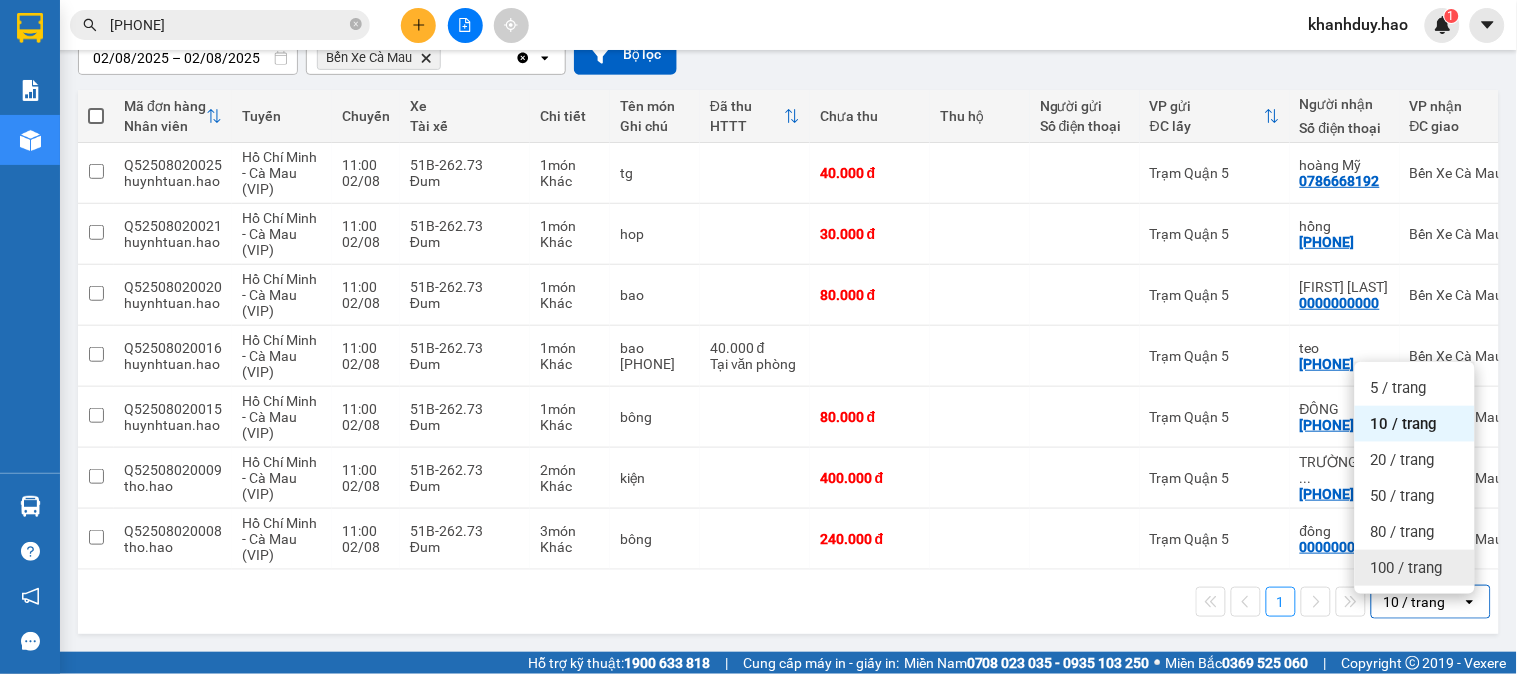 click on "100 / trang" at bounding box center (1407, 568) 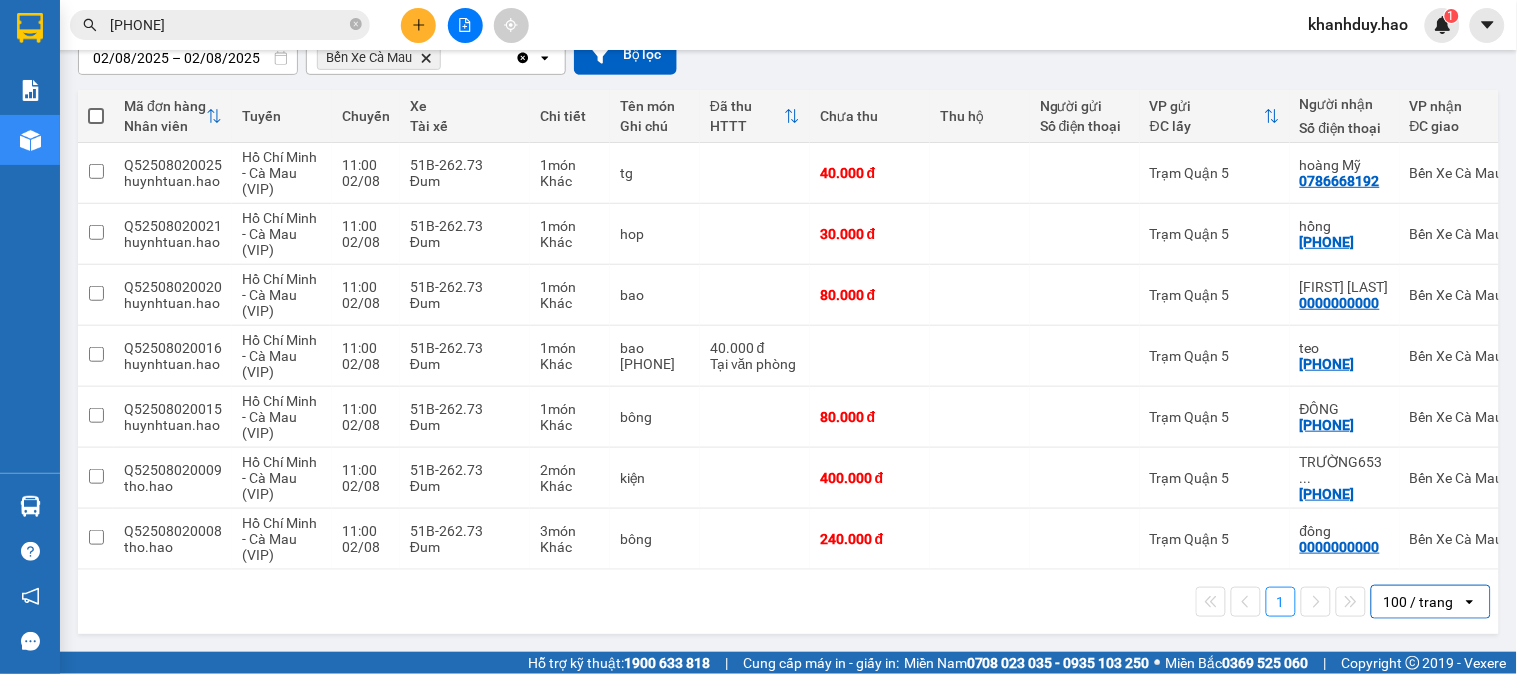 scroll, scrollTop: 0, scrollLeft: 0, axis: both 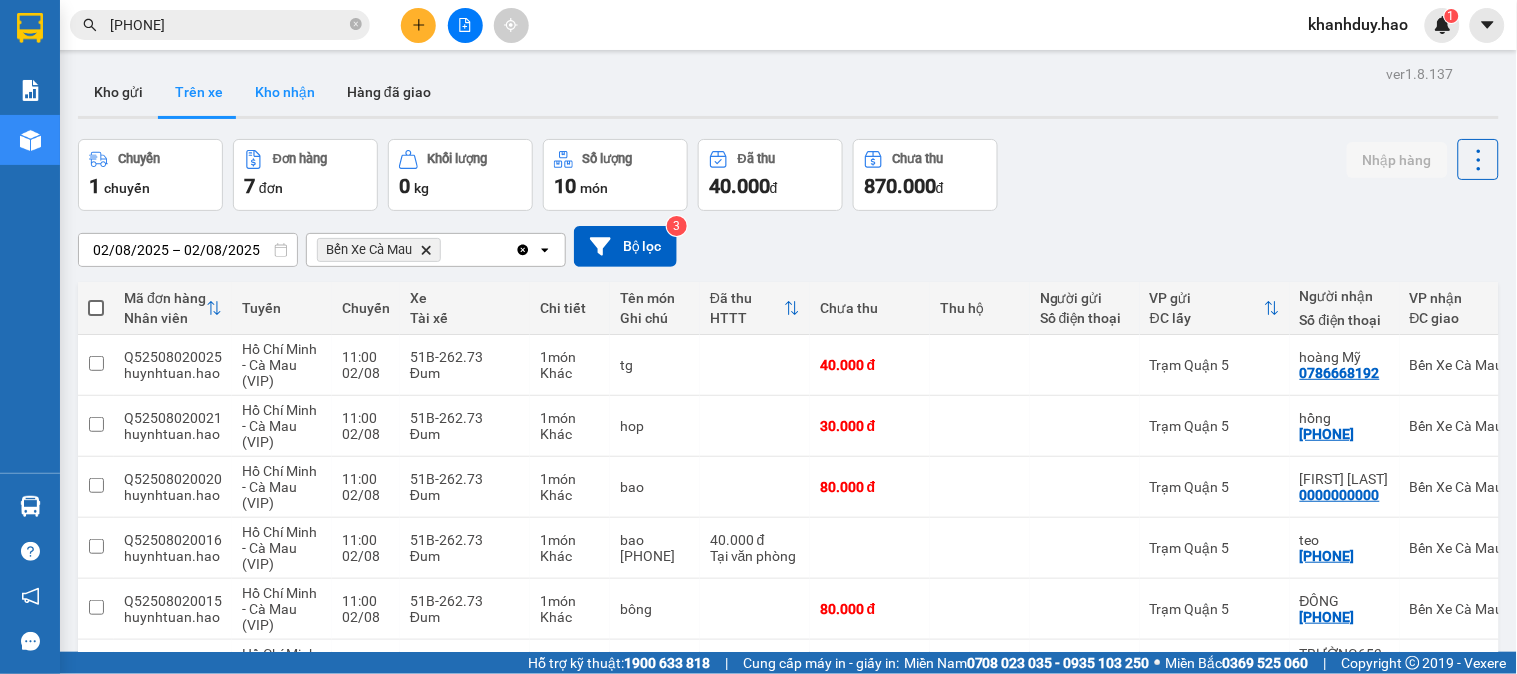click on "Kho nhận" at bounding box center [285, 92] 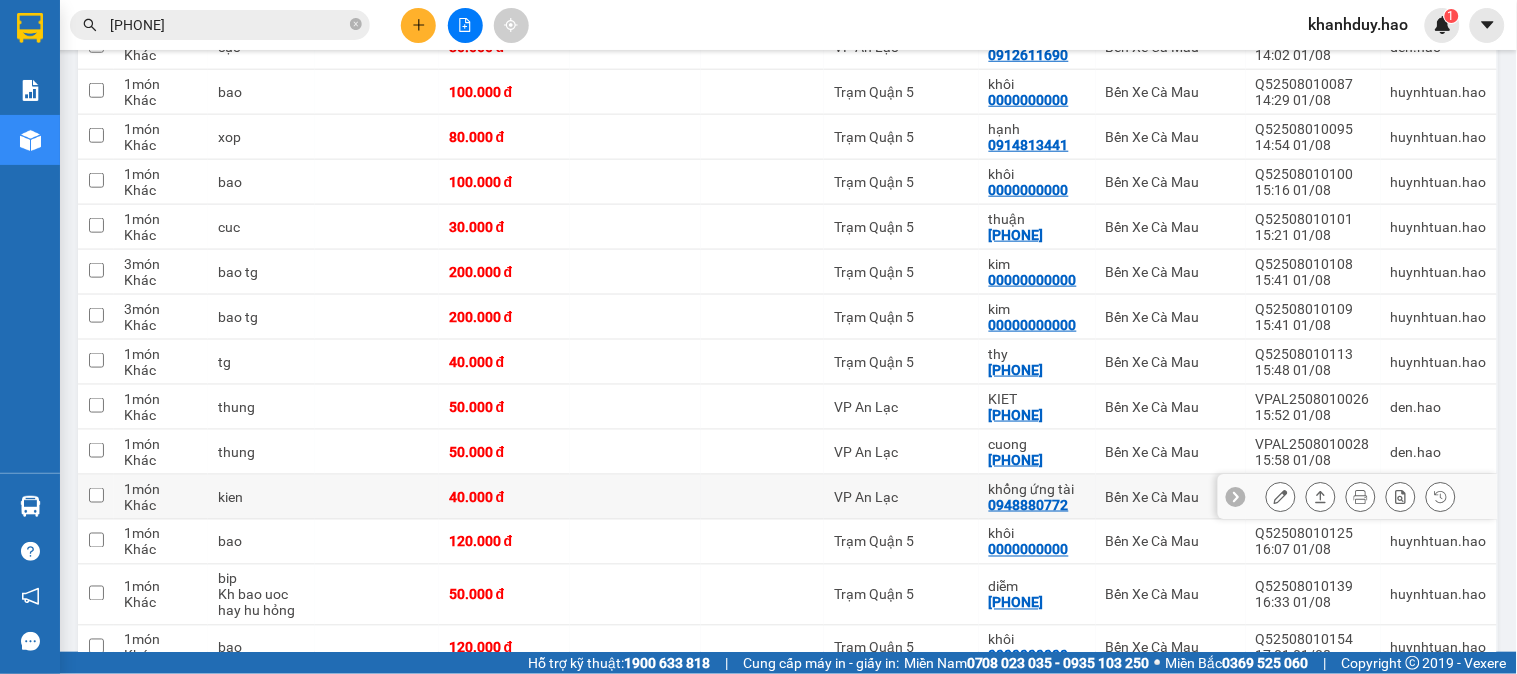 scroll, scrollTop: 222, scrollLeft: 0, axis: vertical 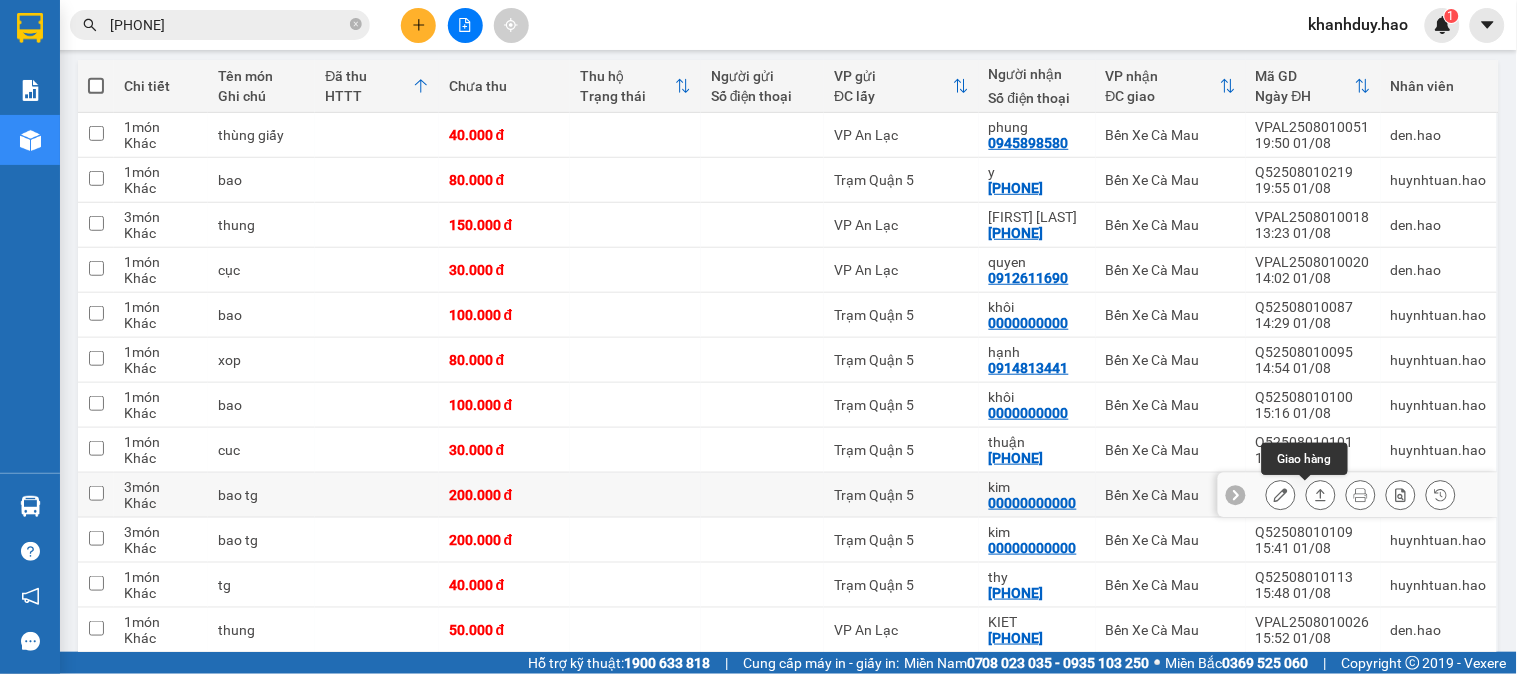 click 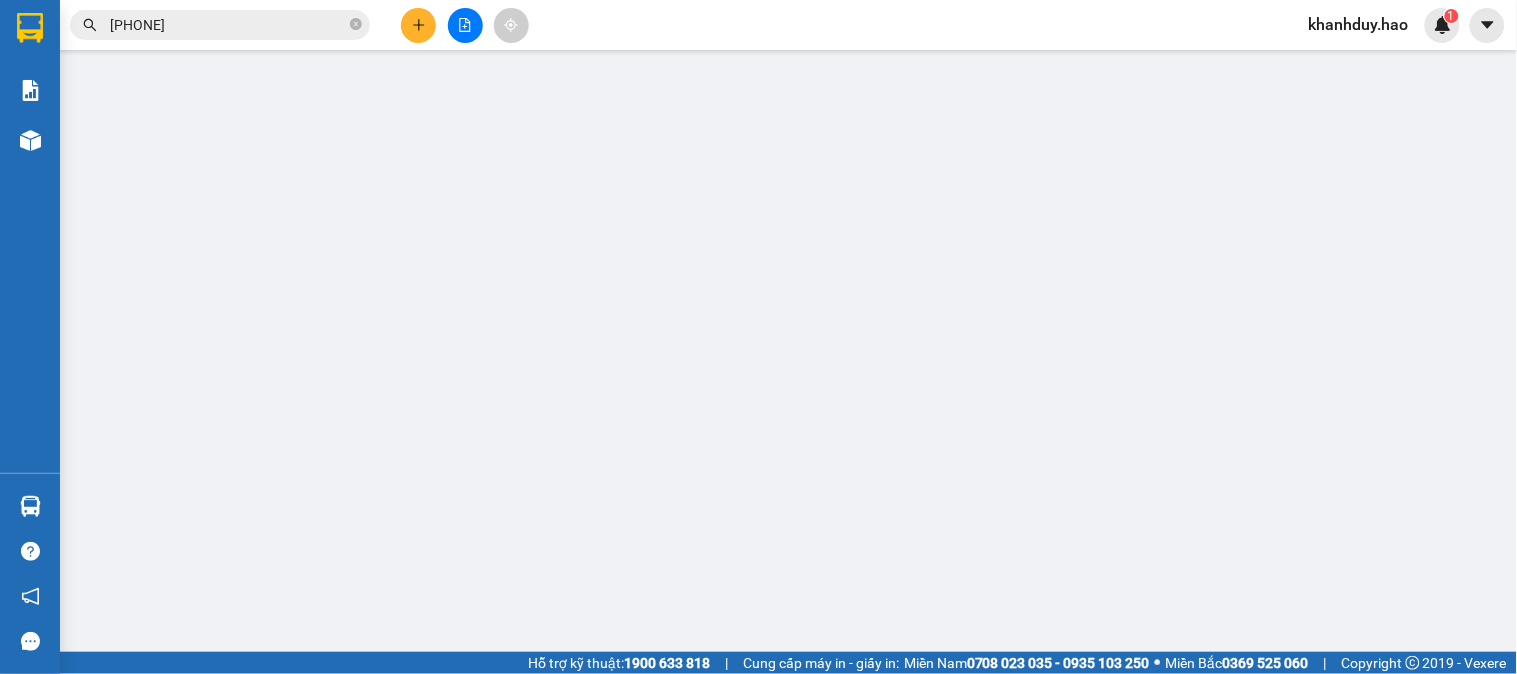scroll, scrollTop: 0, scrollLeft: 0, axis: both 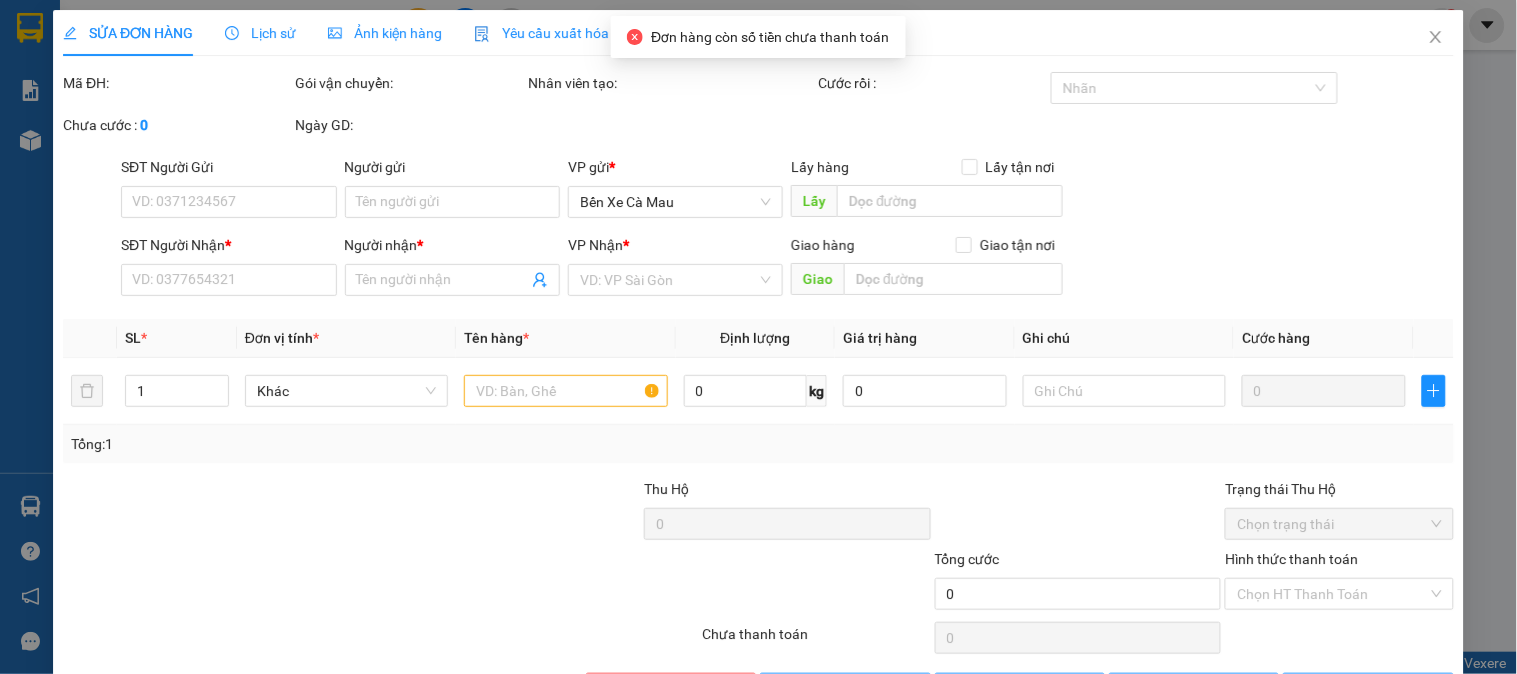 type on "00000000000" 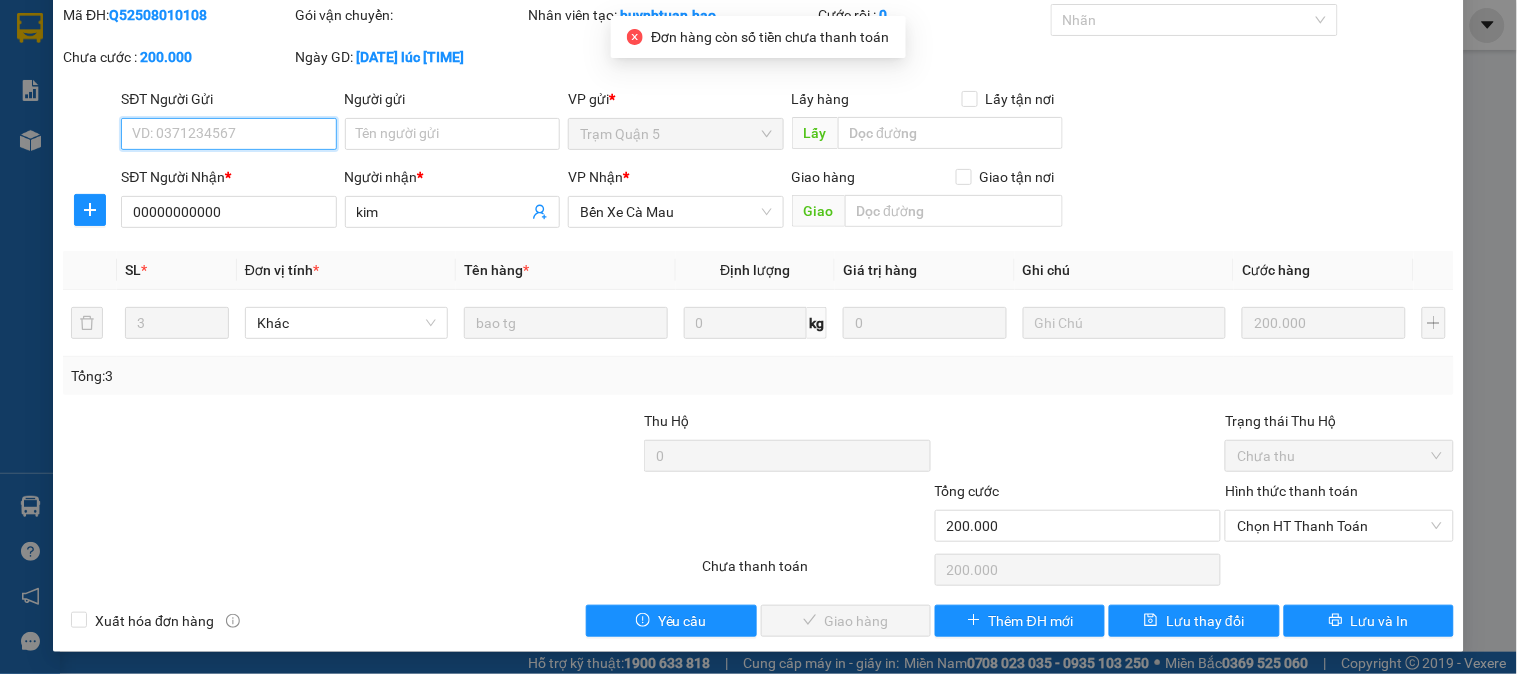 scroll, scrollTop: 70, scrollLeft: 0, axis: vertical 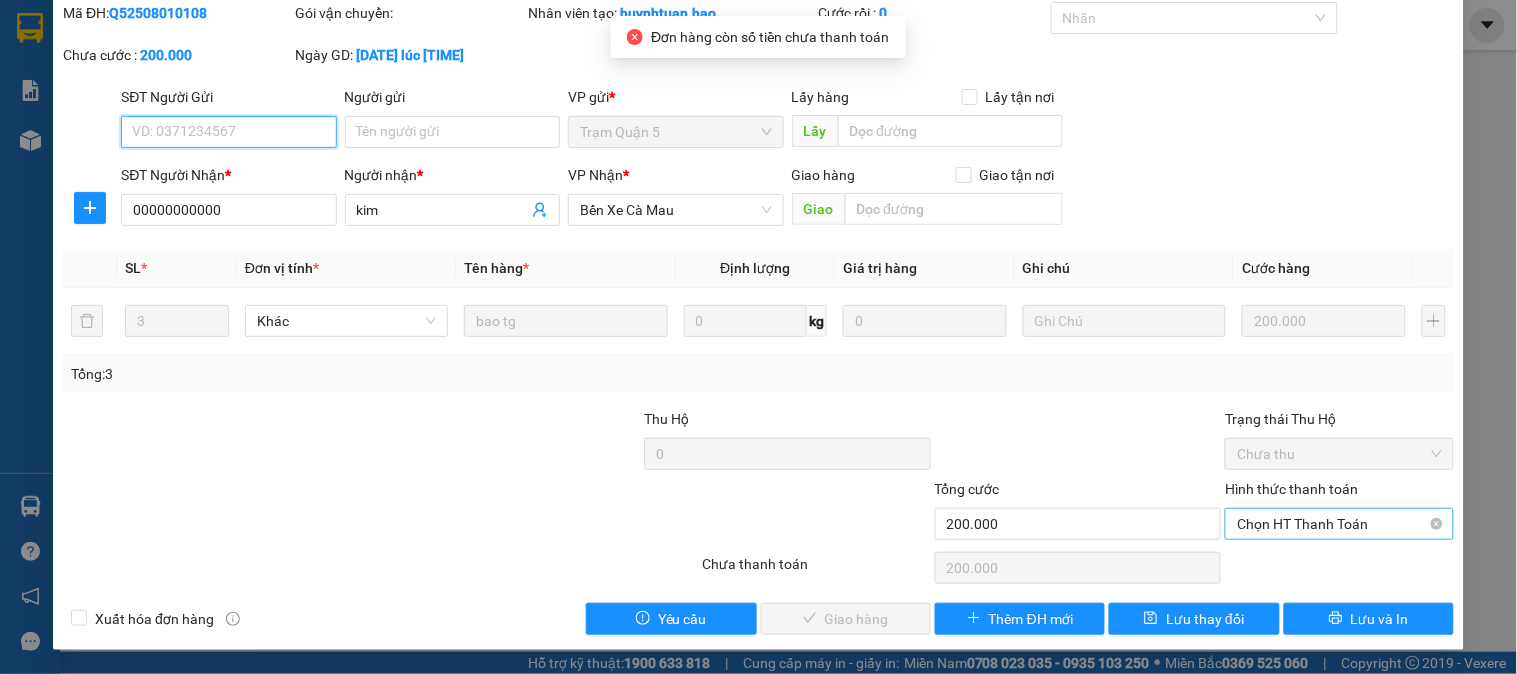 drag, startPoint x: 1277, startPoint y: 524, endPoint x: 1282, endPoint y: 535, distance: 12.083046 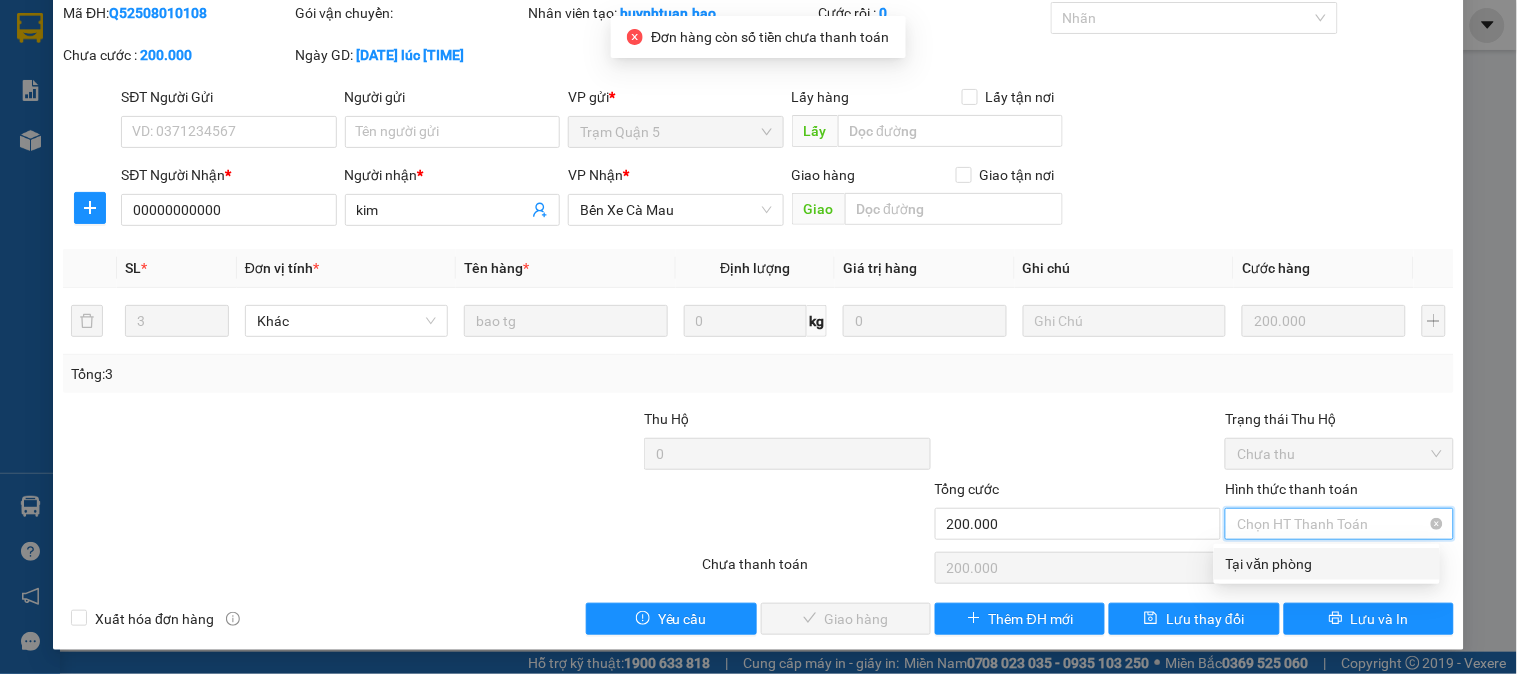 click on "Tại văn phòng" at bounding box center [1327, 564] 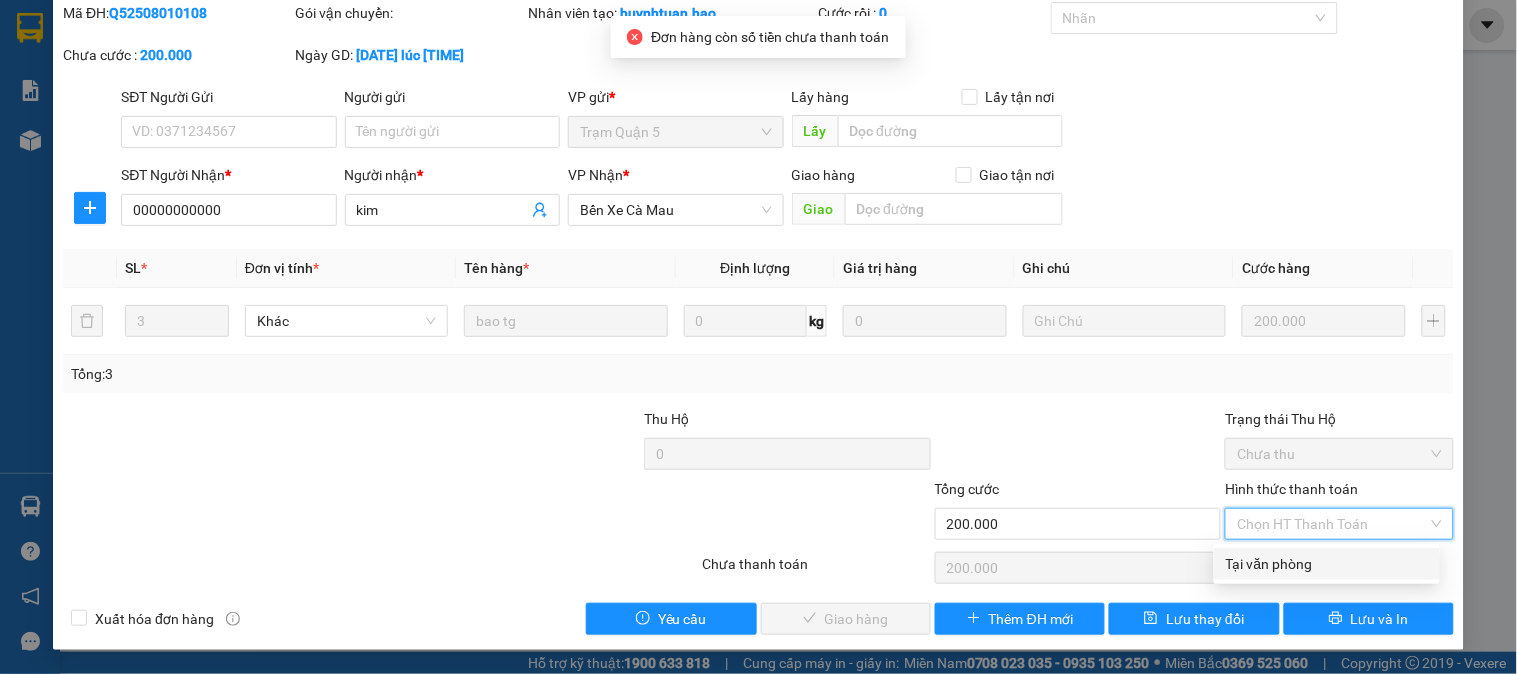 type on "0" 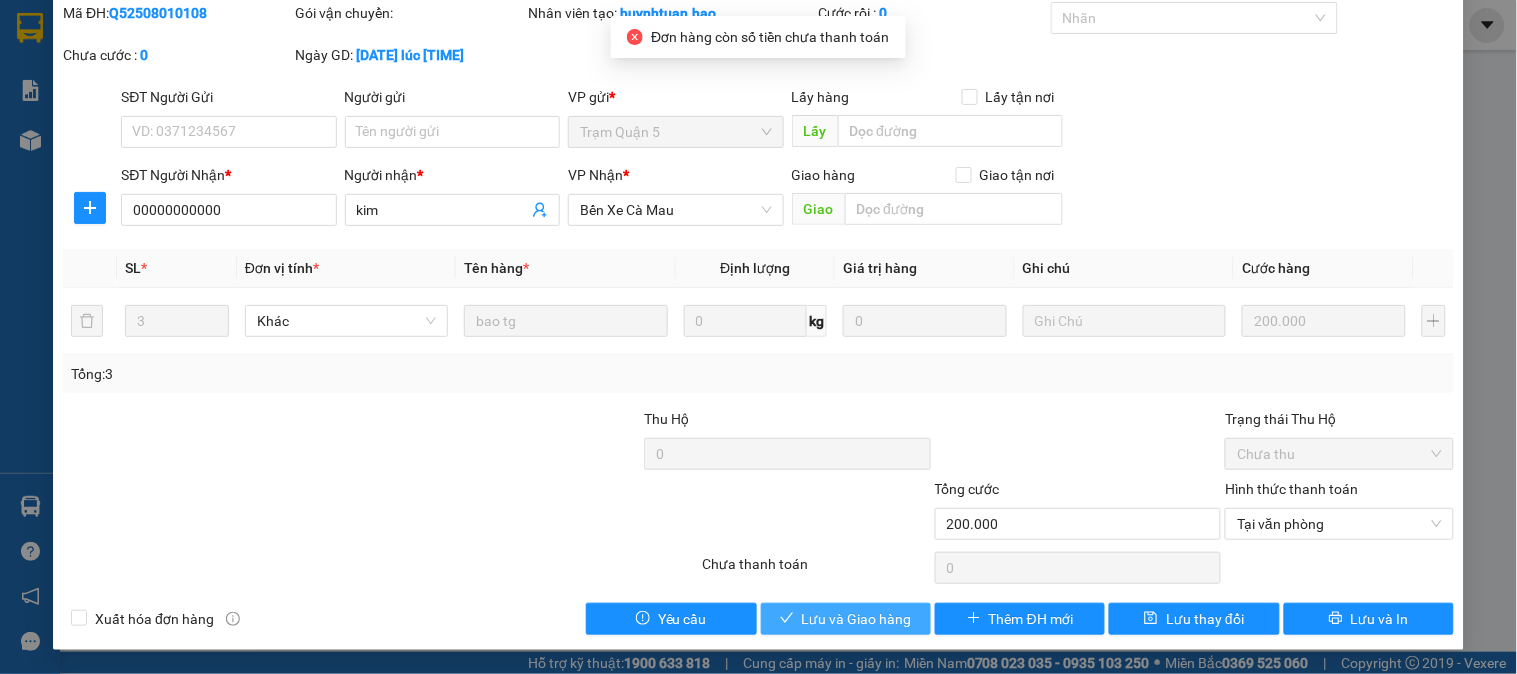 drag, startPoint x: 866, startPoint y: 612, endPoint x: 557, endPoint y: 432, distance: 357.60452 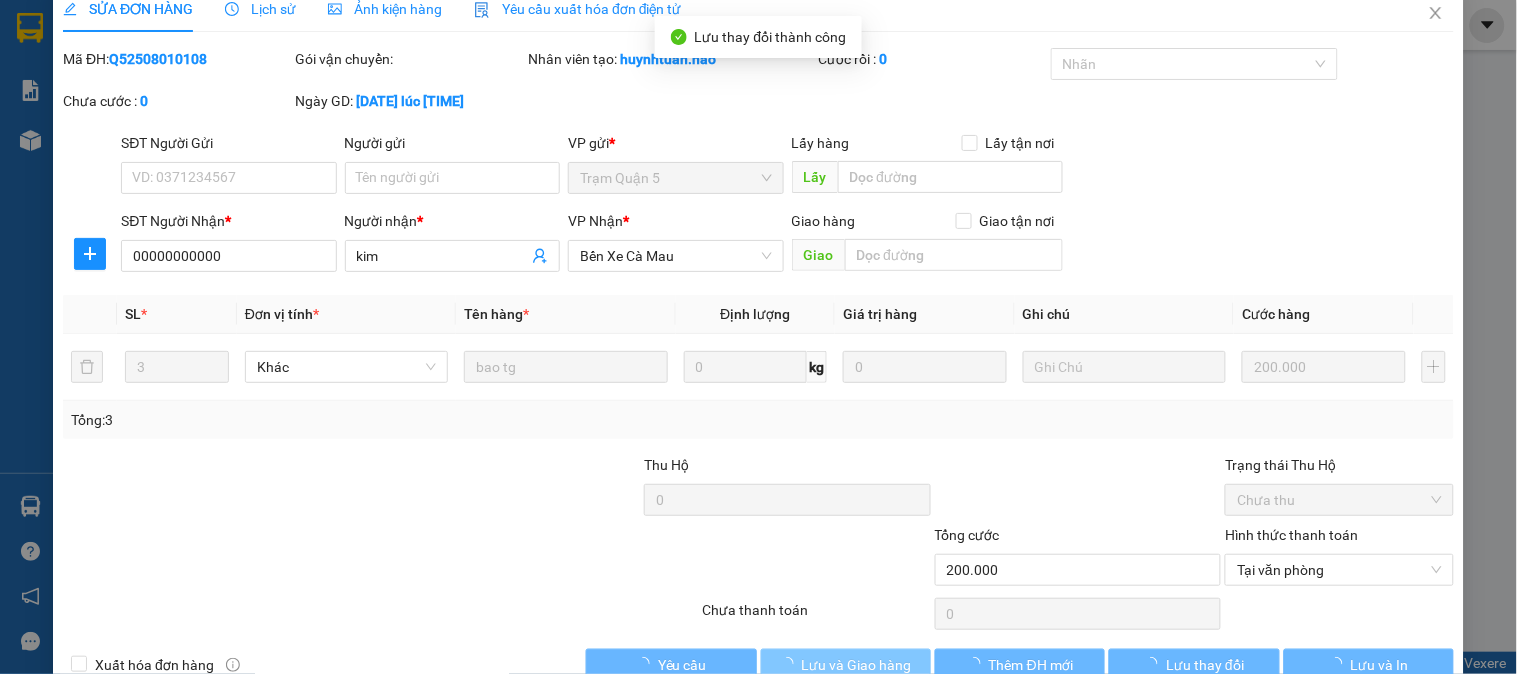 scroll, scrollTop: 0, scrollLeft: 0, axis: both 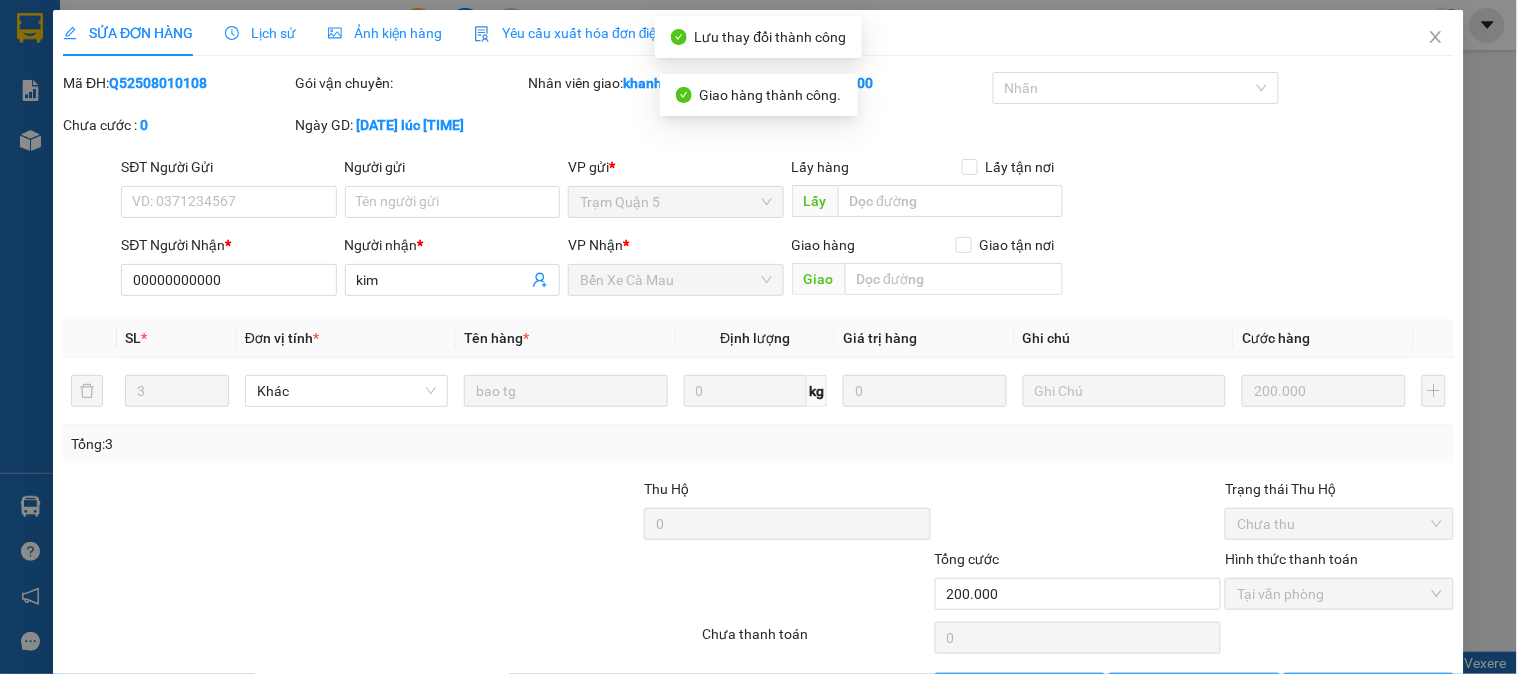 drag, startPoint x: 110, startPoint y: 81, endPoint x: 213, endPoint y: 86, distance: 103.121284 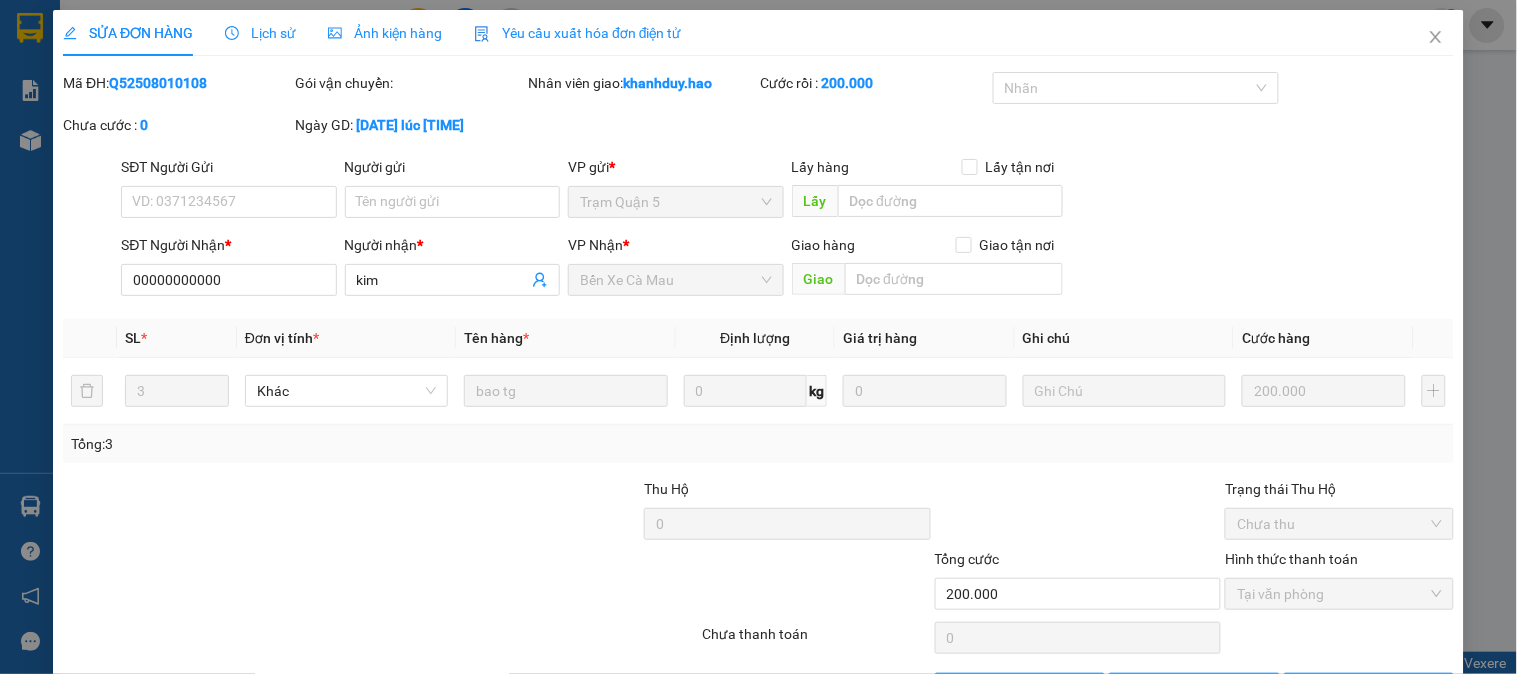 copy on "Q52508010108" 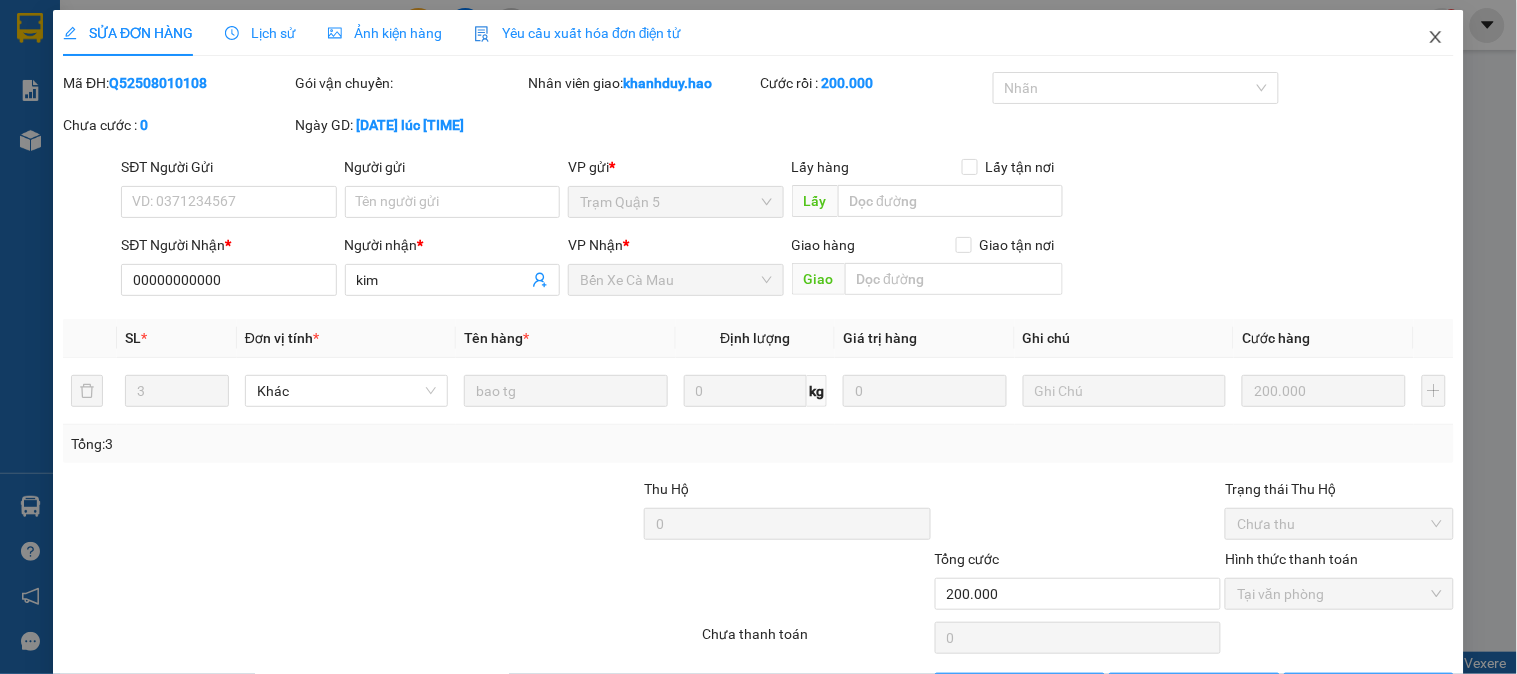 click 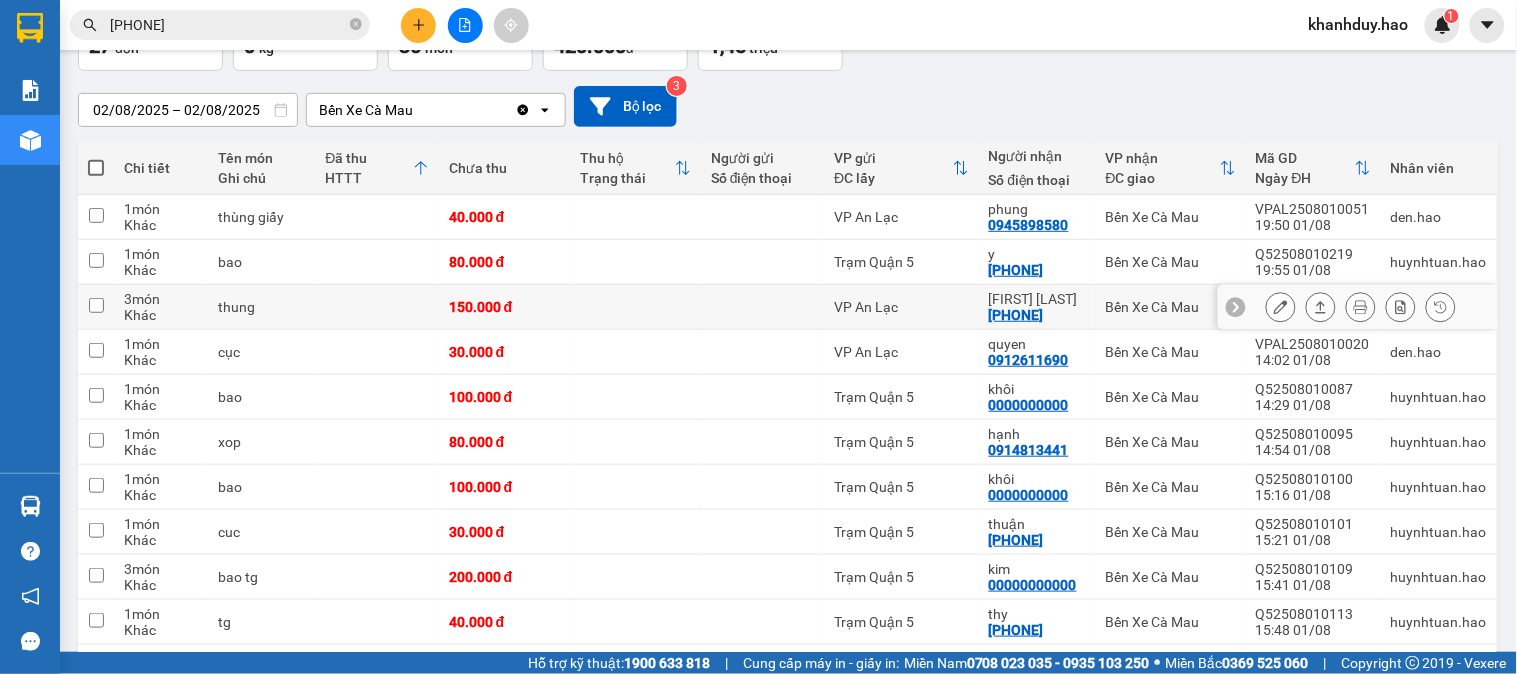 scroll, scrollTop: 111, scrollLeft: 0, axis: vertical 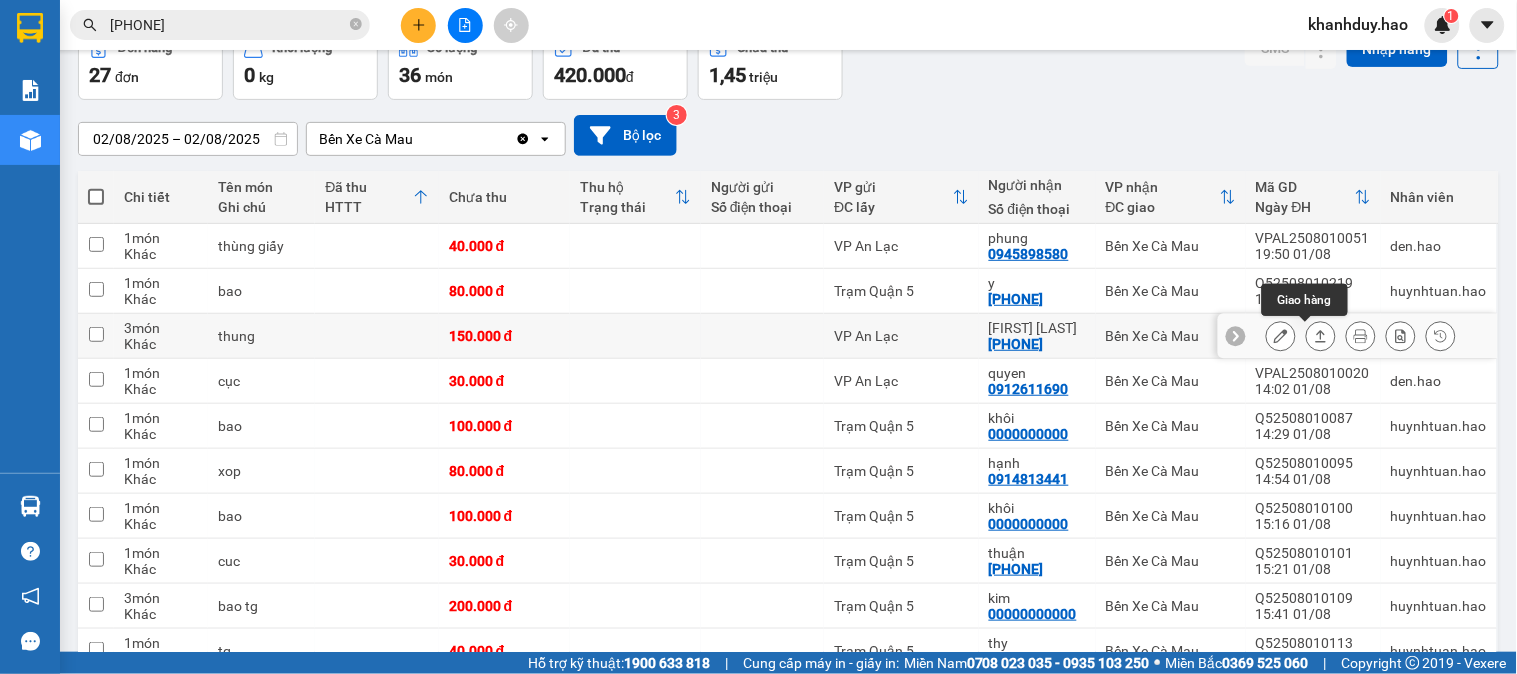 click 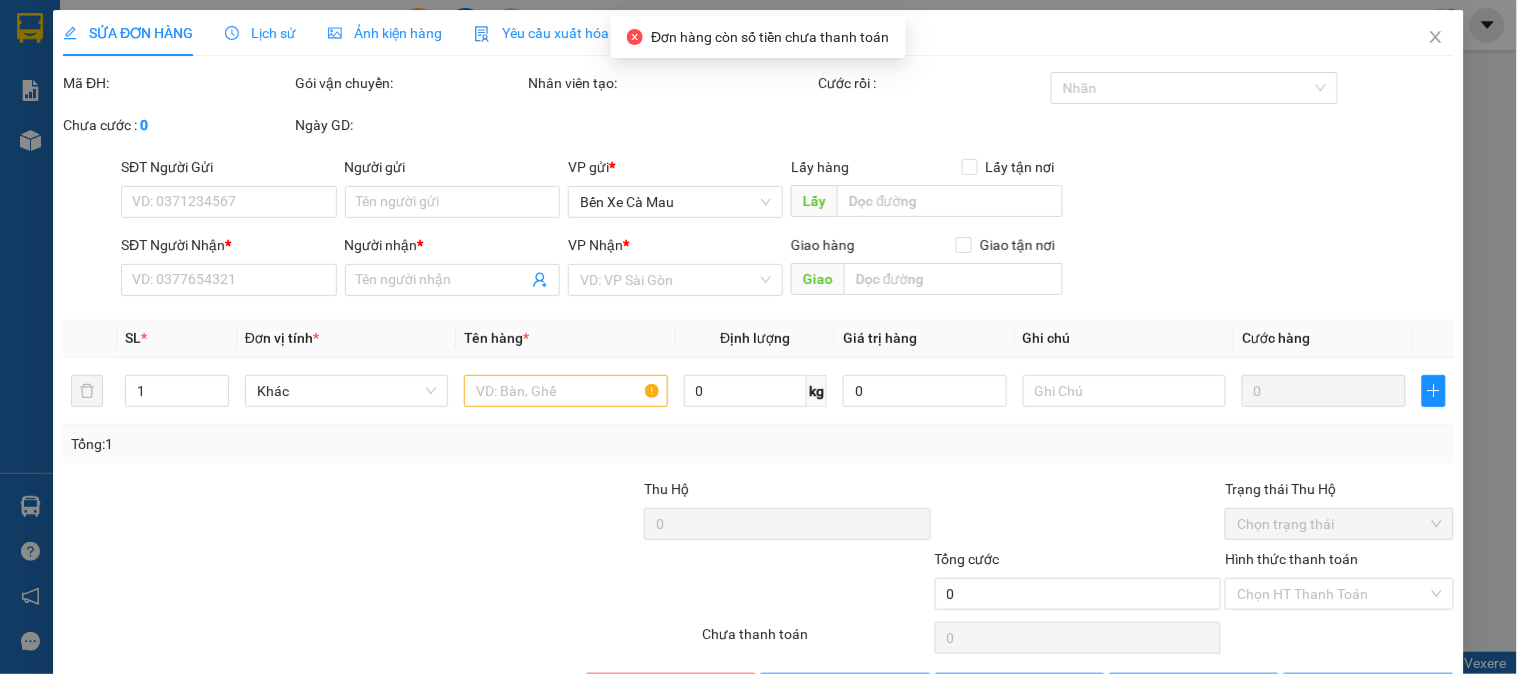 type on "[PHONE]" 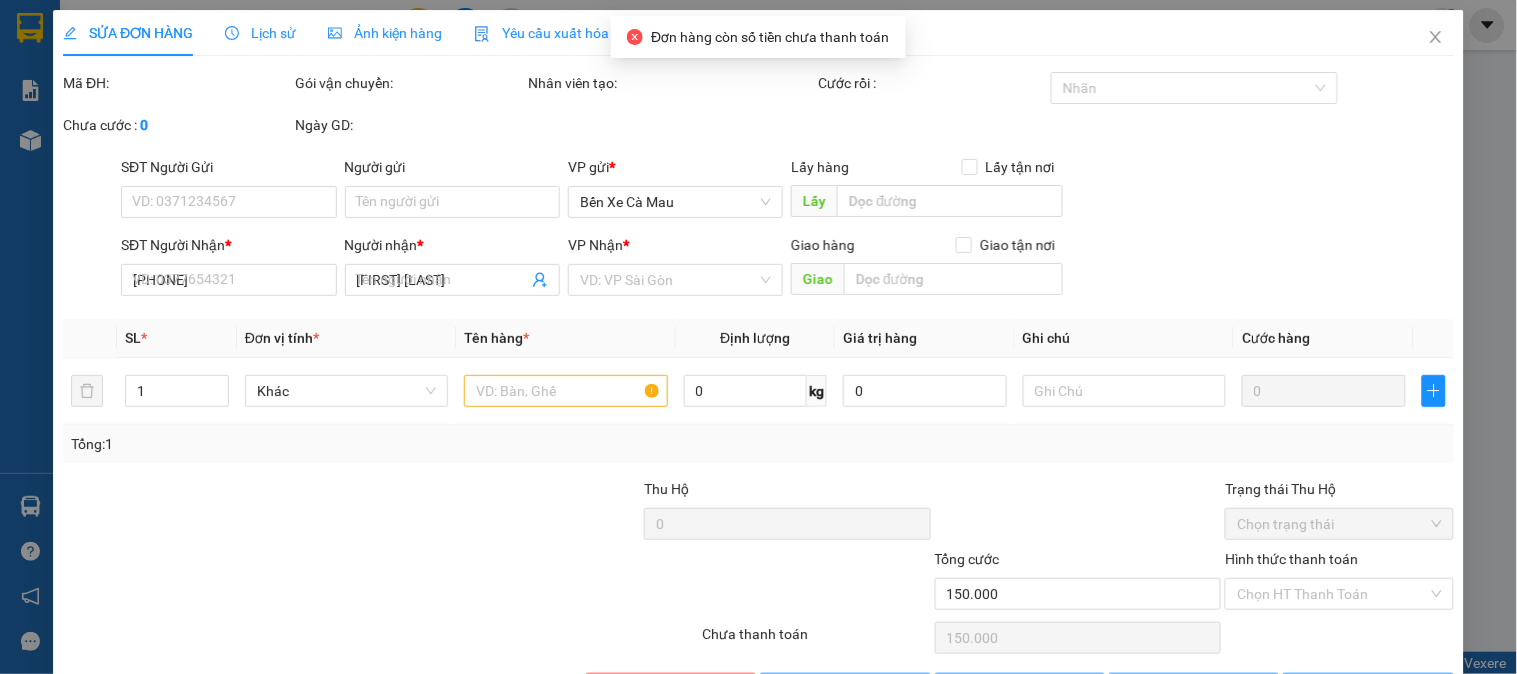 scroll, scrollTop: 0, scrollLeft: 0, axis: both 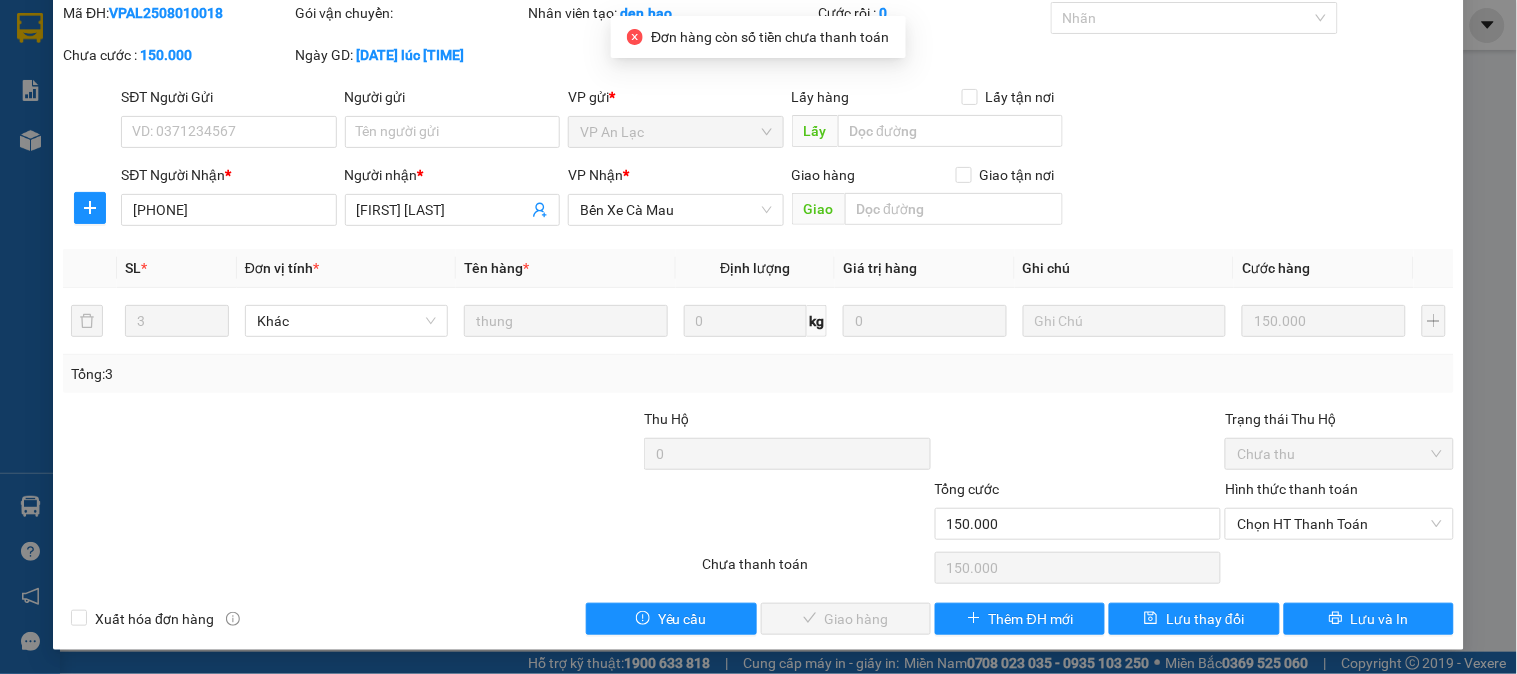 click on "Chọn HT Thanh Toán" at bounding box center [1339, 568] 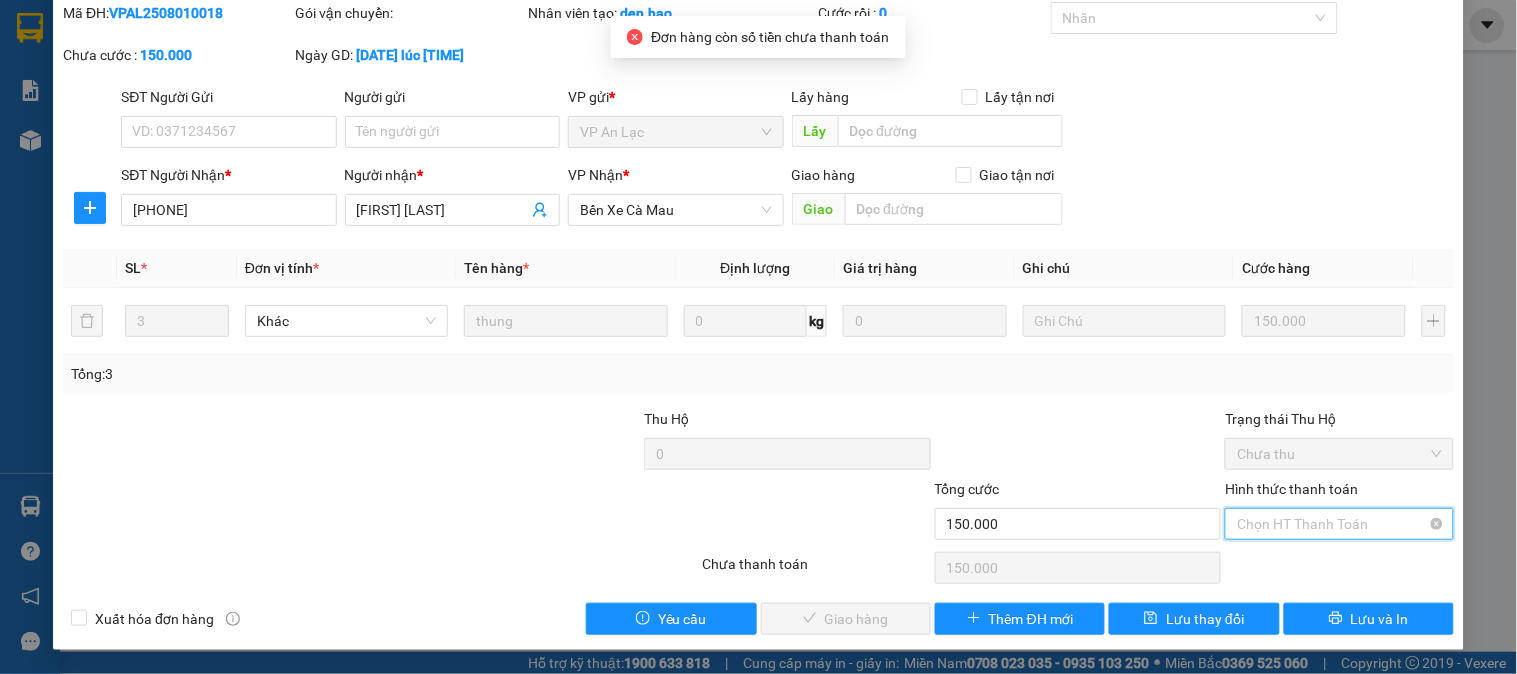 click on "Hình thức thanh toán" at bounding box center (1332, 524) 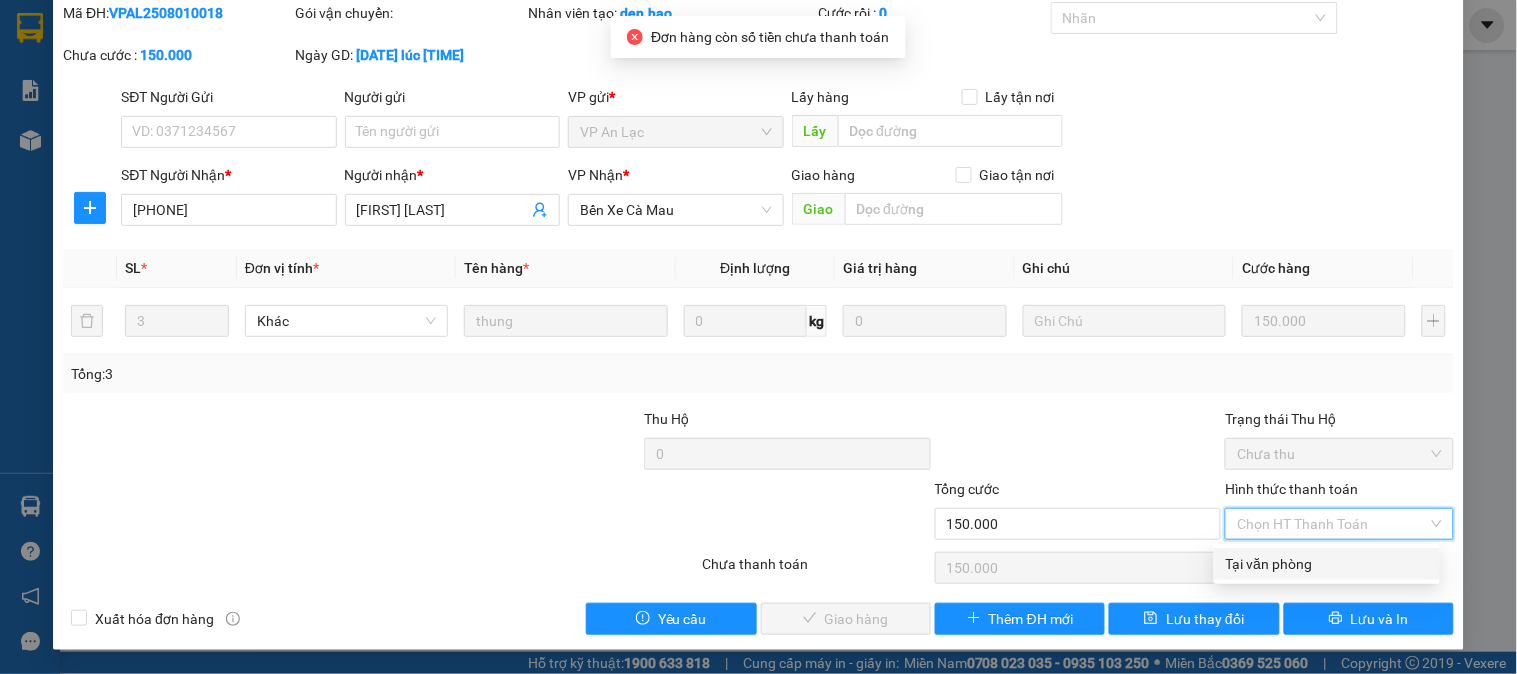 drag, startPoint x: 1271, startPoint y: 567, endPoint x: 995, endPoint y: 602, distance: 278.21036 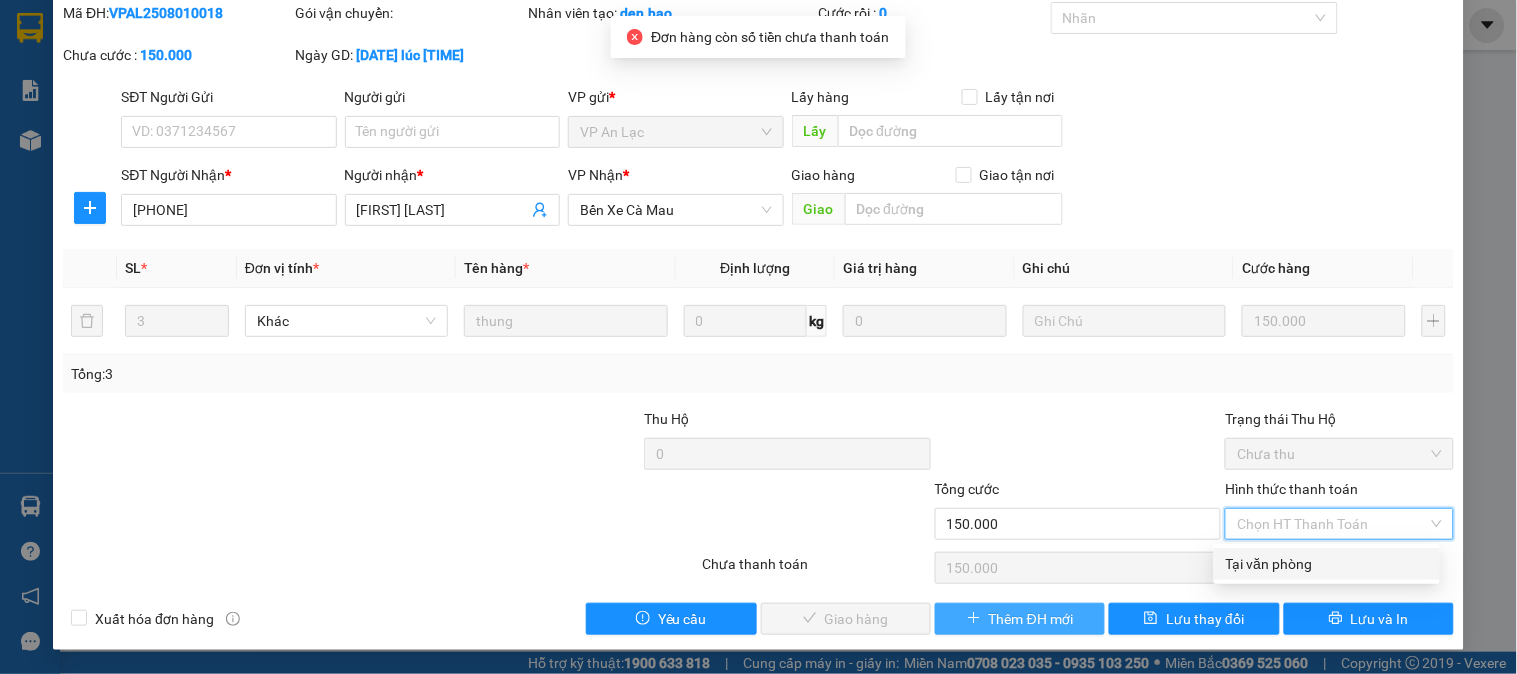 type on "0" 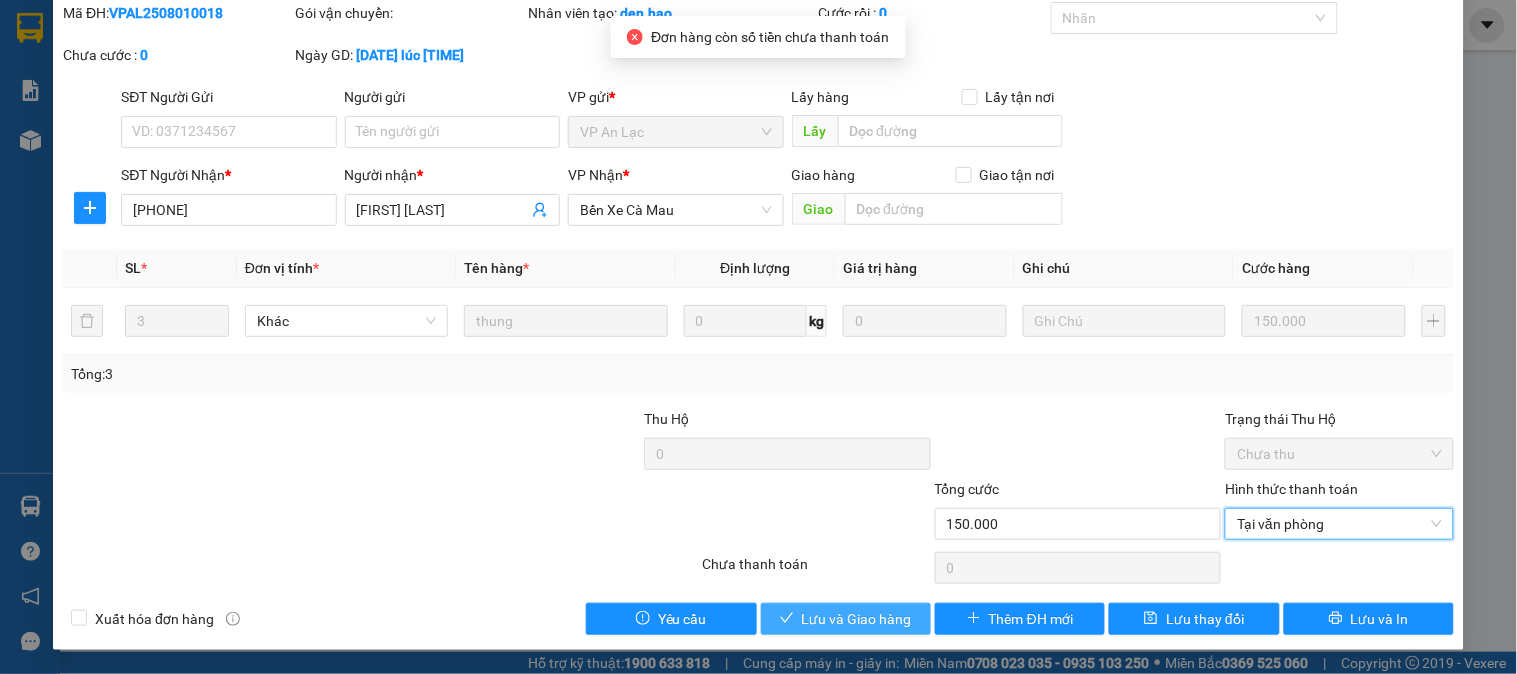 click on "Lưu và Giao hàng" at bounding box center (857, 619) 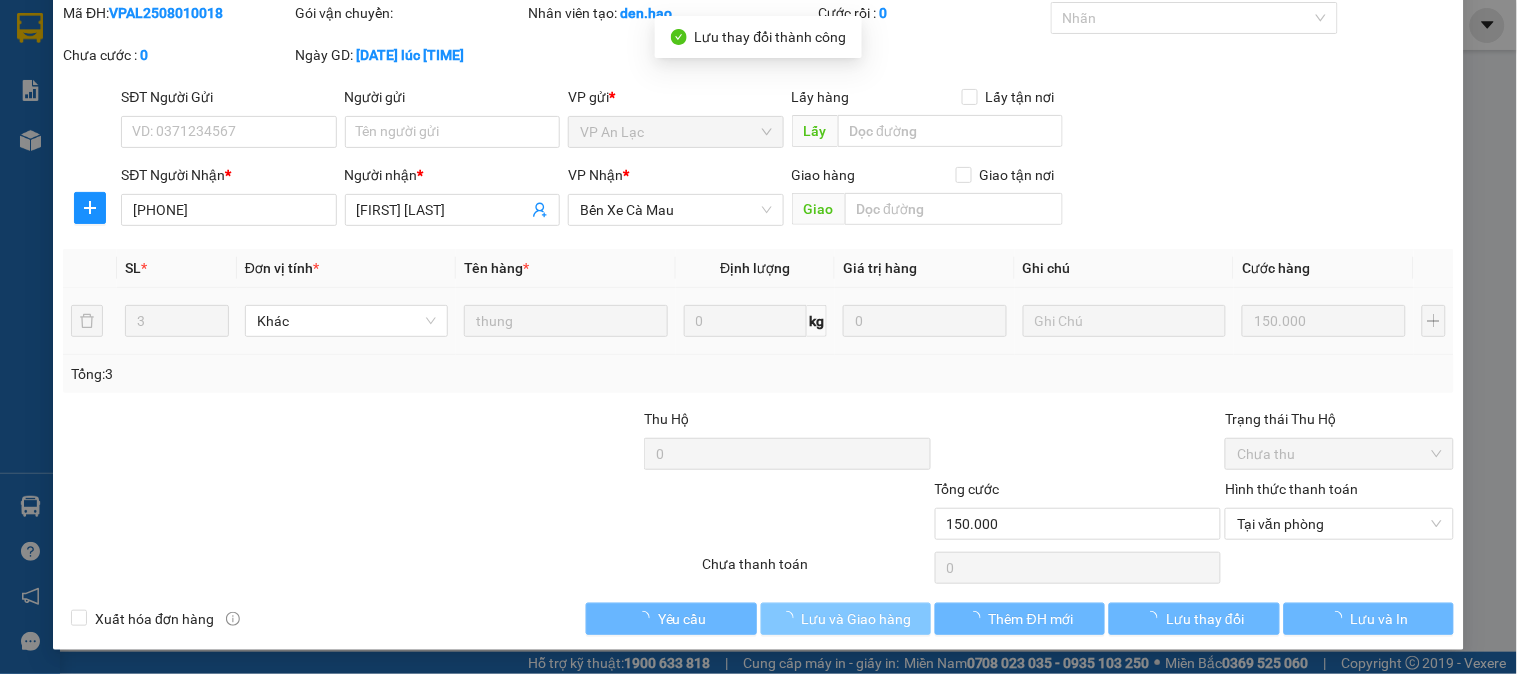scroll, scrollTop: 14, scrollLeft: 0, axis: vertical 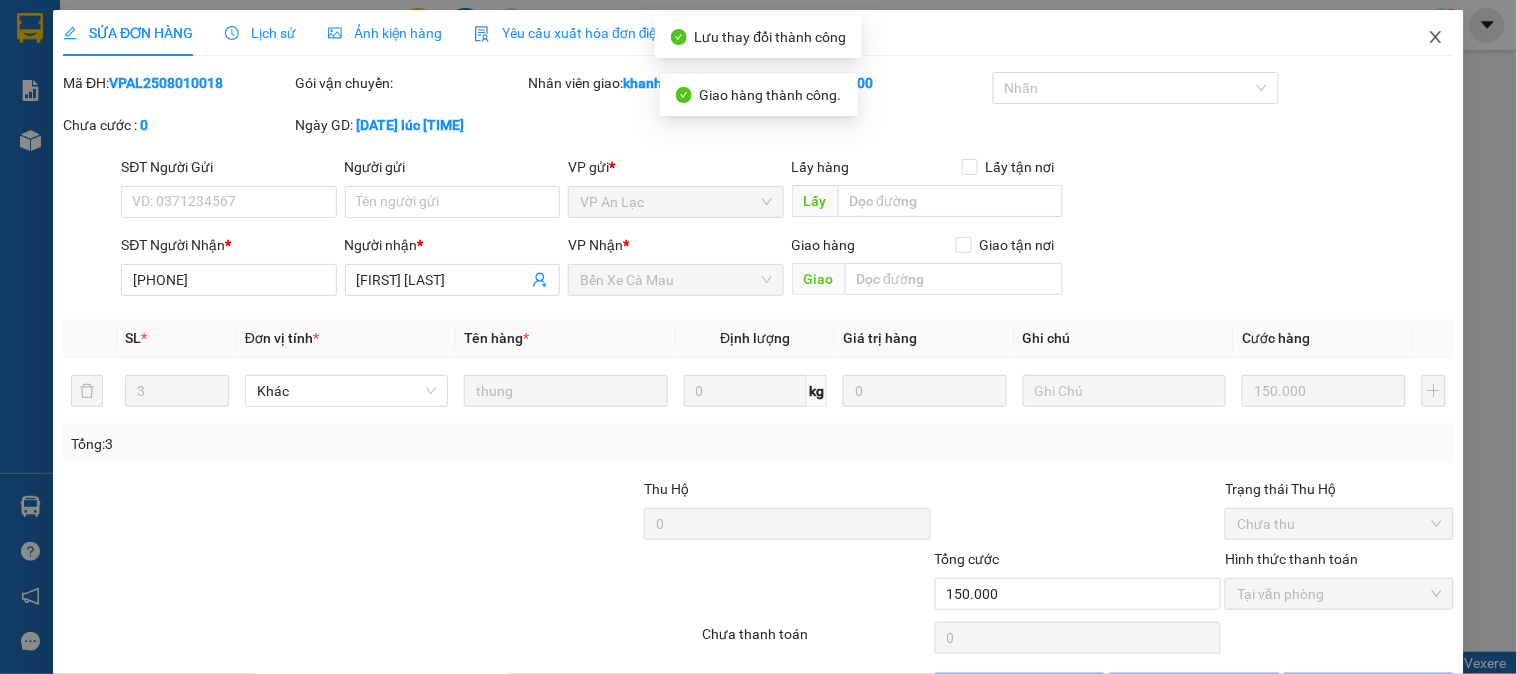 click 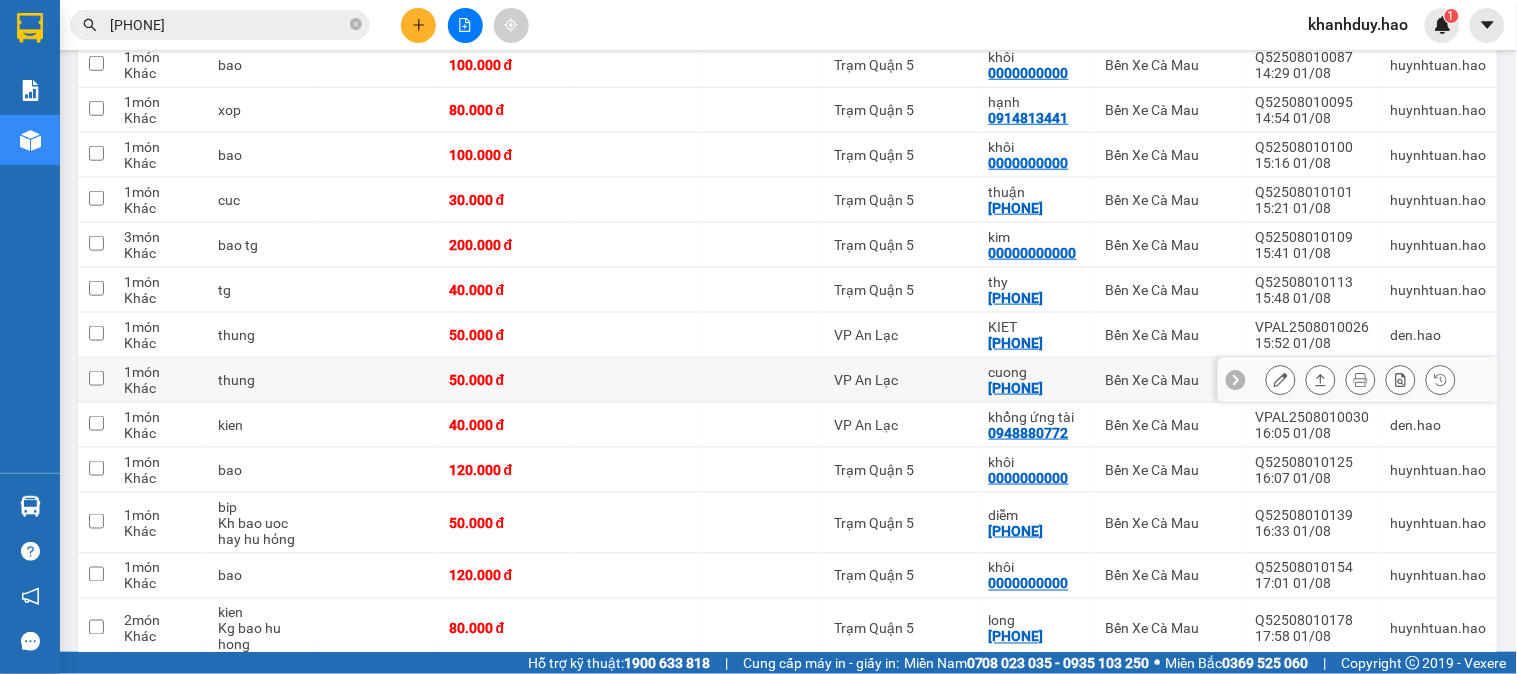 scroll, scrollTop: 555, scrollLeft: 0, axis: vertical 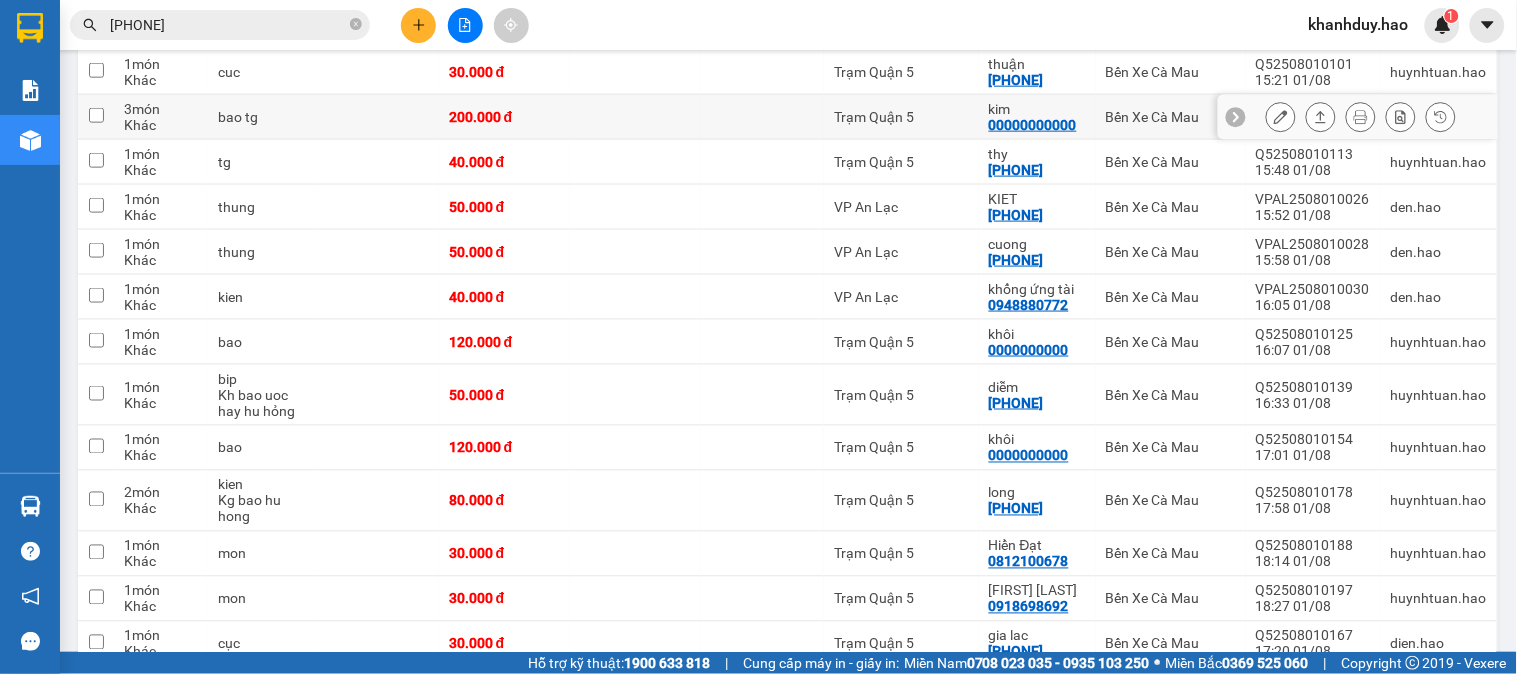 click 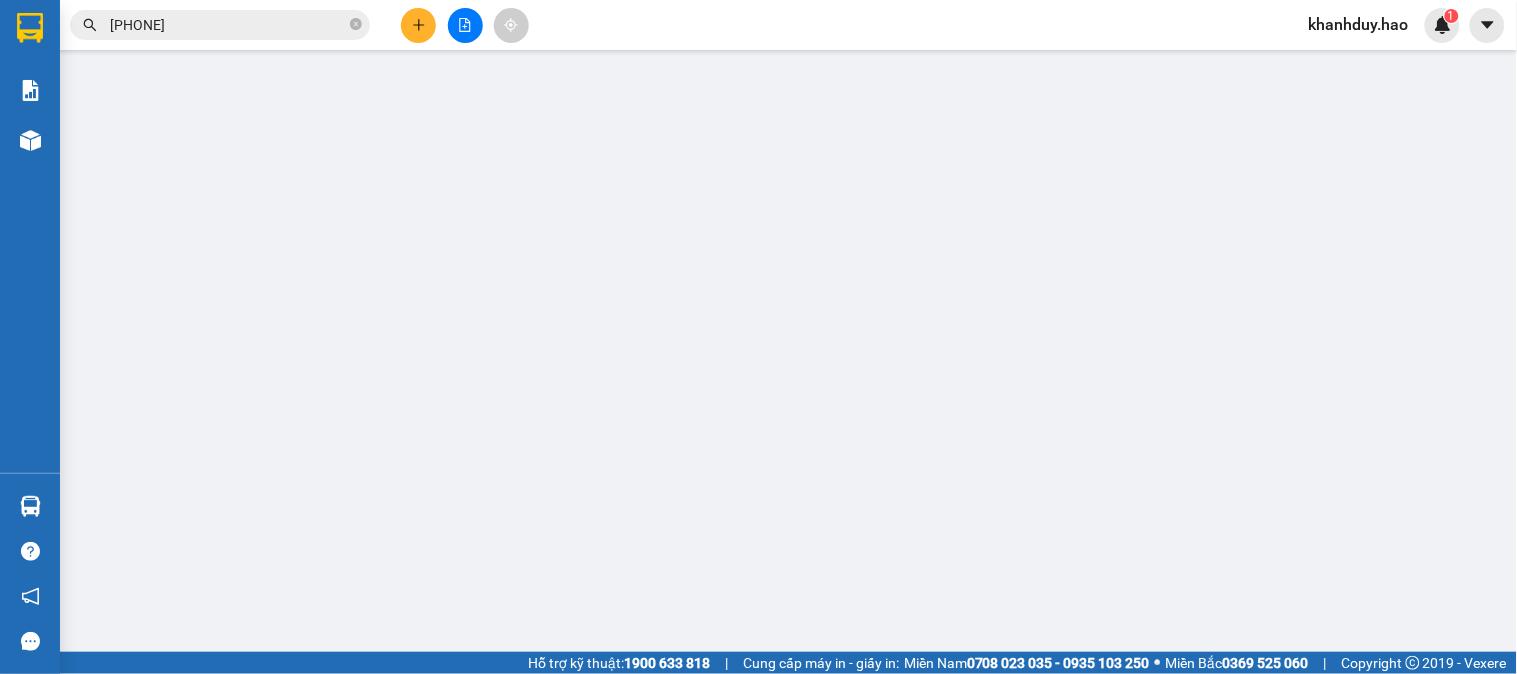 type on "00000000000" 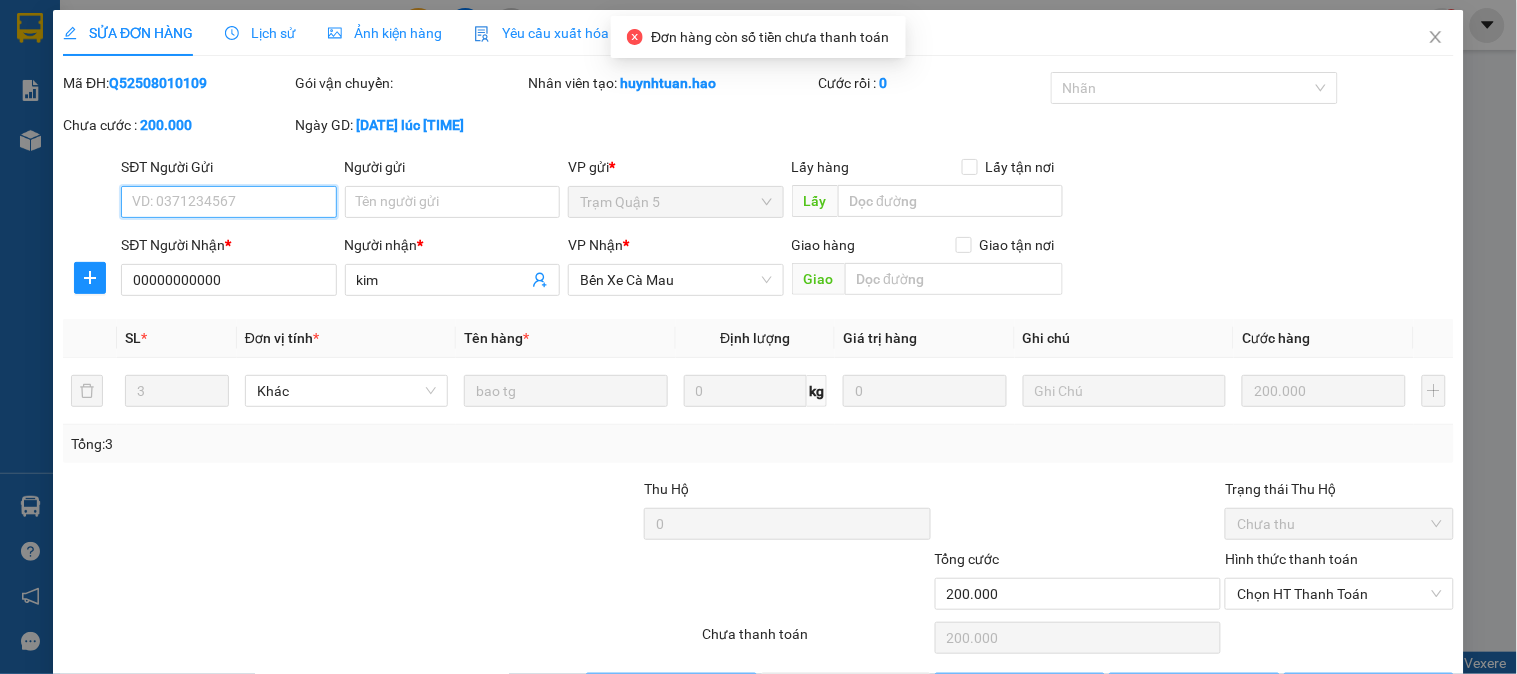scroll, scrollTop: 0, scrollLeft: 0, axis: both 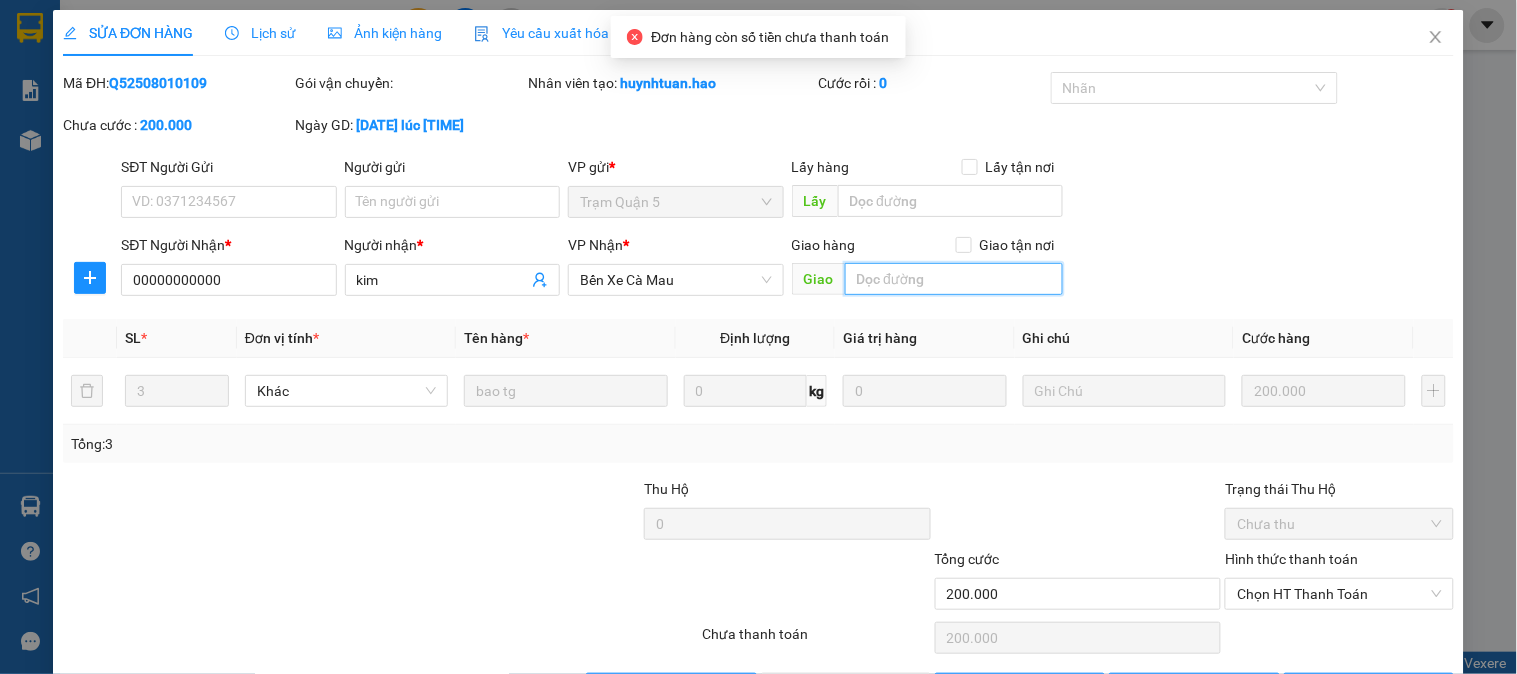paste on "Q52508010108" 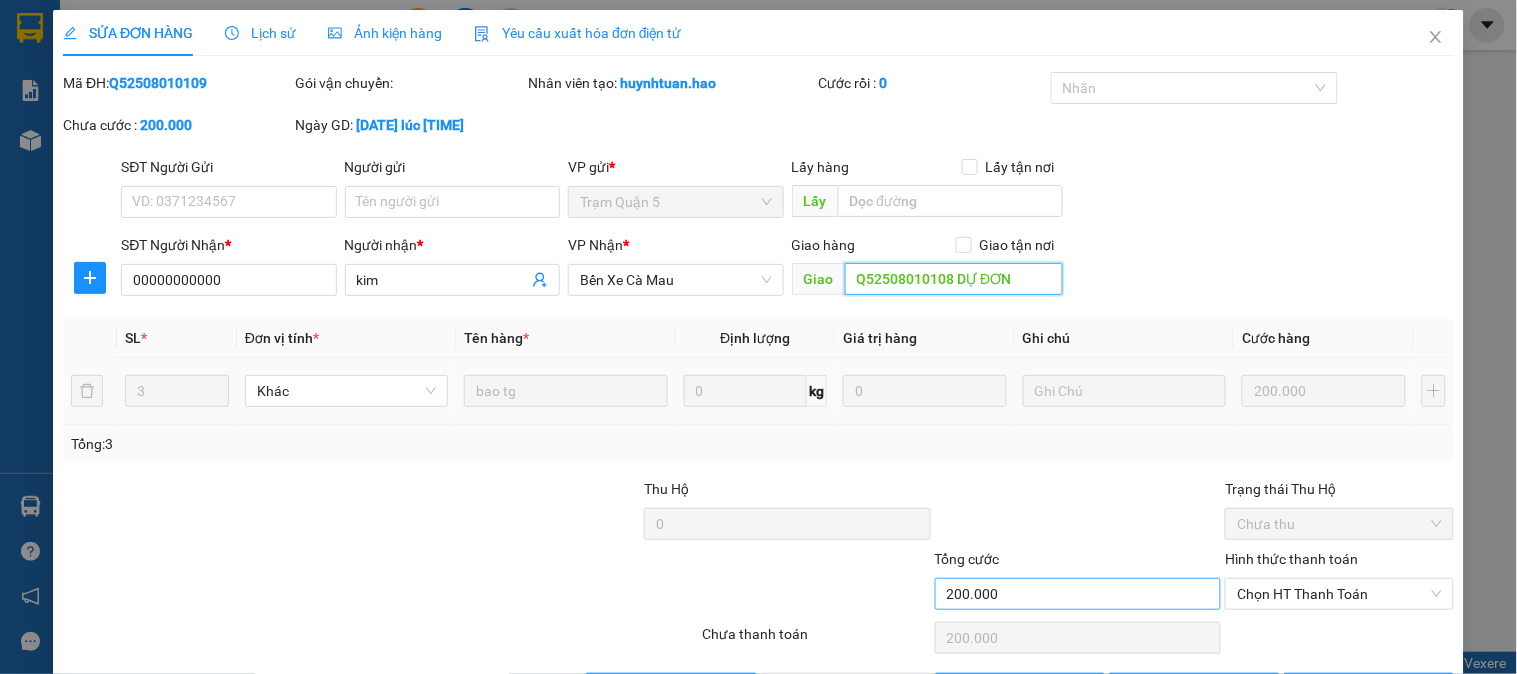 scroll, scrollTop: 70, scrollLeft: 0, axis: vertical 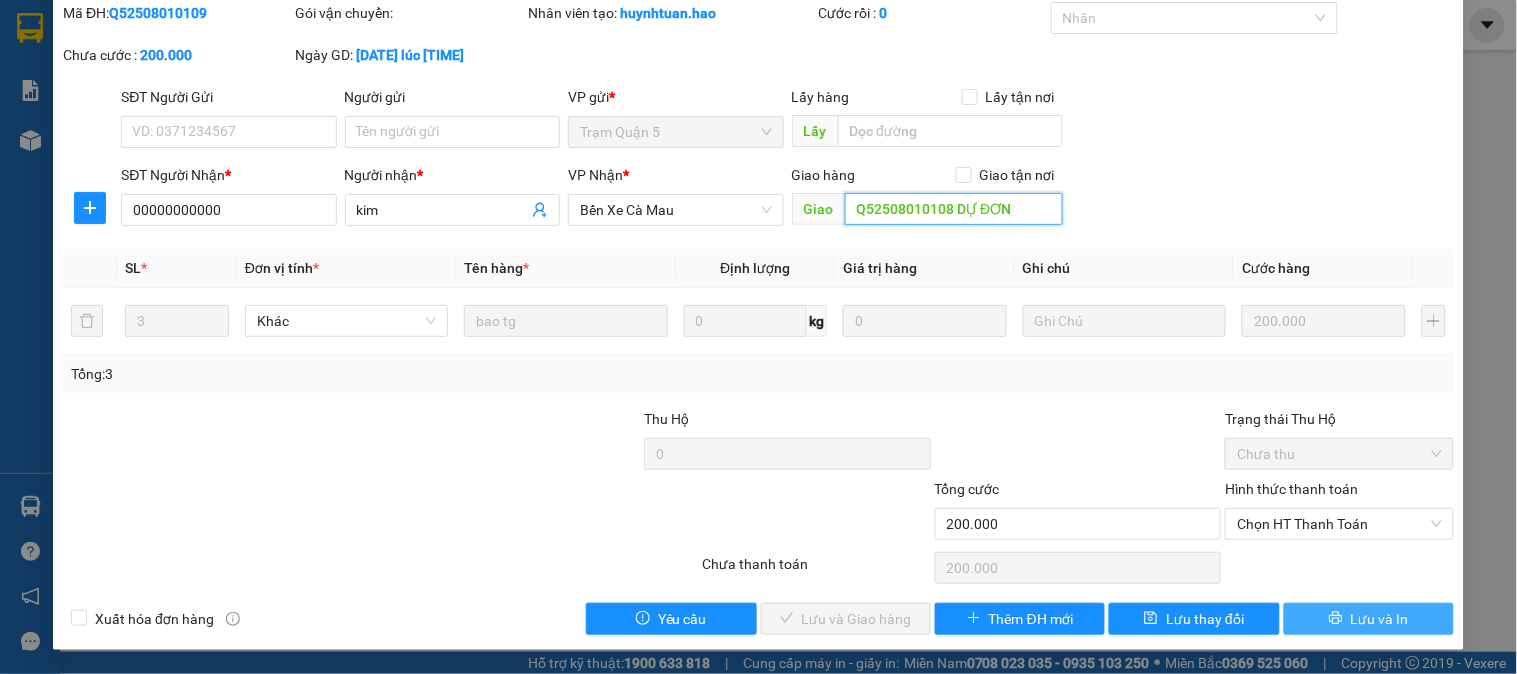 type on "Q52508010108 DỰ ĐƠN" 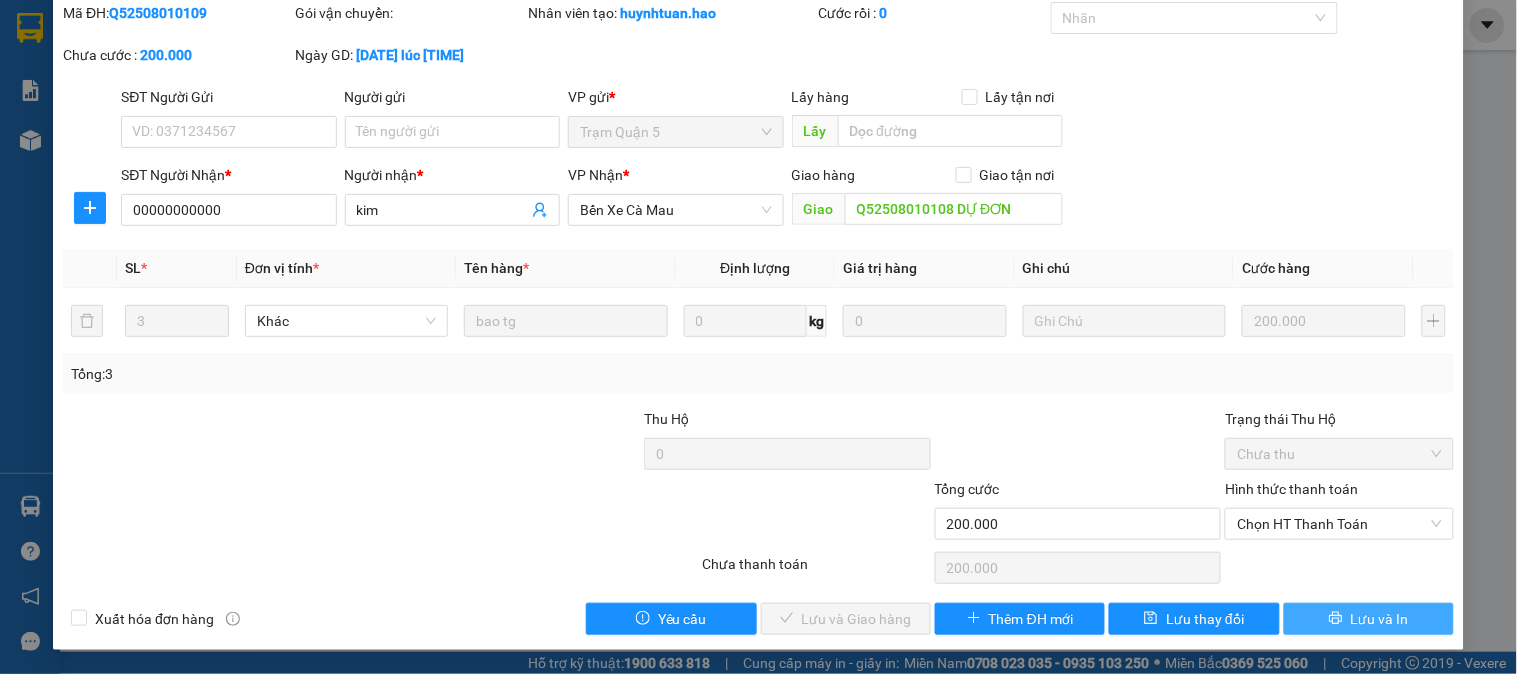 click on "Lưu và In" at bounding box center [1380, 619] 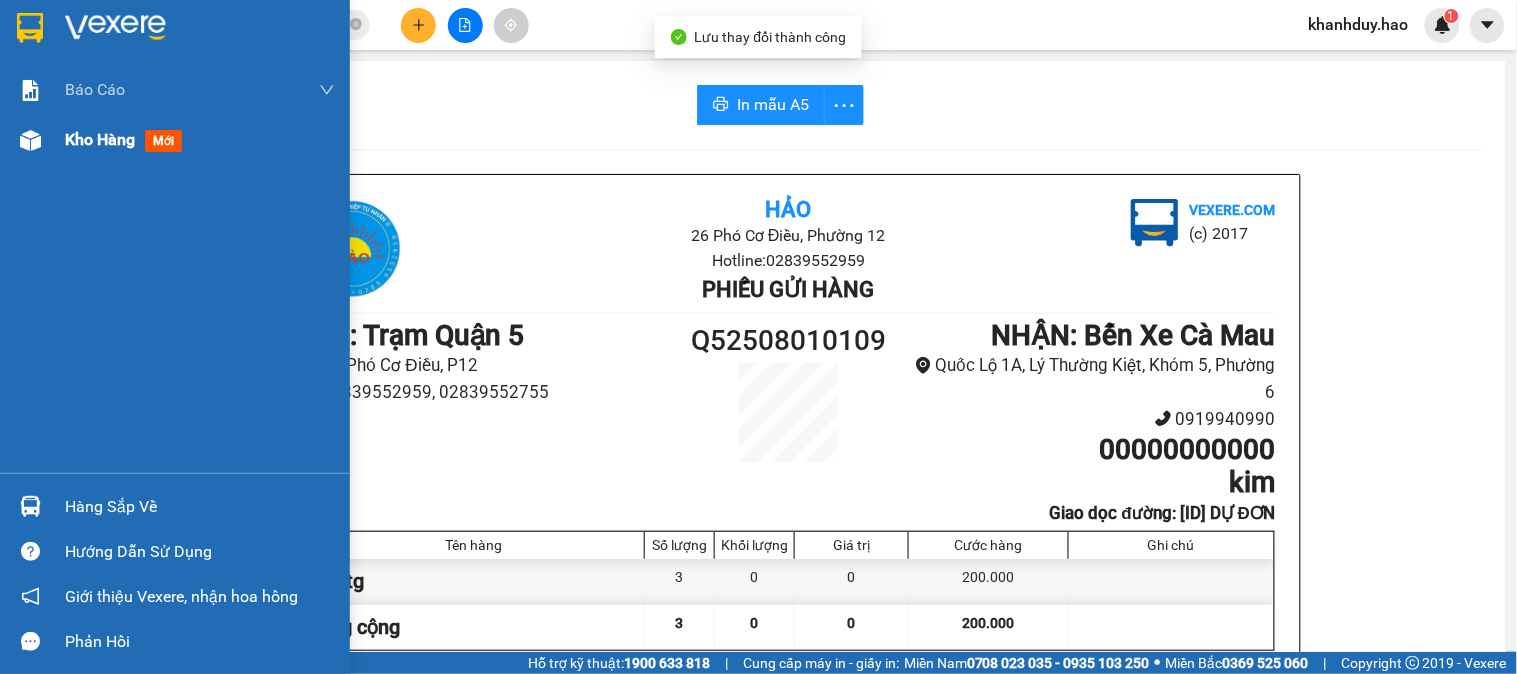 click on "Kho hàng" at bounding box center [100, 139] 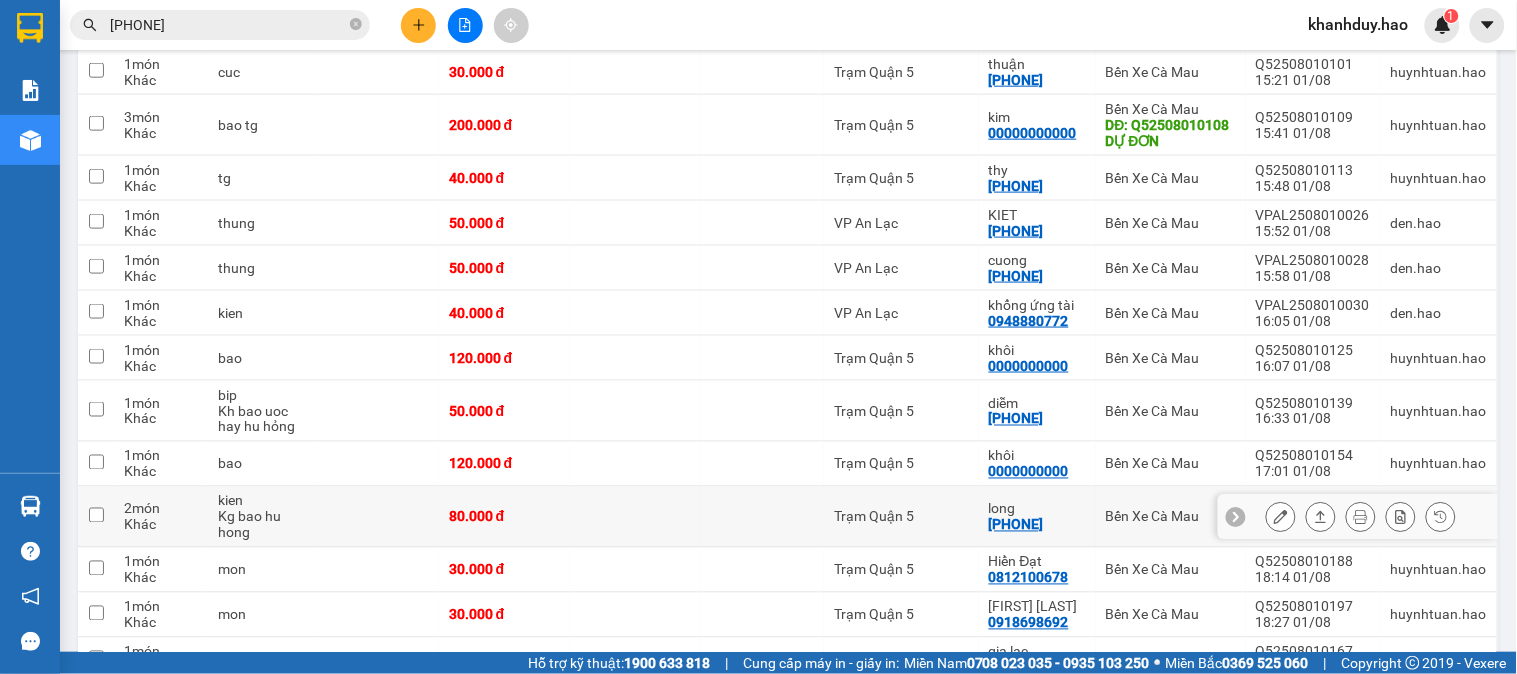 scroll, scrollTop: 444, scrollLeft: 0, axis: vertical 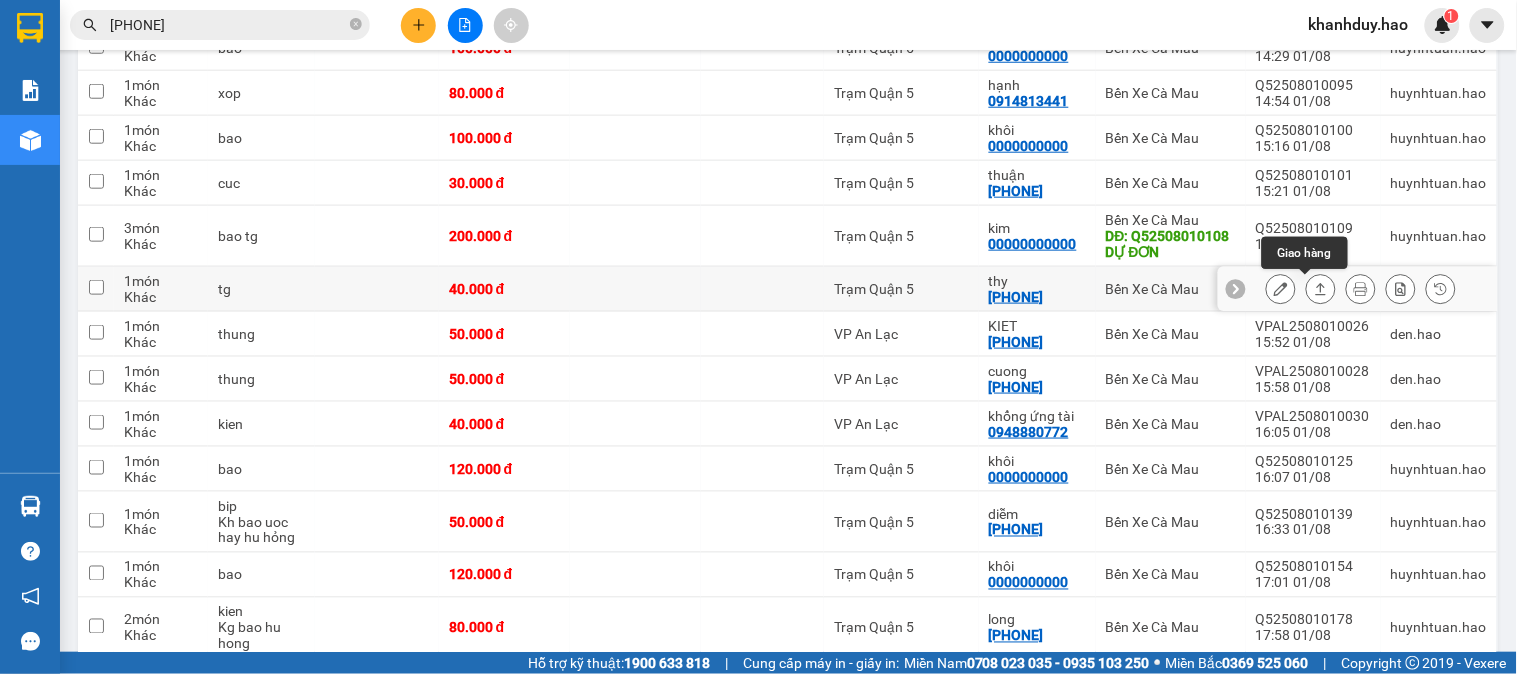 click 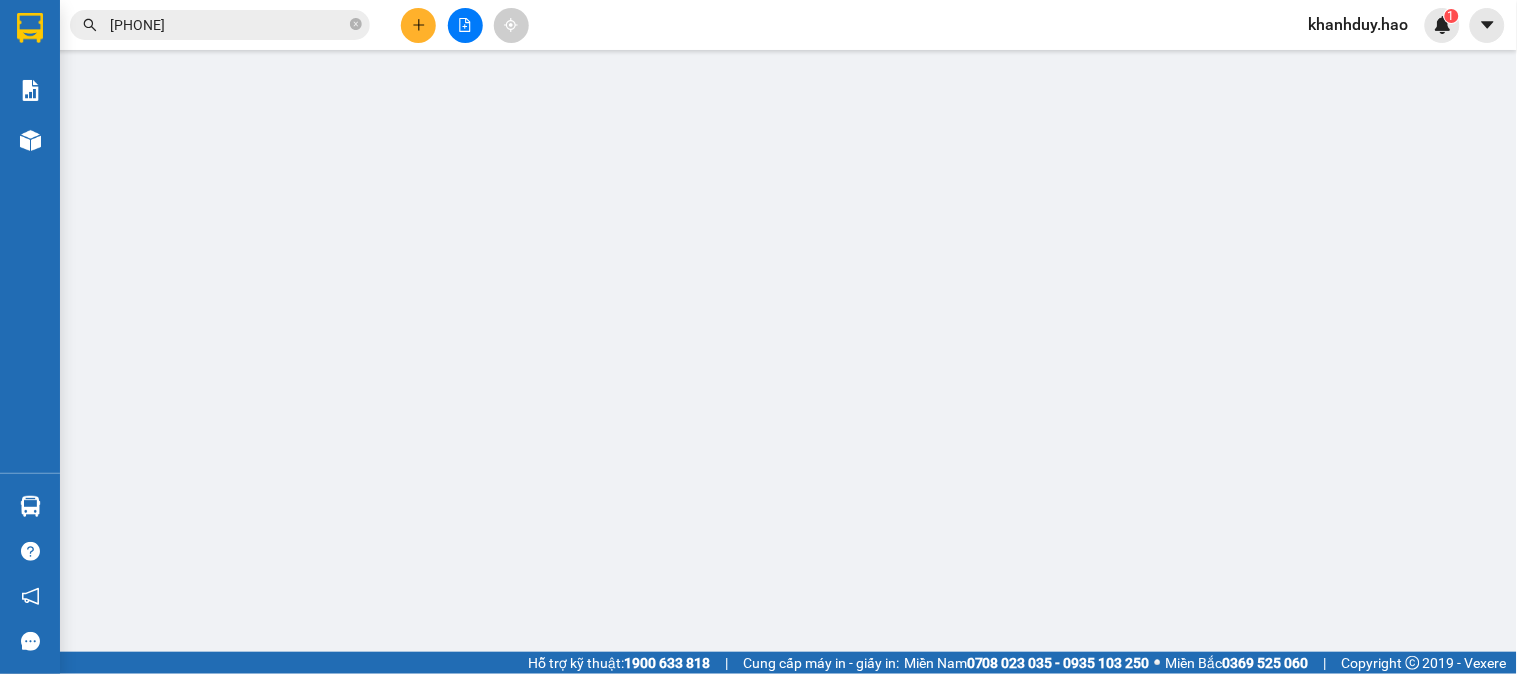 scroll, scrollTop: 0, scrollLeft: 0, axis: both 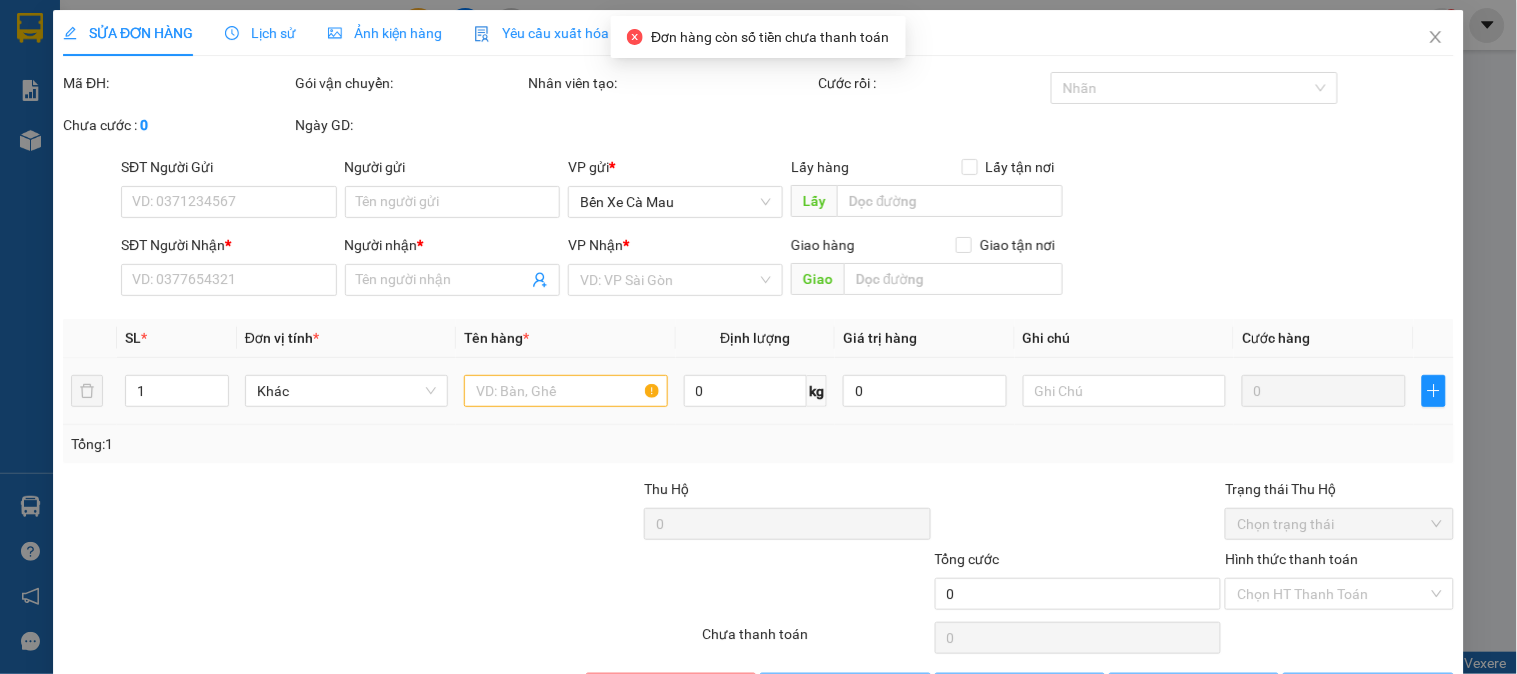 type on "[PHONE]" 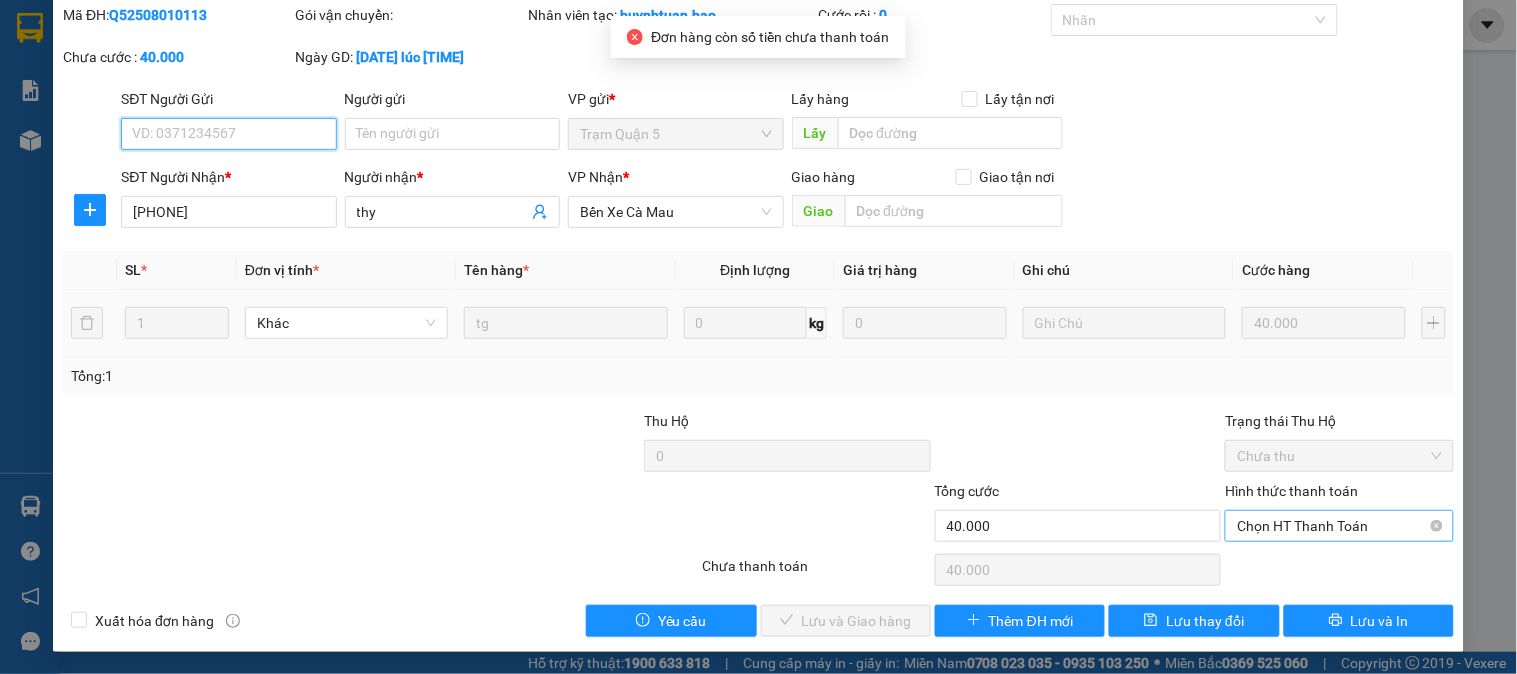 scroll, scrollTop: 70, scrollLeft: 0, axis: vertical 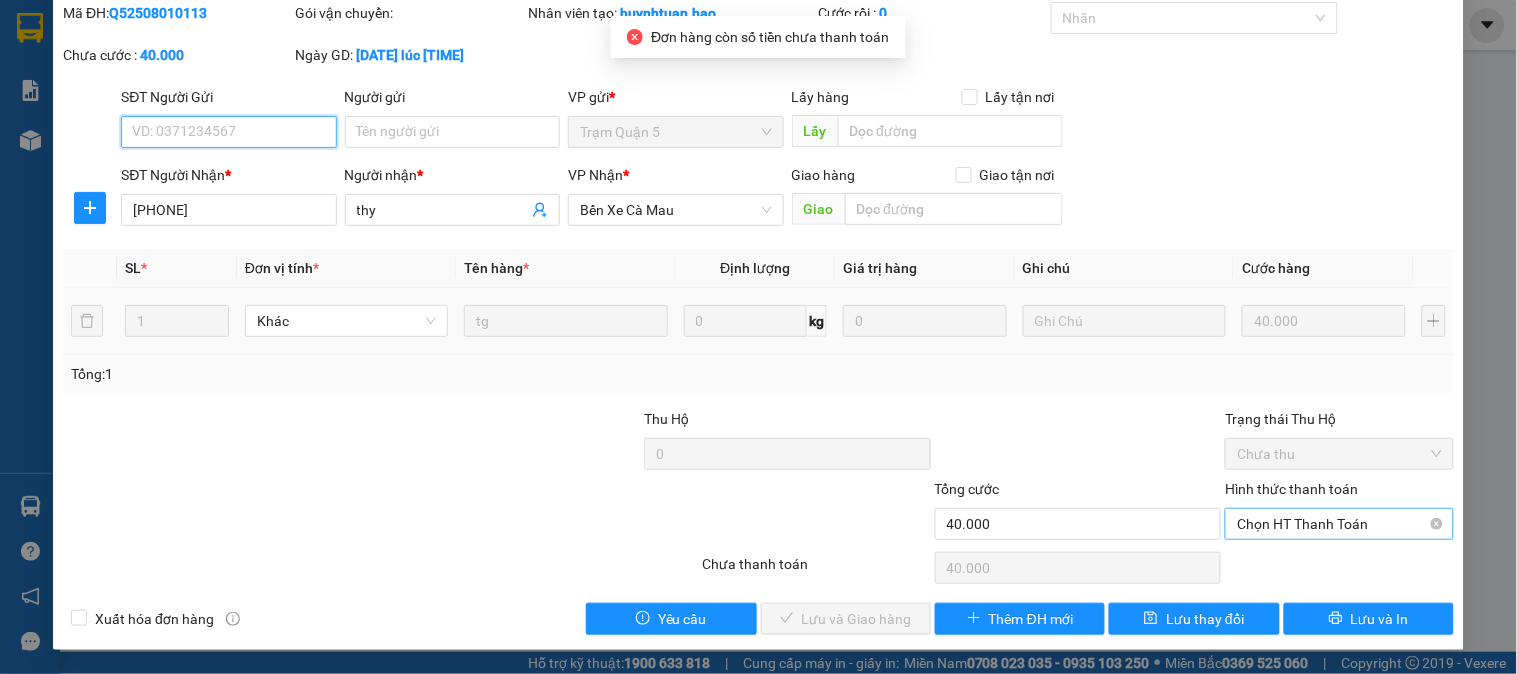 click on "Chọn HT Thanh Toán" at bounding box center [1339, 524] 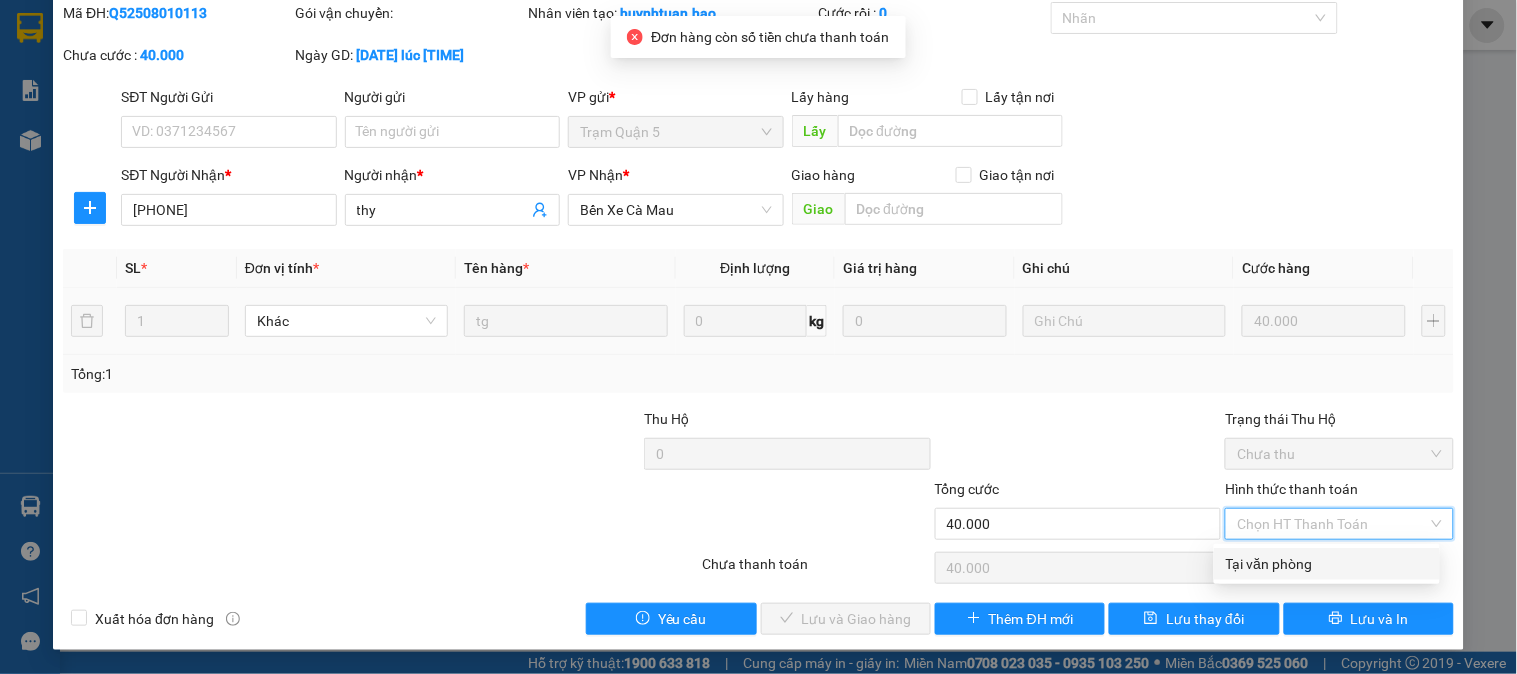 click on "Tại văn phòng" at bounding box center (1327, 564) 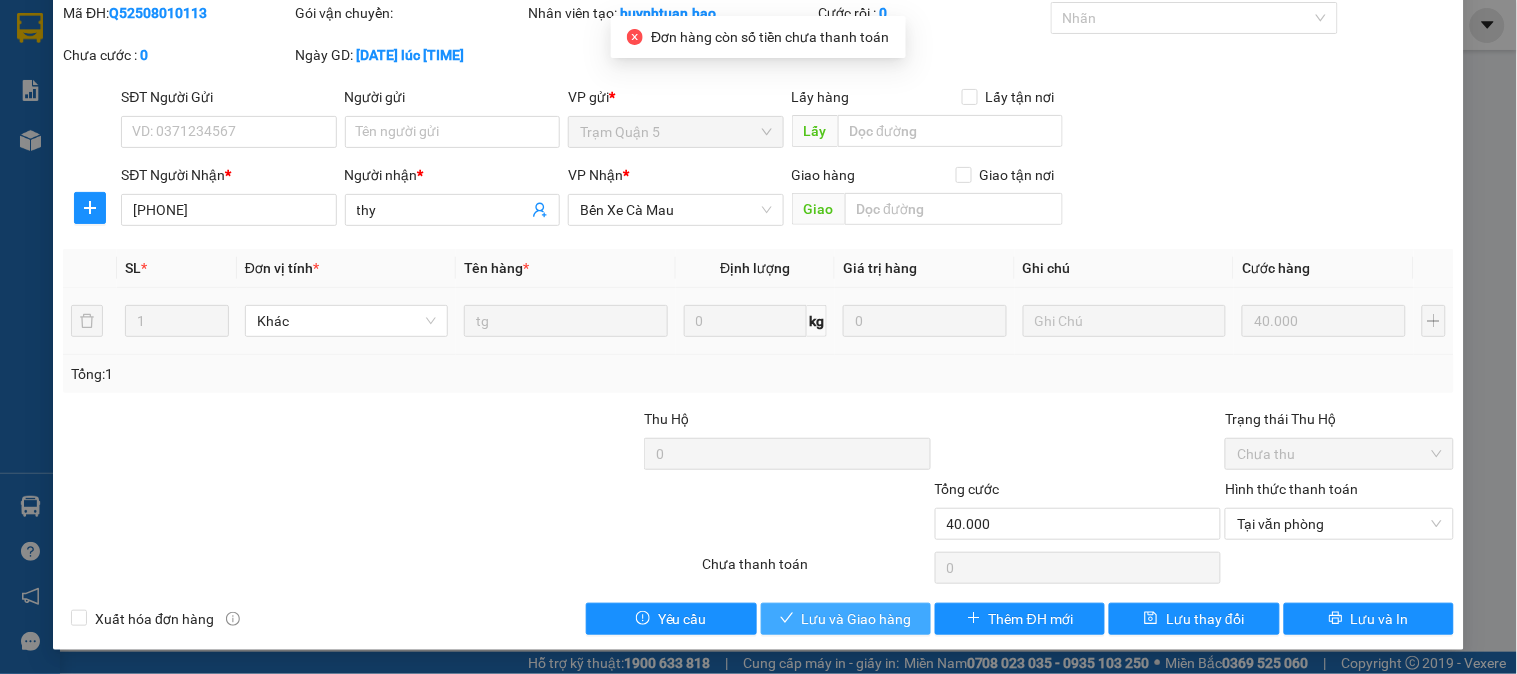click on "Lưu và Giao hàng" at bounding box center (857, 619) 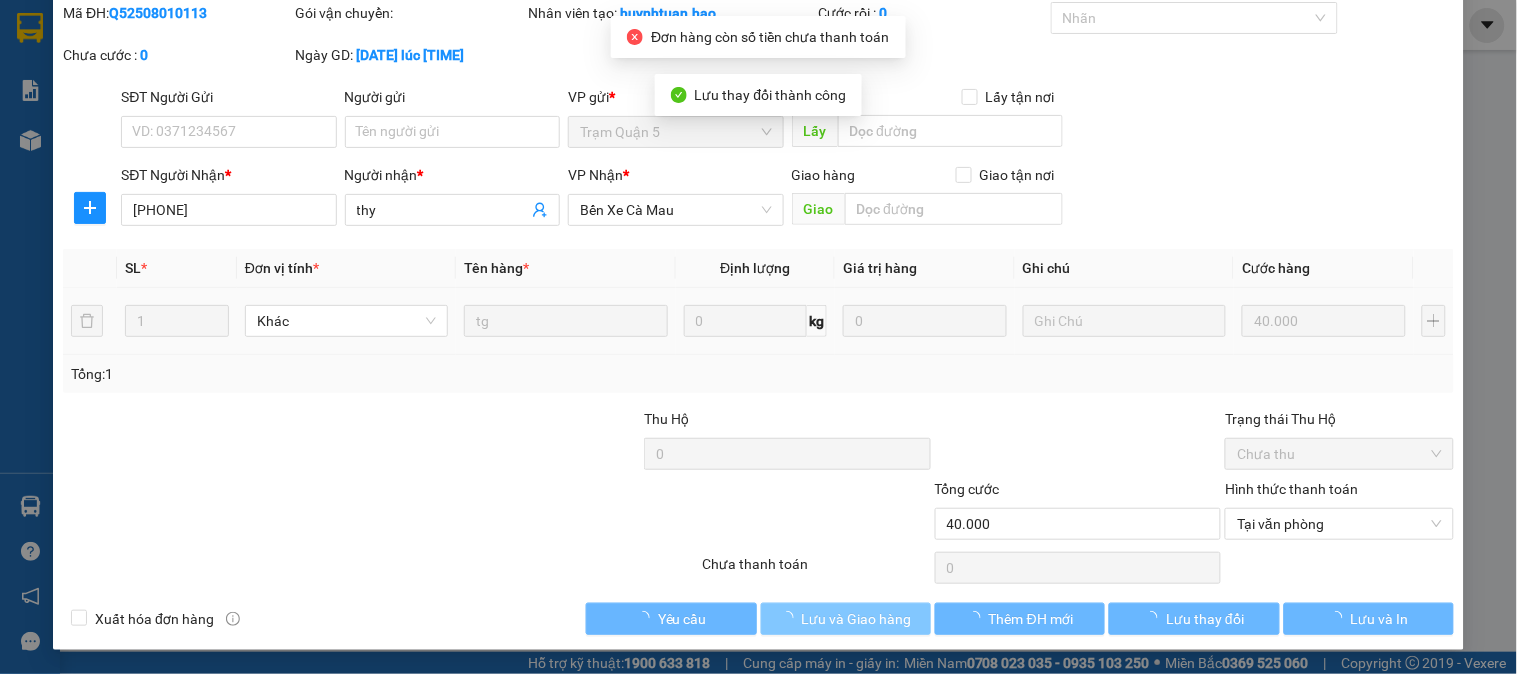 scroll, scrollTop: 0, scrollLeft: 0, axis: both 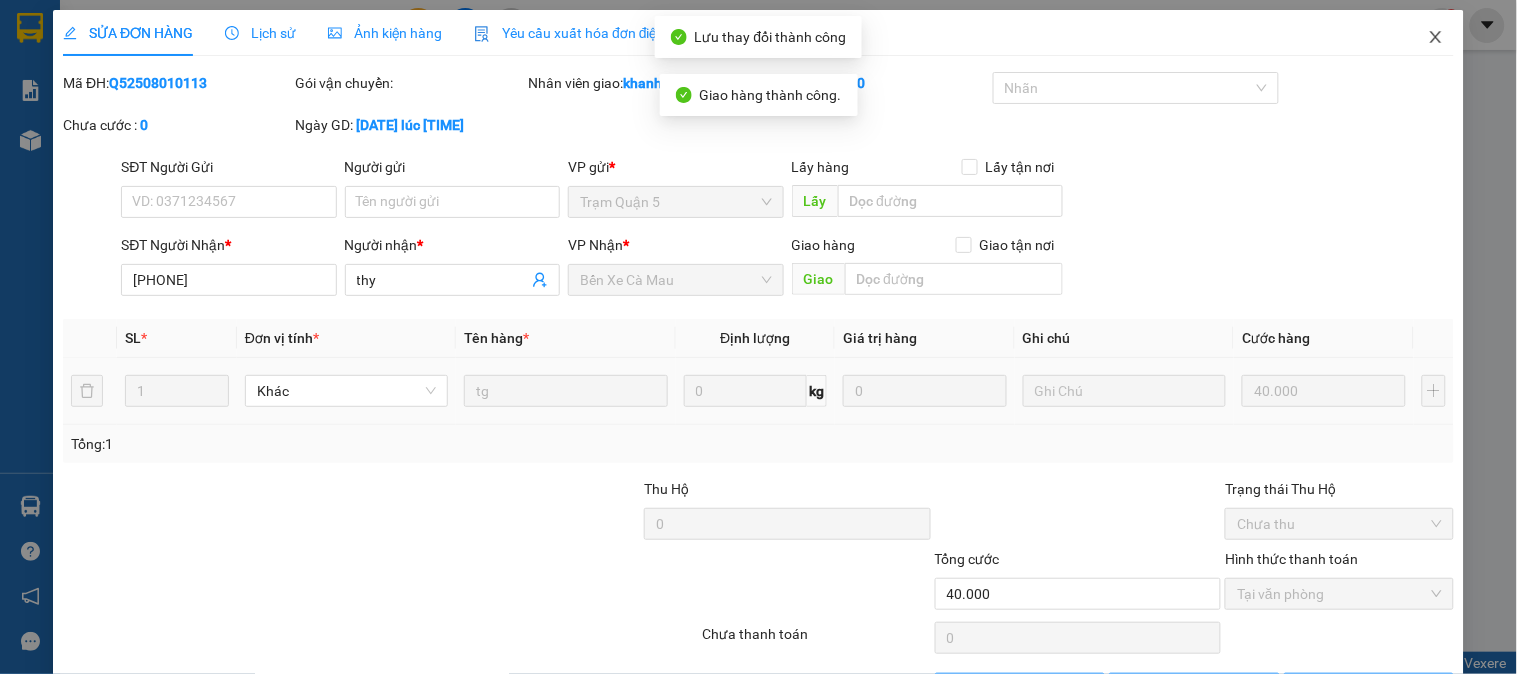 click 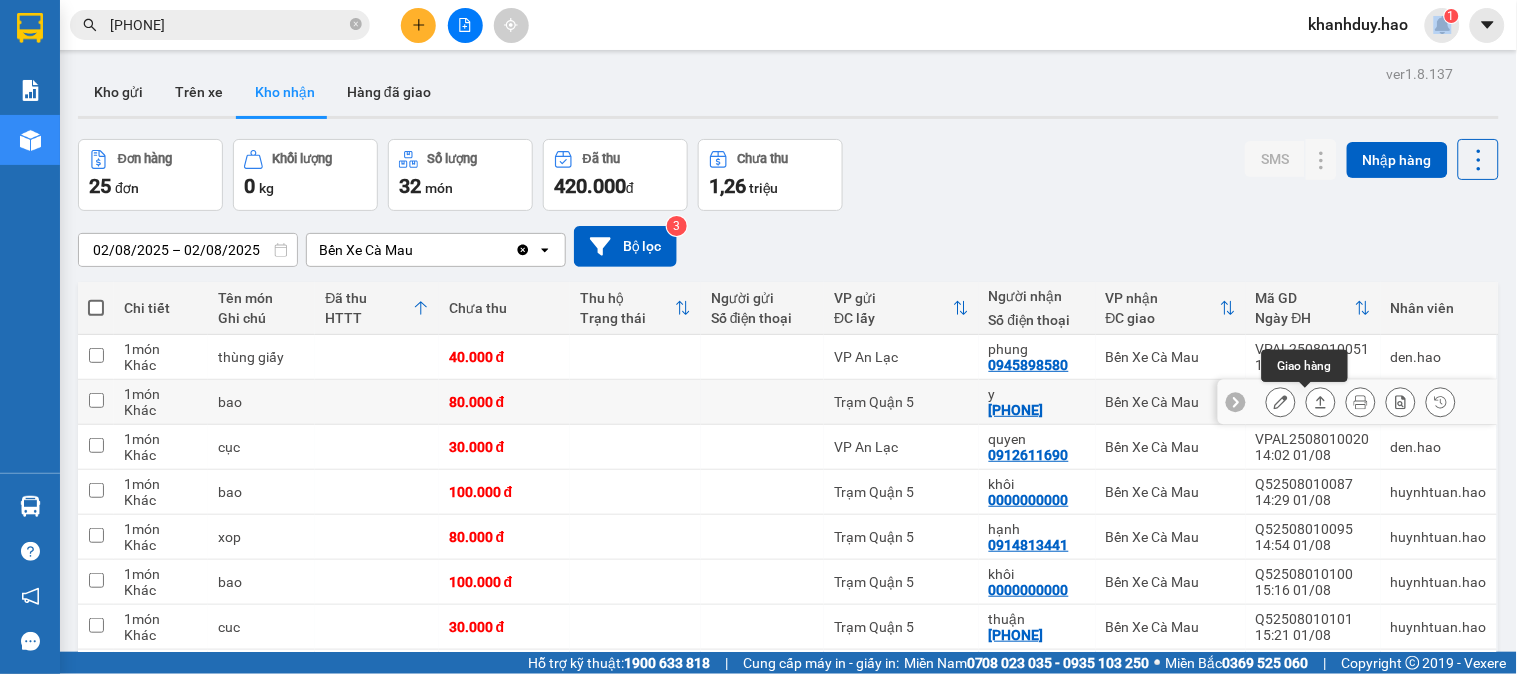 click 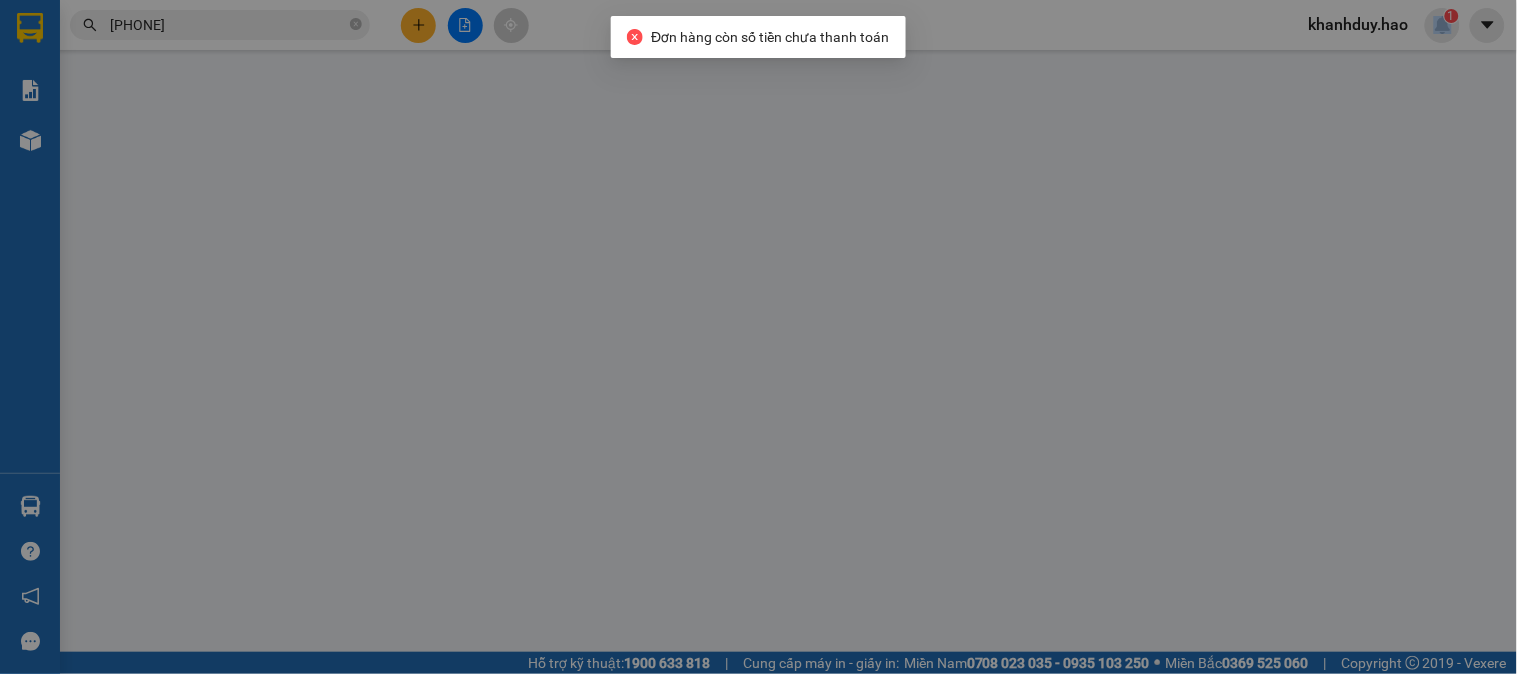 type on "[PHONE]" 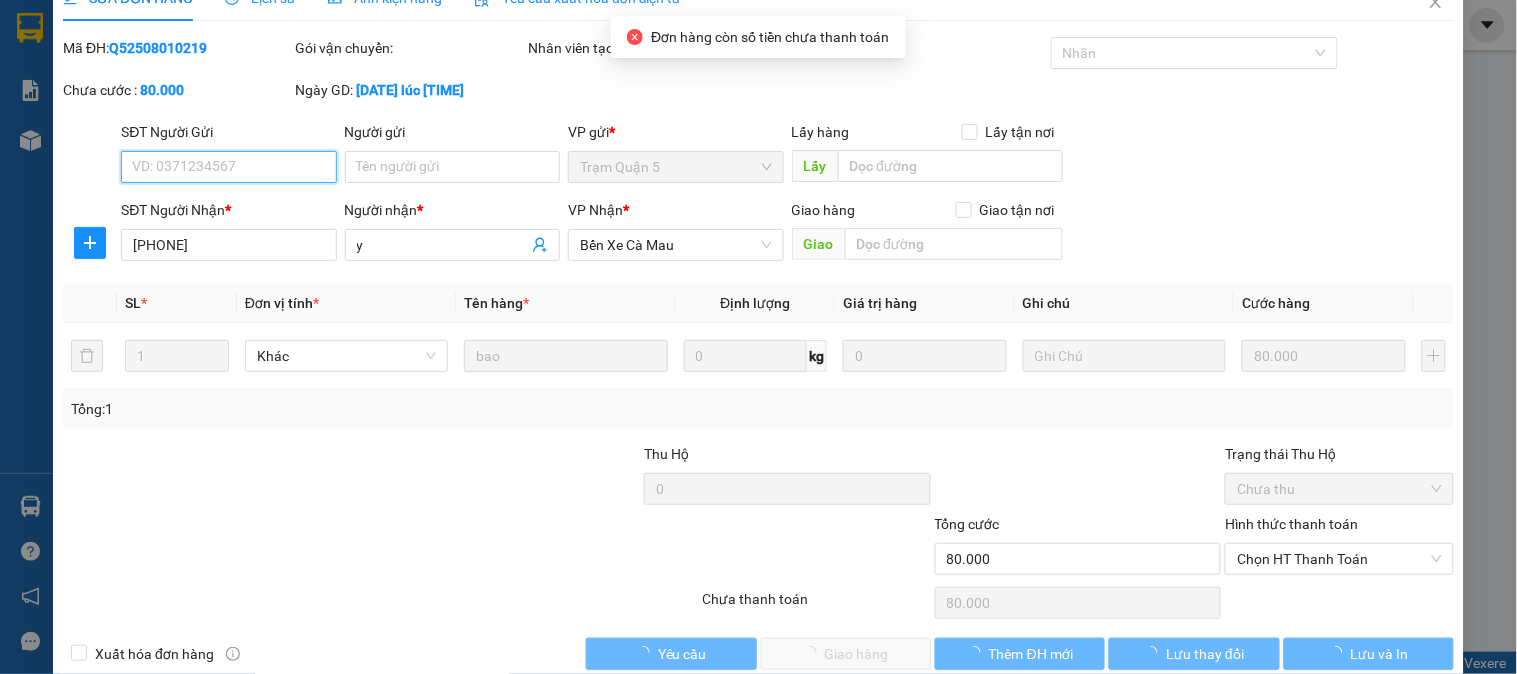 scroll, scrollTop: 70, scrollLeft: 0, axis: vertical 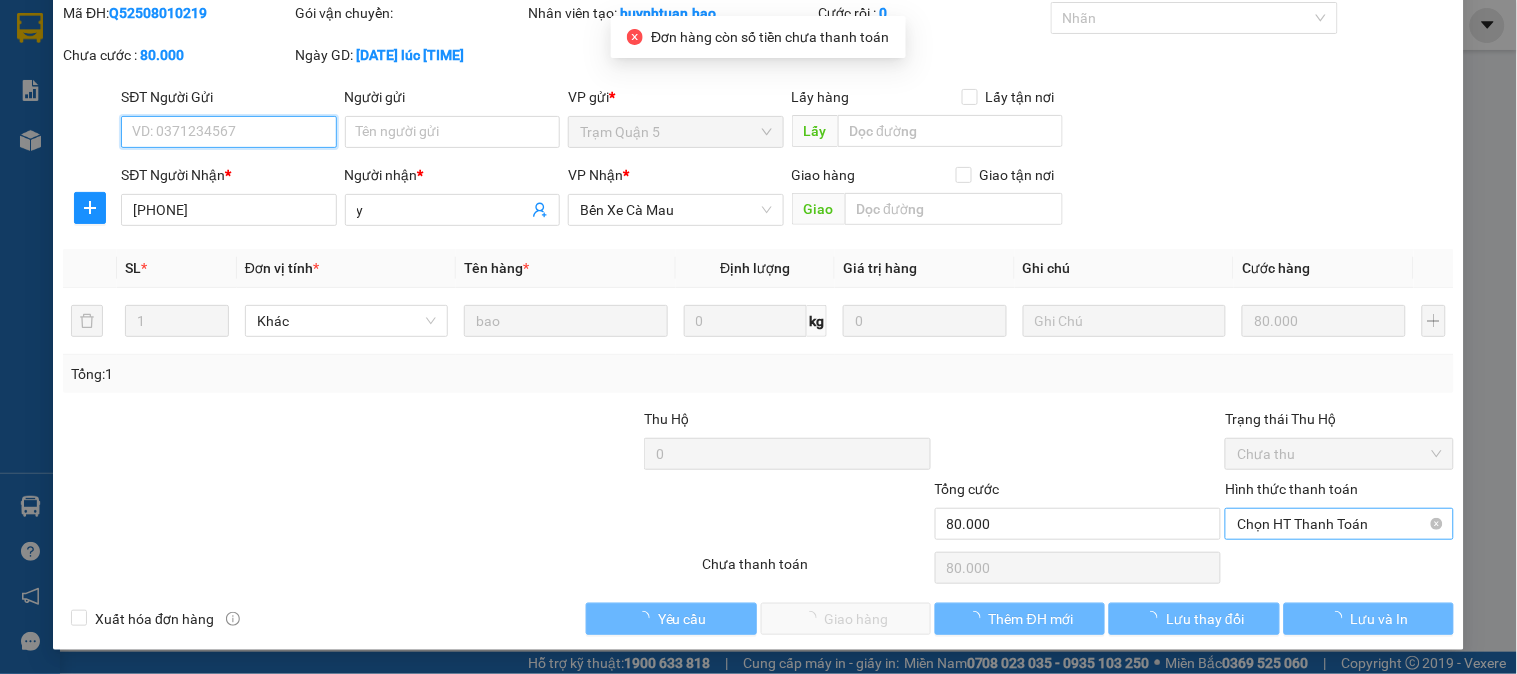 click on "Chọn HT Thanh Toán" at bounding box center [1339, 524] 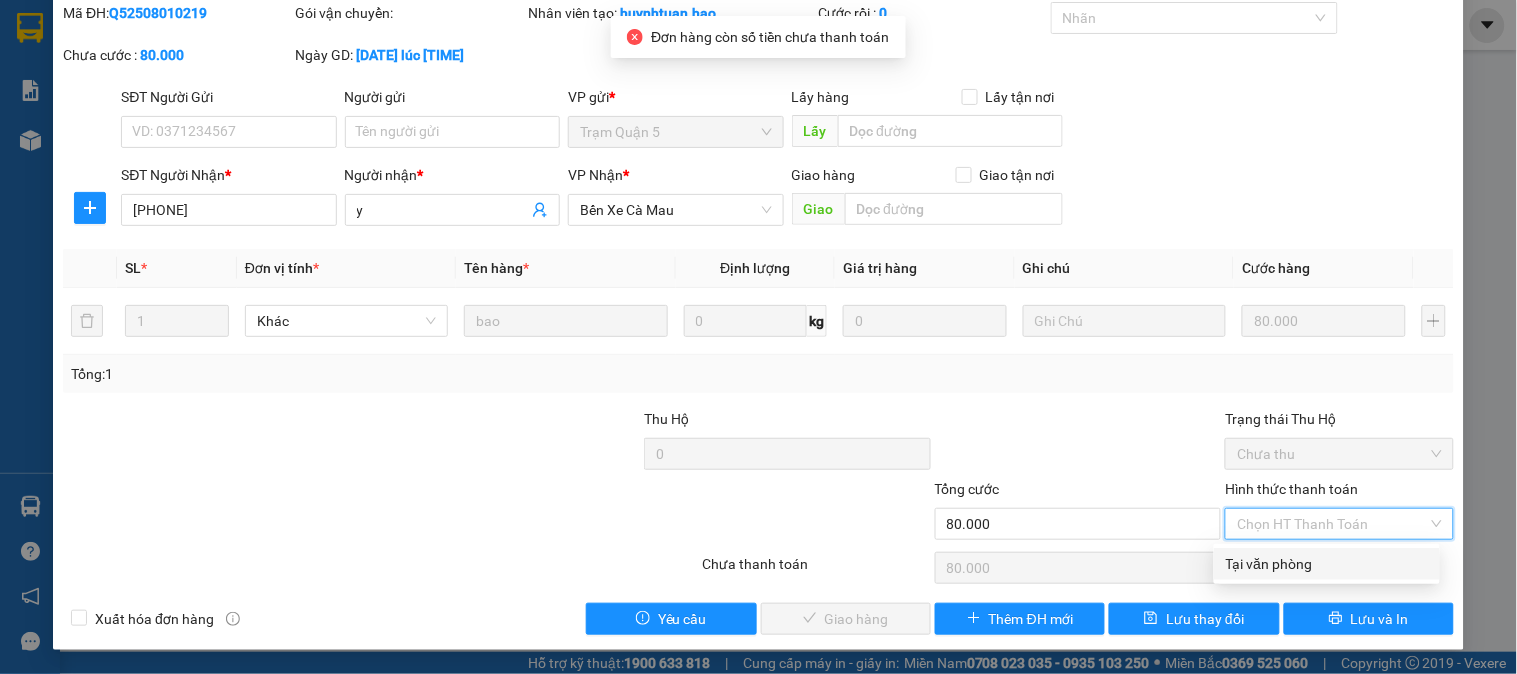 drag, startPoint x: 1288, startPoint y: 558, endPoint x: 931, endPoint y: 605, distance: 360.08054 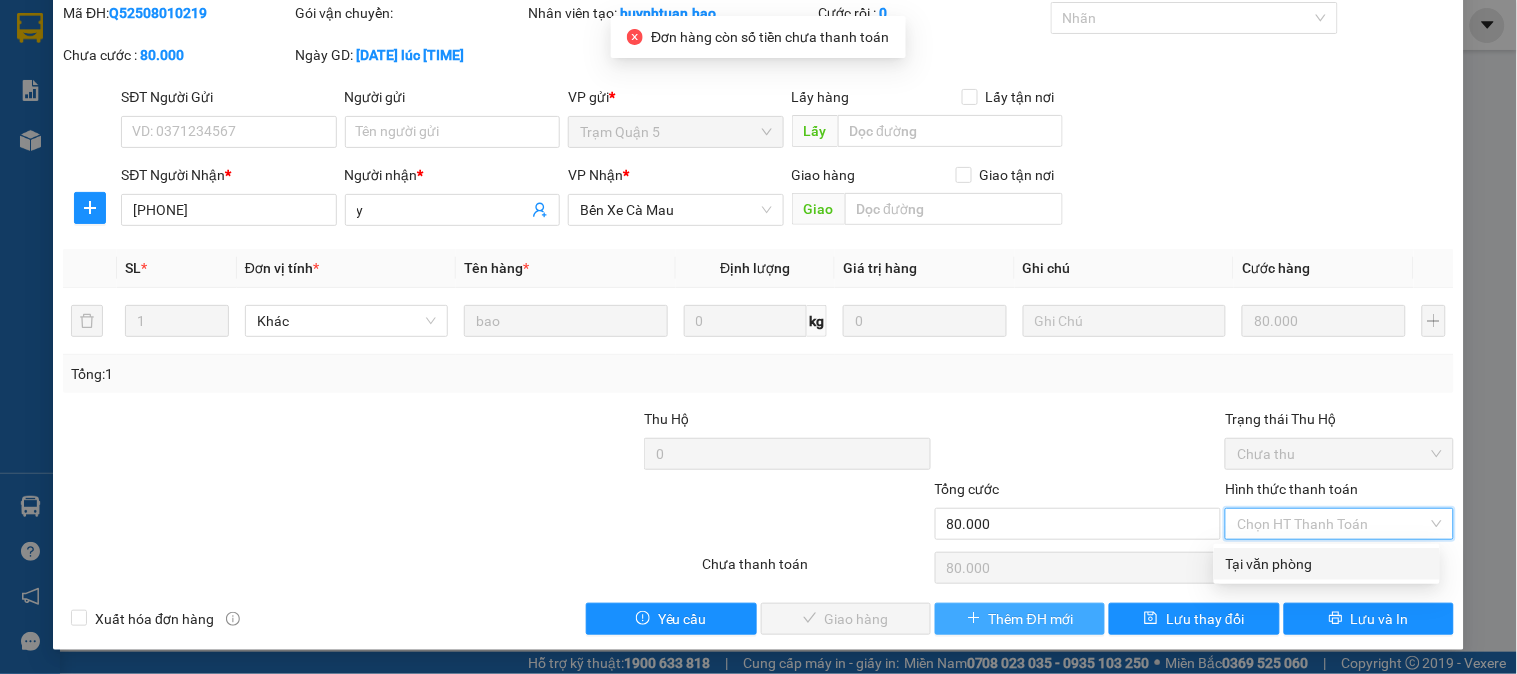 type on "0" 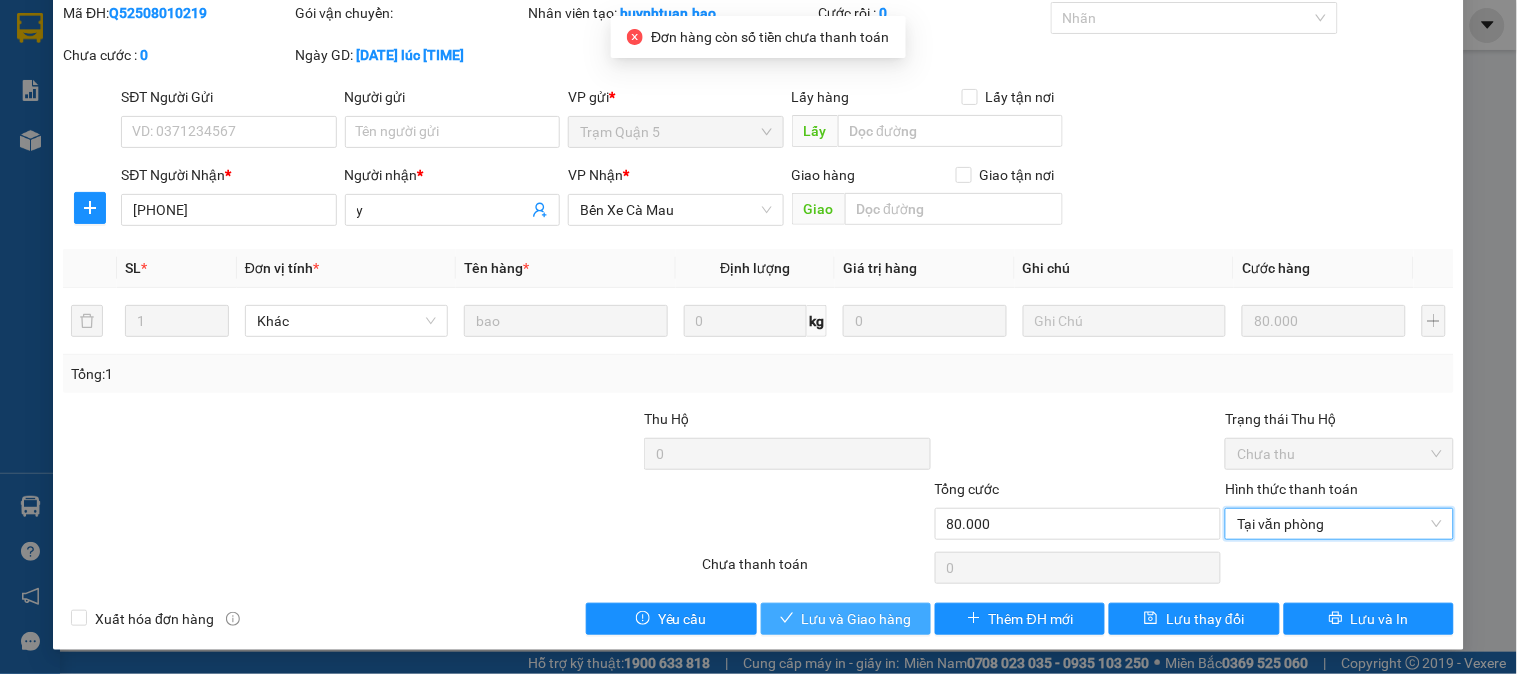 click on "Lưu và Giao hàng" at bounding box center [857, 619] 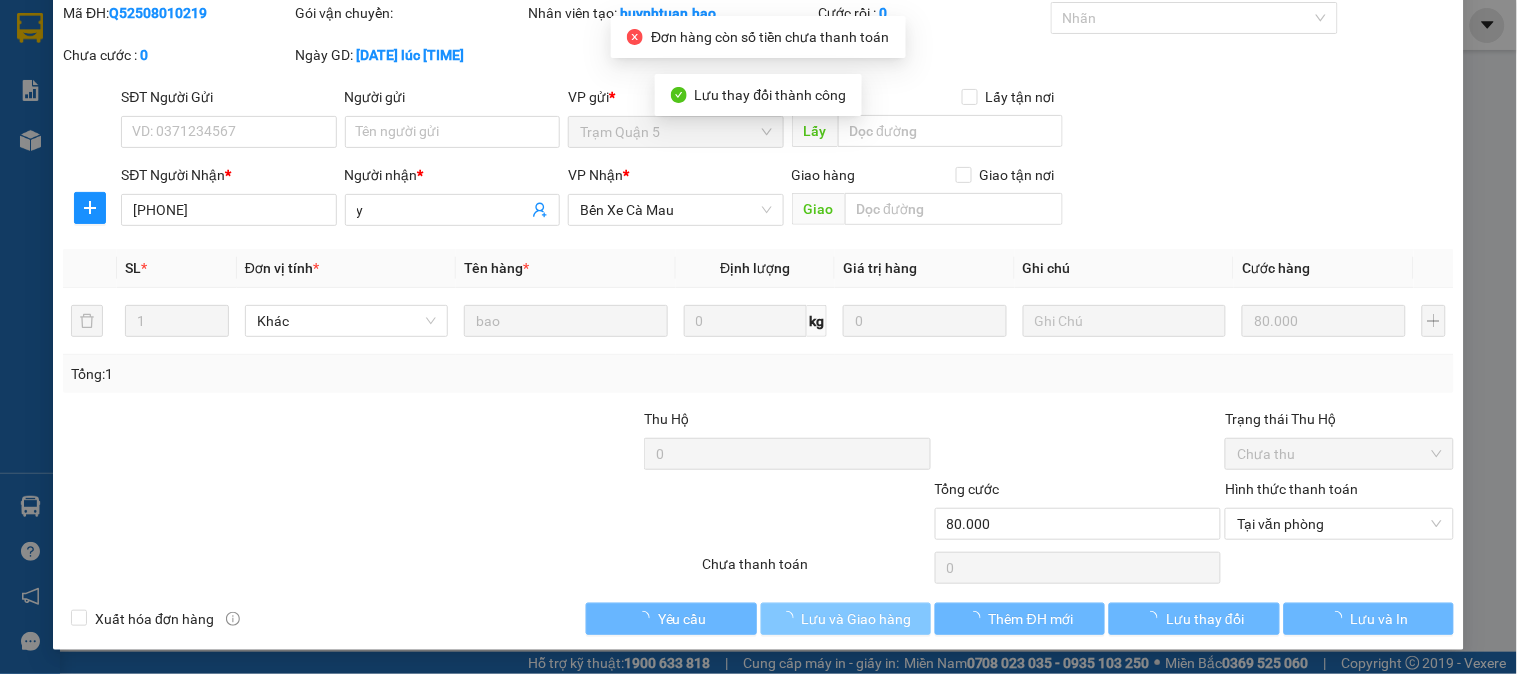 scroll, scrollTop: 0, scrollLeft: 0, axis: both 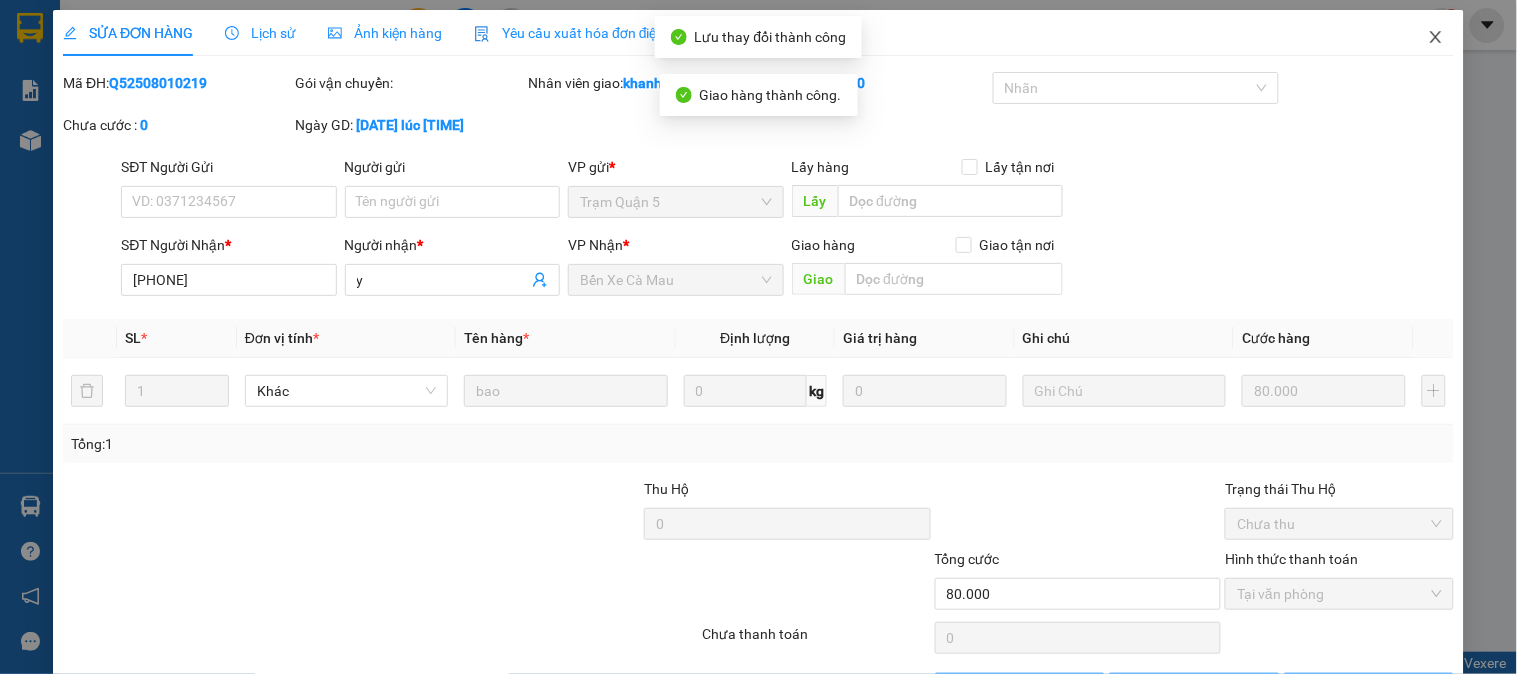 click at bounding box center [1436, 38] 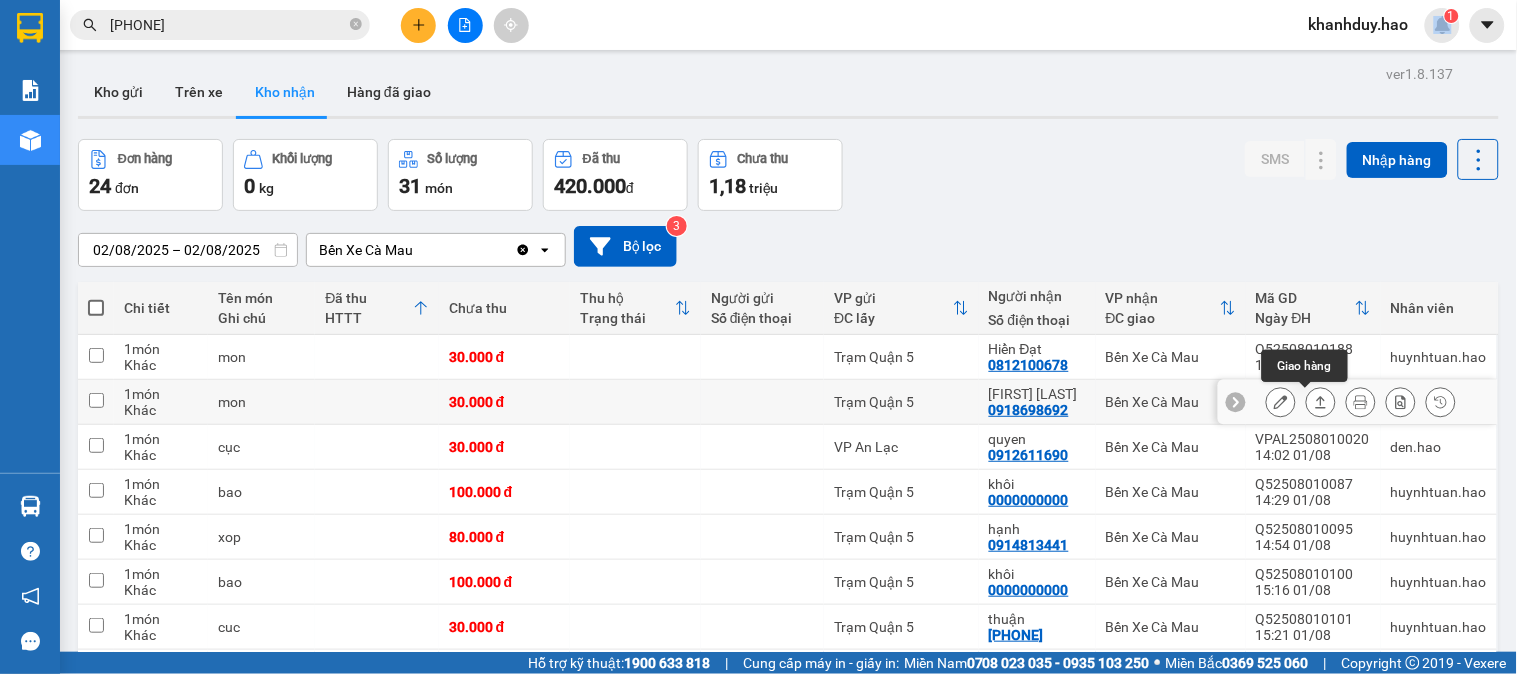 click 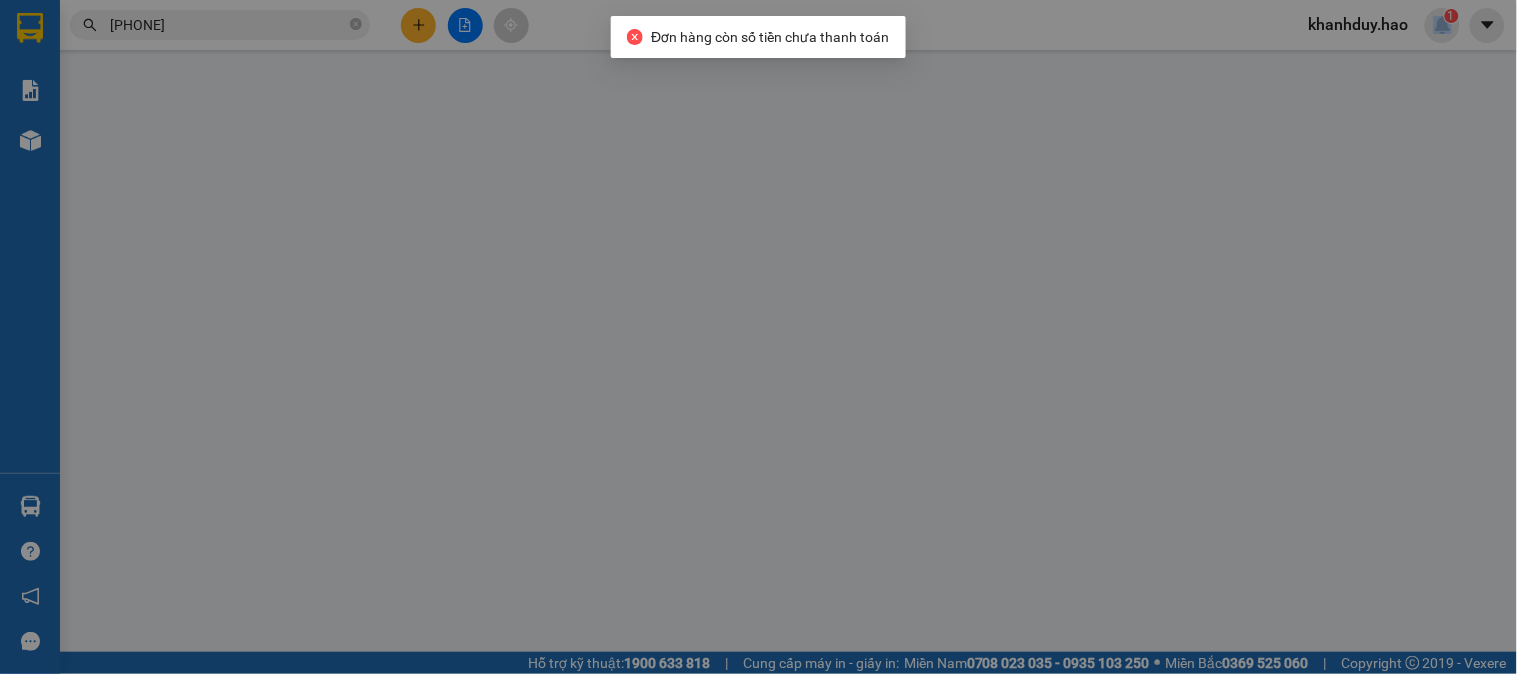 type on "0918698692" 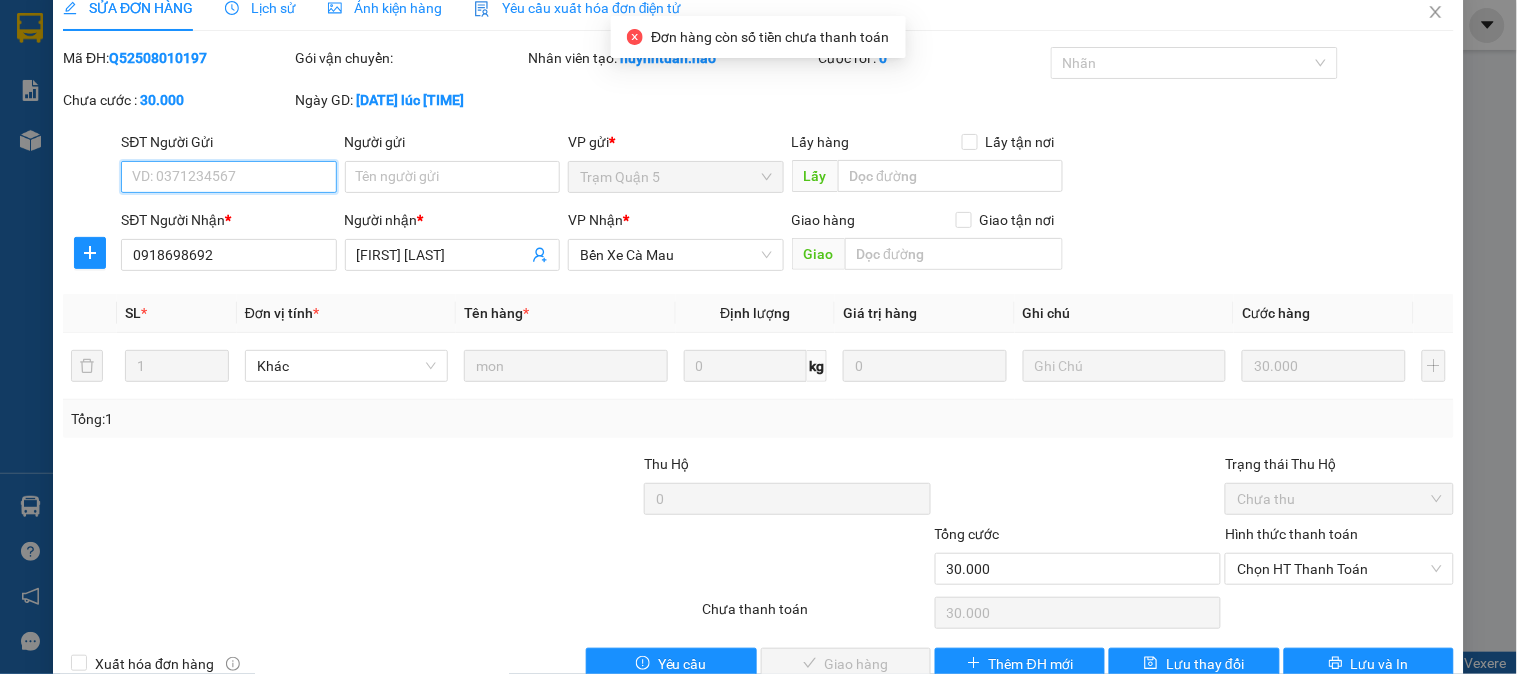 scroll, scrollTop: 70, scrollLeft: 0, axis: vertical 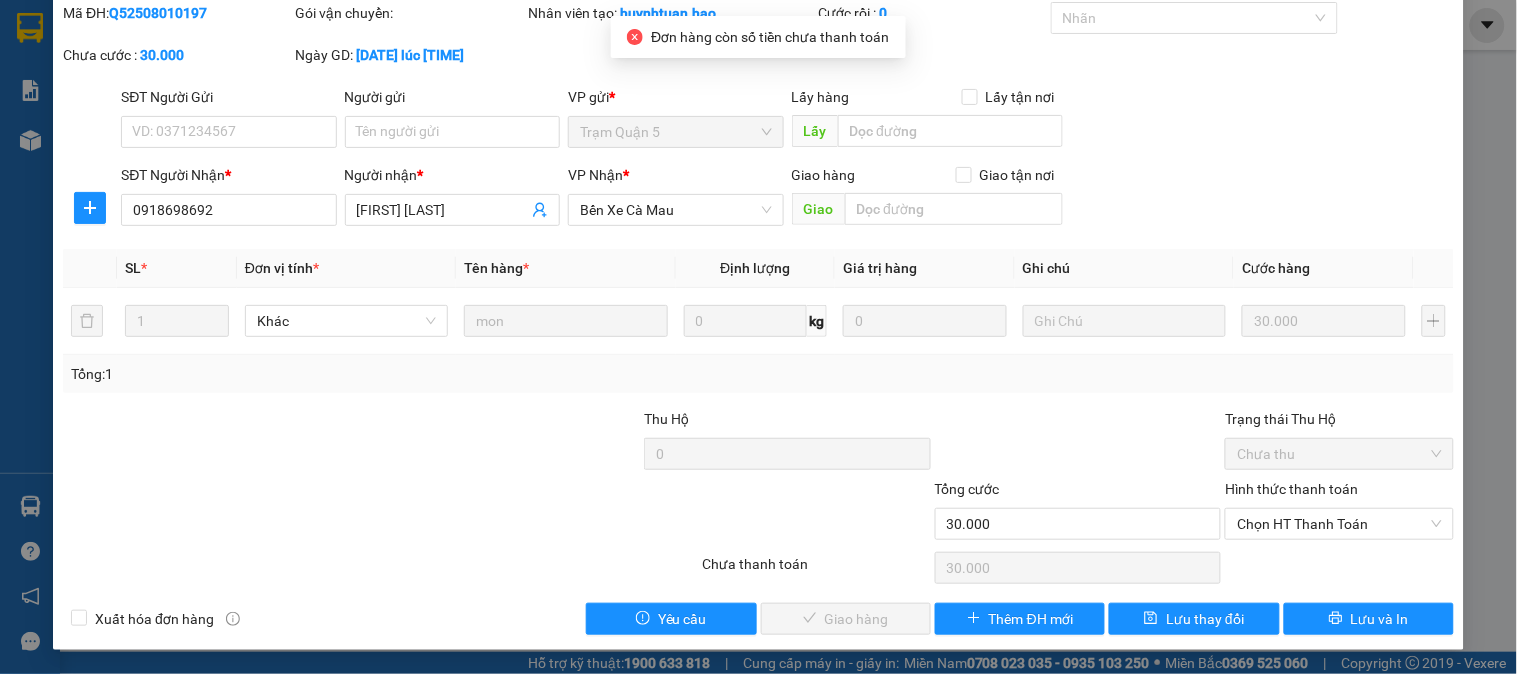 click on "Hình thức thanh toán Chọn HT Thanh Toán" at bounding box center (1339, 513) 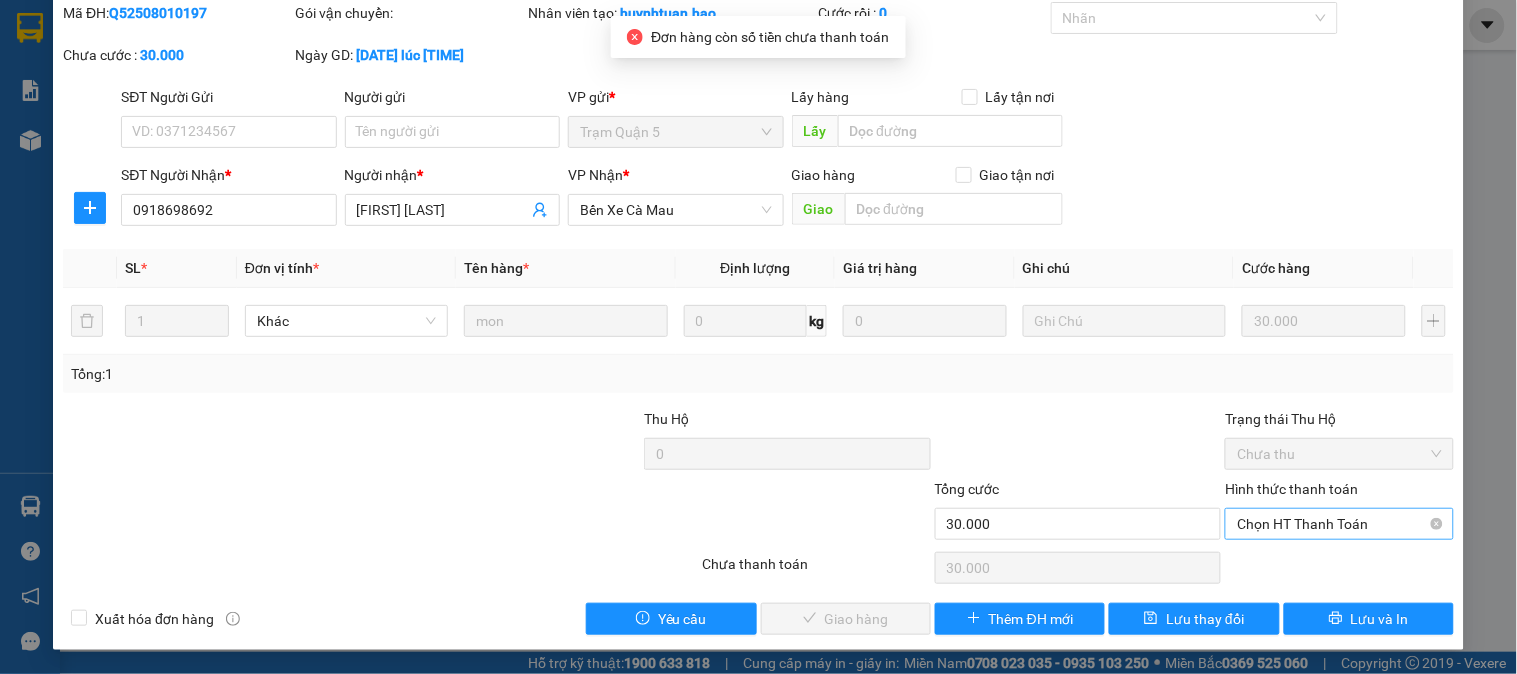 click on "Chọn HT Thanh Toán" at bounding box center [1339, 524] 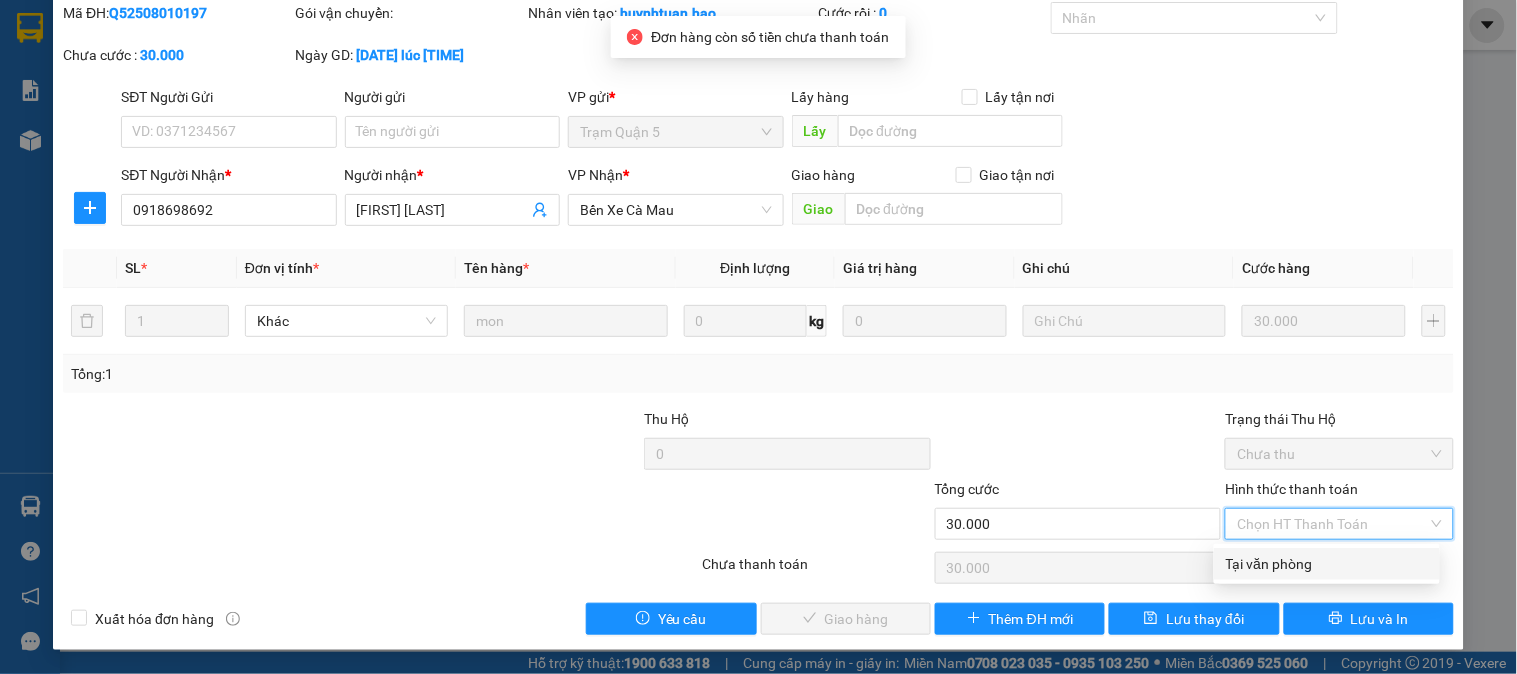 click on "Tại văn phòng" at bounding box center [1327, 564] 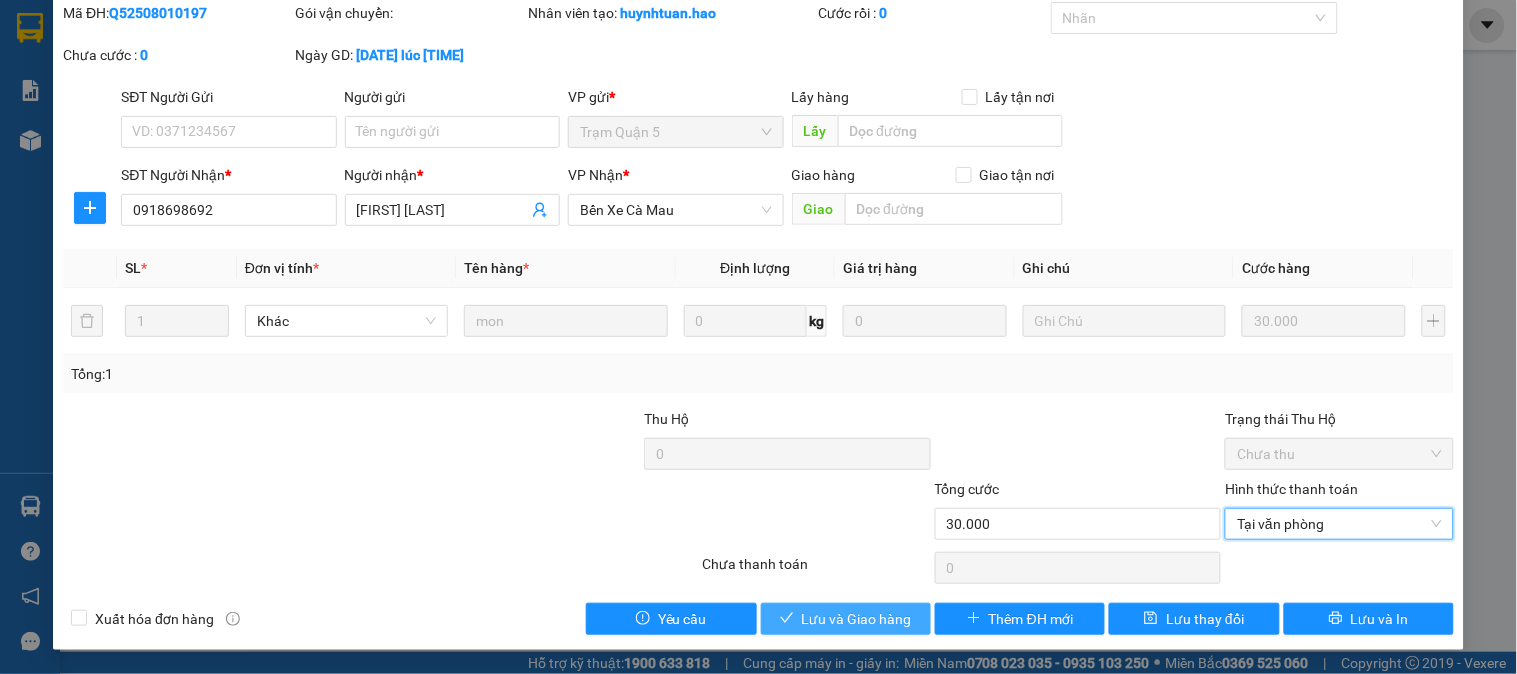 click on "Lưu và Giao hàng" at bounding box center (846, 619) 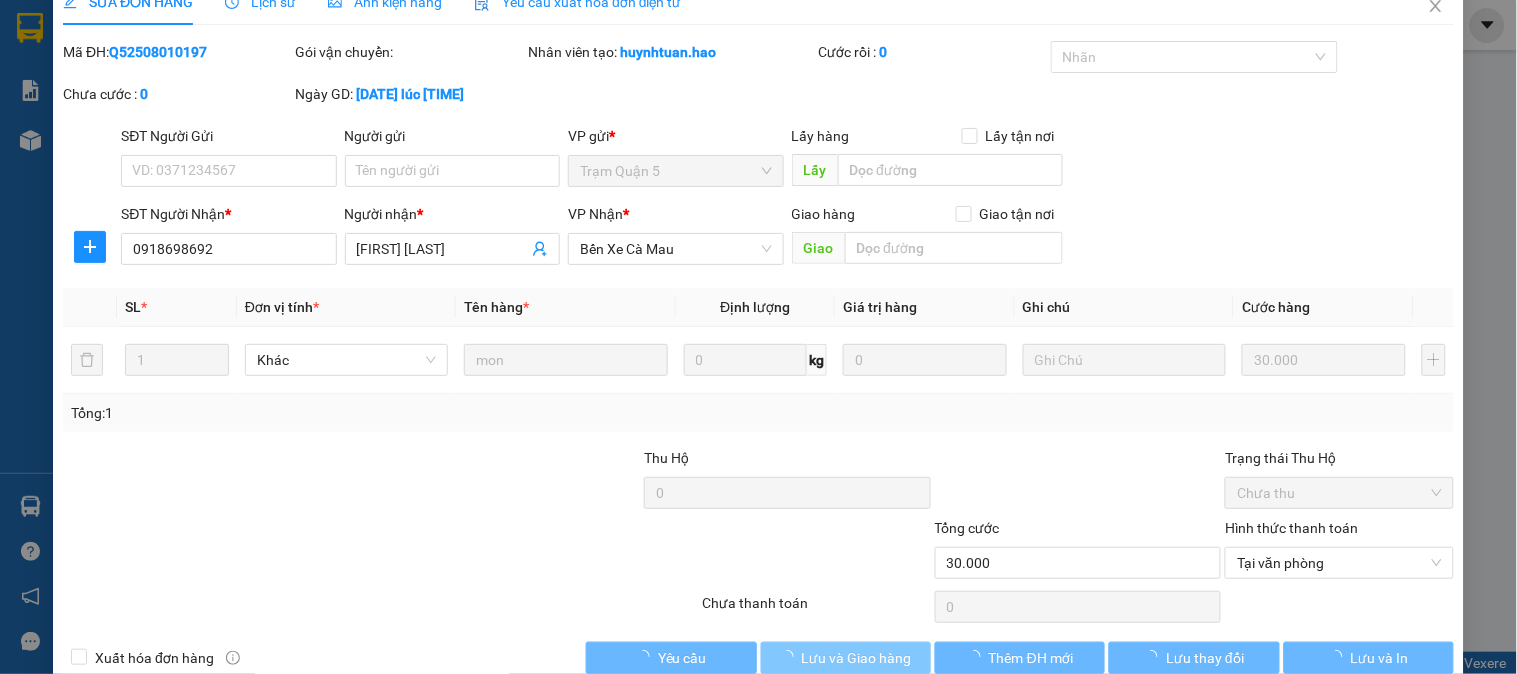 scroll, scrollTop: 0, scrollLeft: 0, axis: both 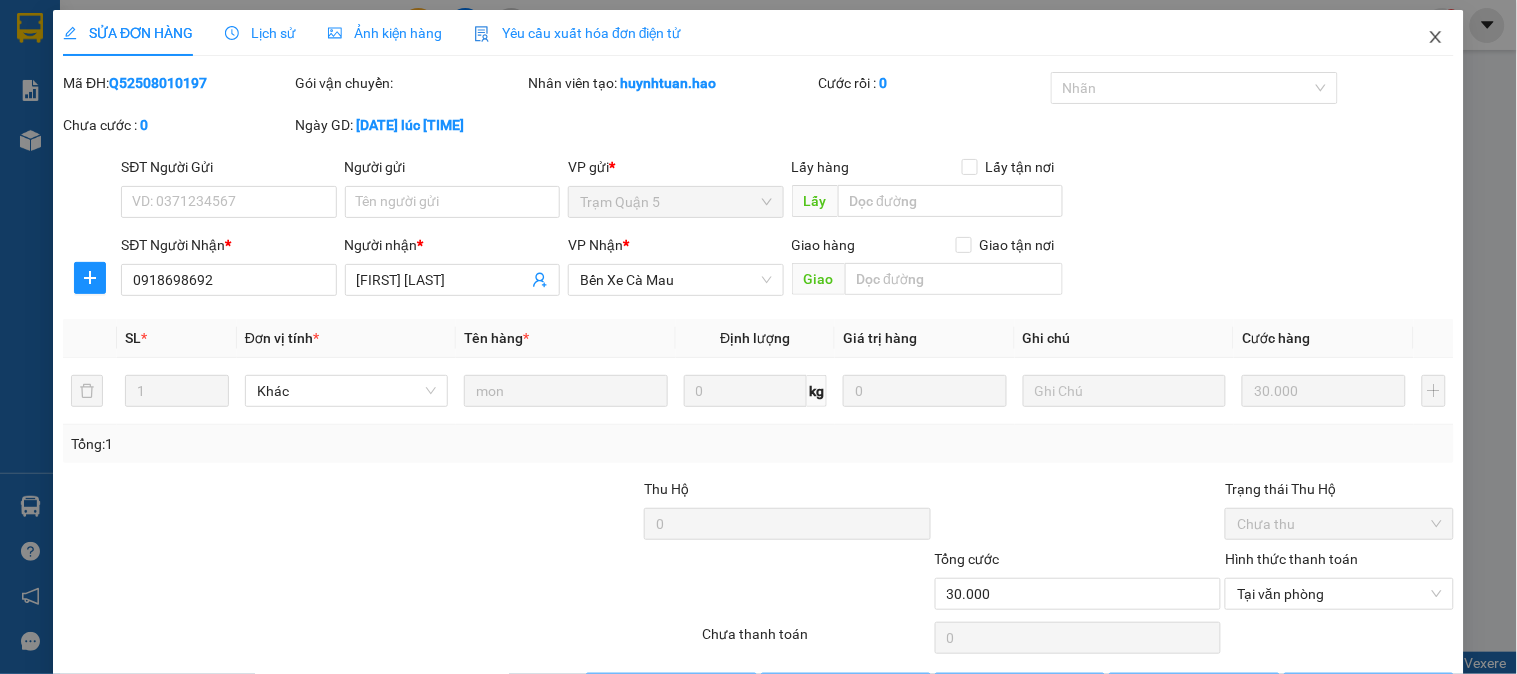 click at bounding box center (1436, 38) 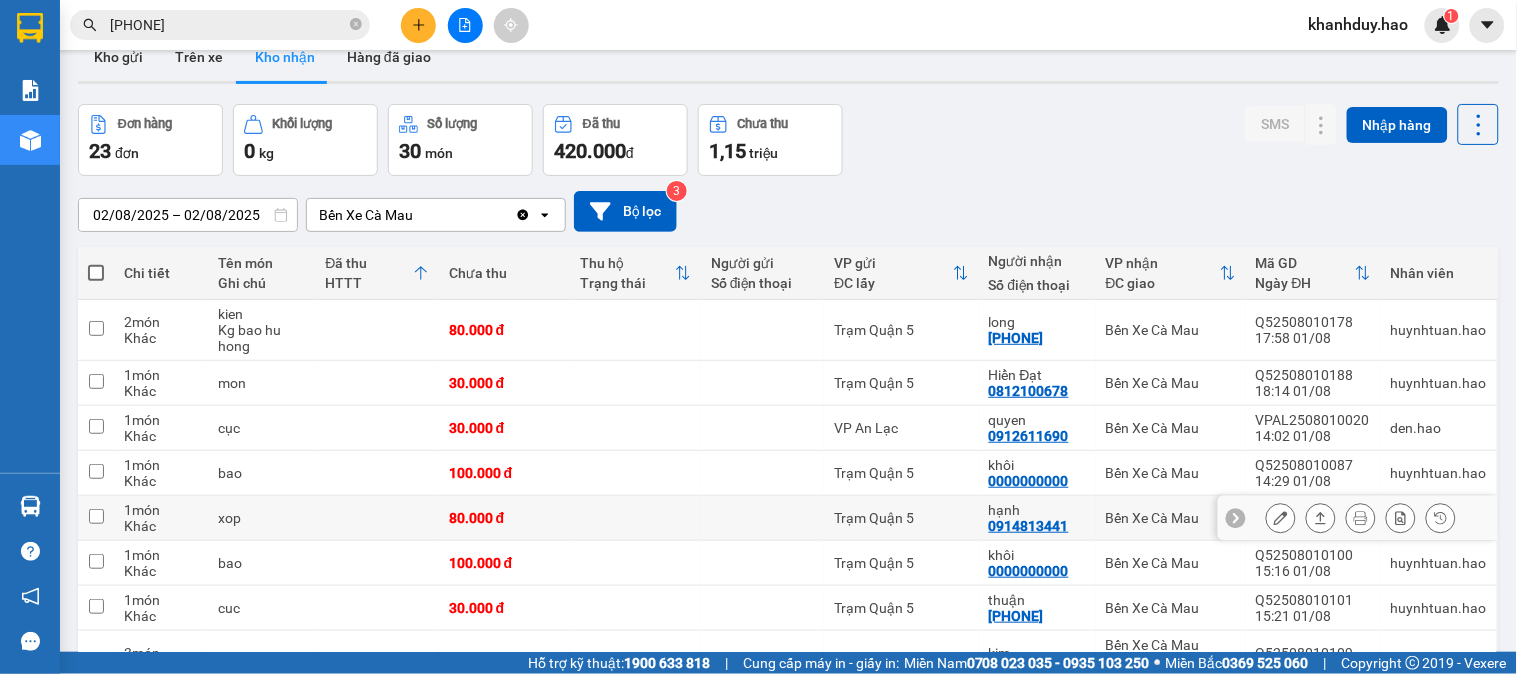 scroll, scrollTop: 0, scrollLeft: 0, axis: both 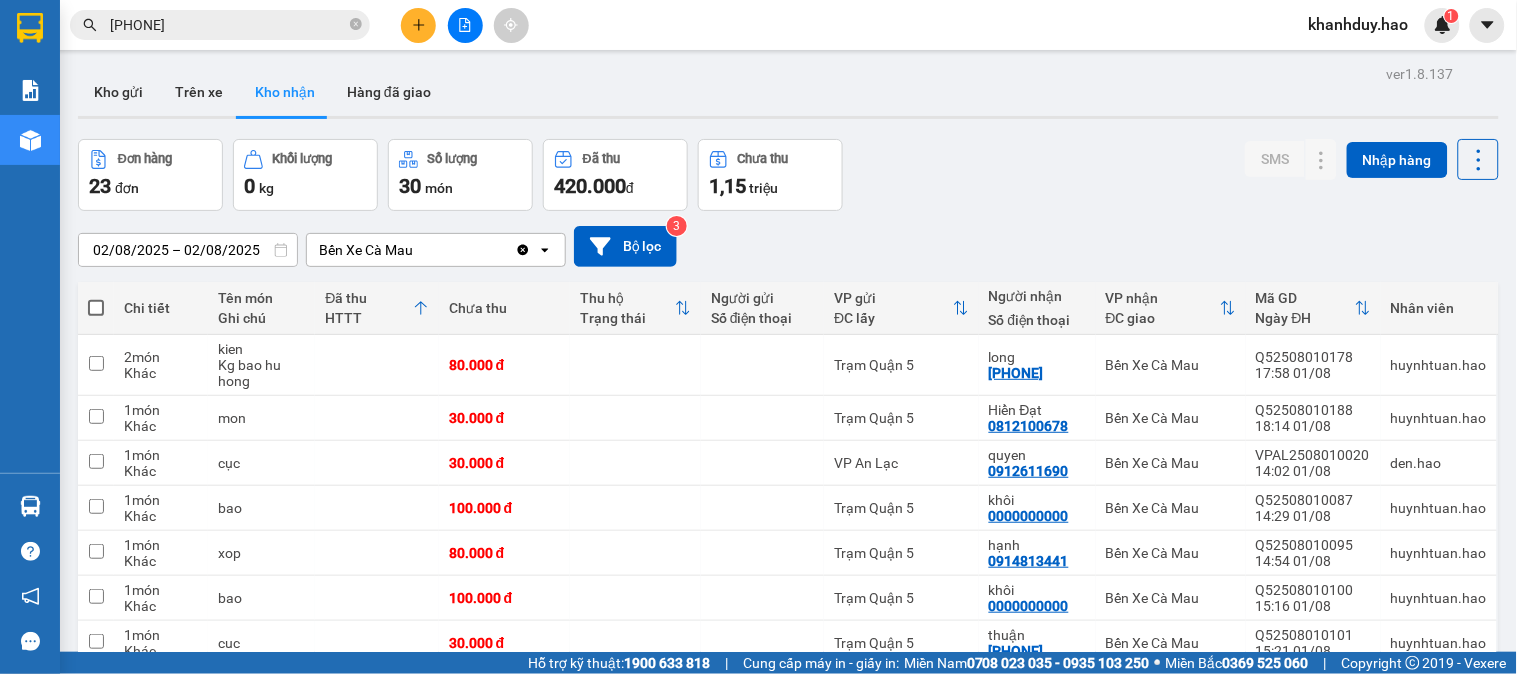 click on "ver 1.8.137 Kho gửi Trên xe Kho nhận Hàng đã giao Đơn hàng 23 đơn Khối lượng 0 kg Số lượng 30 món Đã thu 420.000 đ Chưa thu 1,15 triệu SMS Nhập hàng [DATE] – [DATE] Press the down arrow key to interact with the calendar and select a date. Press the escape button to close the calendar. Selected date range is from [DATE] to [DATE]. Bến Xe Cà Mau Clear value open Bộ lọc 3 Chi tiết Tên món Ghi chú Đã thu HTTT Chưa thu Thu hộ Trạng thái Người gửi Số điện thoại VP gửi ĐC lấy Người nhận Số điện thoại VP nhận ĐC giao Mã GD Ngày ĐH Nhân viên 2 món Khác kien Kg bao hu hong 80.000 đ Trạm Quận 5 long [PHONE] Bến Xe Cà Mau [ID] [TIME] [DATE] huynhtuan.hao 1 món Khác mon 30.000 đ Trạm Quận 5 Hiển Đạt [PHONE] Bến Xe Cà Mau [ID] [TIME] [DATE] huynhtuan.hao 1 món Khác cục 30.000 đ VP An Lạc quyen [PHONE] Bến Xe Cà Mau [ID] [TIME] [DATE] den.hao 1" at bounding box center (788, 775) 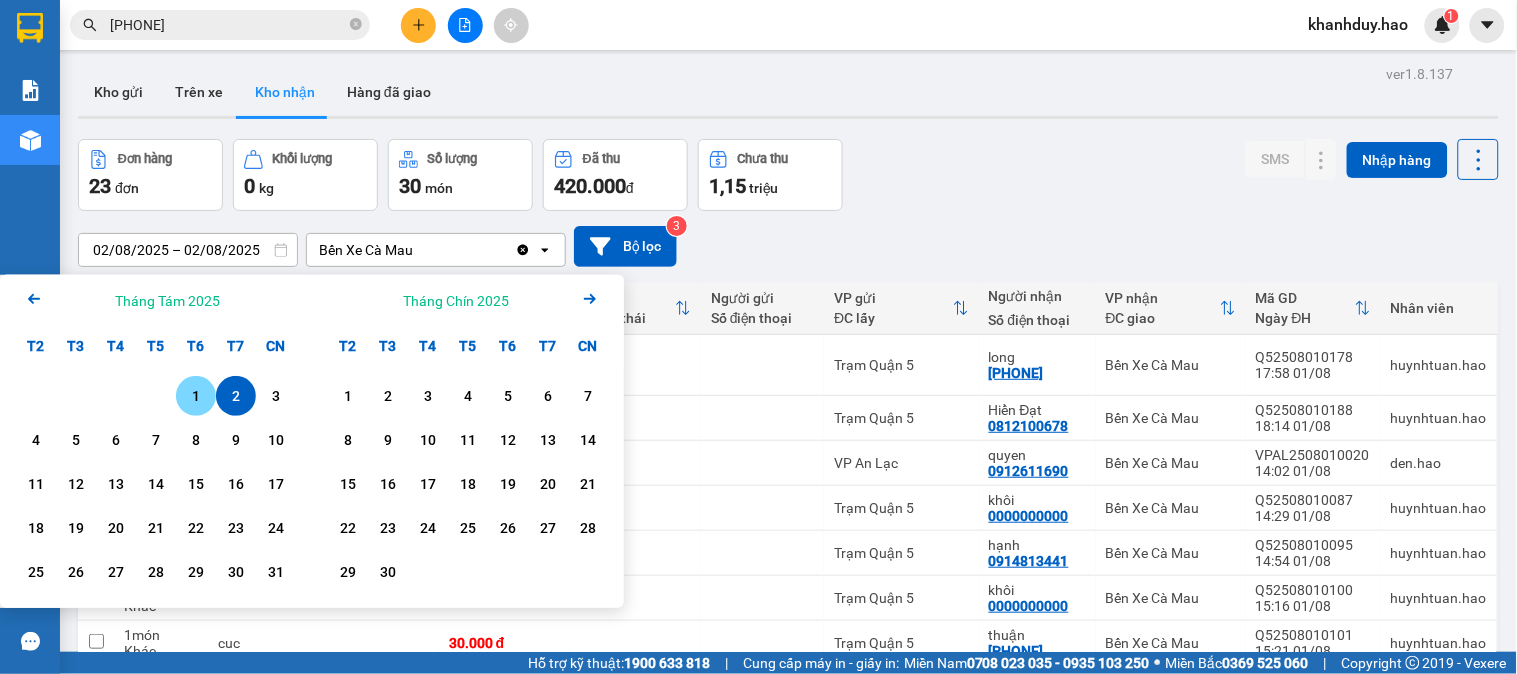 click on "1" at bounding box center (196, 396) 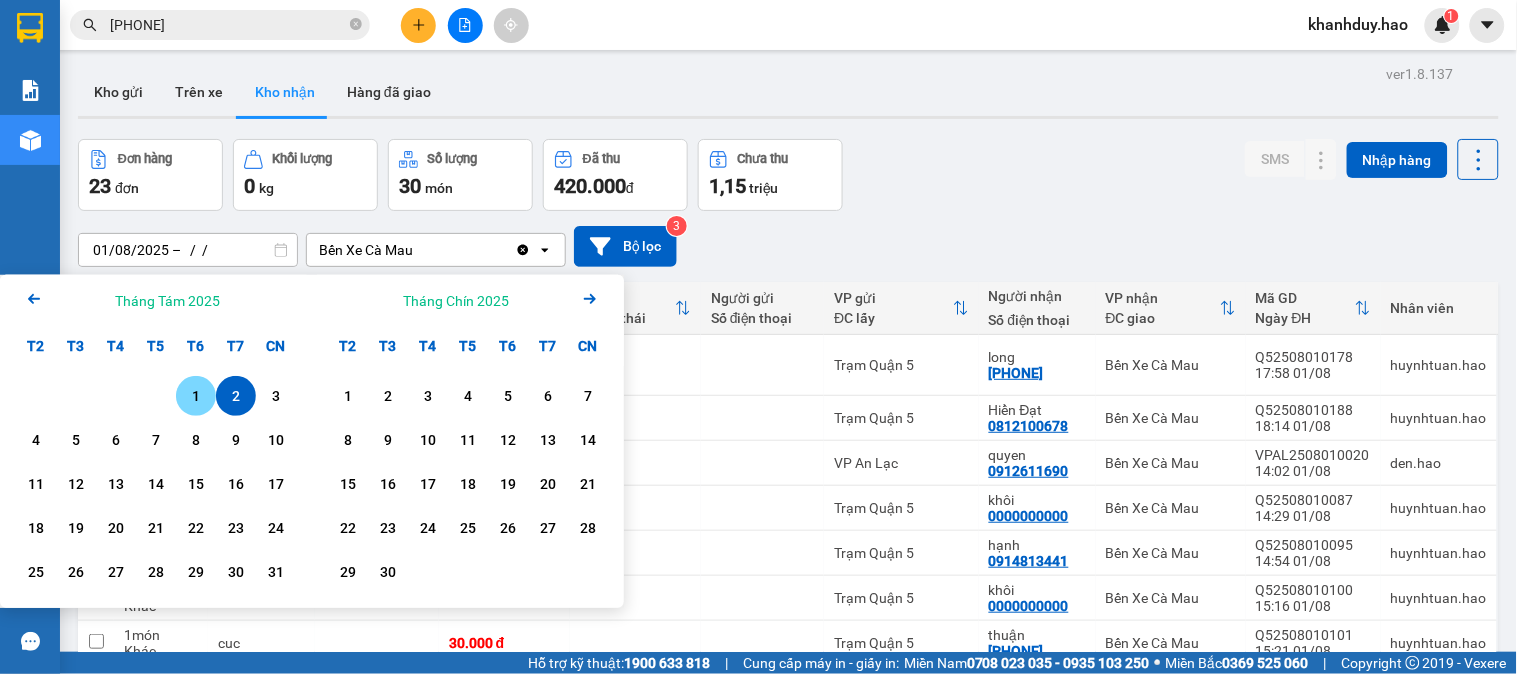 click on "1" at bounding box center (196, 396) 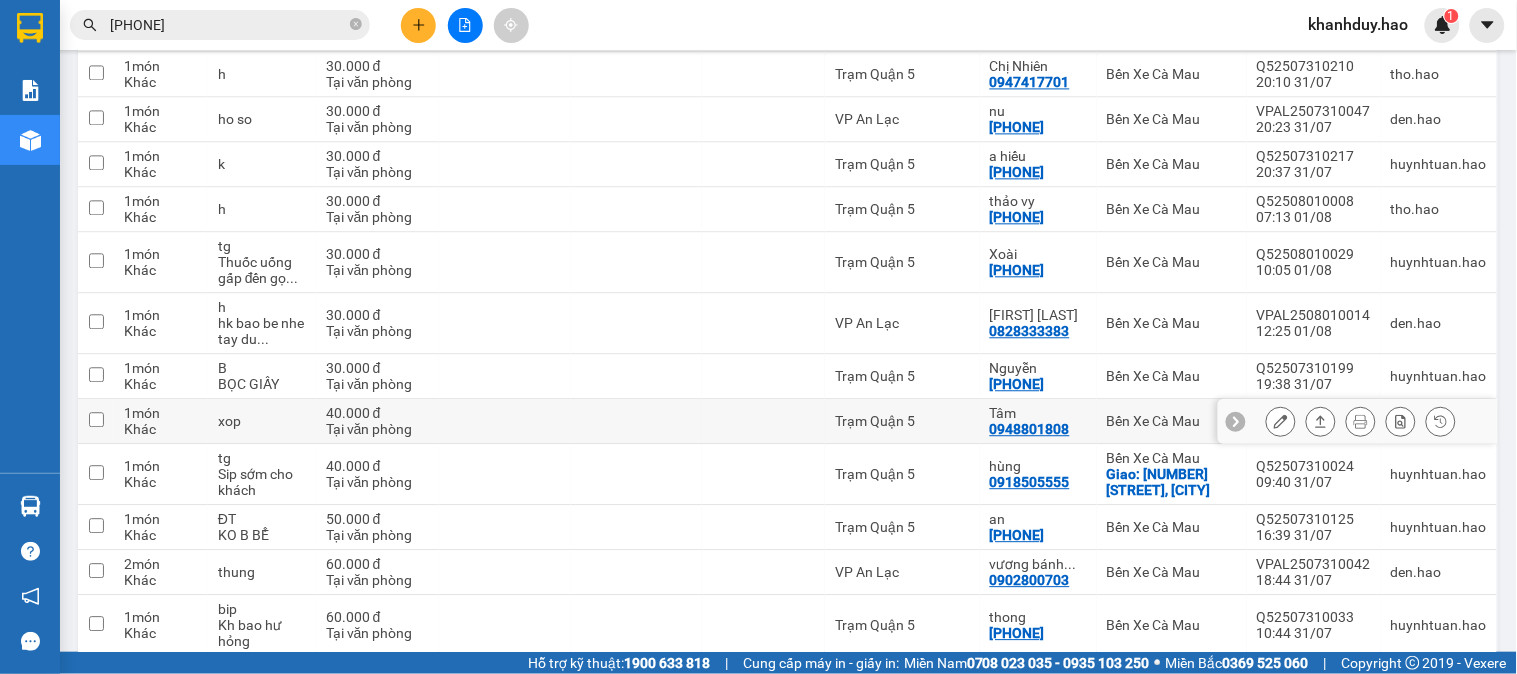 scroll, scrollTop: 1214, scrollLeft: 0, axis: vertical 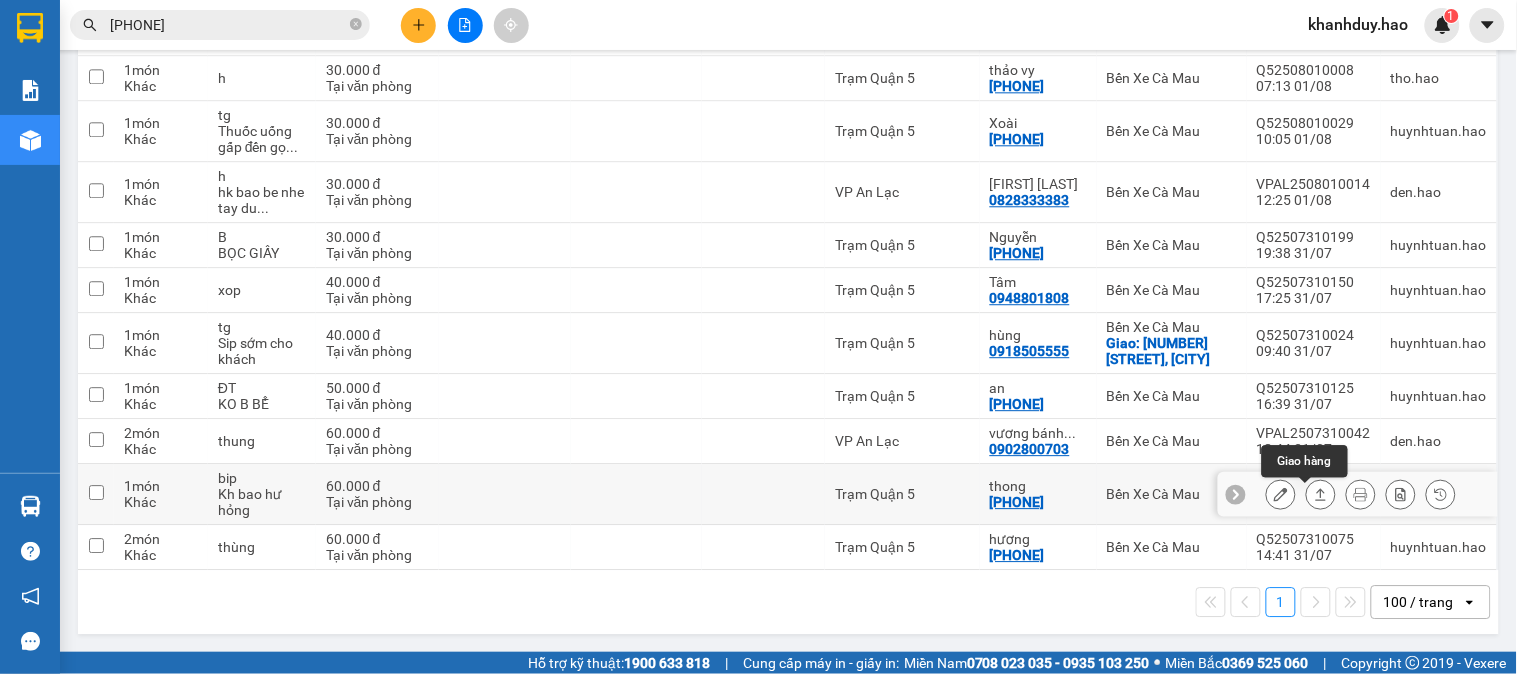 click 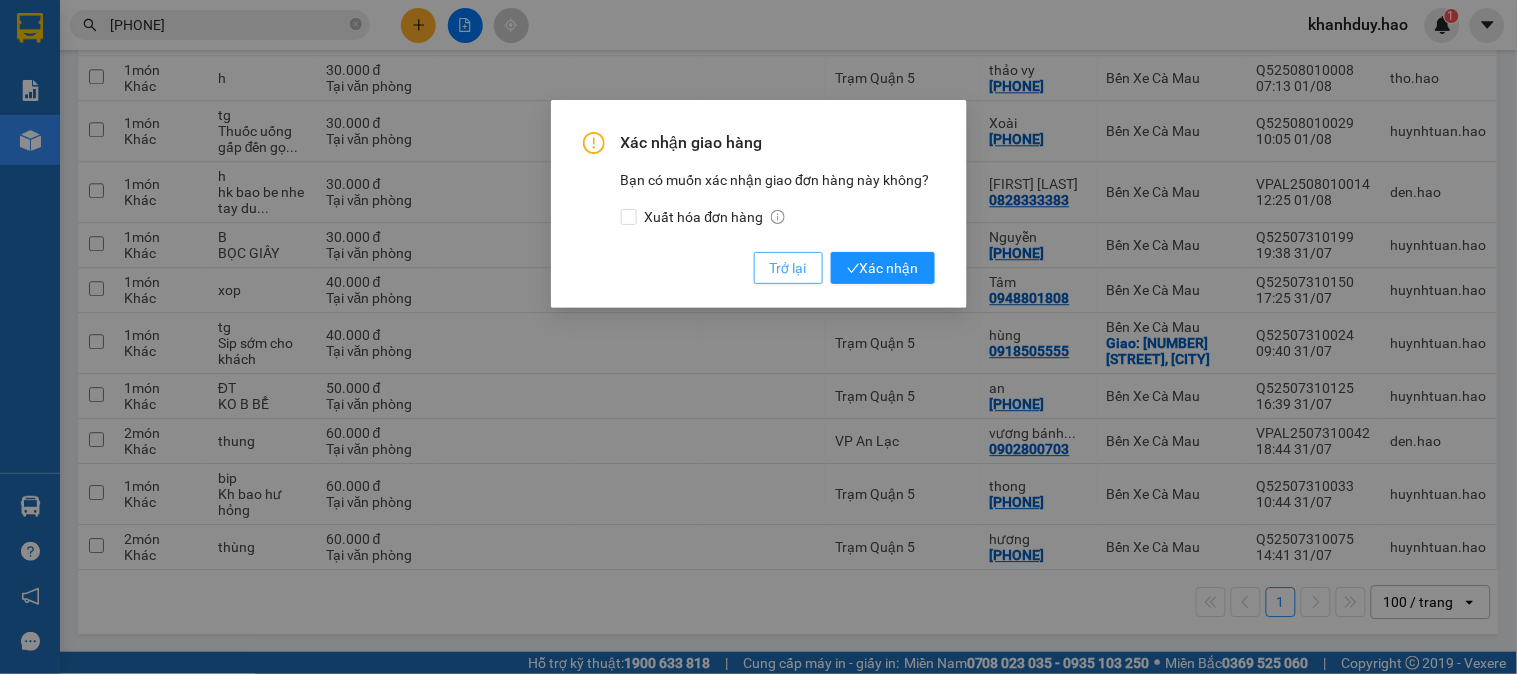click on "Trở lại" at bounding box center (788, 268) 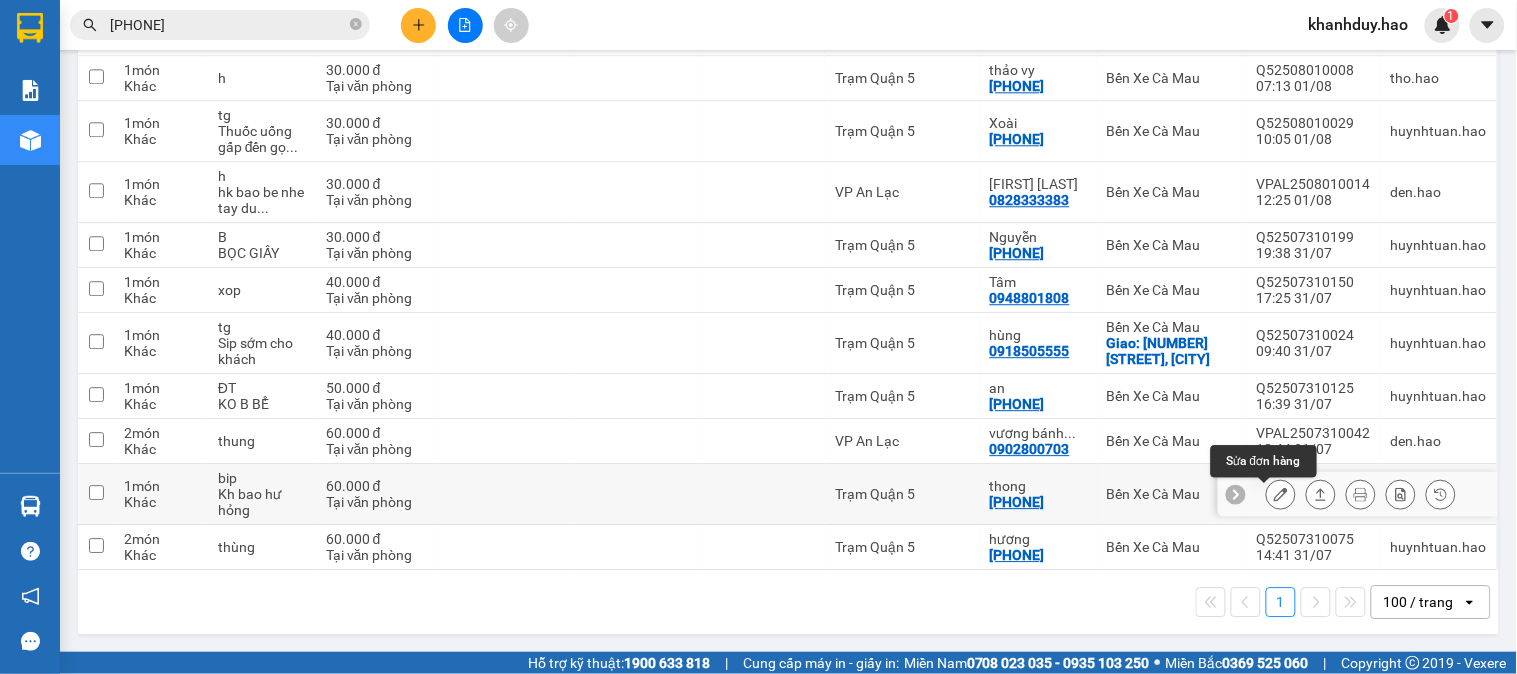 click 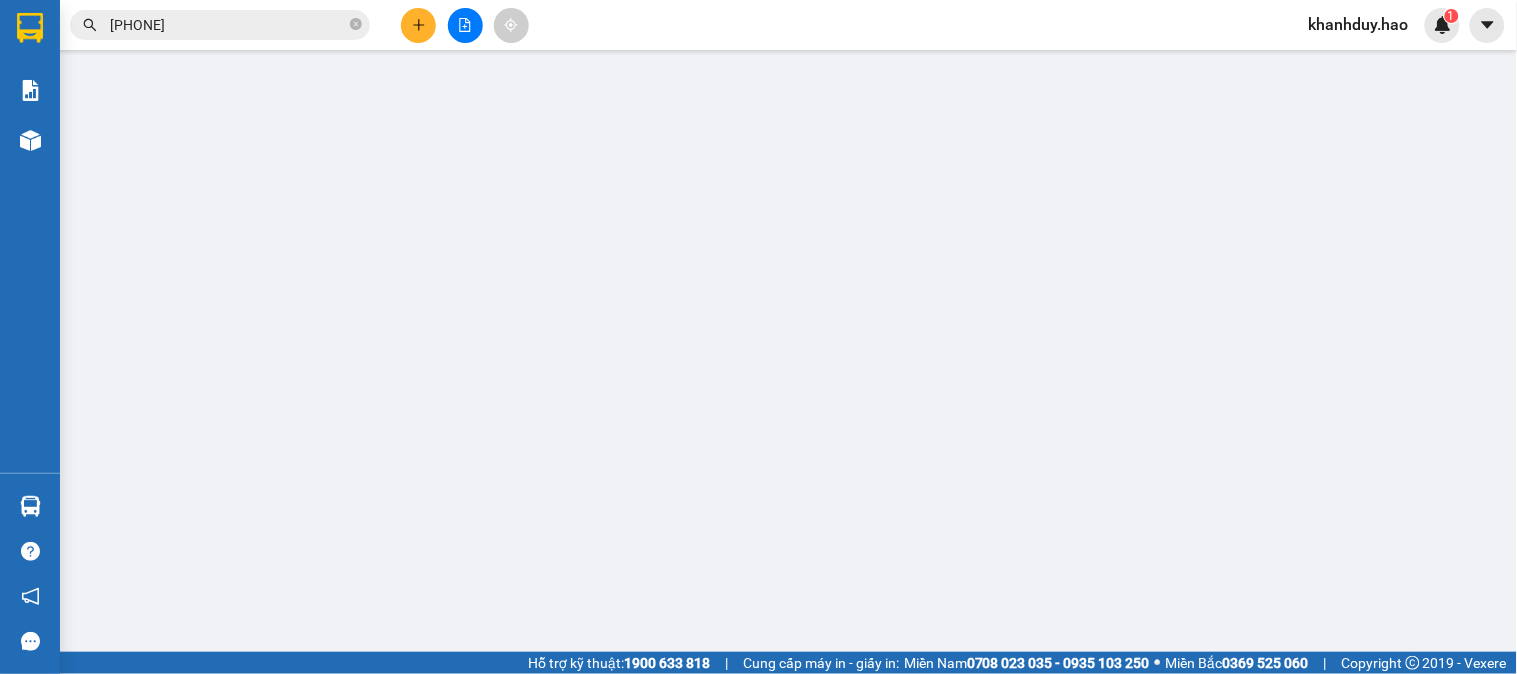 type on "[PHONE]" 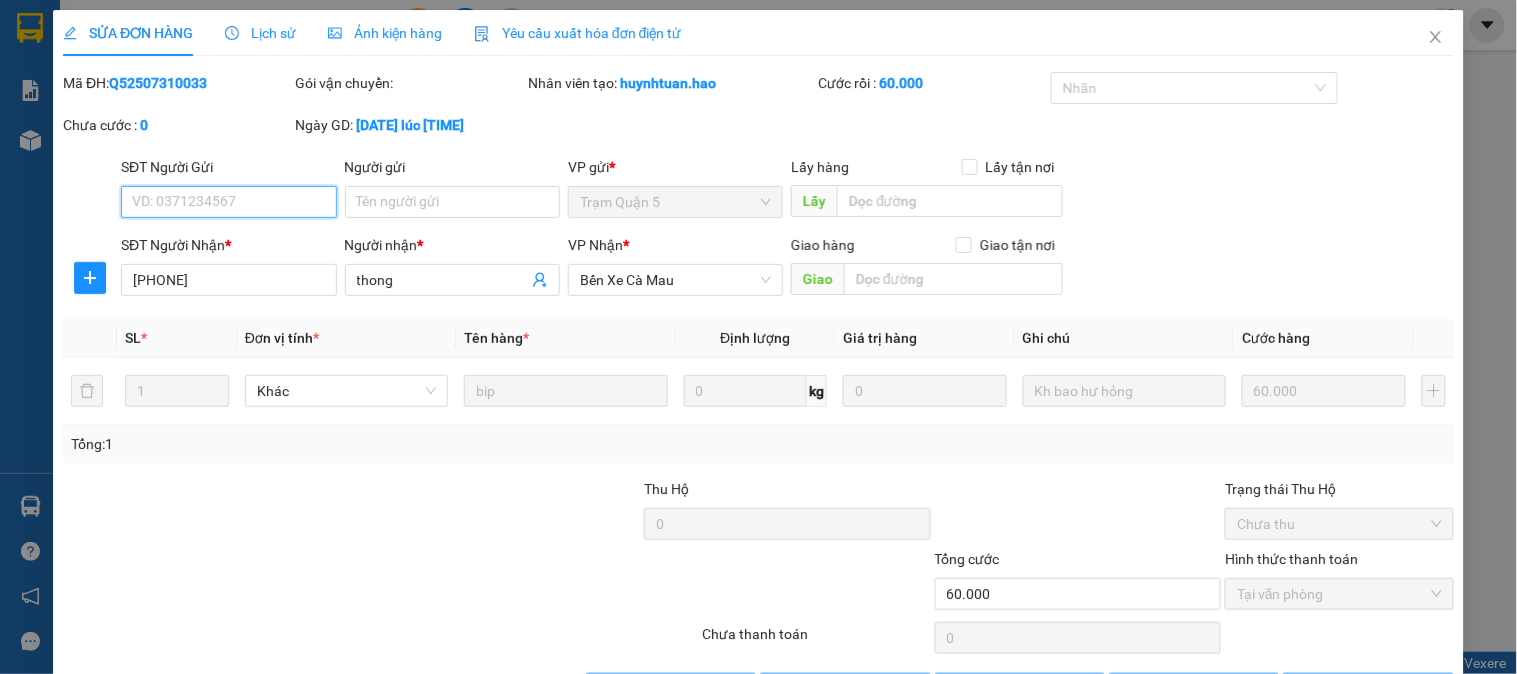 scroll, scrollTop: 0, scrollLeft: 0, axis: both 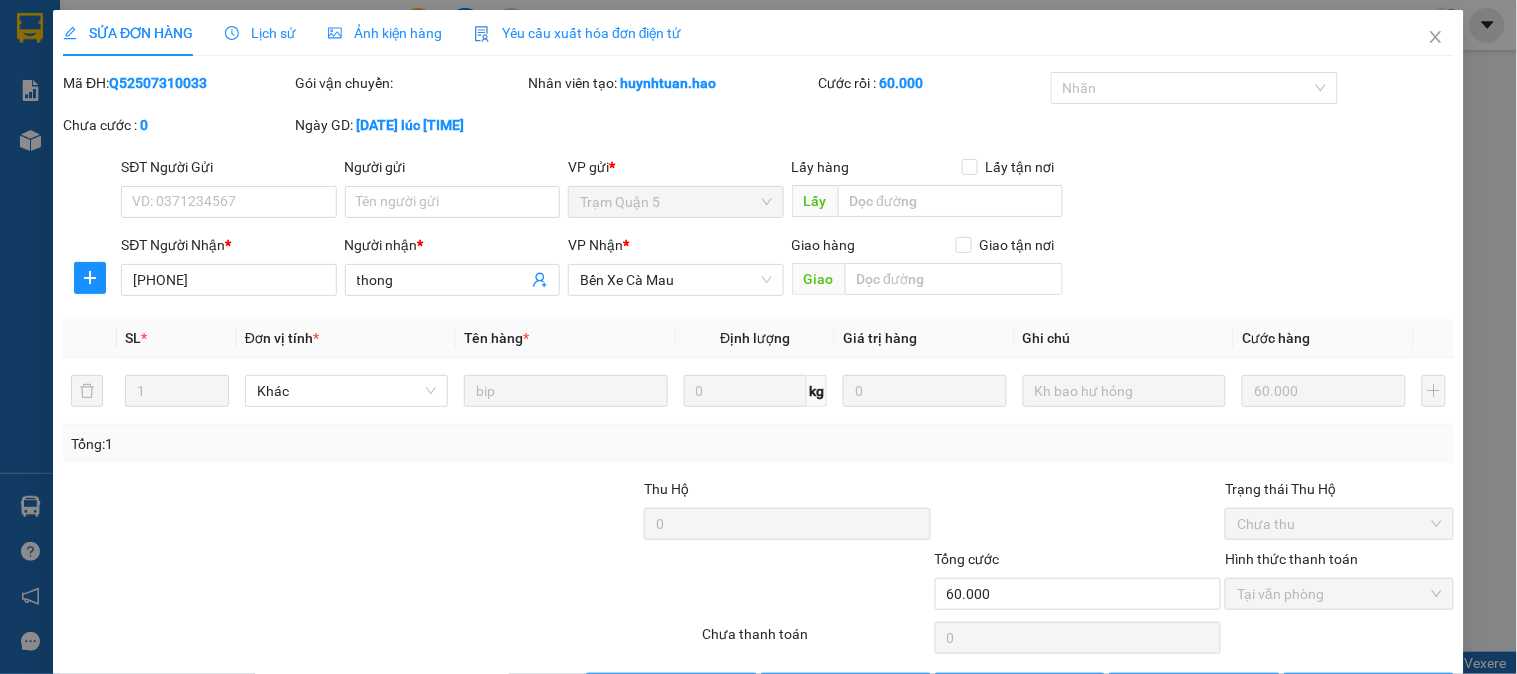 drag, startPoint x: 112, startPoint y: 86, endPoint x: 208, endPoint y: 98, distance: 96.74709 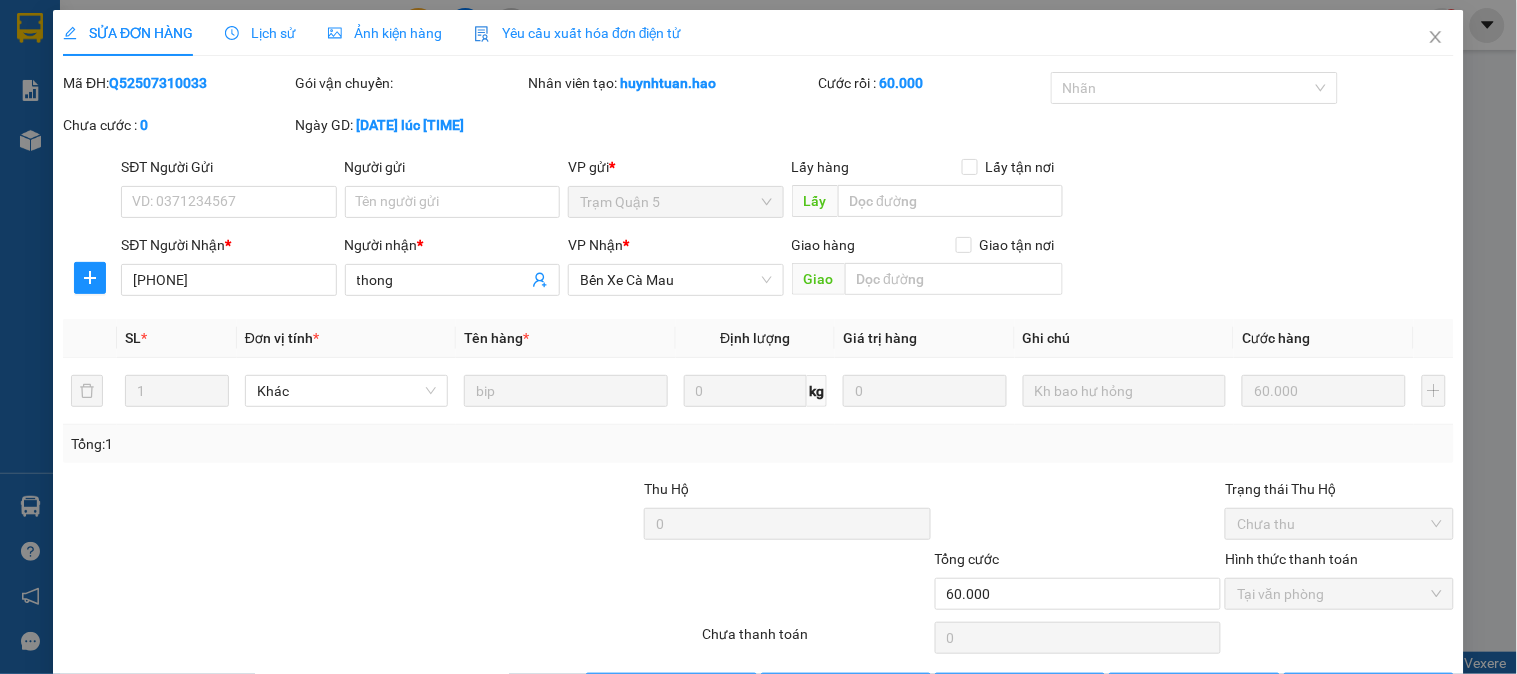 copy on "Q52507310033" 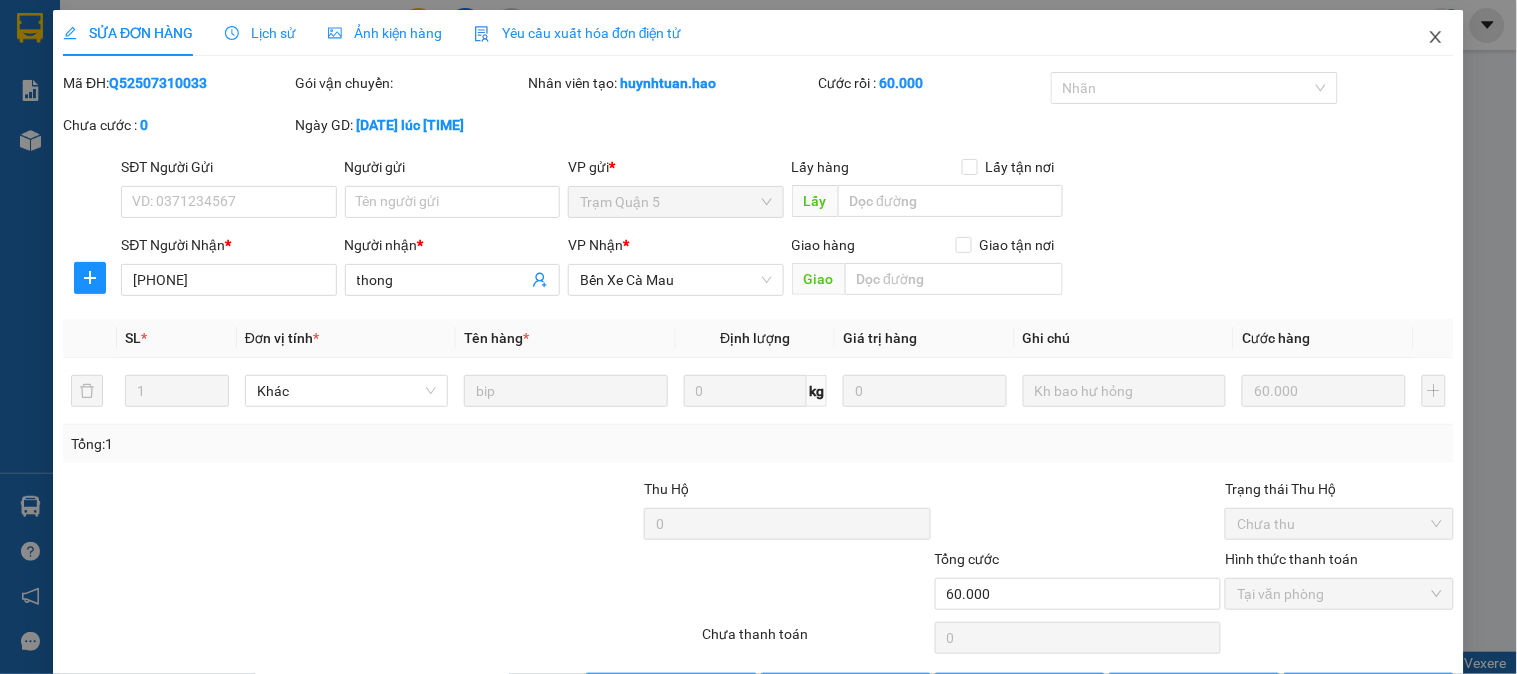 click at bounding box center (1436, 38) 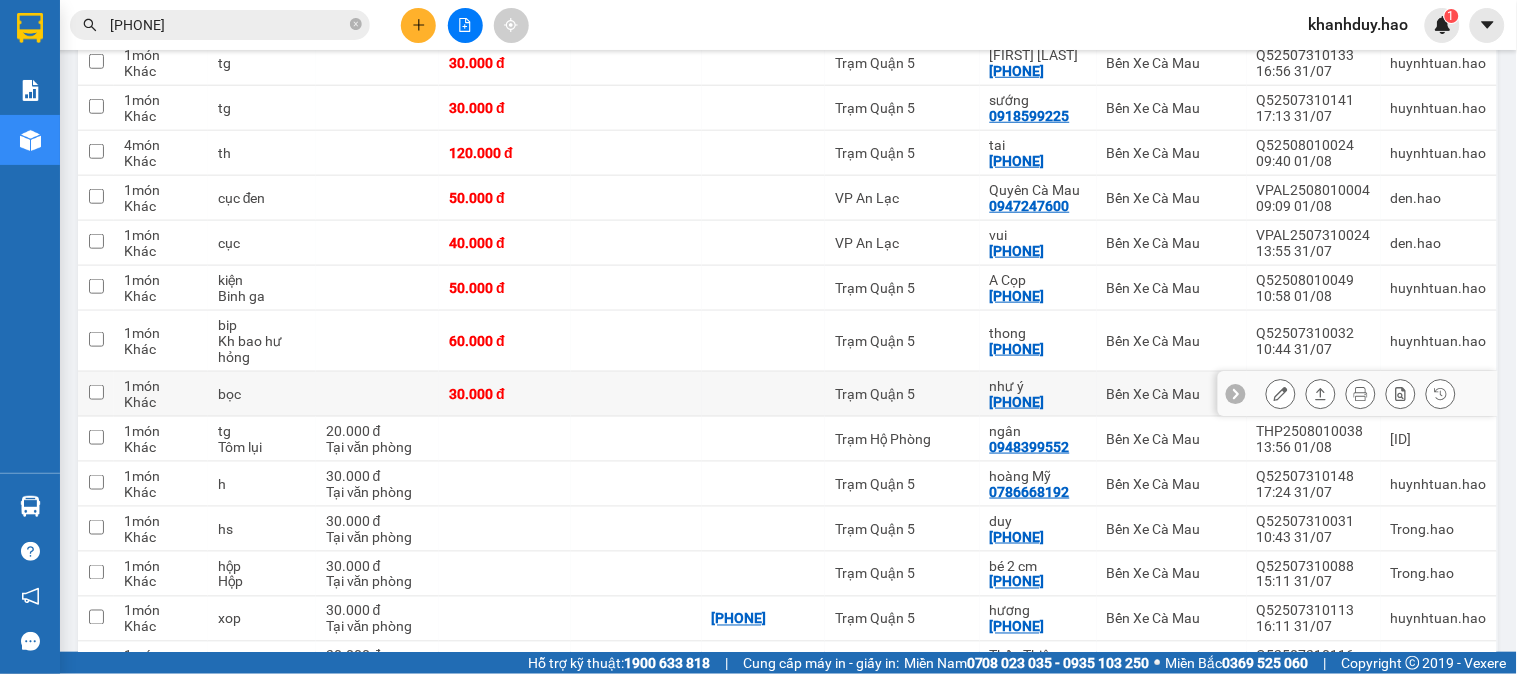 scroll, scrollTop: 333, scrollLeft: 0, axis: vertical 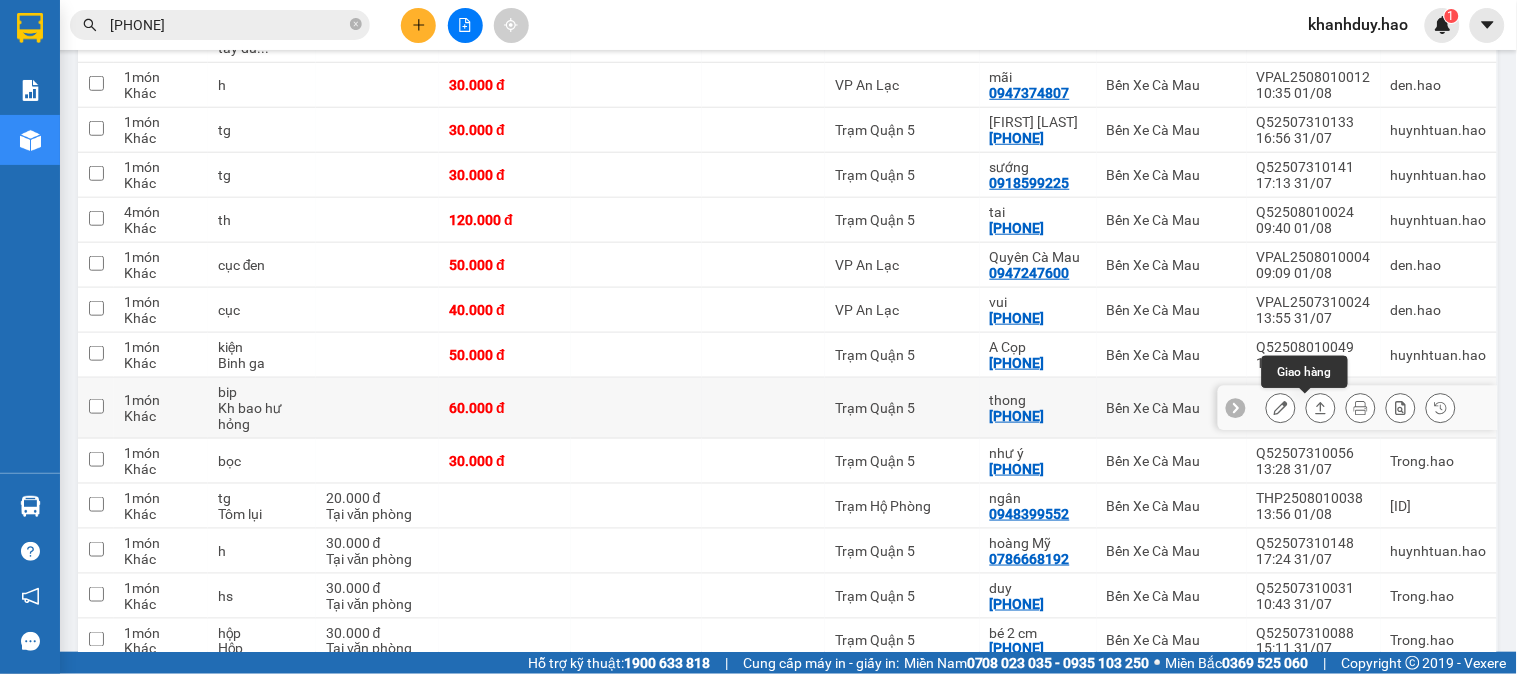 click 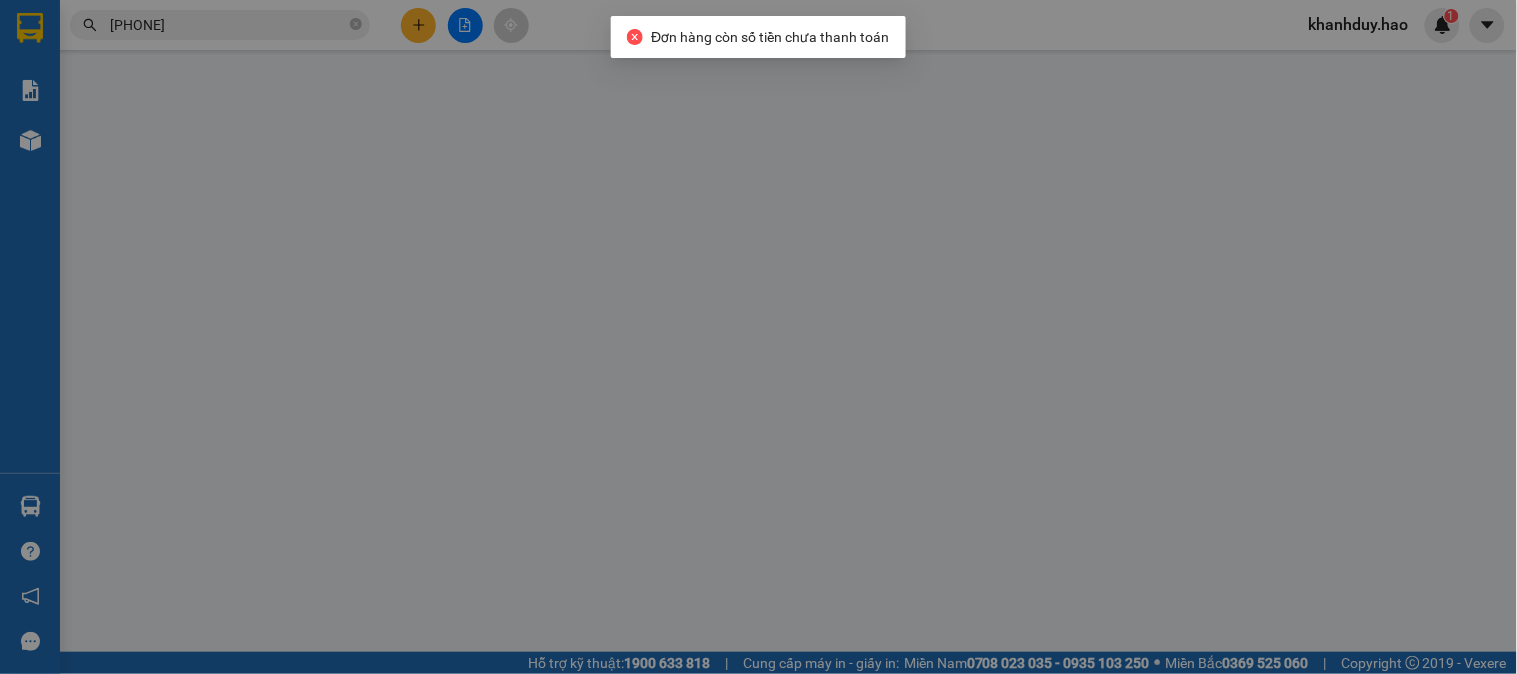 type on "[PHONE]" 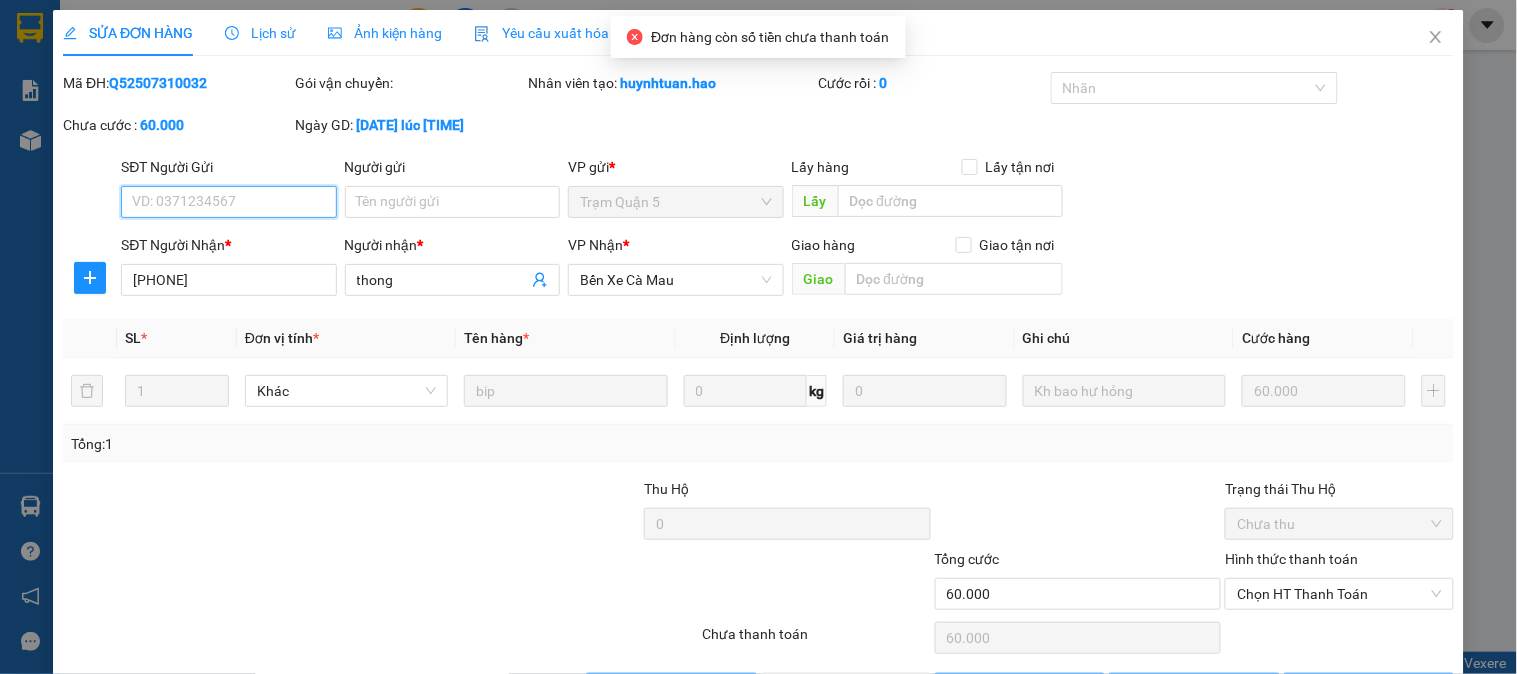 scroll, scrollTop: 0, scrollLeft: 0, axis: both 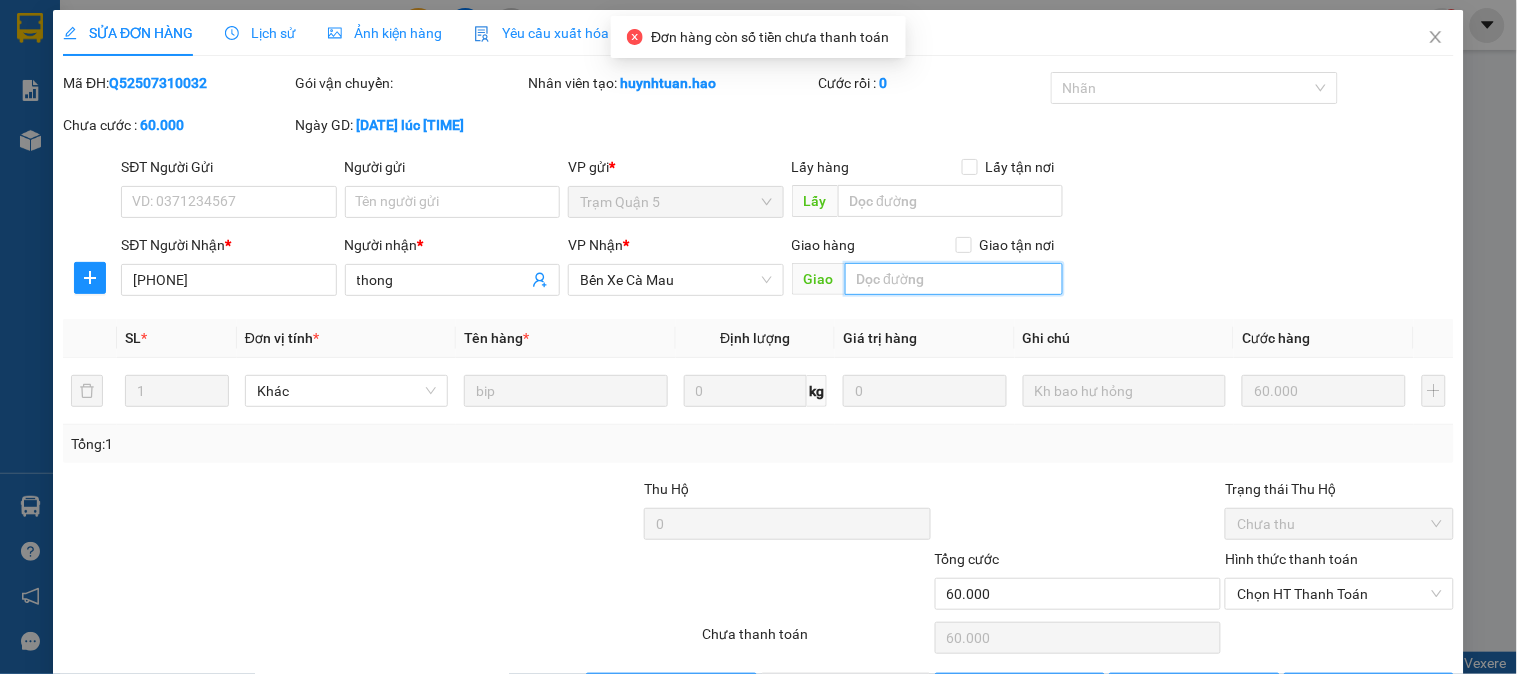 click at bounding box center (954, 279) 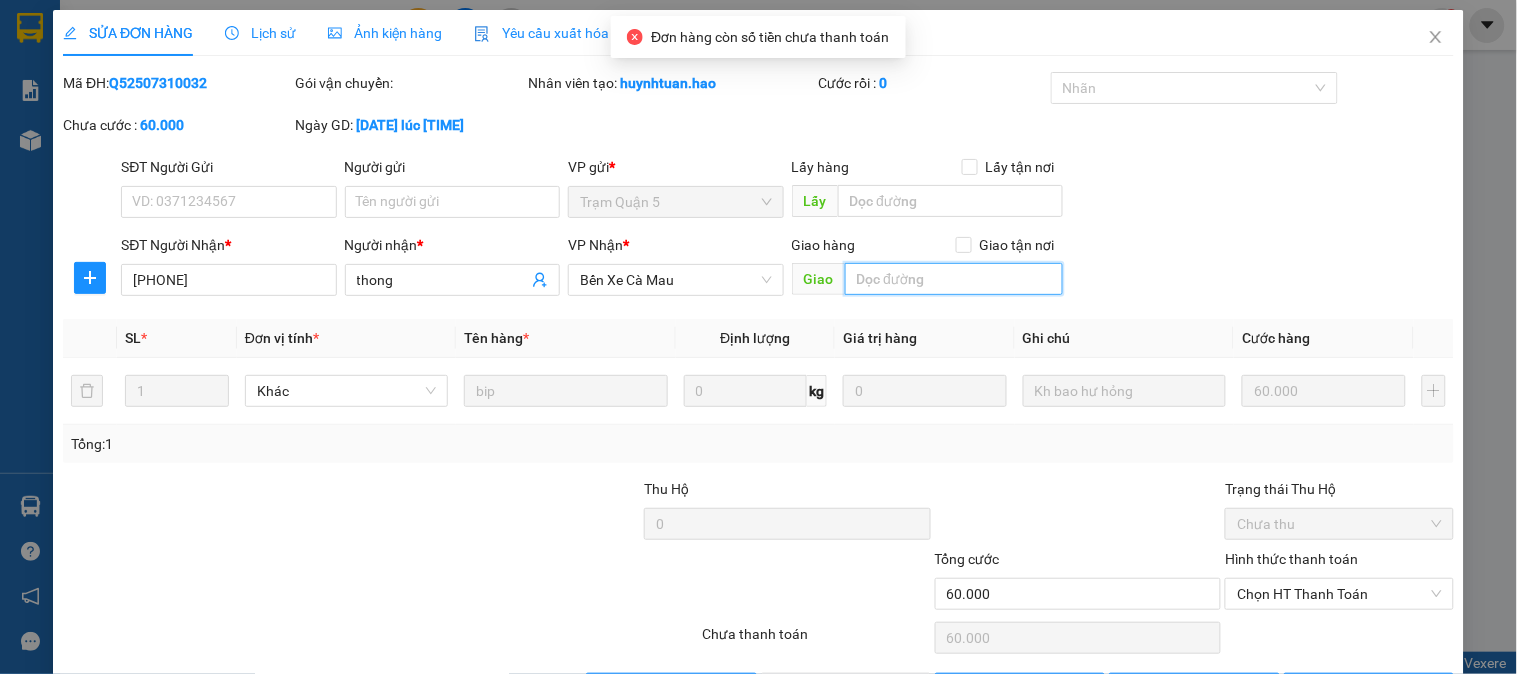 paste on "Q52507310033" 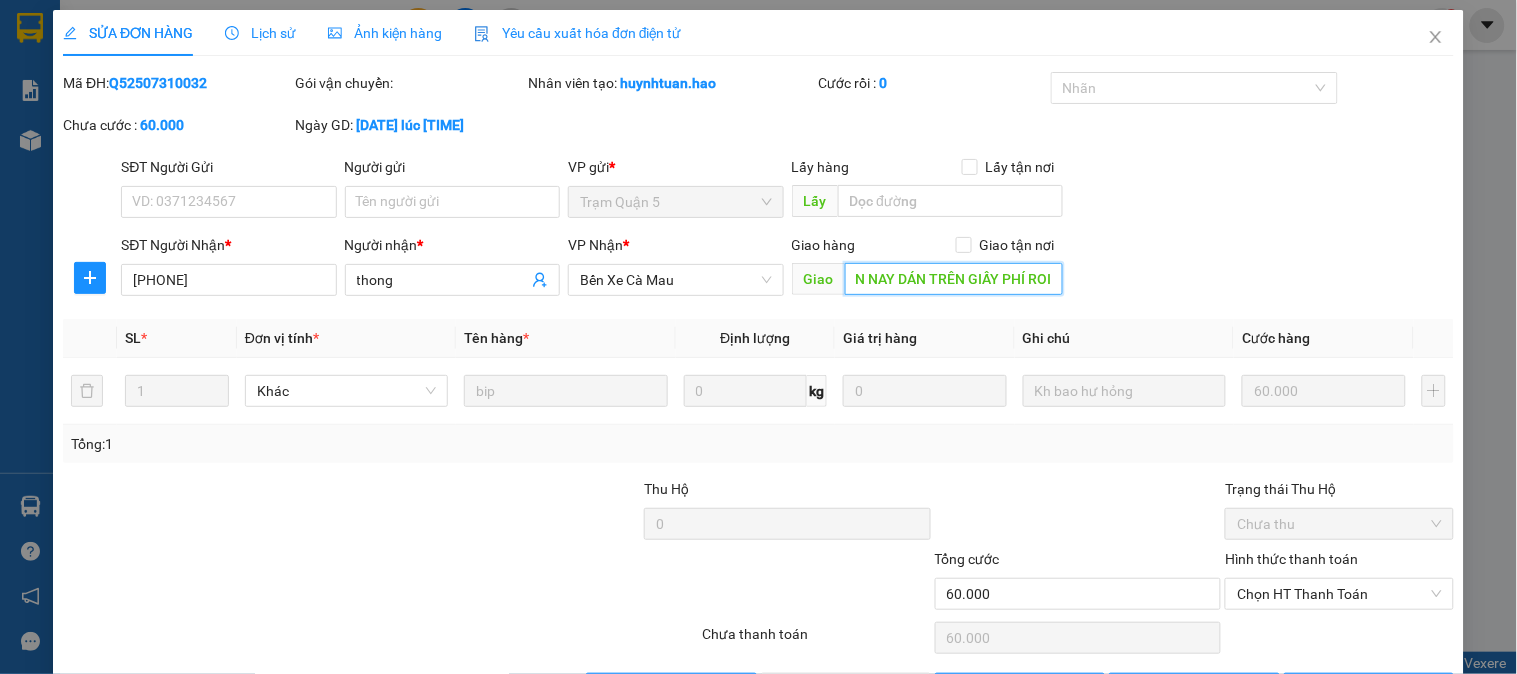 scroll, scrollTop: 0, scrollLeft: 130, axis: horizontal 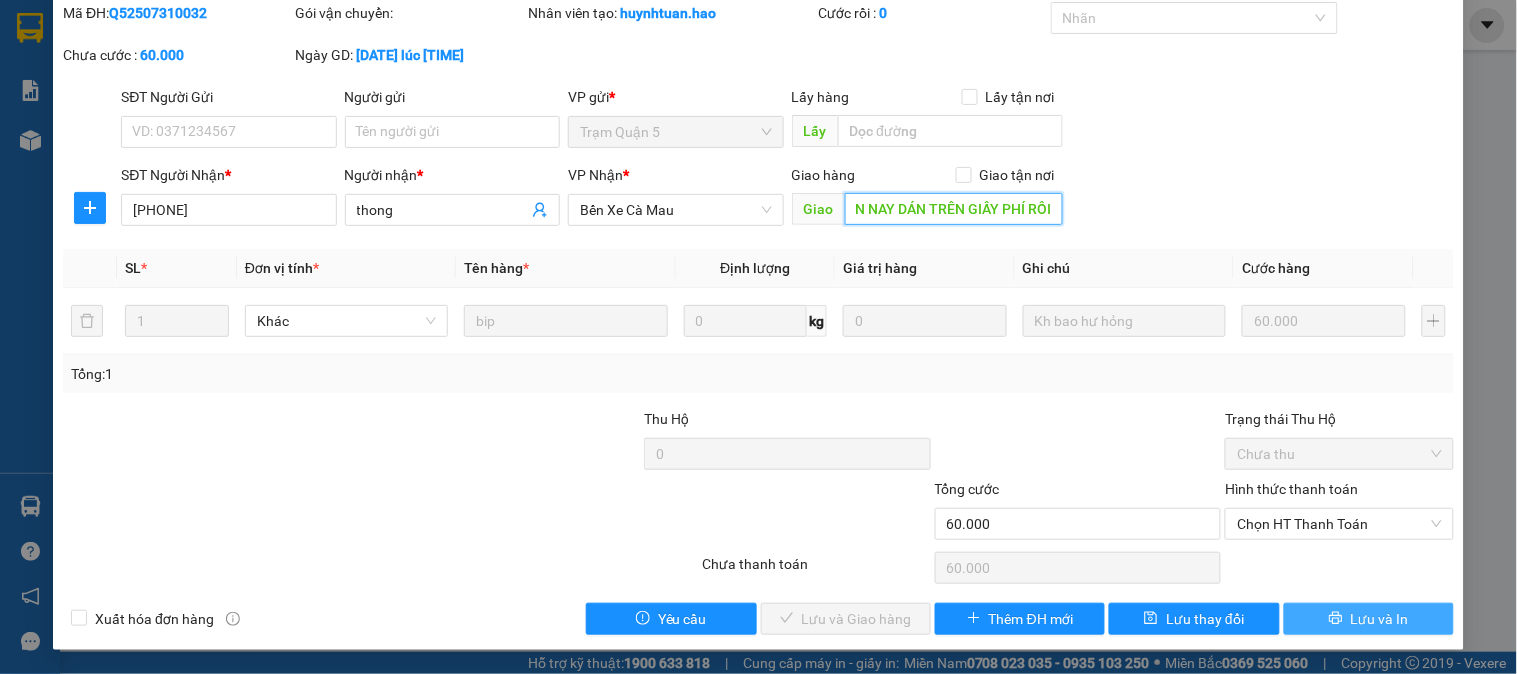 type on "[ID] ĐƠN NAY DÁN TRÊN GIẤY PHÍ RỒI" 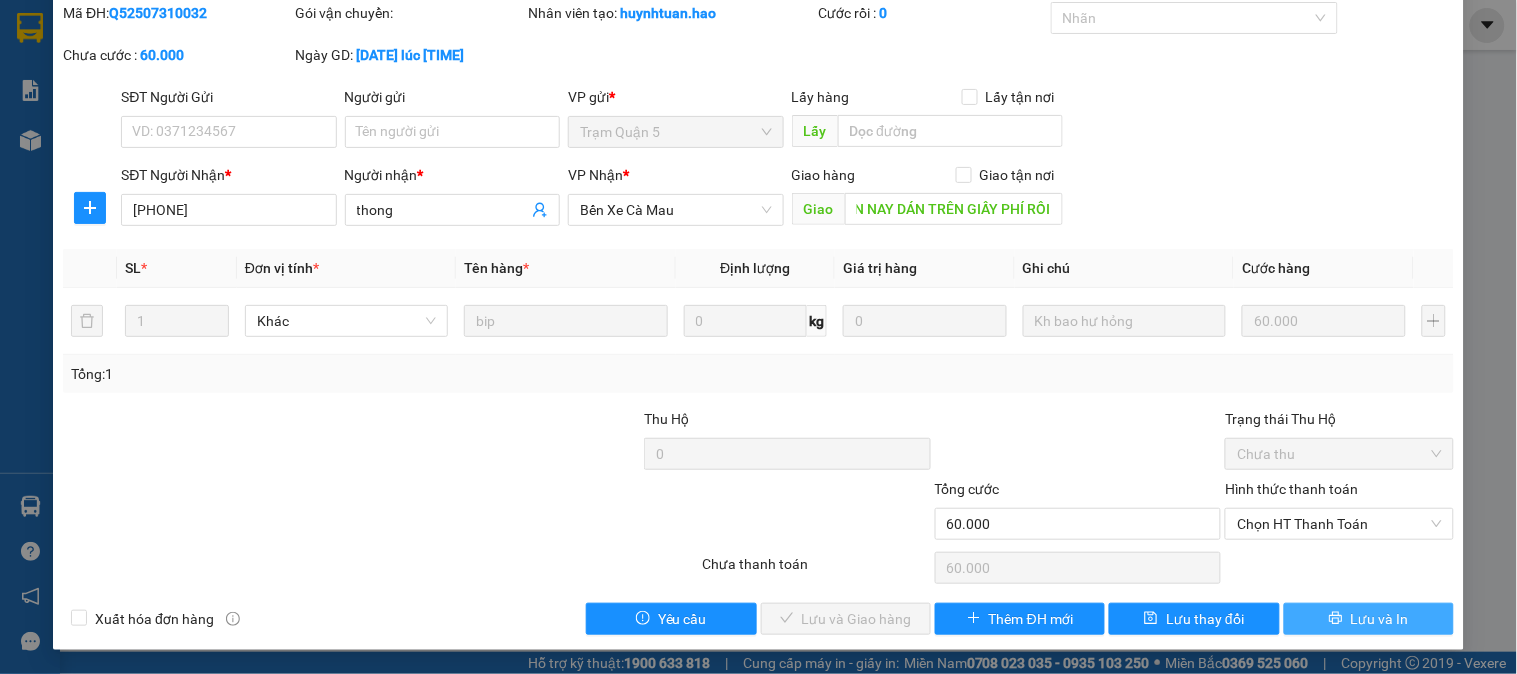 click on "Lưu và In" at bounding box center (1380, 619) 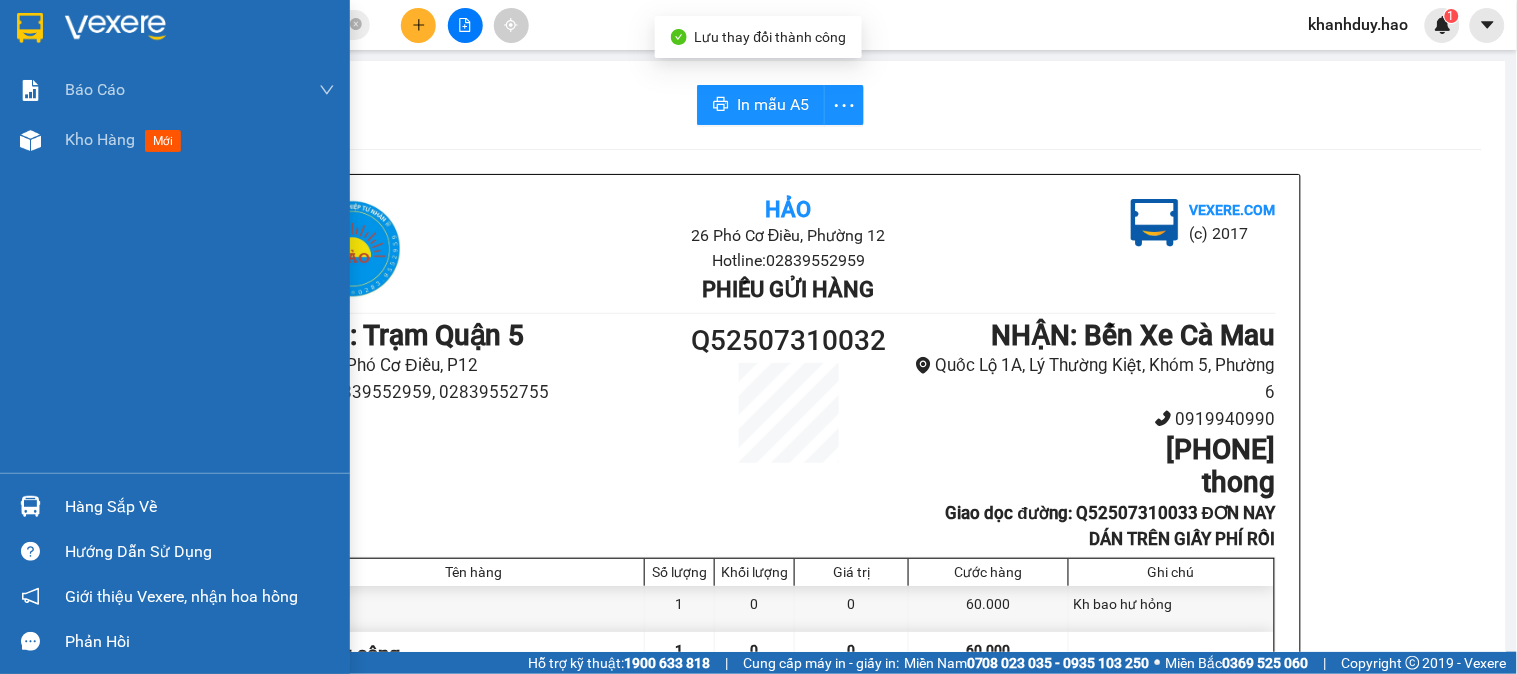 click on "Kho hàng mới" at bounding box center (175, 140) 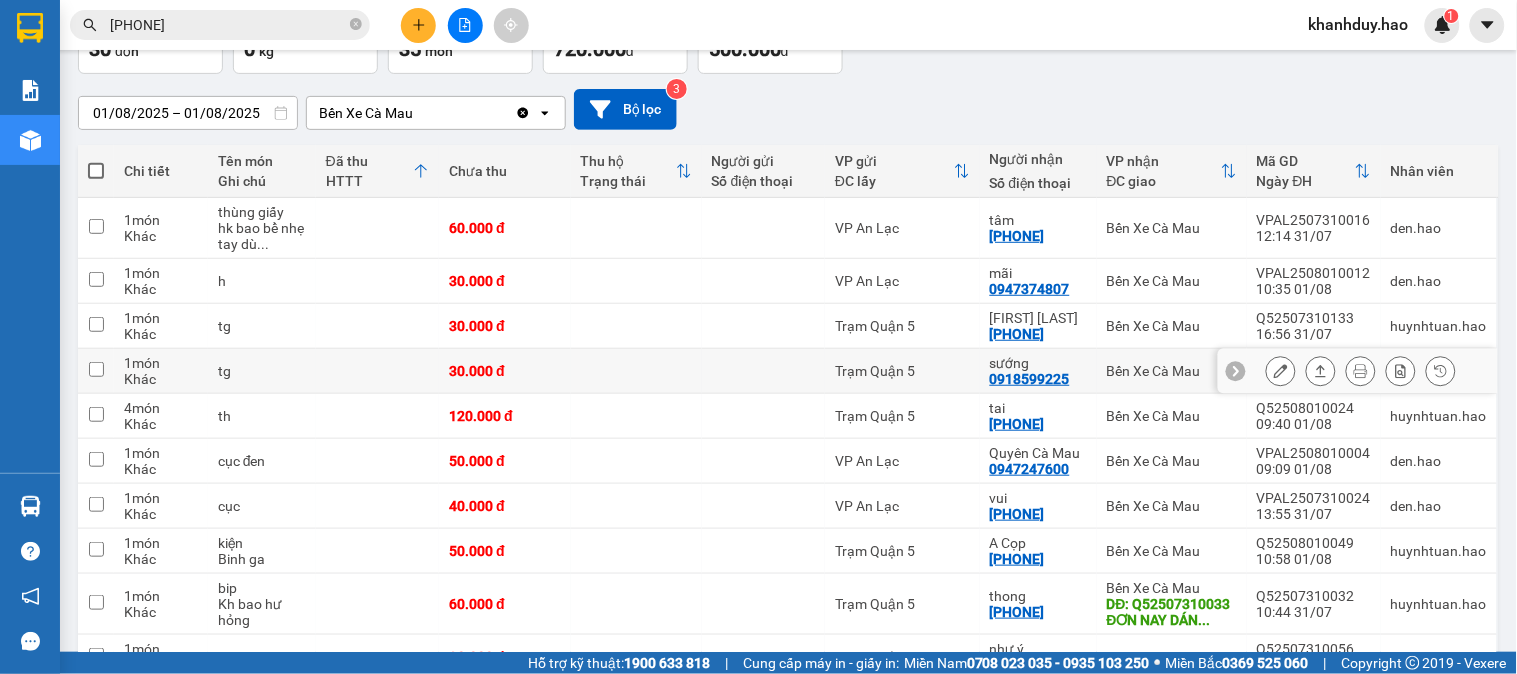 scroll, scrollTop: 103, scrollLeft: 0, axis: vertical 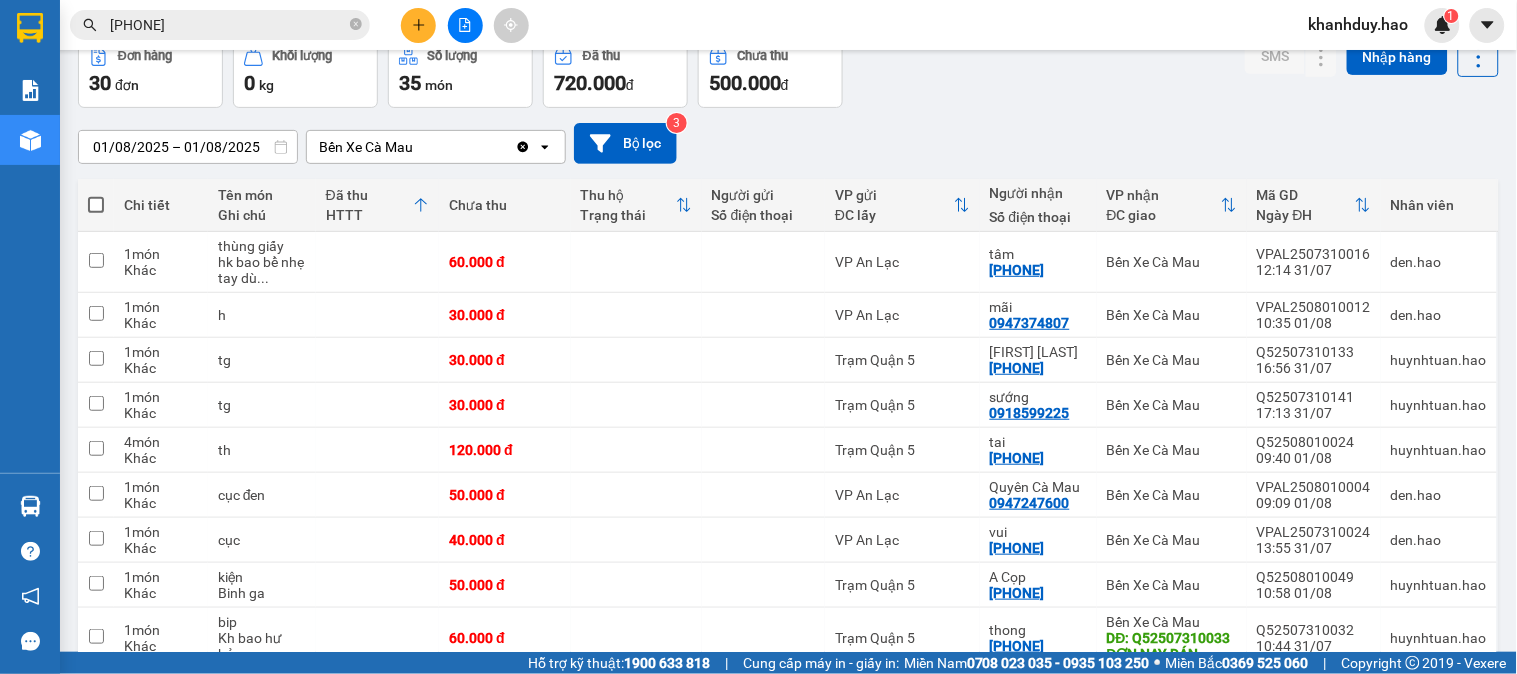 click on "01/08/2025 – 01/08/2025" at bounding box center (188, 147) 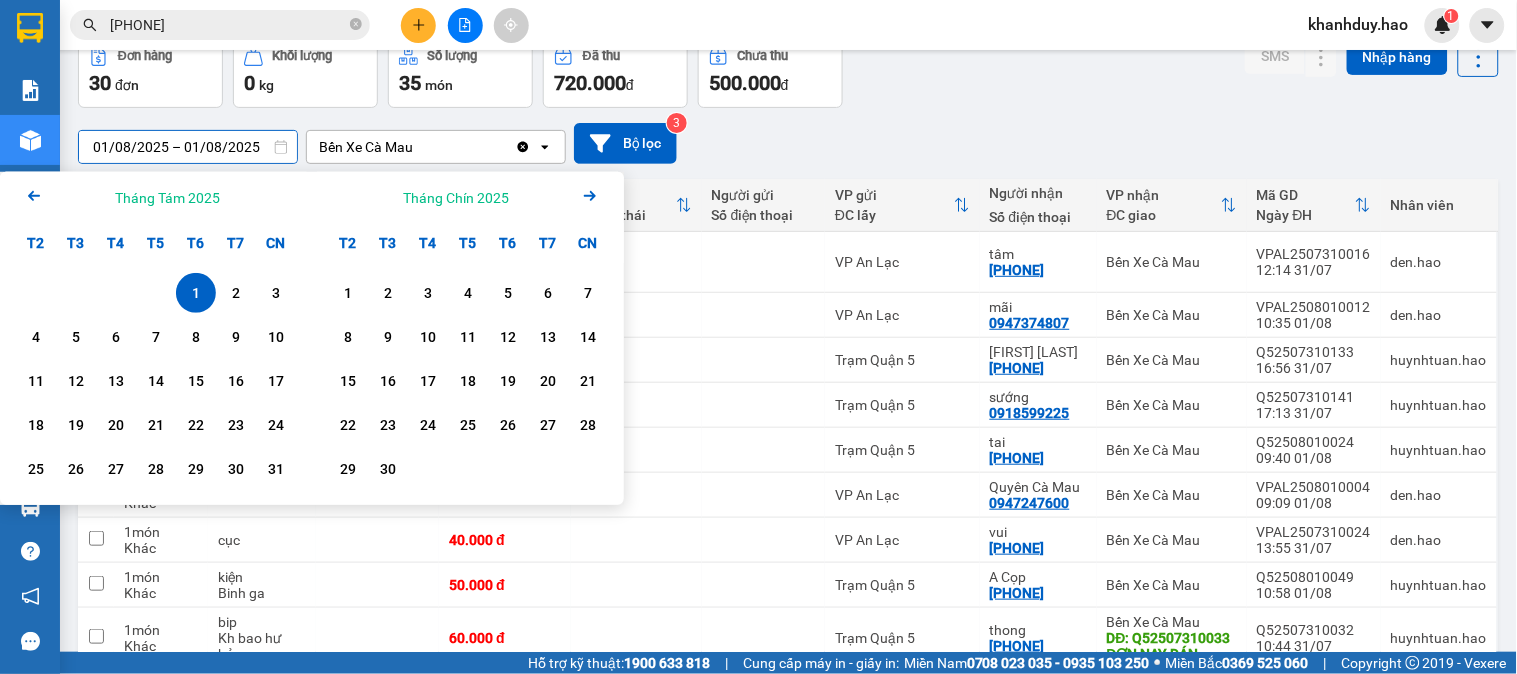click on "Arrow Left" 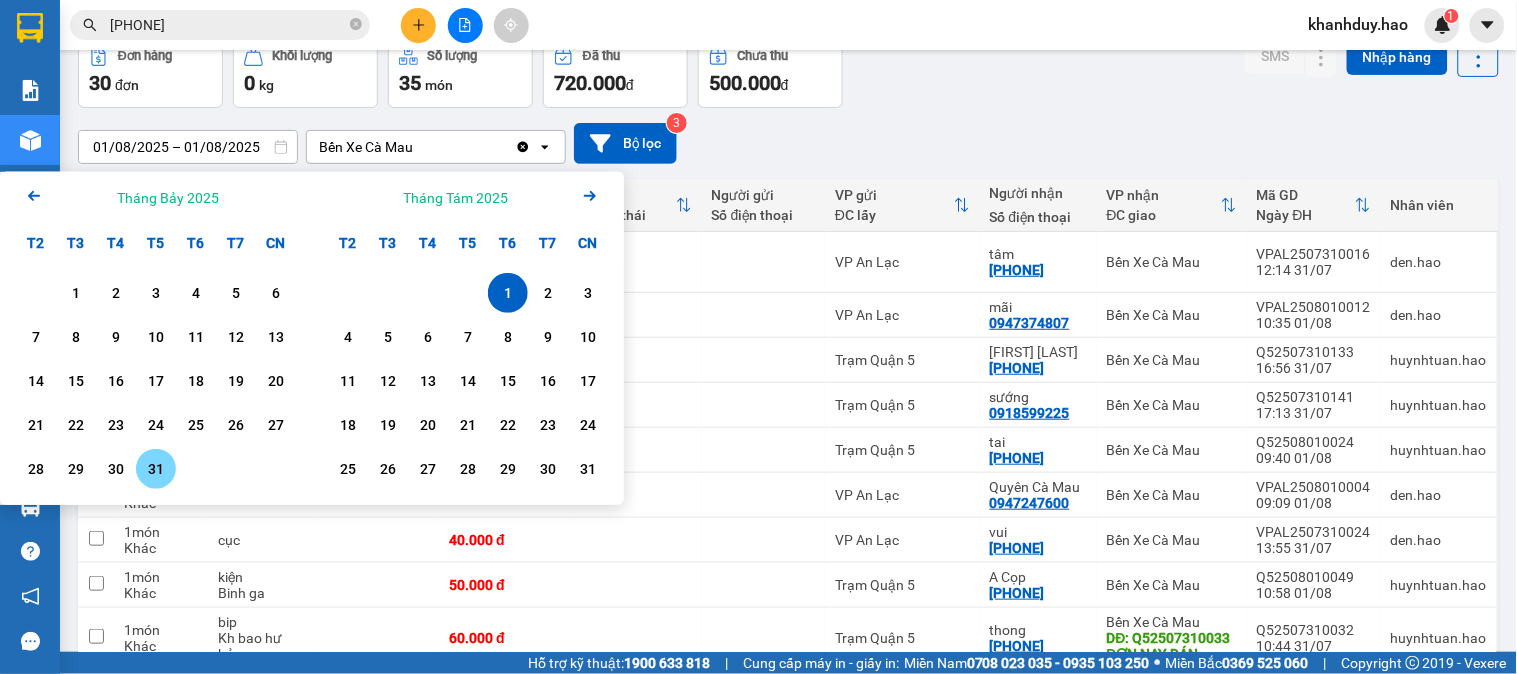 click on "31" at bounding box center (156, 469) 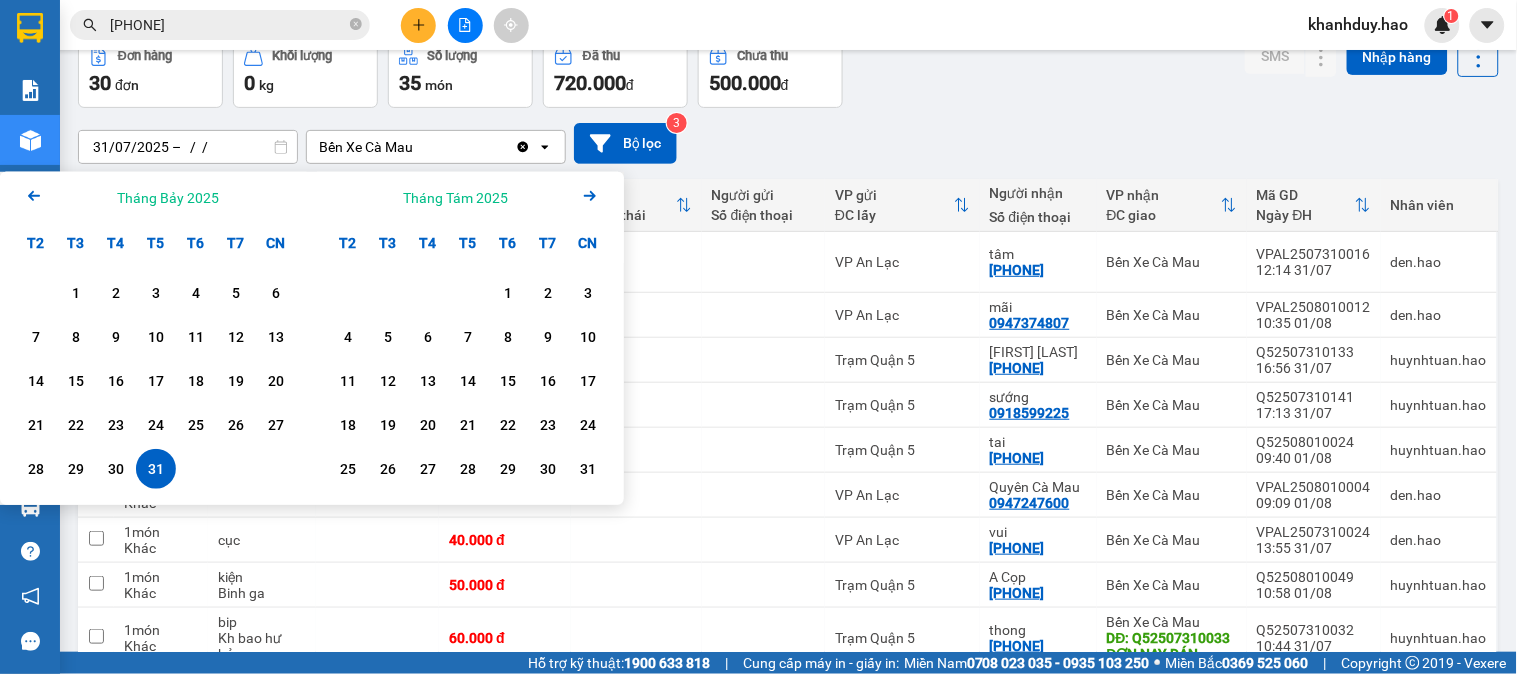 click on "31" at bounding box center [156, 469] 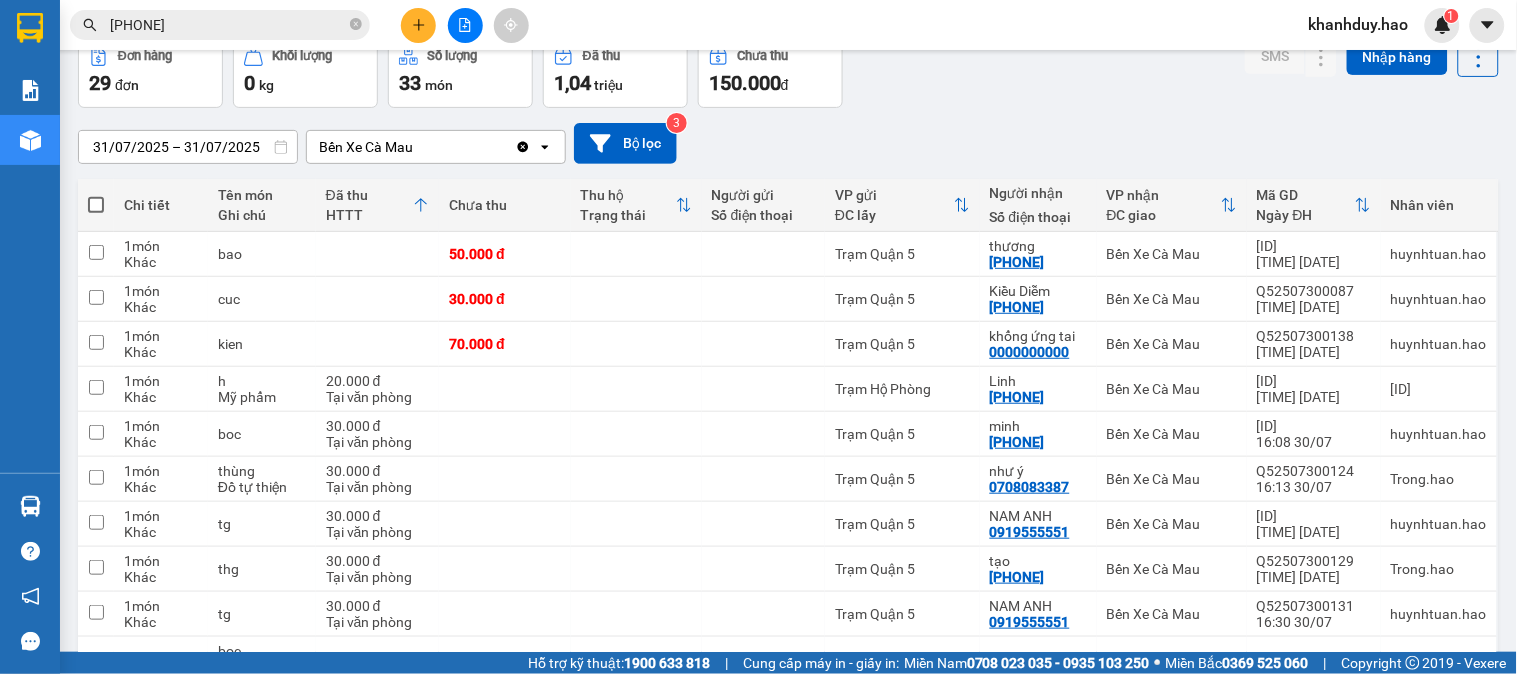 click on "ver 1.8.137 Kho gửi Trên xe Kho nhận Hàng đã giao Đơn hàng 29 đơn Khối lượng 0 kg Số lượng 33 món Đã thu 1,04 triệu Chưa thu 150.000 đ SMS Nhập hàng [DATE] – [DATE] Press the down arrow key to interact with the calendar and select a date. Press the escape button to close the calendar. Selected date range is from [DATE] to [DATE]. Bến Xe Cà Mau Clear value open Bộ lọc 3 Chi tiết Tên món Ghi chú Đã thu HTTT Chưa thu Thu hộ Trạng thái Người gửi Số điện thoại VP gửi ĐC lấy Người nhận Số điện thoại VP nhận ĐC giao Mã GD Ngày ĐH Nhân viên 1 món Khác bao 50.000 đ Trạm Quận 5 thương [PHONE] Bến Xe Cà Mau [ID] [TIME] [DATE] huynhtuan.hao 1 món Khác cuc 30.000 đ Trạm Quận 5 Kiều Diễm [PHONE] Bến Xe Cà Mau [ID] [TIME] [DATE] huynhtuan.hao 1 món Khác kien 70.000 đ Trạm Quận 5 khổng ứng tai [PHONE] Bến Xe Cà Mau [ID] [TIME] [DATE] 1" at bounding box center [788, 807] 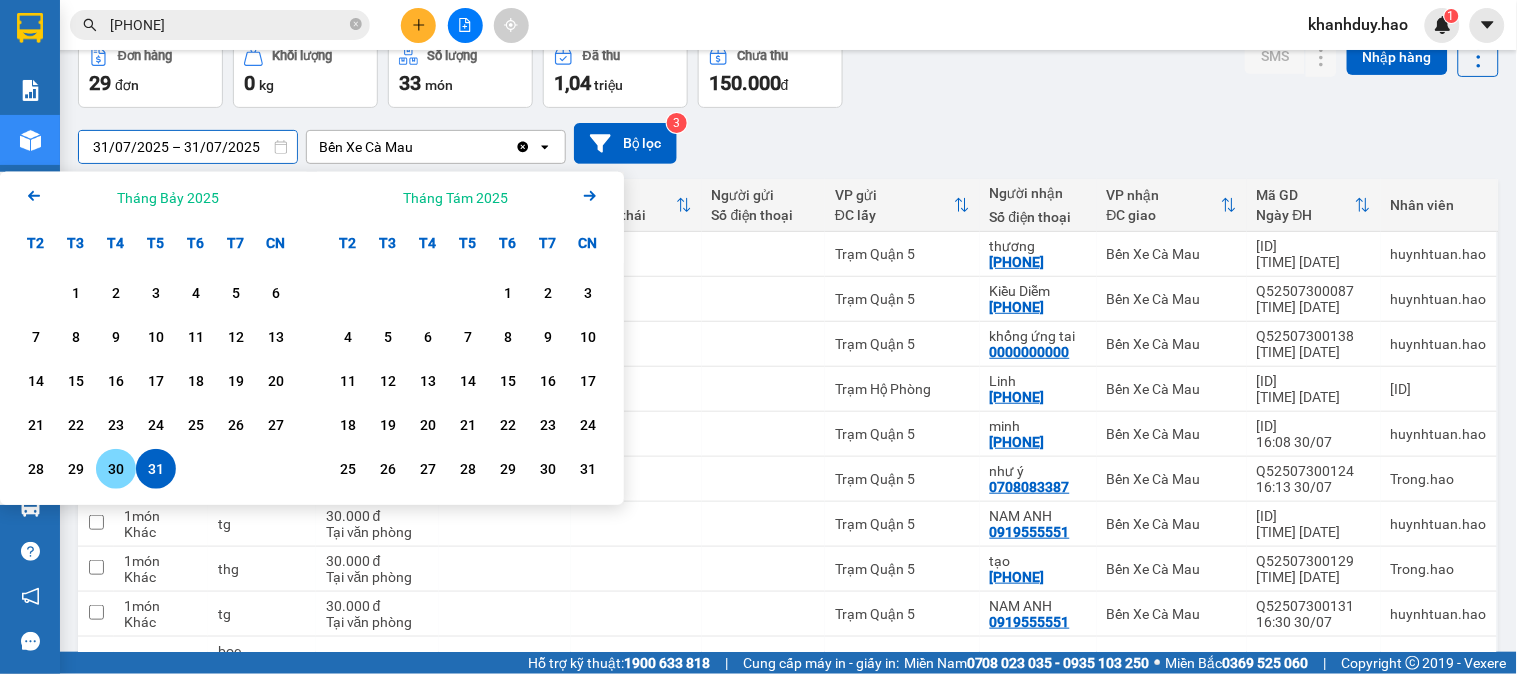 click on "30" at bounding box center (116, 469) 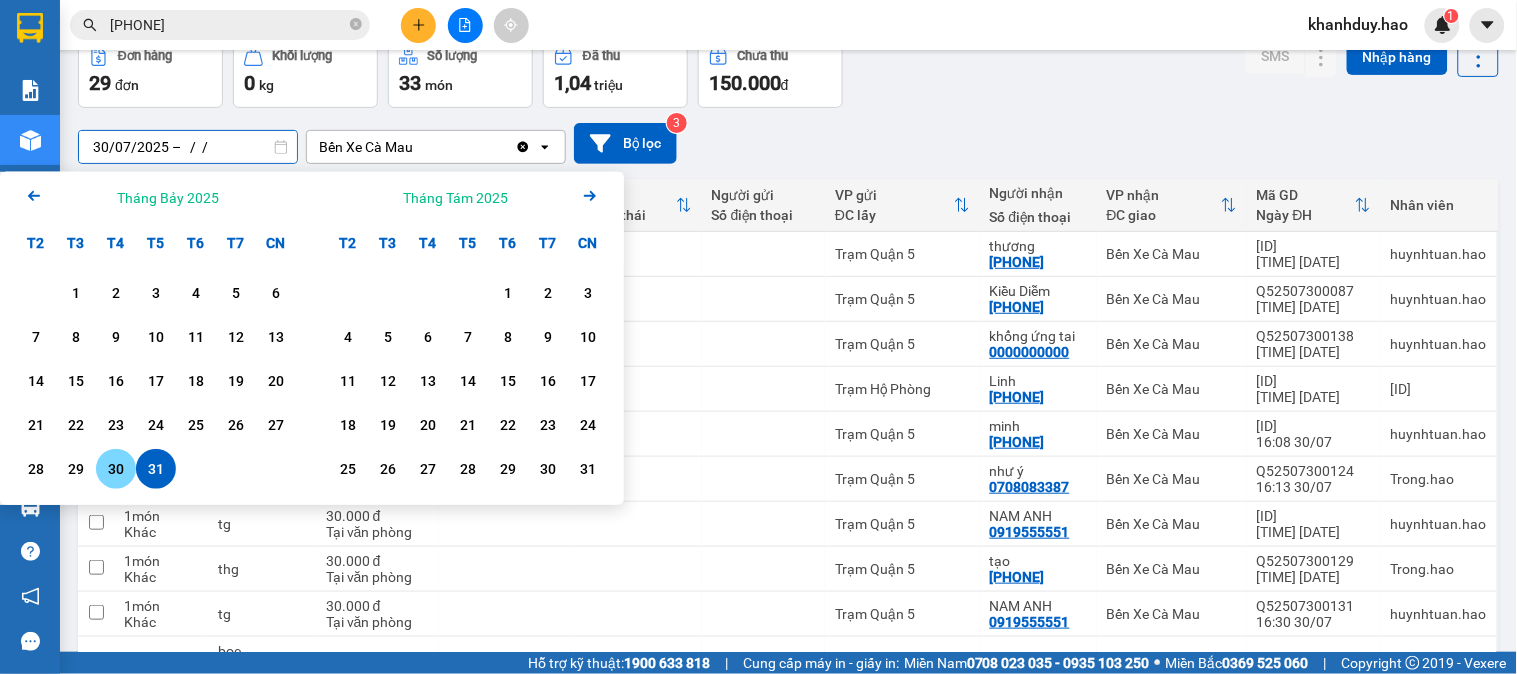 click on "30" at bounding box center [116, 469] 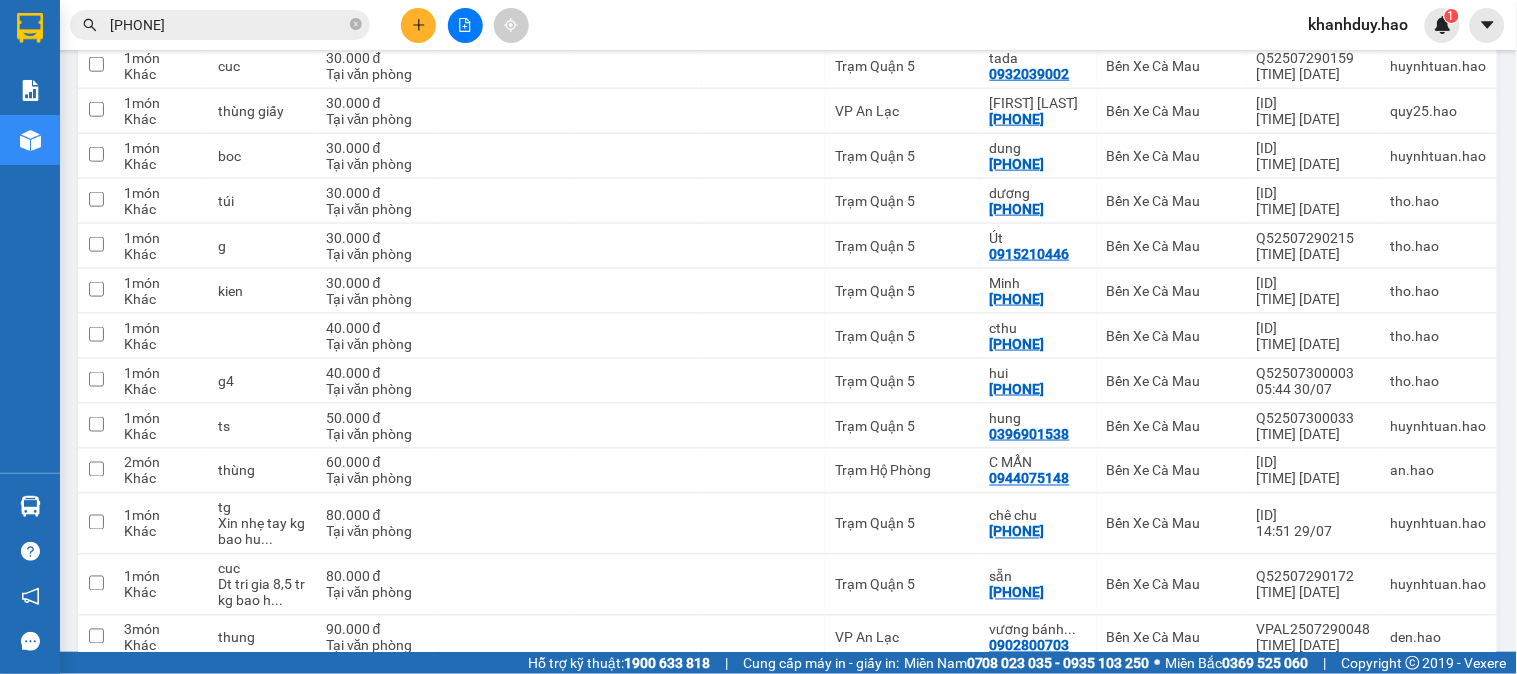 scroll, scrollTop: 0, scrollLeft: 0, axis: both 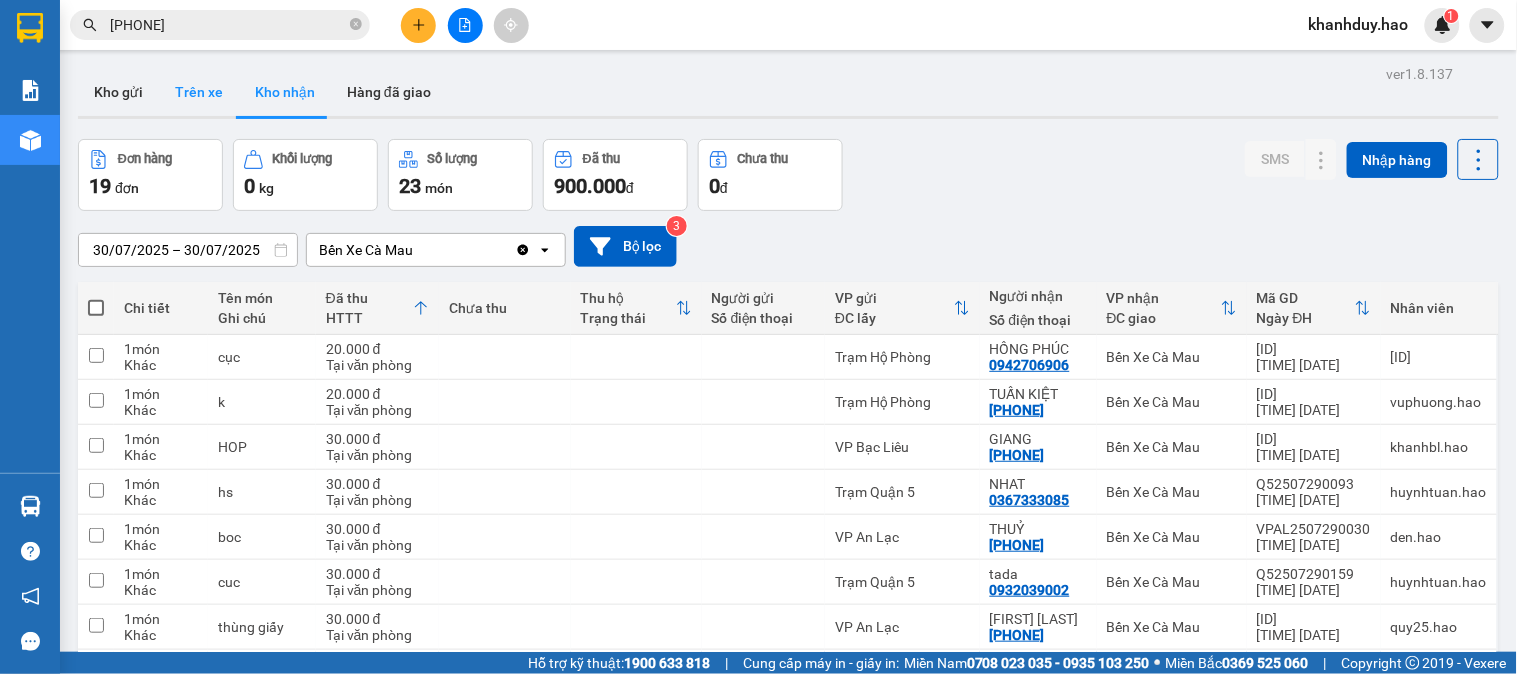 click on "Trên xe" at bounding box center [199, 92] 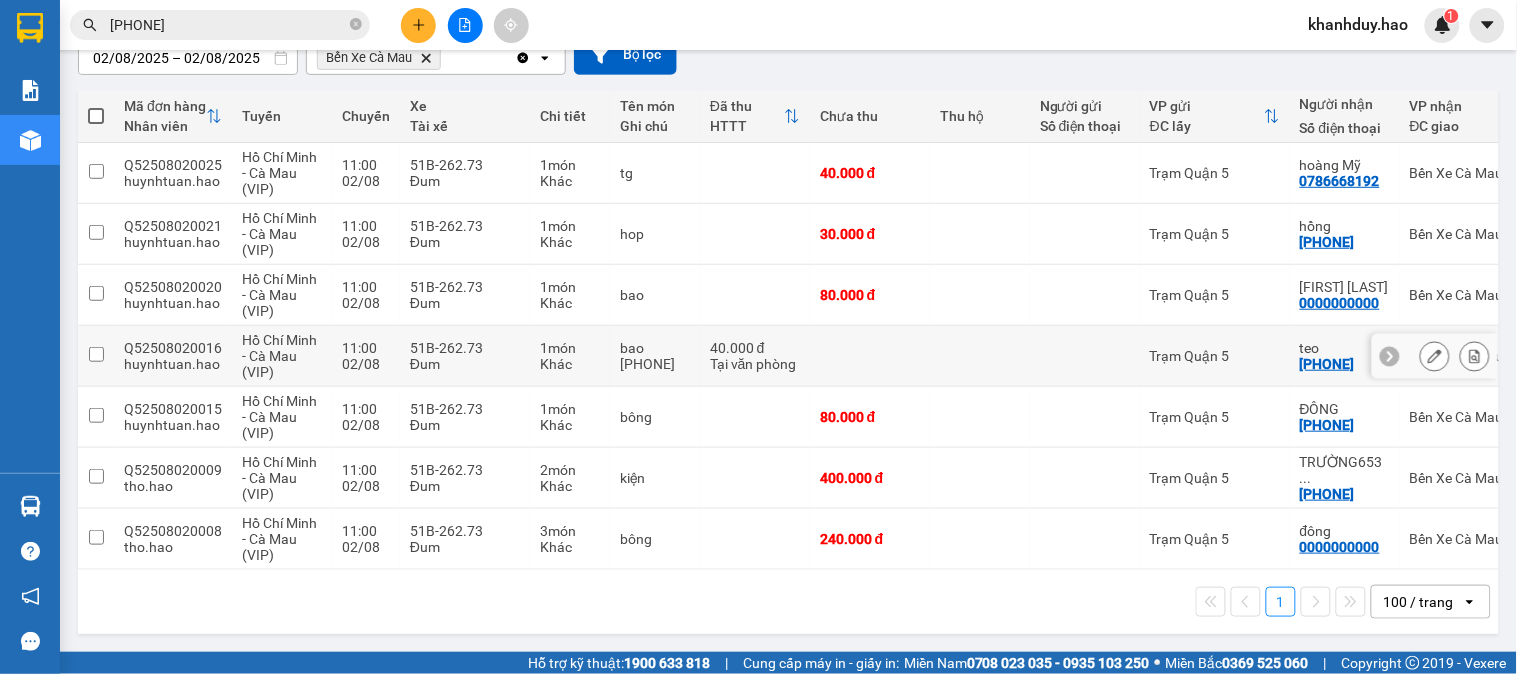 scroll, scrollTop: 0, scrollLeft: 0, axis: both 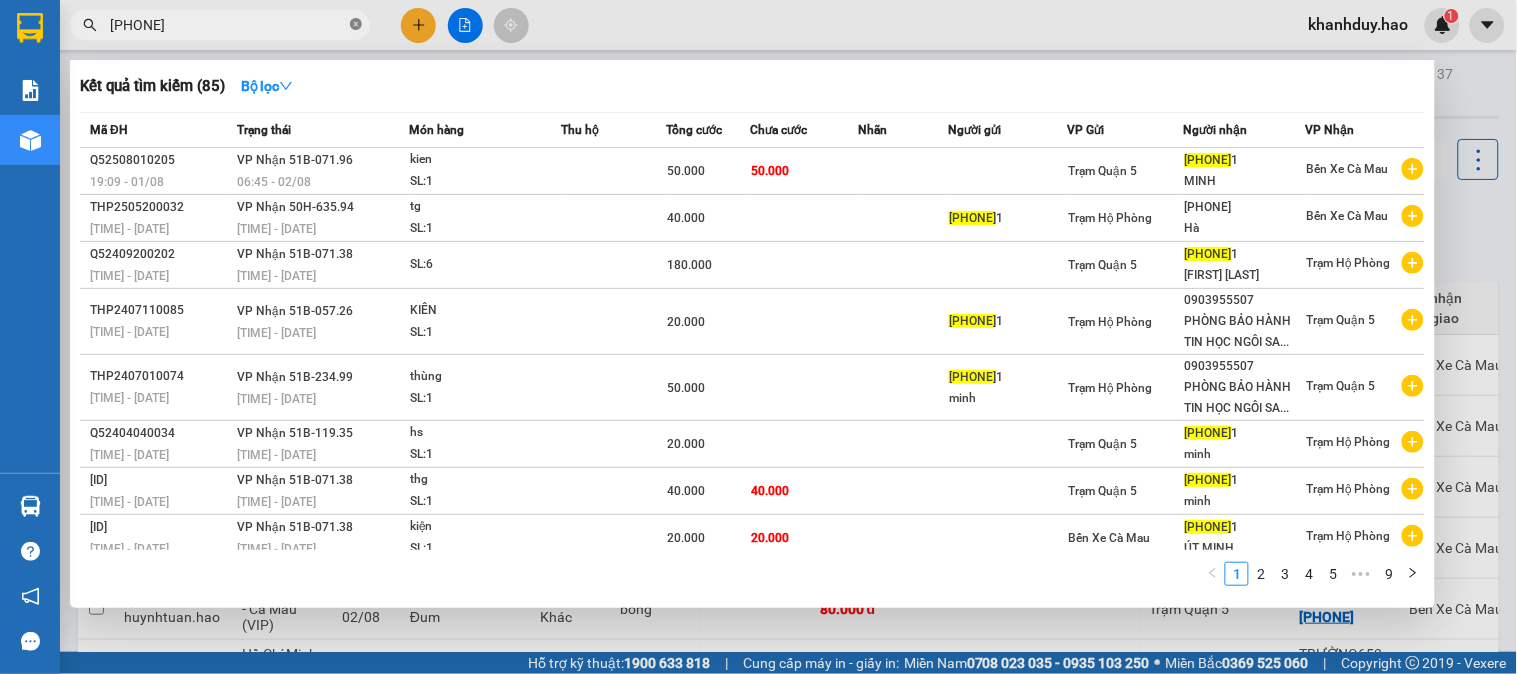 click 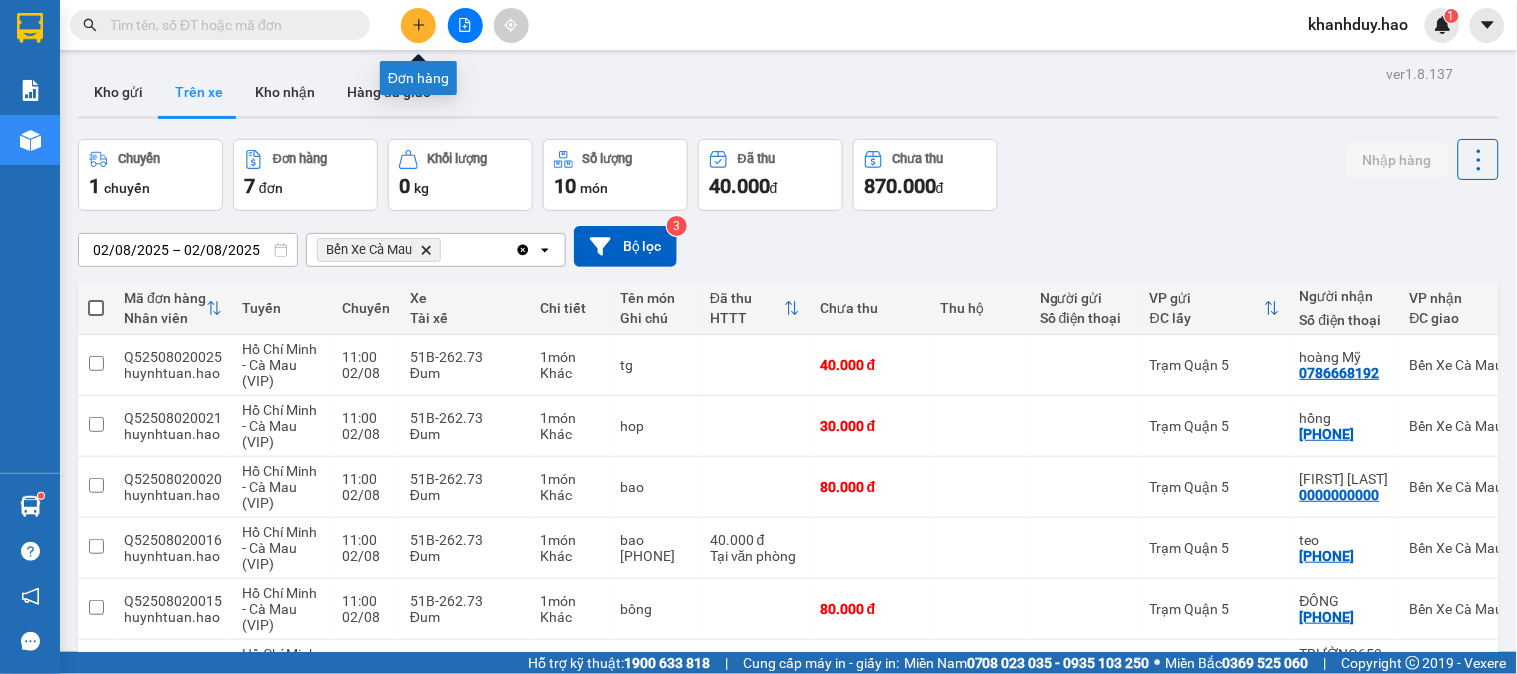 click at bounding box center [418, 25] 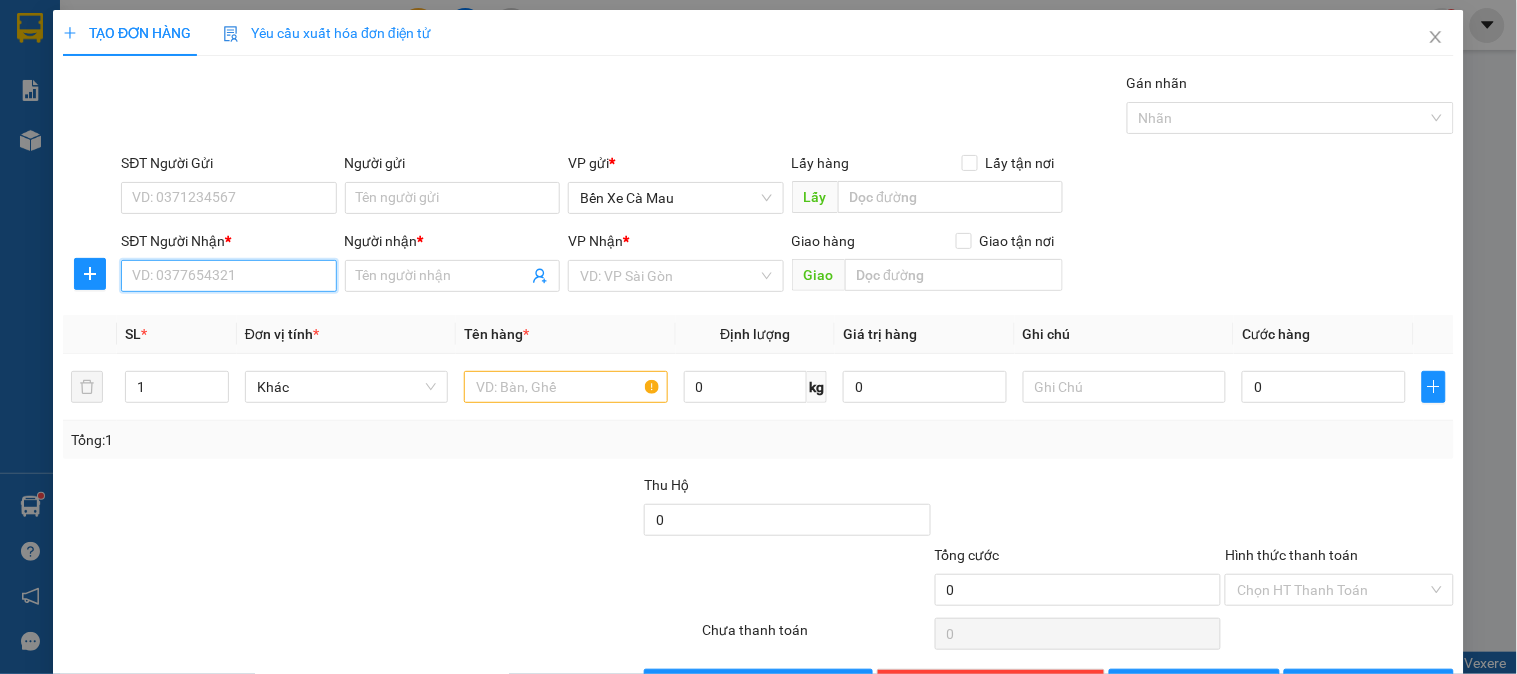 click on "SĐT Người Nhận  *" at bounding box center (228, 276) 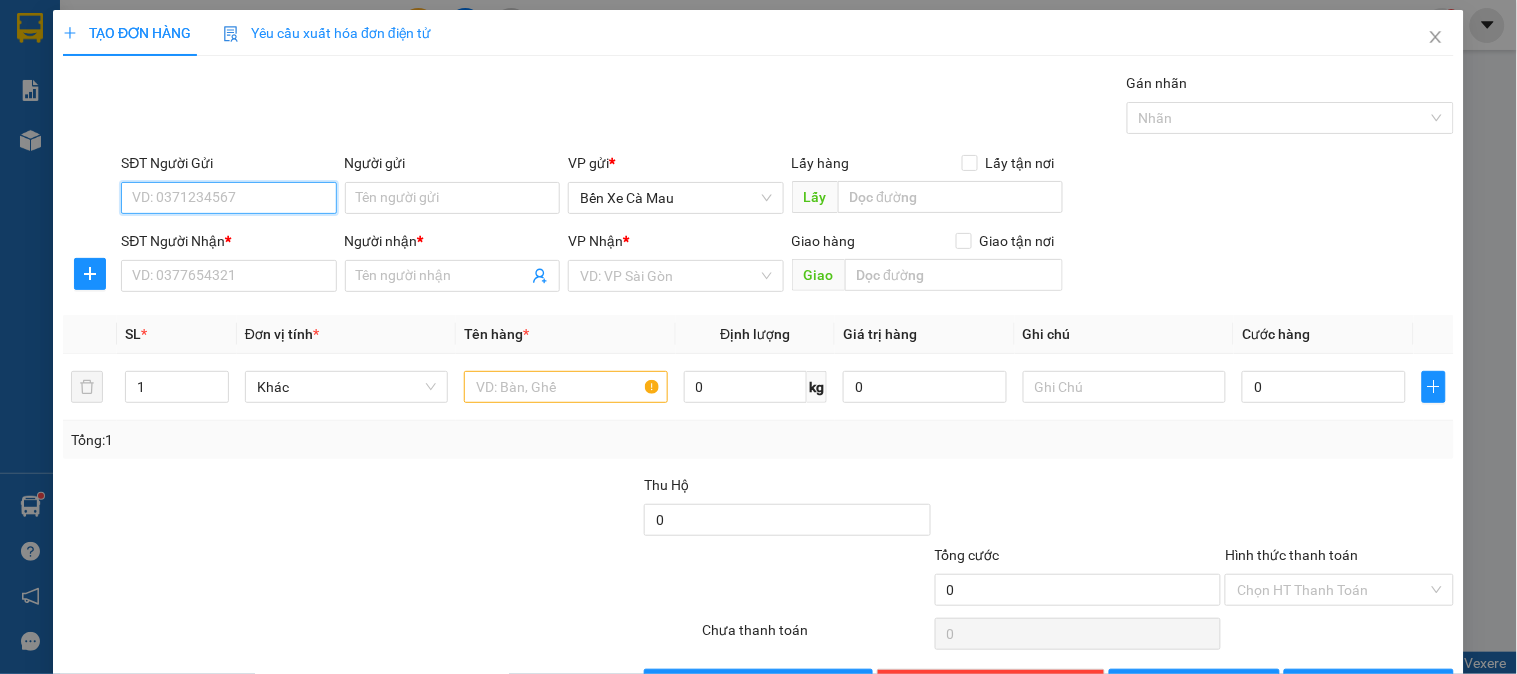 click on "SĐT Người Gửi" at bounding box center [228, 198] 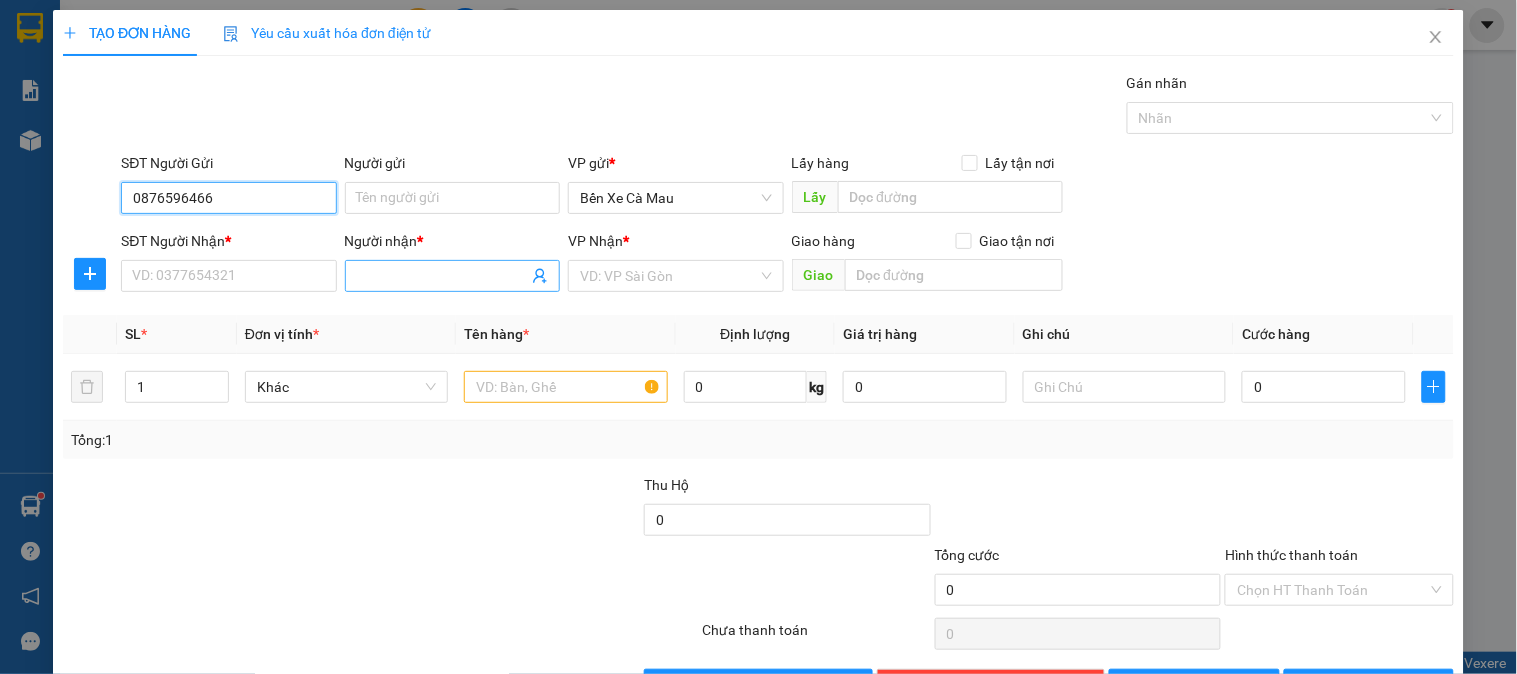 type on "0876596466" 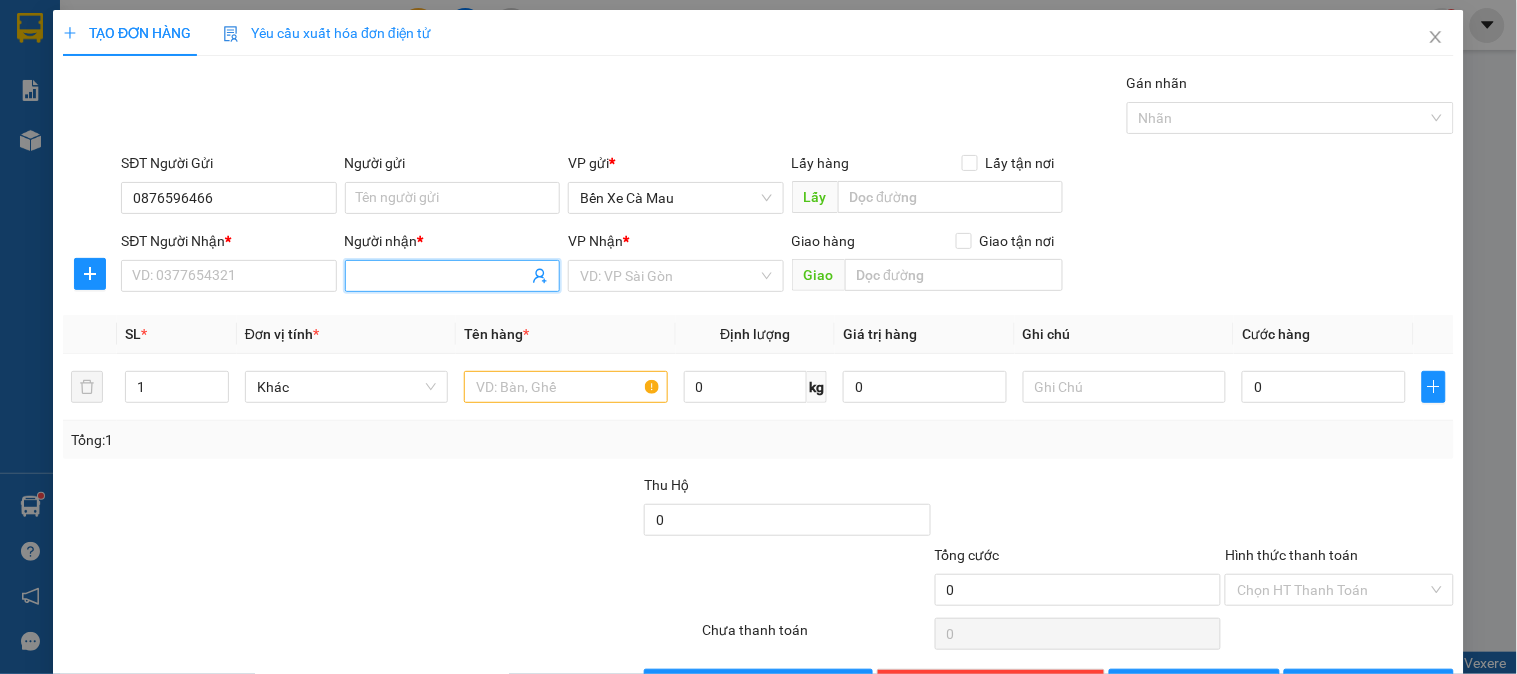 click at bounding box center (452, 276) 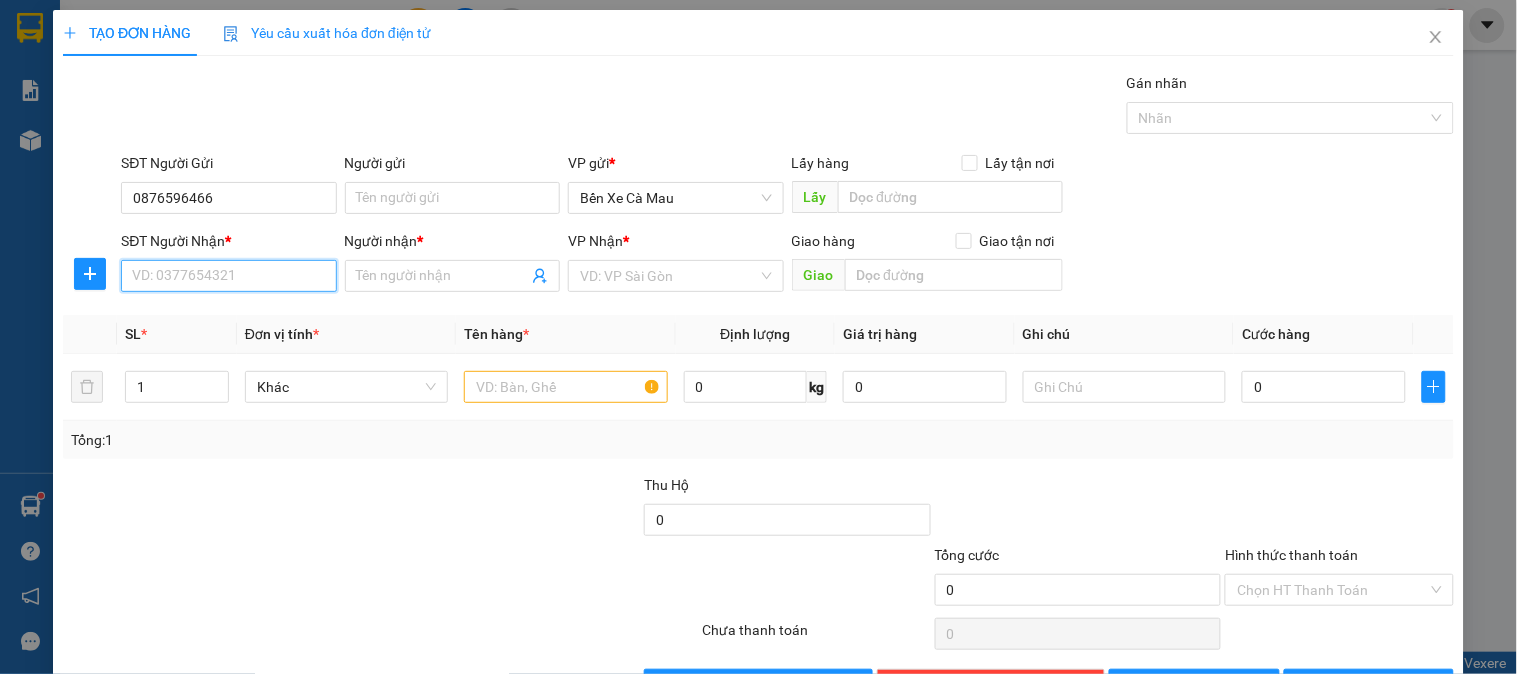 click on "SĐT Người Nhận  *" at bounding box center (228, 276) 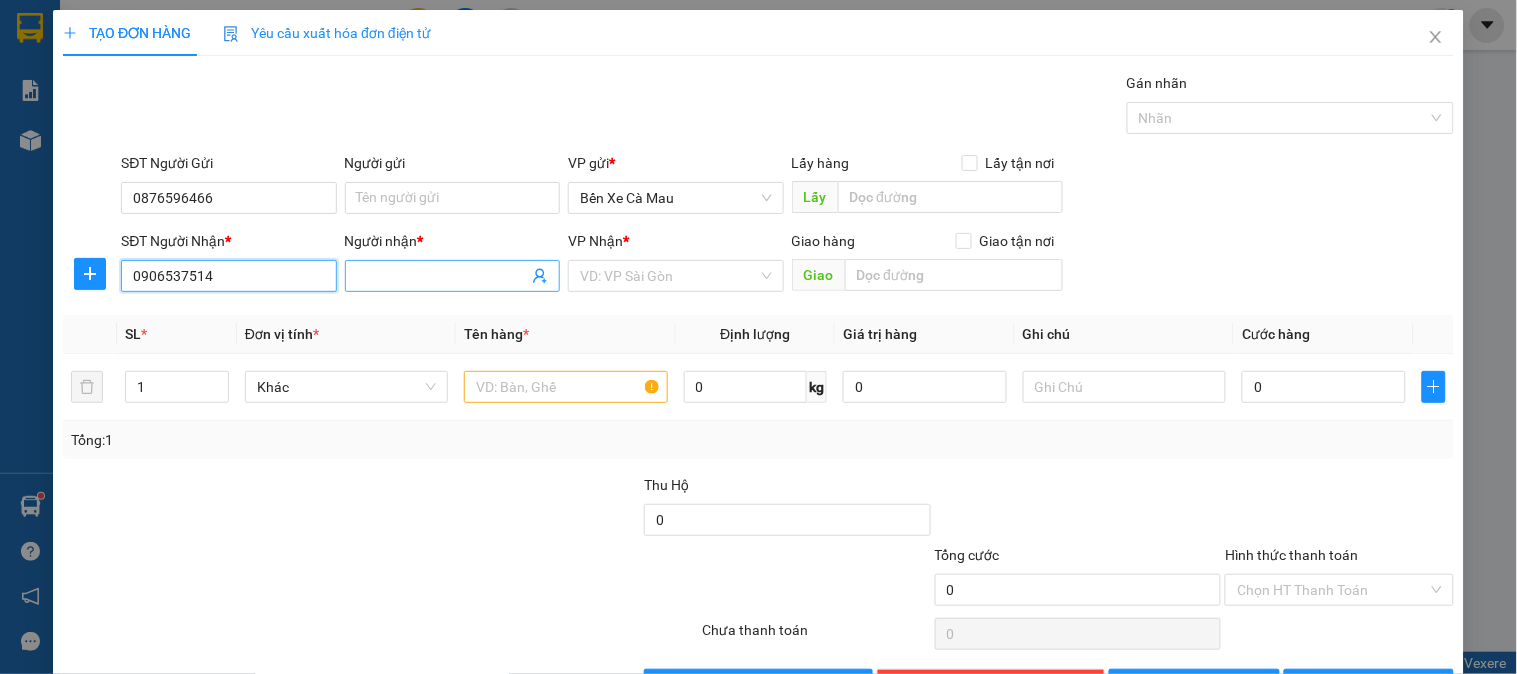type on "0906537514" 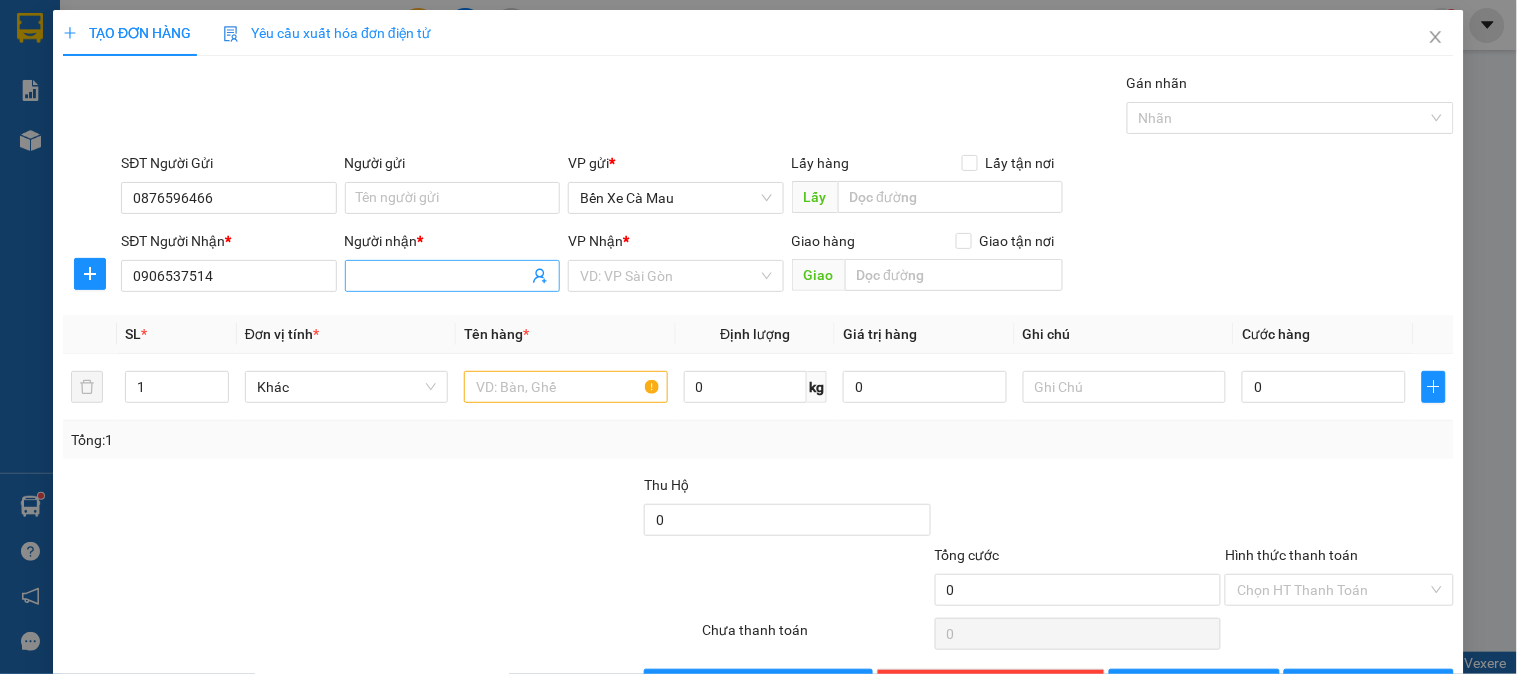 click on "Người nhận  *" at bounding box center (442, 276) 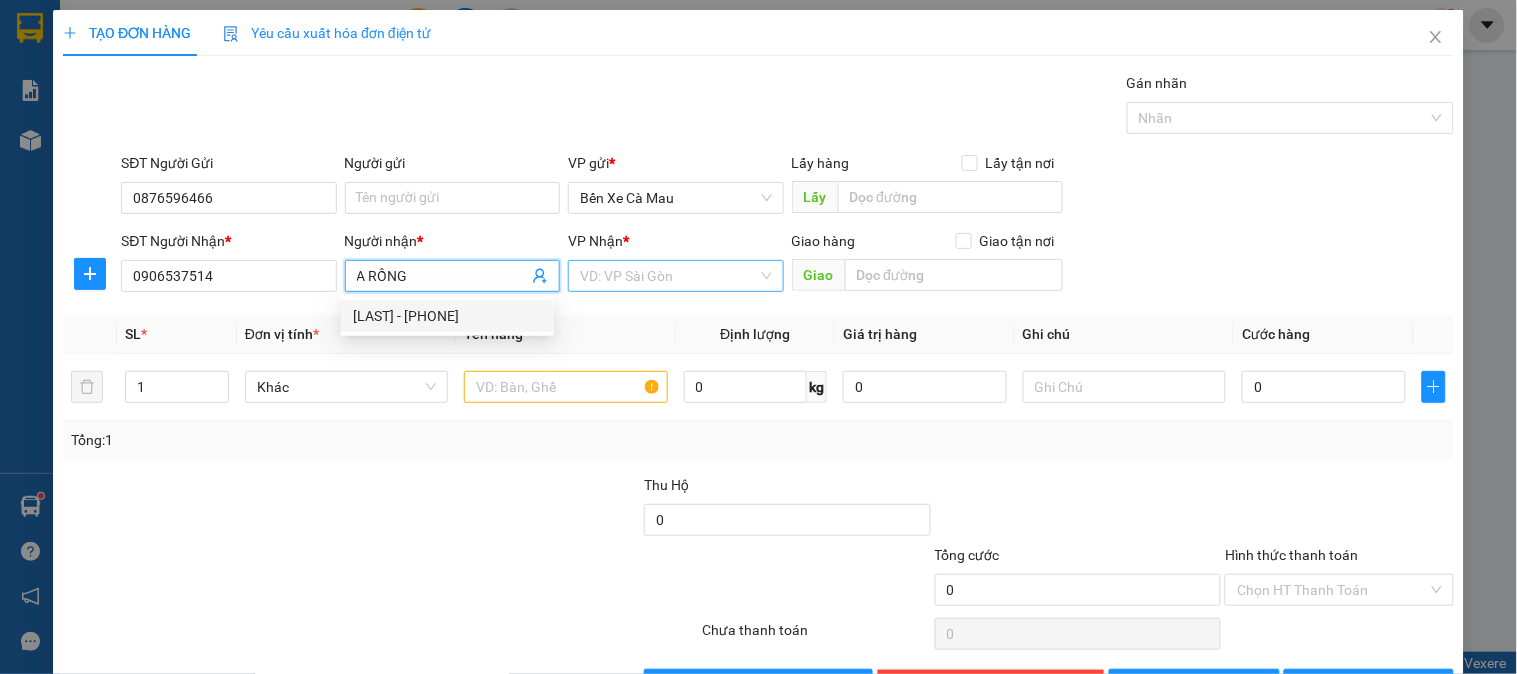 type on "A RỒNG" 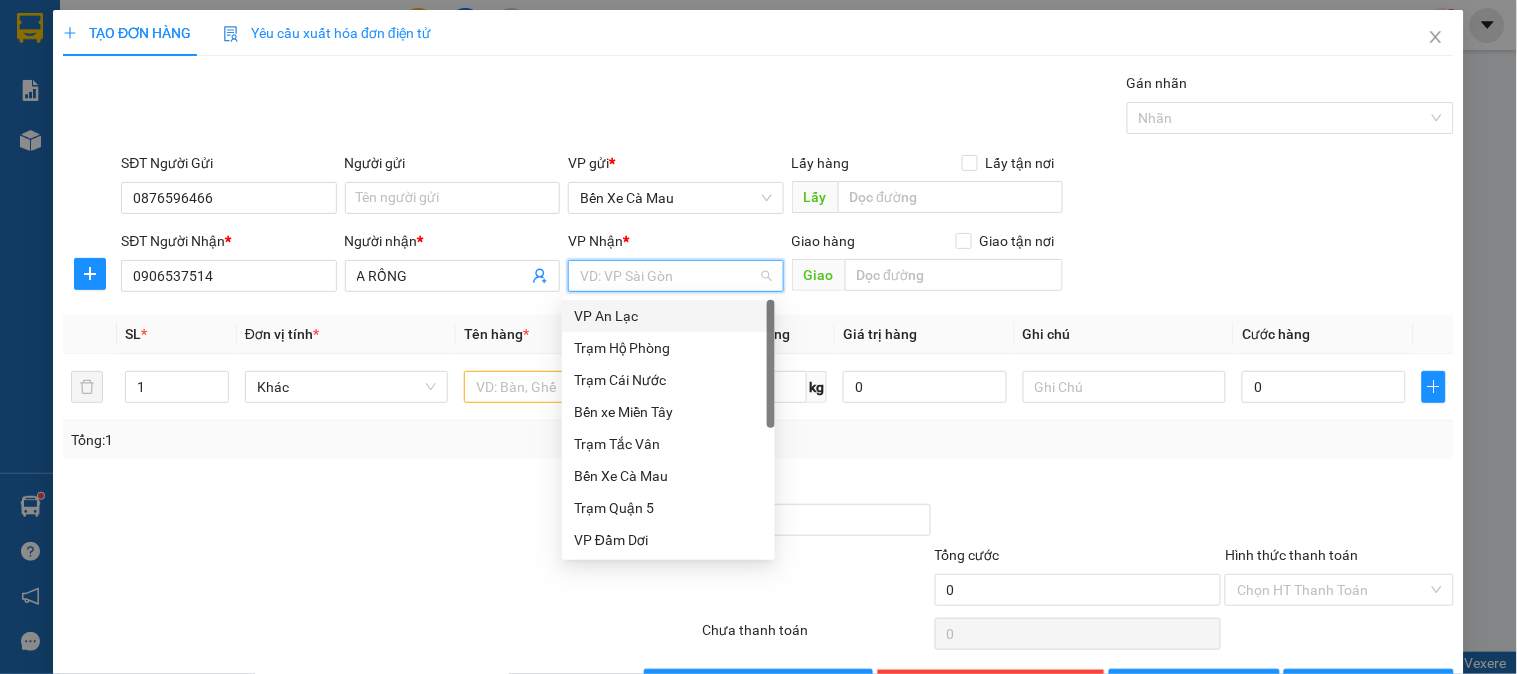 click on "VP An Lạc" at bounding box center (668, 316) 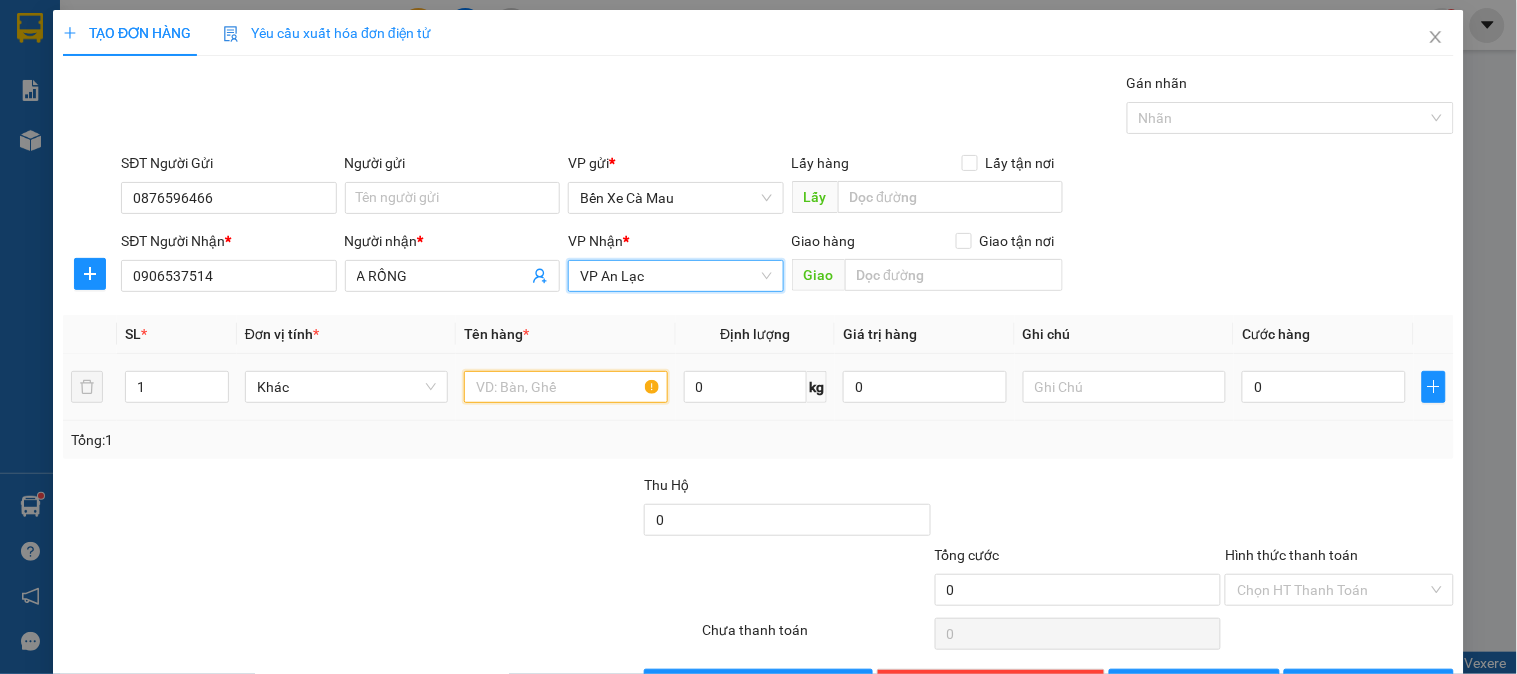 click at bounding box center [565, 387] 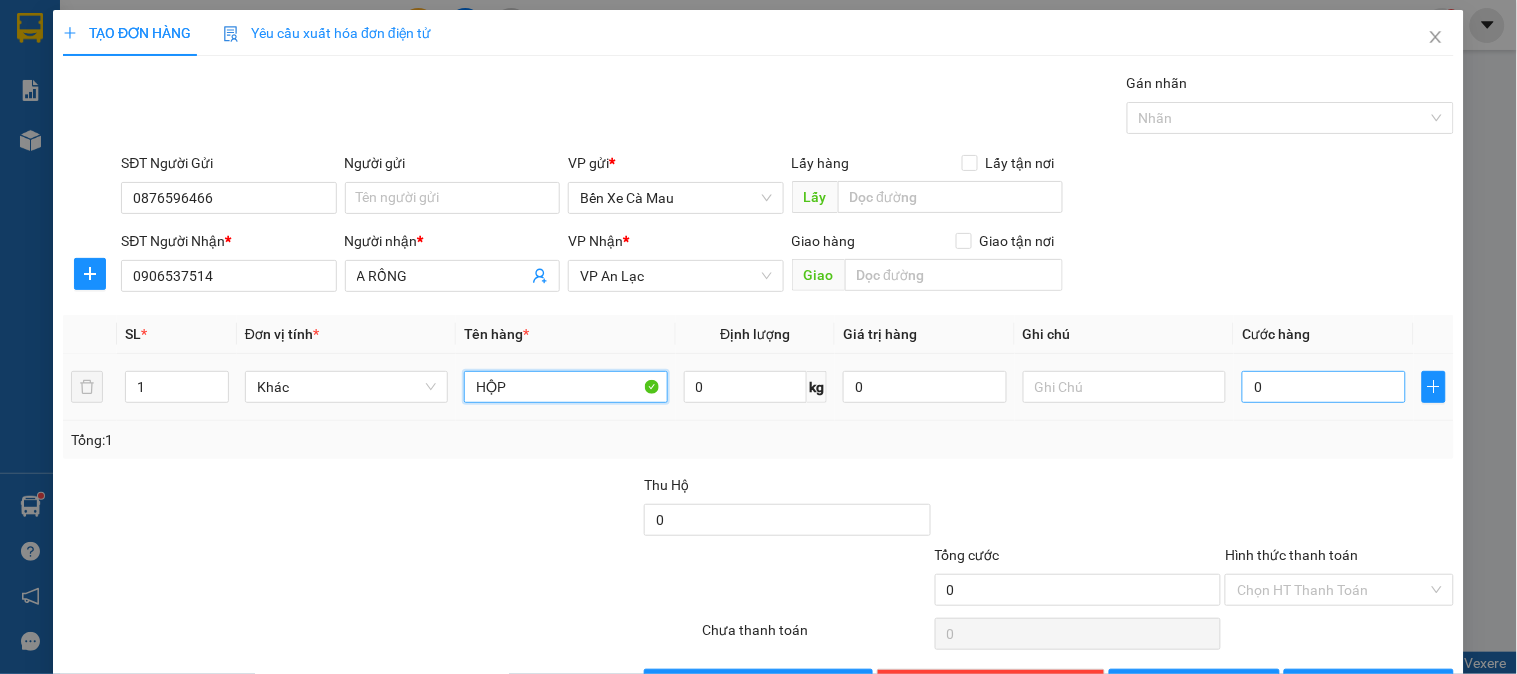 type on "HỘP" 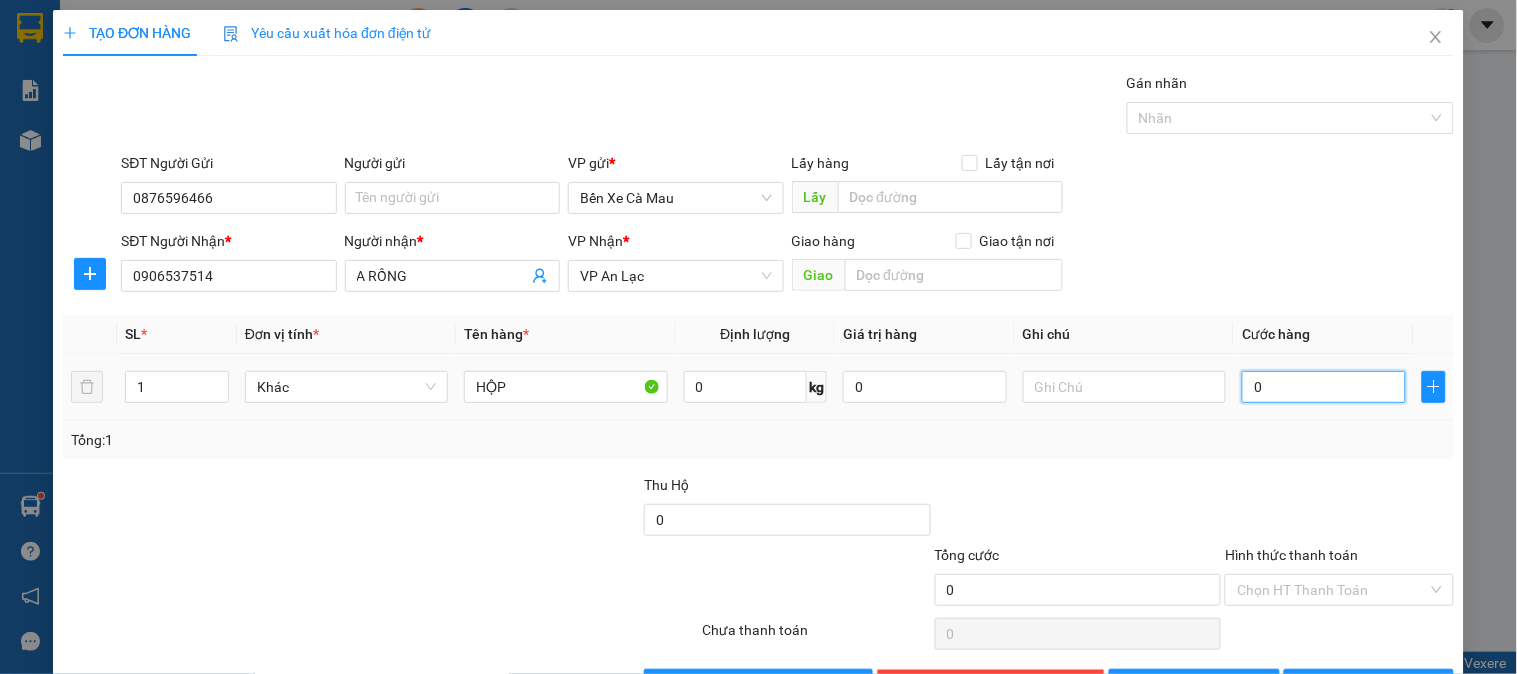 click on "0" at bounding box center (1324, 387) 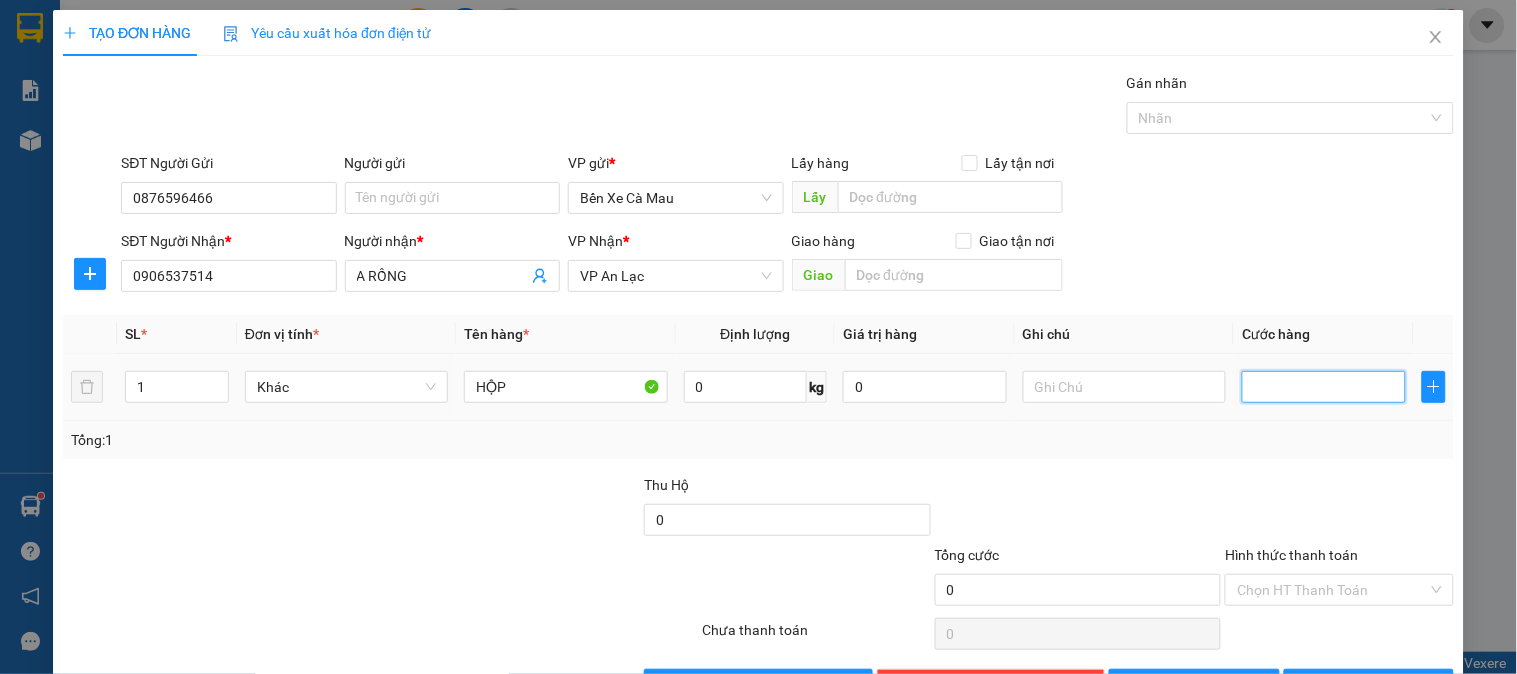 type on "3" 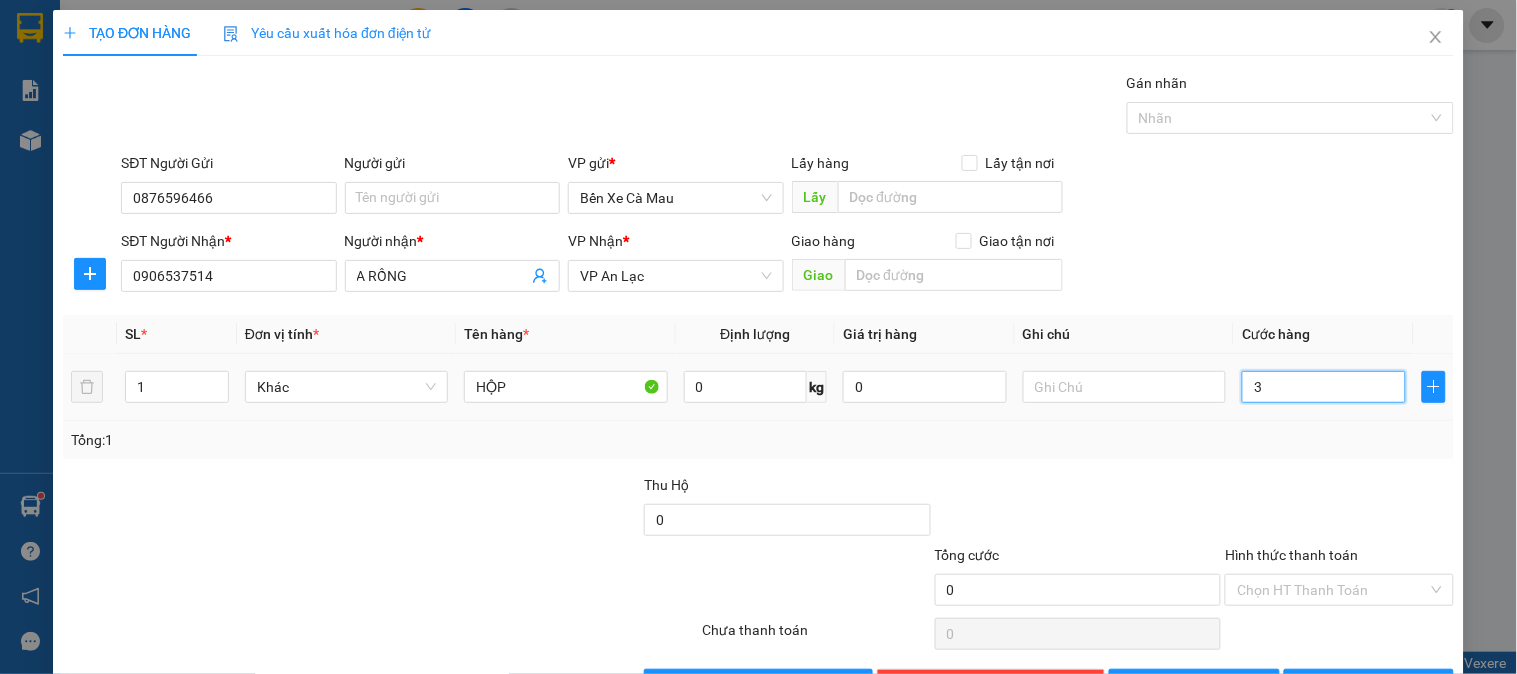 type on "3" 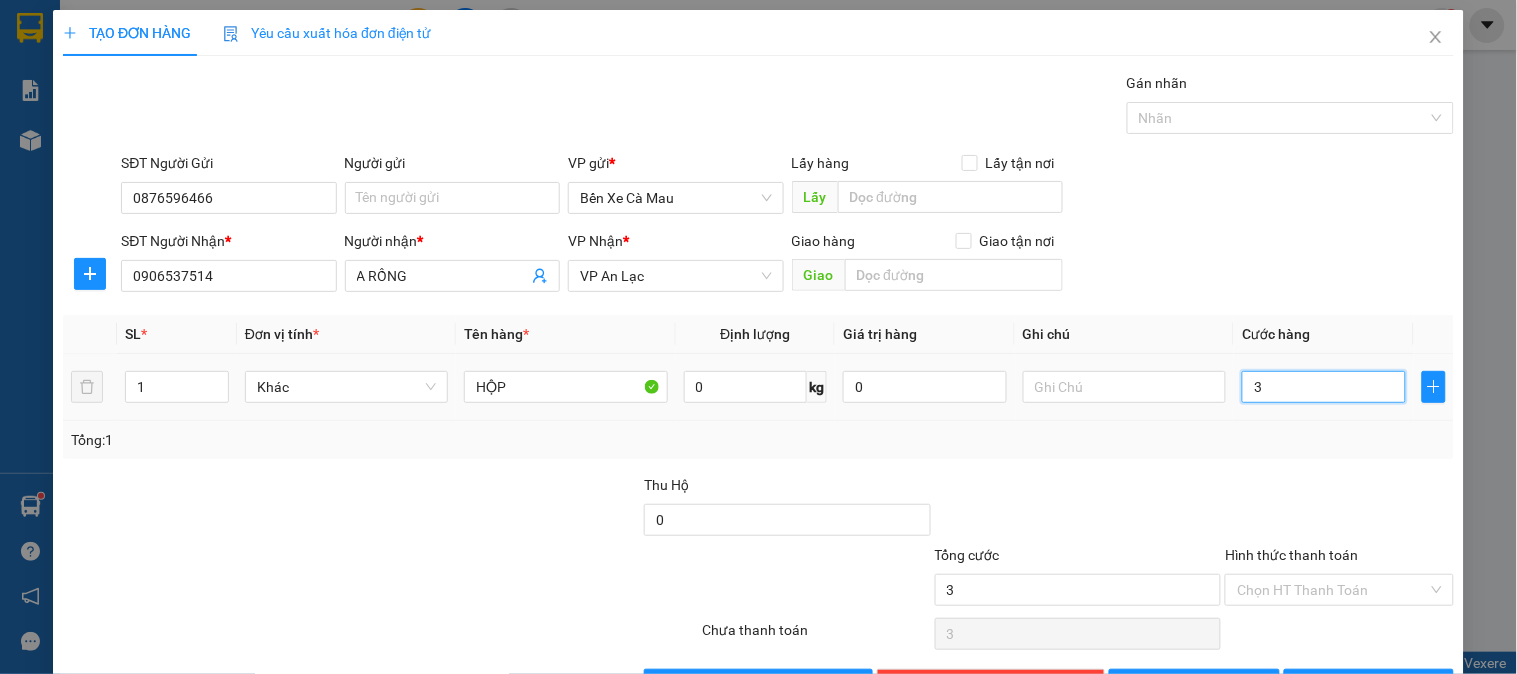 type on "30" 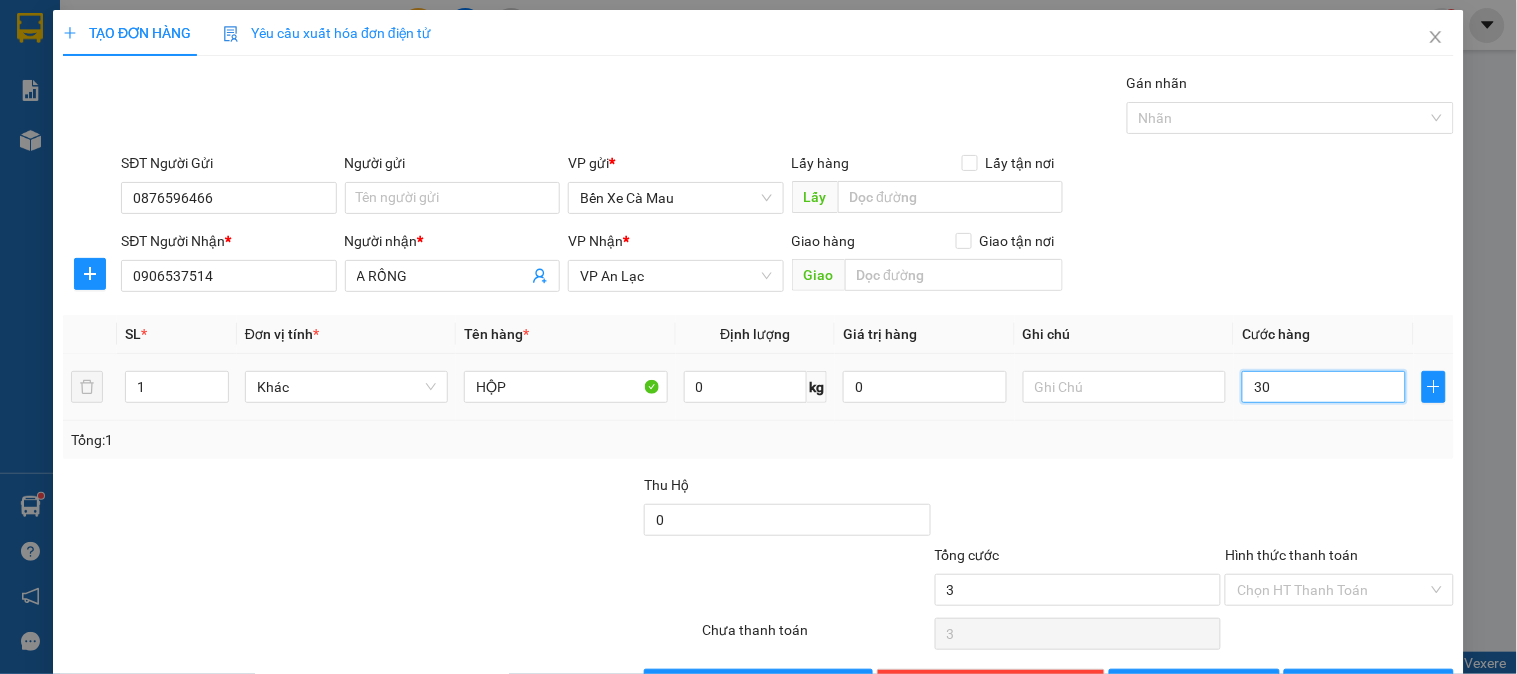 type on "30" 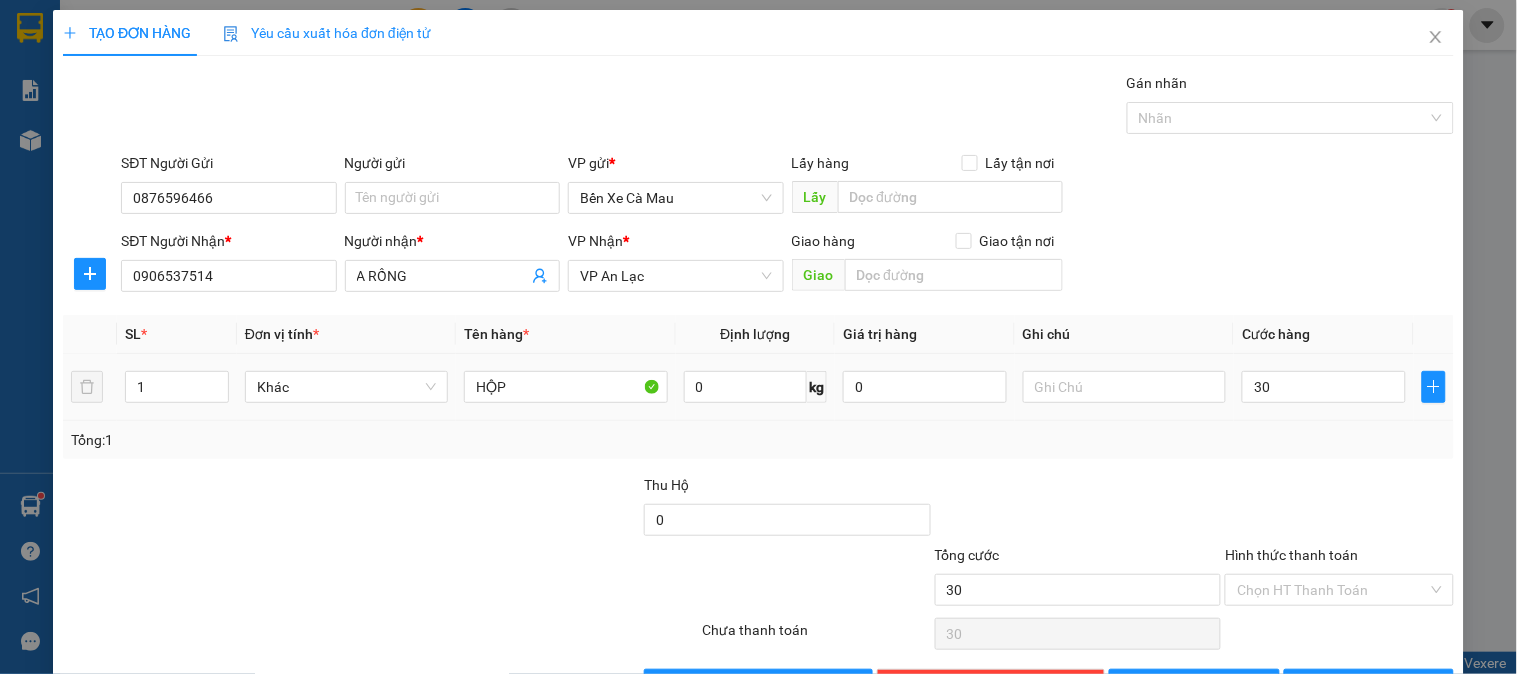 click on "SĐT Người Nhận * [PHONE] Người nhận * [LAST] VP Nhận * VP An Lạc Giao hàng Giao tận nơi Giao" at bounding box center (787, 265) 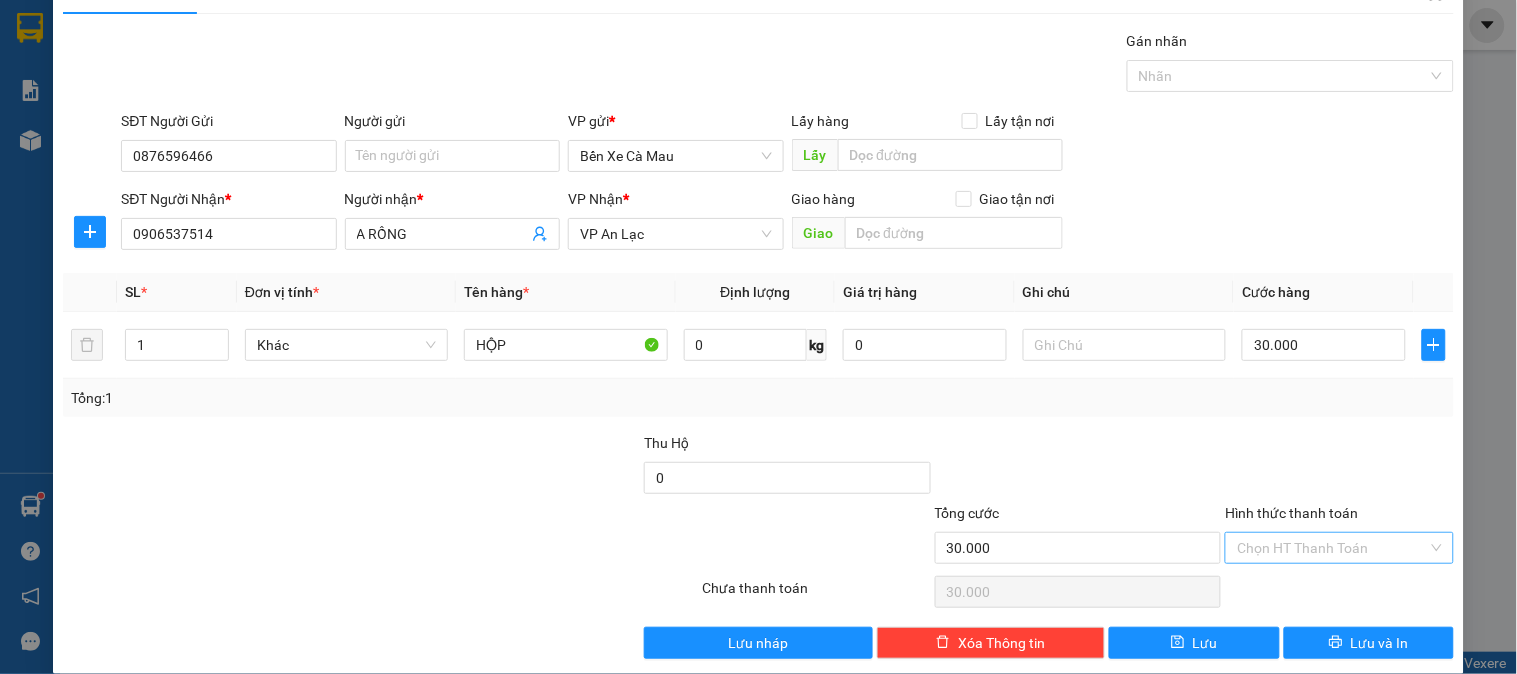 scroll, scrollTop: 65, scrollLeft: 0, axis: vertical 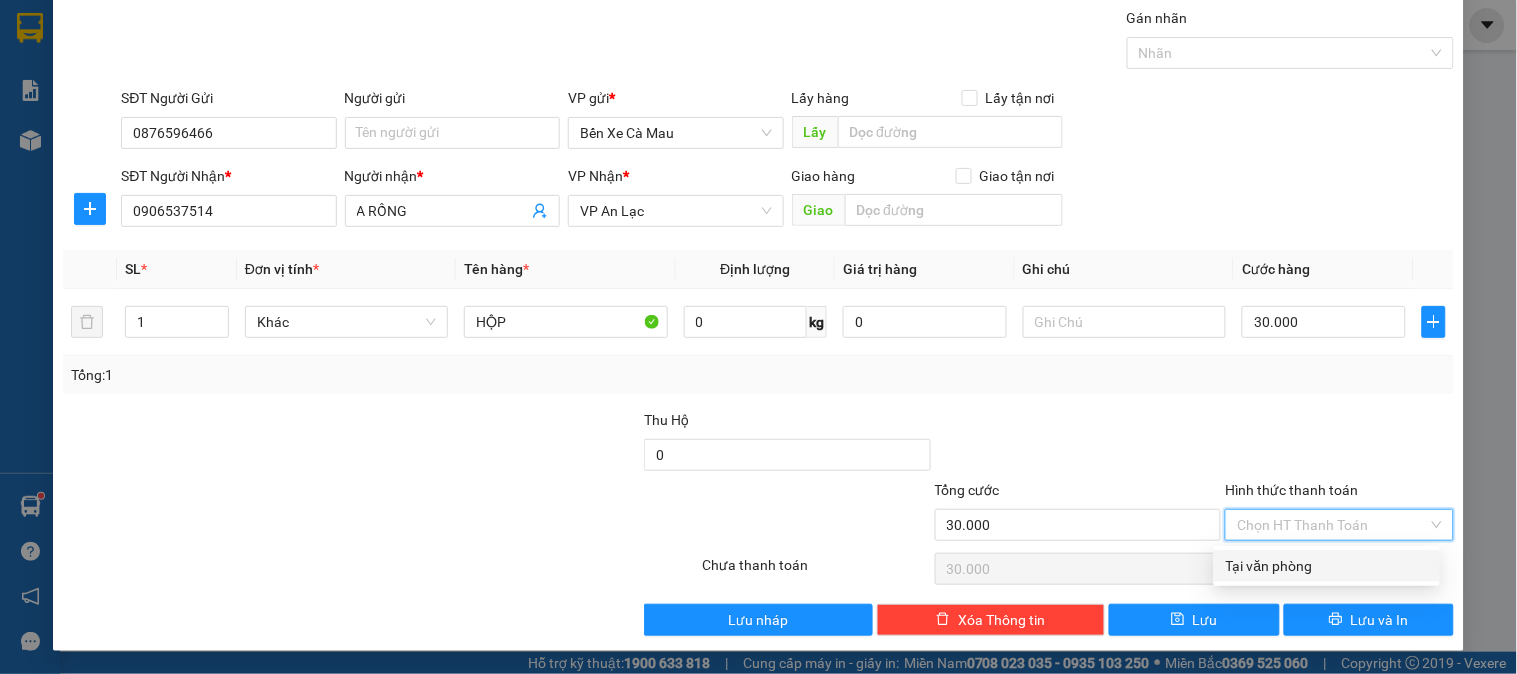 click on "Hình thức thanh toán" at bounding box center (1332, 525) 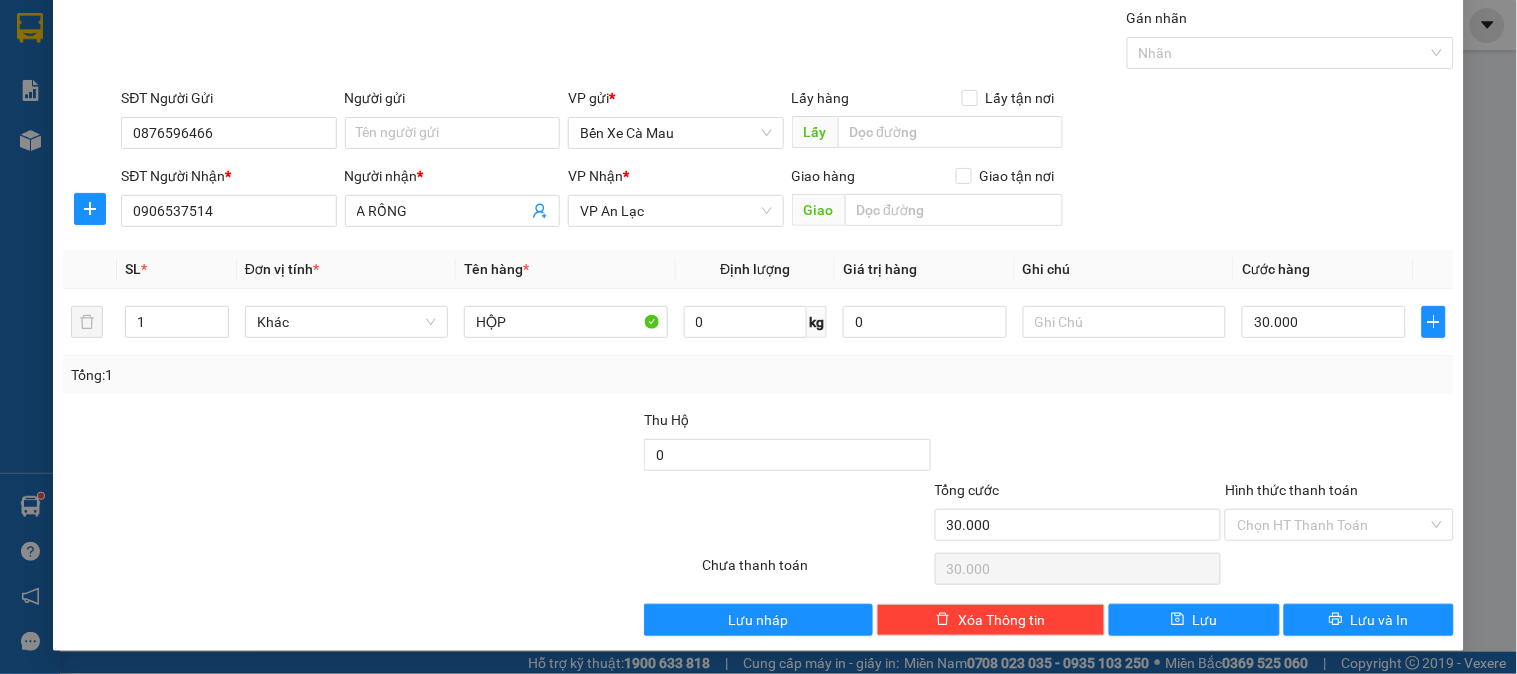 click at bounding box center [1339, 444] 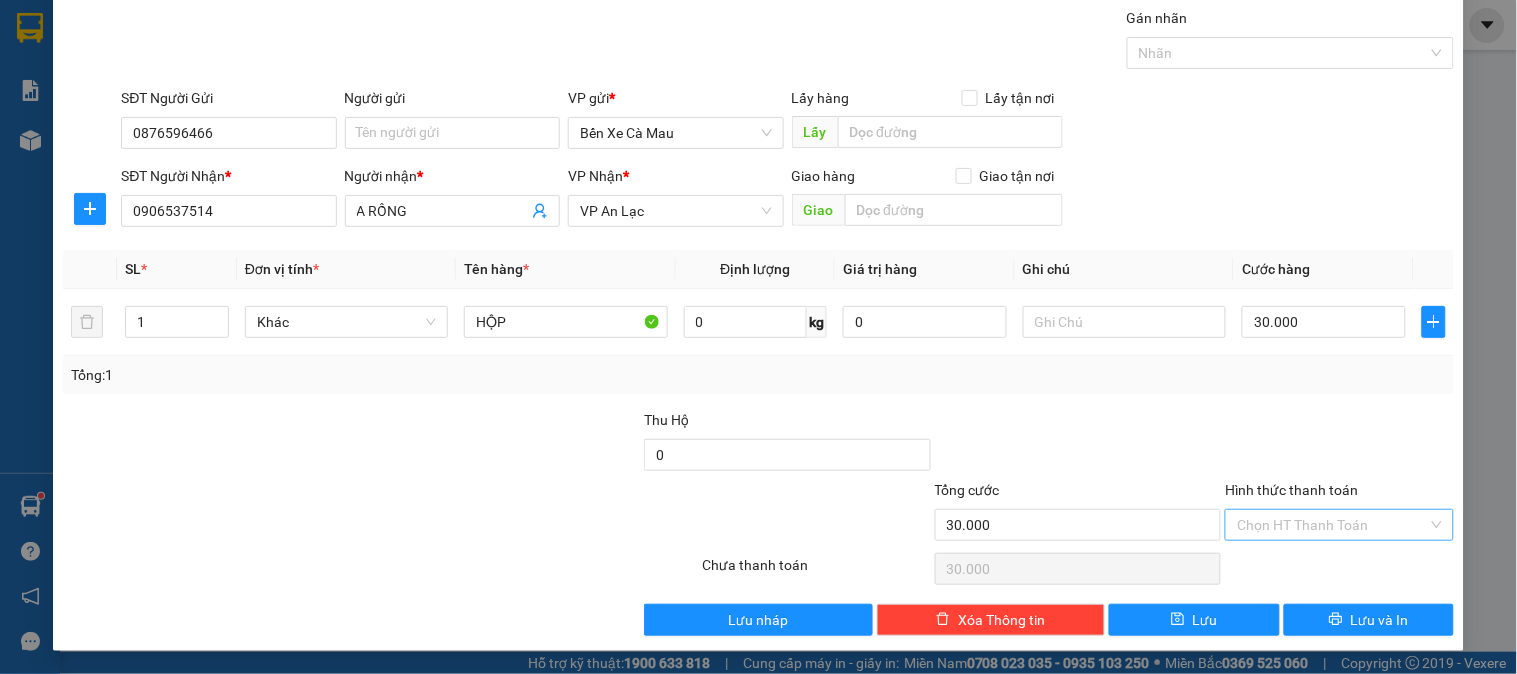 click on "Hình thức thanh toán" at bounding box center (1332, 525) 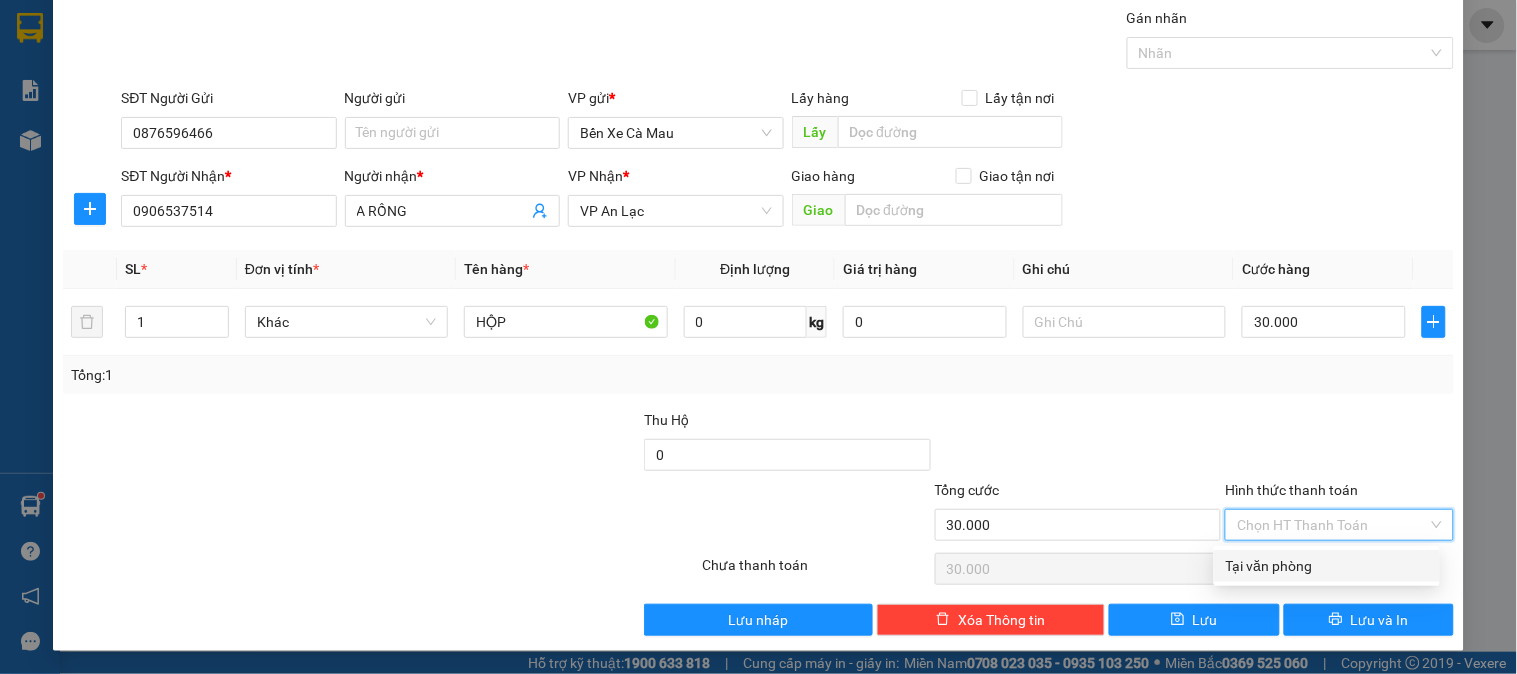 click on "Tại văn phòng" at bounding box center [1327, 566] 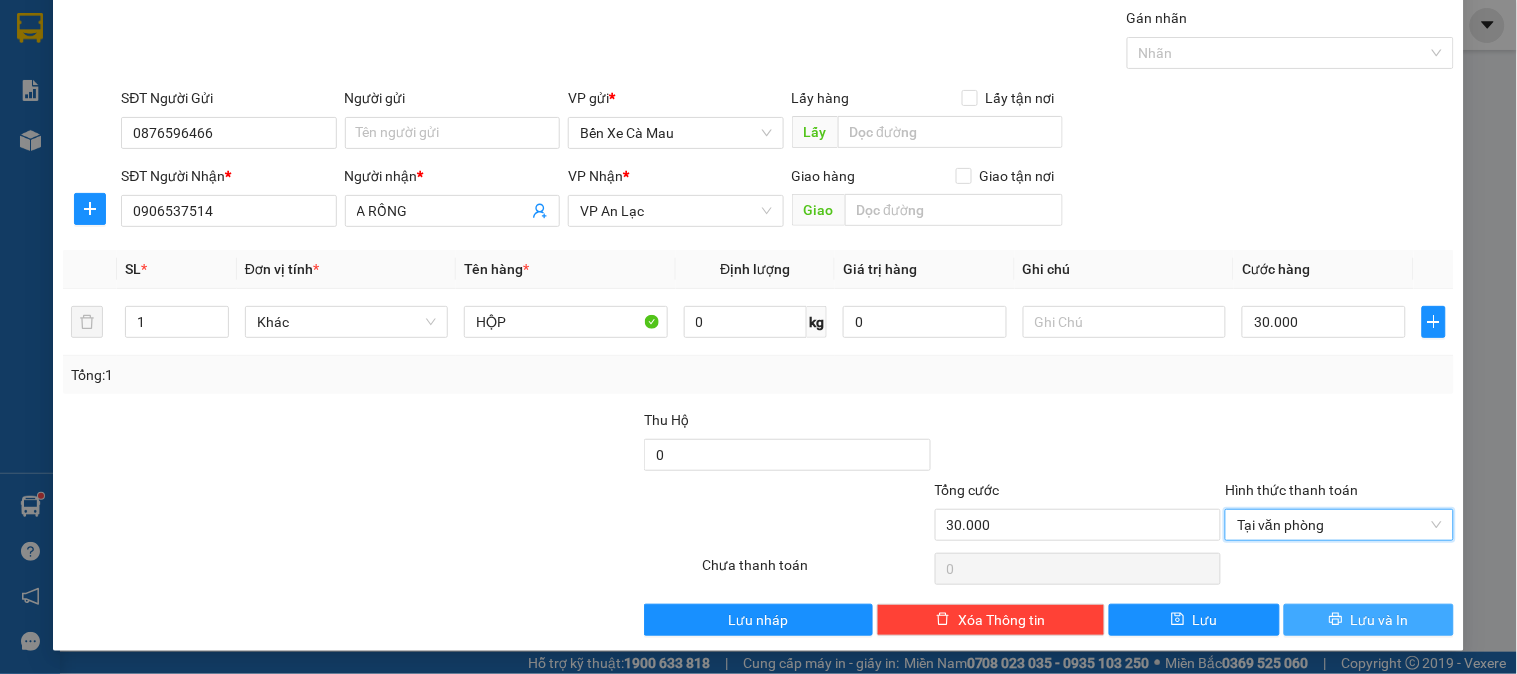 click on "Transit Pickup Surcharge Ids Transit Deliver Surcharge Ids Transit Deliver Surcharge Transit Deliver Surcharge Gán nhãn Nhãn SĐT Người Gửi [PHONE] Người gửi Tên người gửi VP gửi * Bến Xe Cà Mau Lấy hàng Lấy tận nơi Lấy SĐT Người Nhận * [PHONE] Người nhận * A RỒNG VP Nhận * VP An Lạc Giao hàng Giao tận nơi Giao SL * Đơn vị tính * Tên hàng * Định lượng Giá trị hàng Ghi chú Cước hàng 1 Khác HỘP 0 kg 0 30.000 Tổng: 1 Thu Hộ 0 Tổng cước 30.000 Hình thức thanh toán Tại văn phòng Tại văn phòng Số tiền thu trước 0 Tại văn phòng Chưa thanh toán 0 Lưu nháp Xóa Thông tin Lưu Lưu và In Tại văn phòng Tại văn phòng" at bounding box center [758, 321] 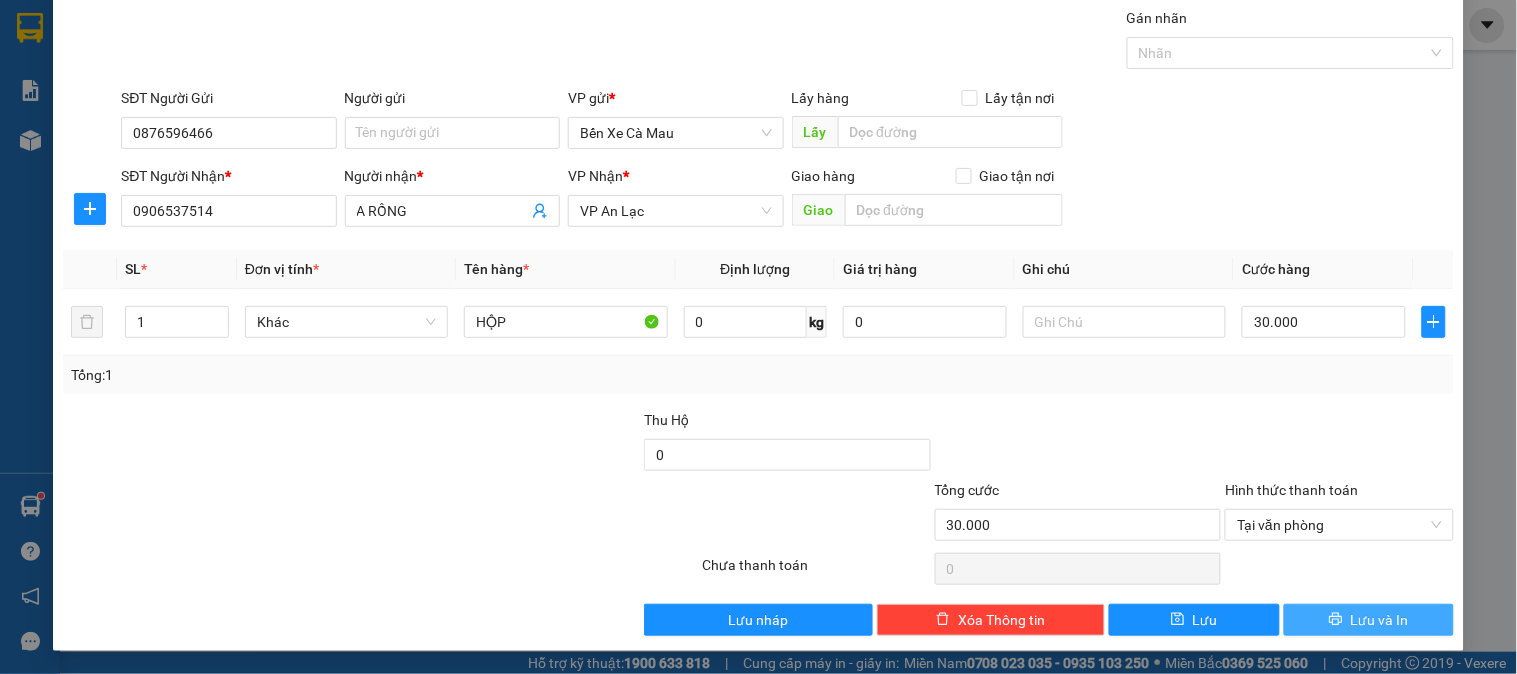 click 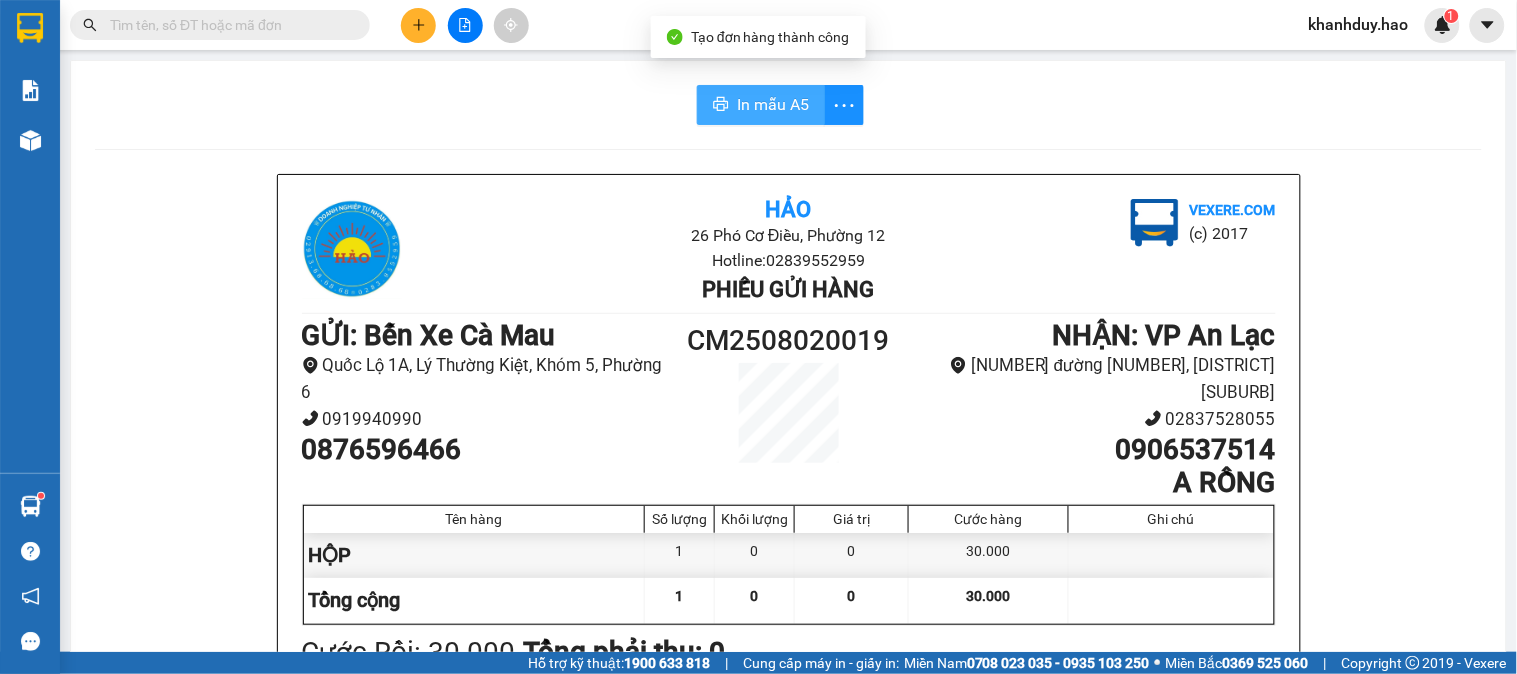 click on "In mẫu A5" at bounding box center (761, 105) 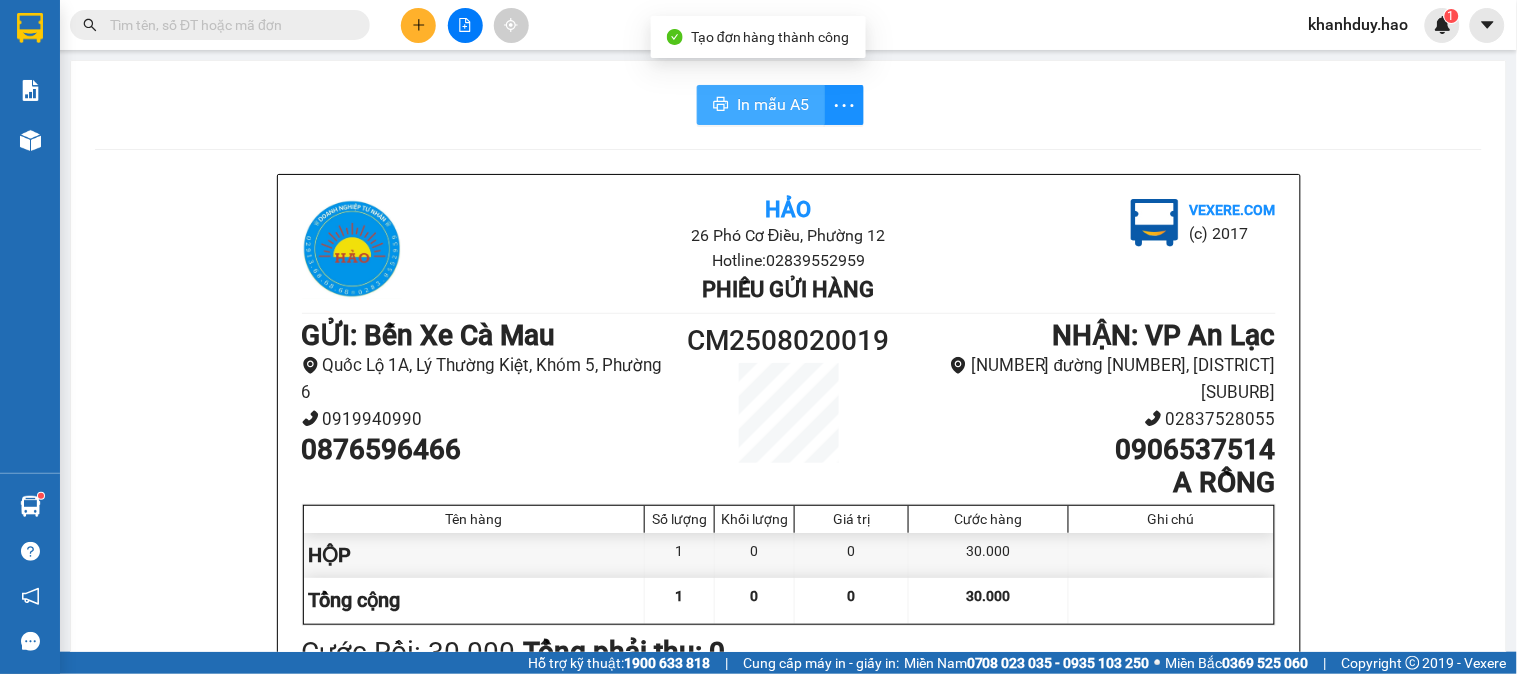 scroll, scrollTop: 0, scrollLeft: 0, axis: both 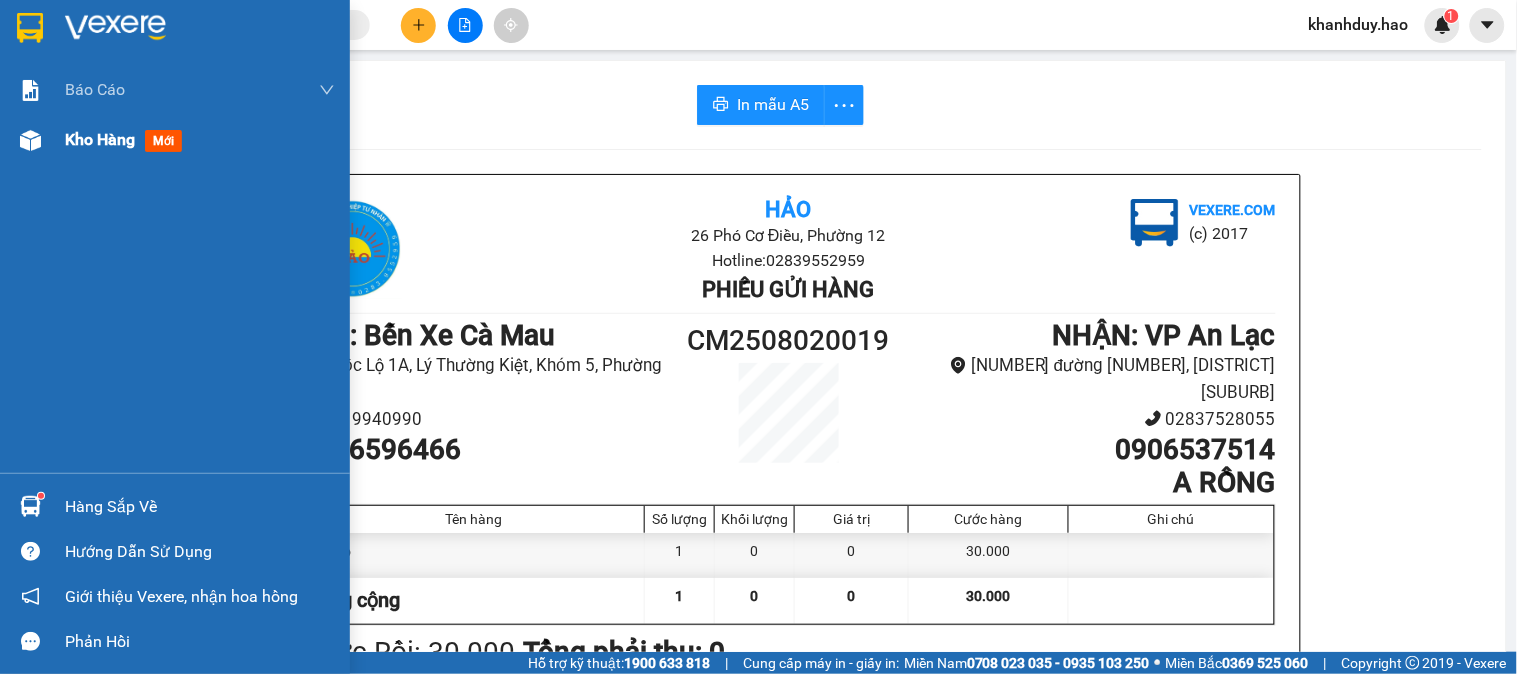 click on "Kho hàng mới" at bounding box center (200, 140) 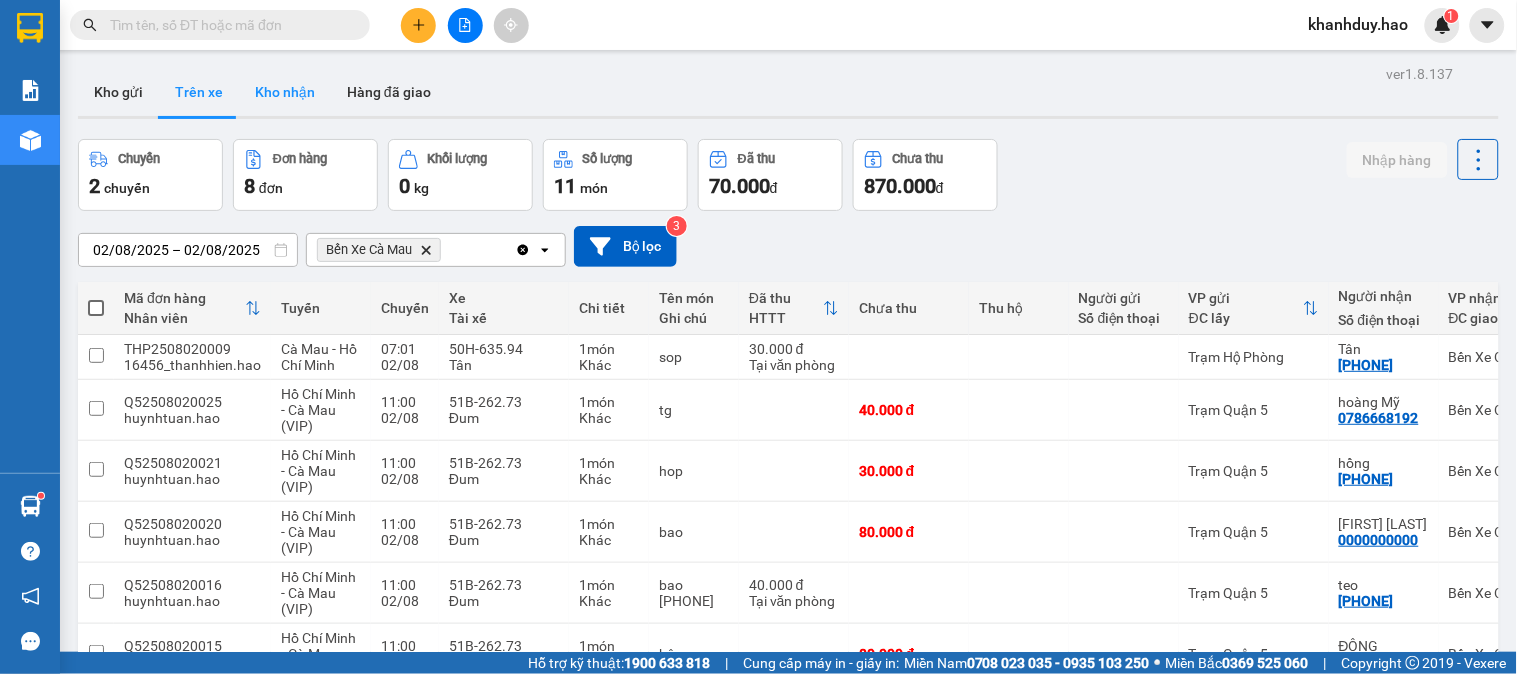 click on "Kho nhận" at bounding box center [285, 92] 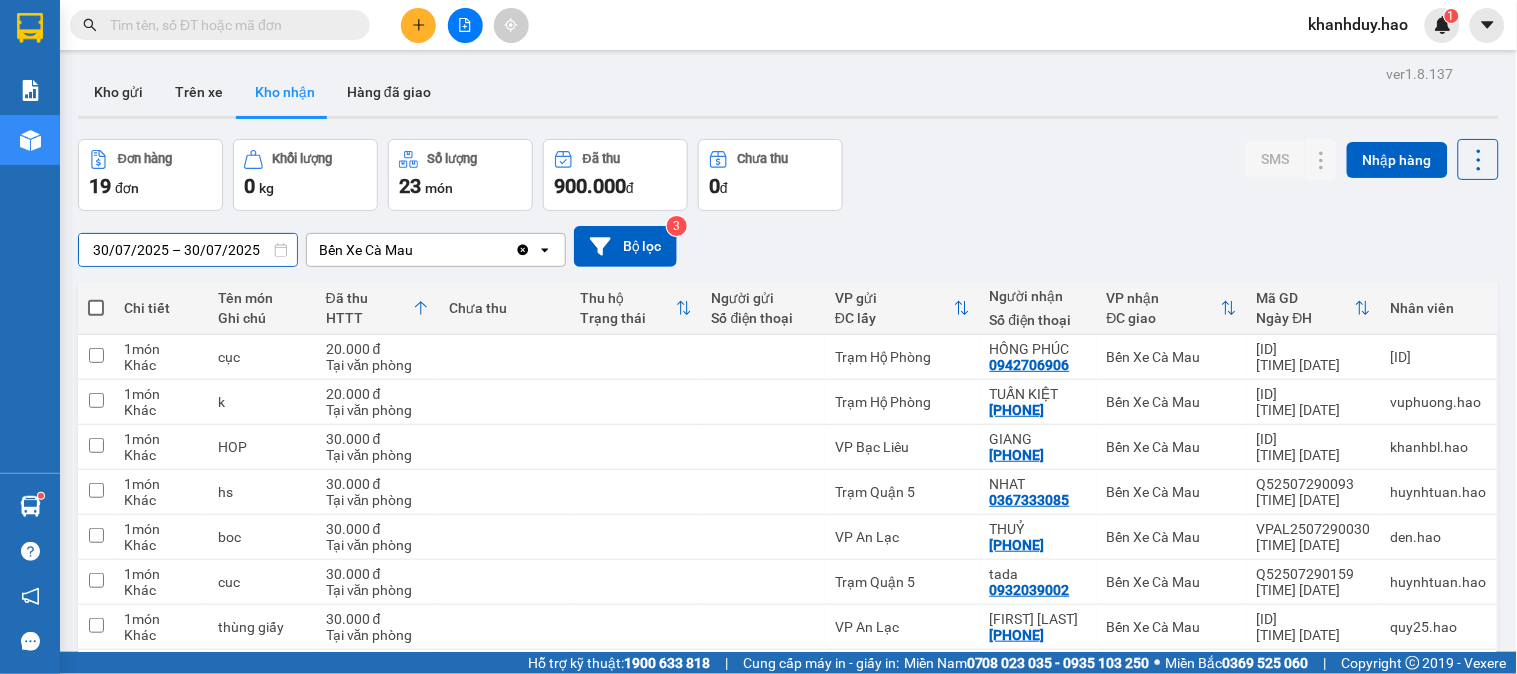 click on "30/07/2025 – 30/07/2025" at bounding box center (188, 250) 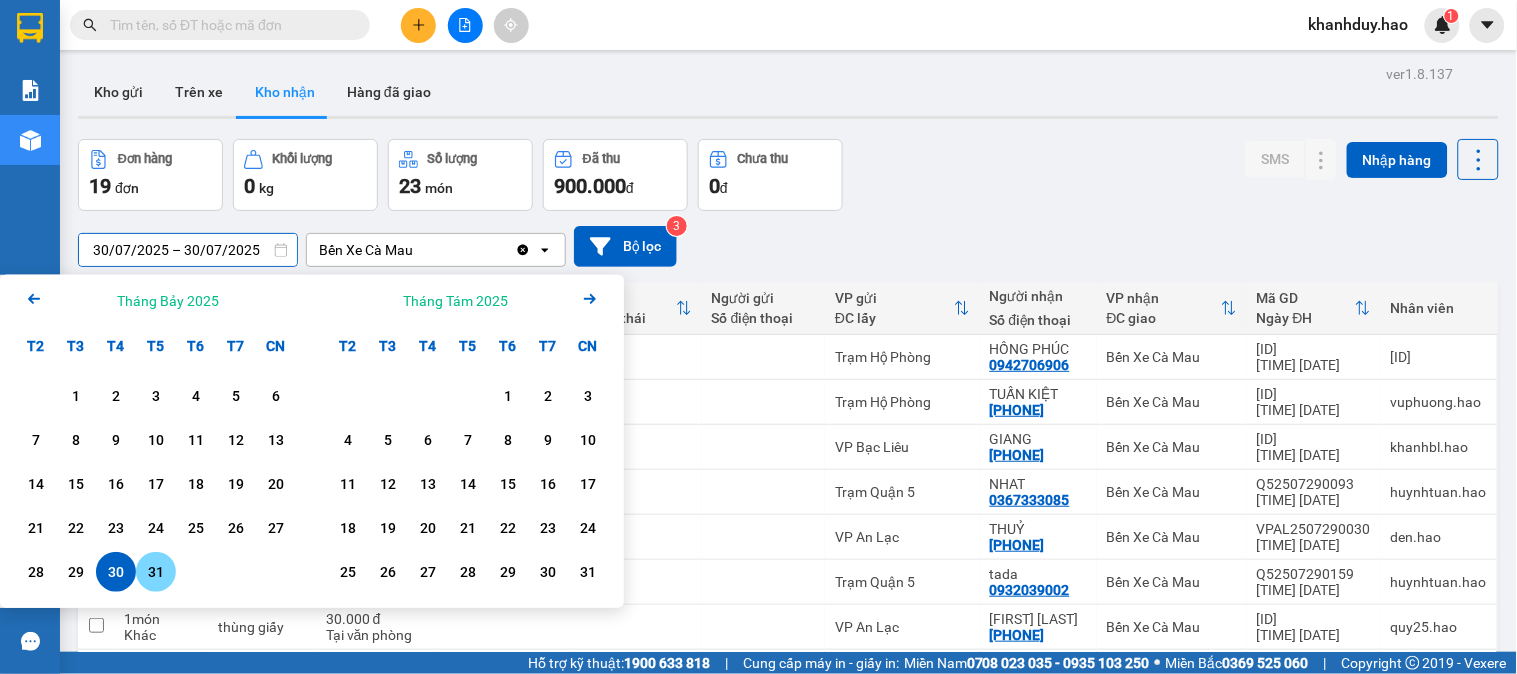 click on "31" at bounding box center (156, 572) 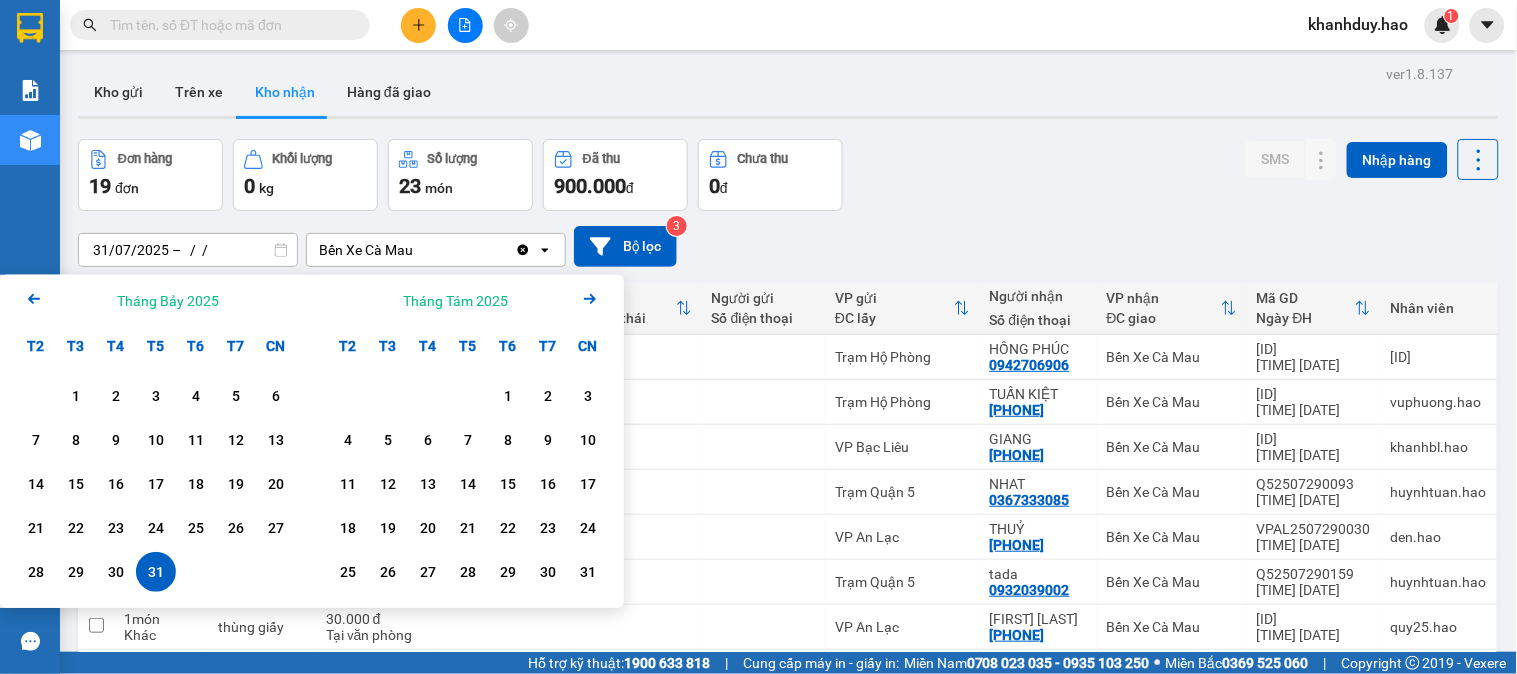 click on "31" at bounding box center (156, 572) 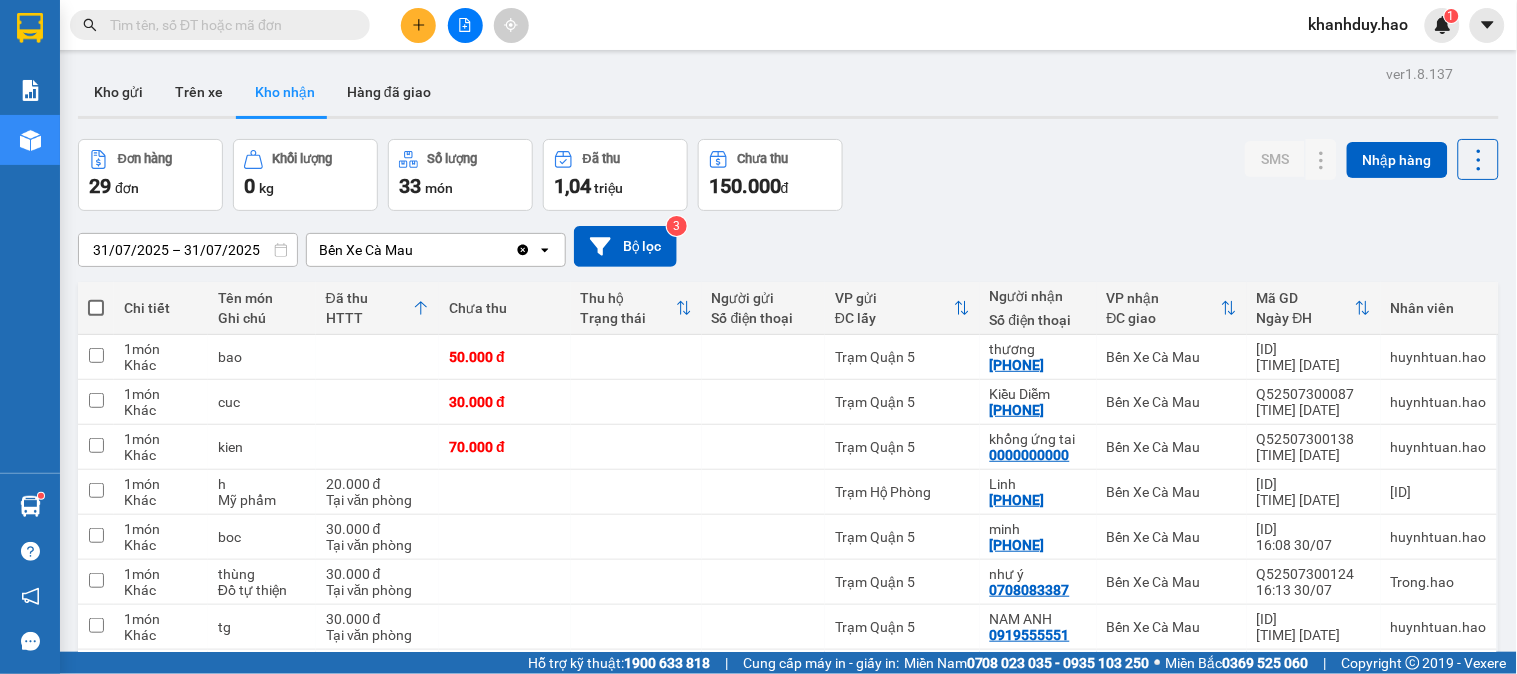 click on "31/07/2025 – 31/07/2025" at bounding box center (188, 250) 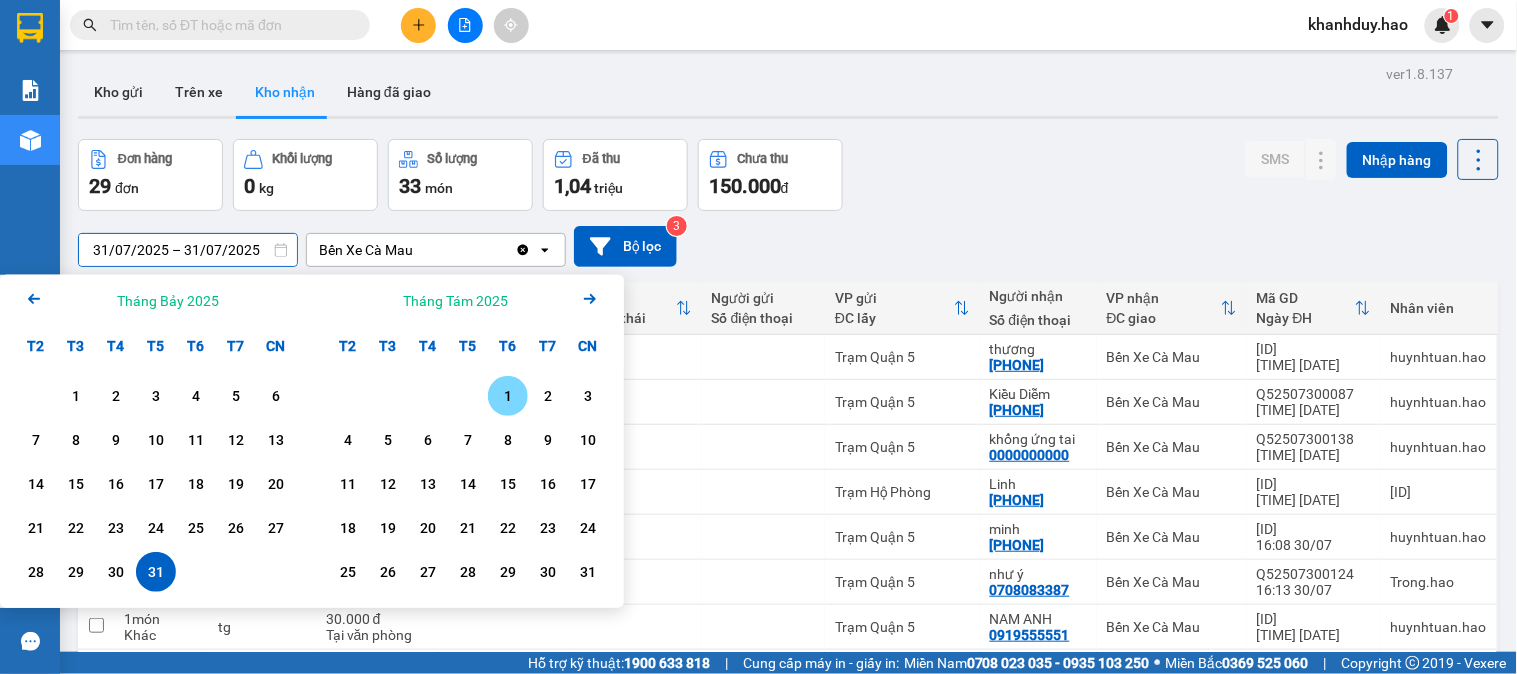 click on "1" at bounding box center [508, 396] 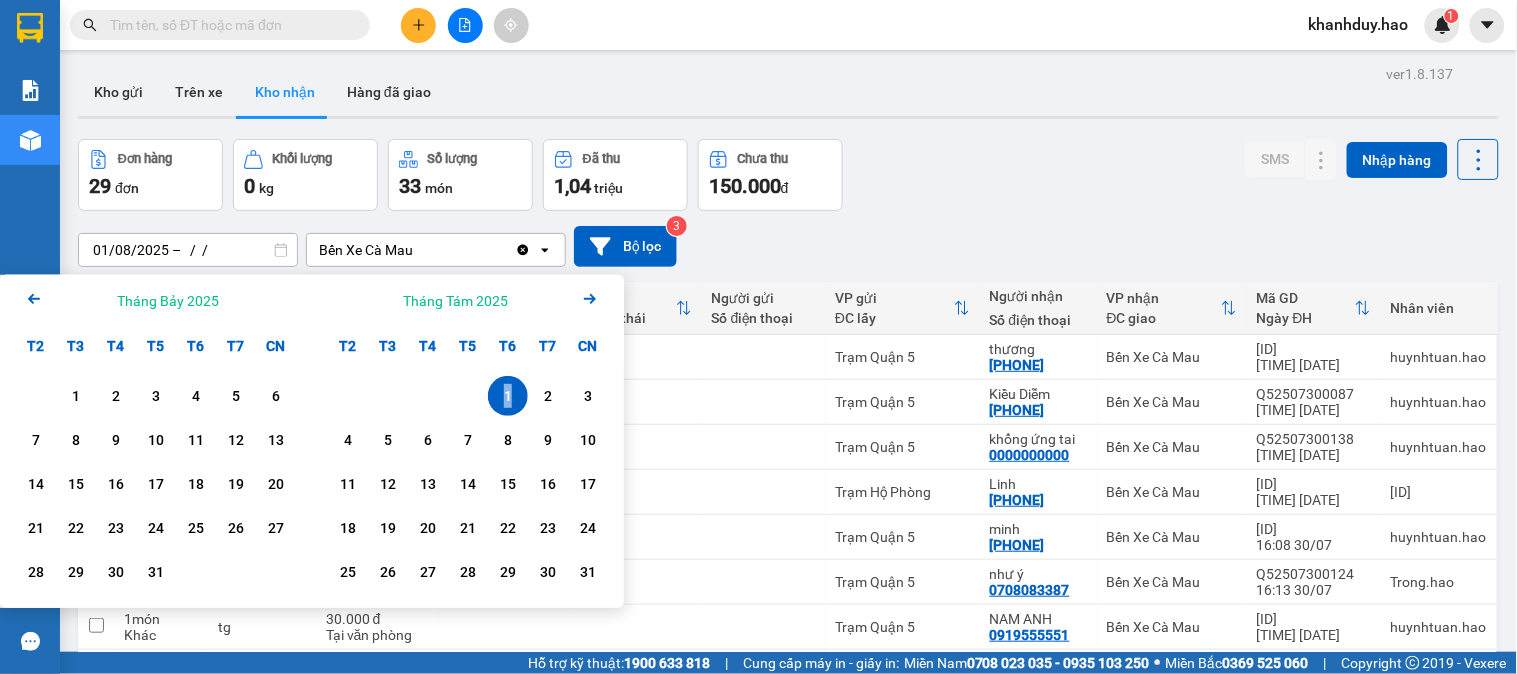 click on "1" at bounding box center (508, 396) 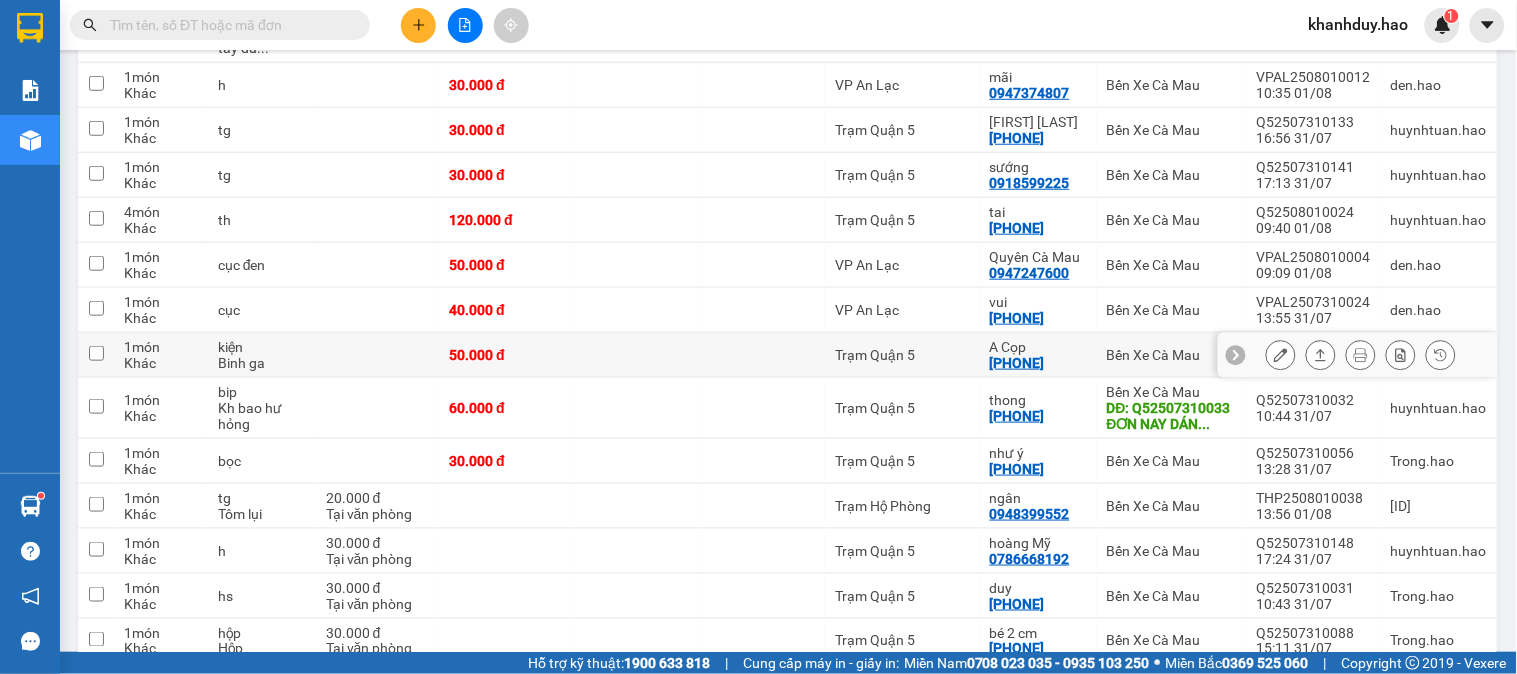 scroll, scrollTop: 111, scrollLeft: 0, axis: vertical 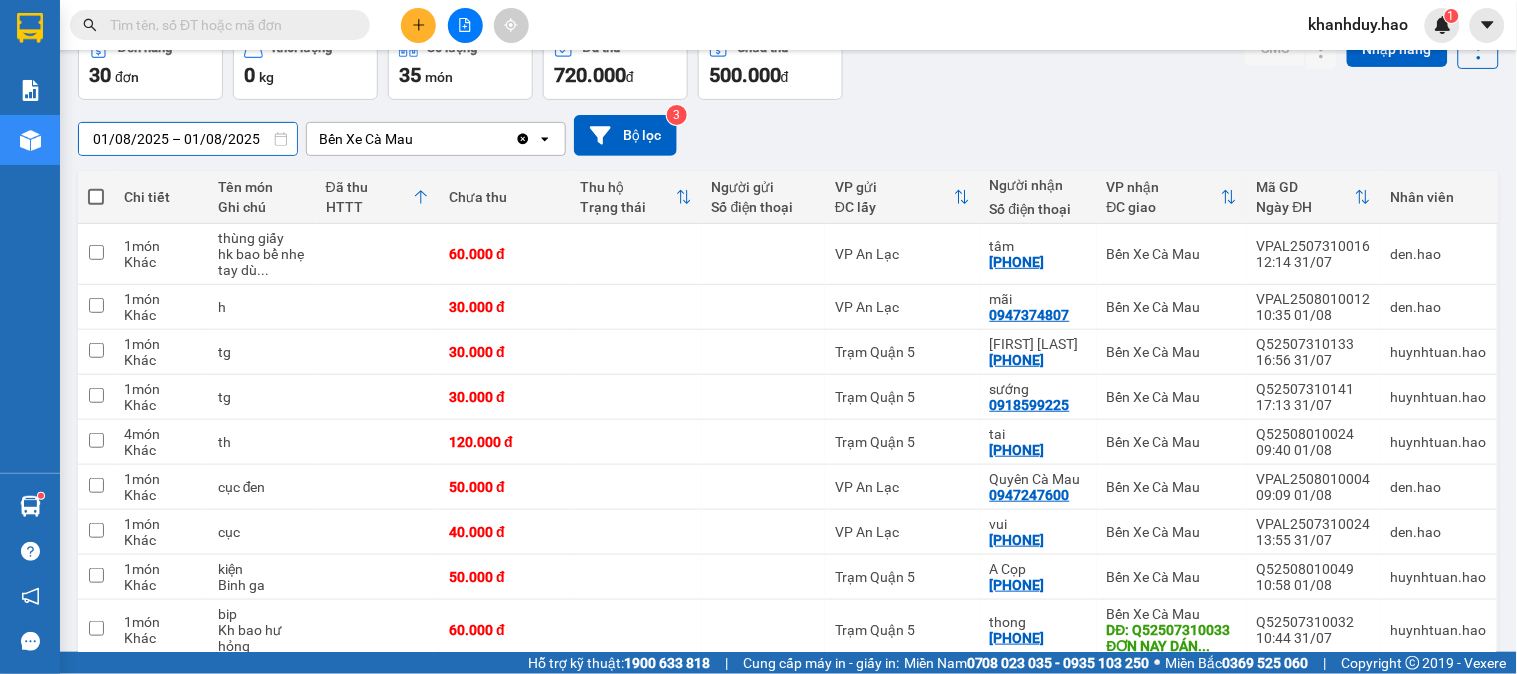click on "01/08/2025 – 01/08/2025" at bounding box center [188, 139] 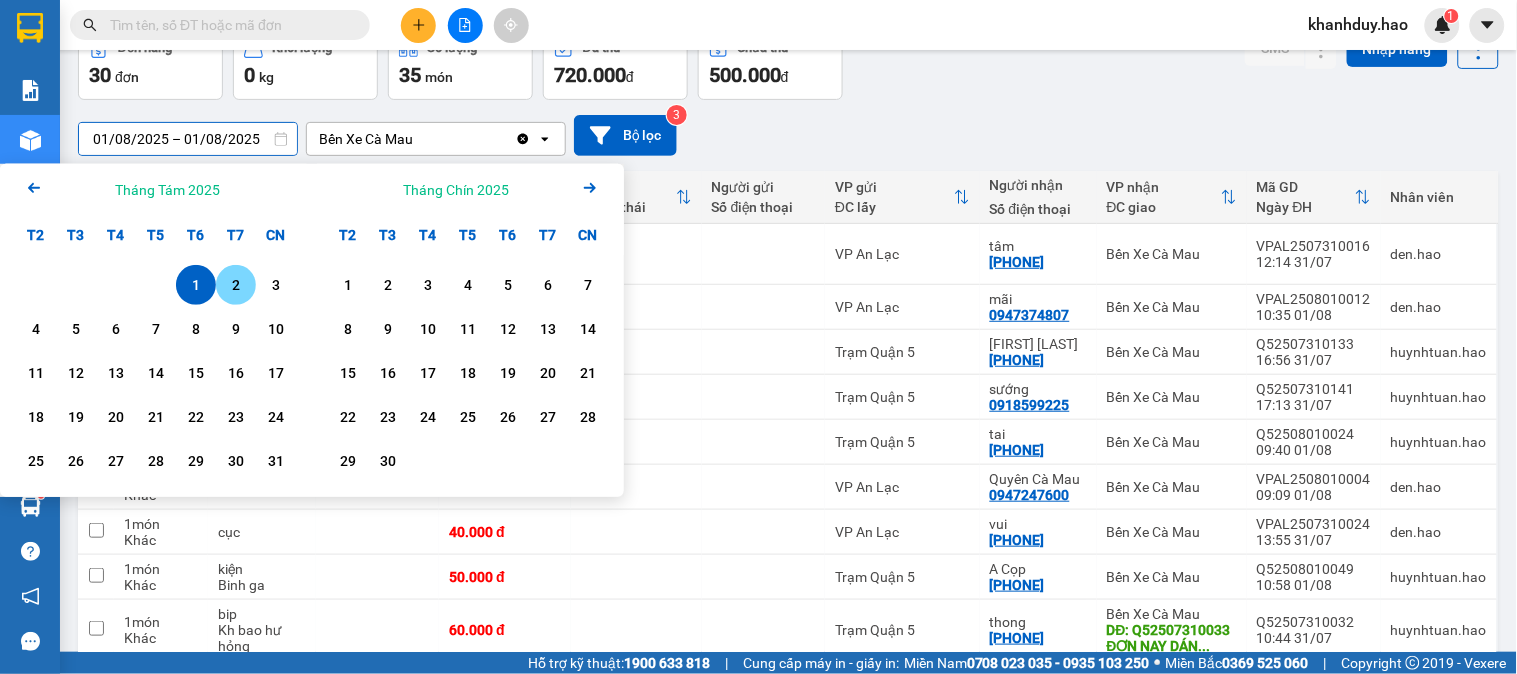 click on "2" at bounding box center (236, 285) 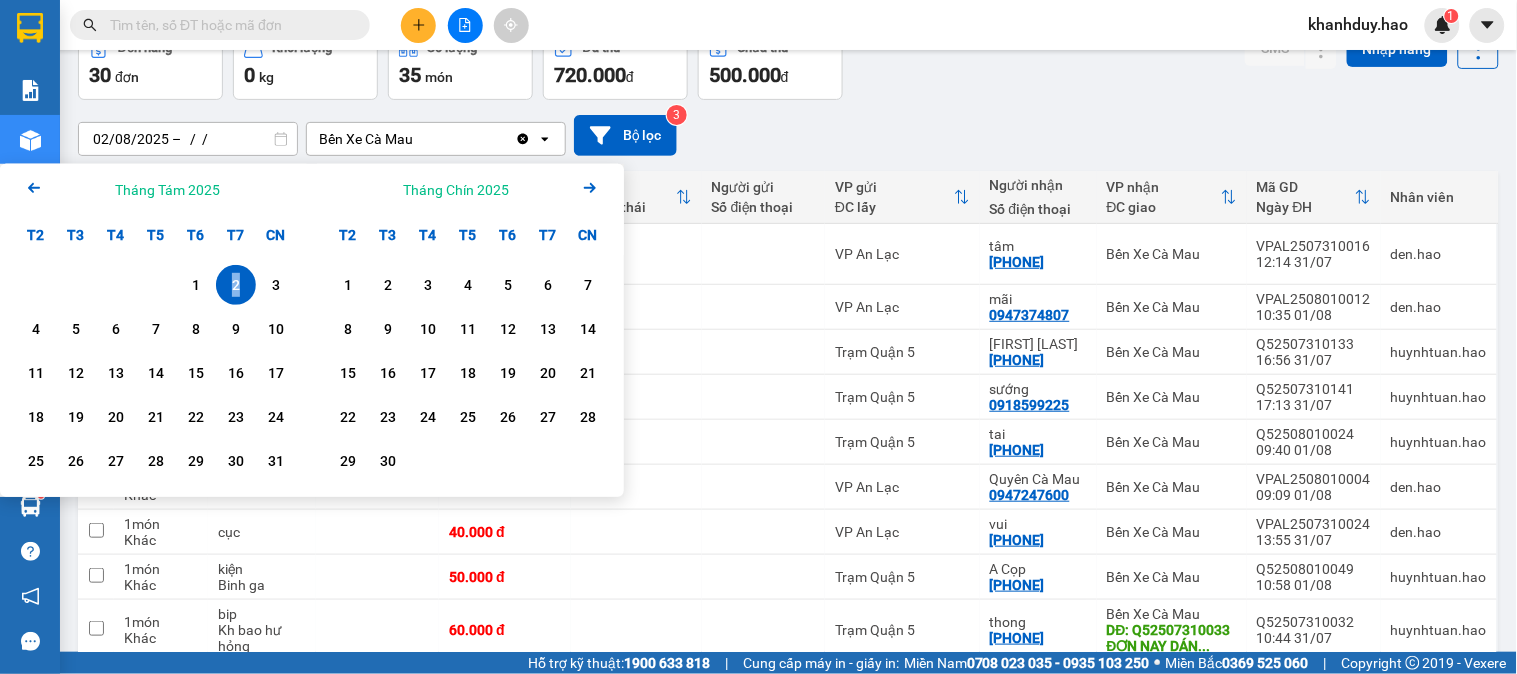 click on "2" at bounding box center (236, 285) 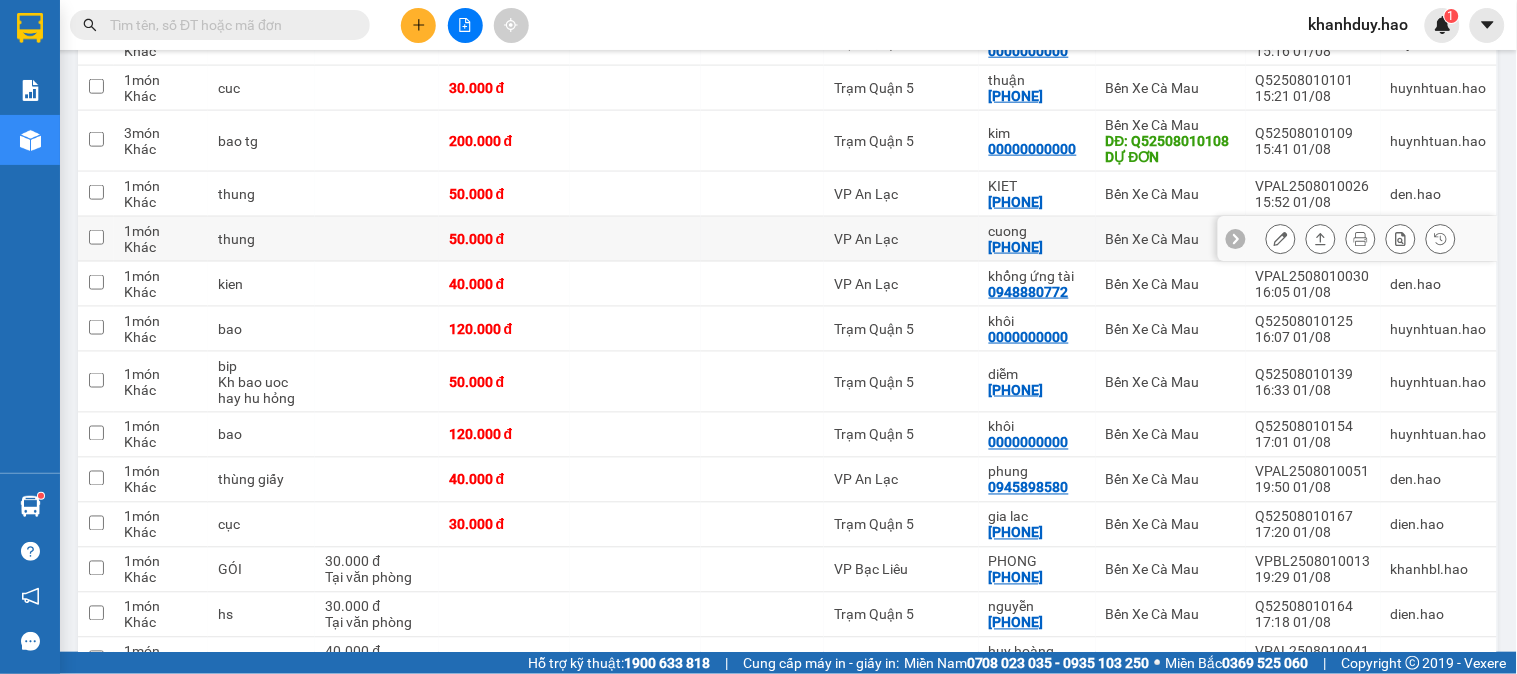 scroll, scrollTop: 666, scrollLeft: 0, axis: vertical 